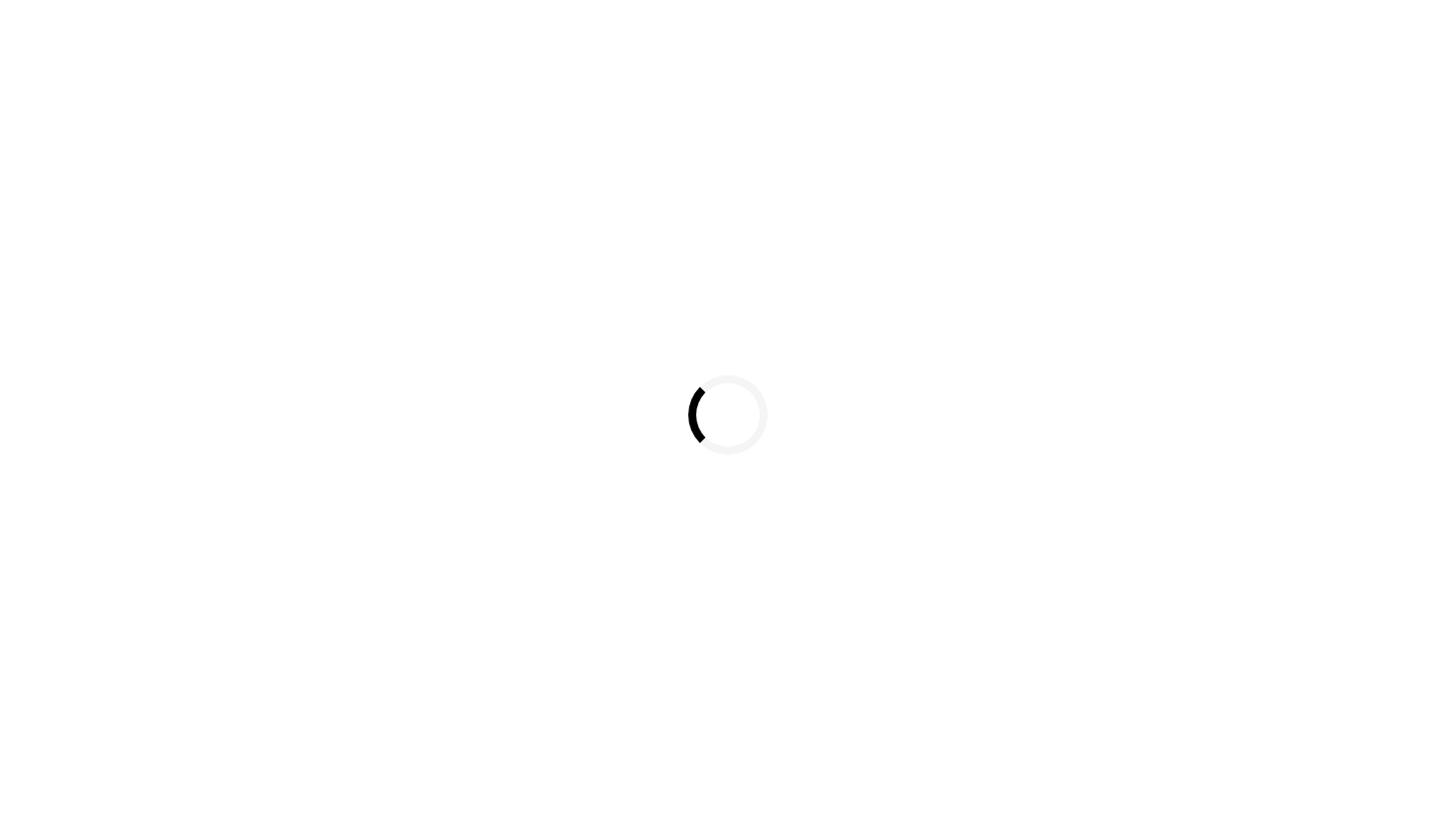 scroll, scrollTop: 0, scrollLeft: 0, axis: both 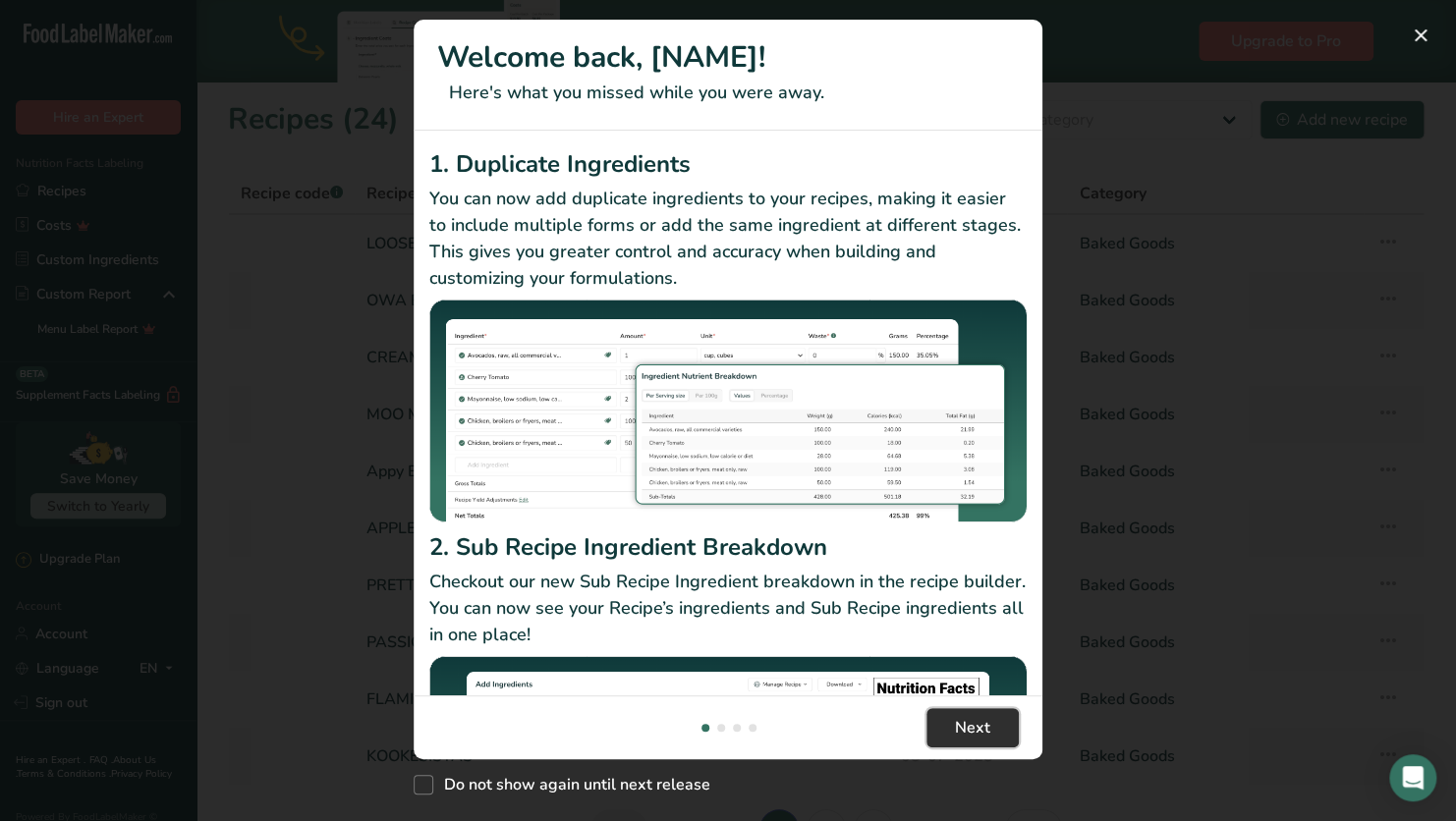 click on "Next" at bounding box center [973, 728] 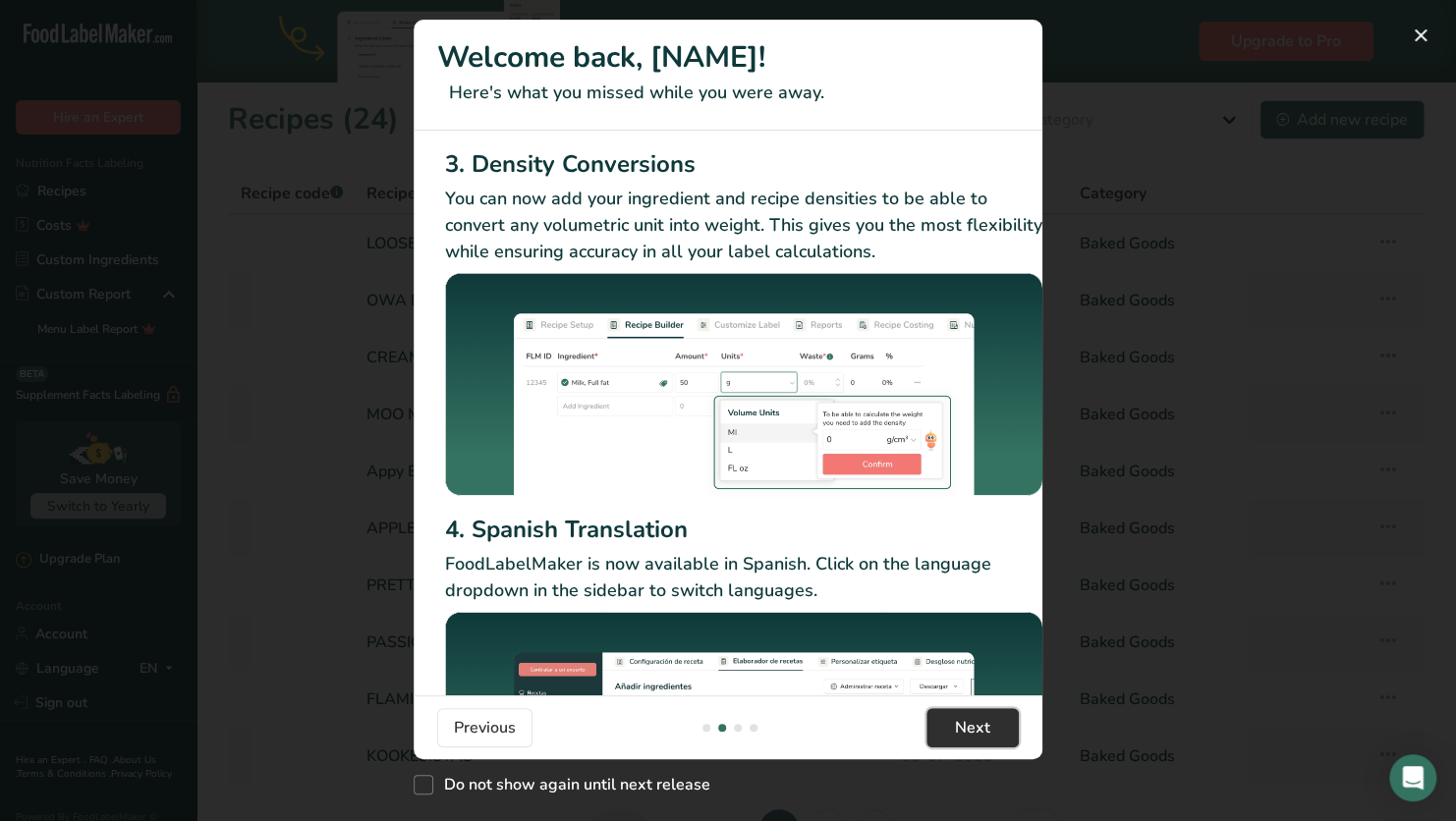 click on "Next" at bounding box center [973, 728] 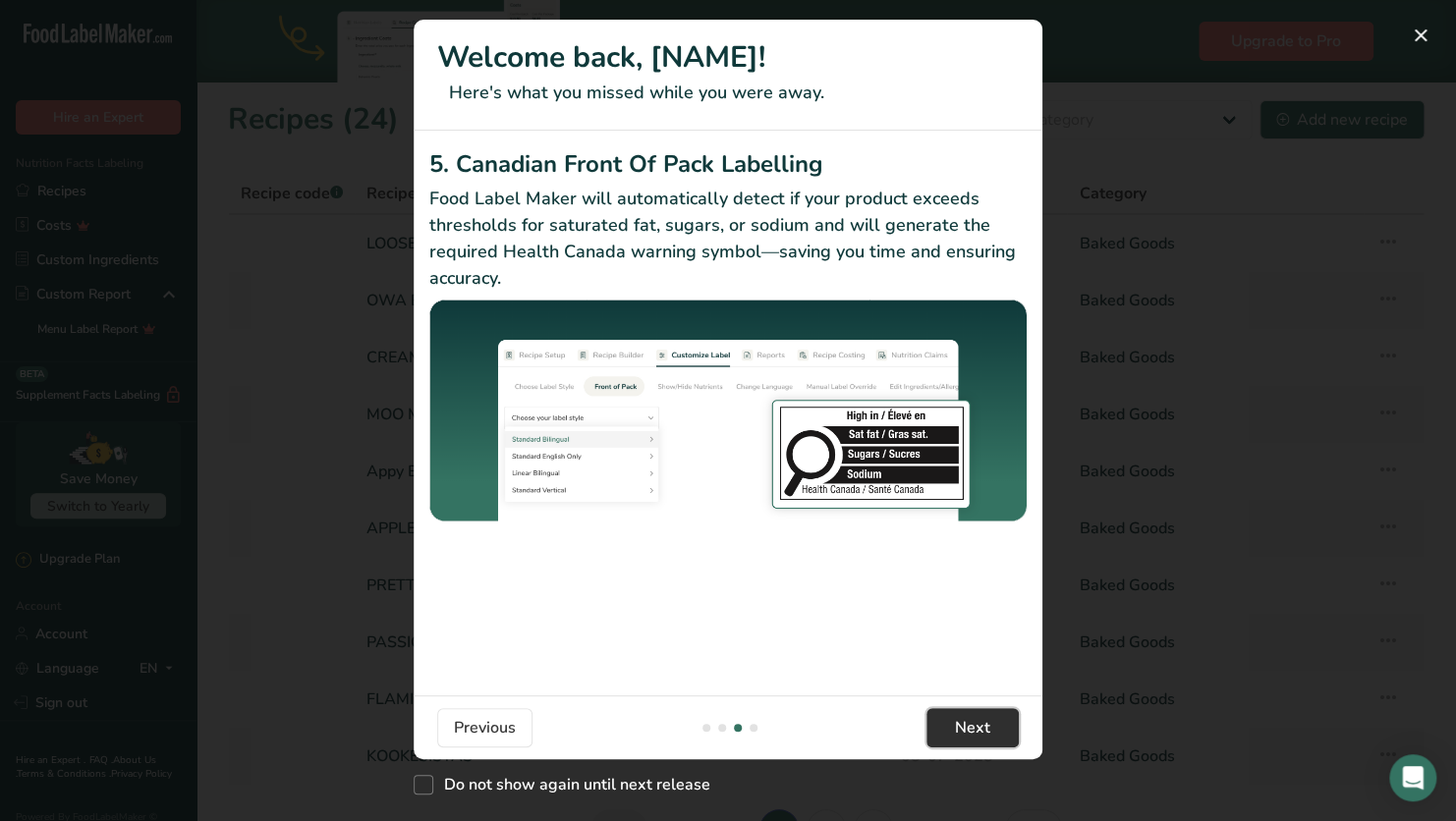click on "Next" at bounding box center [973, 728] 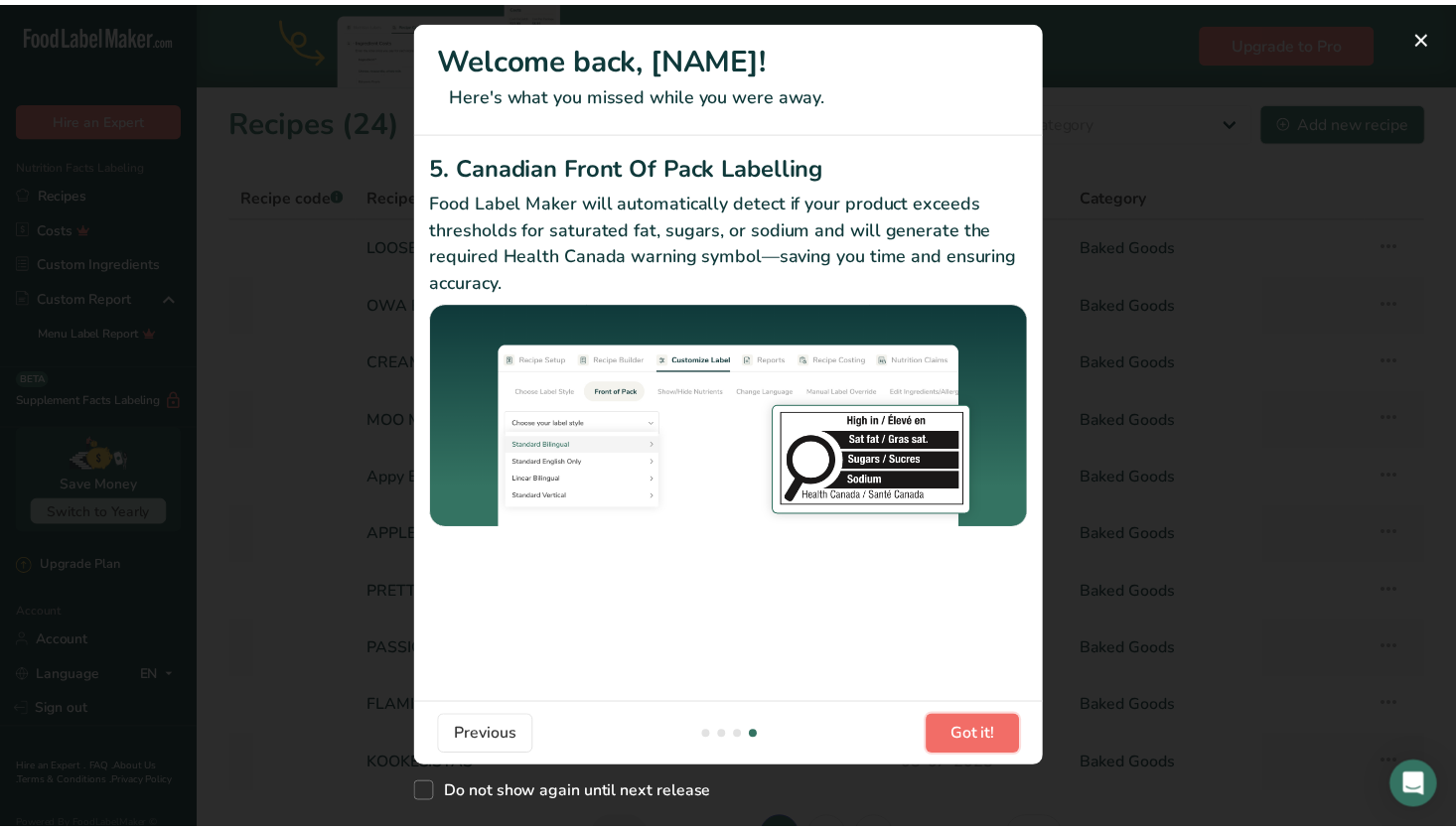 scroll, scrollTop: 0, scrollLeft: 1891, axis: horizontal 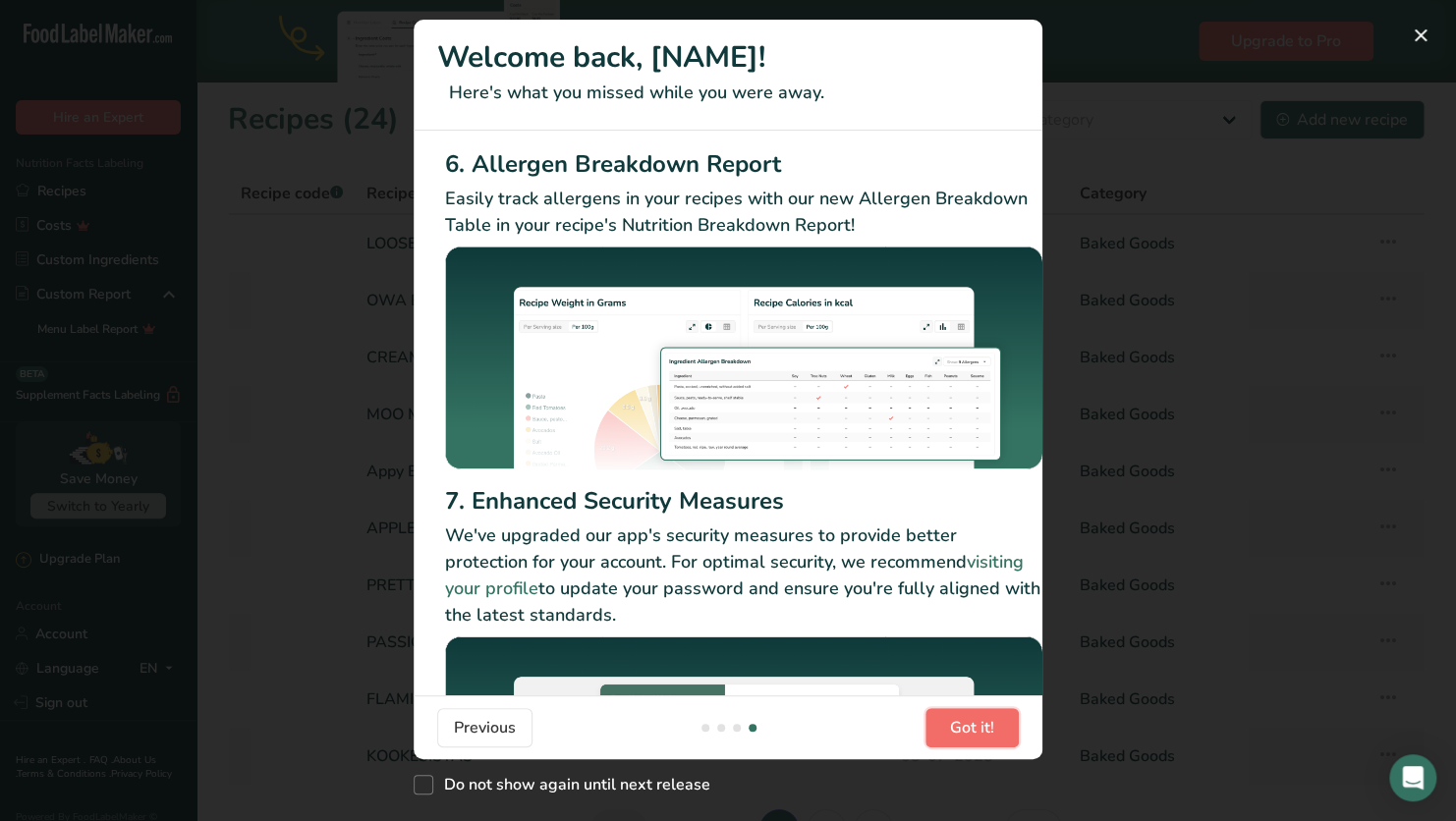click on "Got it!" at bounding box center (972, 728) 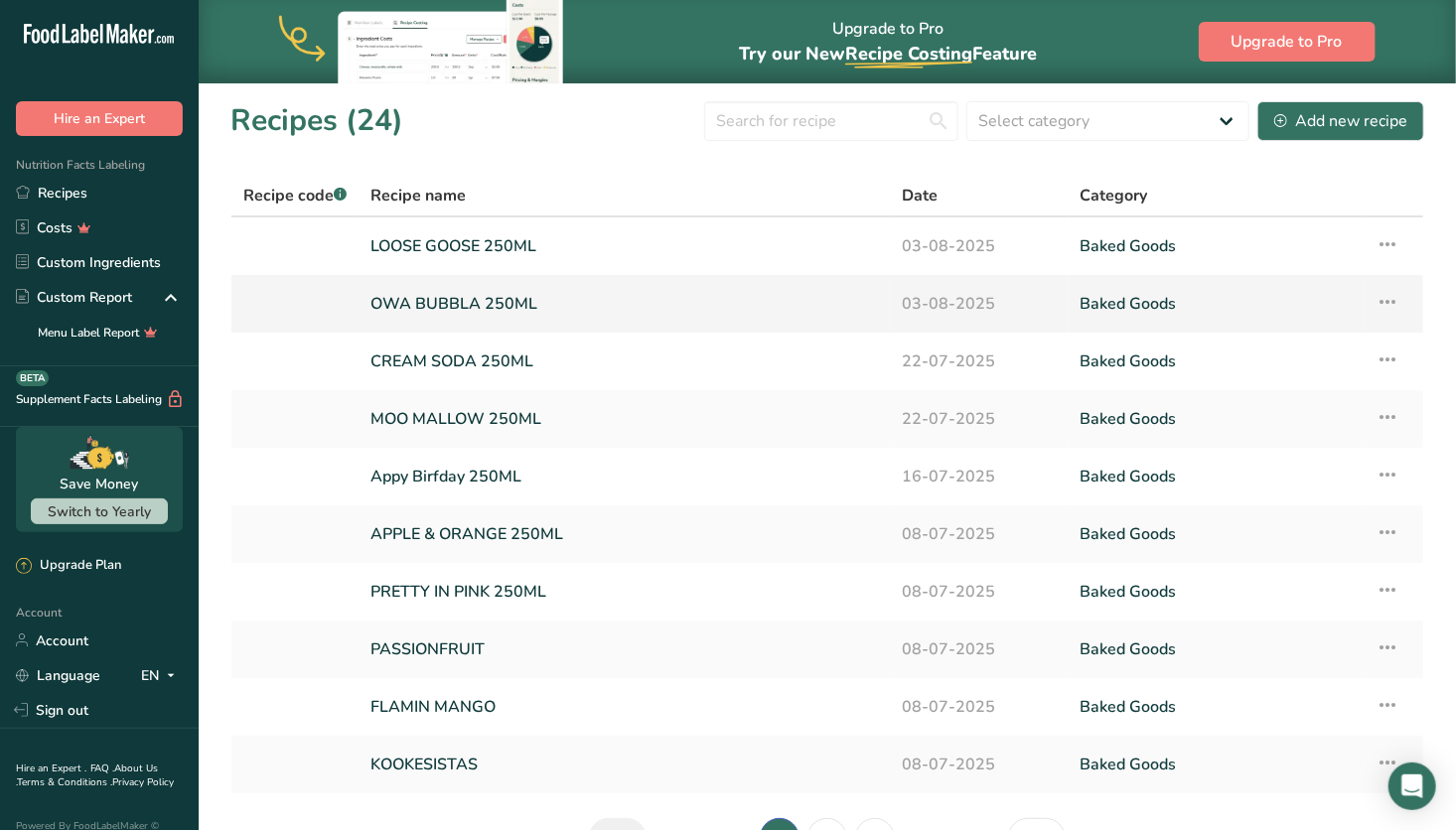 click on "OWA BUBBLA 250ML" at bounding box center [624, 304] 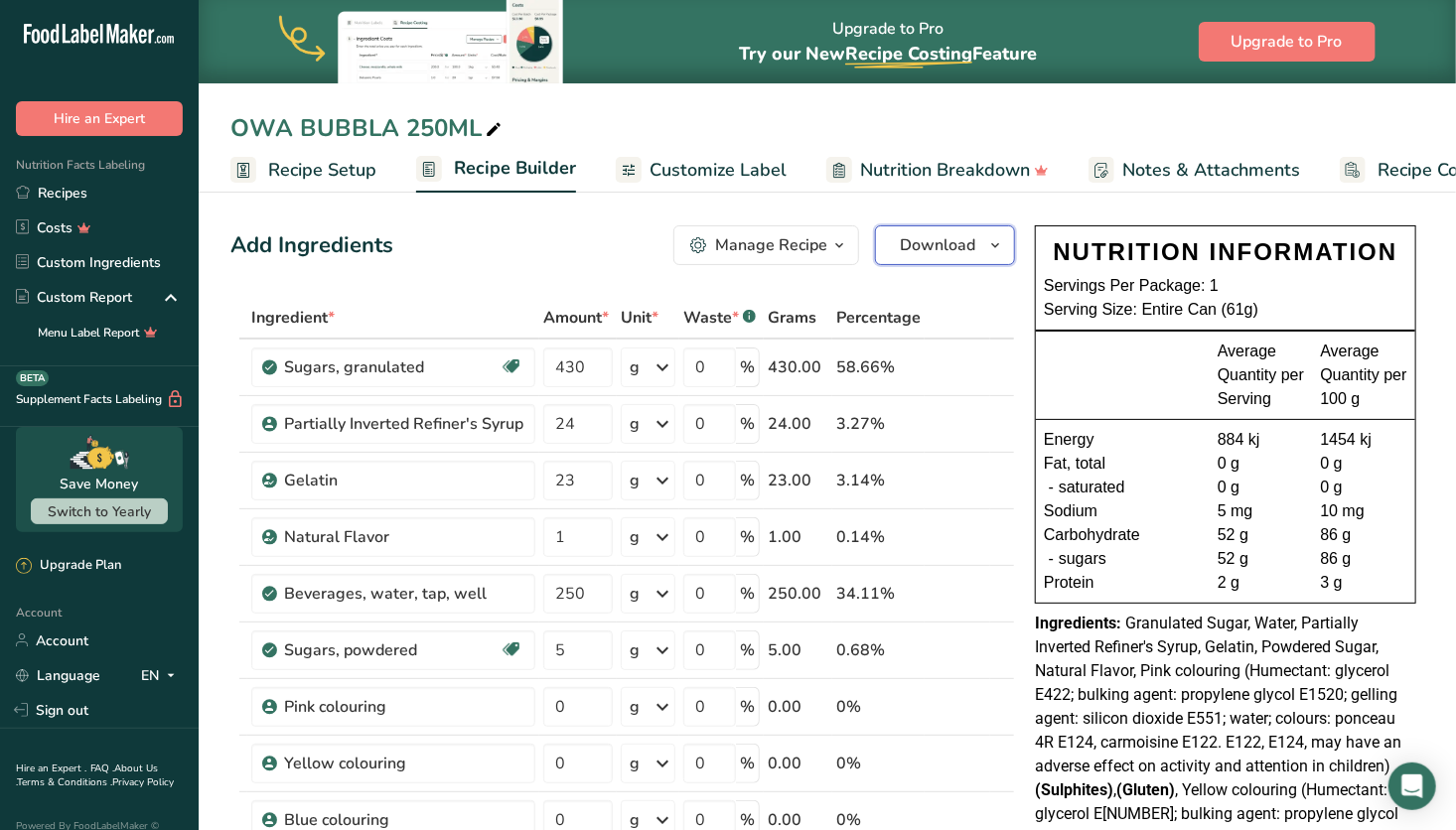 click on "Download" at bounding box center (938, 245) 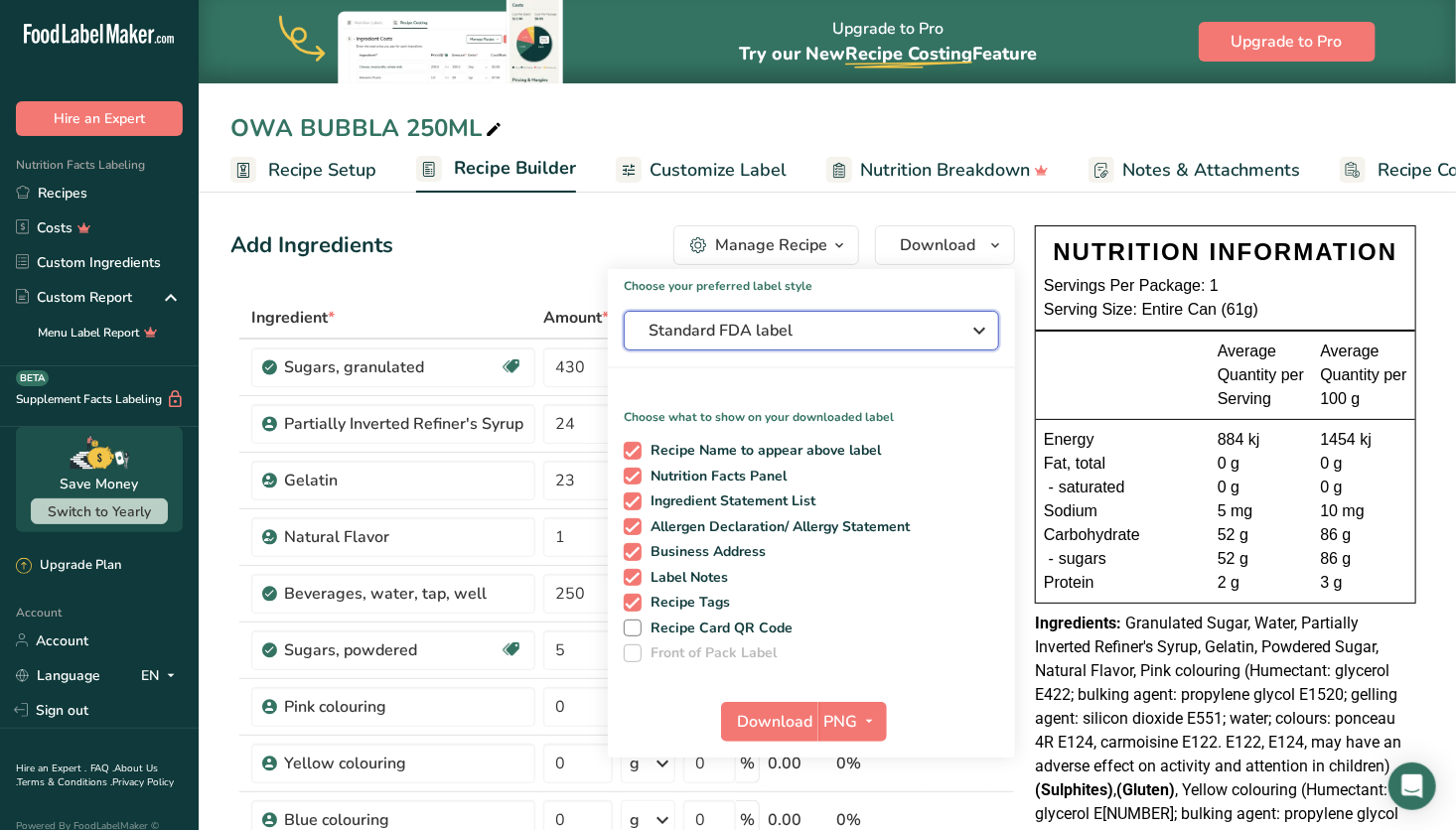 click on "Standard FDA label" at bounding box center (811, 331) 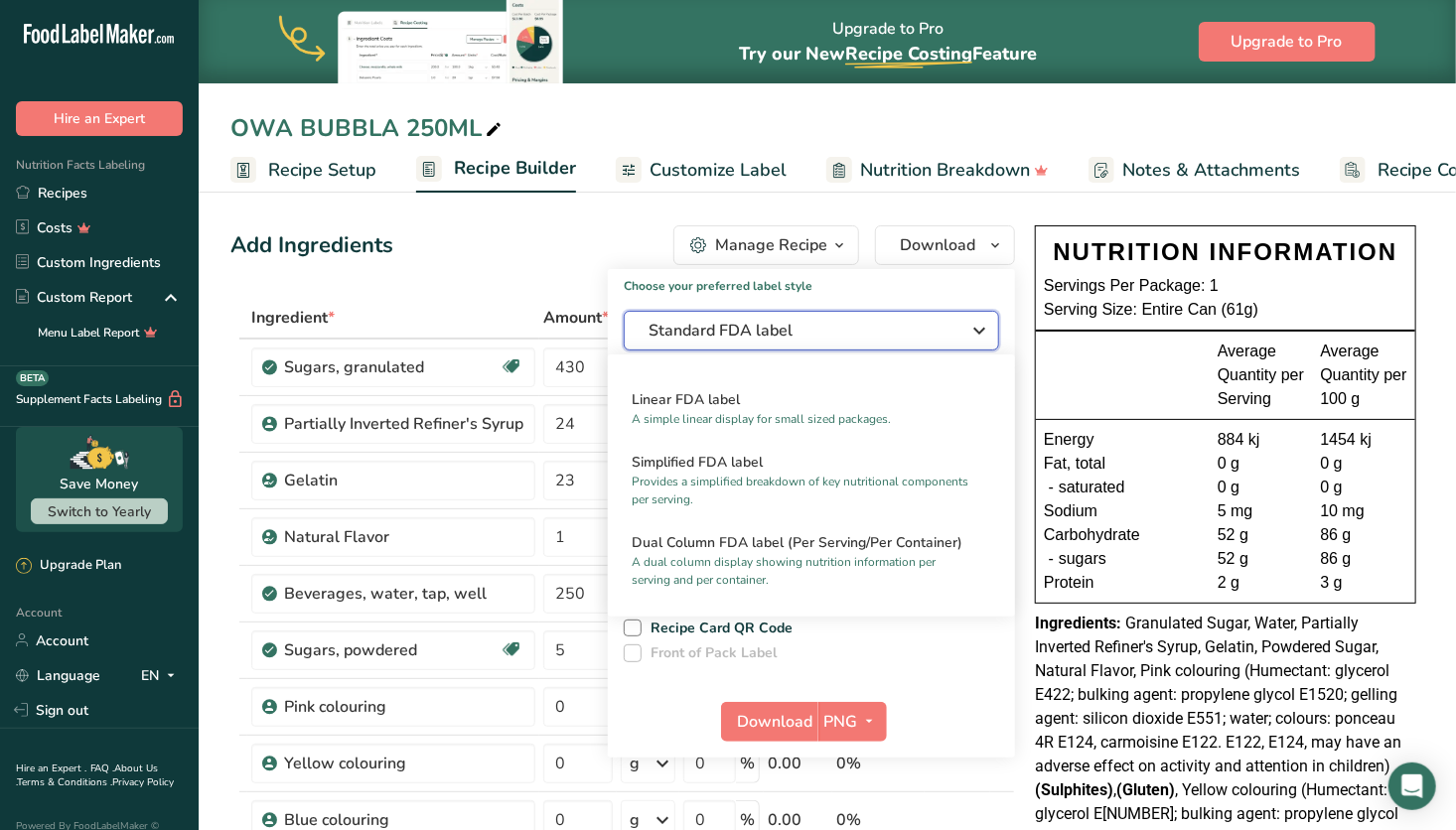 scroll, scrollTop: 0, scrollLeft: 0, axis: both 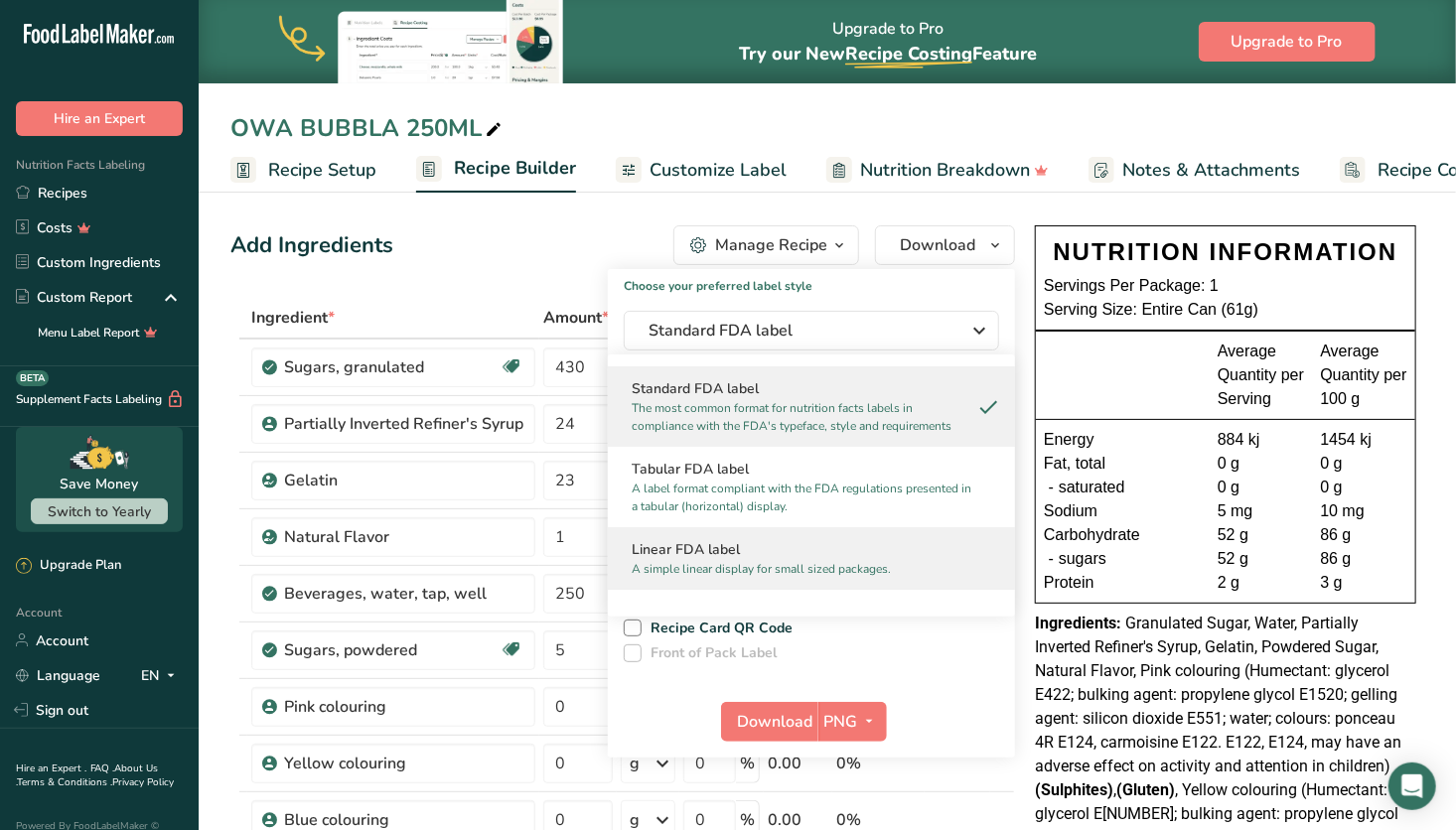 click on "Linear FDA label" at bounding box center [811, 549] 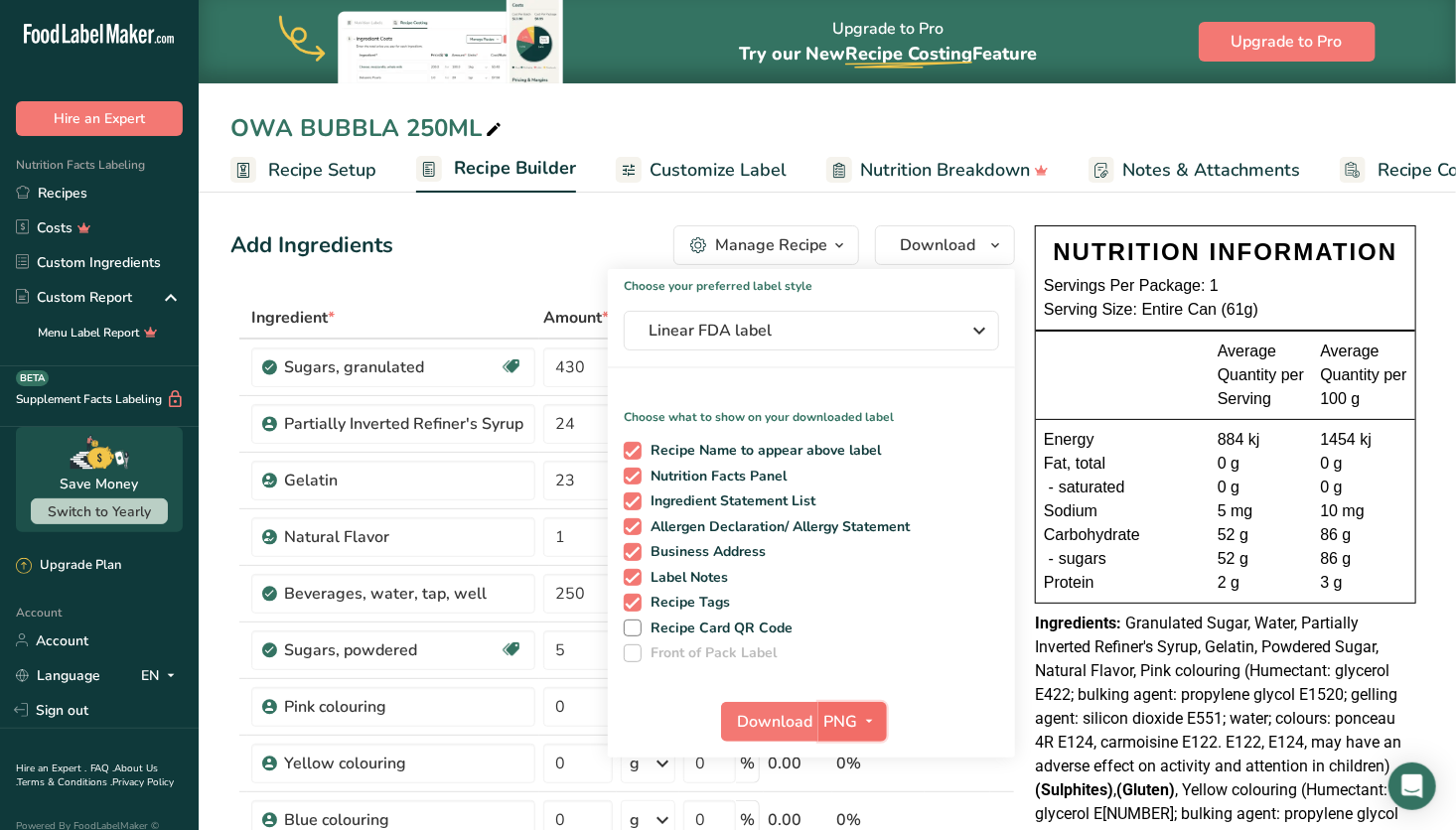 click on "PNG" at bounding box center (841, 722) 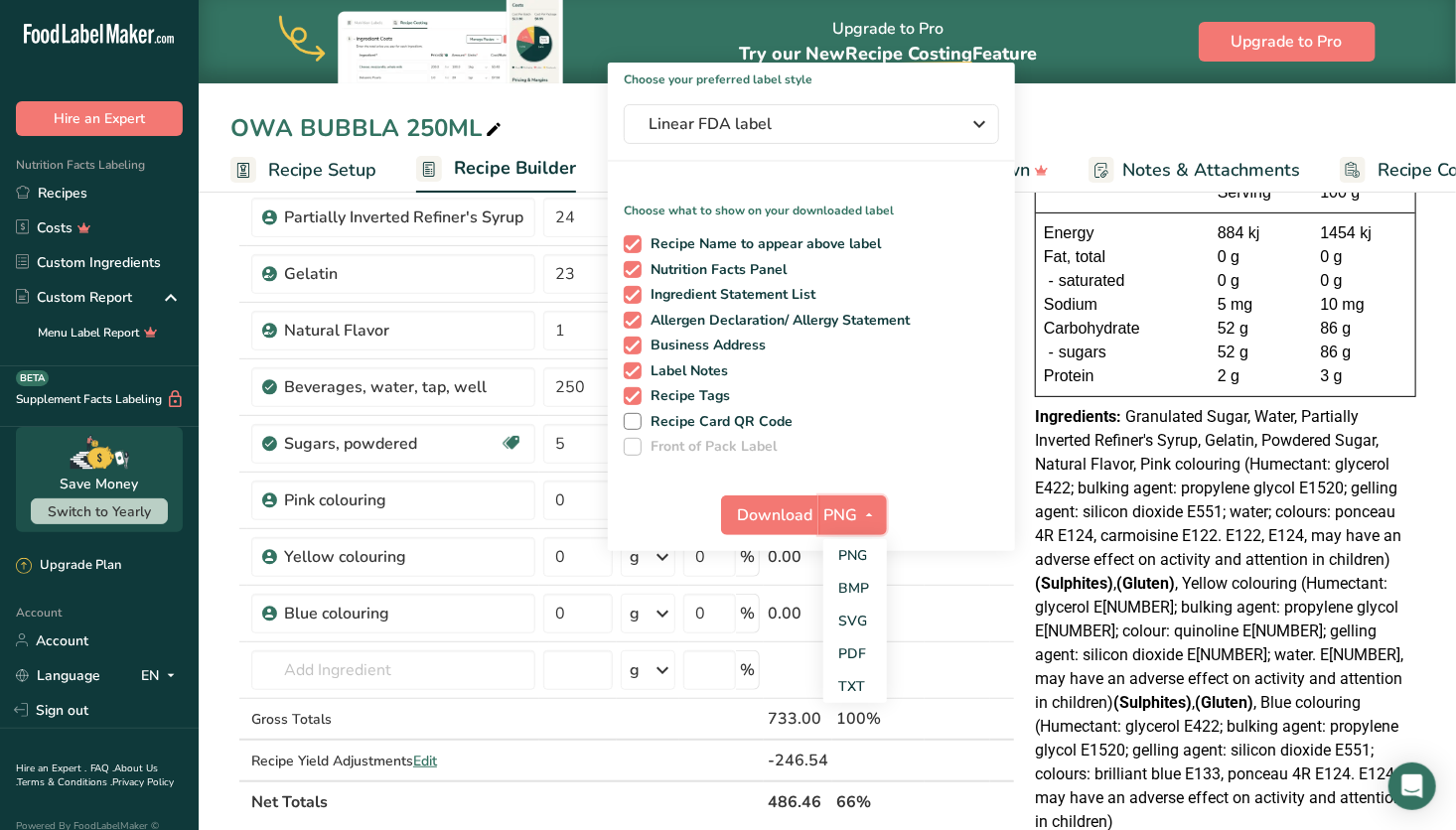 scroll, scrollTop: 218, scrollLeft: 0, axis: vertical 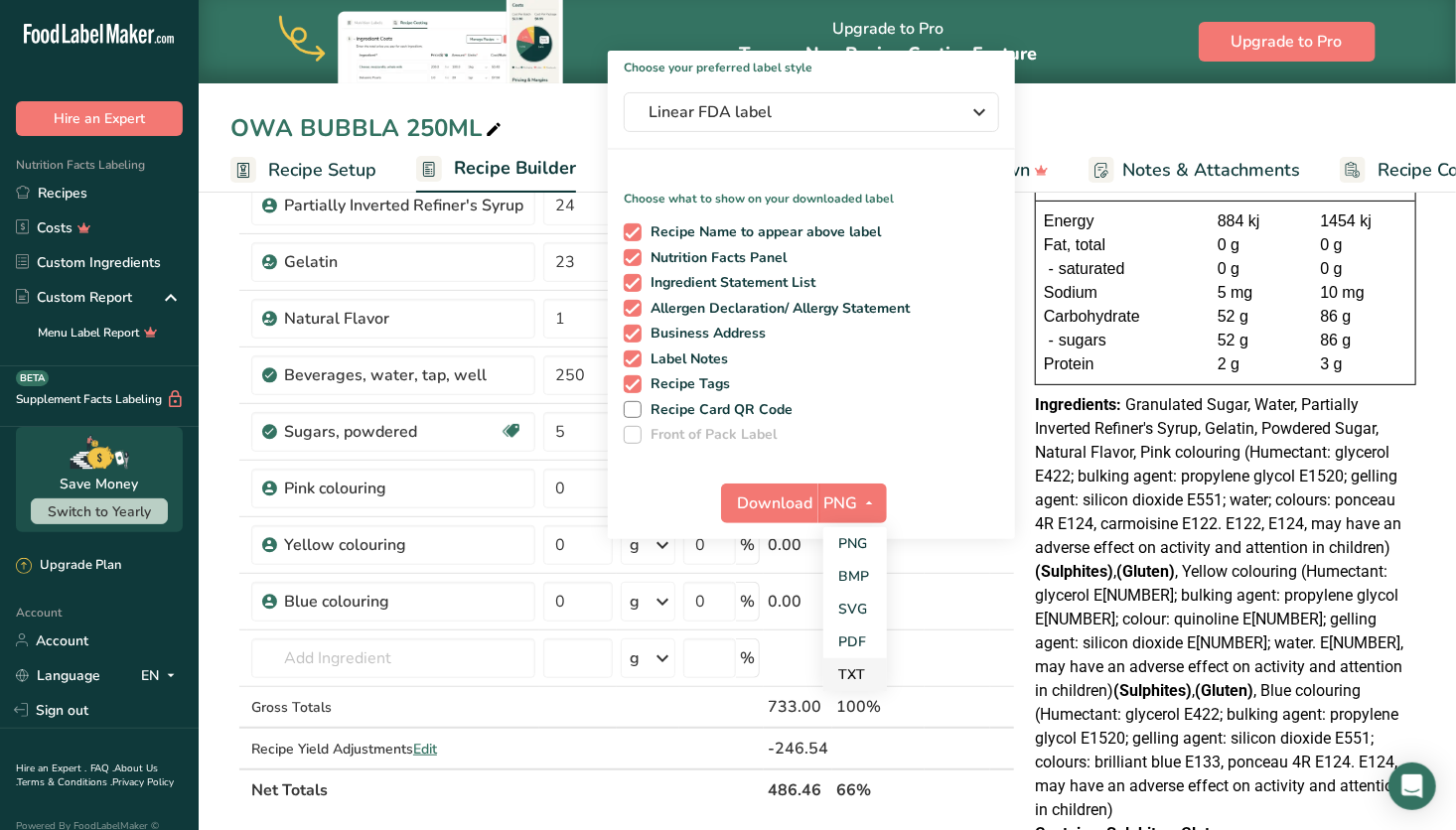 click on "TXT" at bounding box center [855, 674] 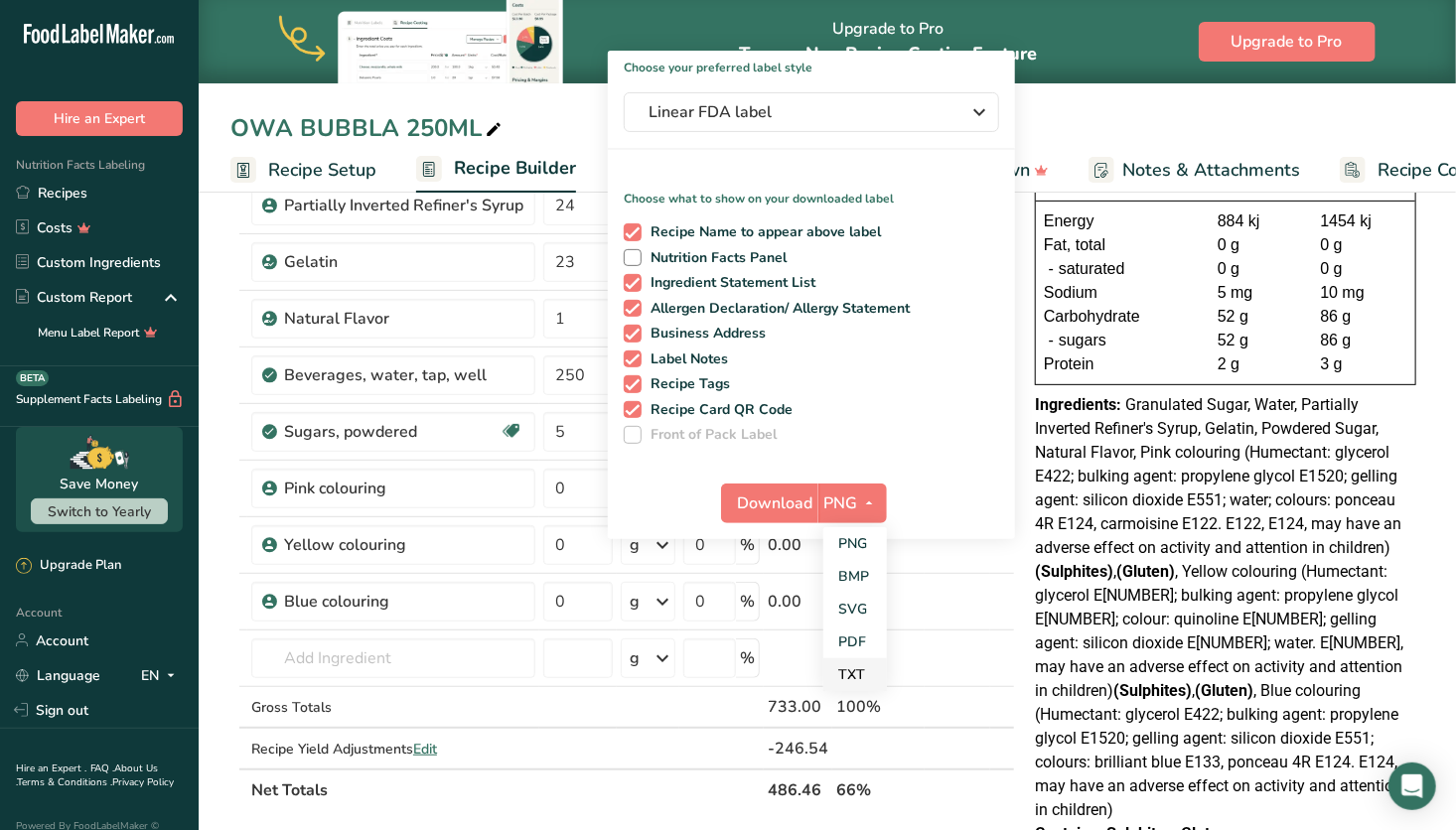 checkbox on "false" 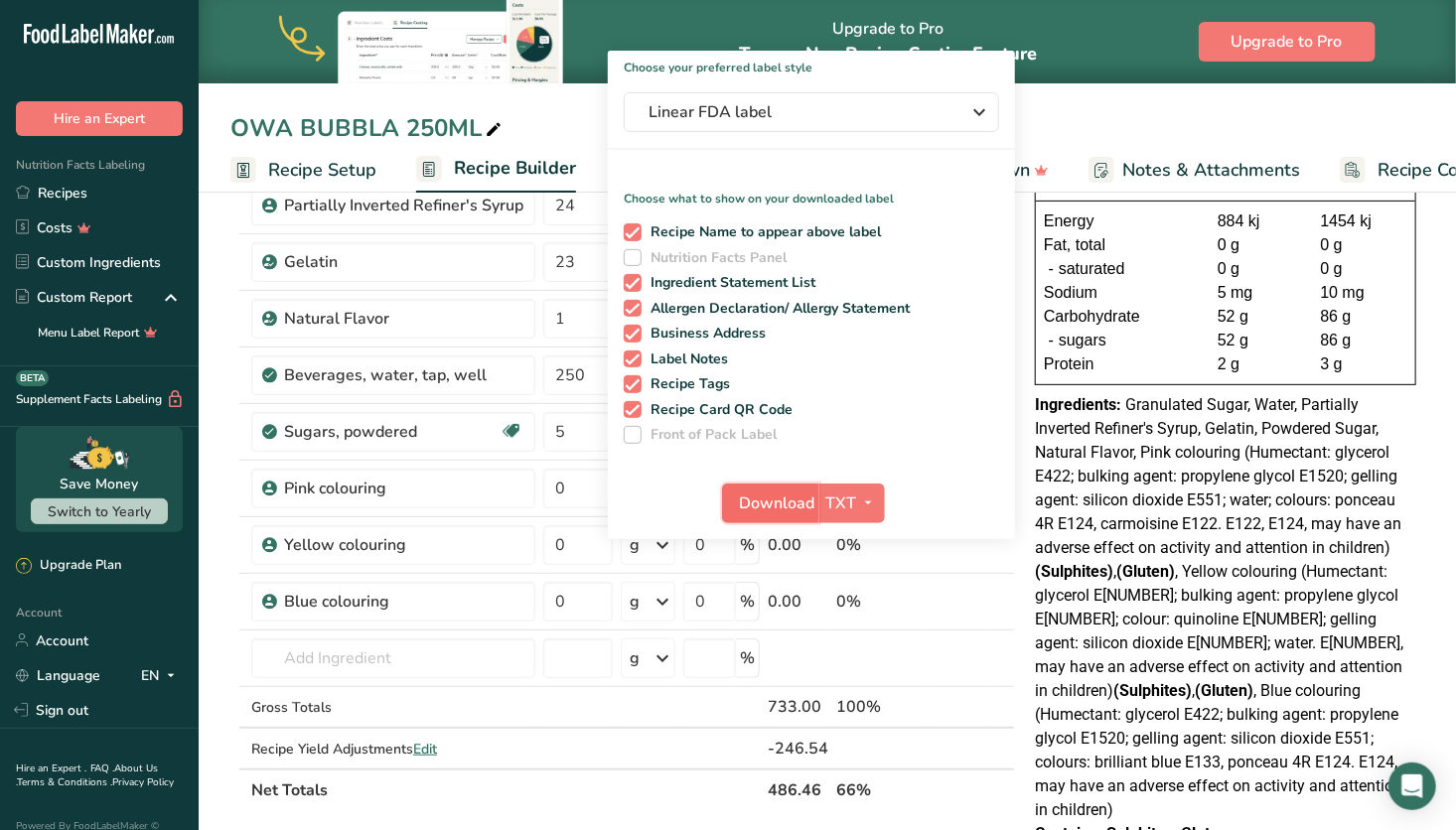 click on "Download" at bounding box center (777, 503) 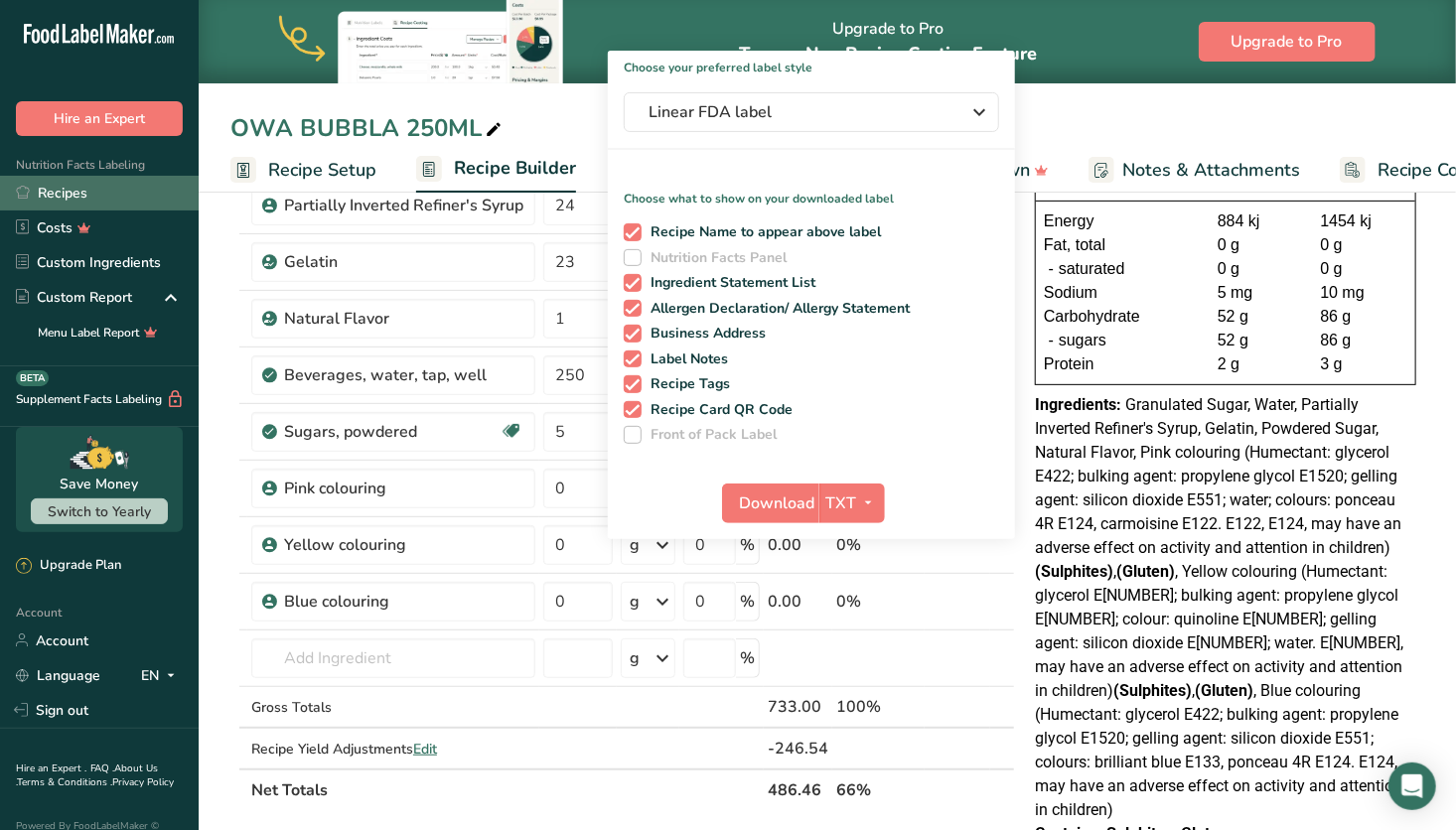 click on "Recipes" at bounding box center (99, 193) 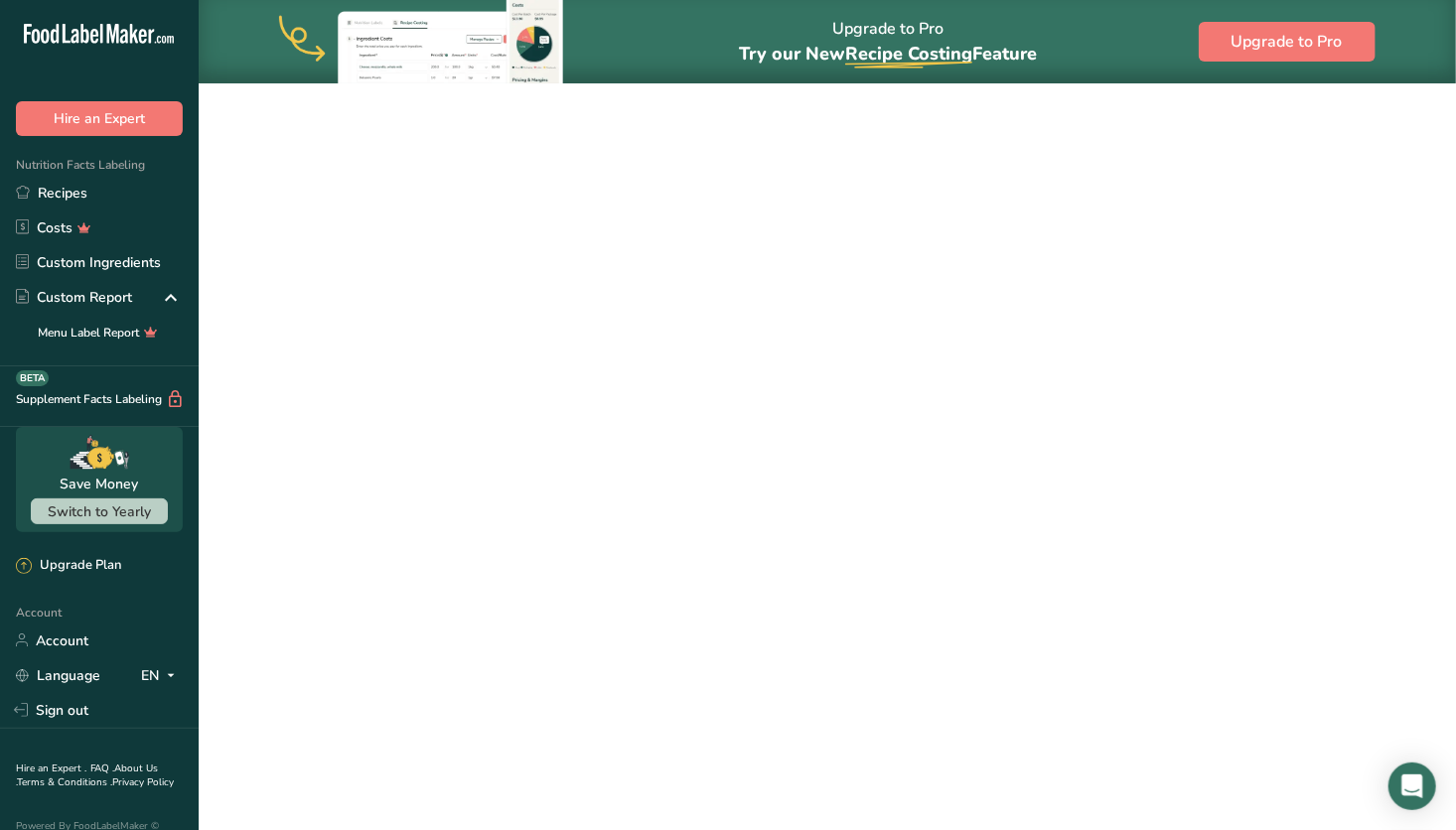 scroll, scrollTop: 0, scrollLeft: 0, axis: both 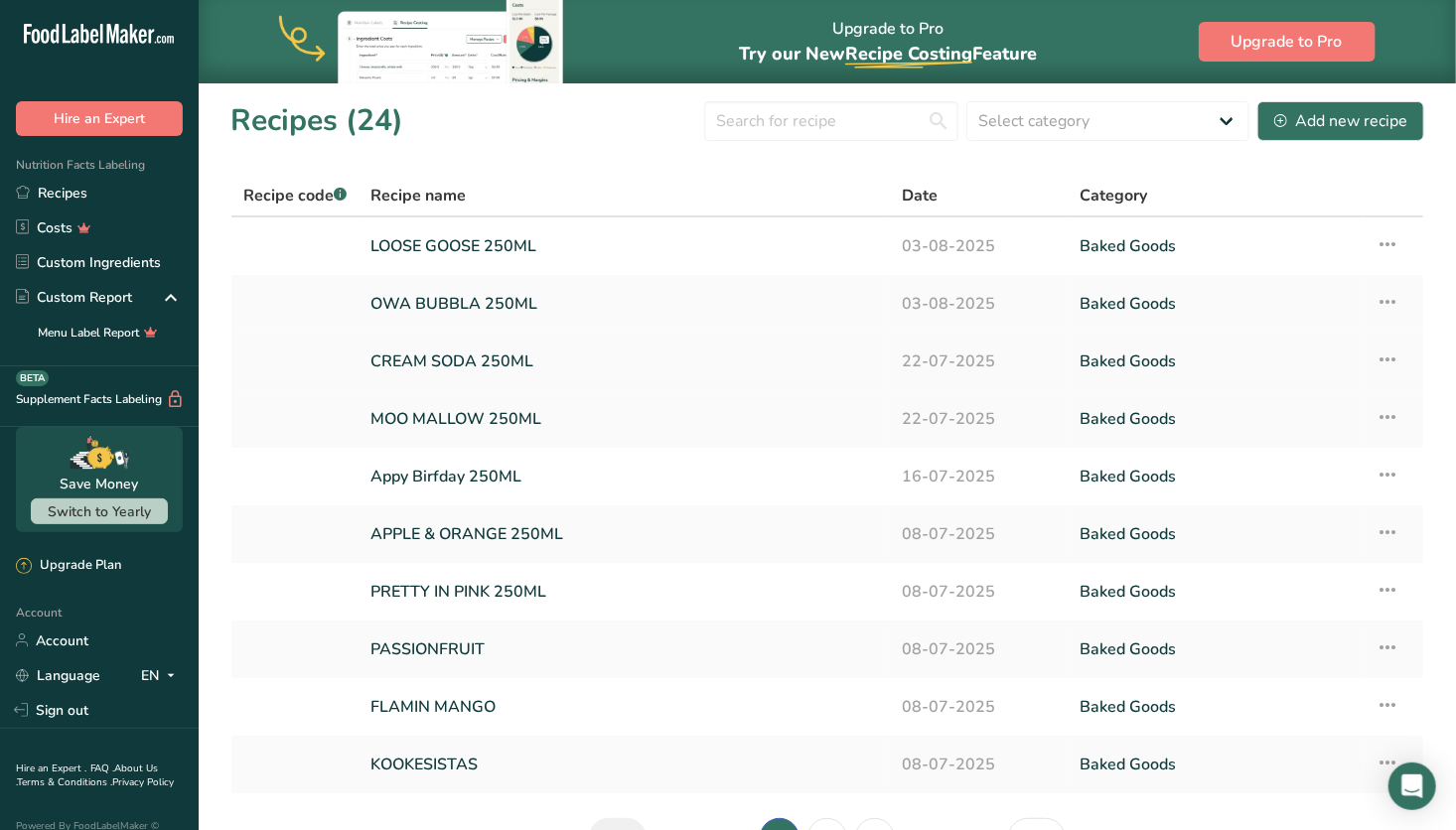 click on "CREAM SODA 250ML" at bounding box center (624, 361) 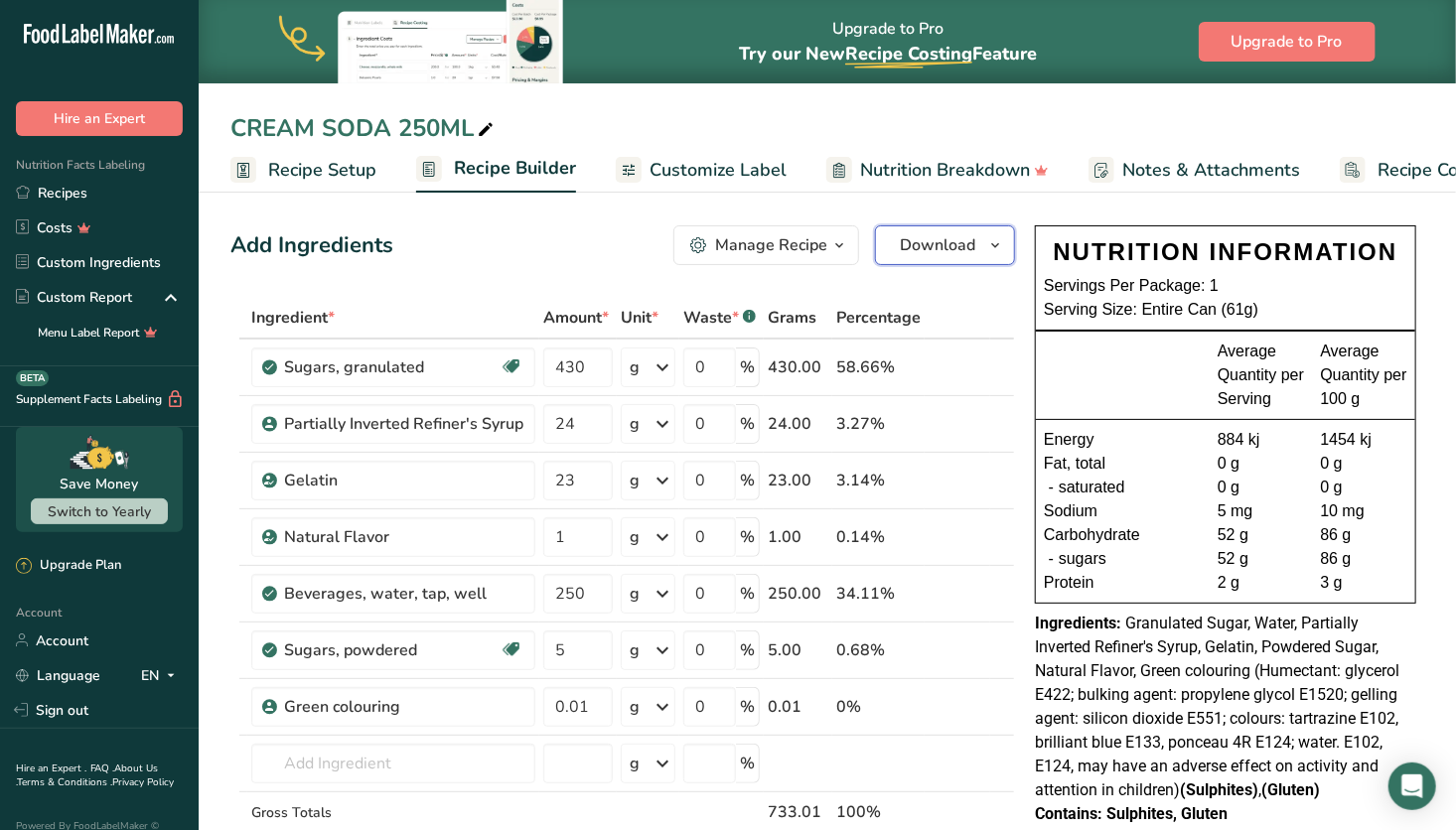 click on "Download" at bounding box center [938, 245] 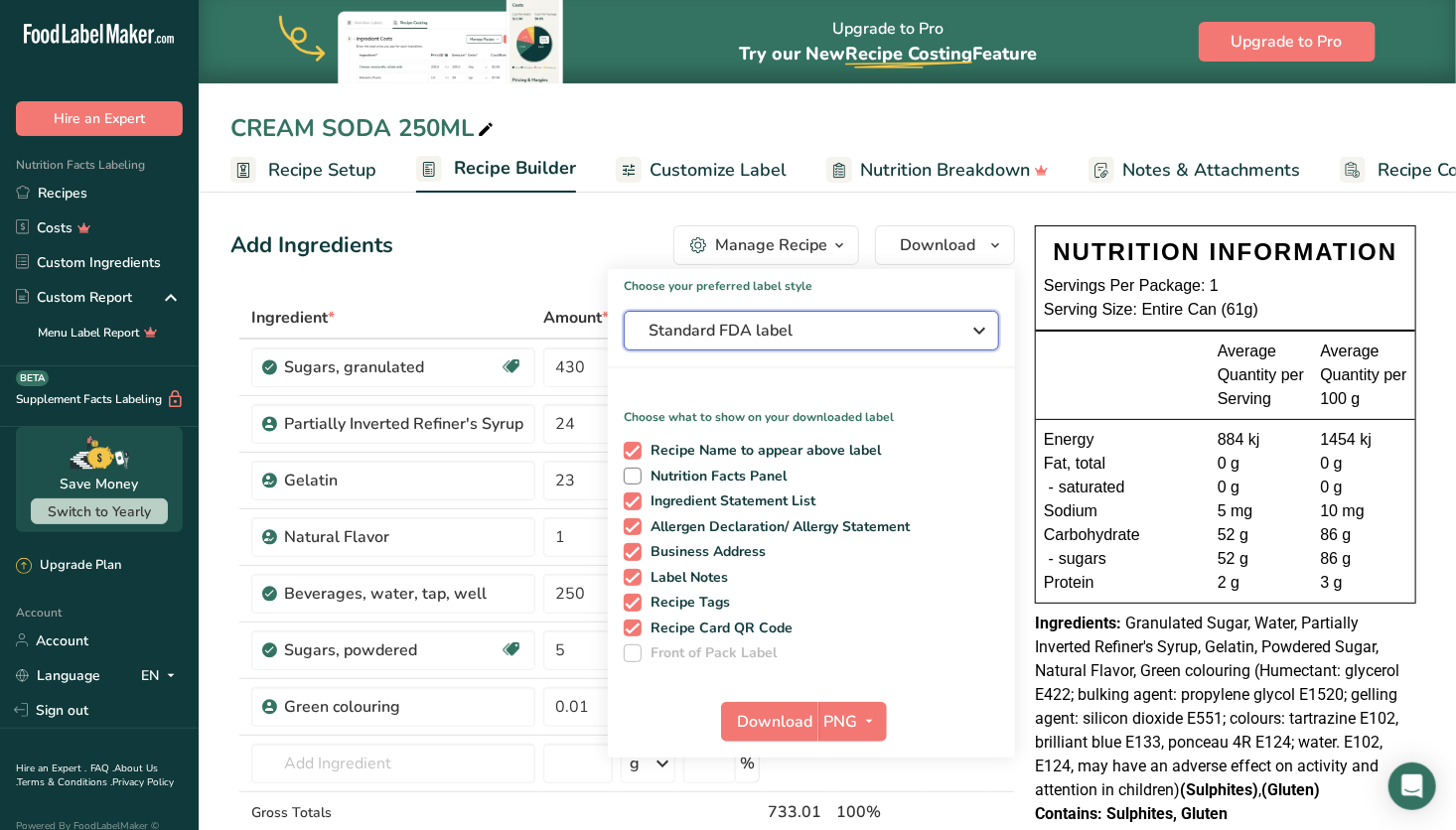 click on "Standard FDA label" at bounding box center (798, 331) 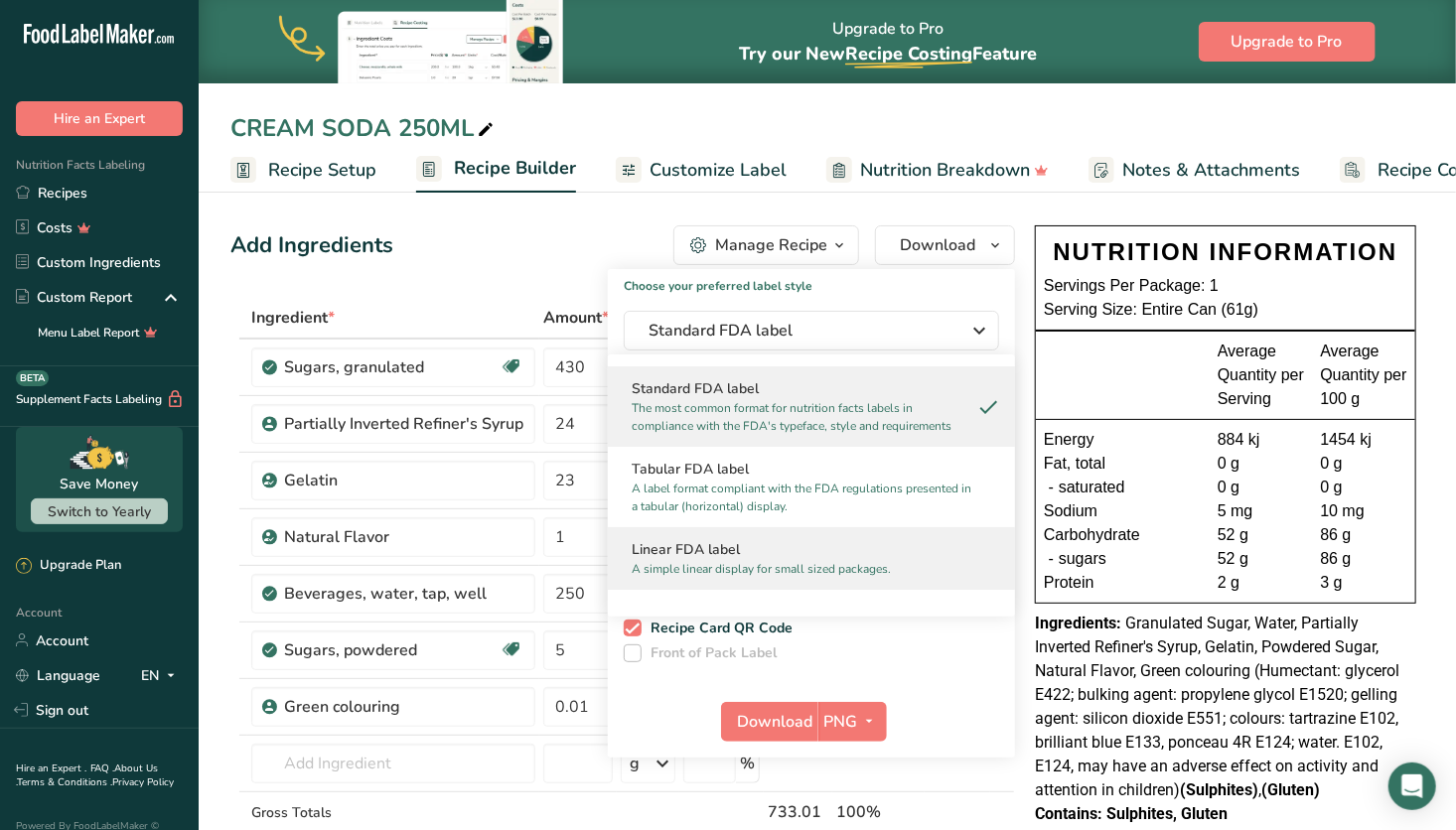 click on "Linear FDA label
A simple linear display for small sized packages." at bounding box center (811, 558) 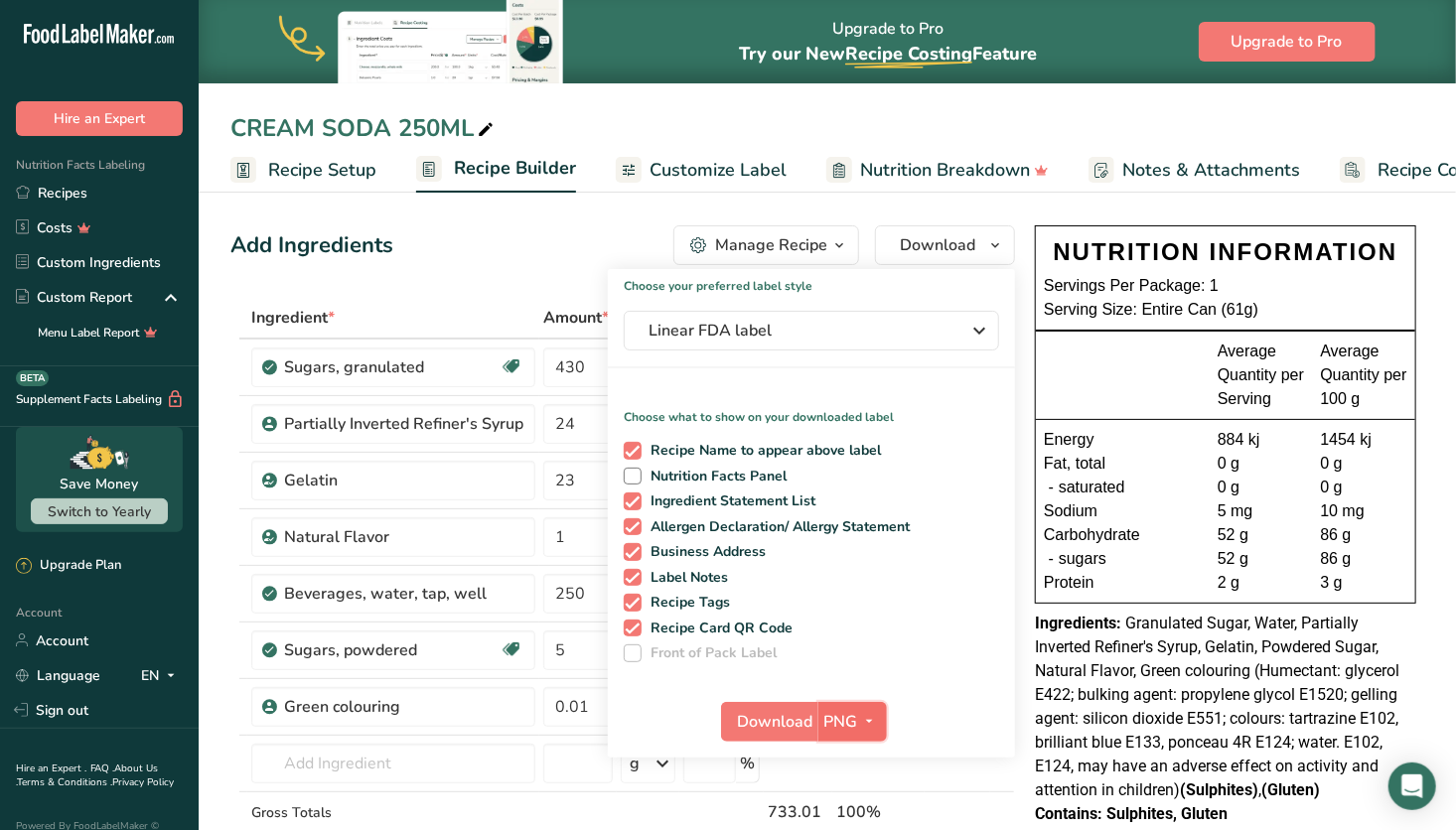 click on "PNG" at bounding box center (841, 722) 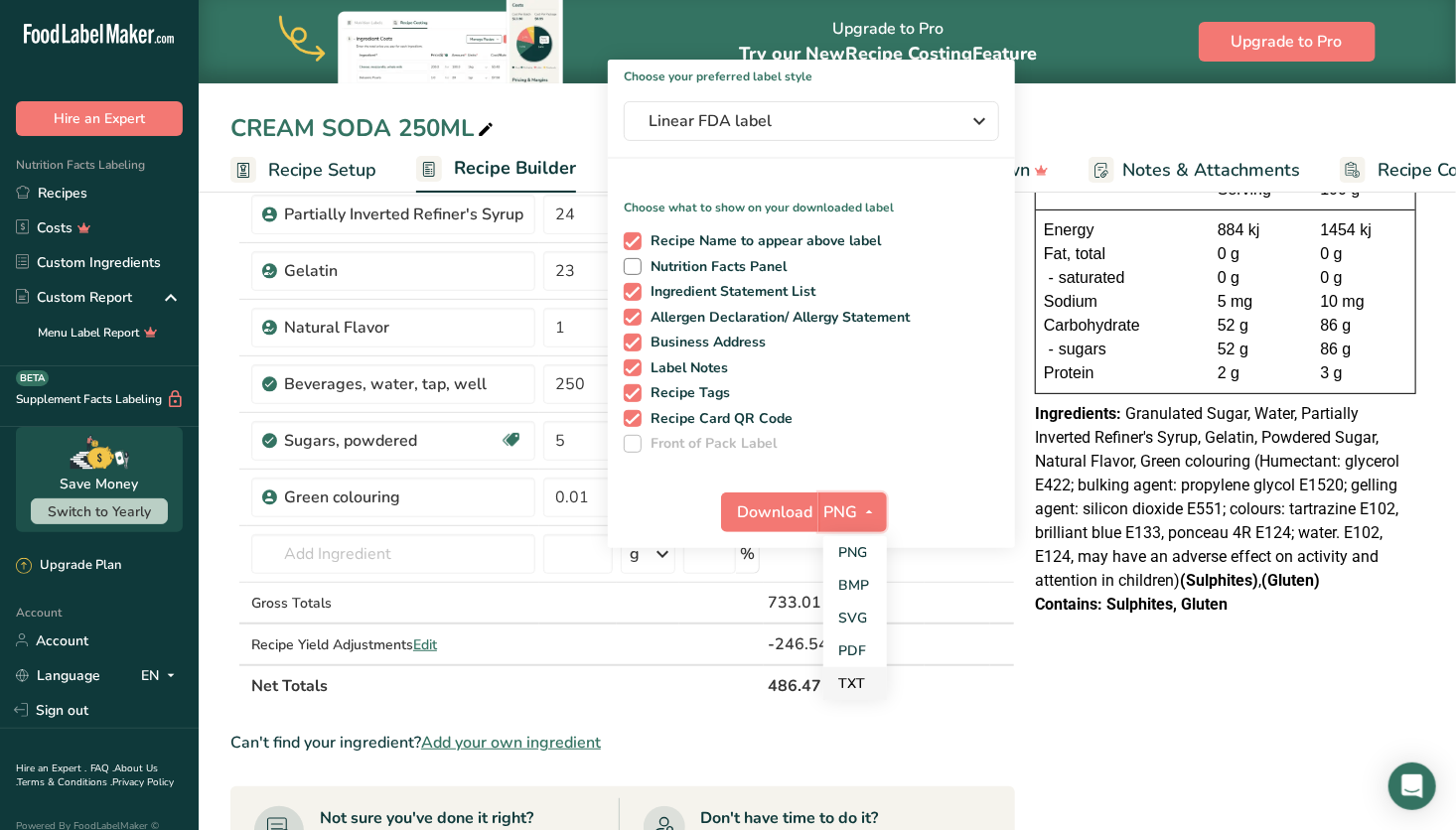 scroll, scrollTop: 210, scrollLeft: 0, axis: vertical 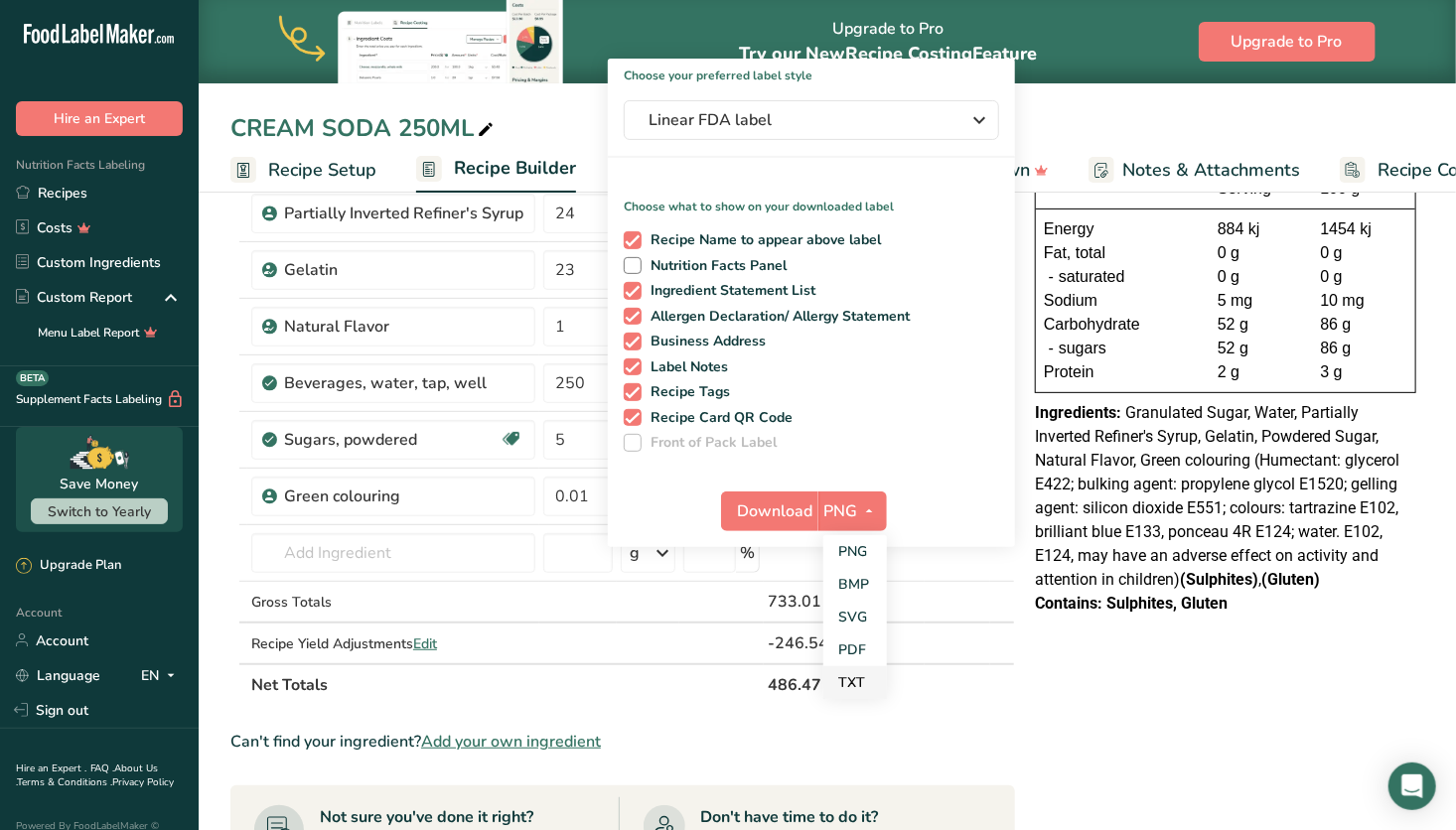 click on "TXT" at bounding box center (855, 682) 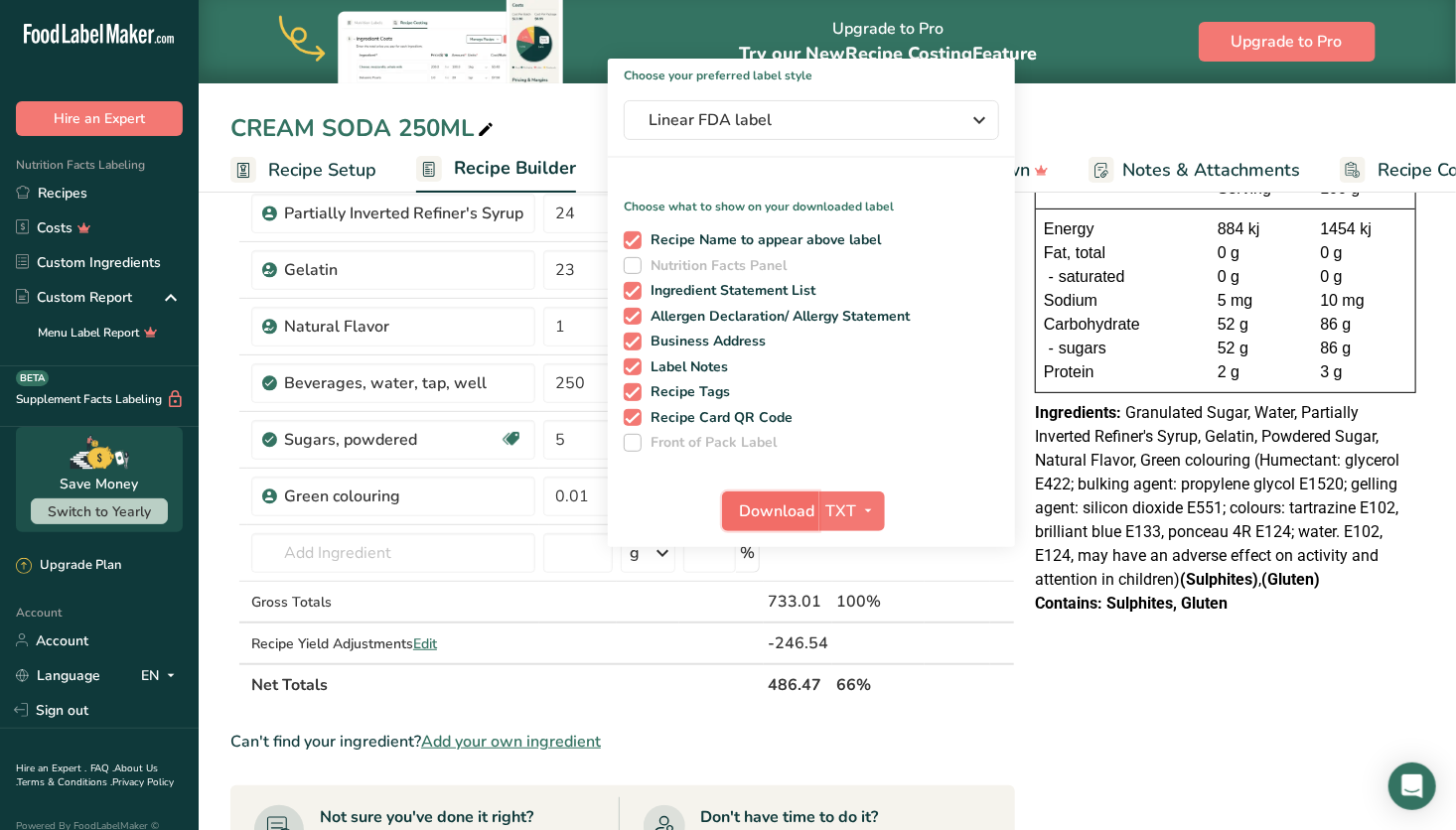 click on "Download" at bounding box center [777, 511] 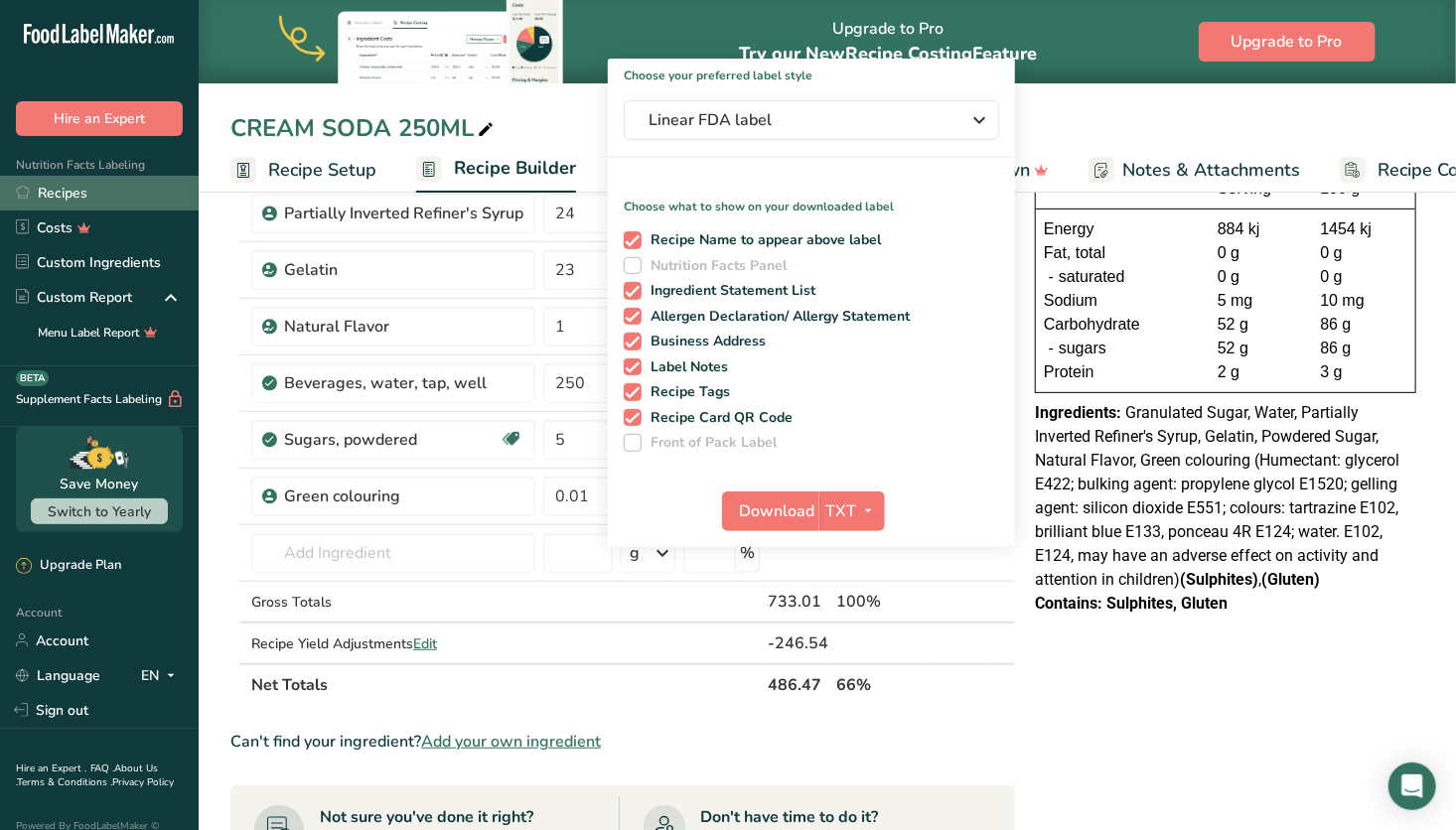click on "Recipes" at bounding box center [99, 193] 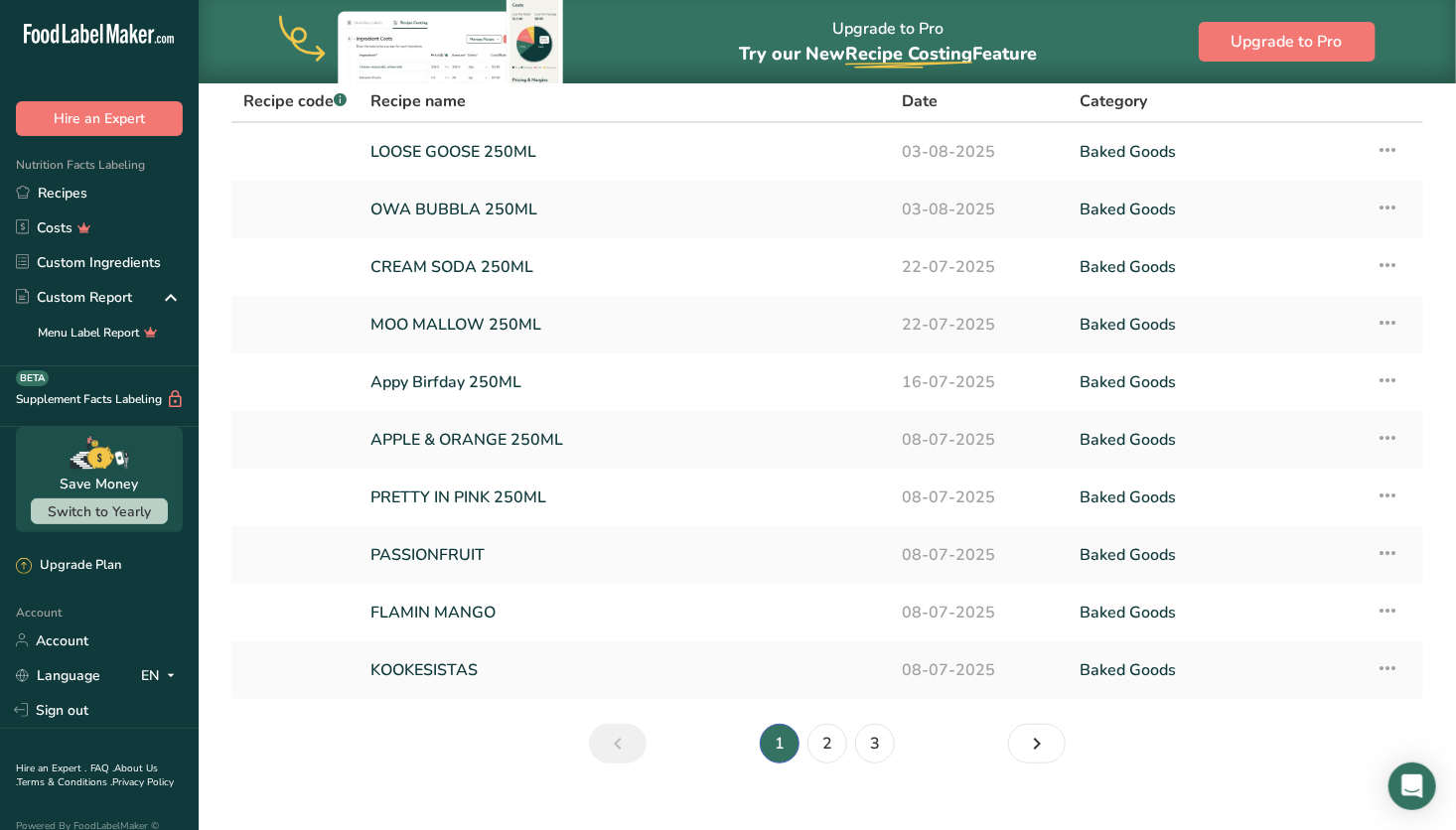 scroll, scrollTop: 95, scrollLeft: 0, axis: vertical 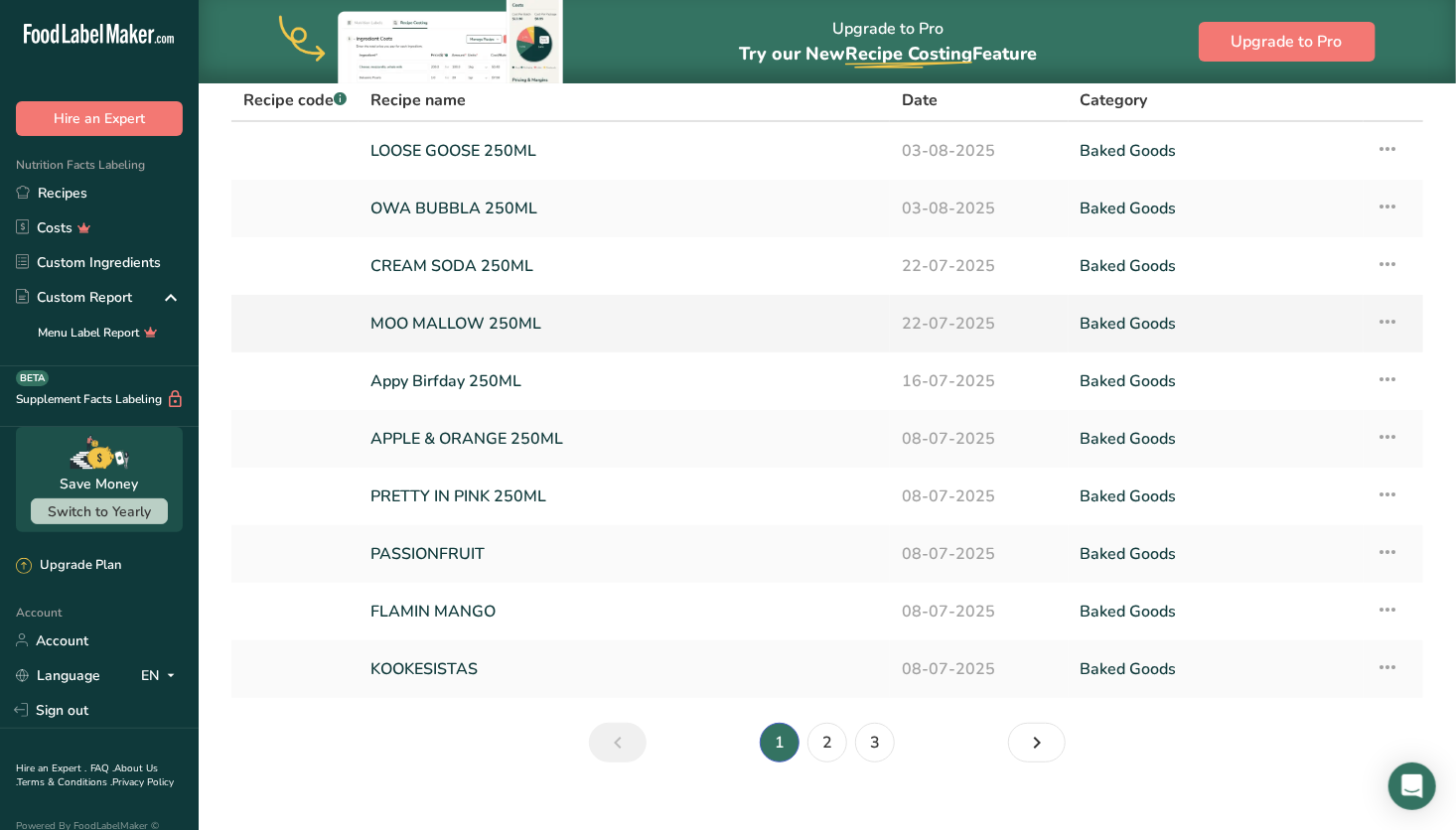 click on "MOO MALLOW 250ML" at bounding box center [624, 324] 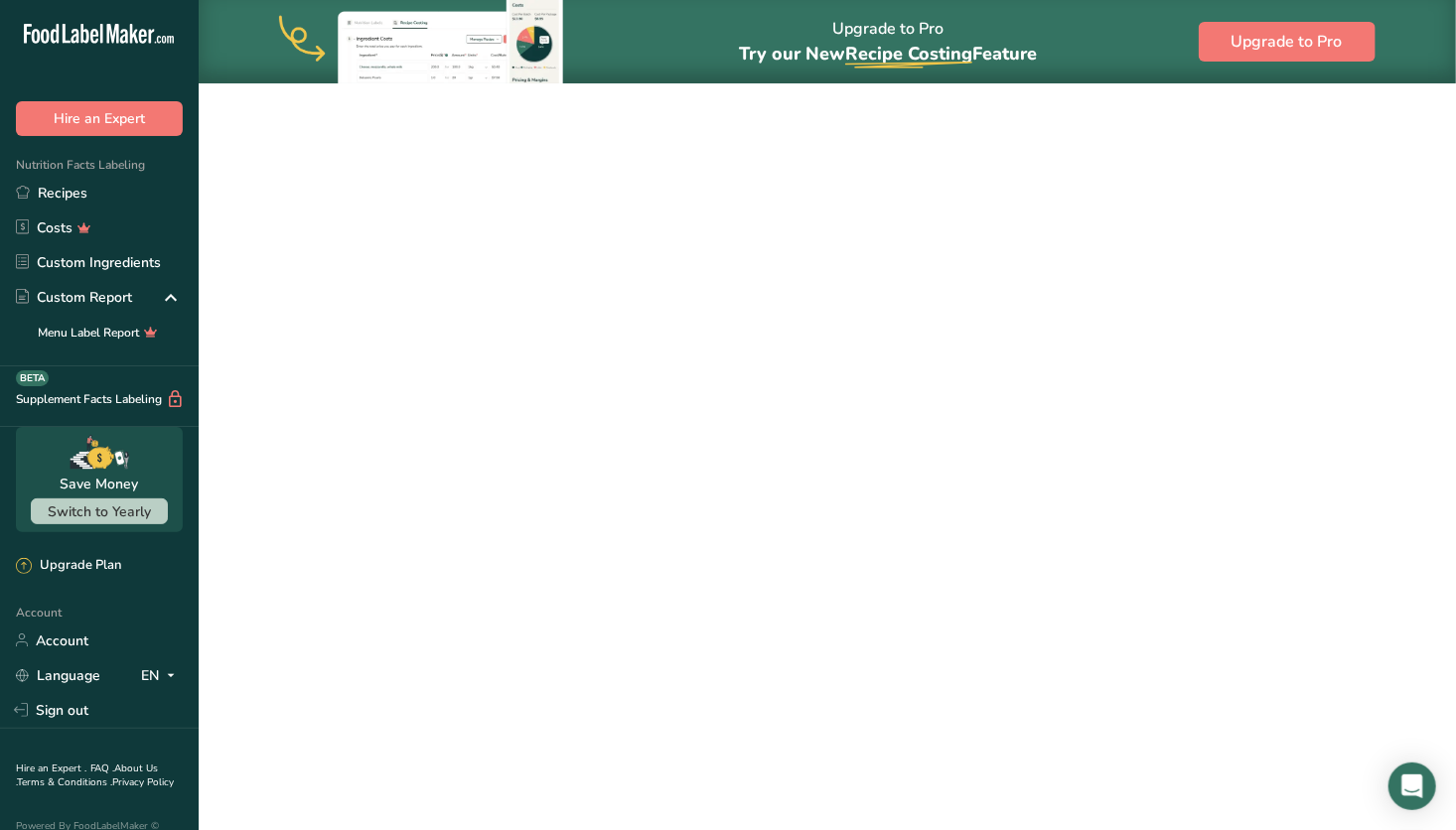 scroll, scrollTop: 0, scrollLeft: 0, axis: both 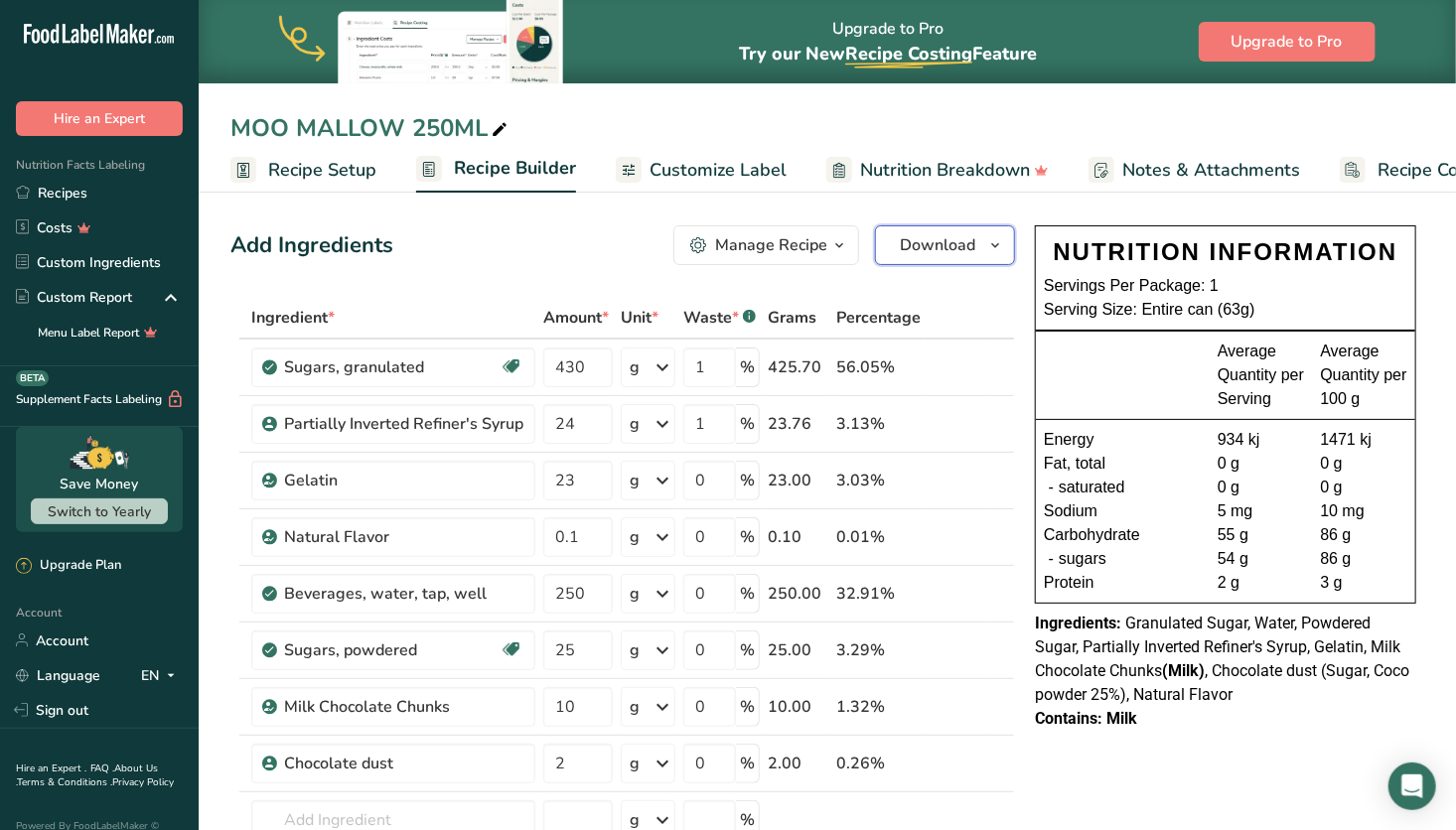 click on "Download" at bounding box center [938, 245] 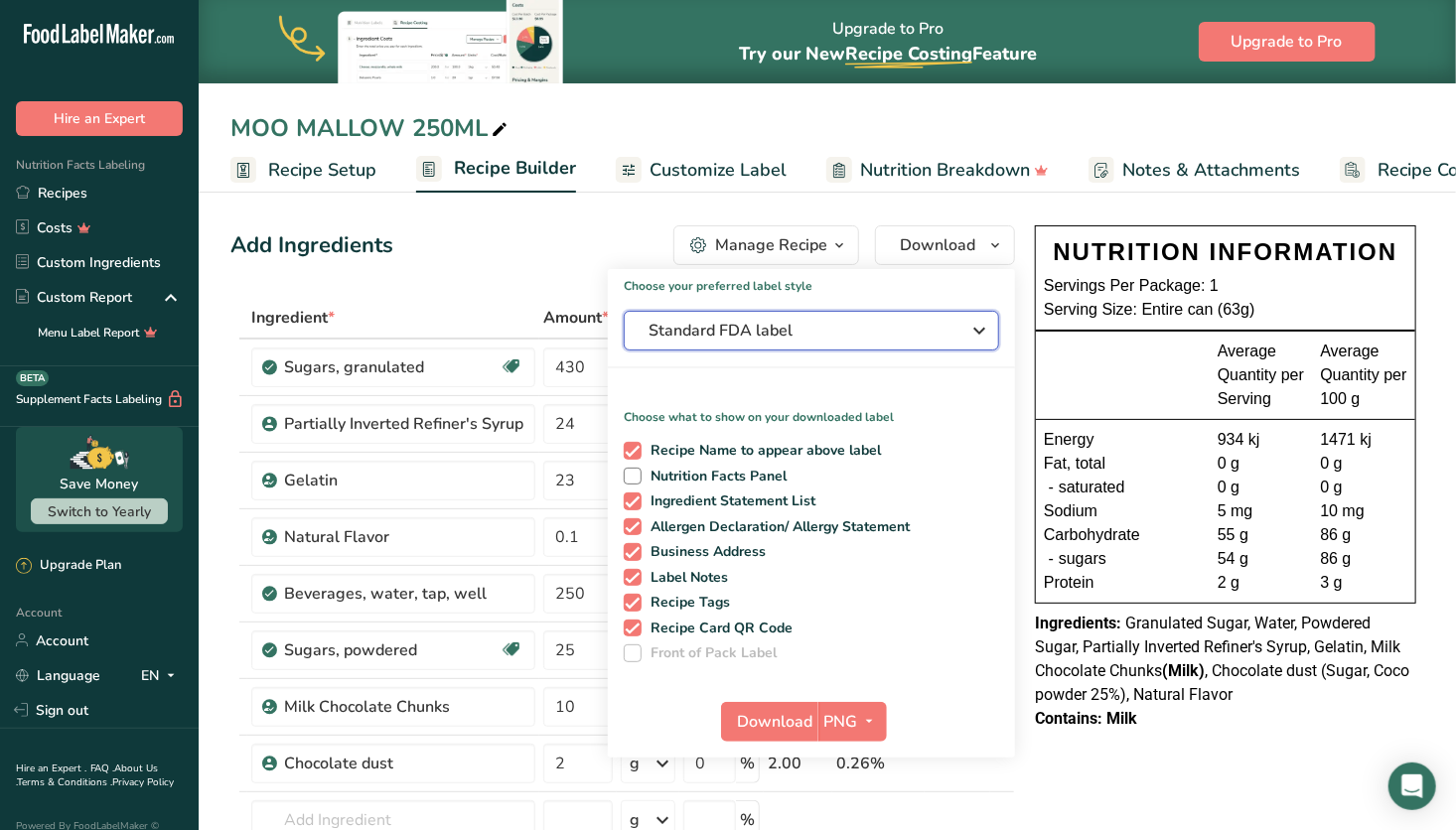 click on "Standard FDA label" at bounding box center (798, 331) 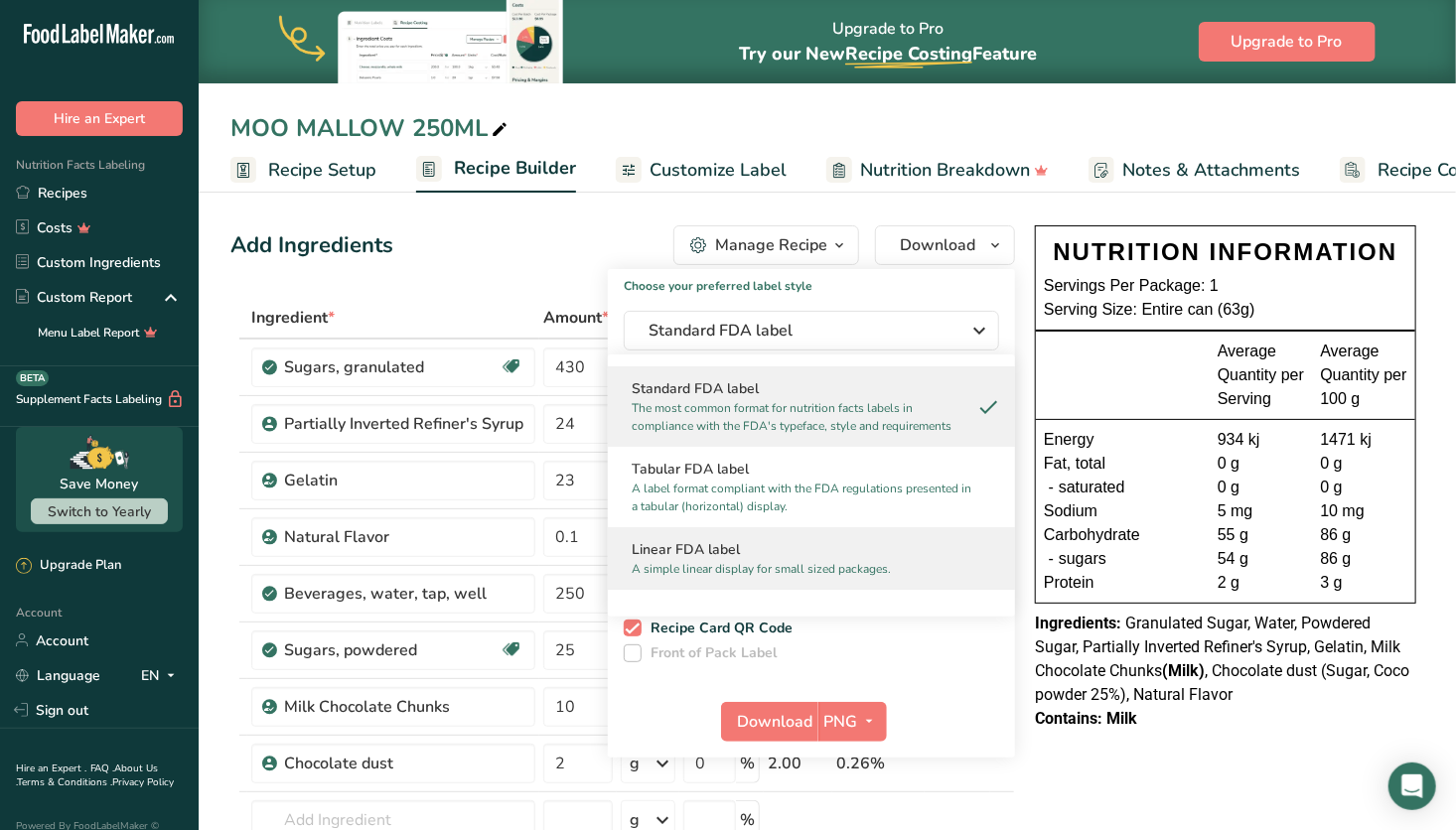 click on "A simple linear display for small sized packages." at bounding box center [802, 569] 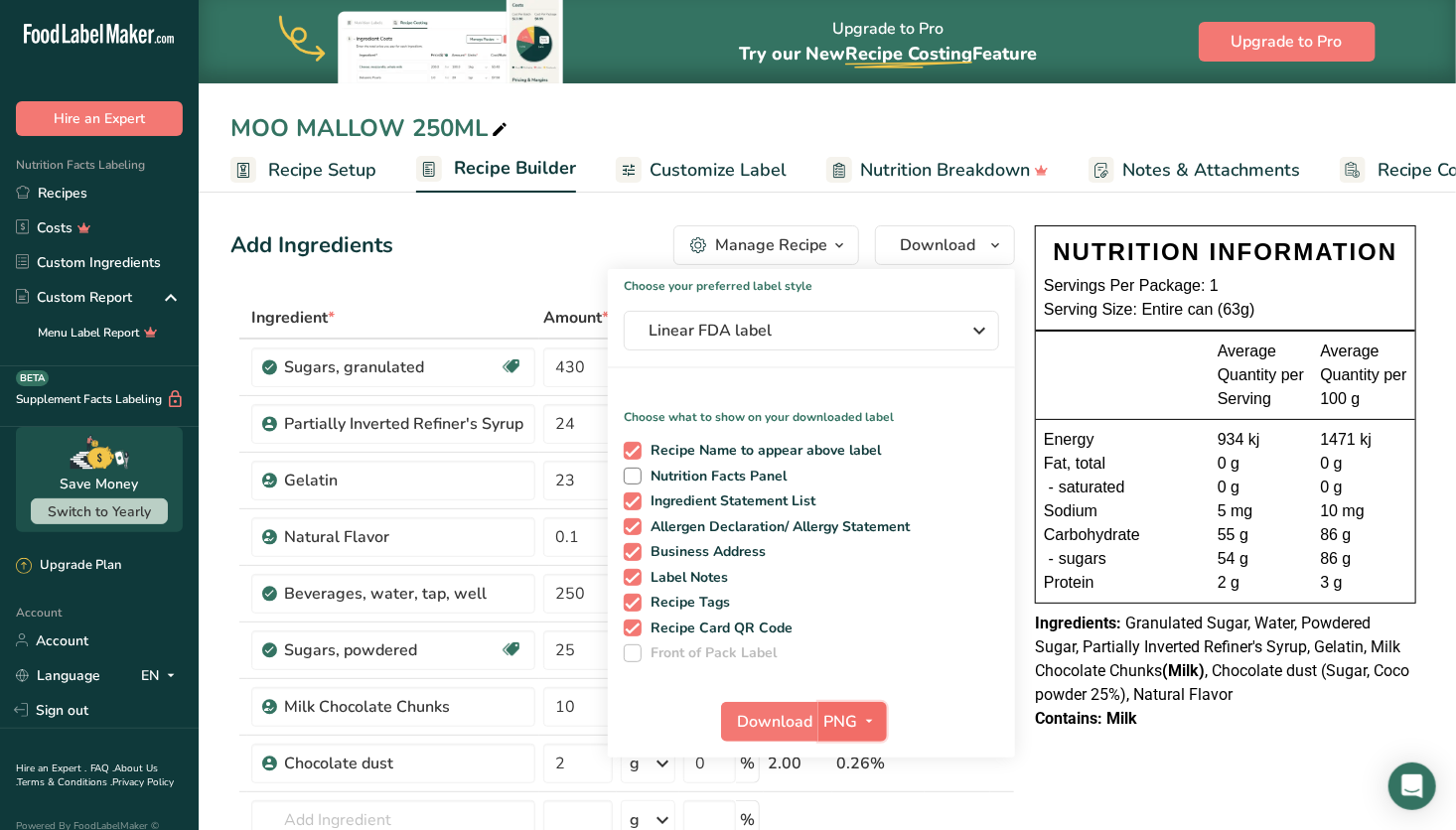 click at bounding box center [870, 721] 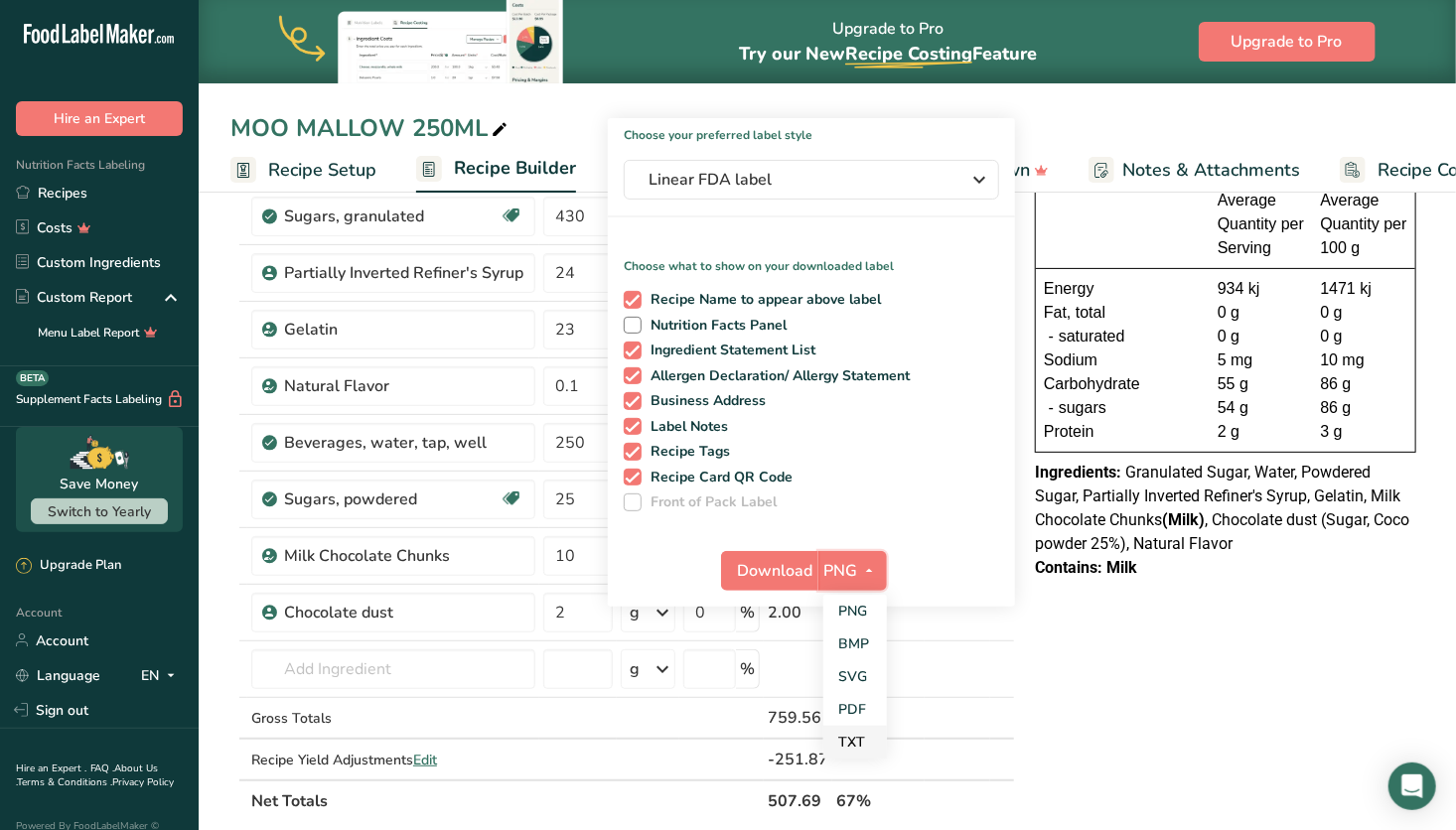 scroll, scrollTop: 153, scrollLeft: 0, axis: vertical 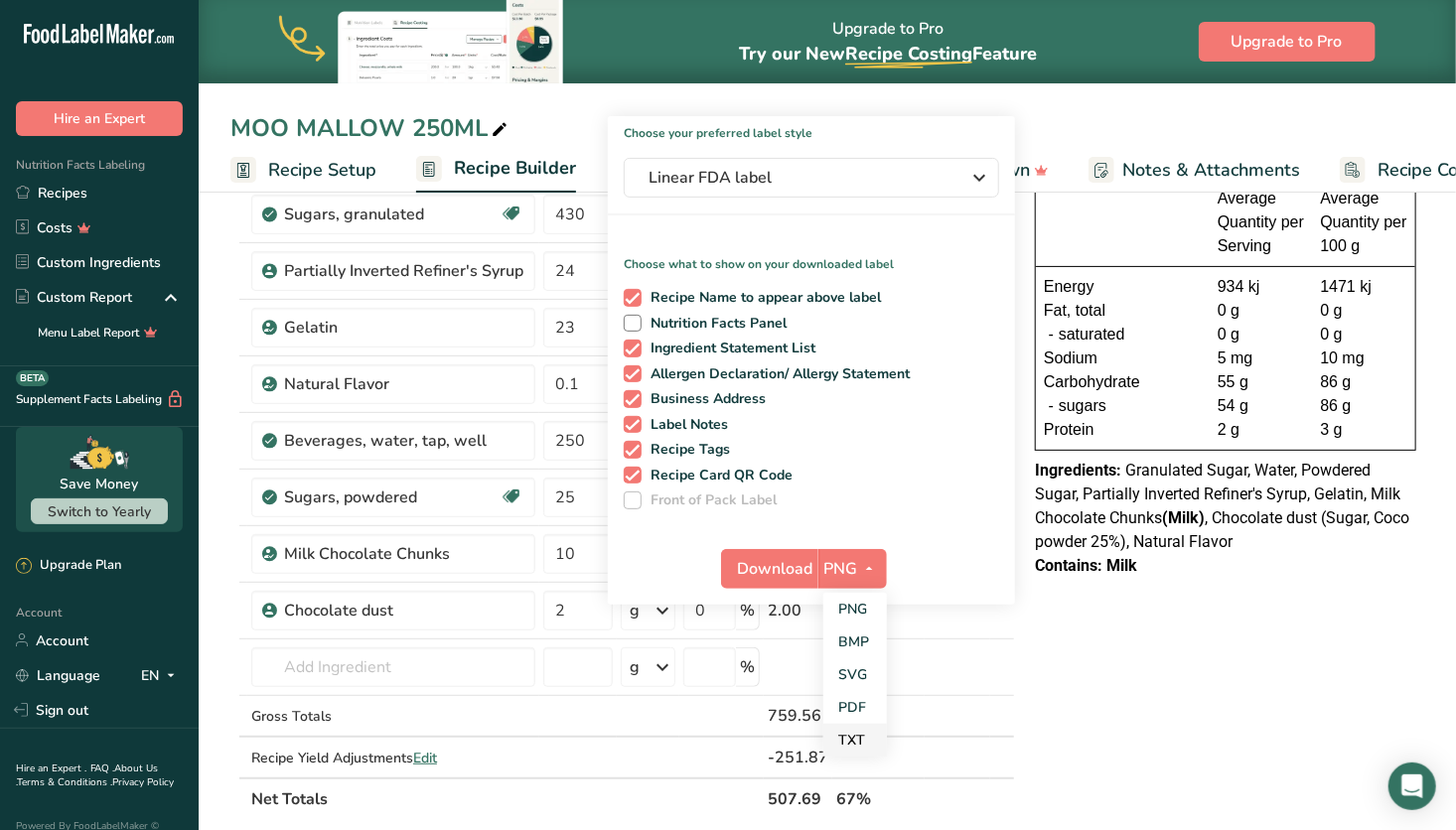 click on "TXT" at bounding box center (855, 740) 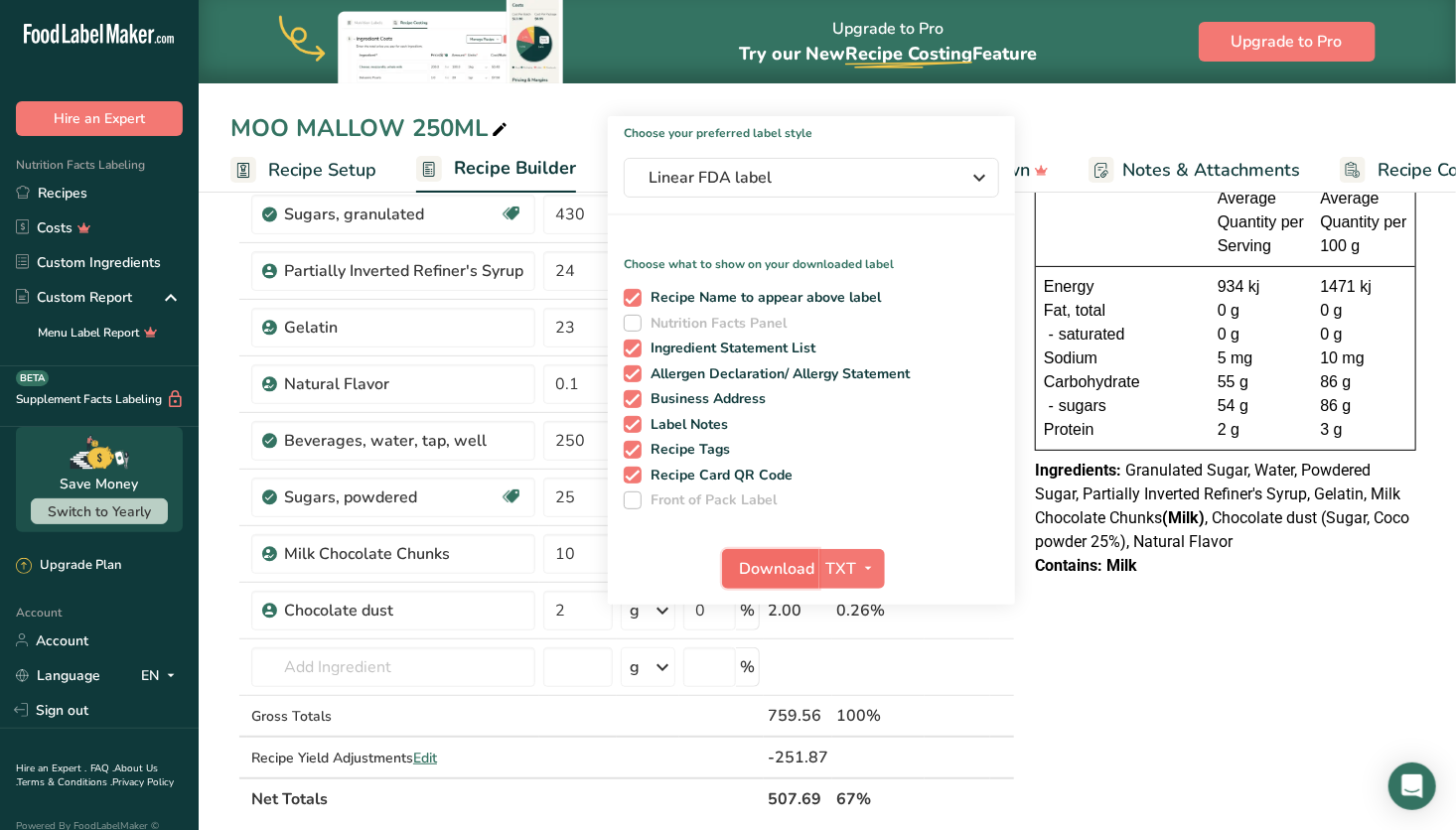 click on "Download" at bounding box center (777, 569) 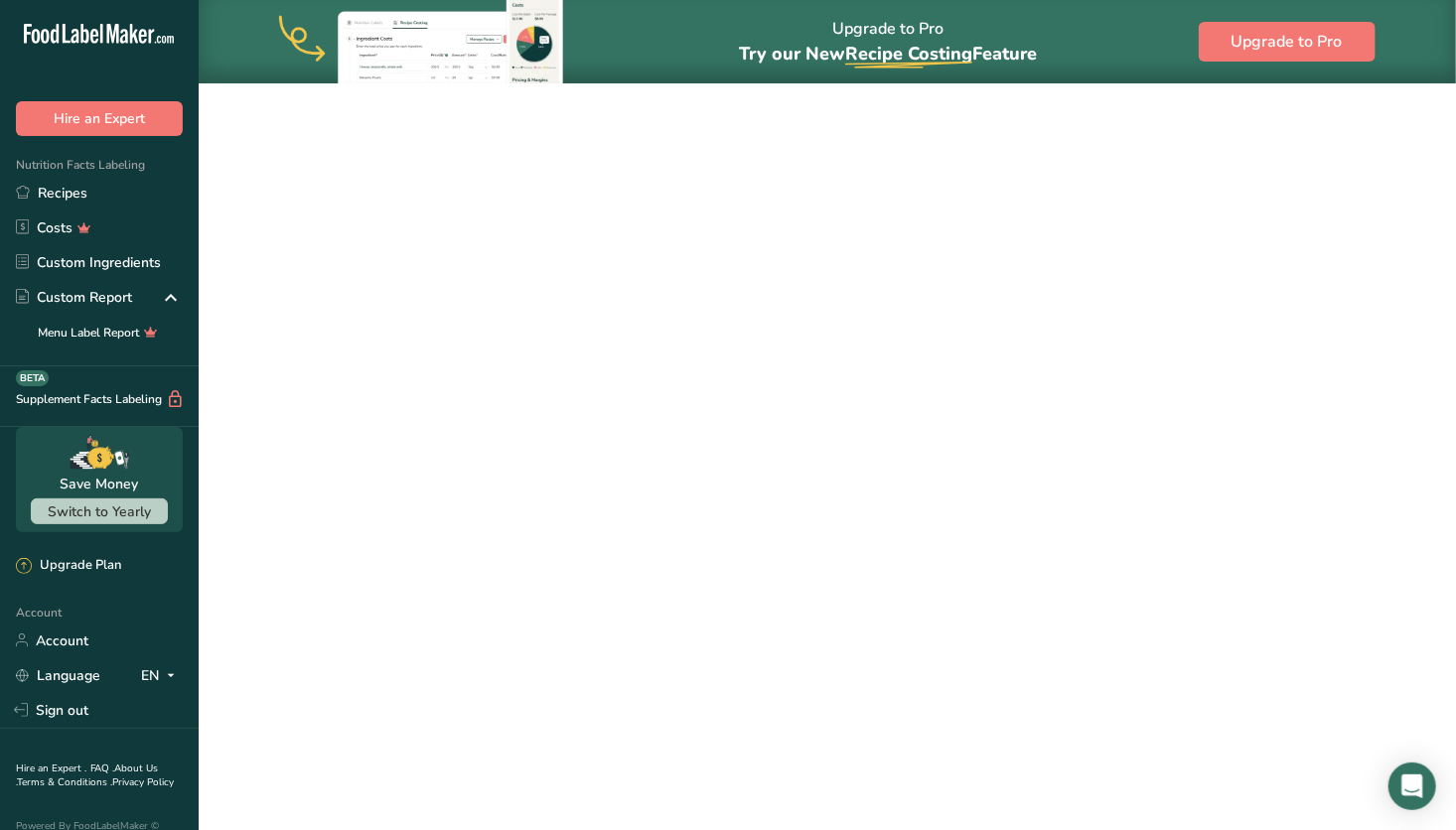 scroll, scrollTop: 0, scrollLeft: 0, axis: both 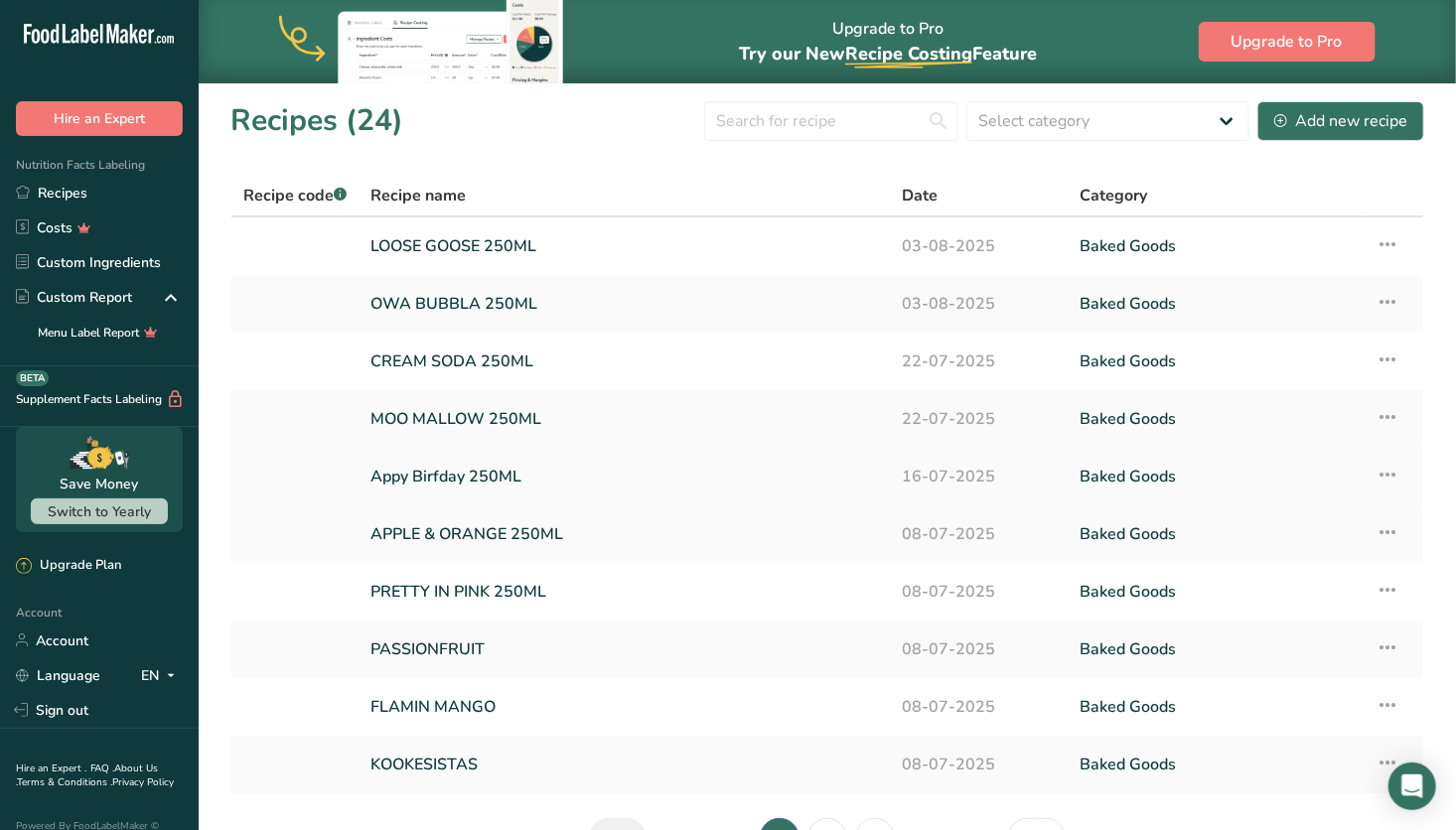 click on "Appy Birfday 250ML" at bounding box center (624, 477) 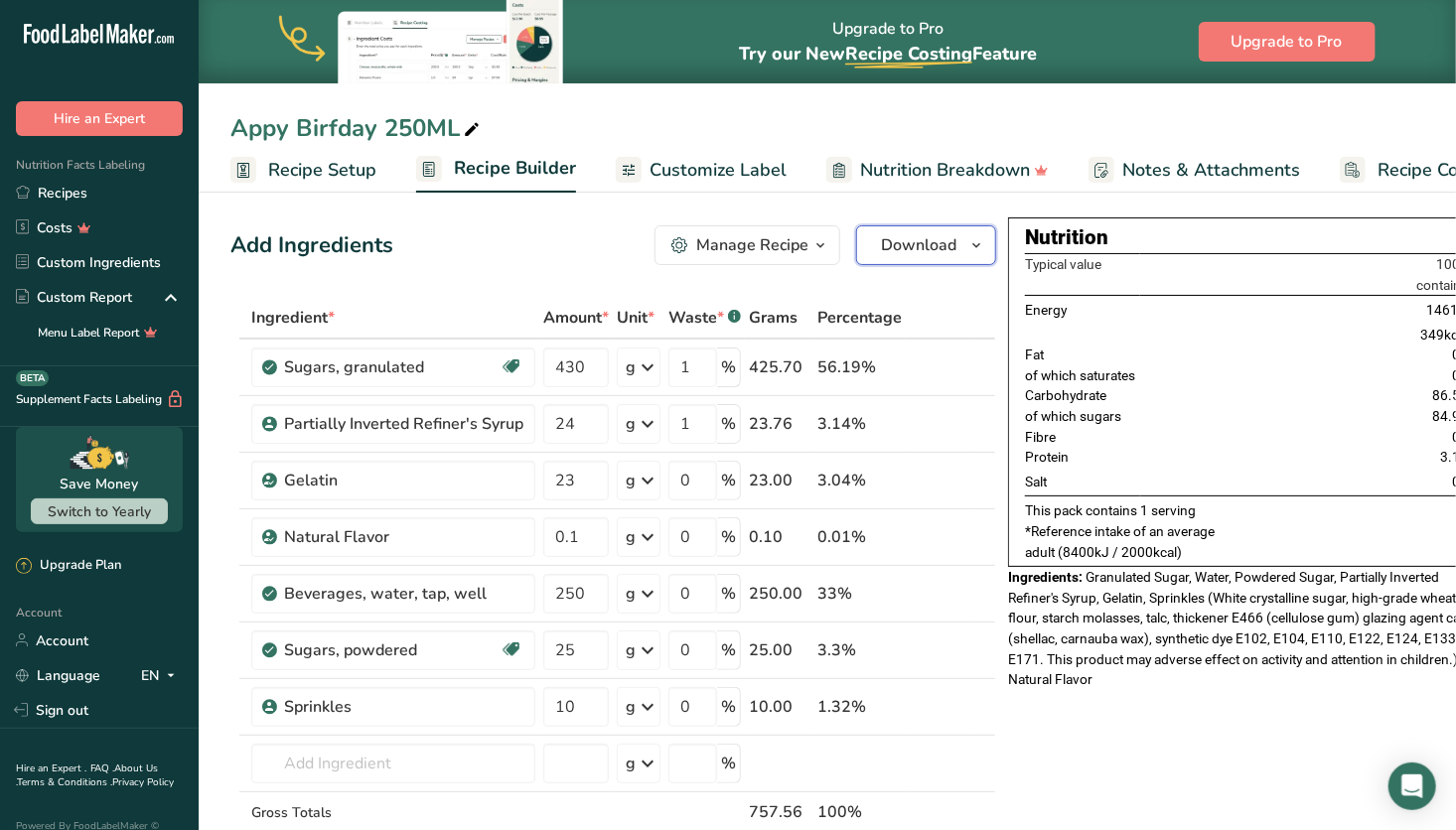 click on "Download" at bounding box center (919, 245) 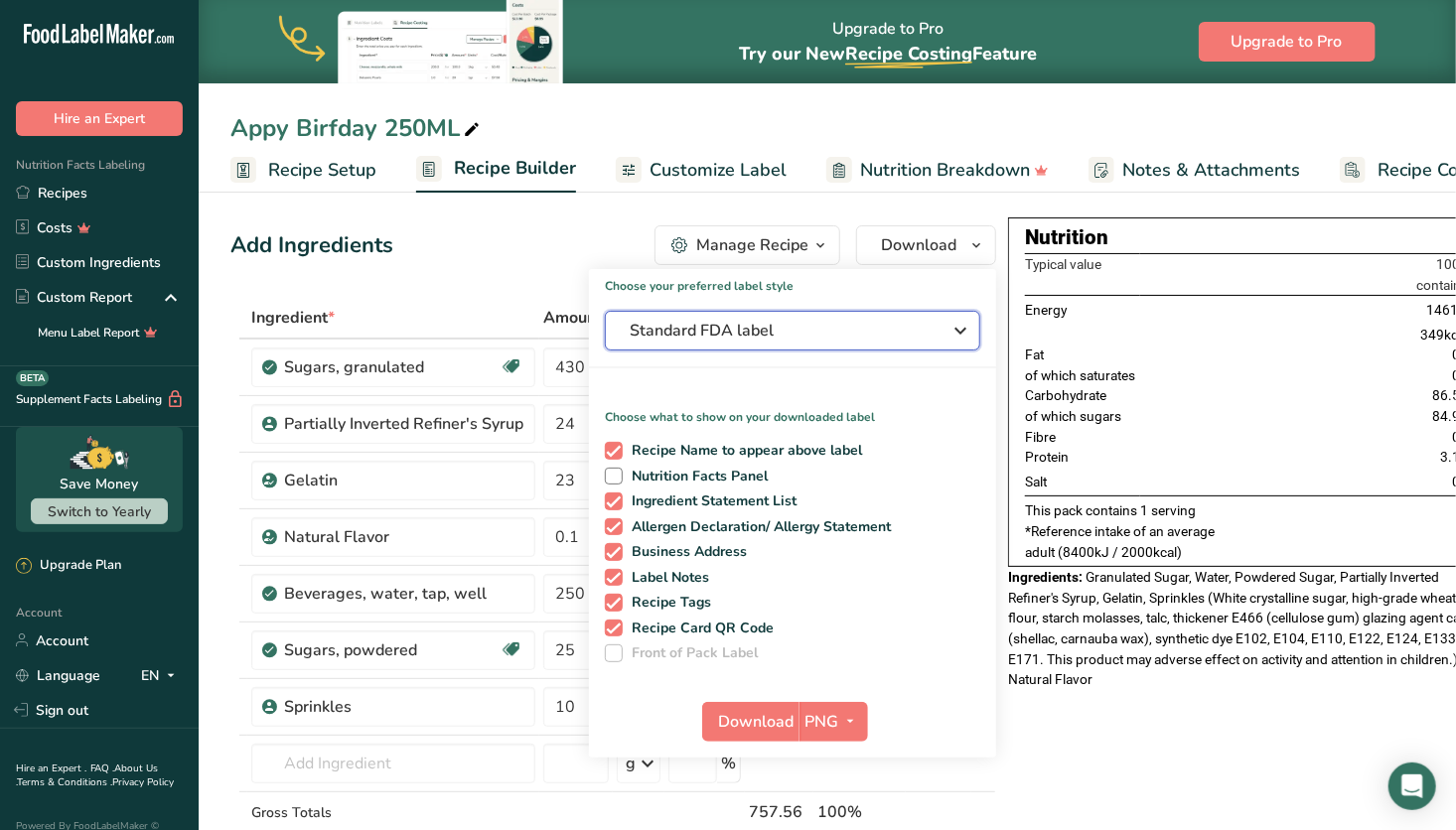 click on "Standard FDA label" at bounding box center (779, 331) 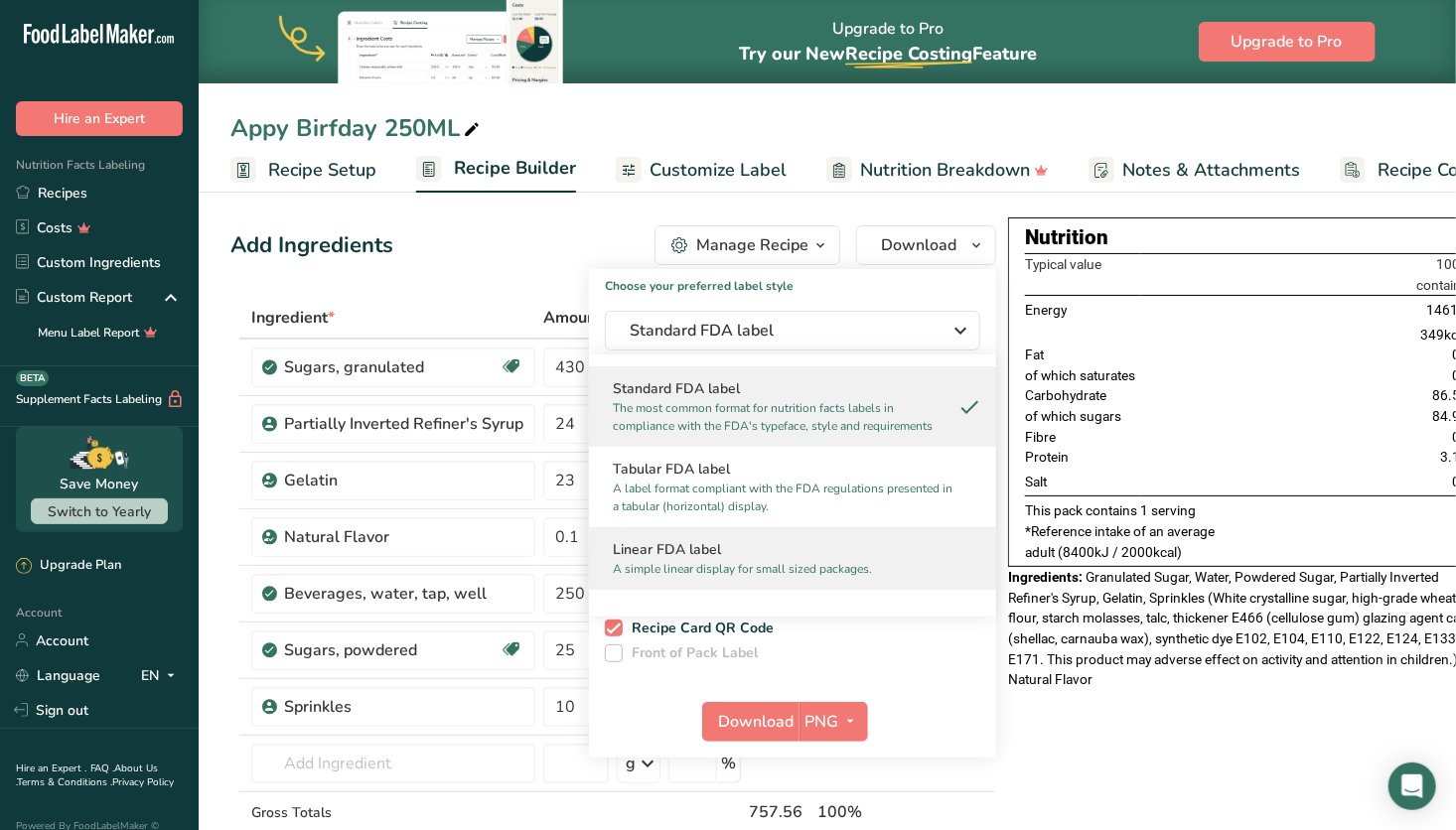 click on "Linear FDA label" at bounding box center [793, 549] 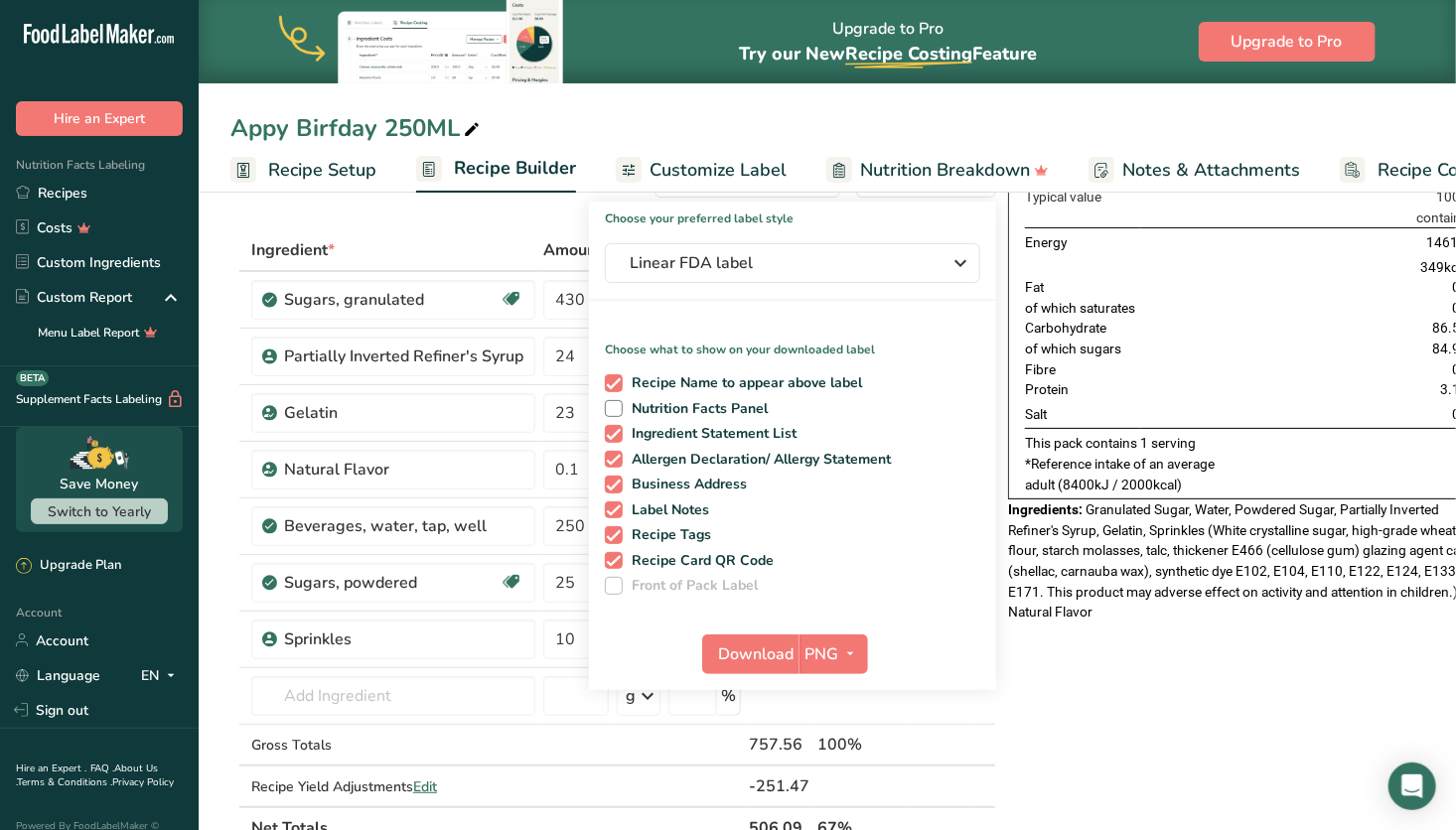 scroll, scrollTop: 69, scrollLeft: 0, axis: vertical 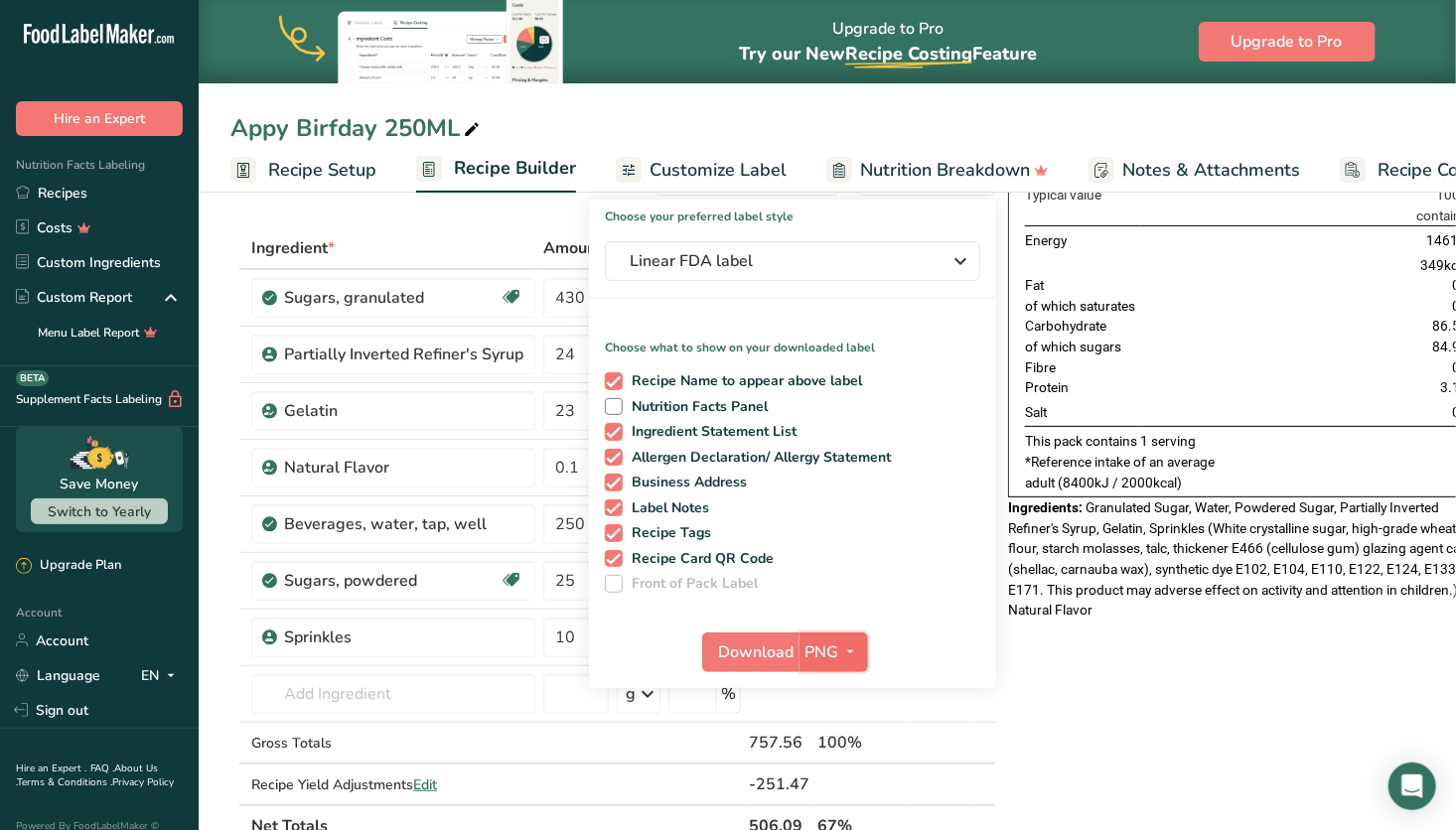 click on "PNG" at bounding box center (833, 652) 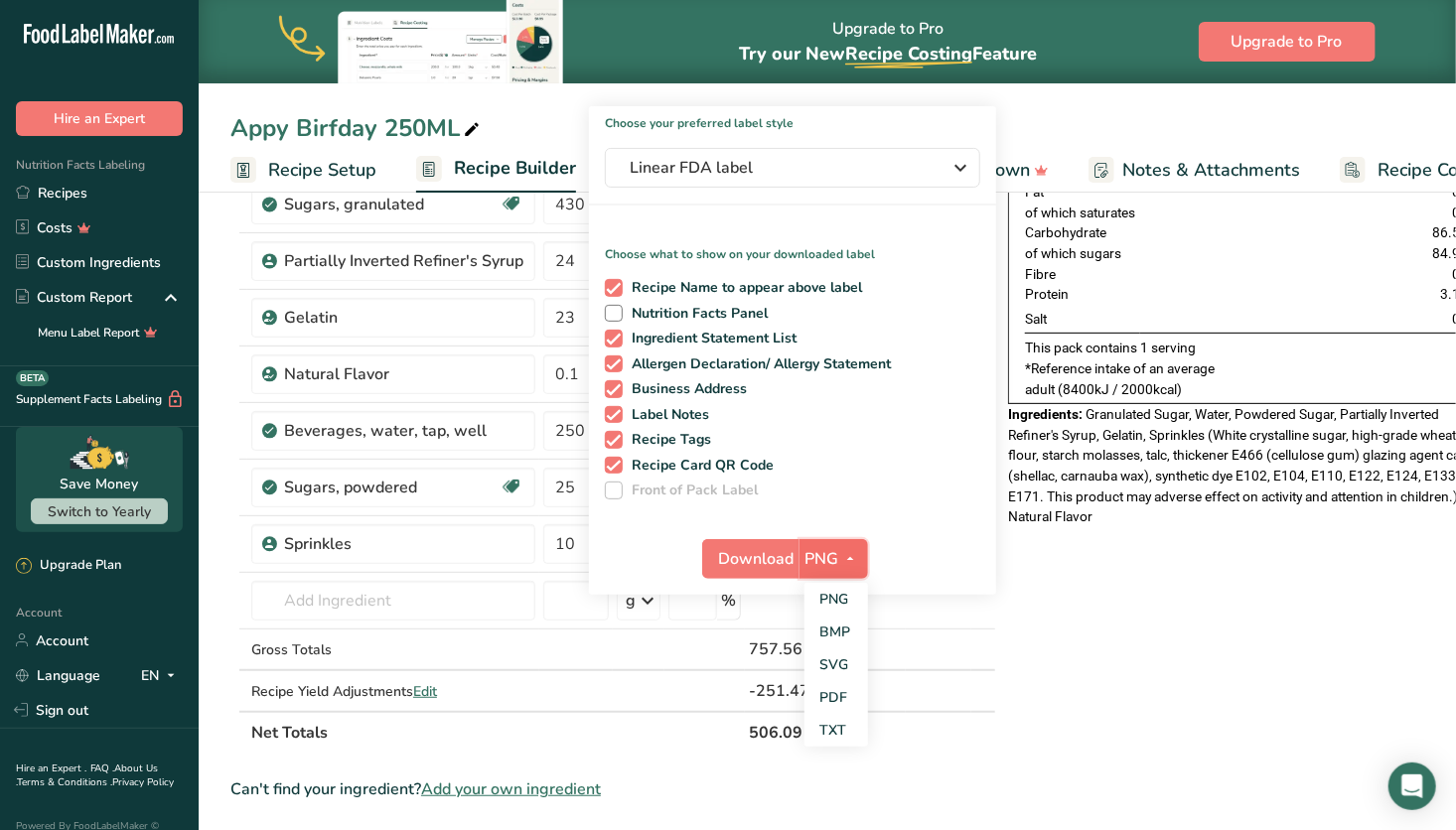 scroll, scrollTop: 173, scrollLeft: 0, axis: vertical 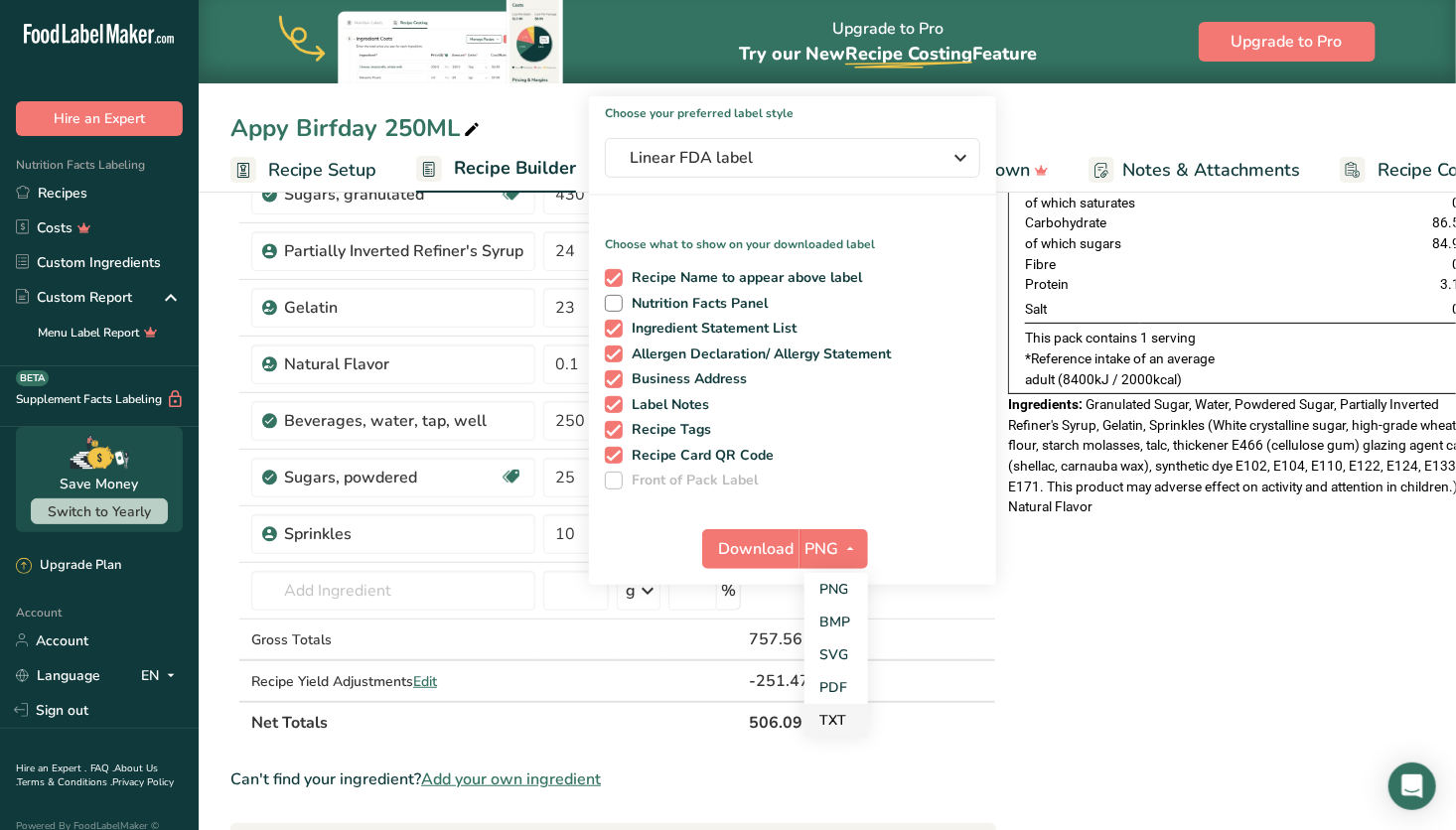 click on "TXT" at bounding box center [836, 720] 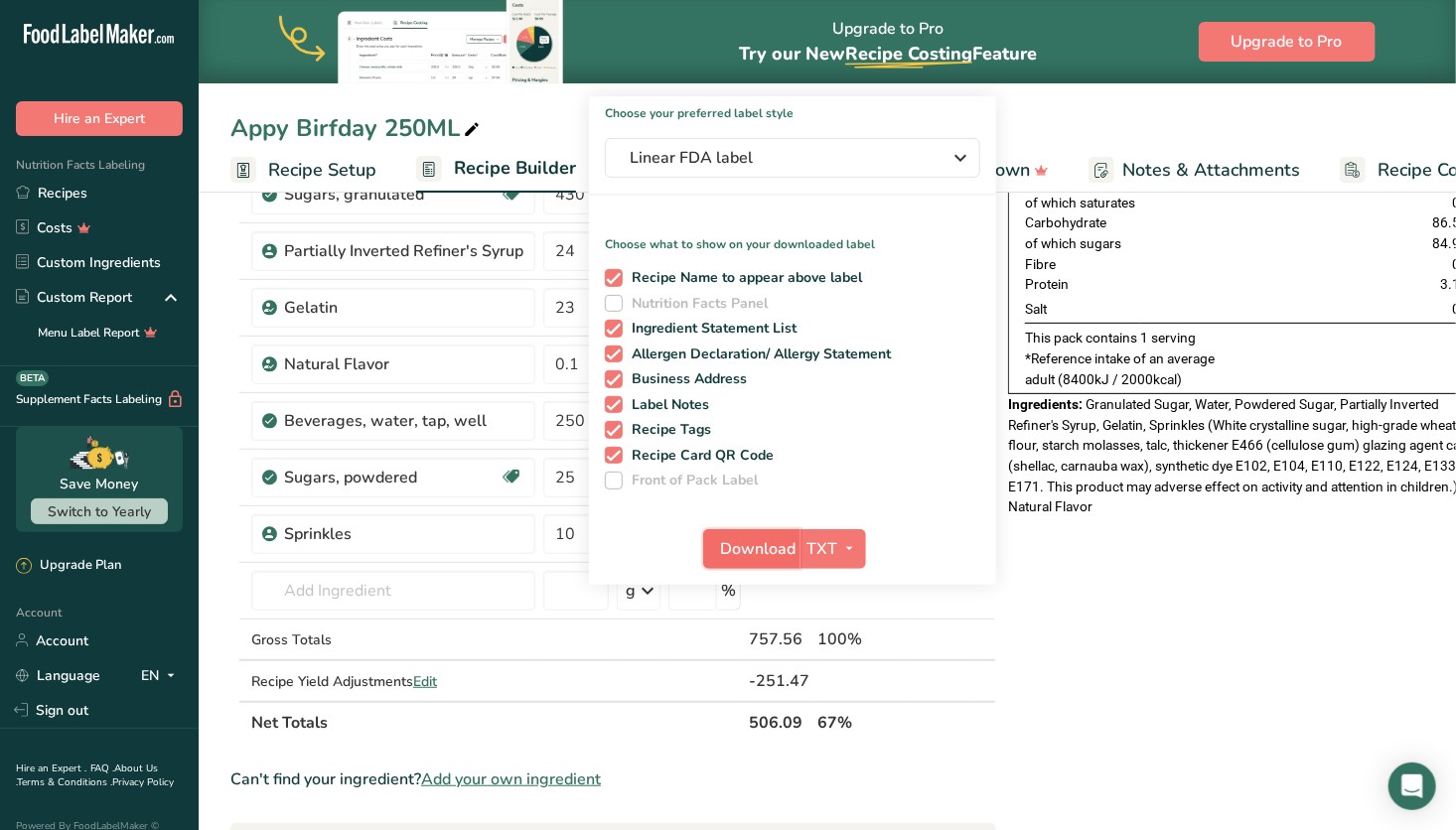 click on "Download" at bounding box center [758, 549] 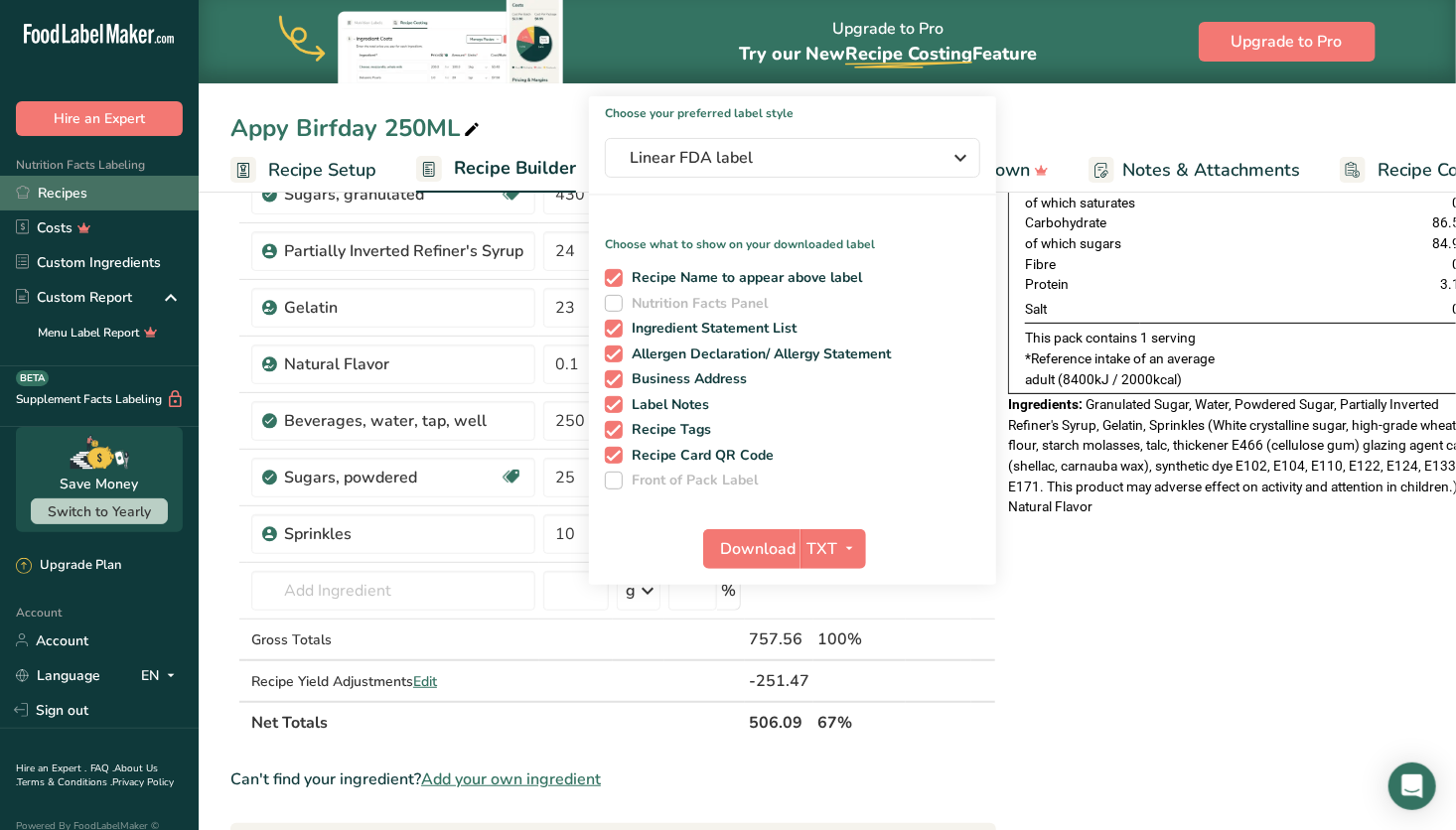 click on "Recipes" at bounding box center (99, 193) 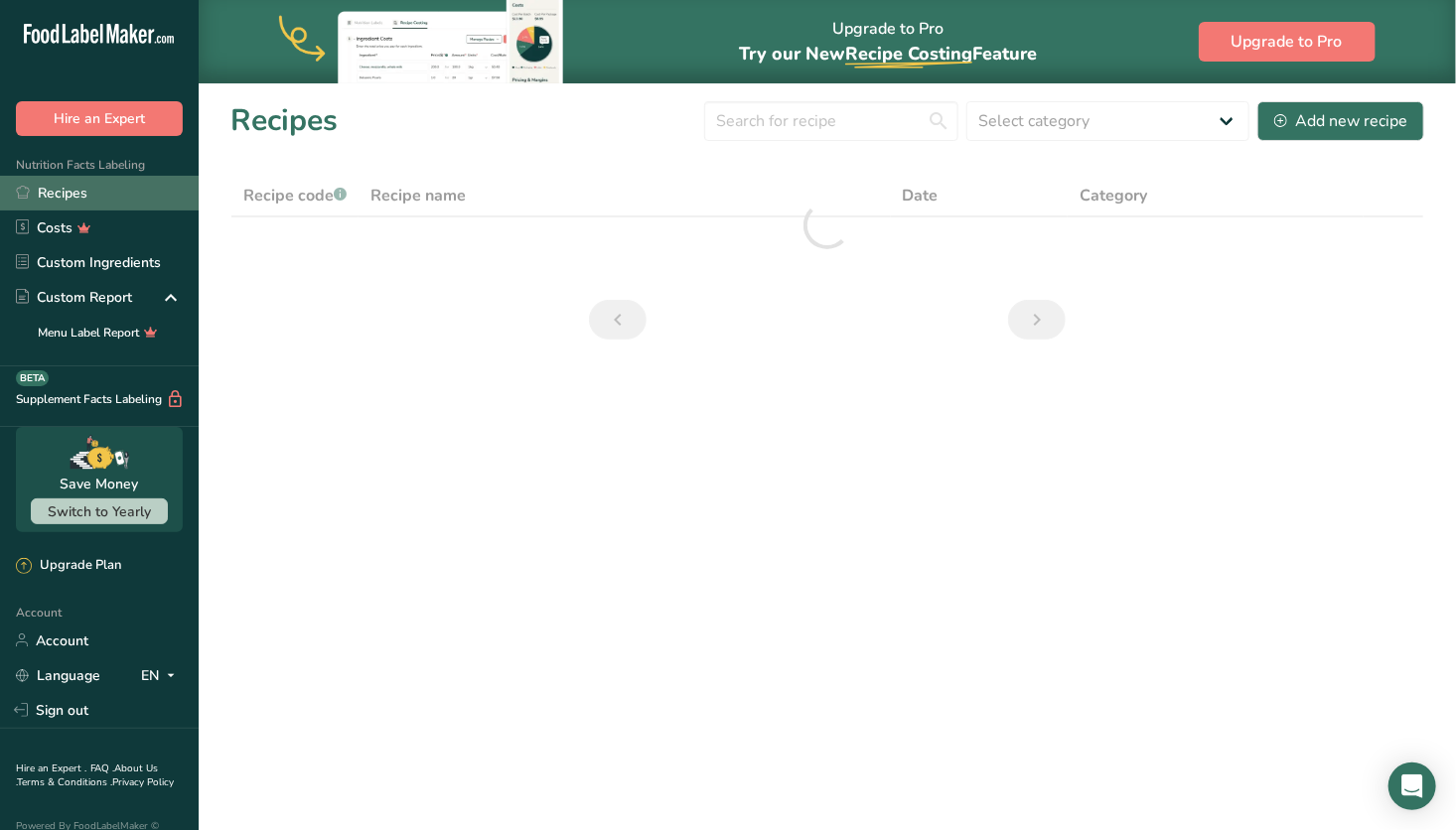 scroll, scrollTop: 0, scrollLeft: 0, axis: both 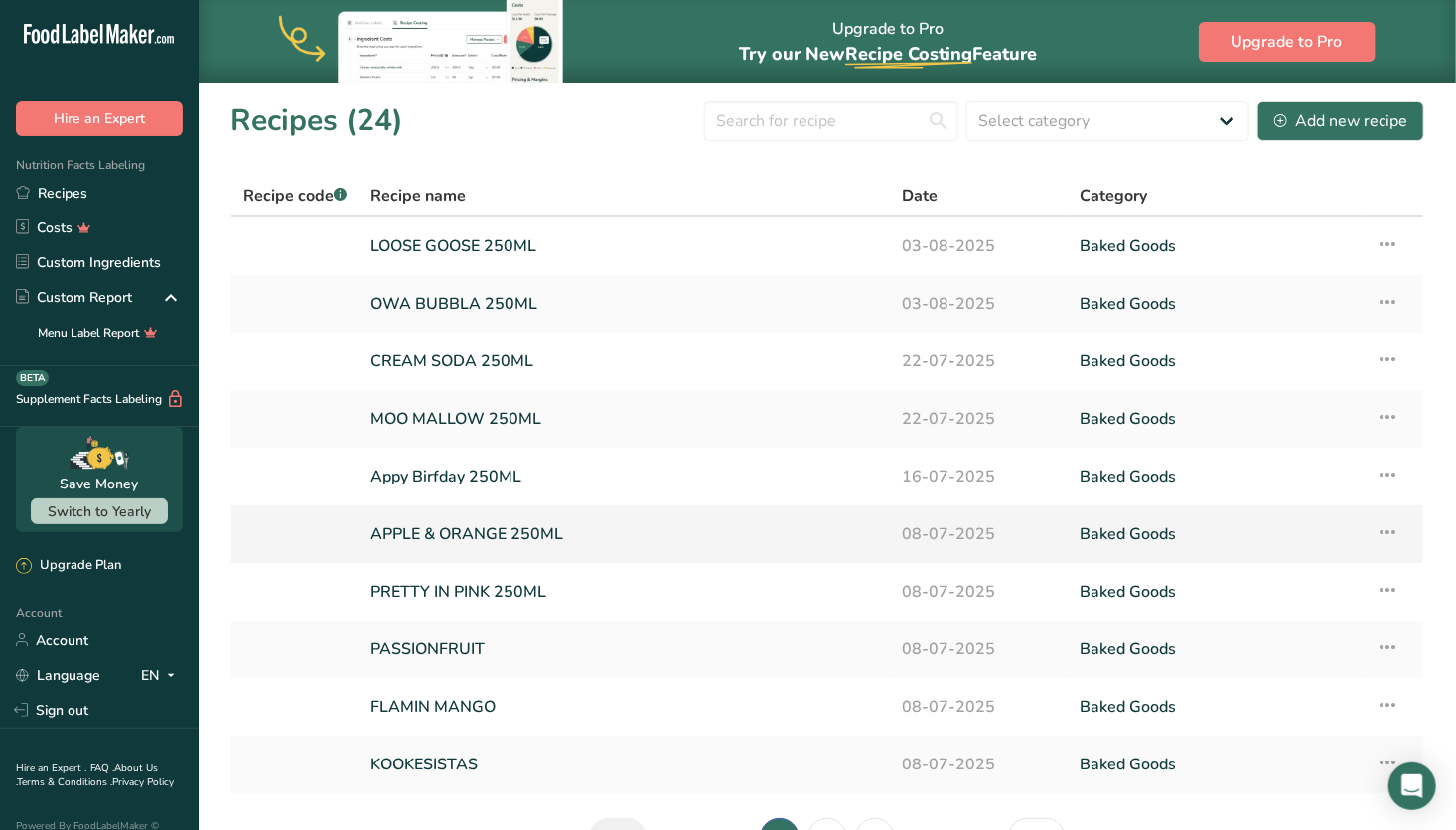 click on "APPLE & ORANGE 250ML" at bounding box center [624, 534] 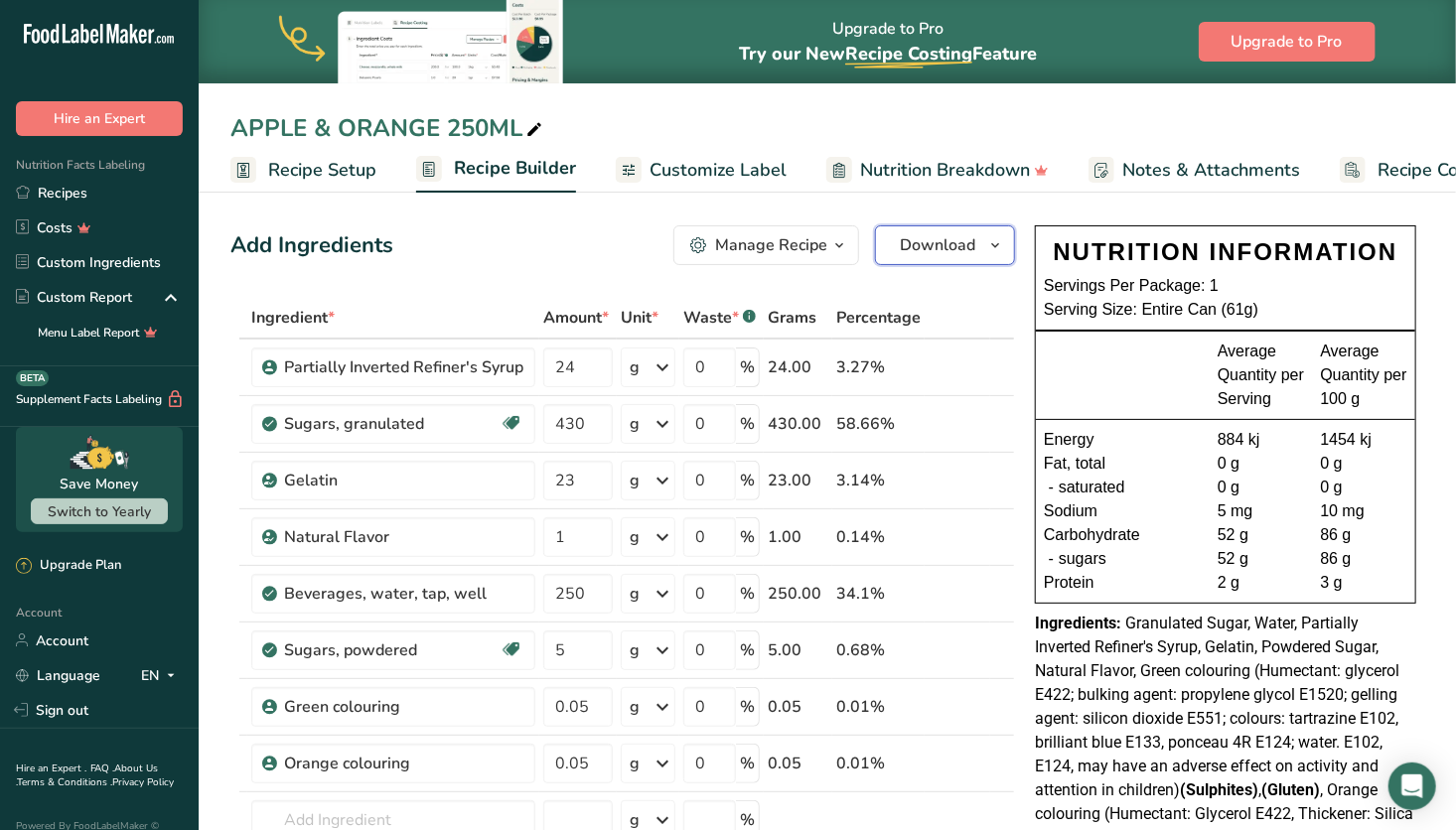 click on "Download" at bounding box center (938, 245) 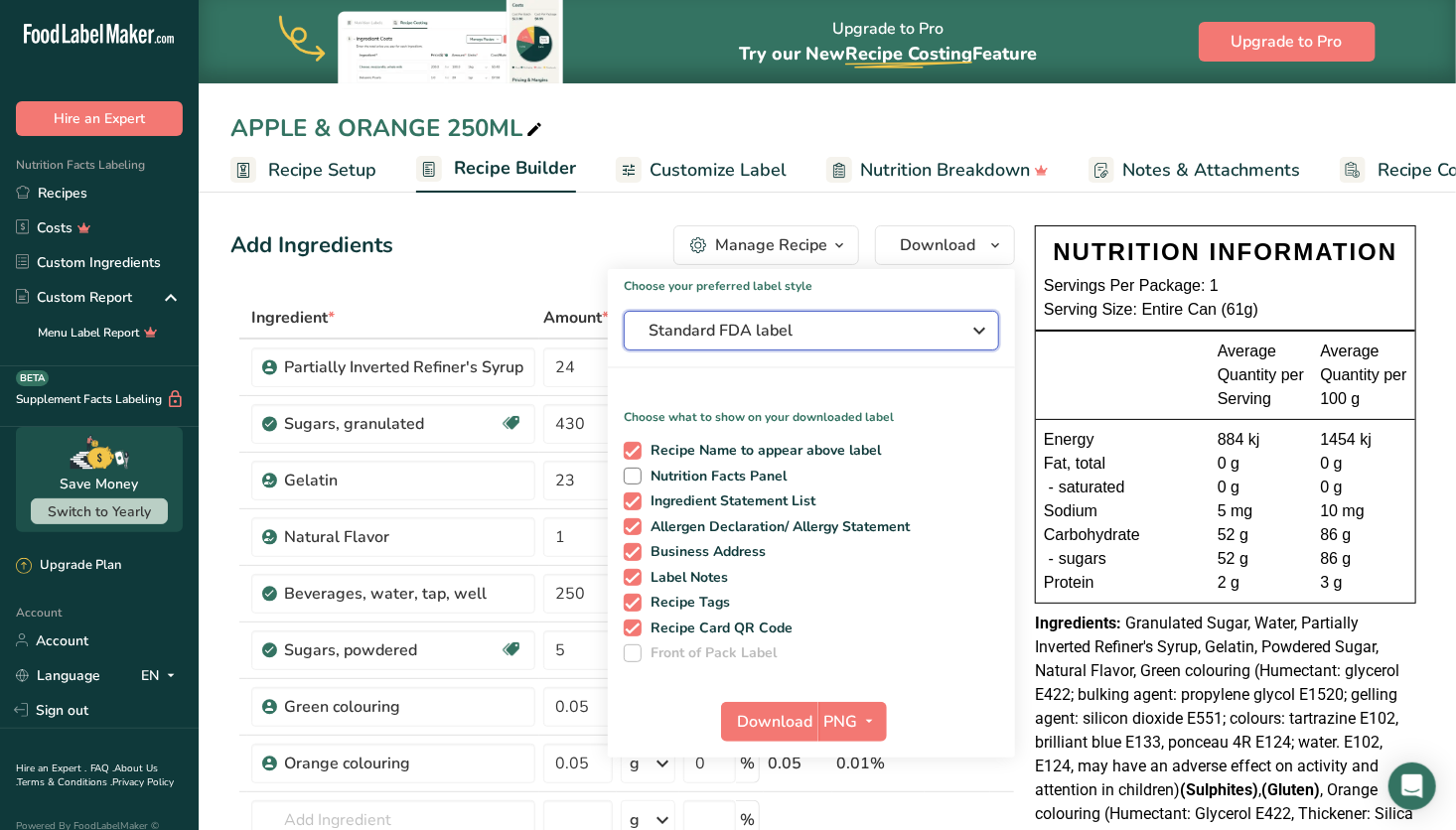 click on "Standard FDA label" at bounding box center [798, 331] 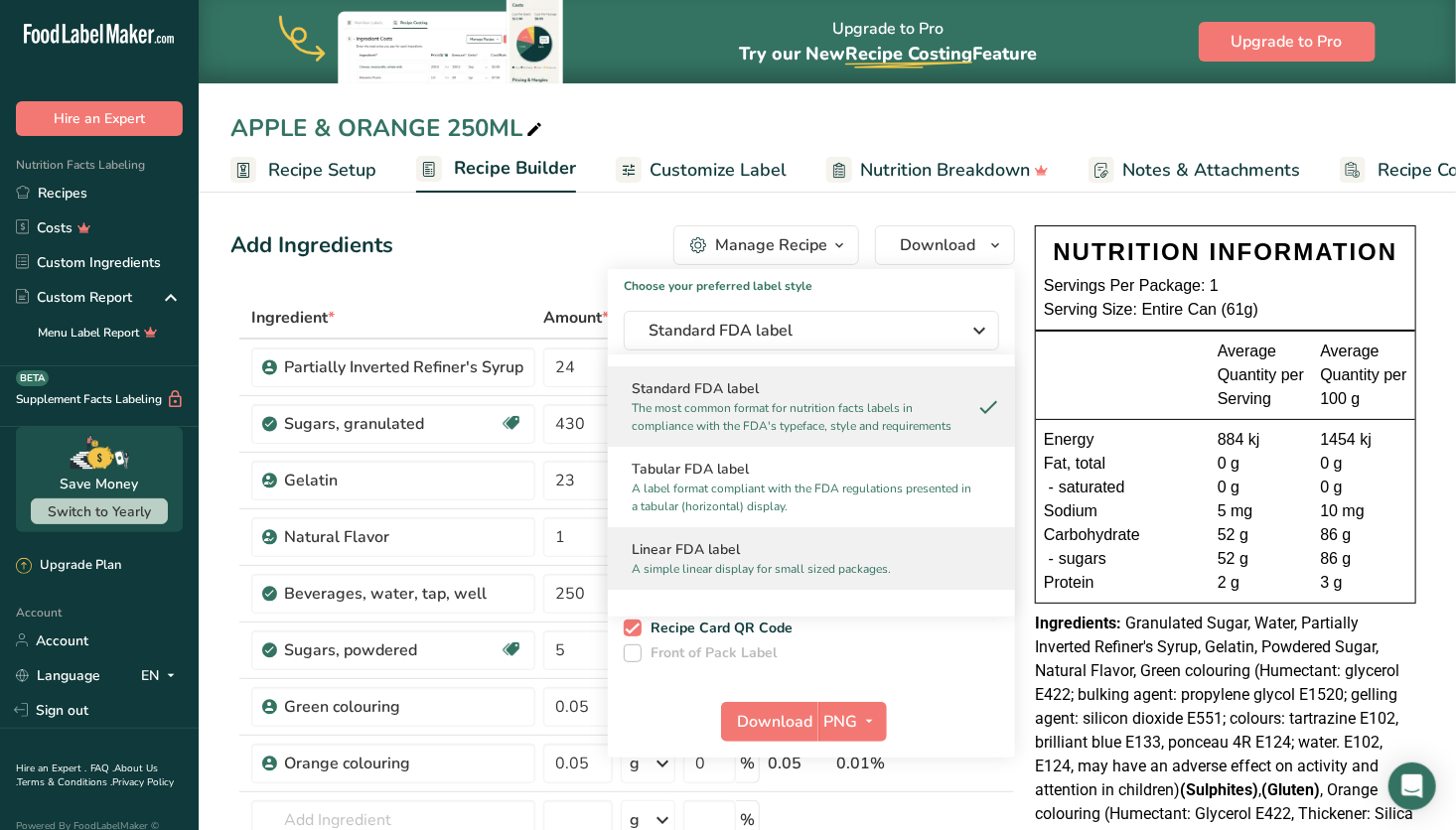 click on "Linear FDA label" at bounding box center [811, 549] 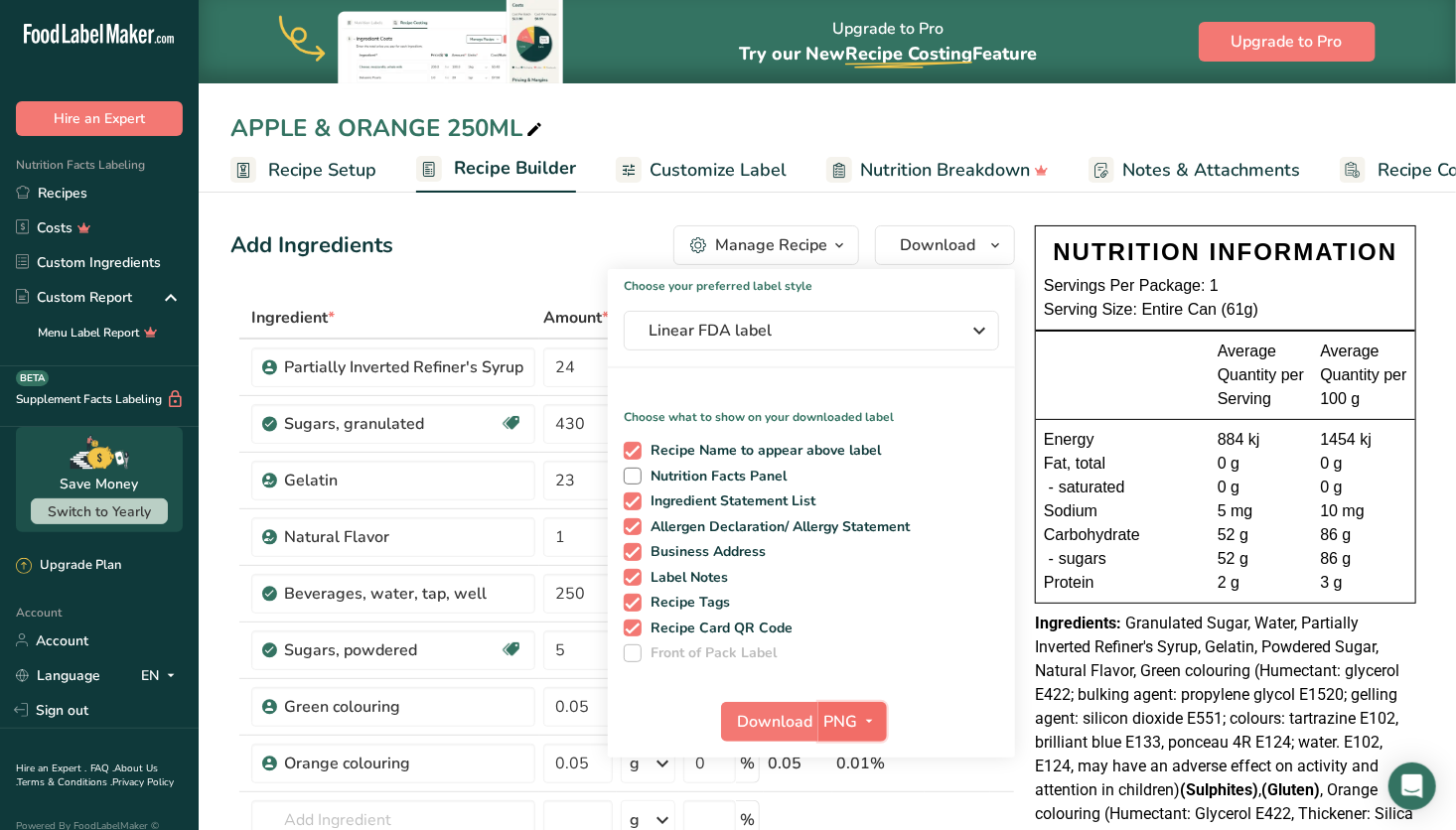 click on "PNG" at bounding box center (841, 722) 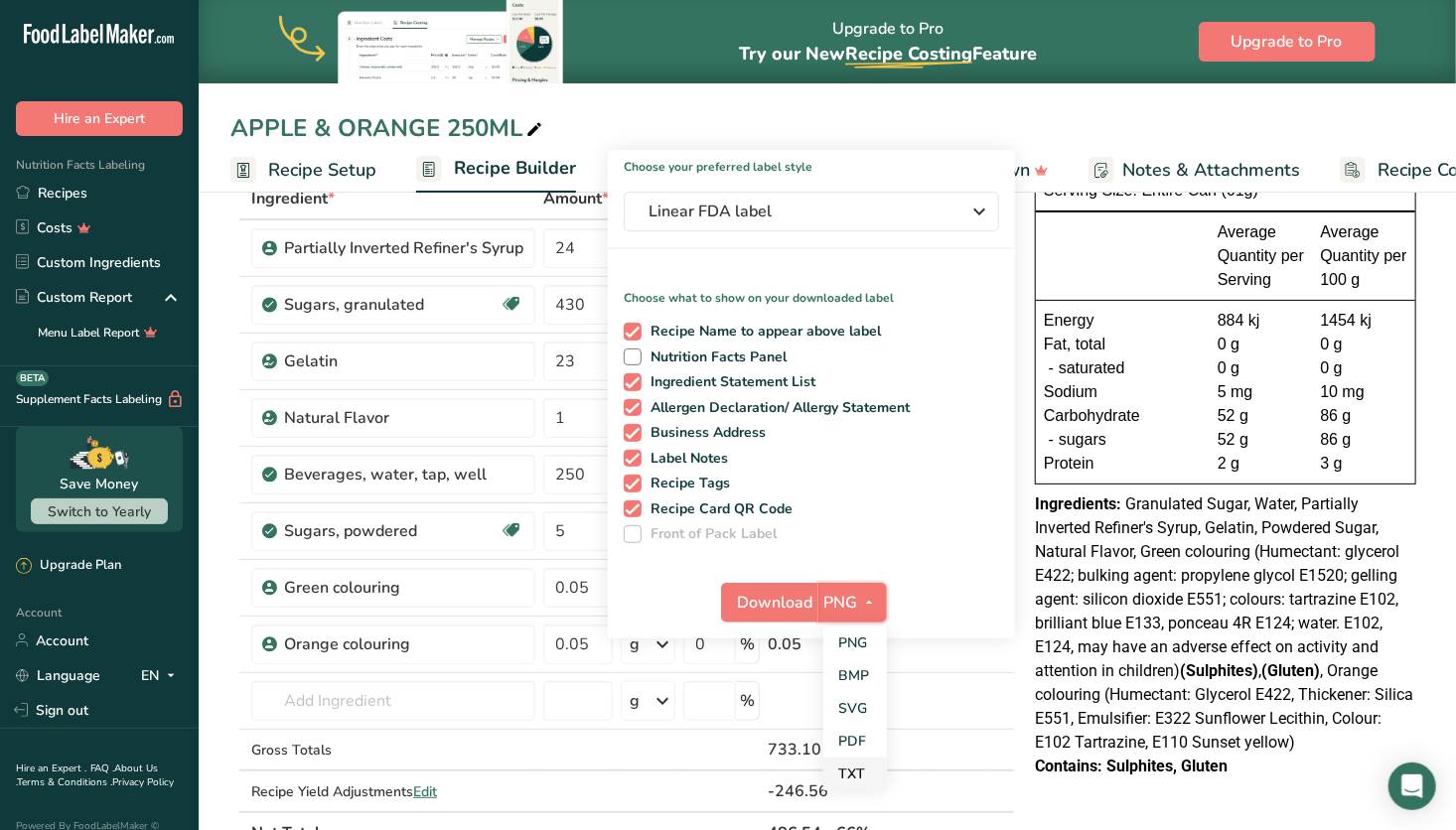 scroll, scrollTop: 121, scrollLeft: 0, axis: vertical 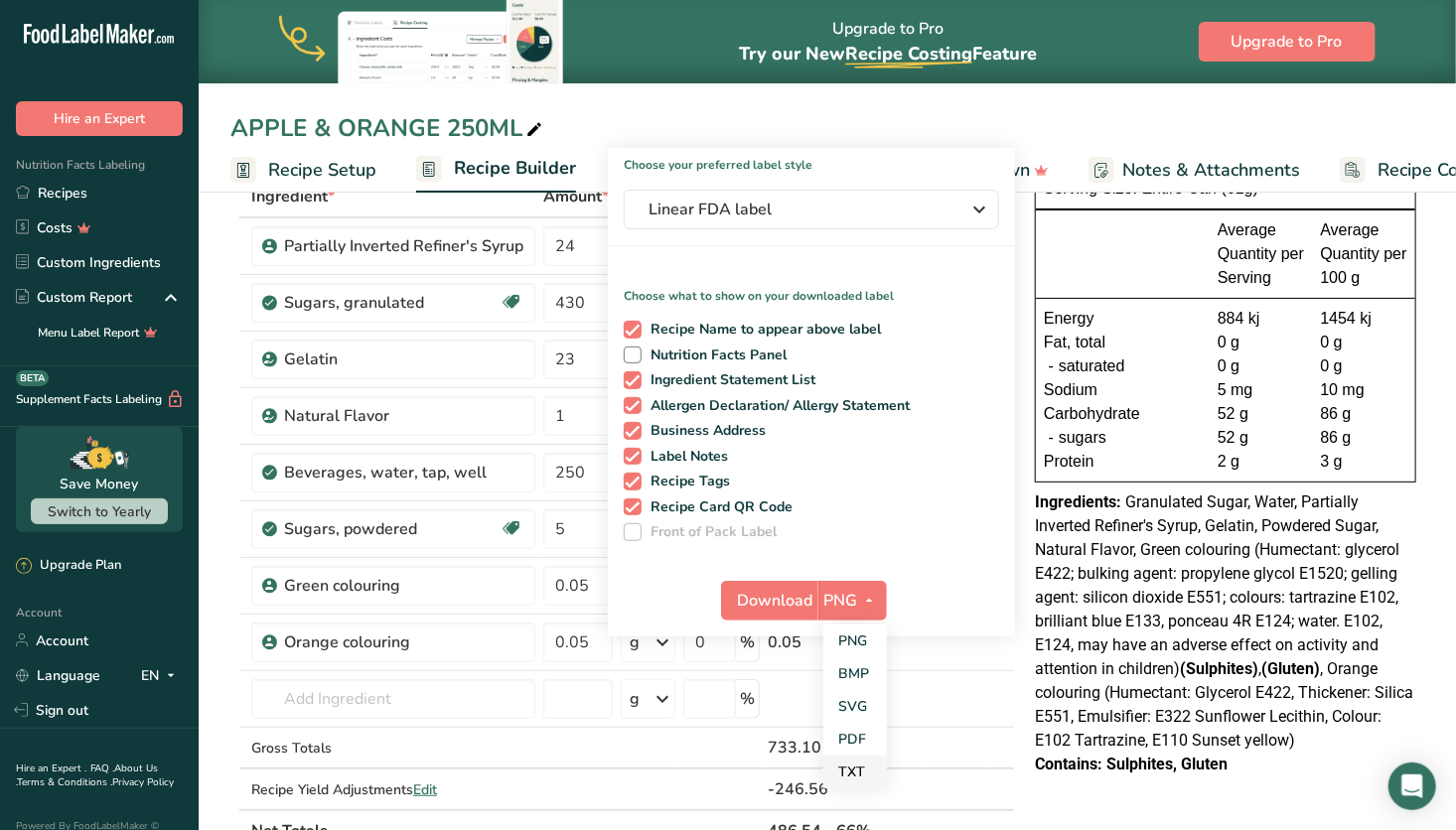 click on "TXT" at bounding box center [855, 771] 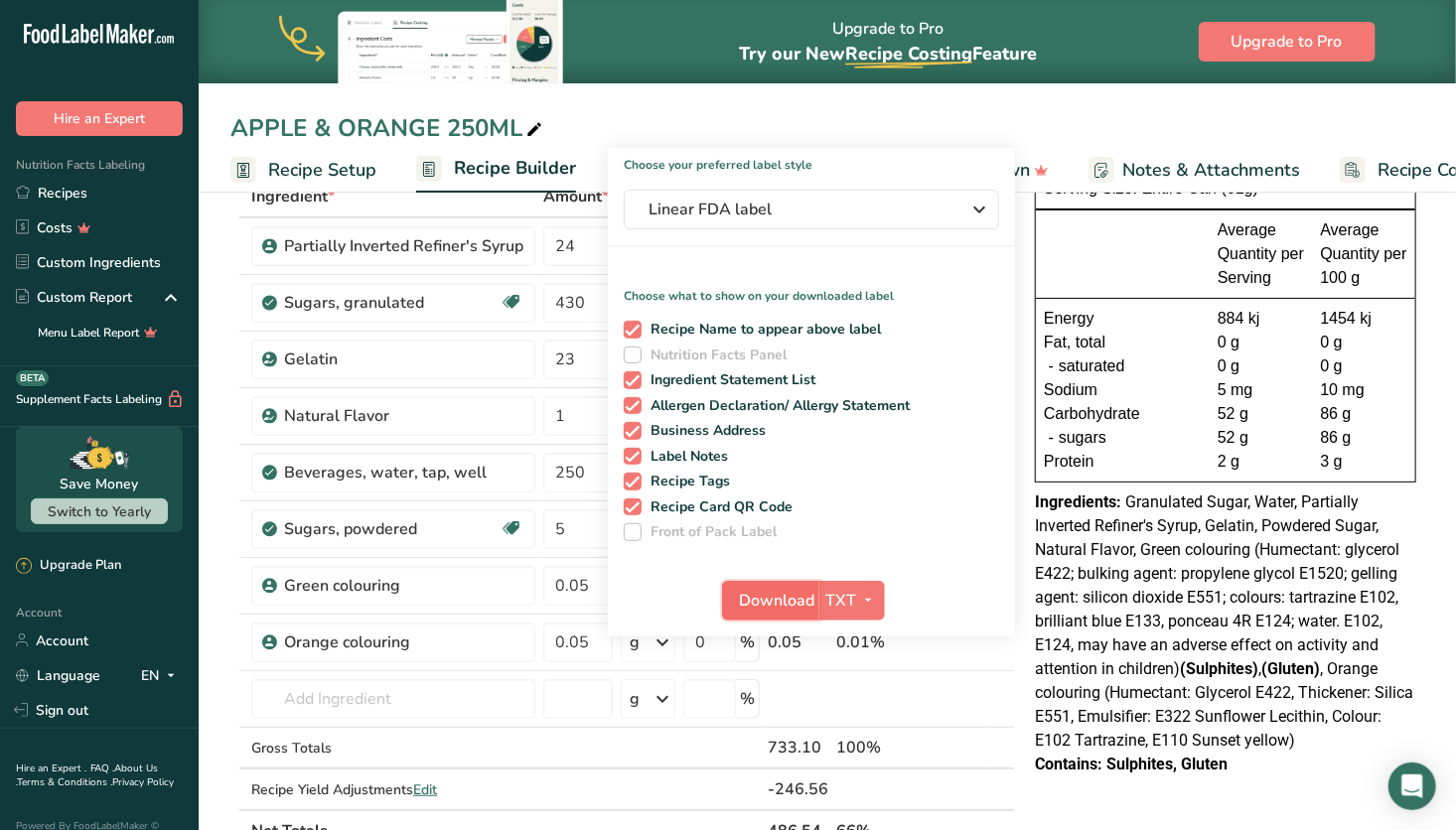 click on "Download" at bounding box center (777, 601) 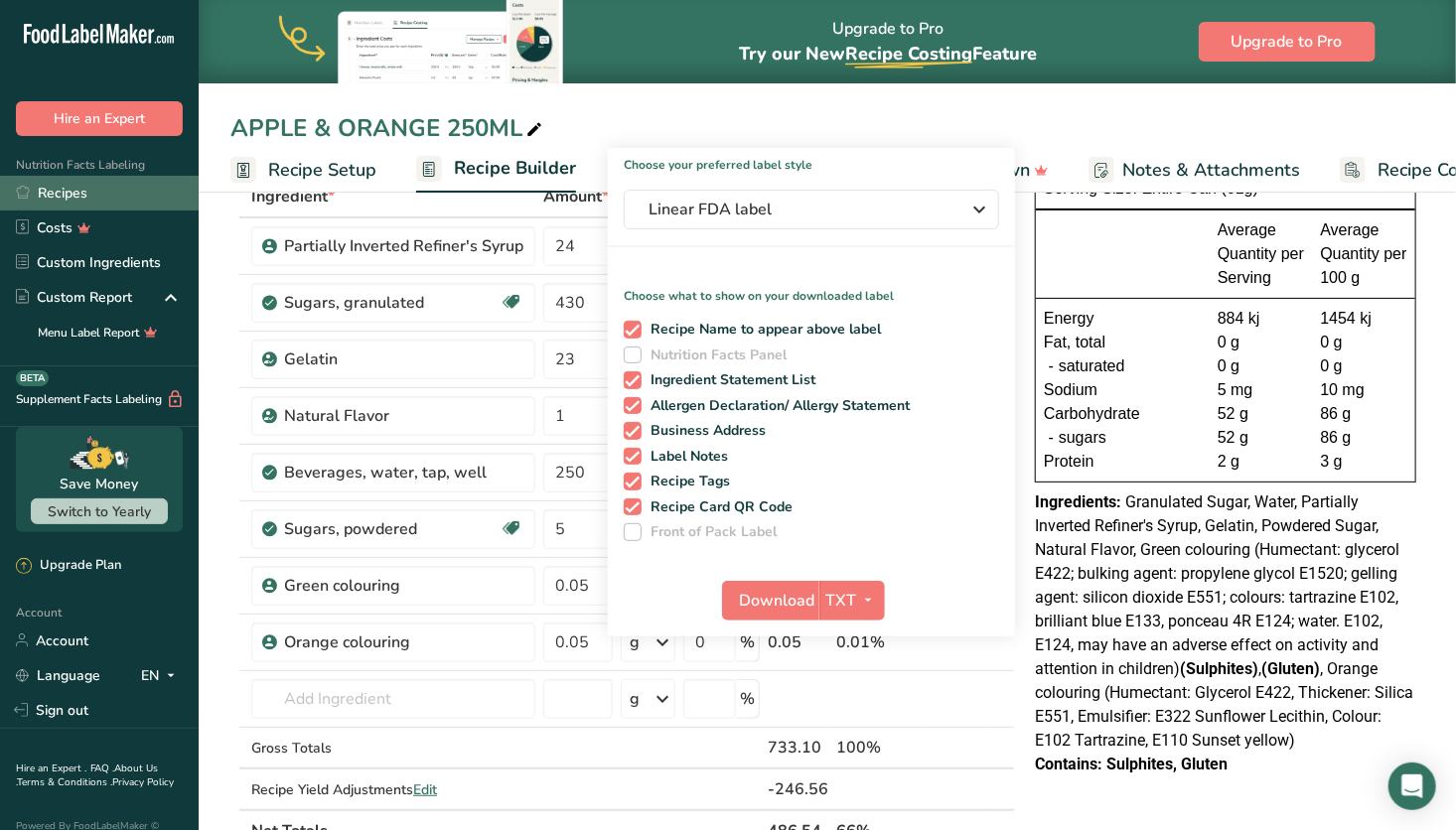 click on "Recipes" at bounding box center (99, 193) 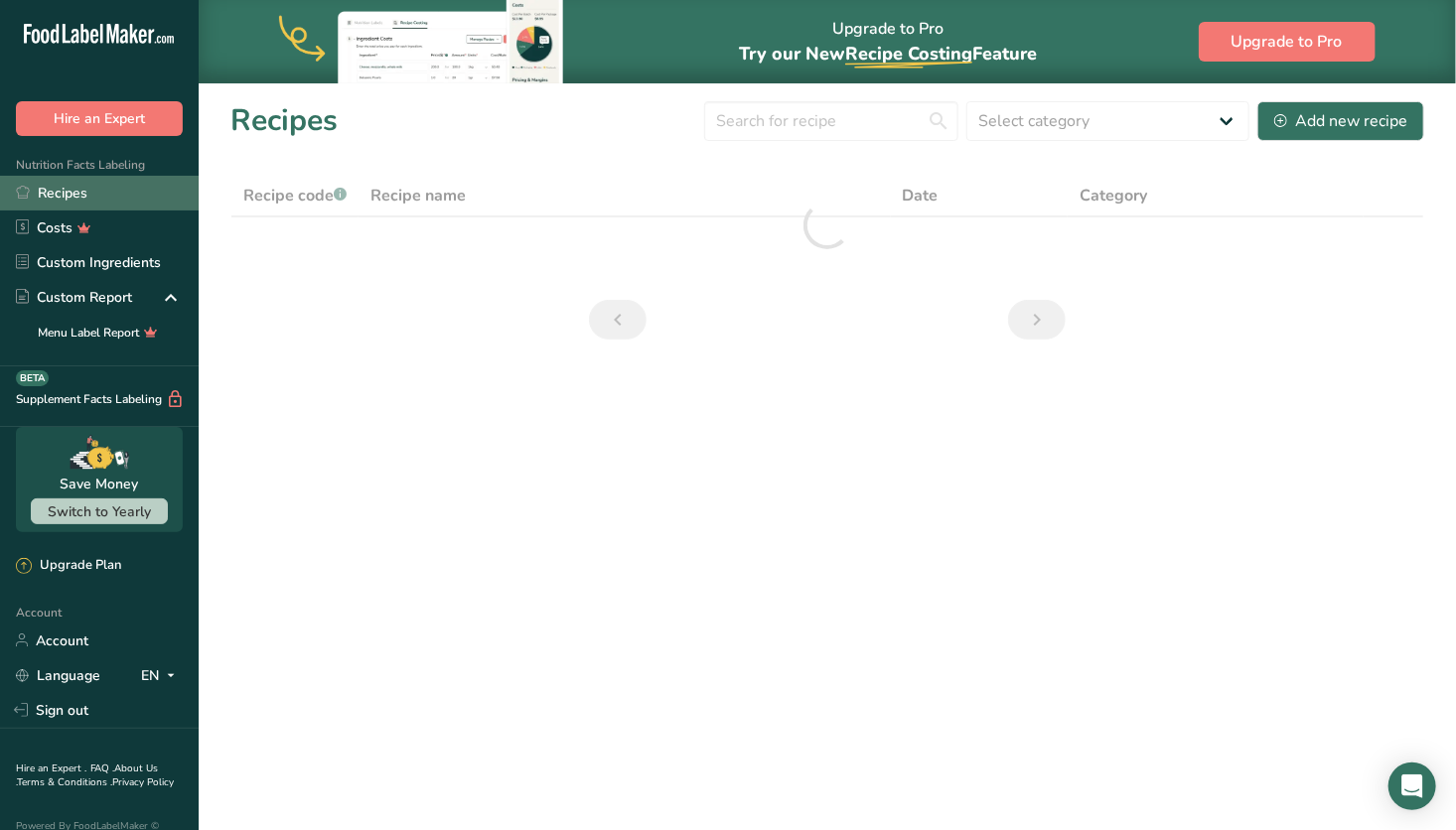 scroll, scrollTop: 0, scrollLeft: 0, axis: both 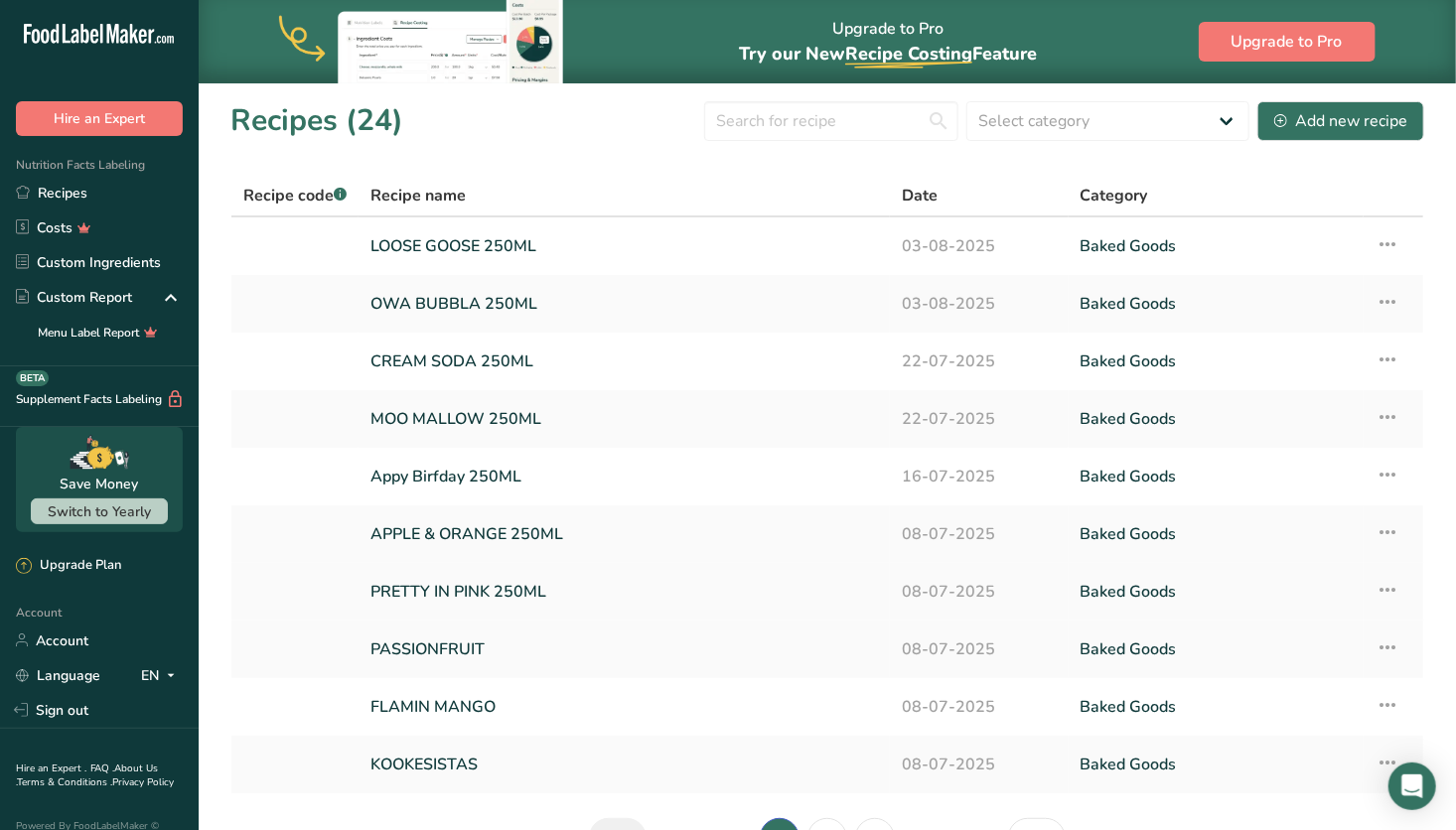 click on "PRETTY IN PINK 250ML" at bounding box center [624, 592] 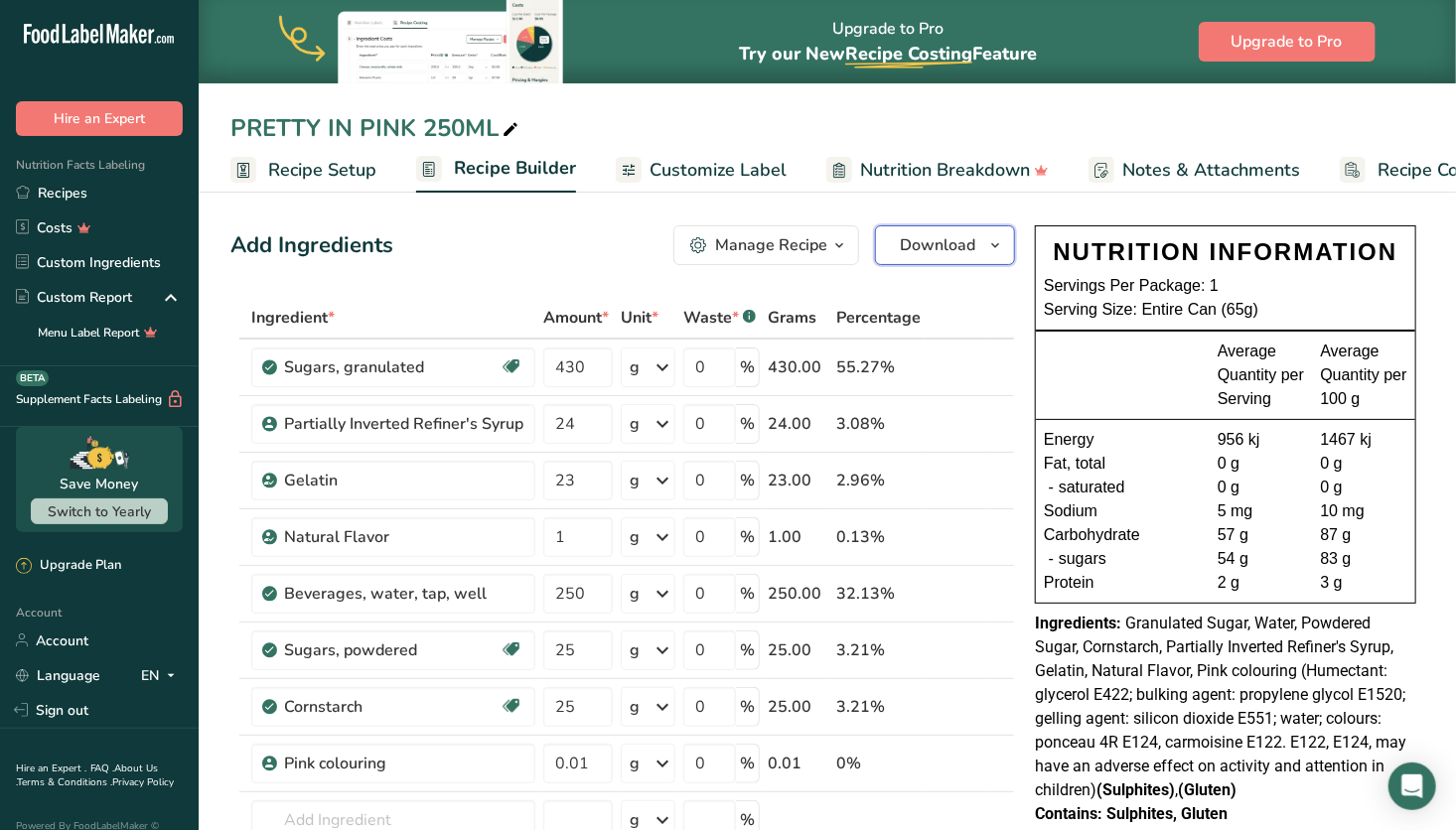 click on "Download" at bounding box center [938, 245] 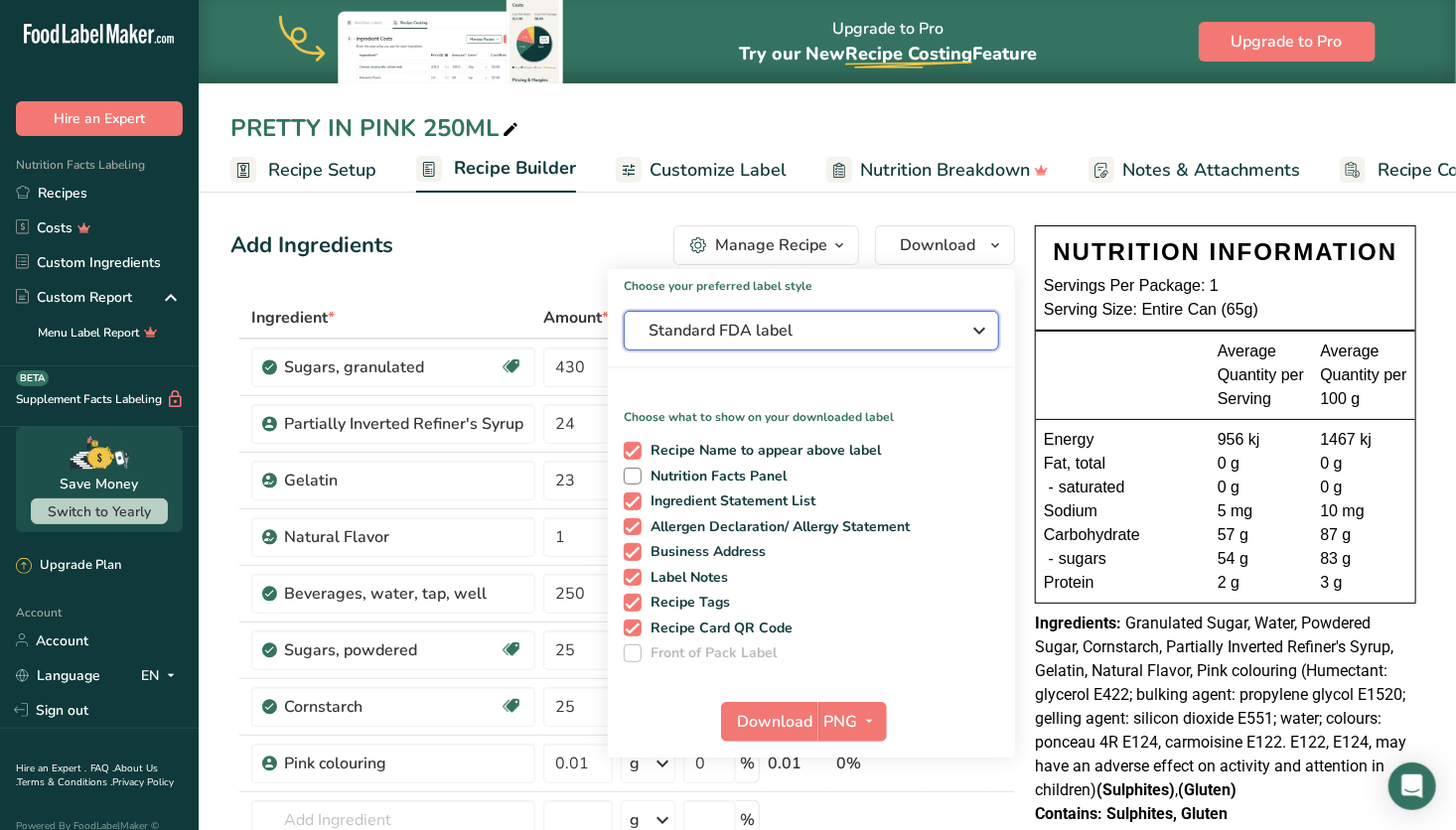 click on "Standard FDA label" at bounding box center (798, 331) 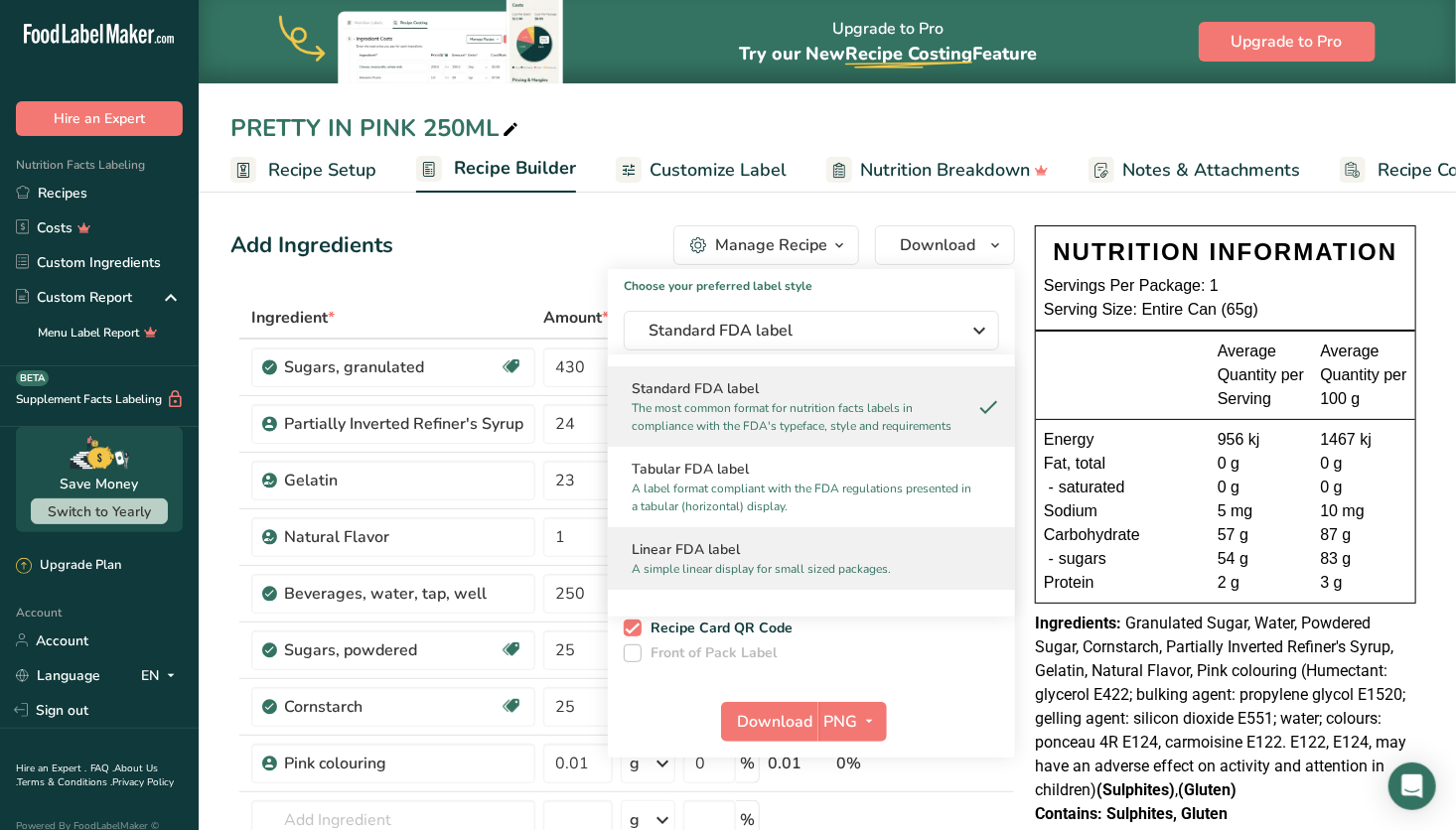 click on "Linear FDA label" at bounding box center (811, 549) 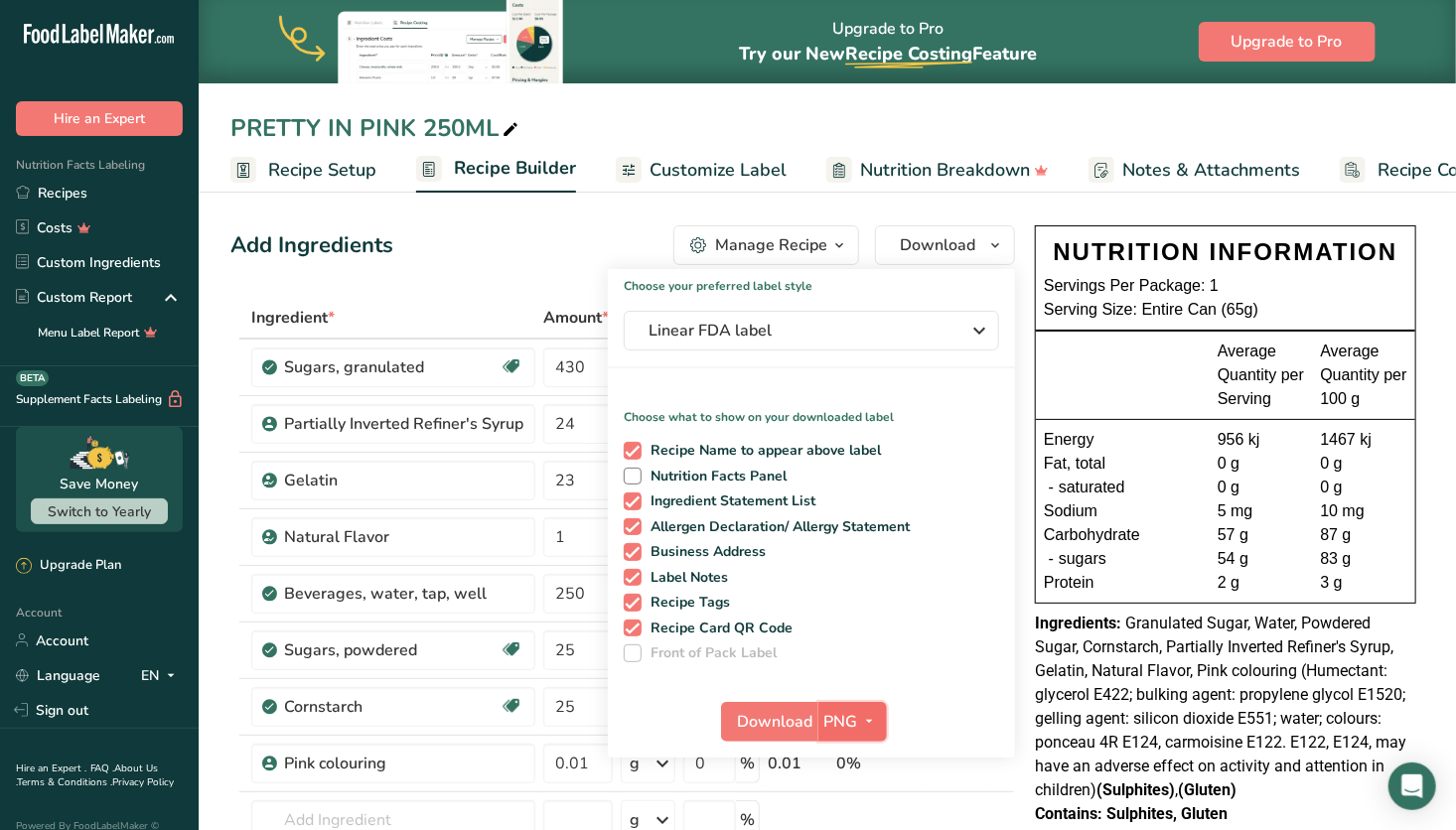 click on "PNG" at bounding box center [841, 722] 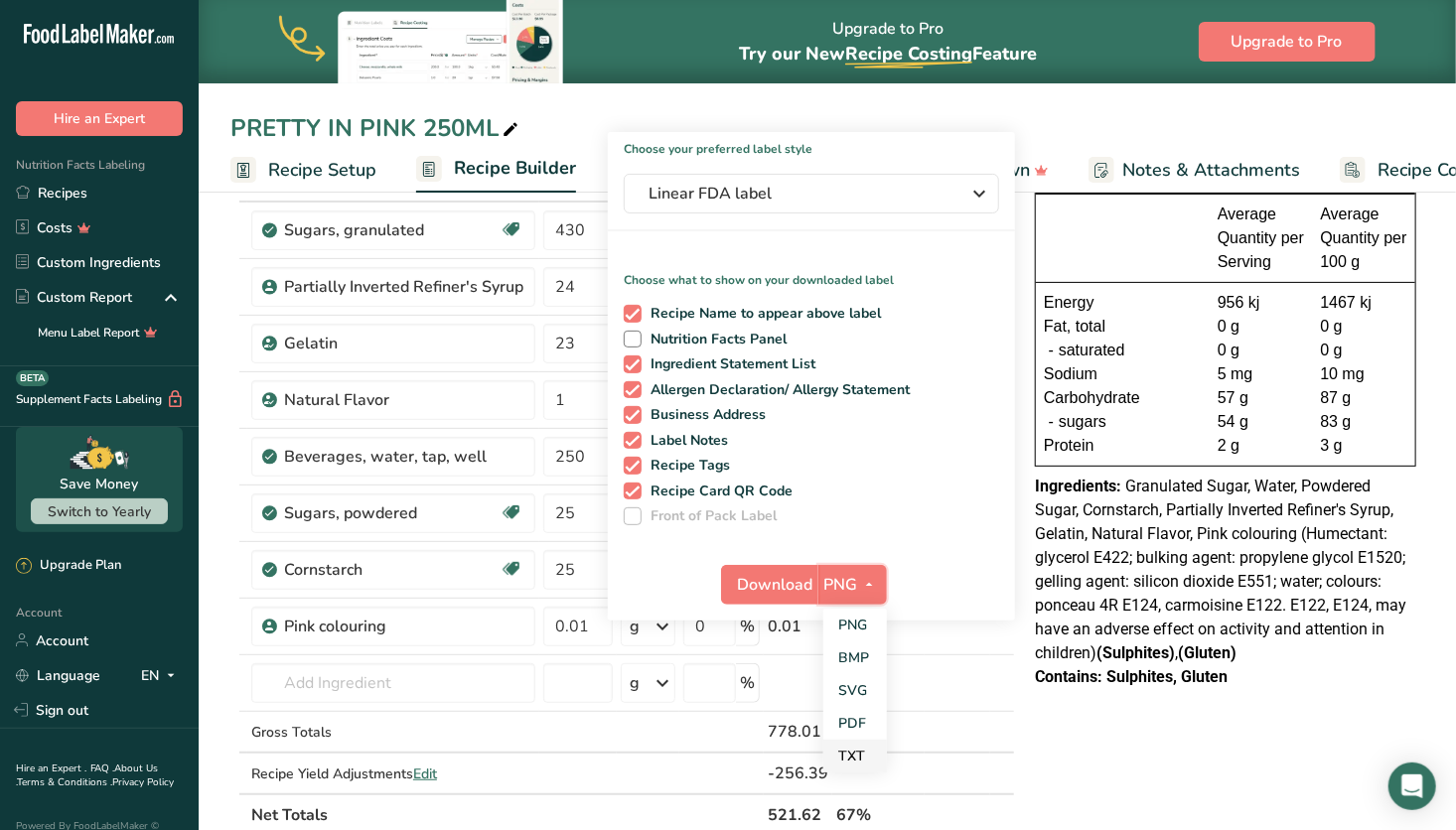 scroll, scrollTop: 139, scrollLeft: 0, axis: vertical 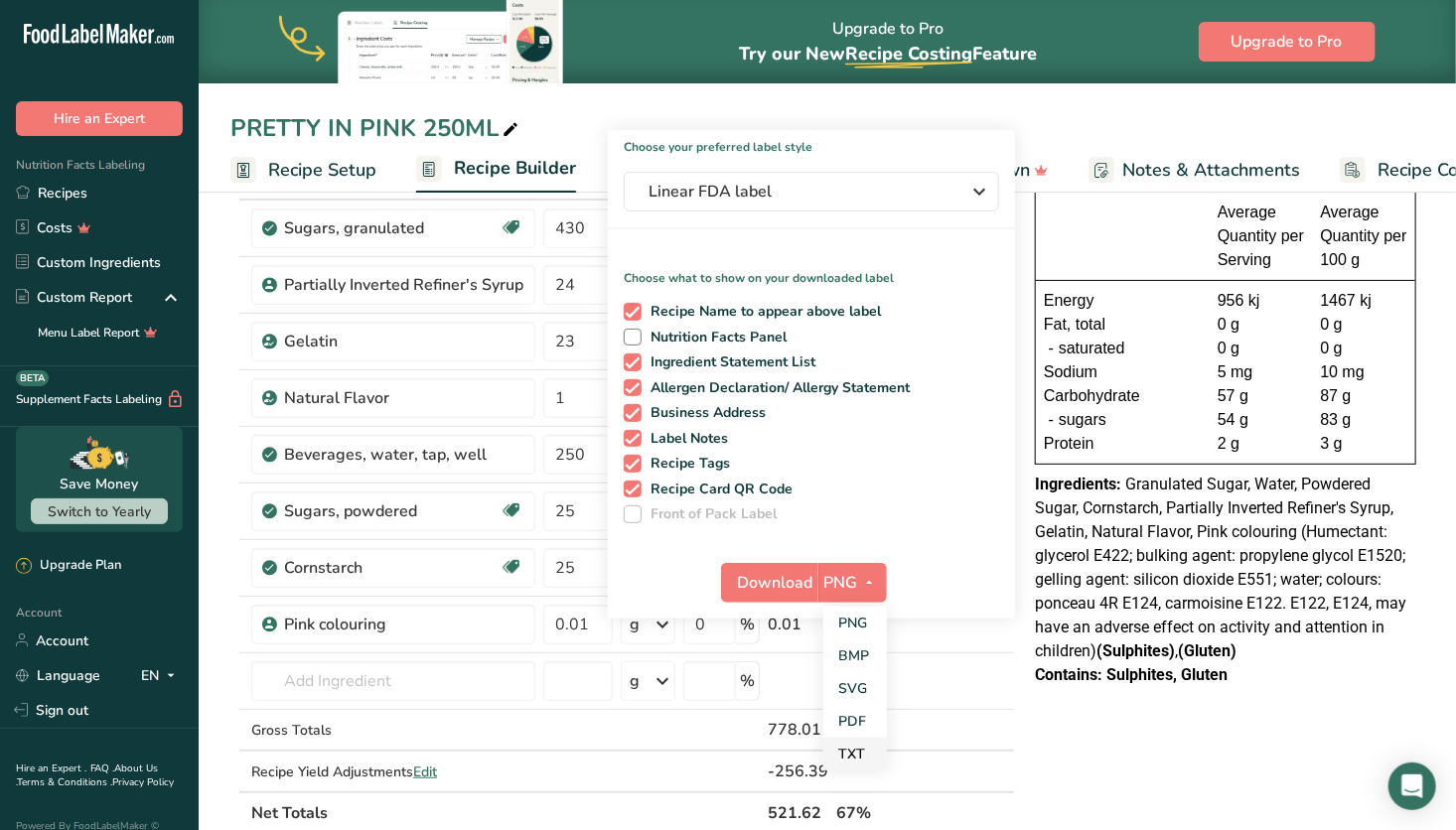 click on "TXT" at bounding box center (855, 754) 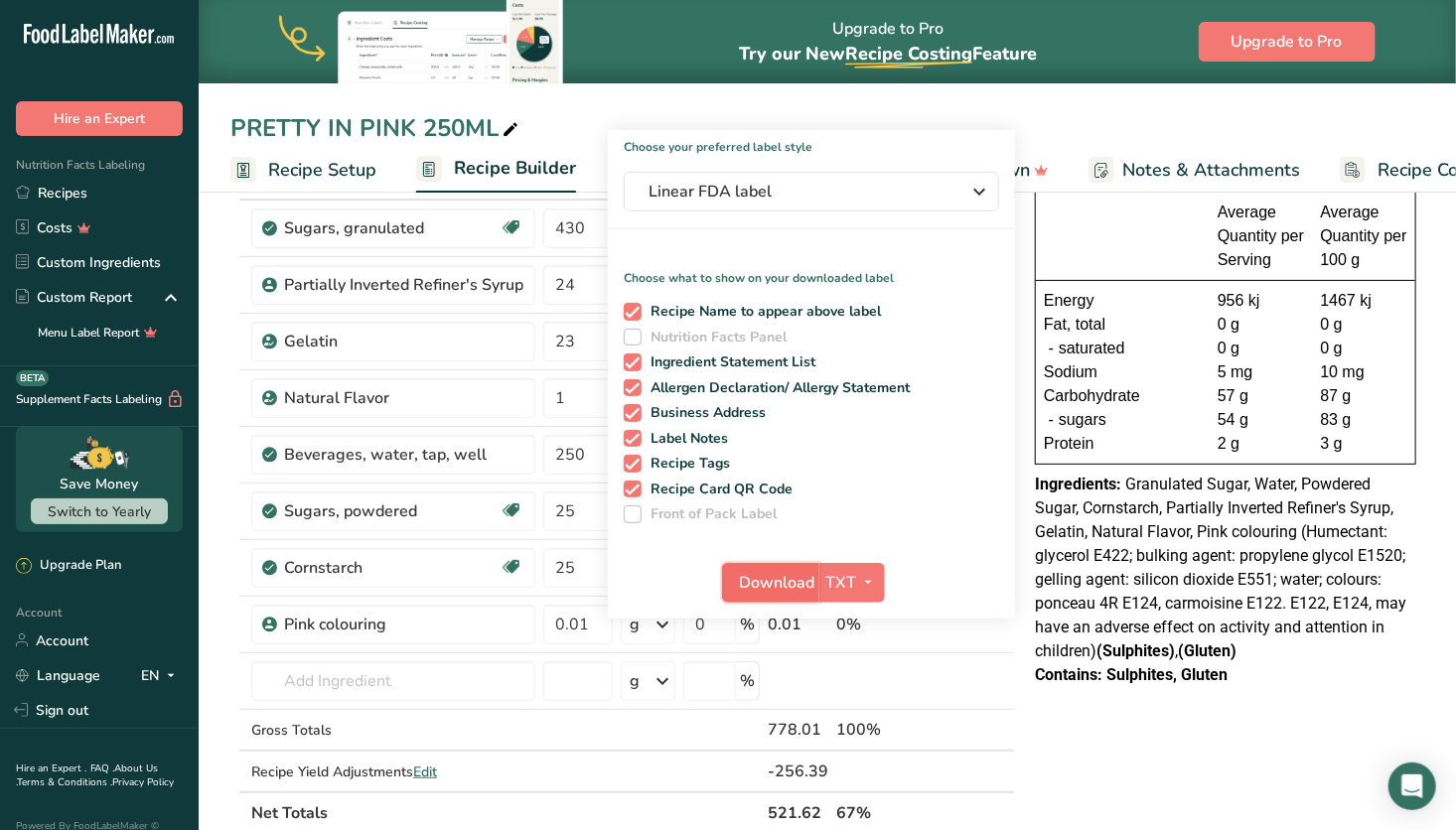 click on "Download" at bounding box center [777, 583] 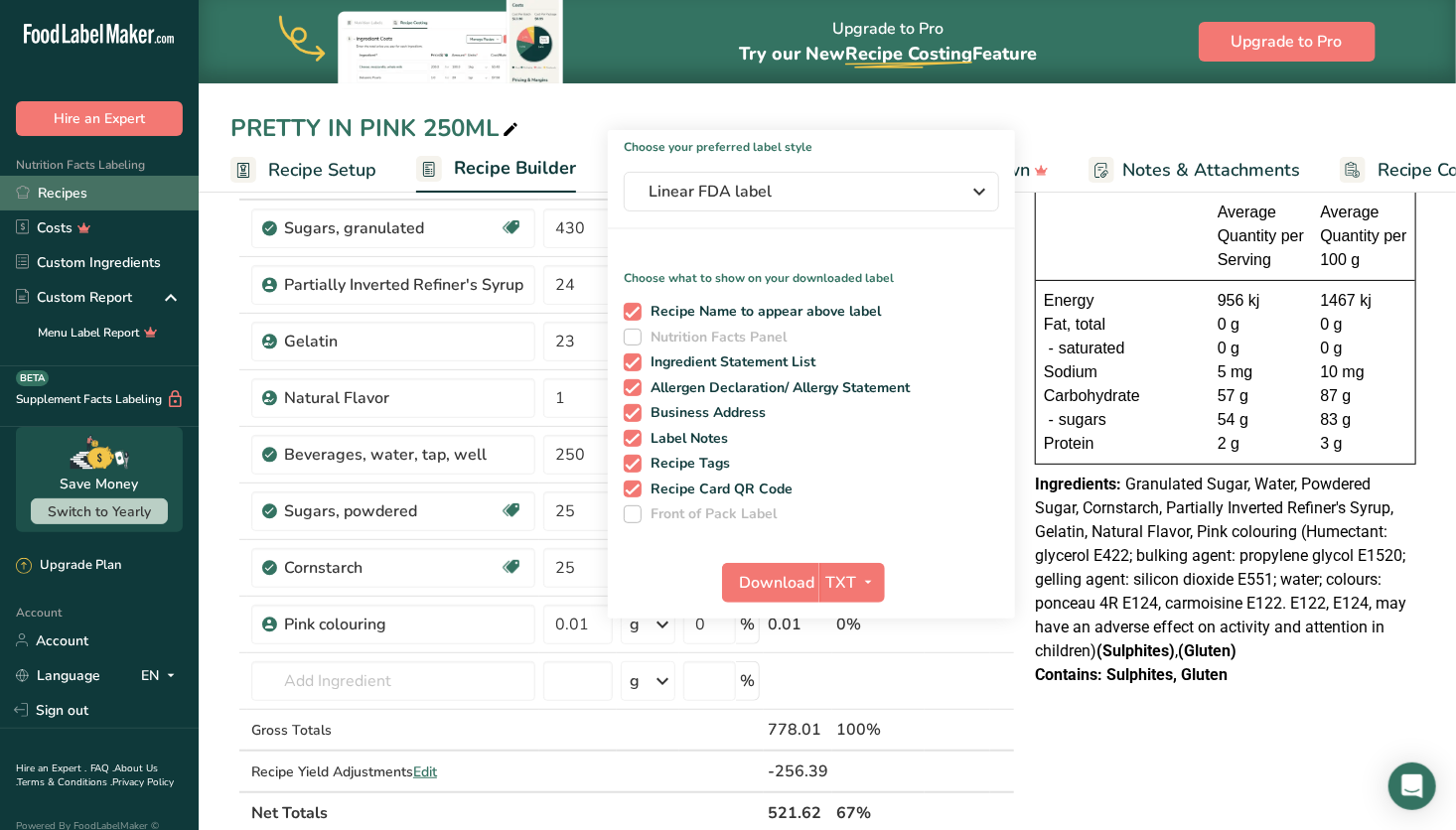 click on "Recipes" at bounding box center [99, 193] 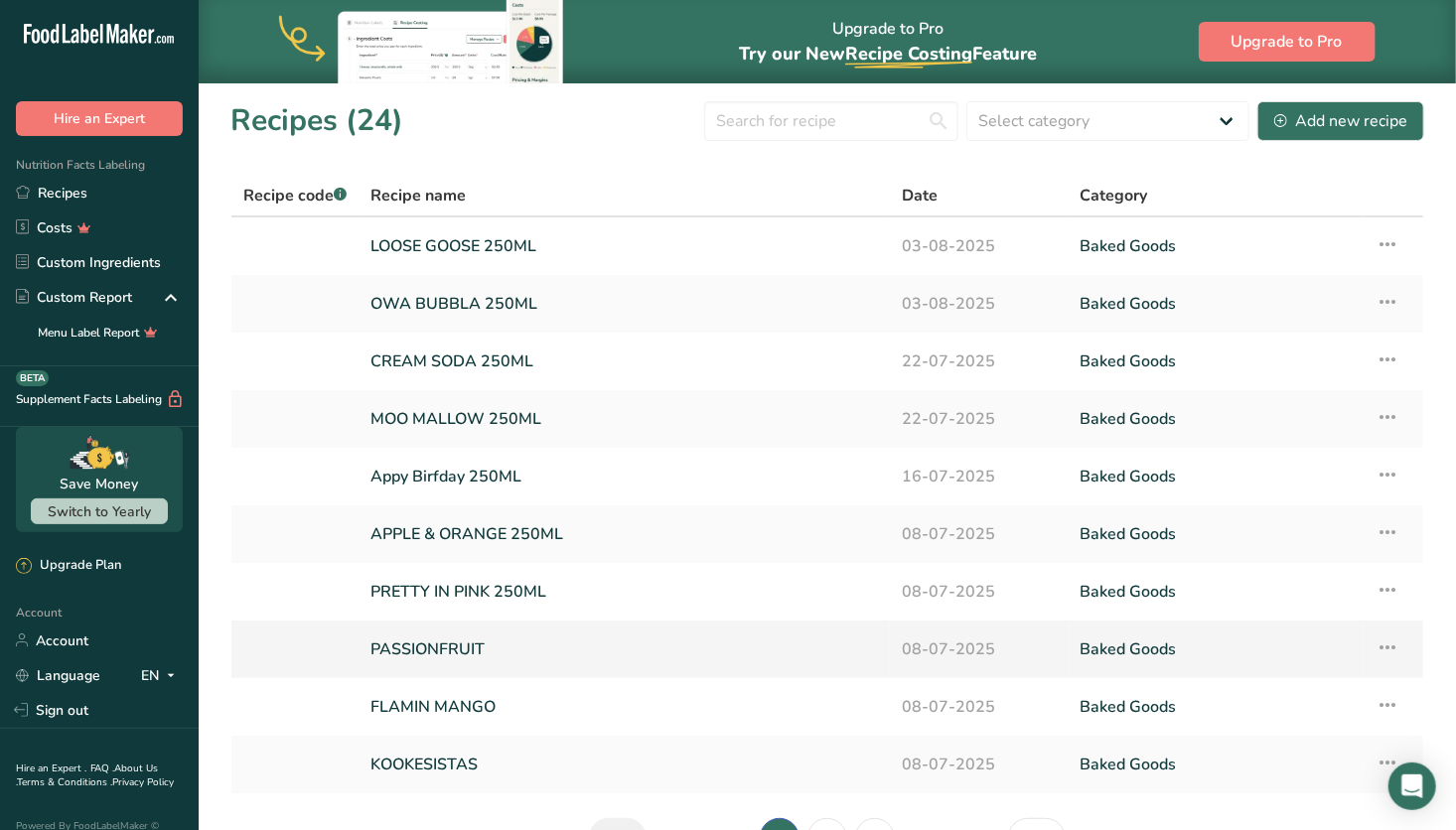 scroll, scrollTop: 122, scrollLeft: 0, axis: vertical 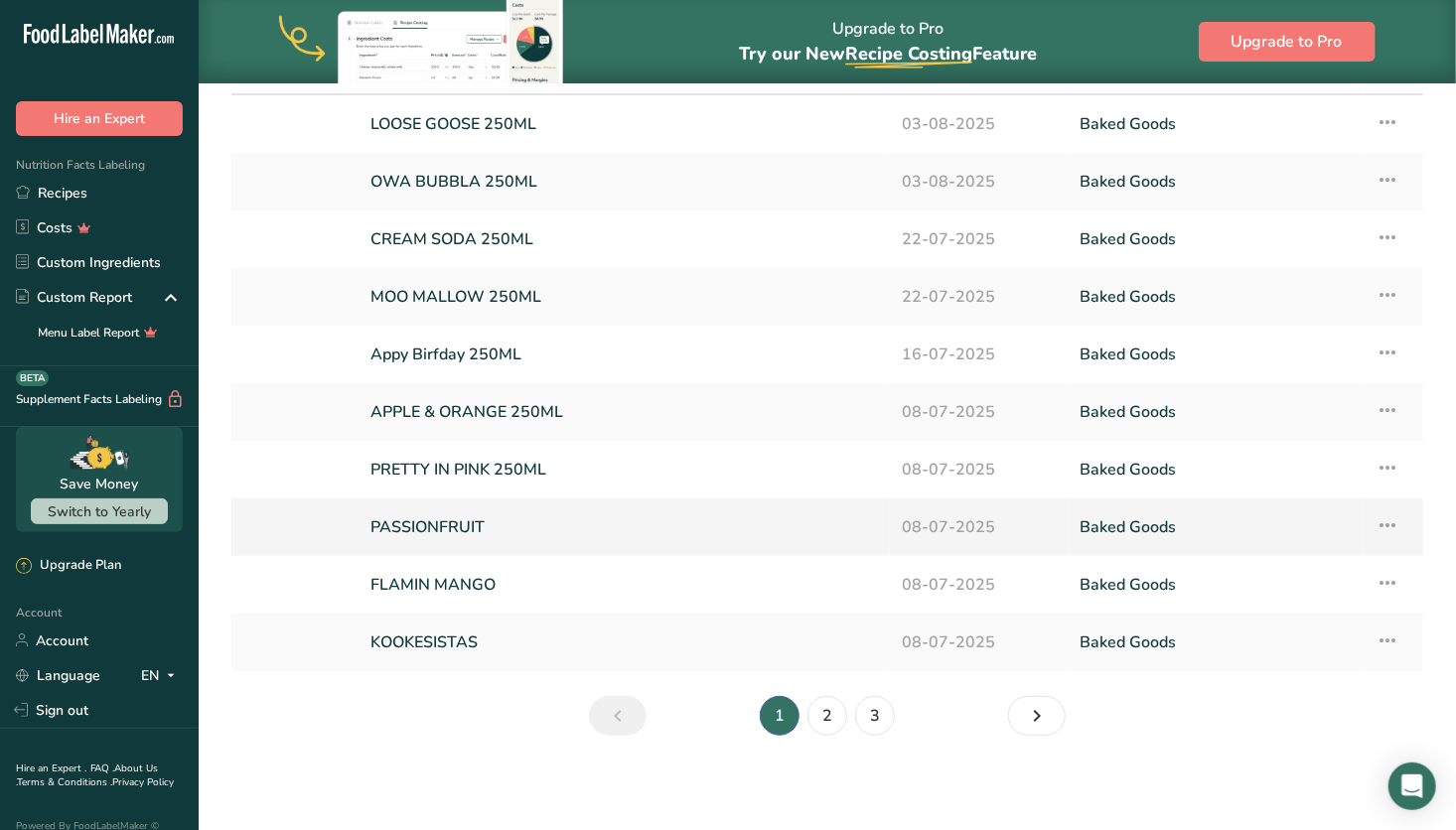 click on "PASSIONFRUIT" at bounding box center [624, 527] 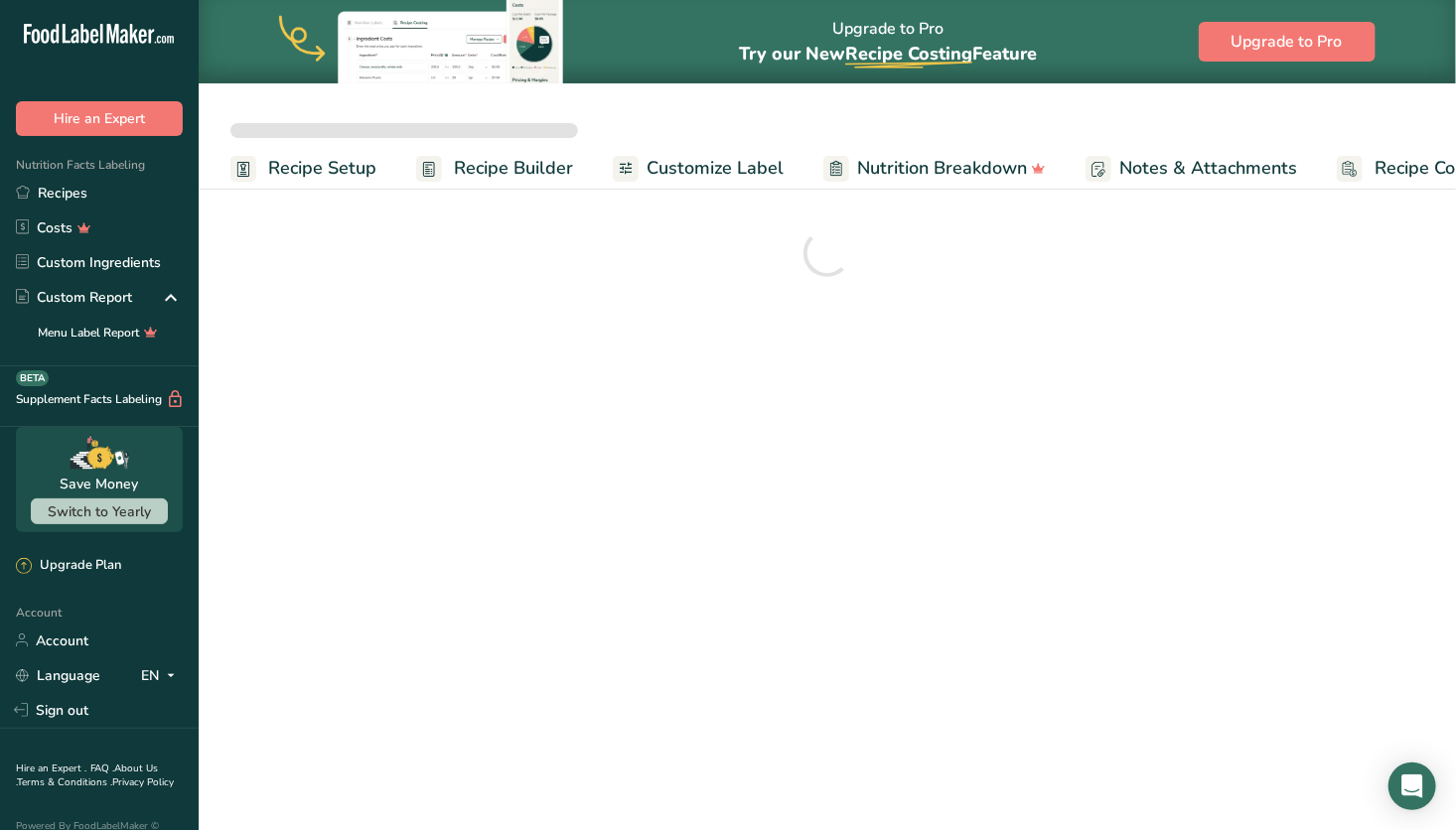 scroll, scrollTop: 0, scrollLeft: 0, axis: both 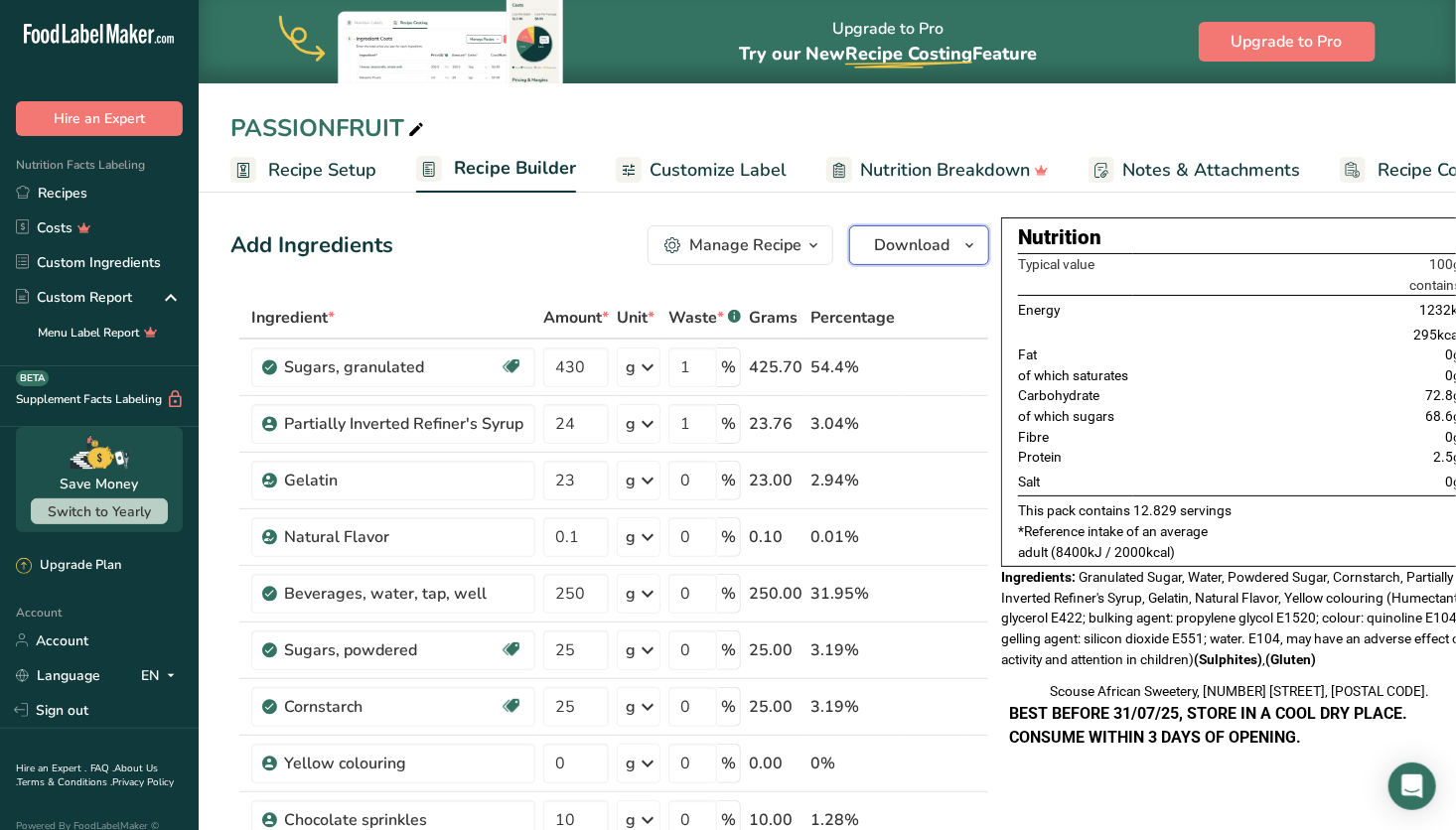 click on "Download" at bounding box center (912, 245) 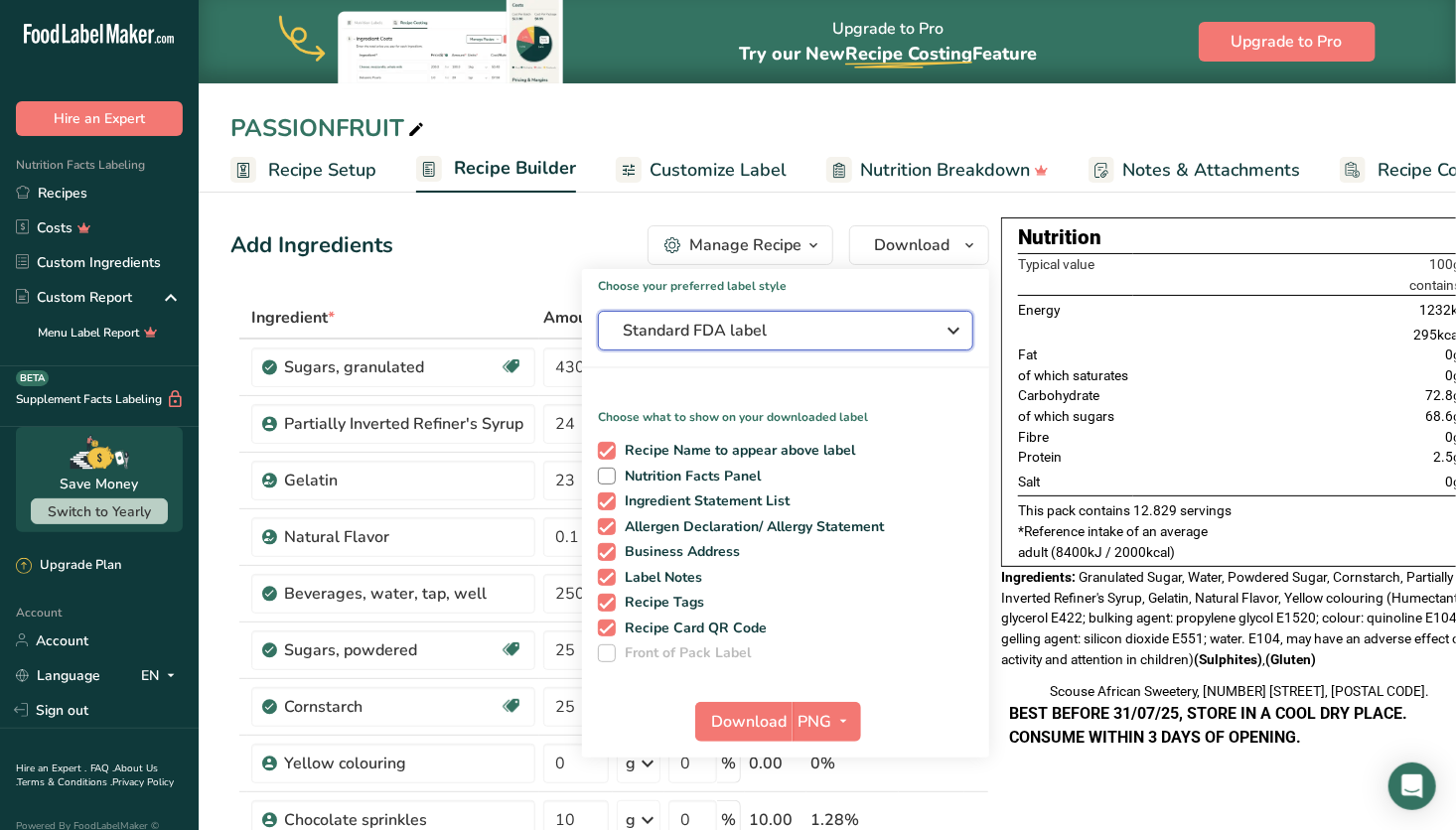 click on "Standard FDA label" at bounding box center [772, 331] 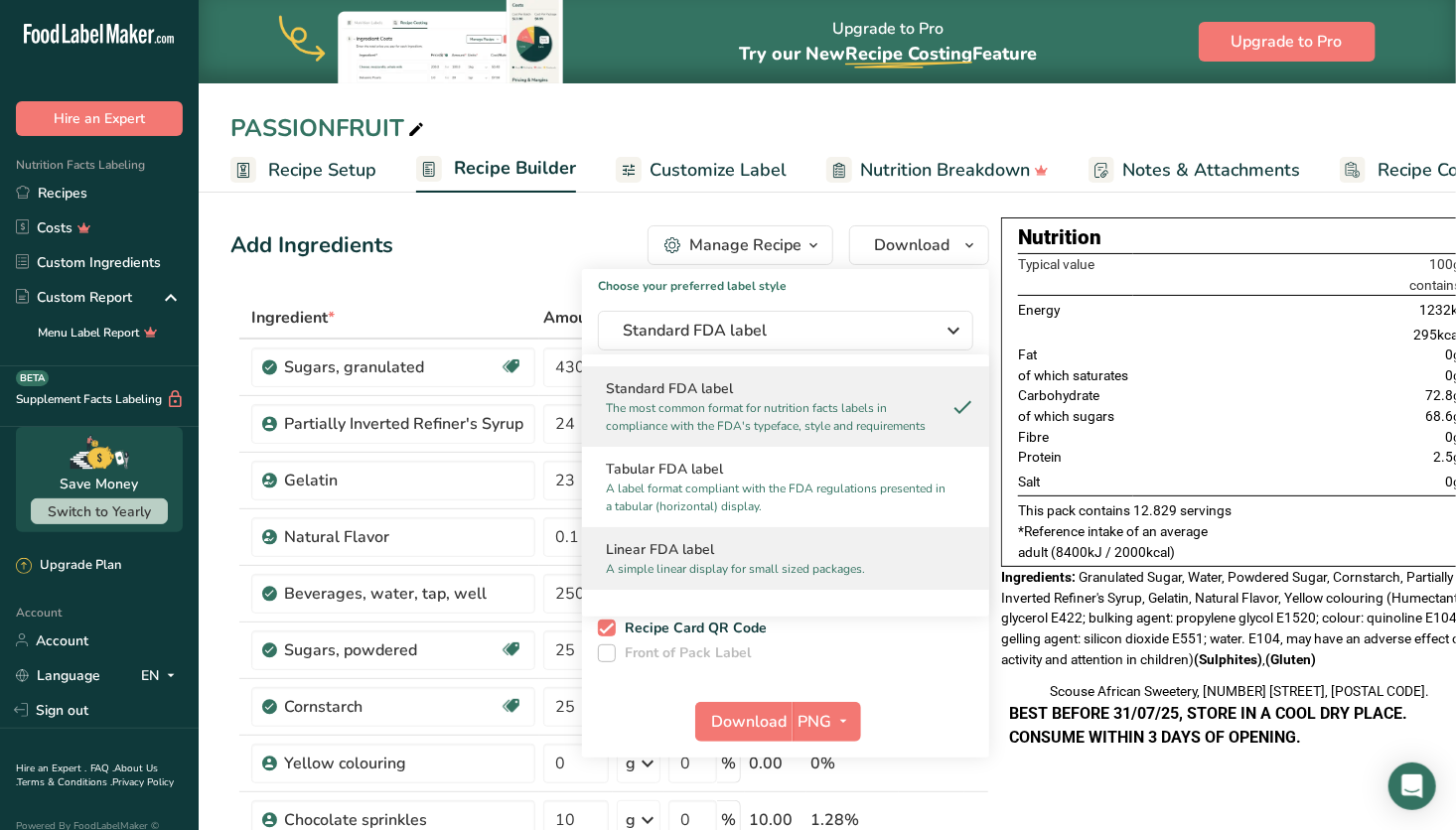 click on "Linear FDA label" at bounding box center [786, 549] 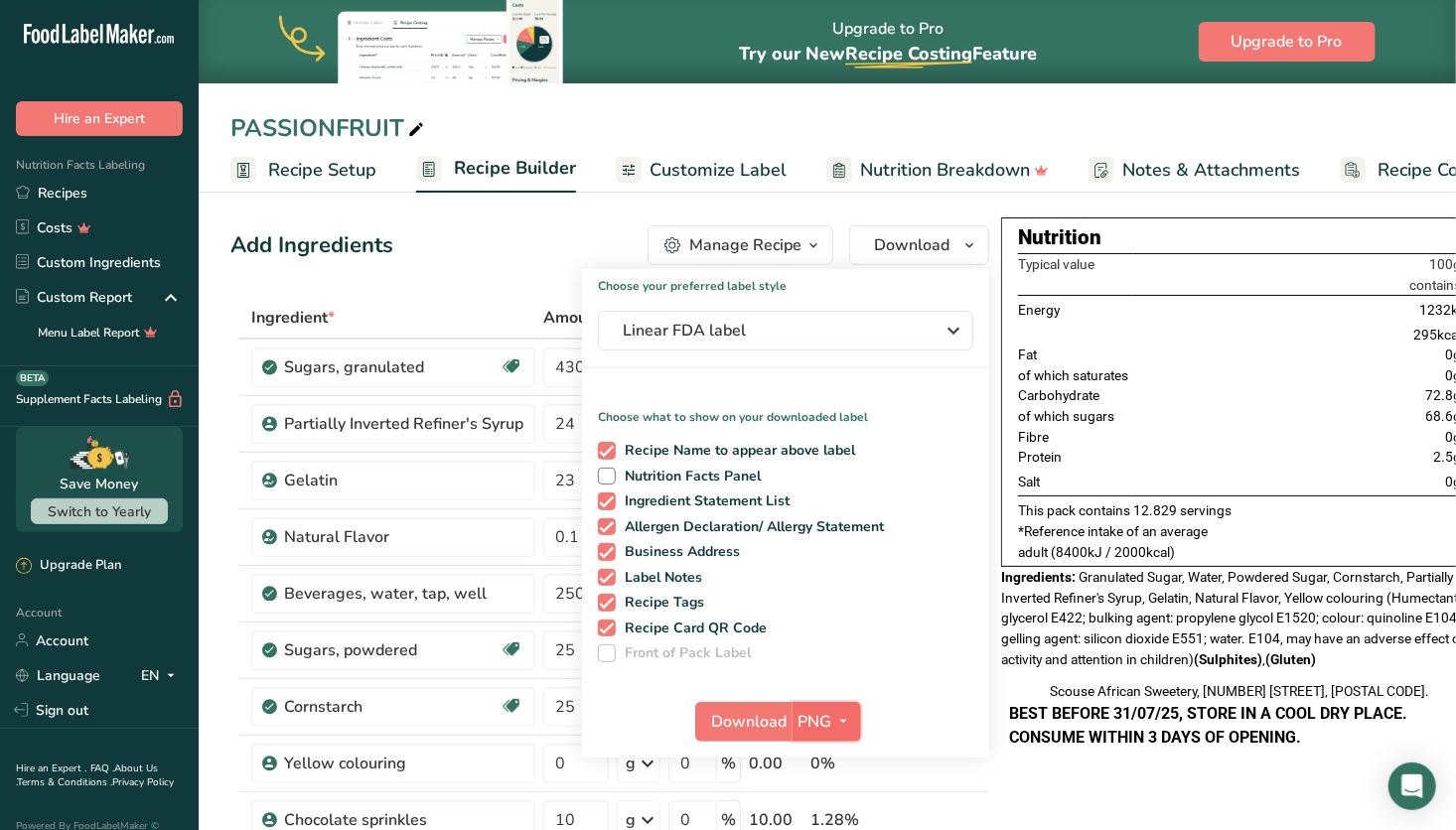 click on "PNG" at bounding box center [815, 722] 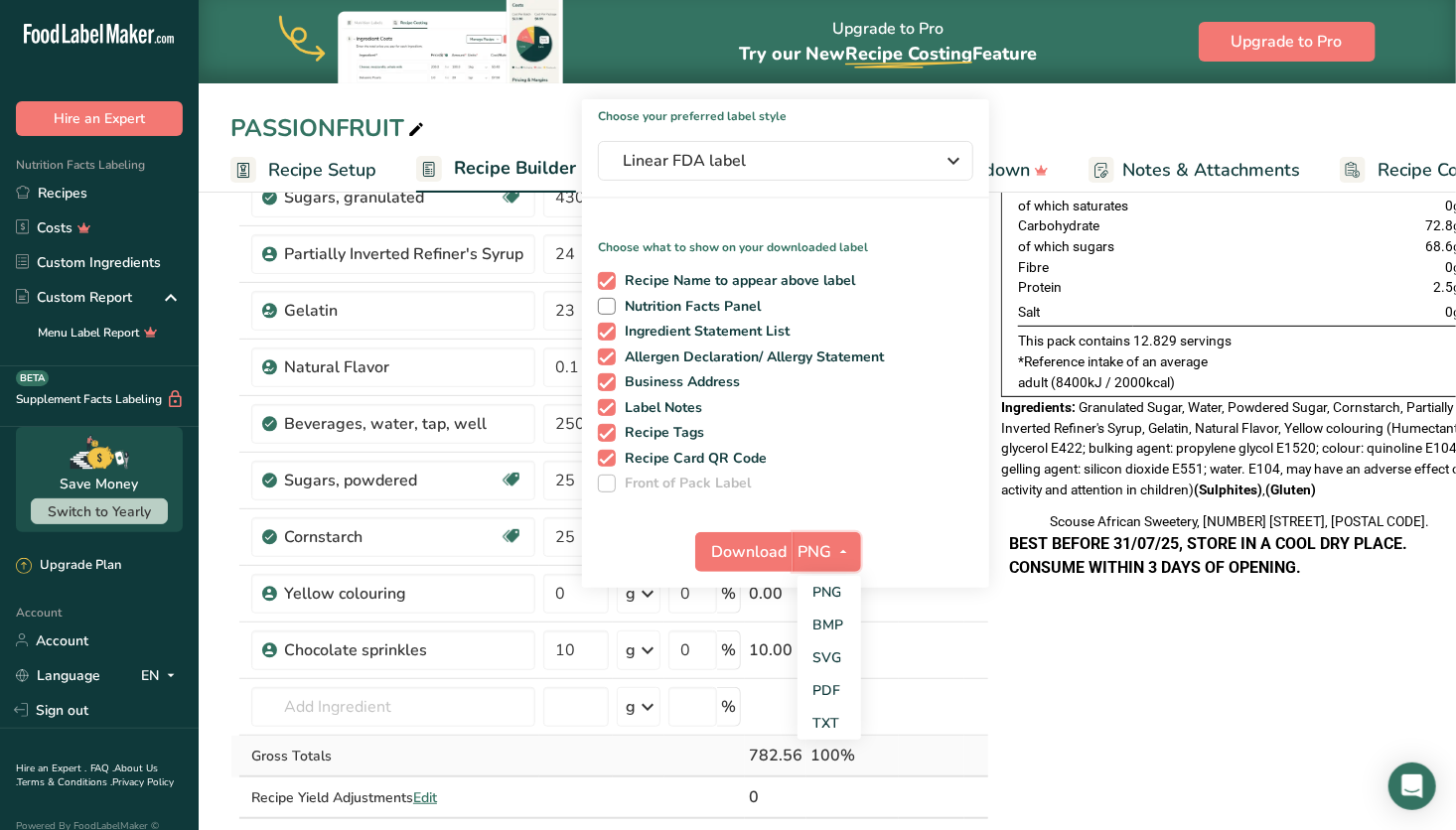 scroll, scrollTop: 171, scrollLeft: 0, axis: vertical 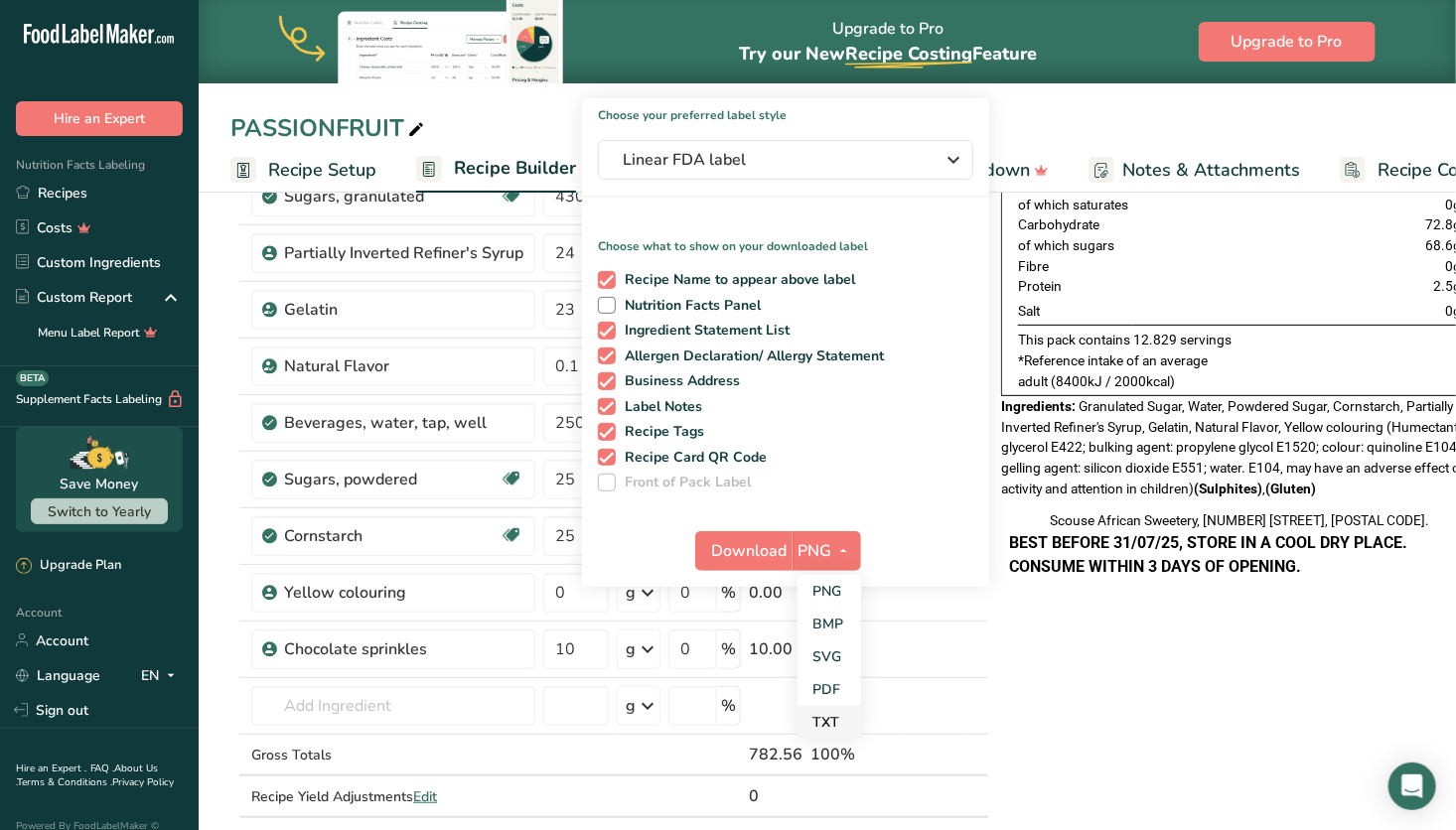 click on "TXT" at bounding box center [829, 722] 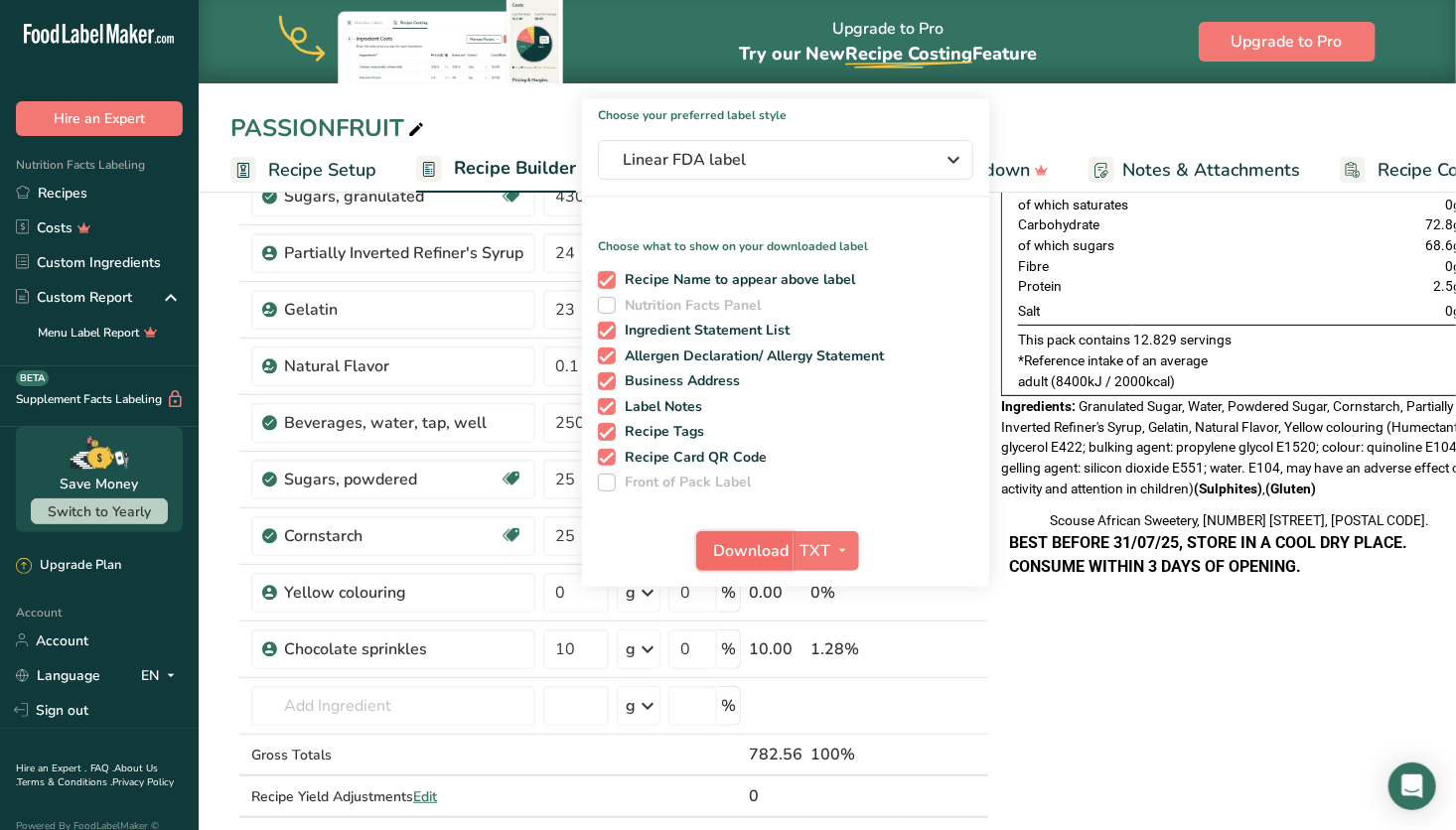 click on "Download" at bounding box center (751, 551) 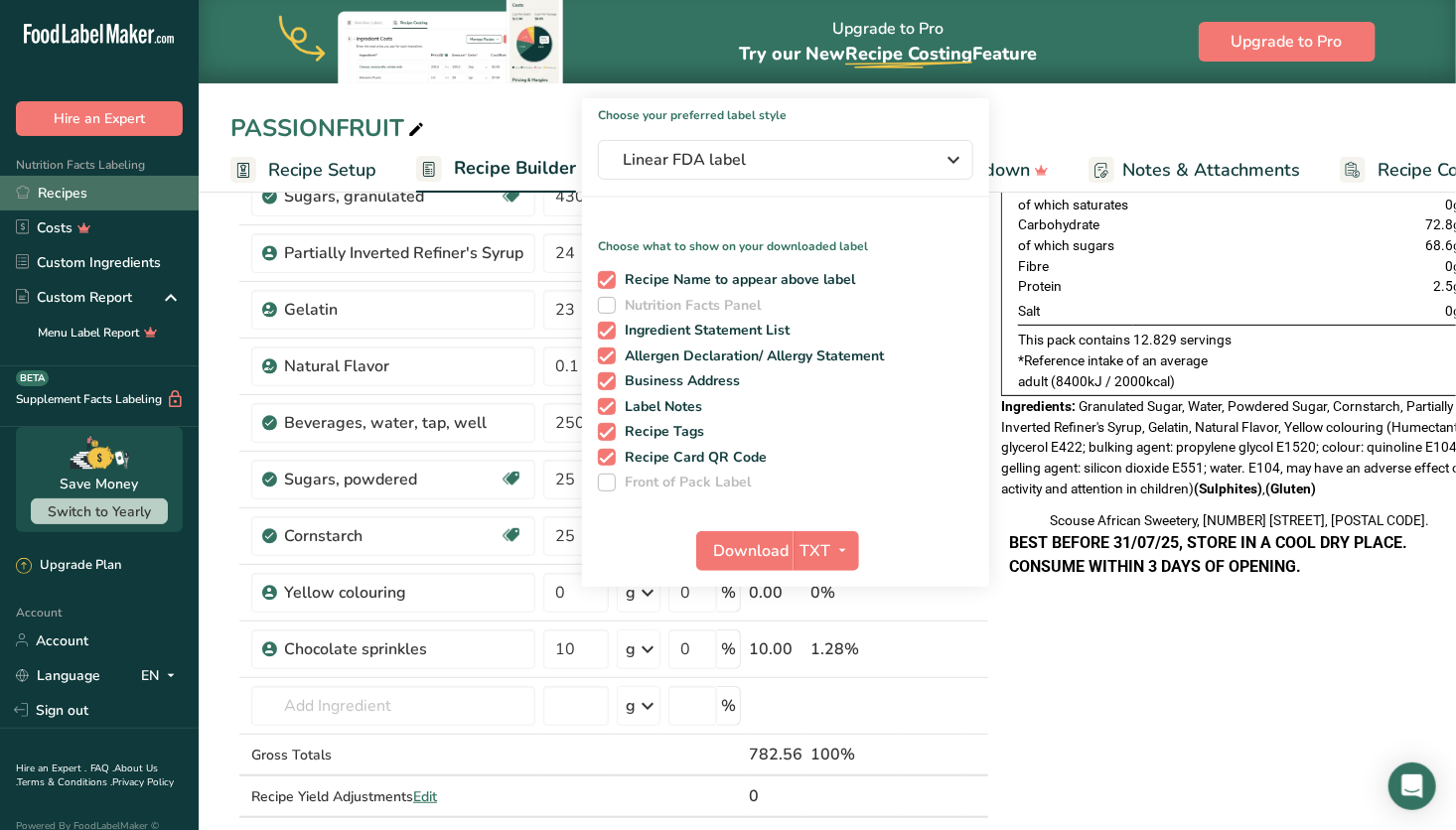 click on "Recipes" at bounding box center (99, 193) 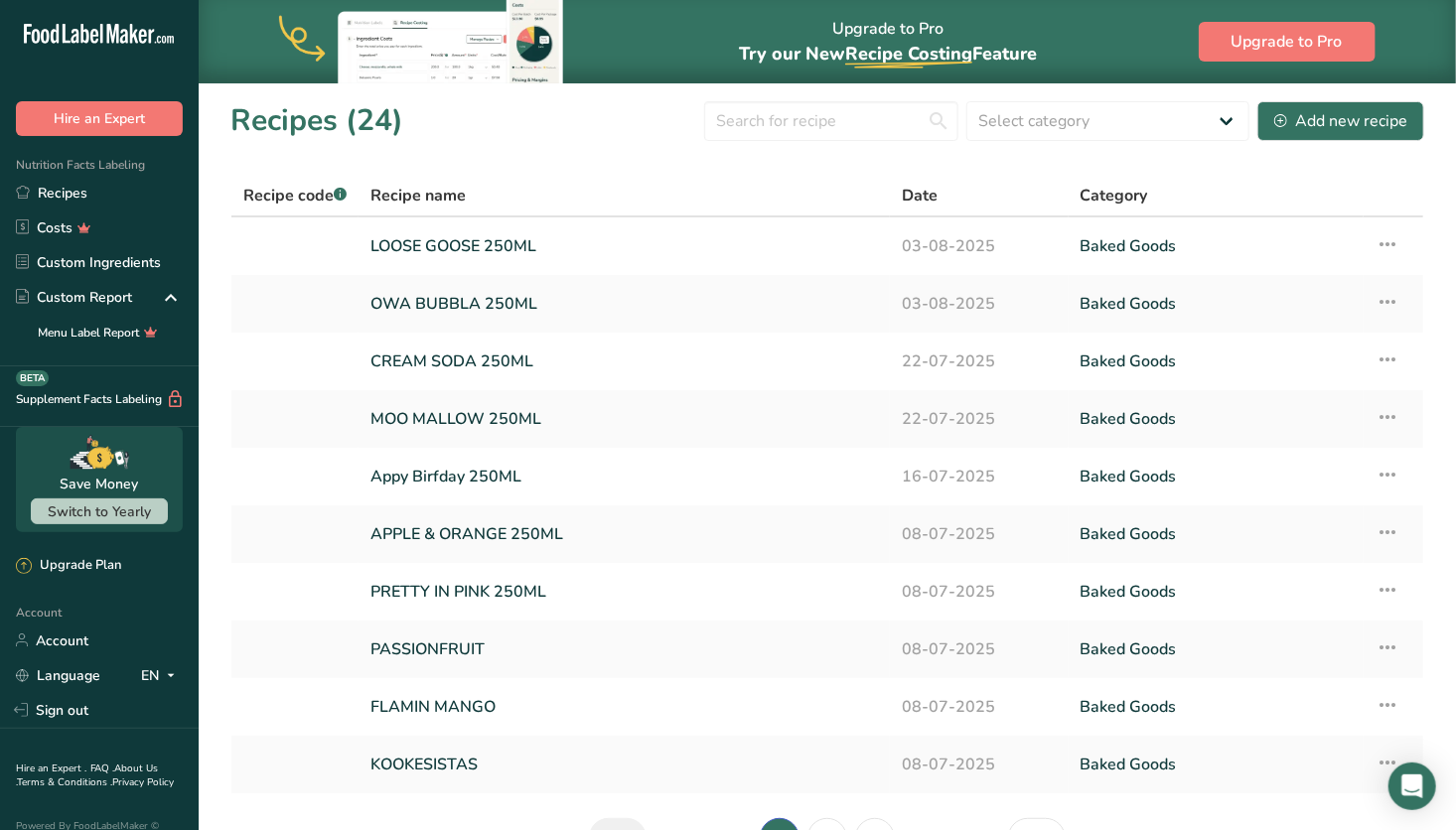 scroll, scrollTop: 122, scrollLeft: 0, axis: vertical 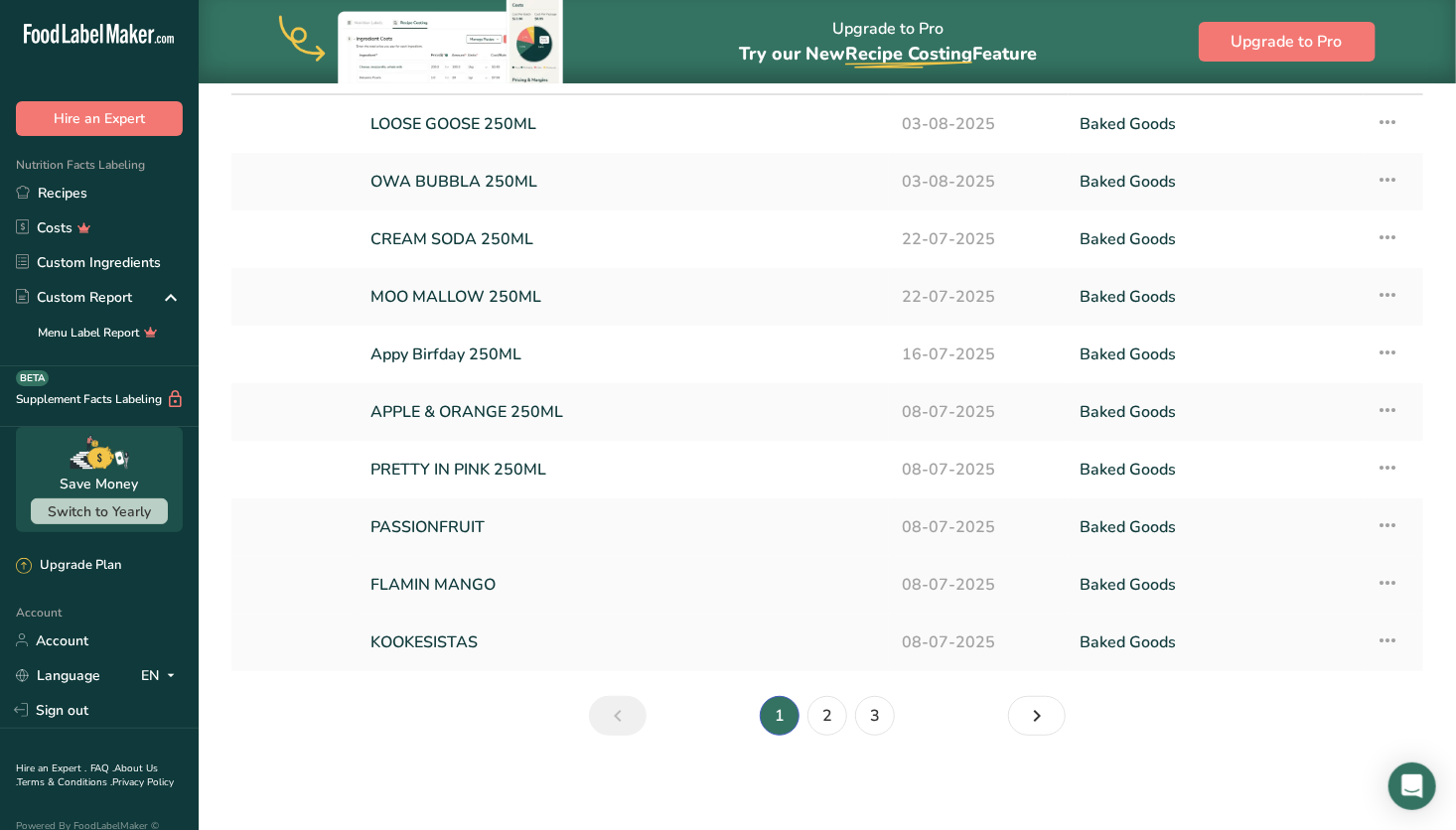click on "FLAMIN MANGO" at bounding box center (624, 585) 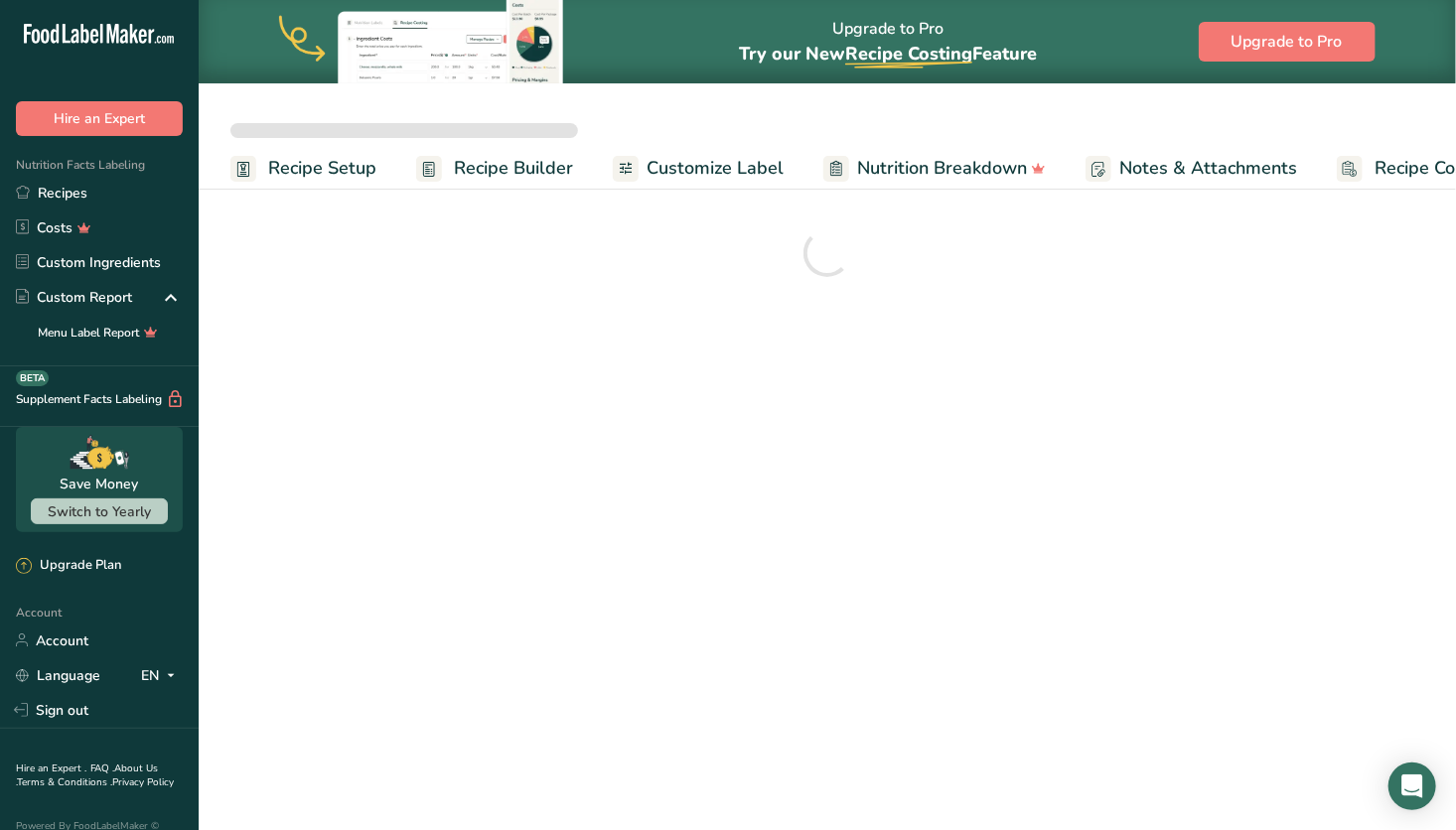 scroll, scrollTop: 0, scrollLeft: 0, axis: both 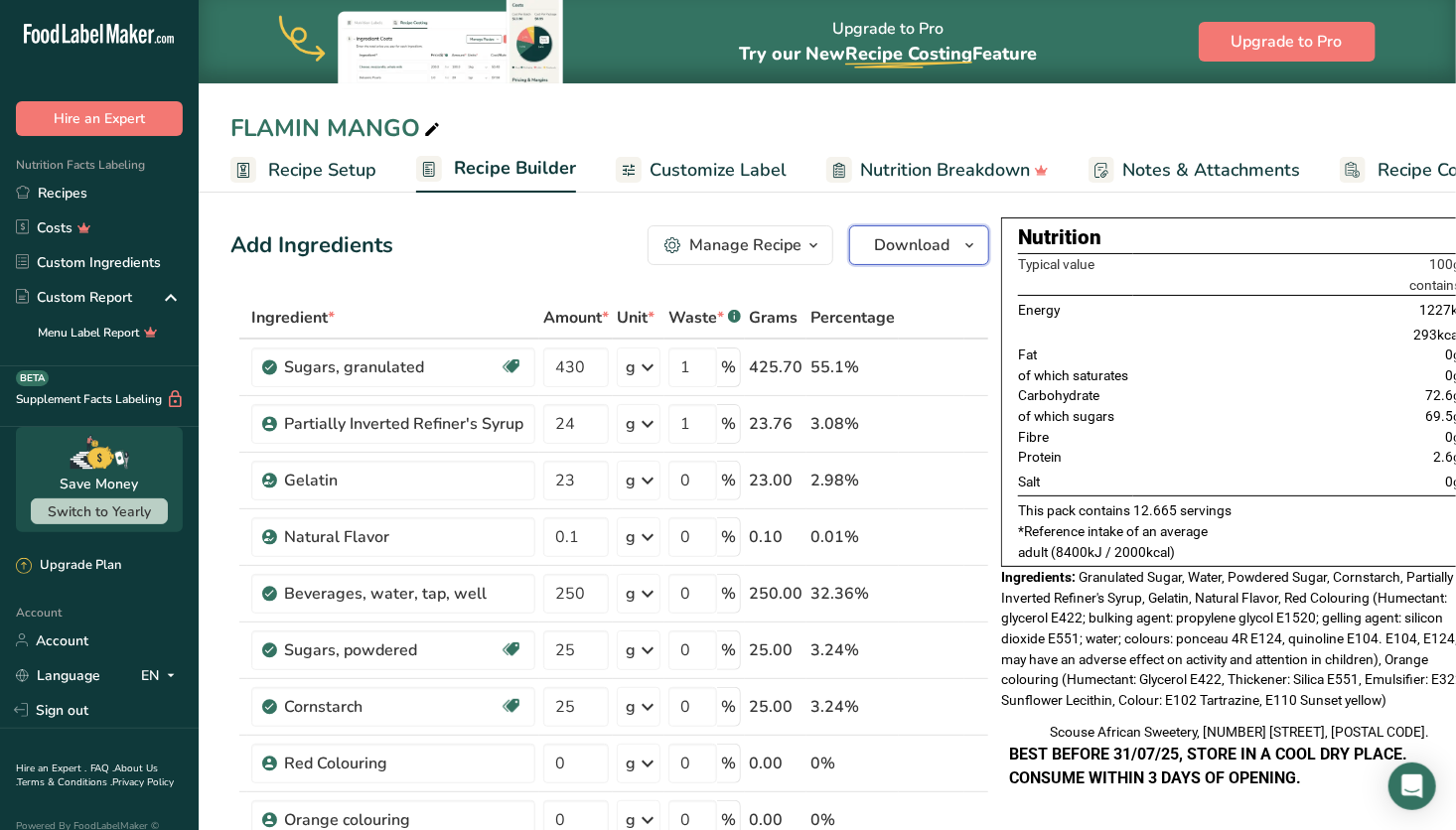 click on "Download" at bounding box center [912, 245] 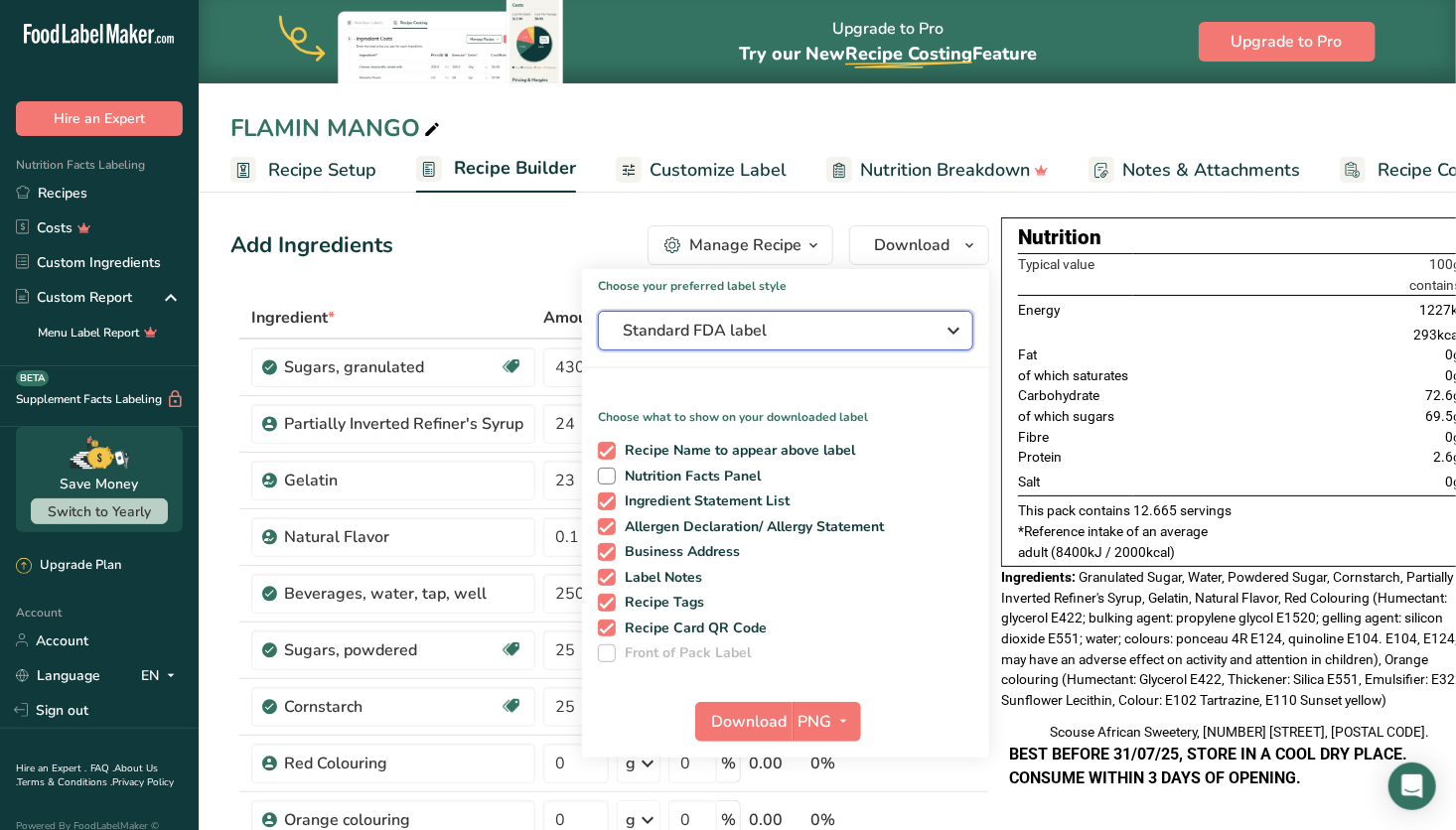 click on "Standard FDA label" at bounding box center (772, 331) 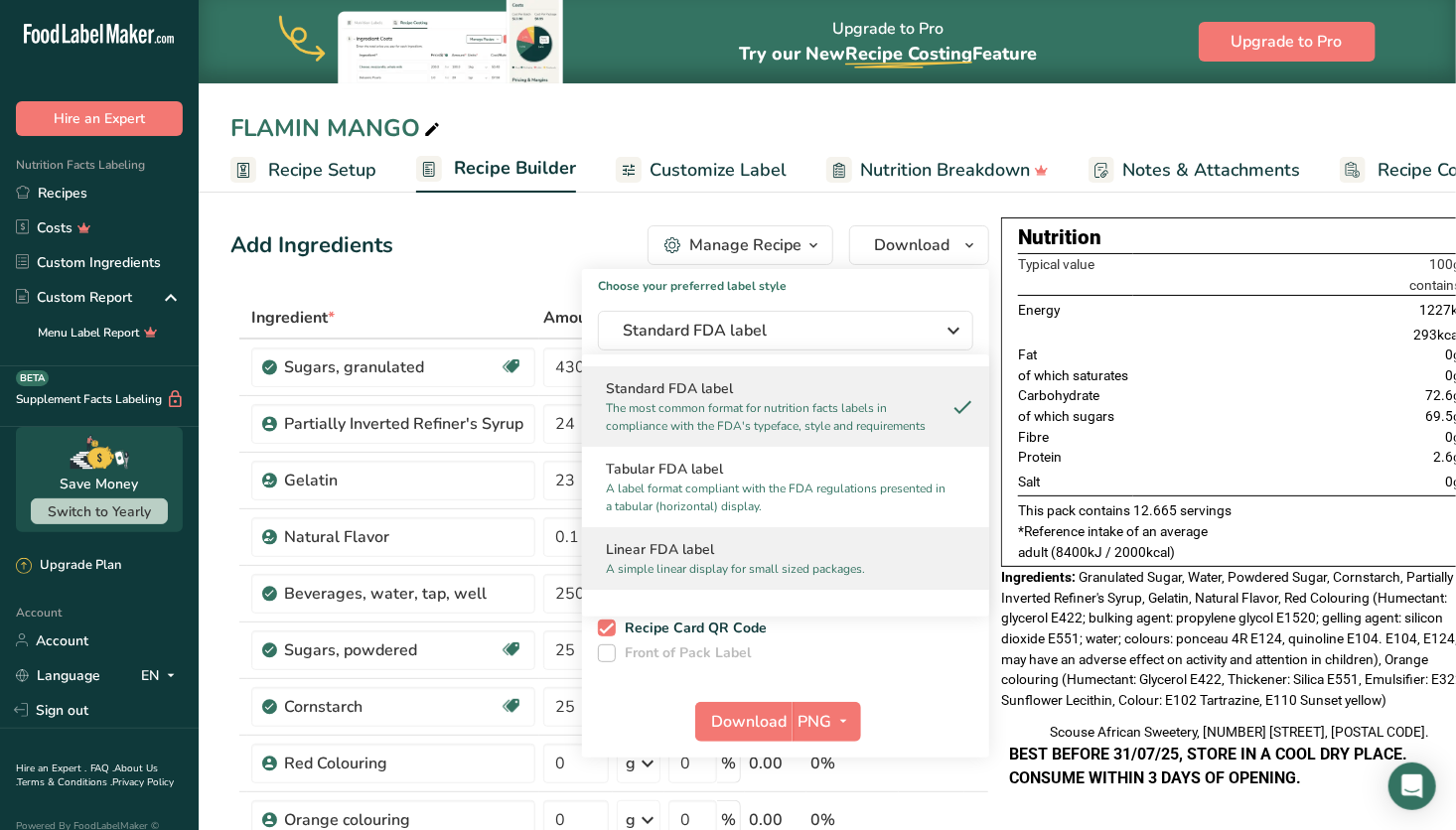 click on "Linear FDA label" at bounding box center (786, 549) 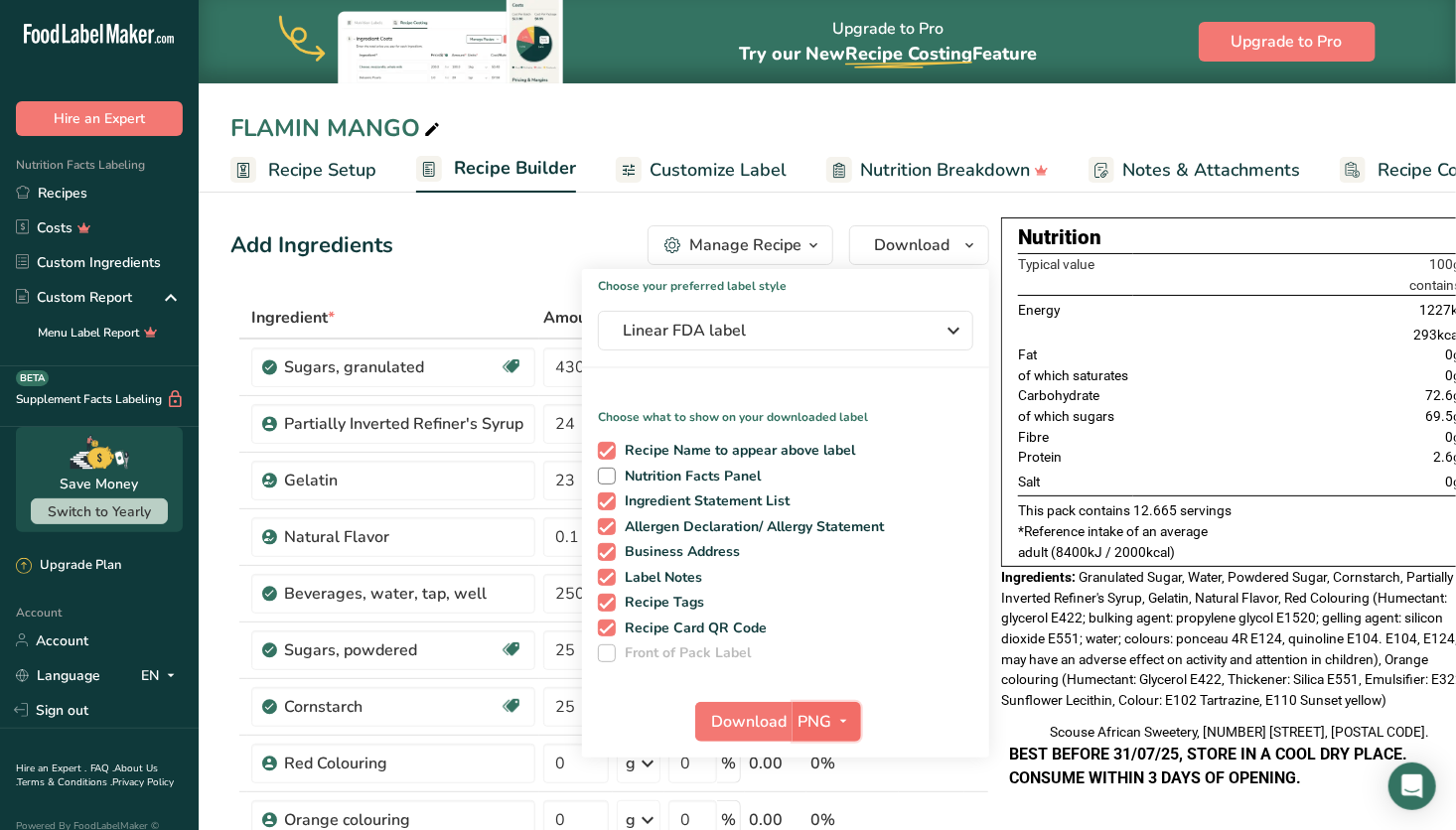 click at bounding box center (844, 721) 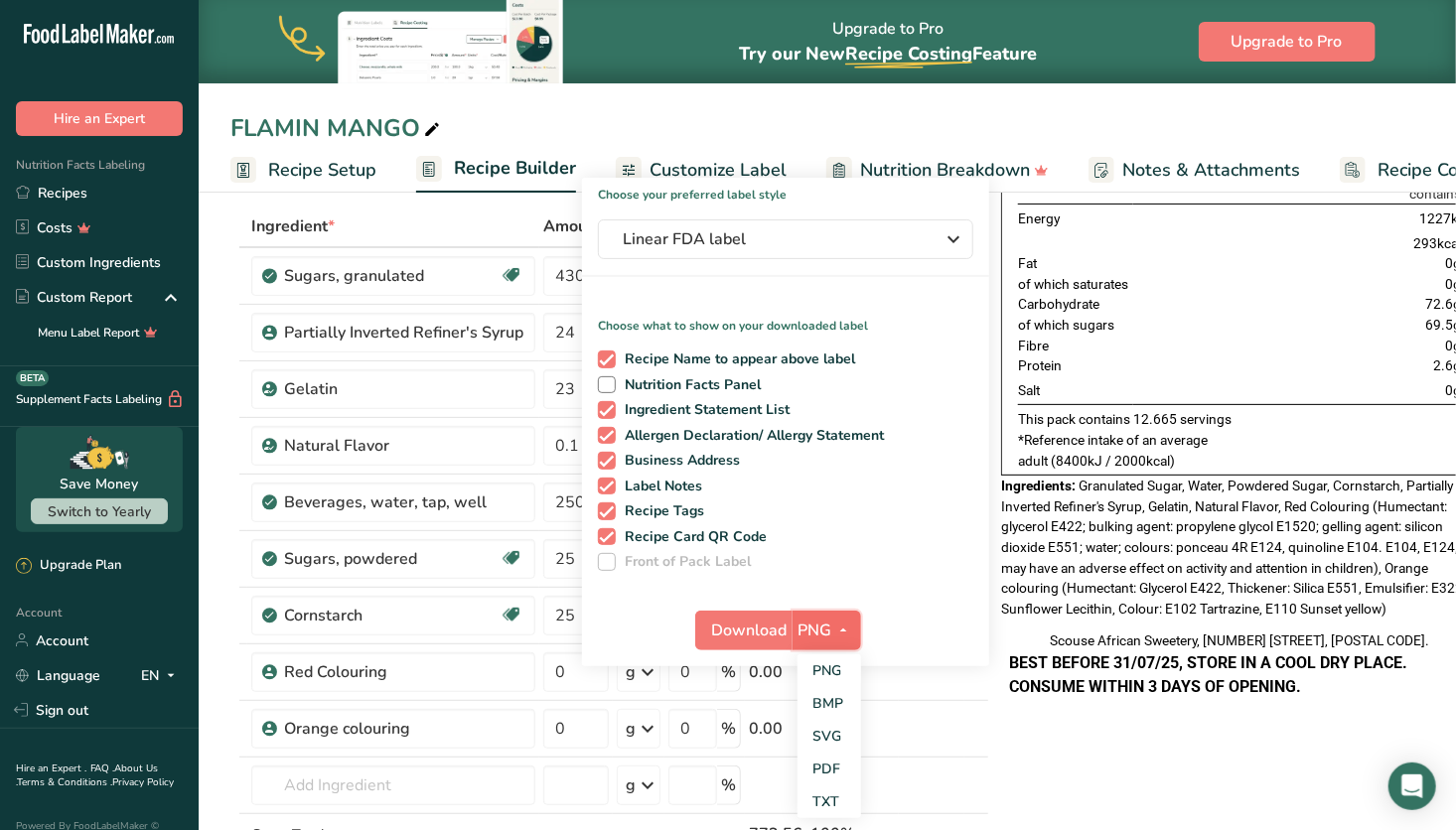 scroll, scrollTop: 125, scrollLeft: 0, axis: vertical 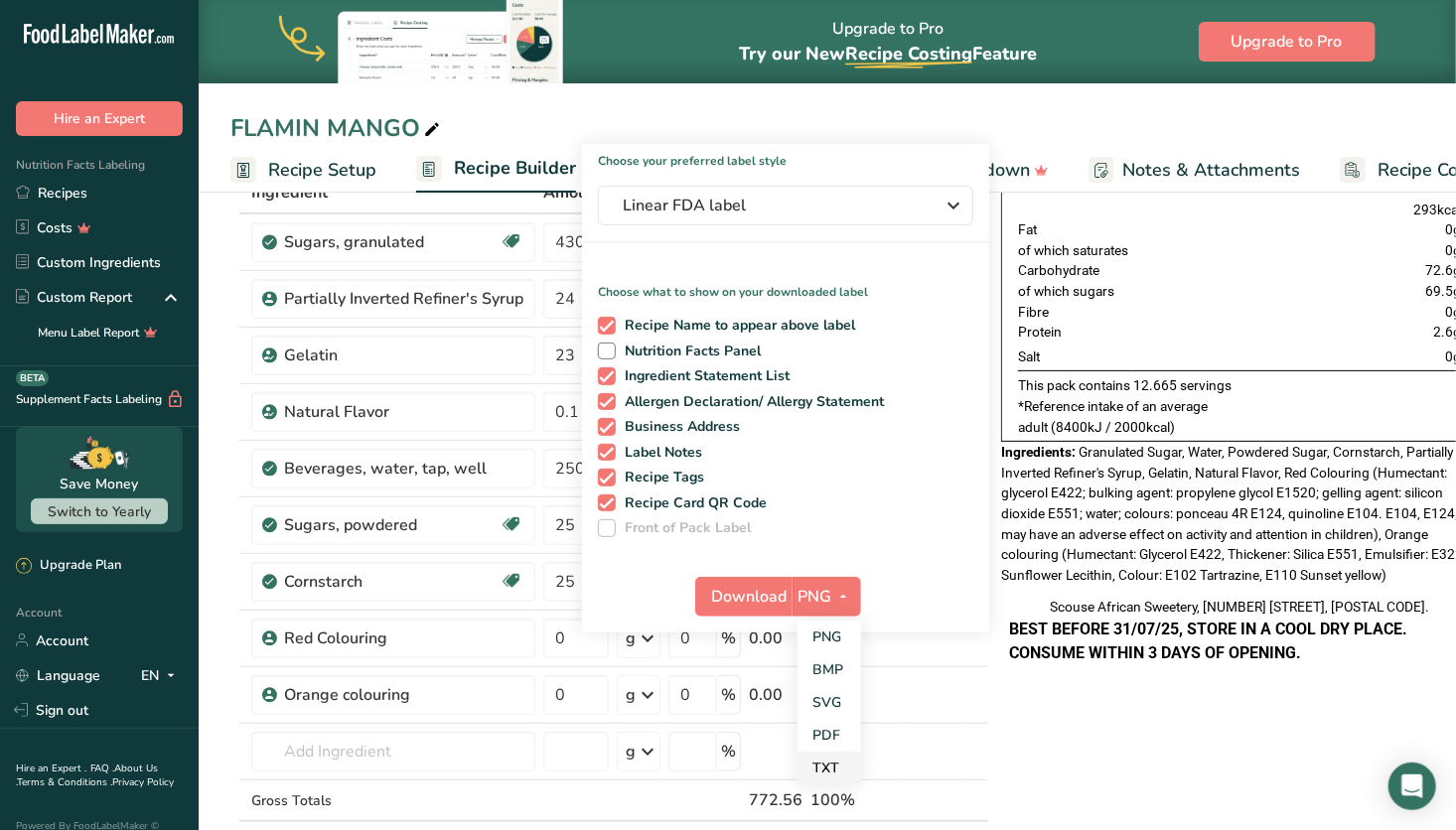 click on "TXT" at bounding box center [829, 767] 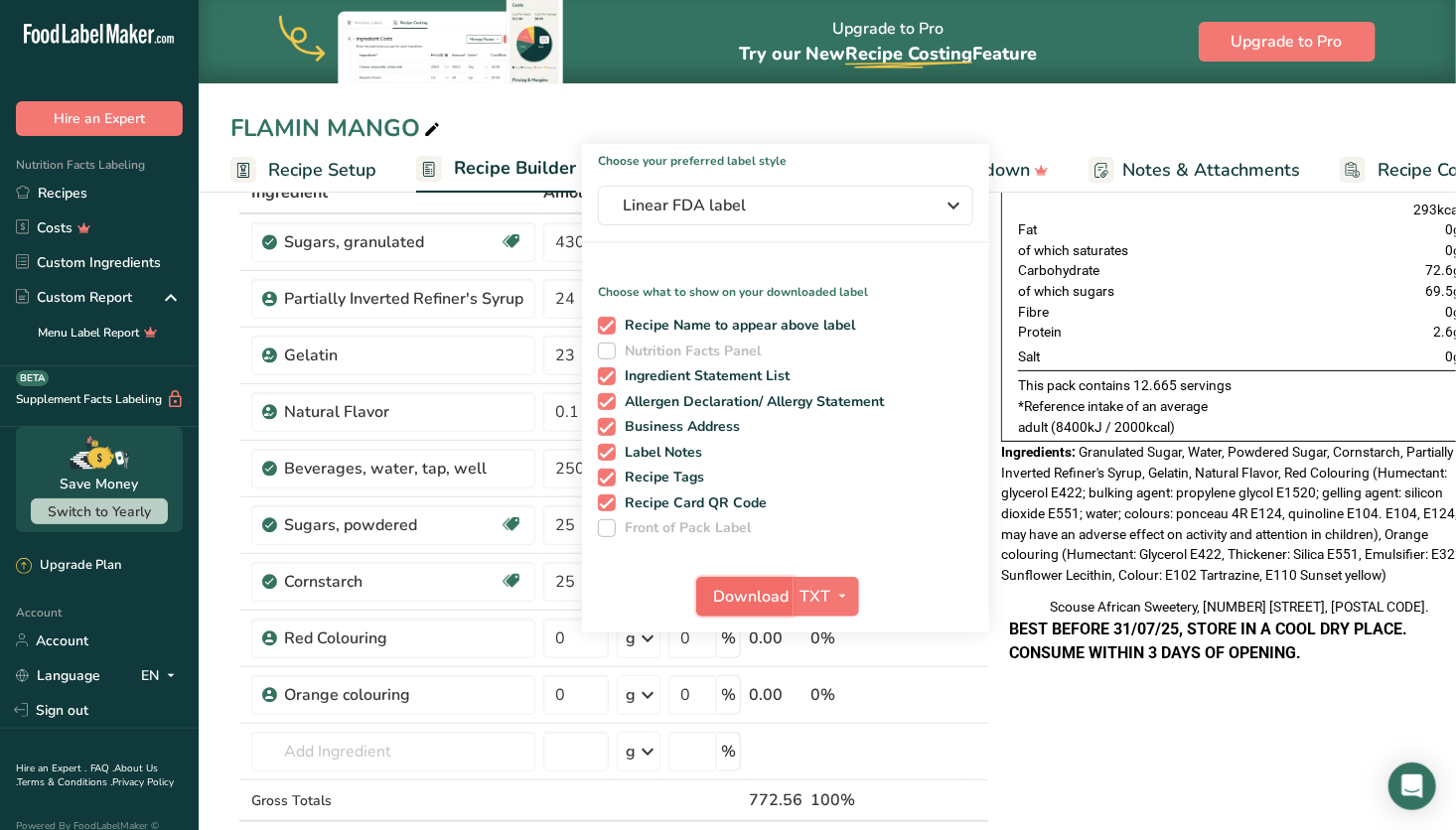 click on "Download" at bounding box center [751, 597] 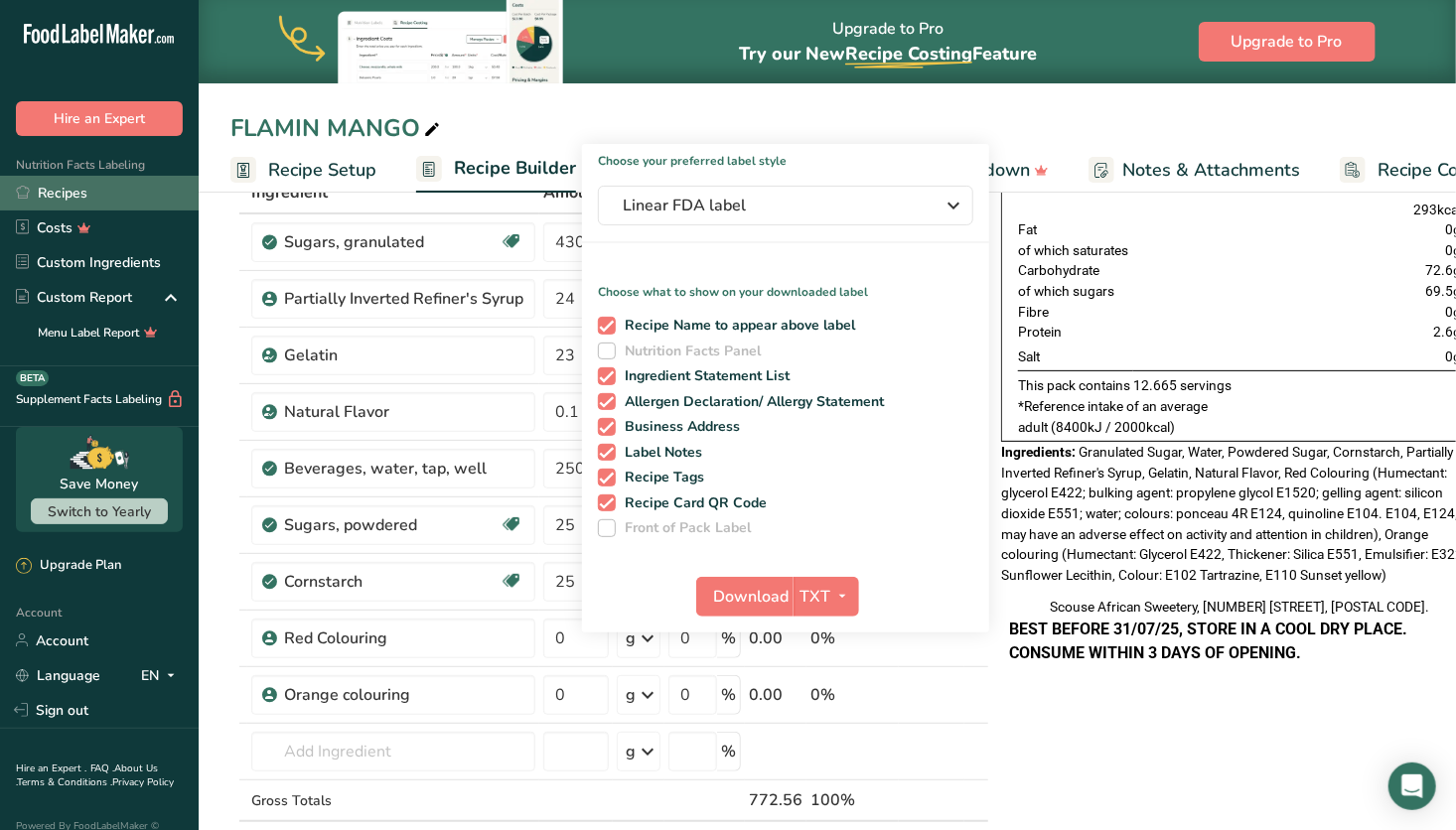 click on "Recipes" at bounding box center [99, 193] 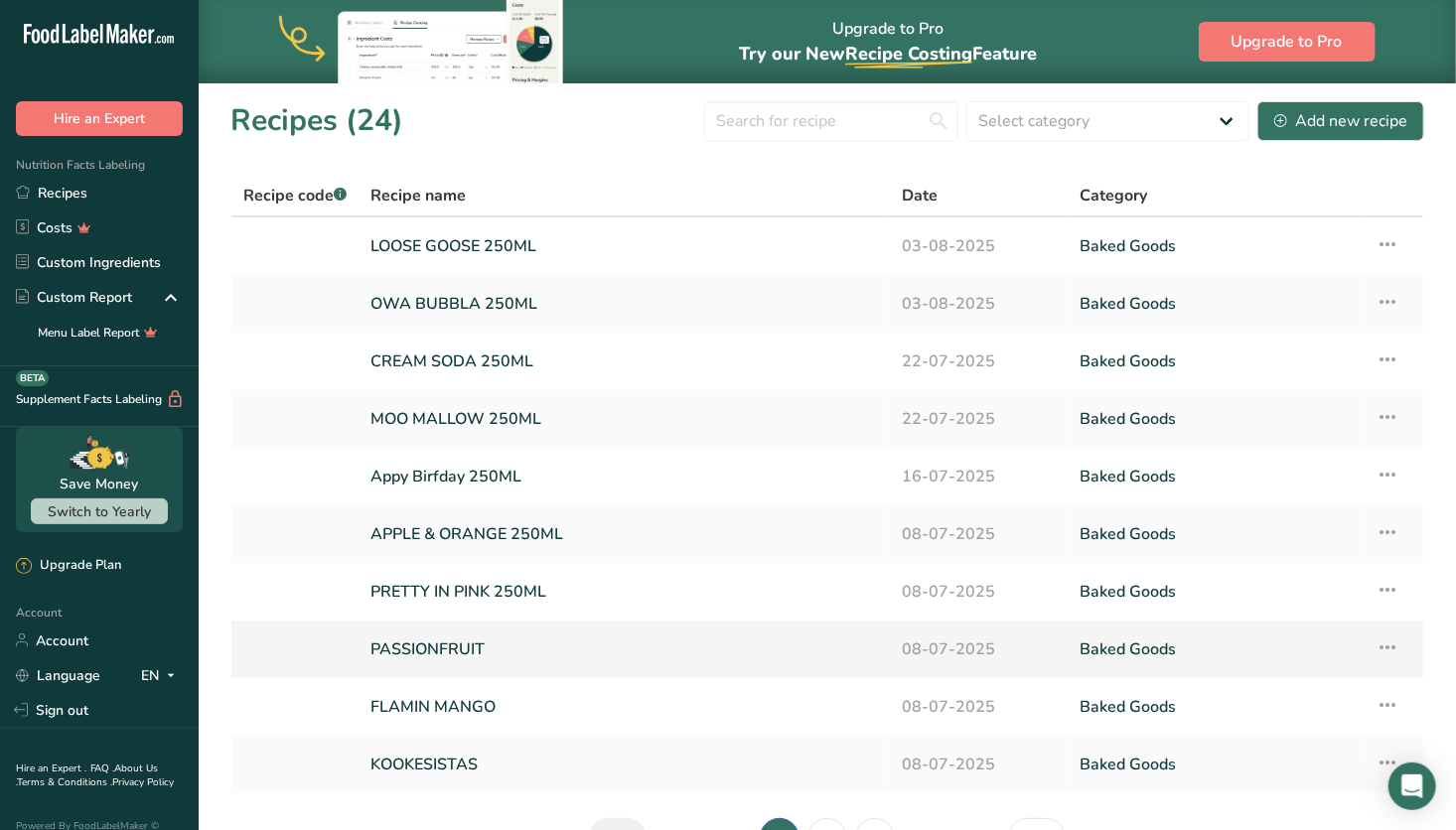 scroll, scrollTop: 122, scrollLeft: 0, axis: vertical 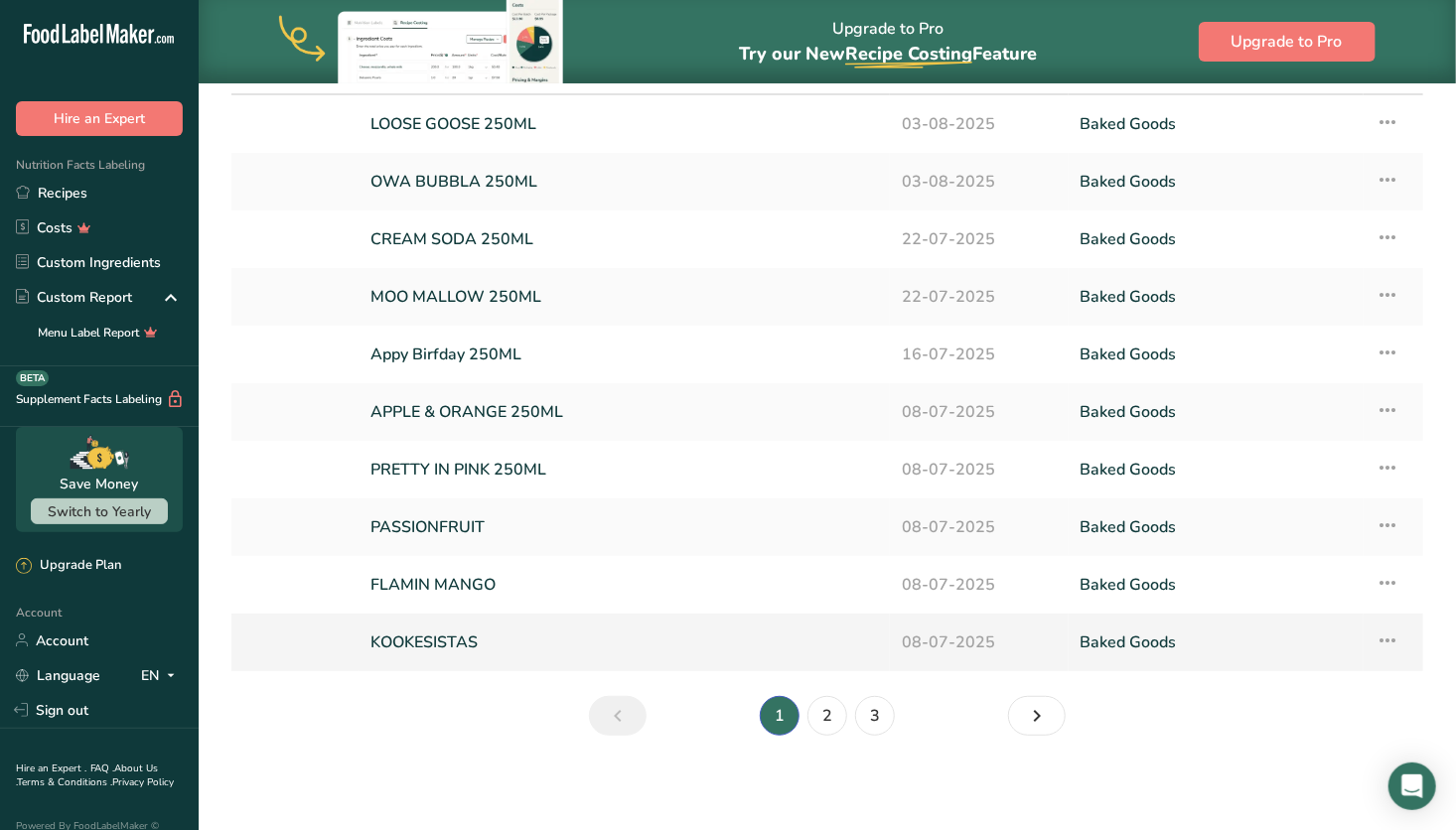 click on "KOOKESISTAS" at bounding box center [624, 642] 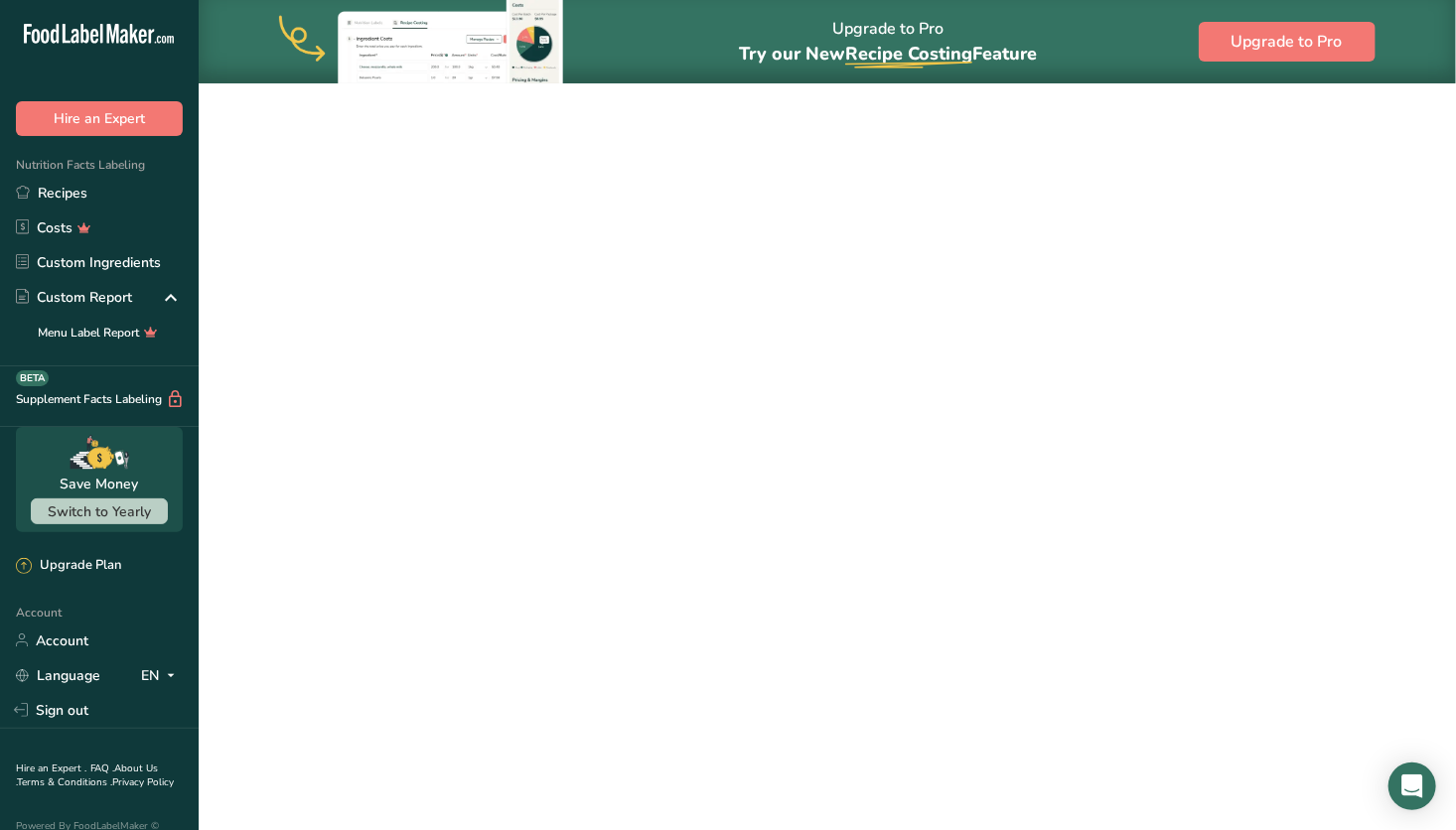 scroll, scrollTop: 0, scrollLeft: 0, axis: both 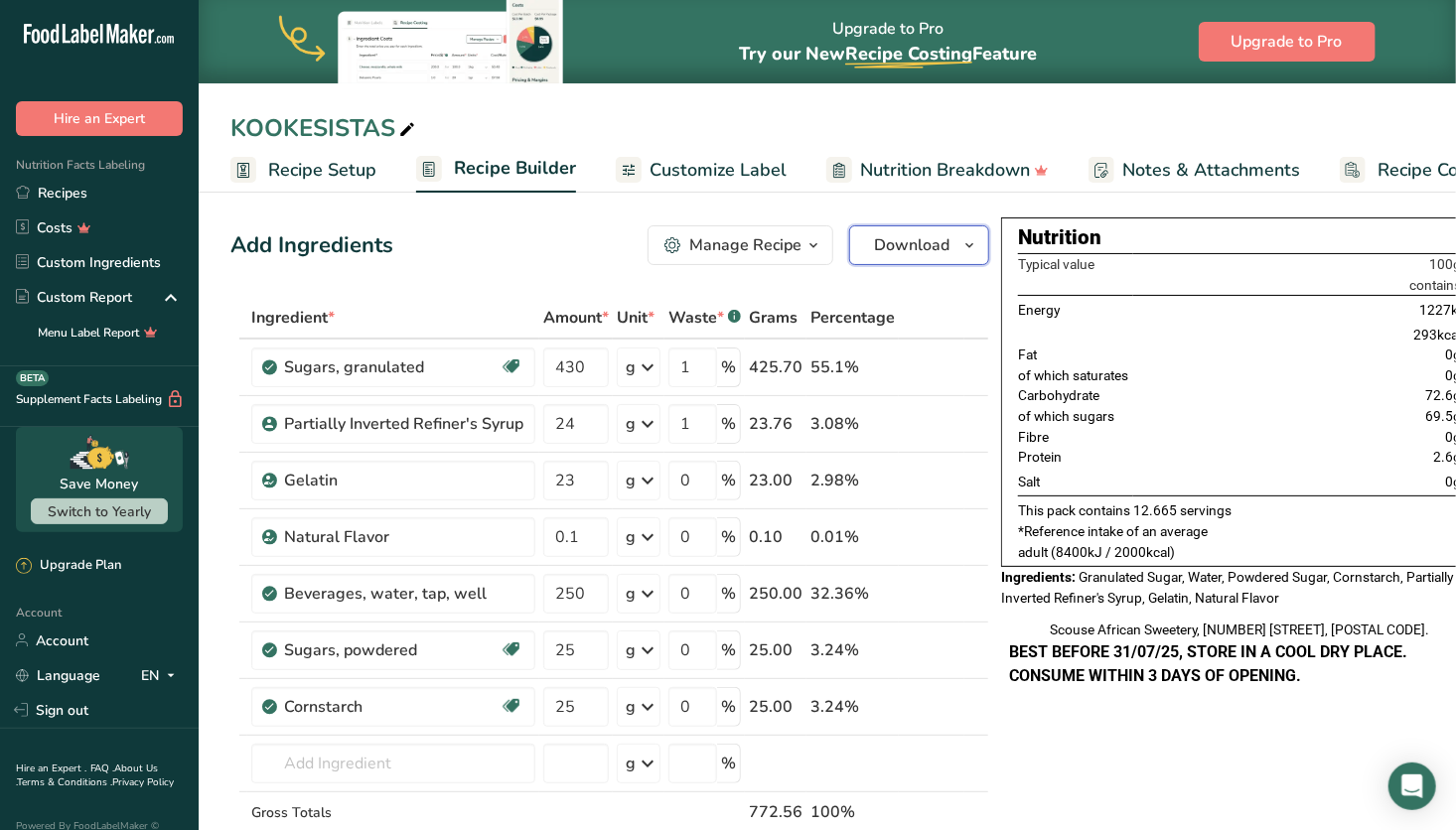 click on "Download" at bounding box center [912, 245] 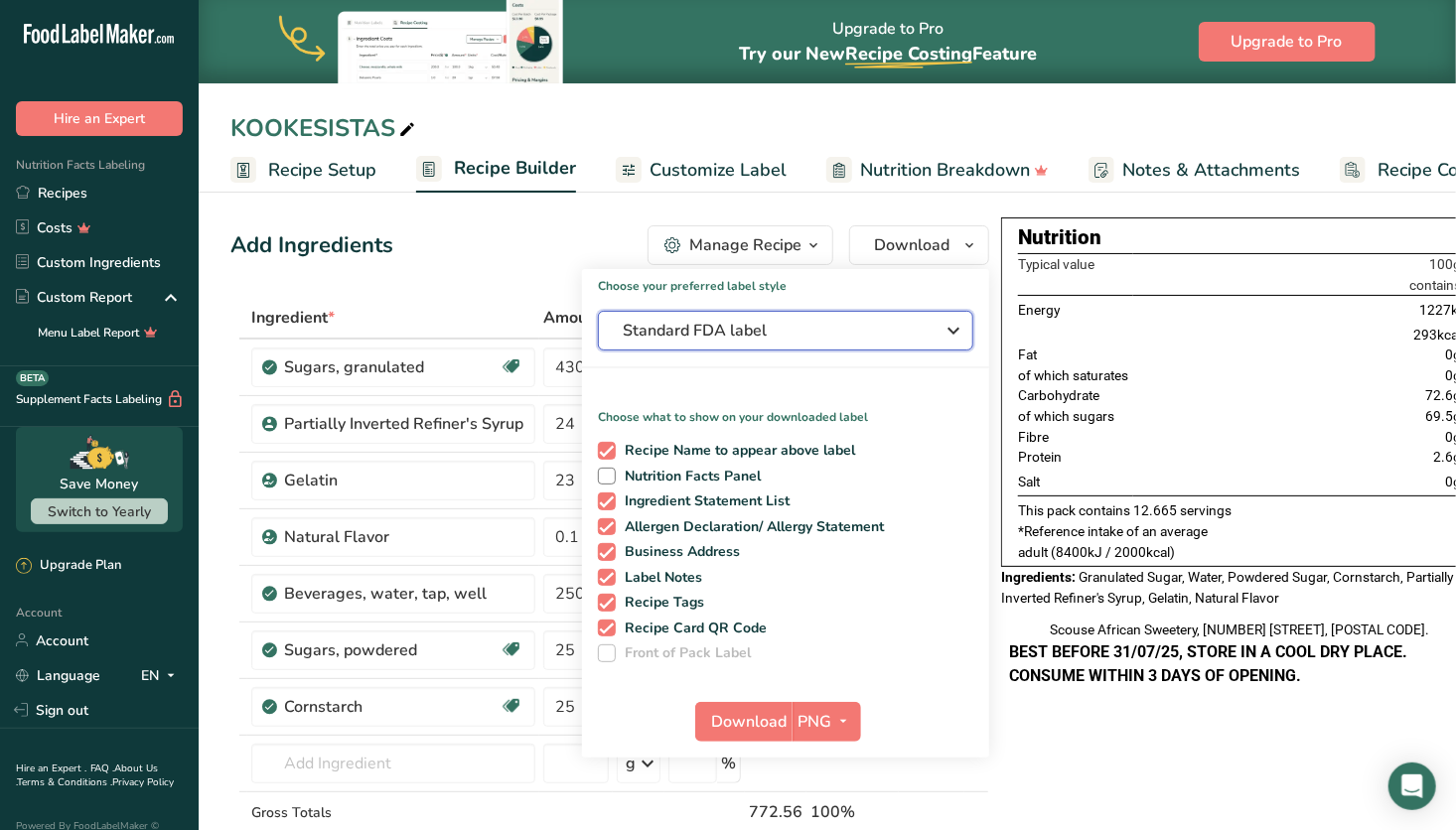 click on "Standard FDA label" at bounding box center (772, 331) 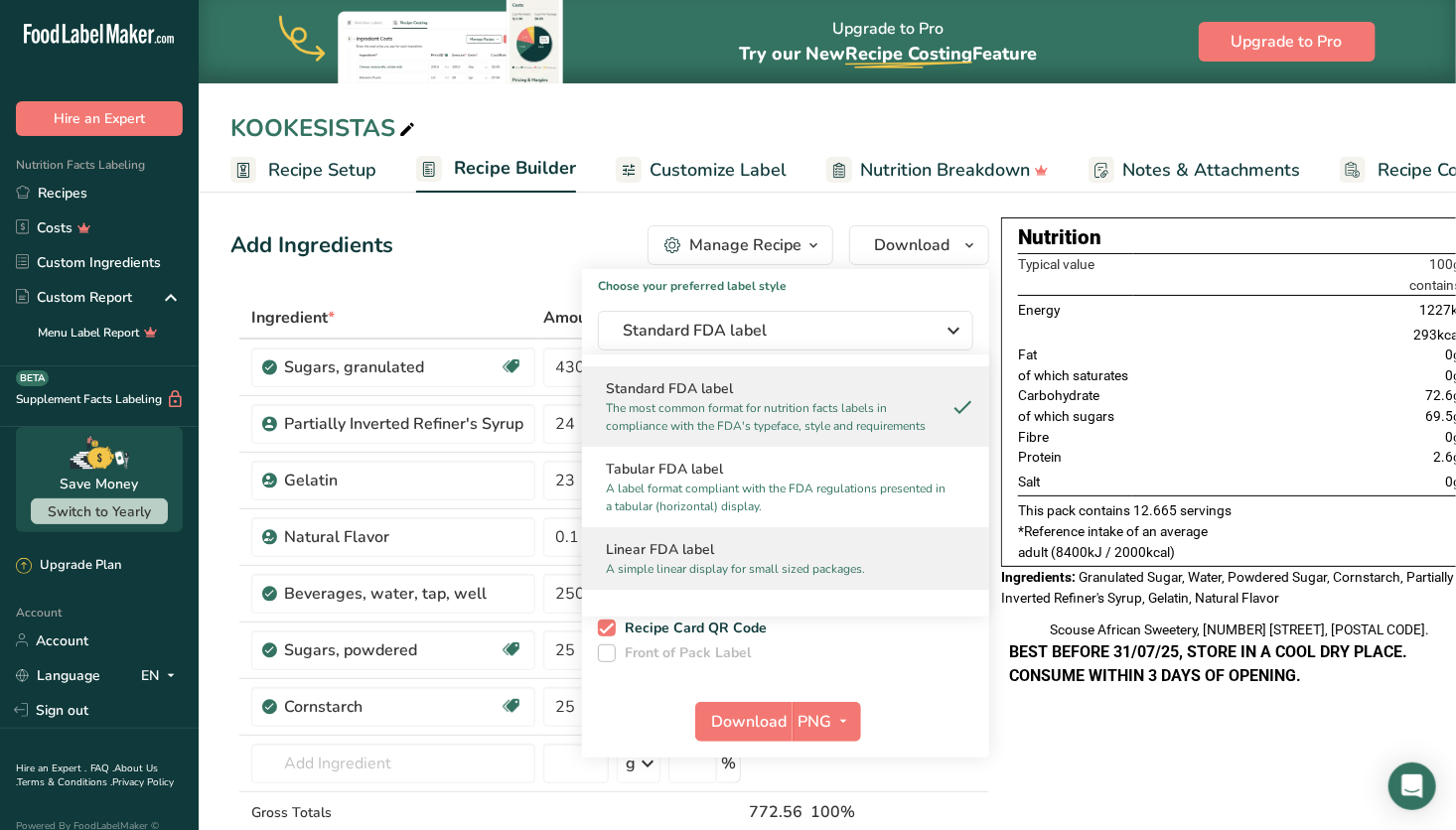 click on "Linear FDA label" at bounding box center (786, 549) 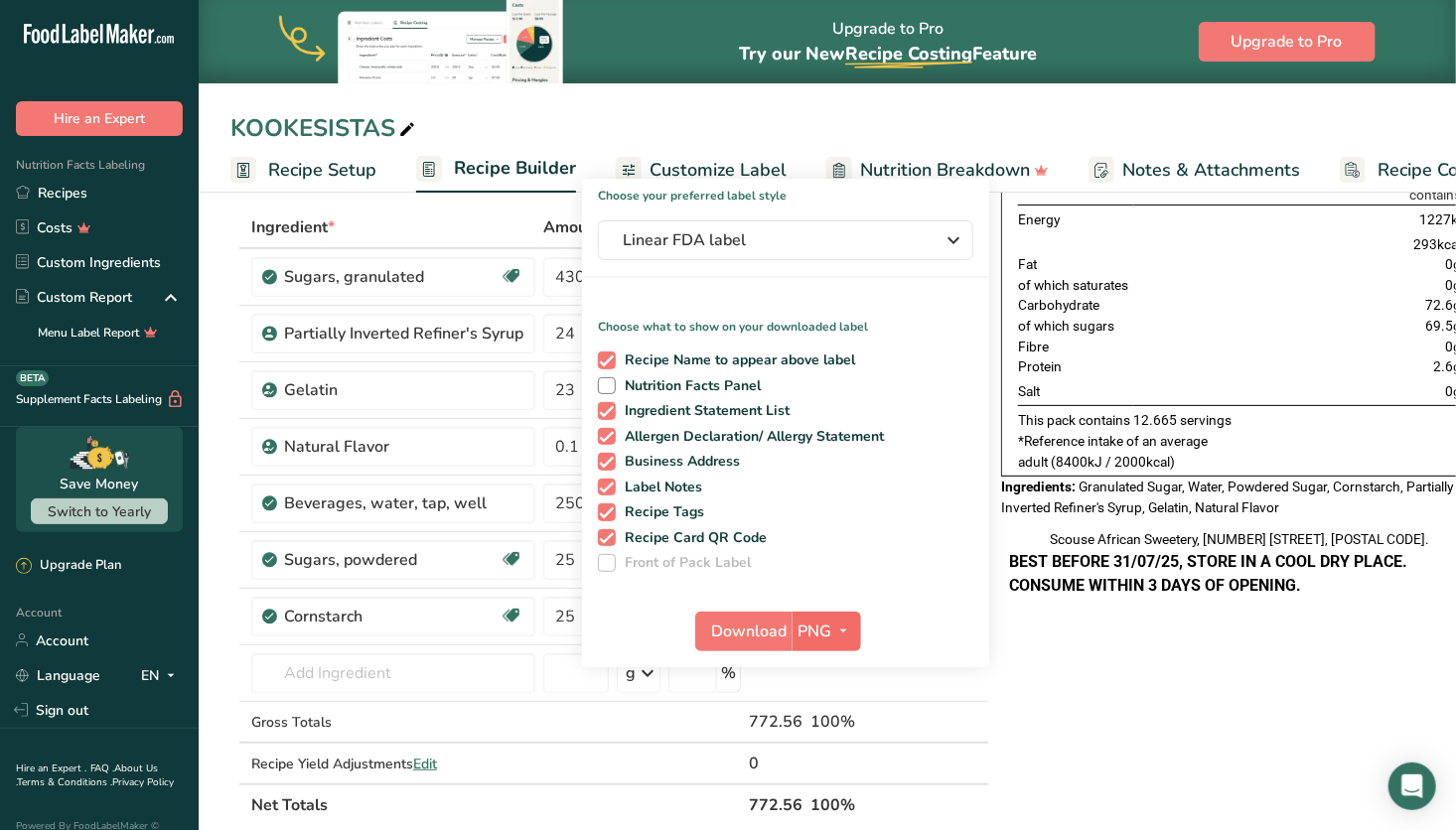 scroll, scrollTop: 91, scrollLeft: 0, axis: vertical 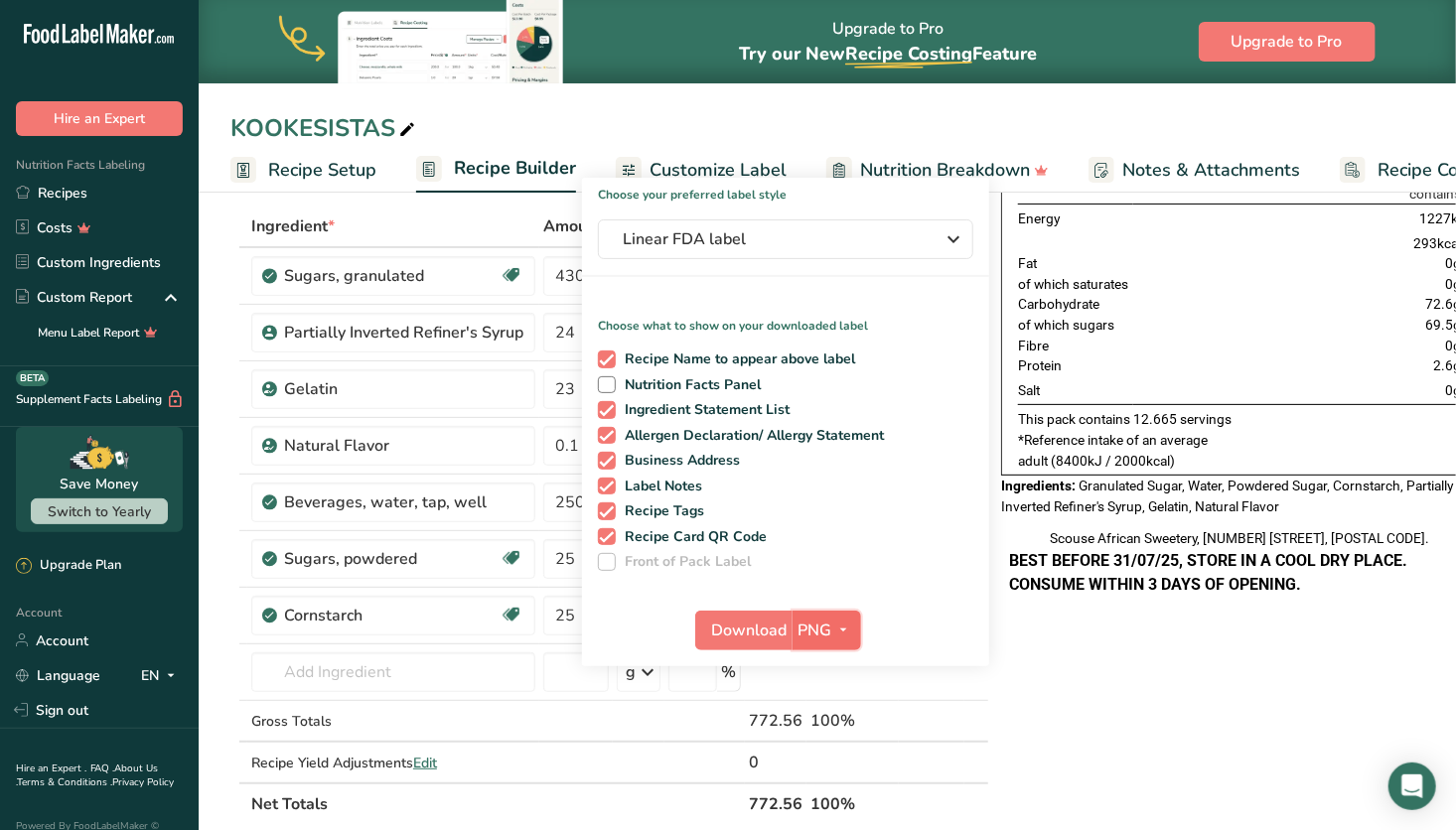 click on "PNG" at bounding box center [815, 630] 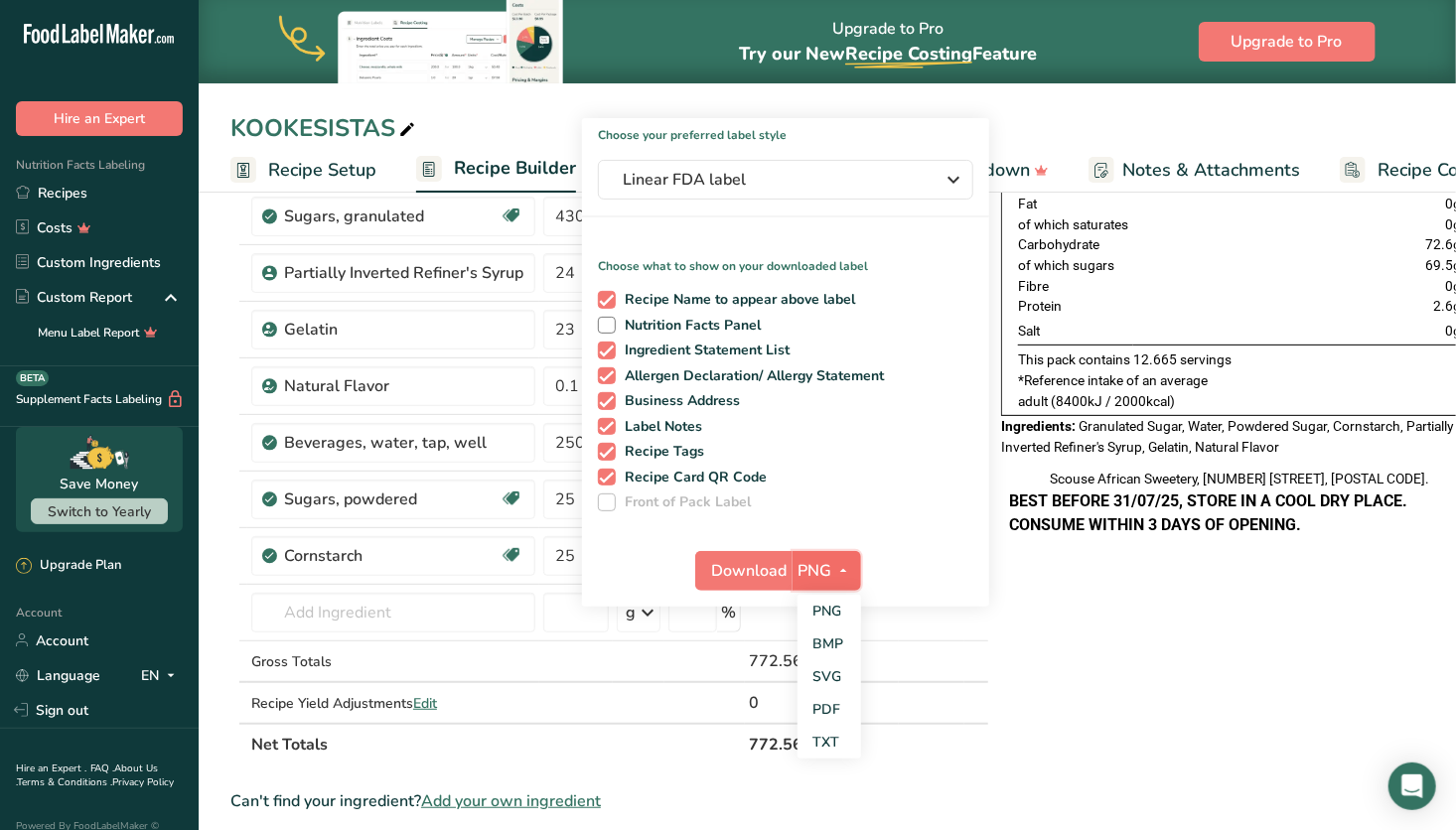 scroll, scrollTop: 163, scrollLeft: 0, axis: vertical 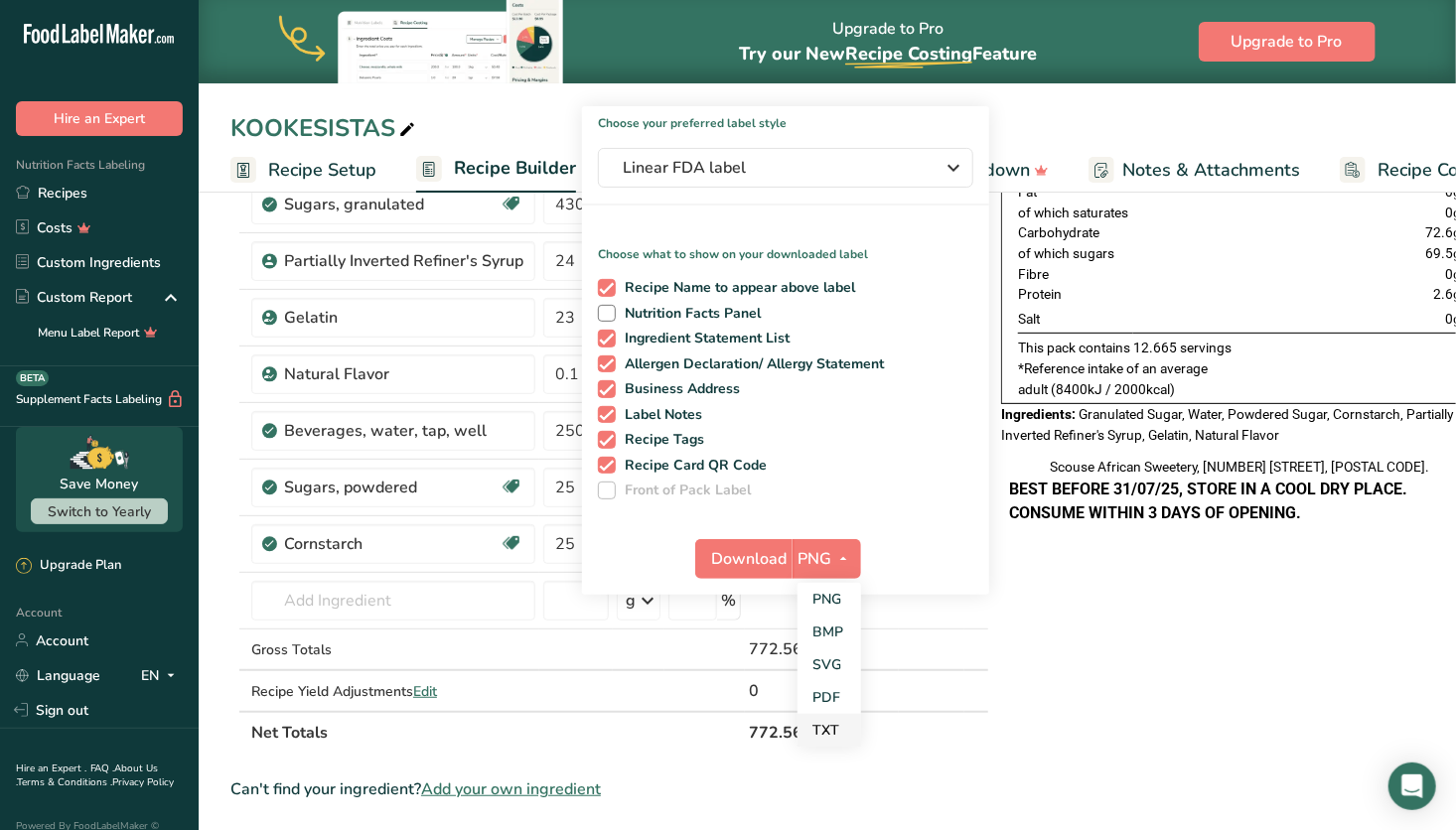 click on "TXT" at bounding box center [829, 730] 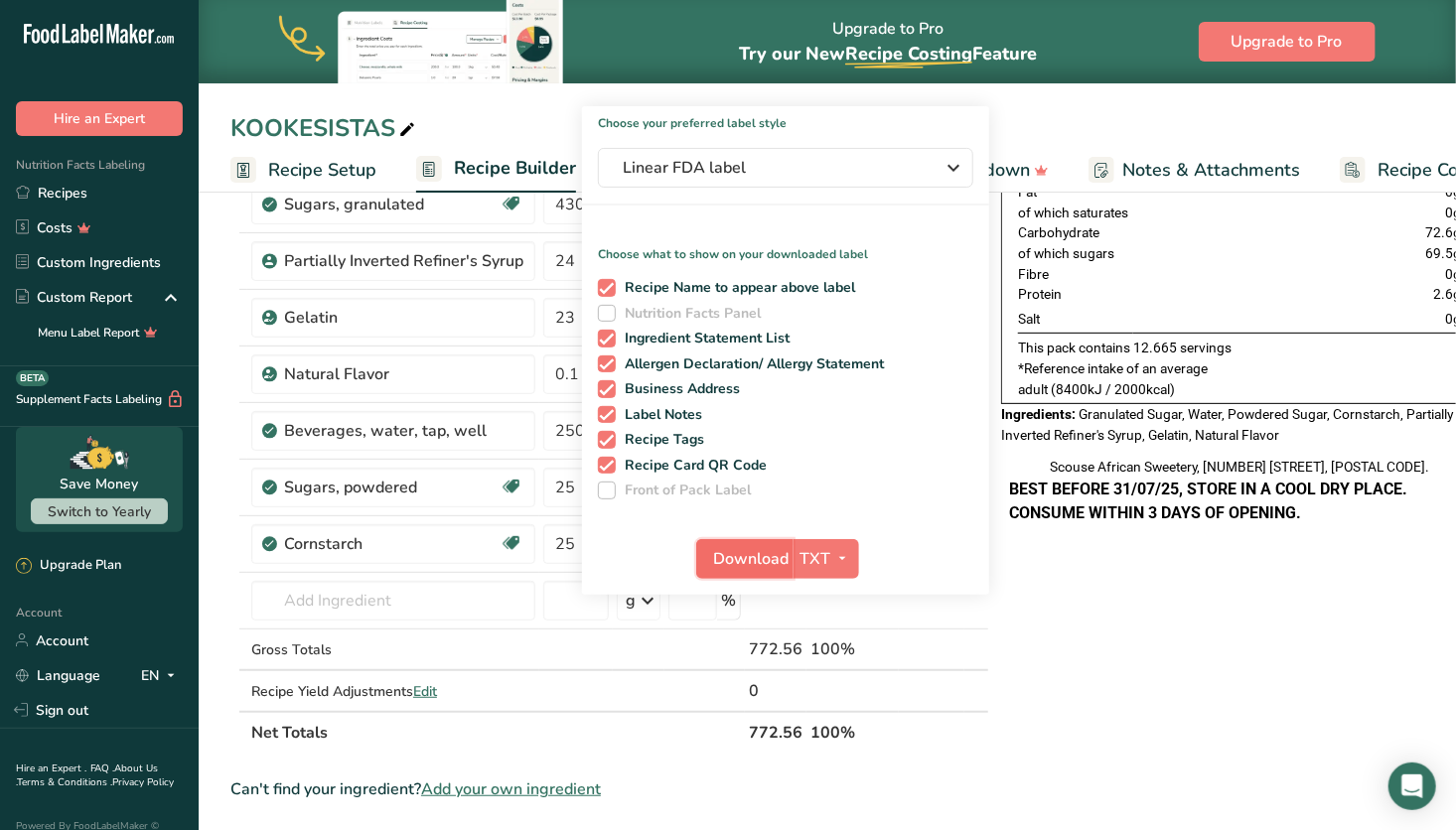 click on "Download" at bounding box center [751, 559] 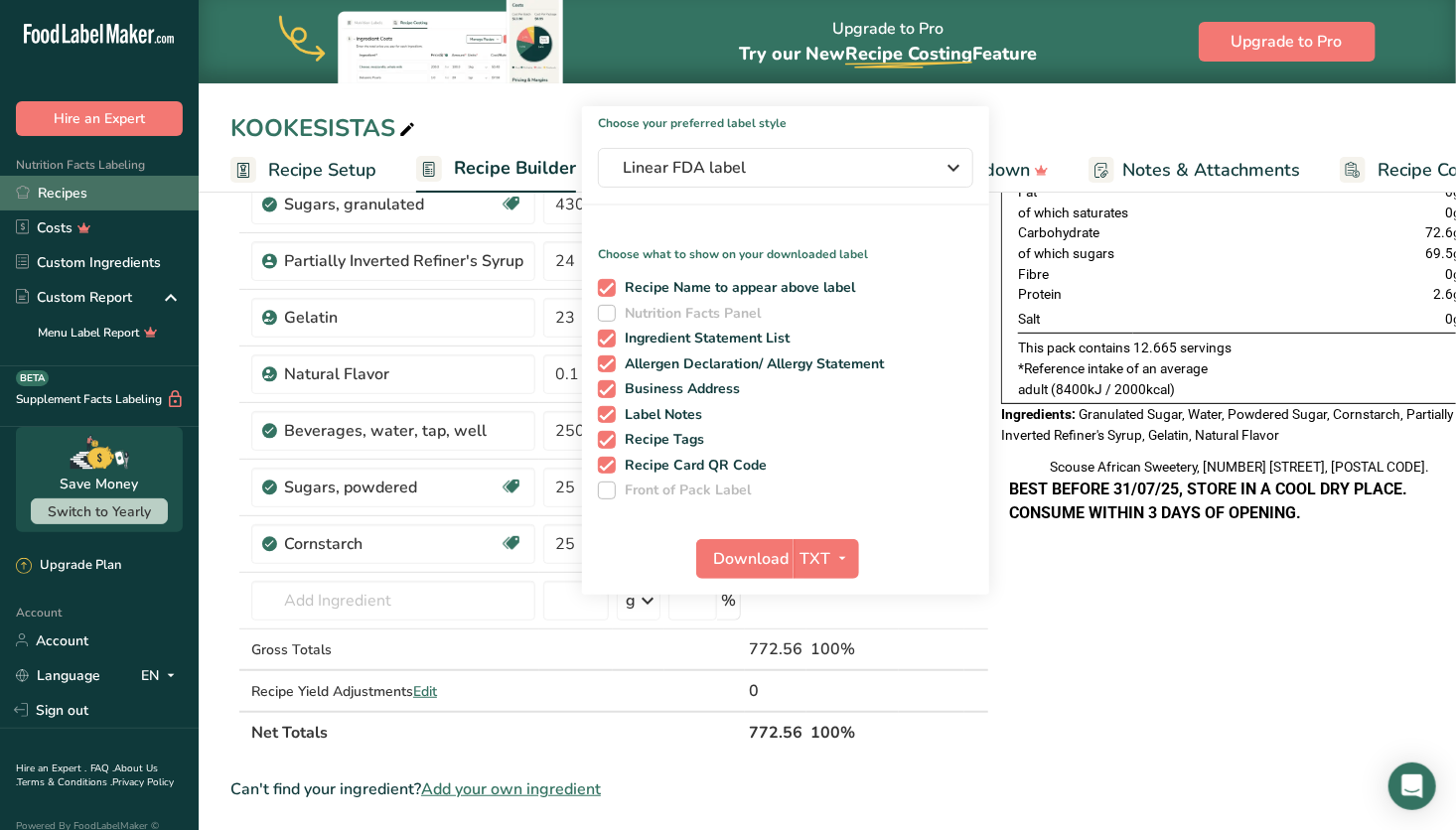 click on "Recipes" at bounding box center (99, 193) 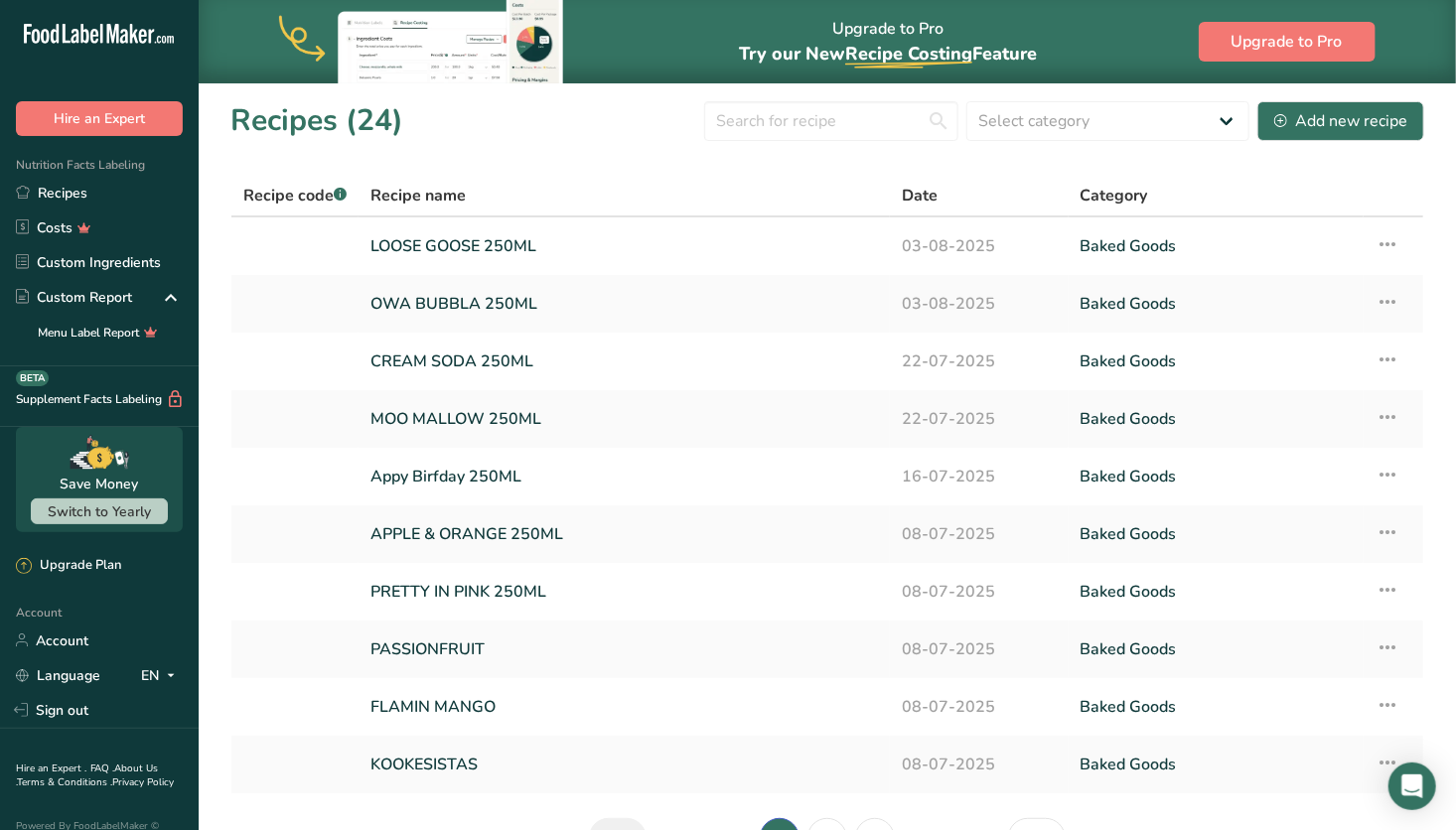scroll, scrollTop: 122, scrollLeft: 0, axis: vertical 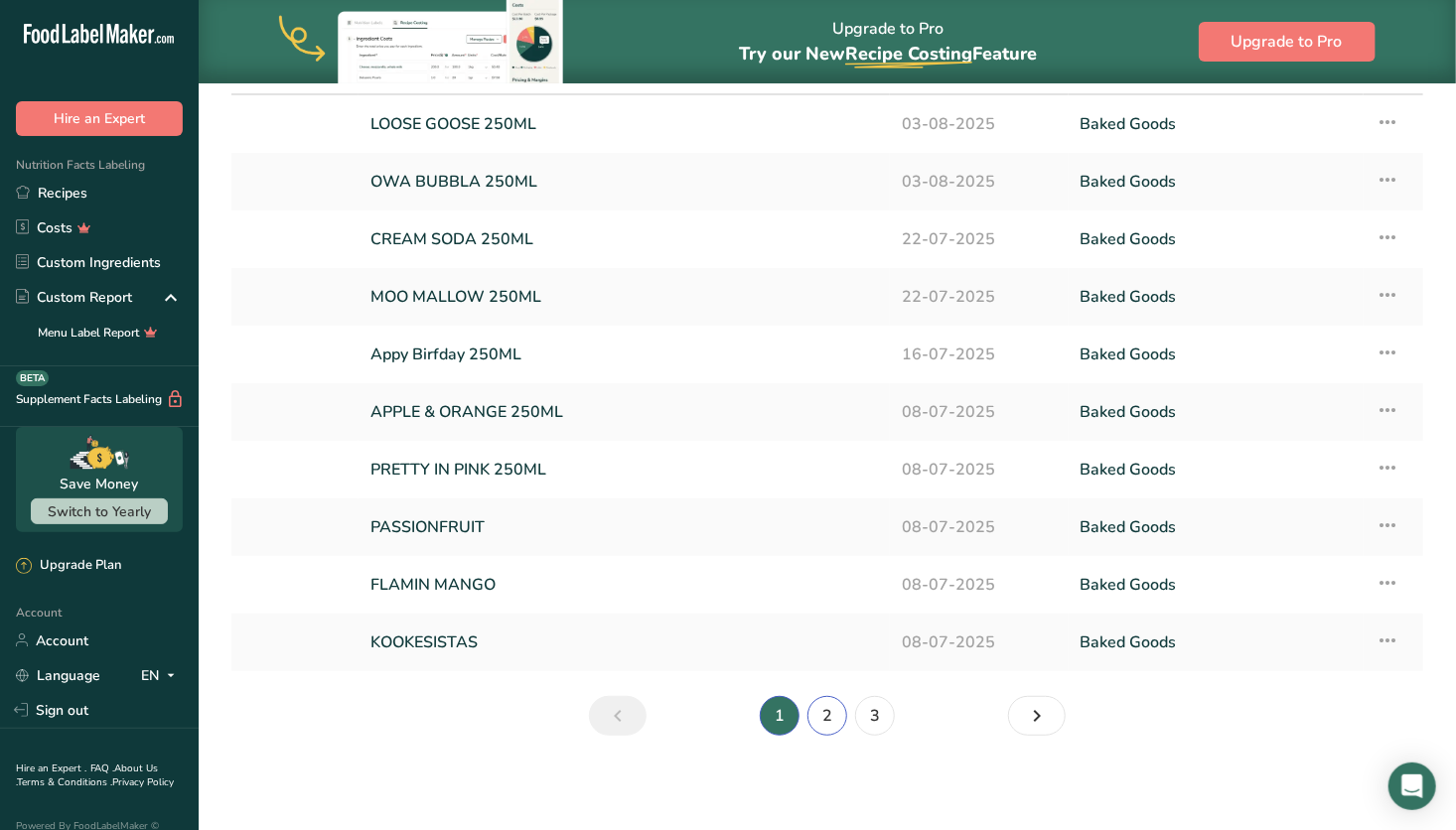 click on "2" at bounding box center [827, 716] 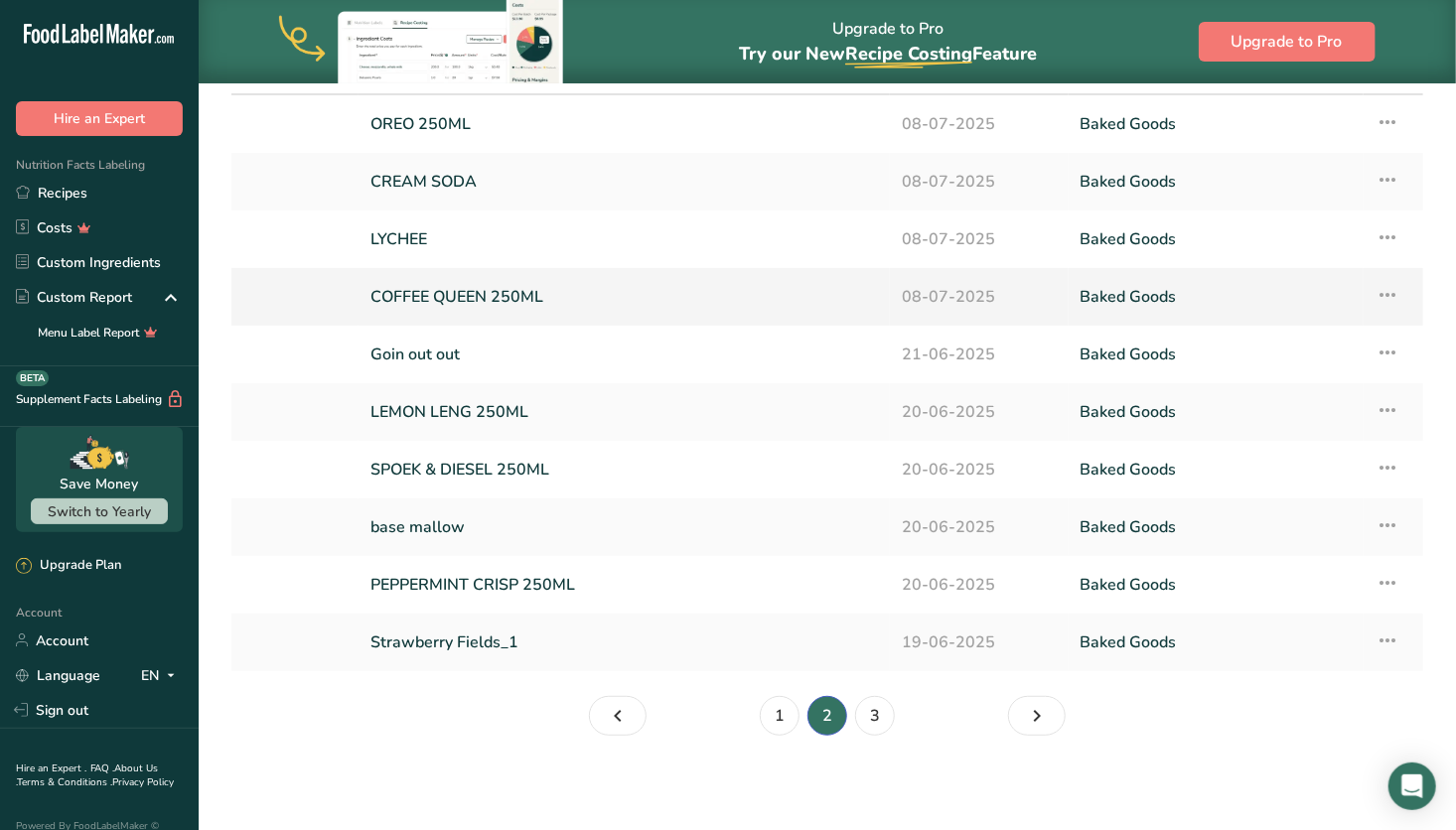 scroll, scrollTop: 0, scrollLeft: 0, axis: both 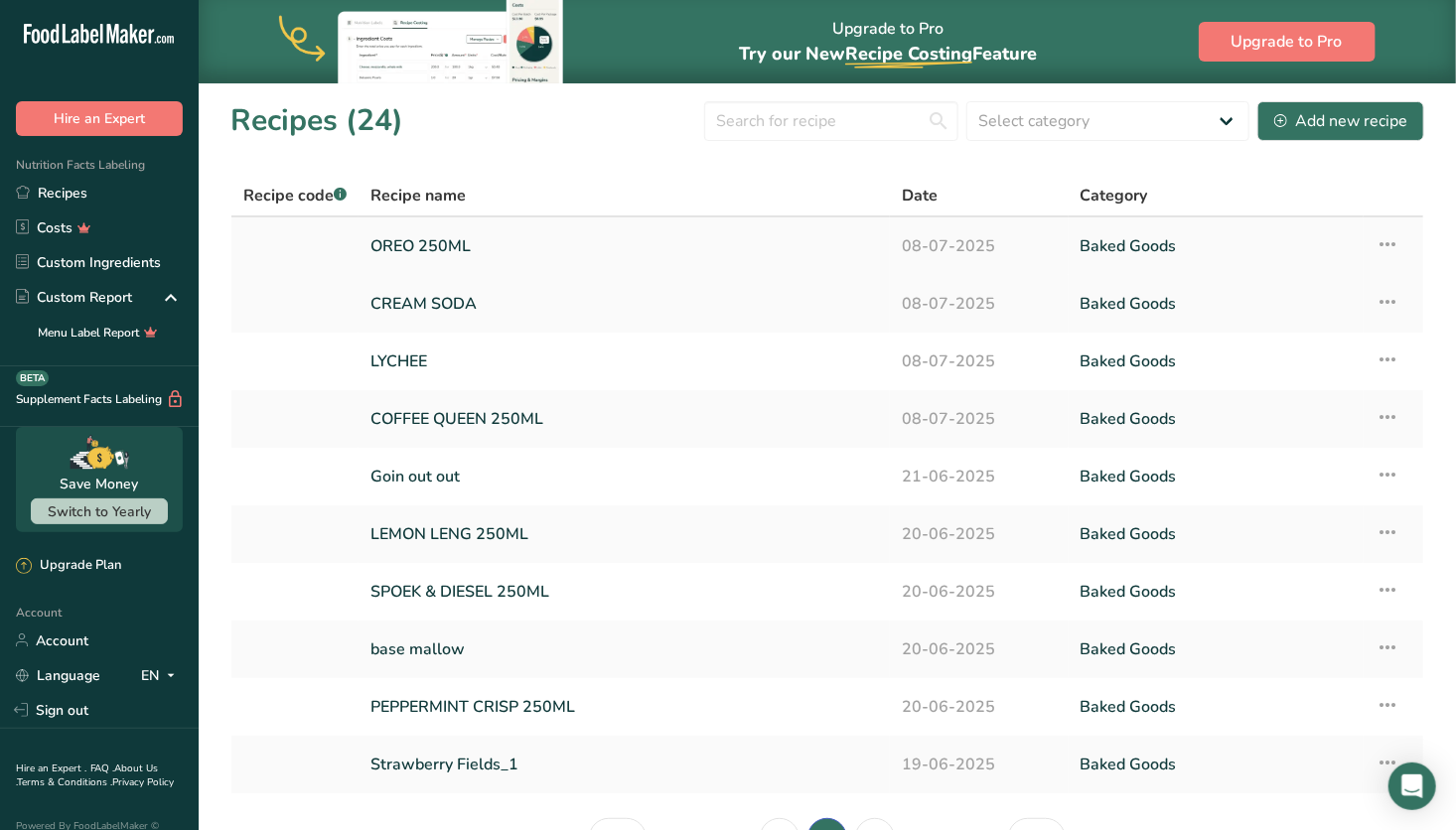click on "OREO 250ML" at bounding box center [624, 246] 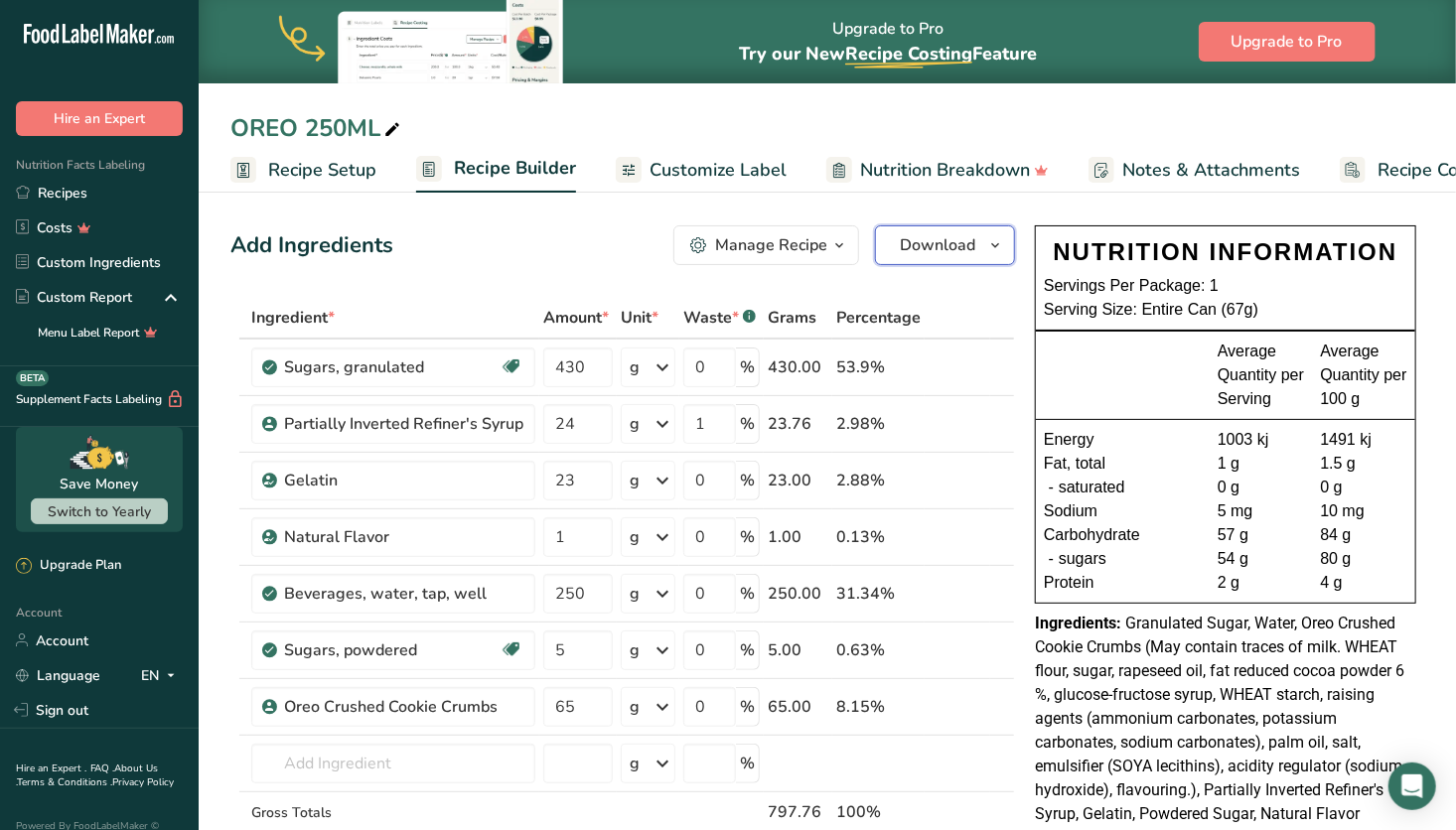 click on "Download" at bounding box center (938, 245) 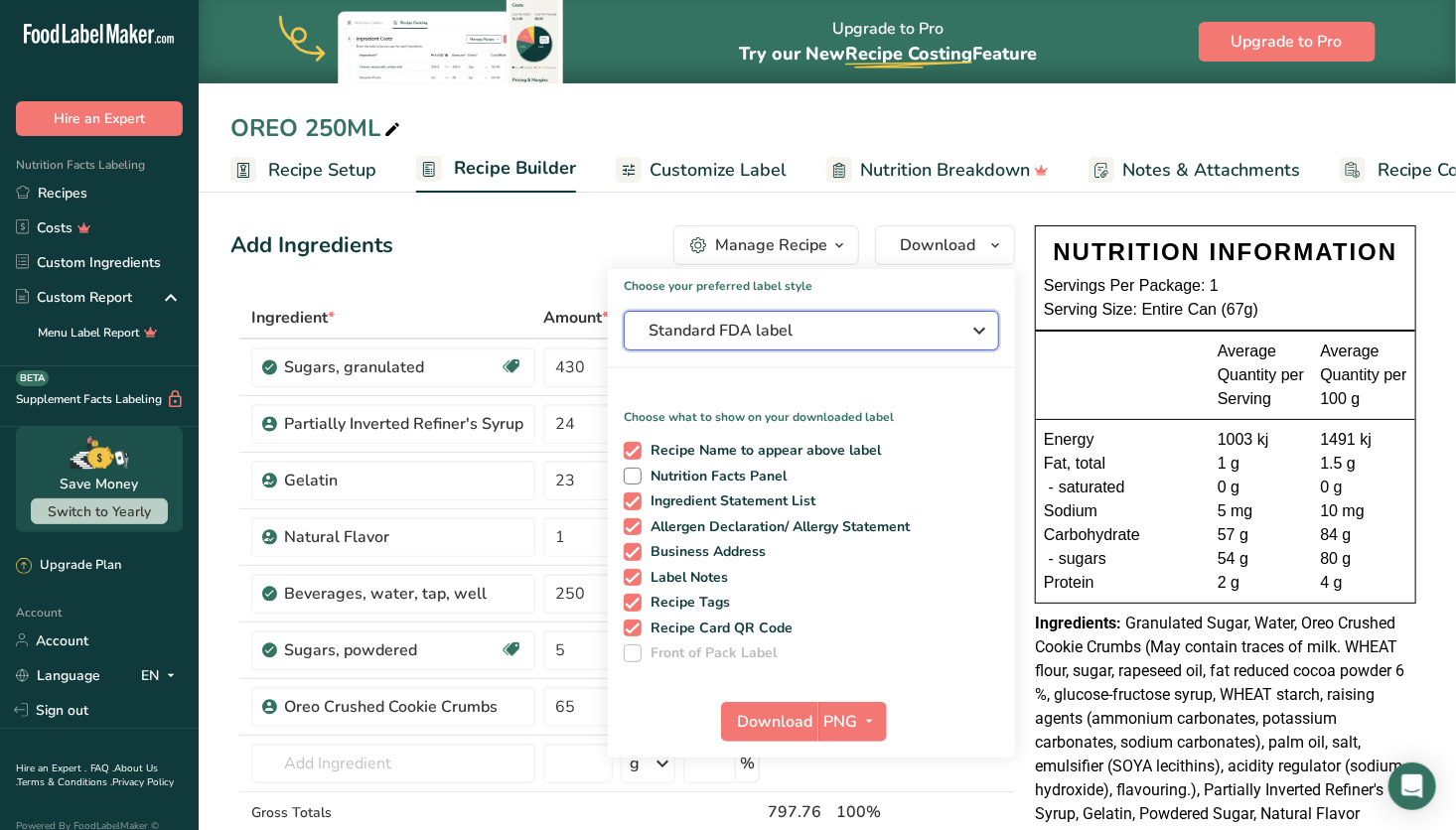 click on "Standard FDA label" at bounding box center (811, 331) 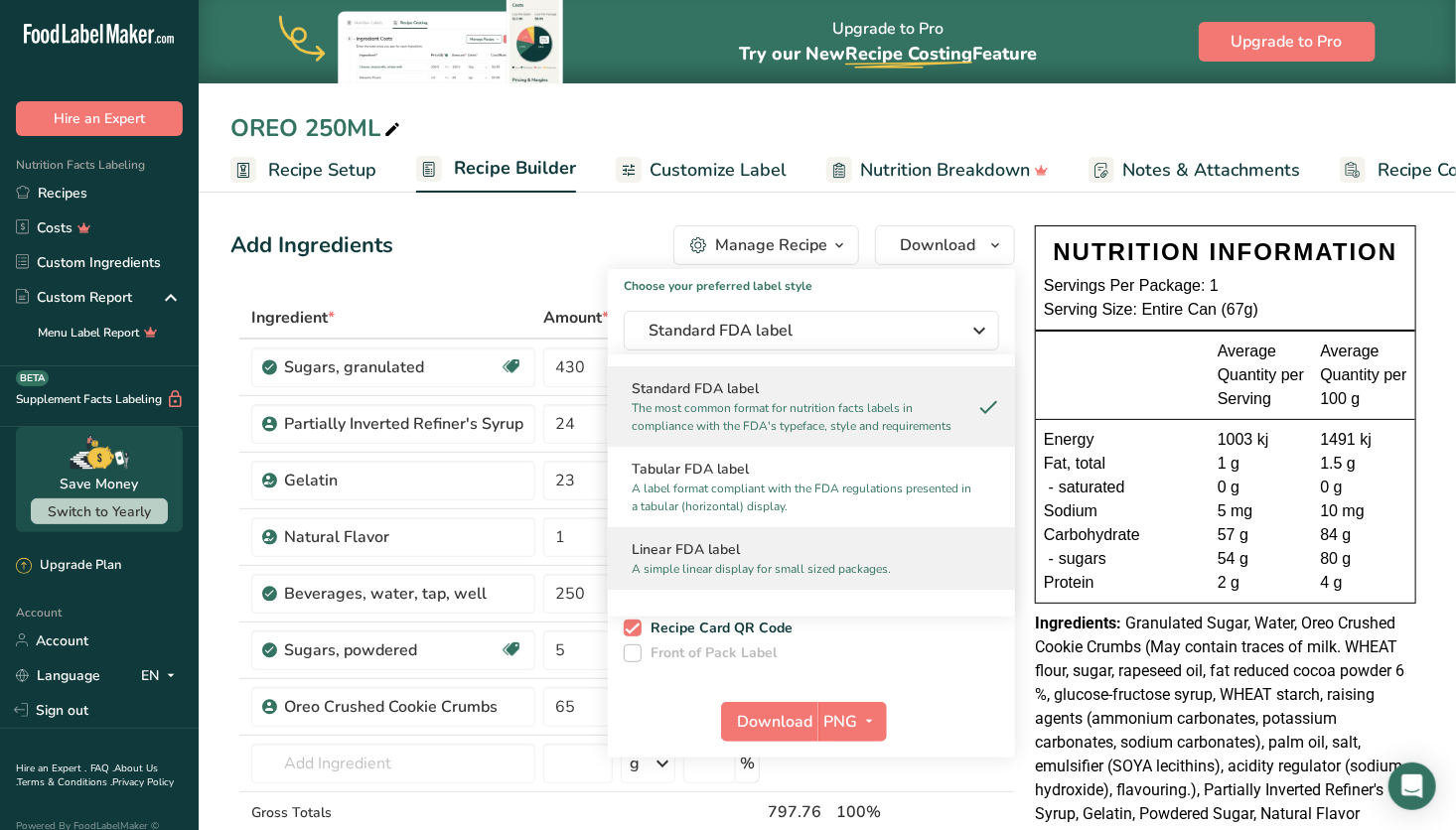 click on "A simple linear display for small sized packages." at bounding box center [802, 569] 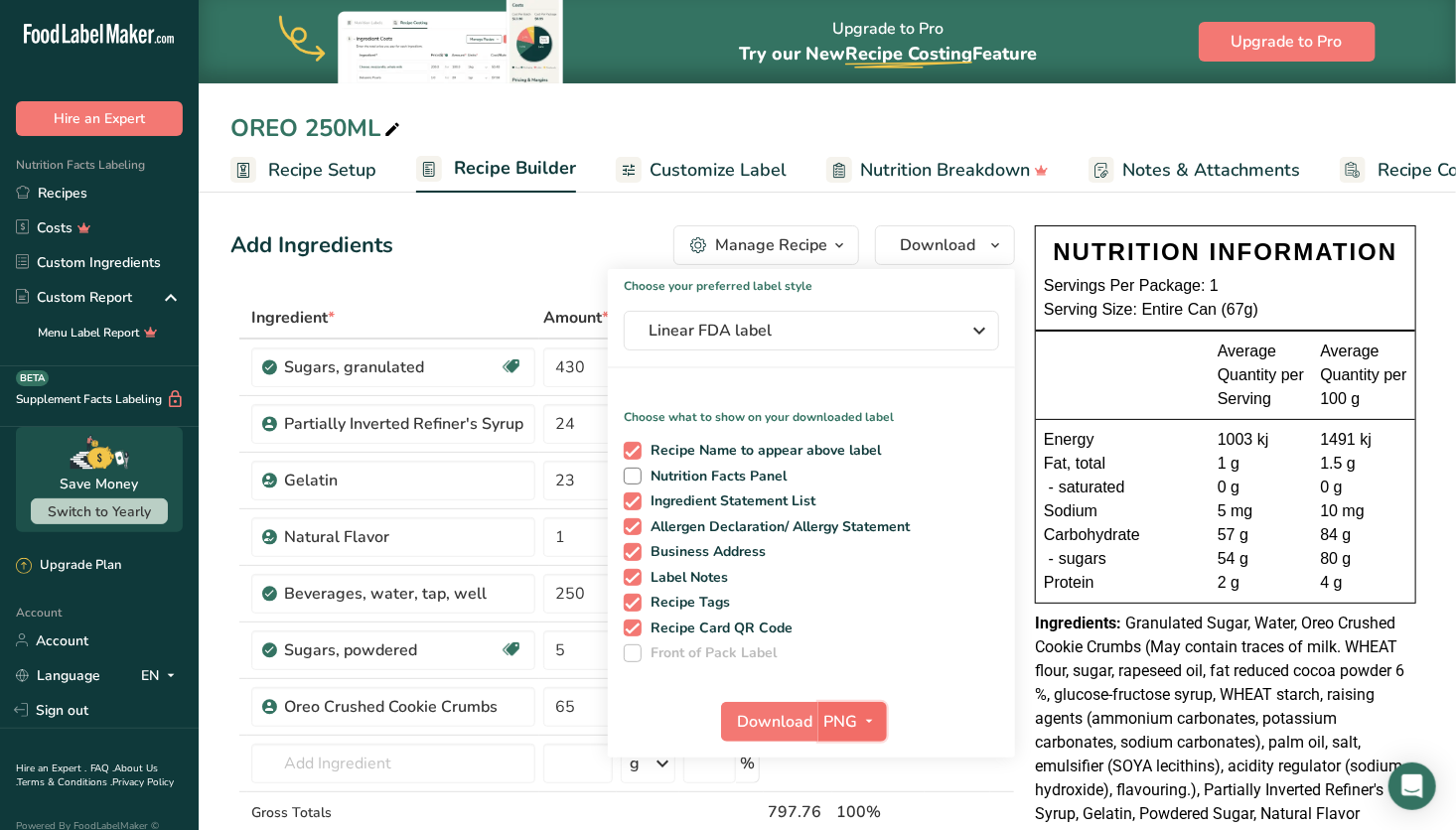 click on "PNG" at bounding box center [841, 722] 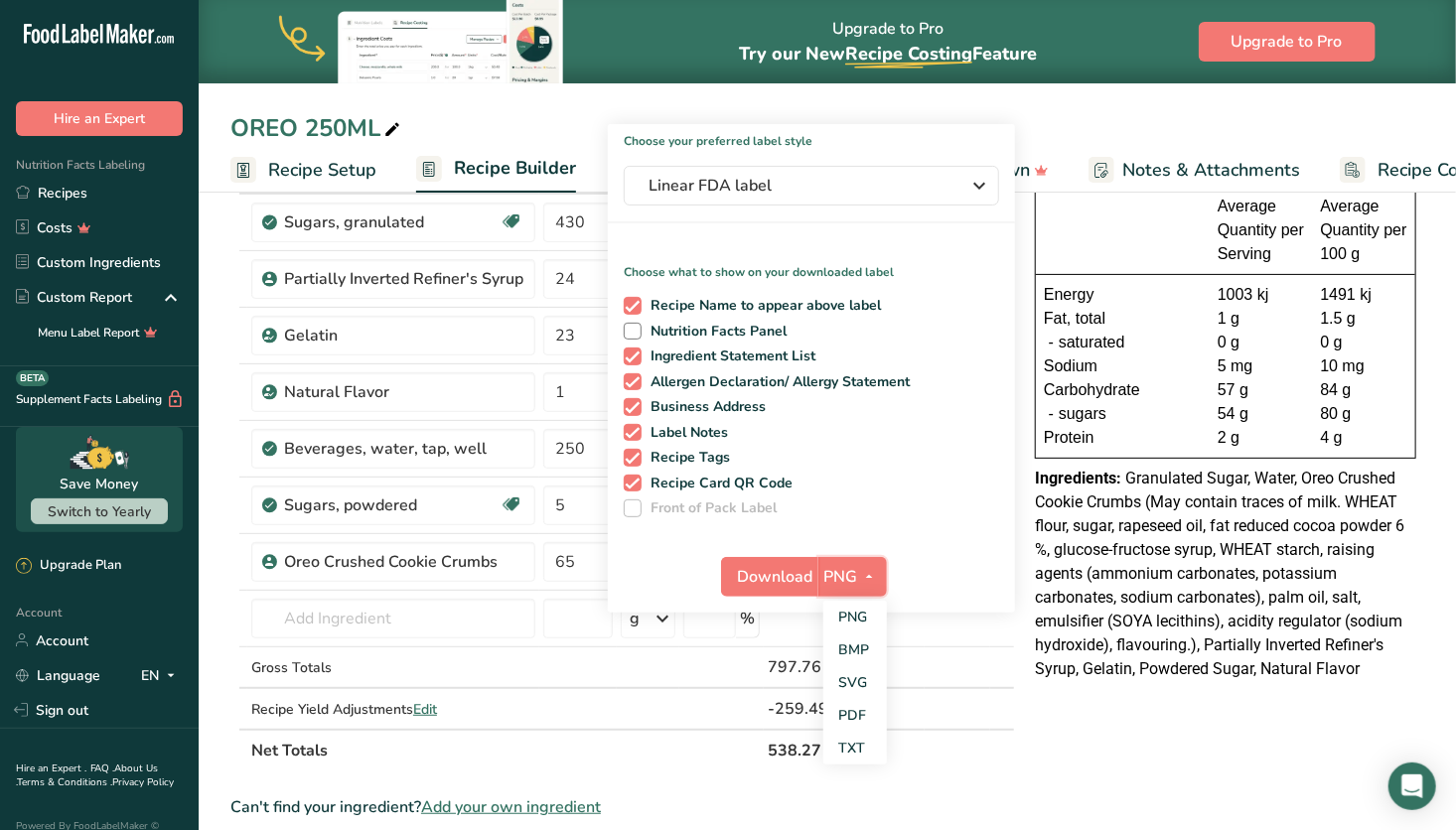 scroll, scrollTop: 155, scrollLeft: 0, axis: vertical 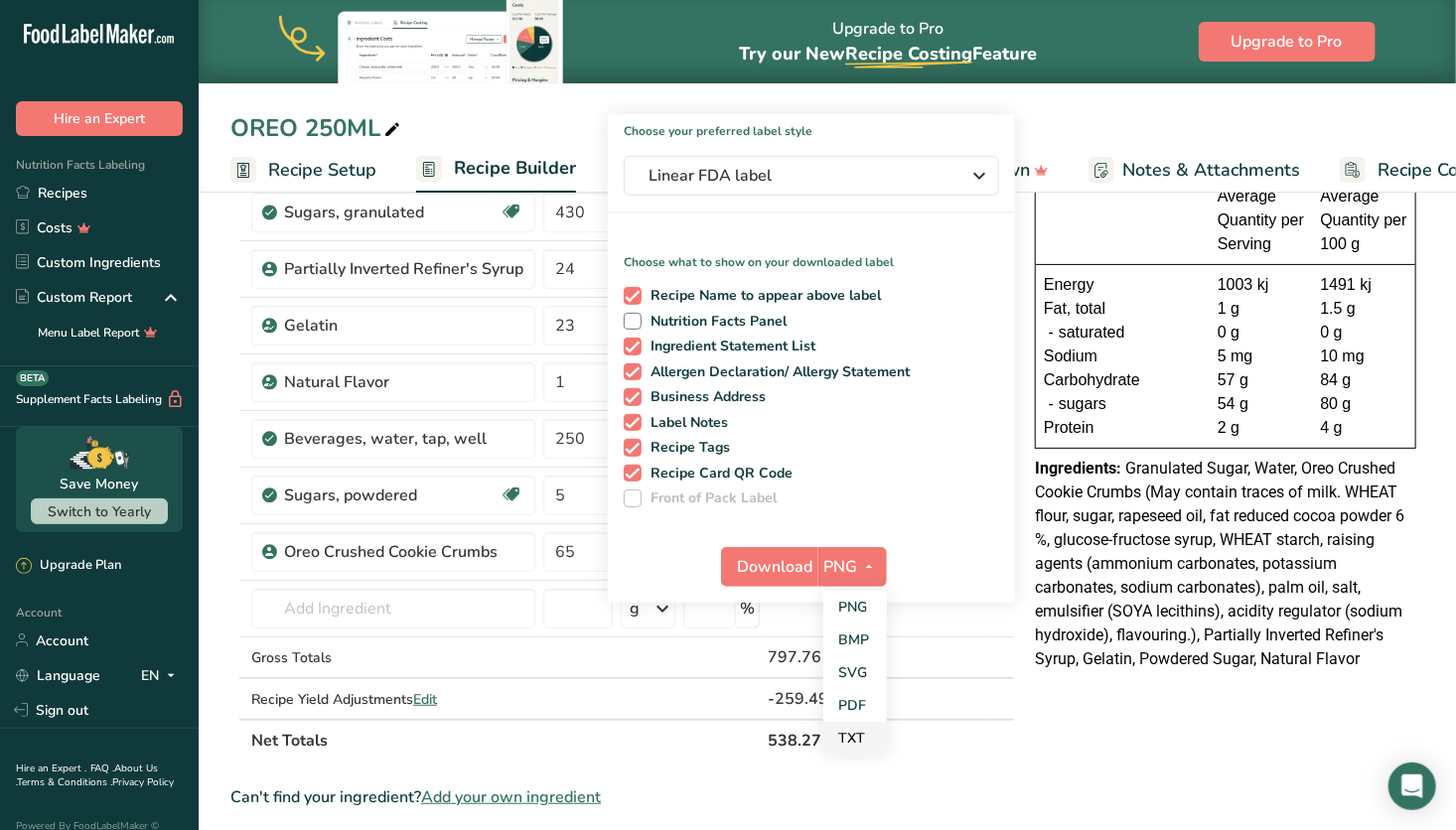 click on "TXT" at bounding box center [855, 738] 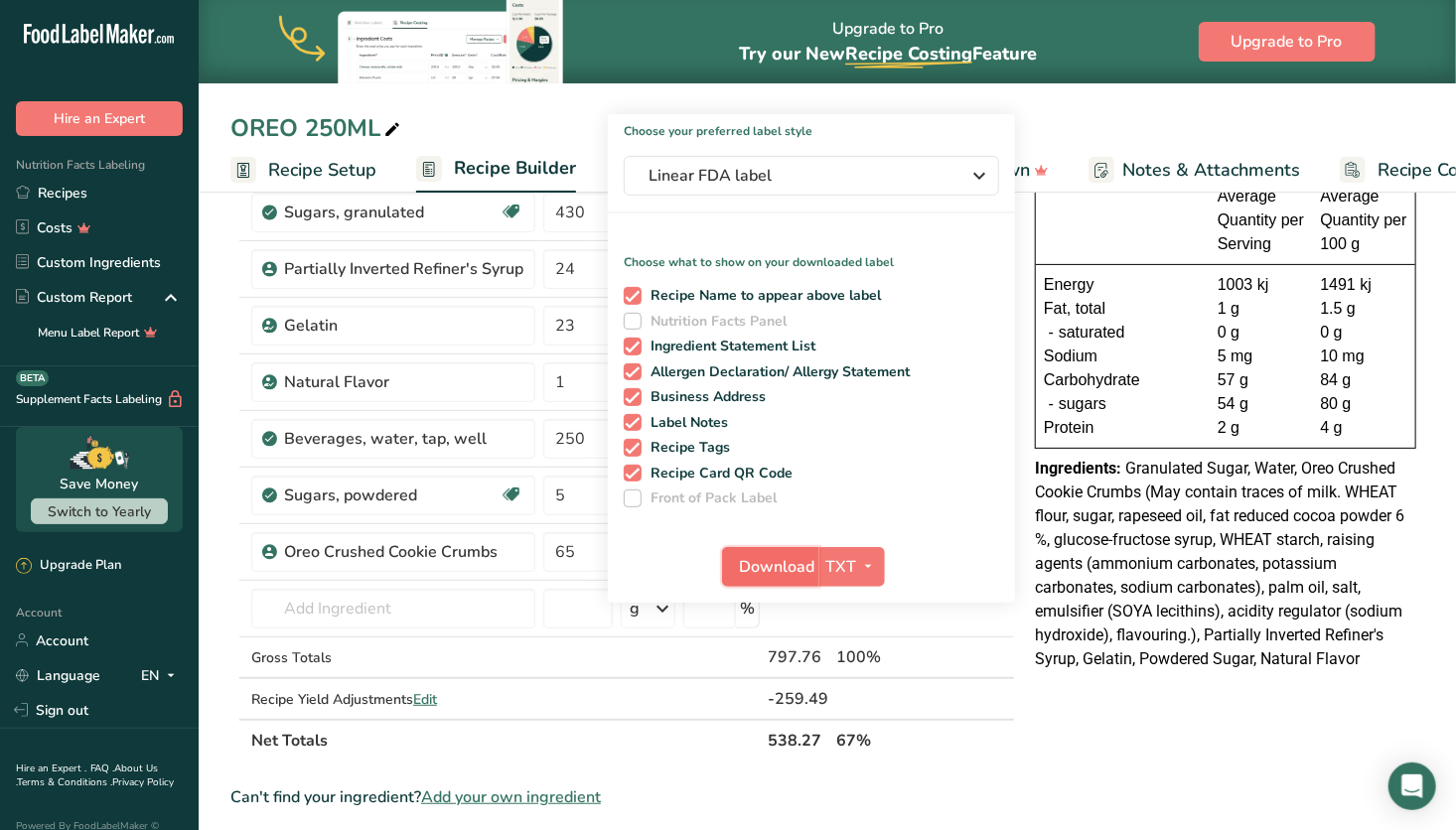 click on "Download" at bounding box center [777, 567] 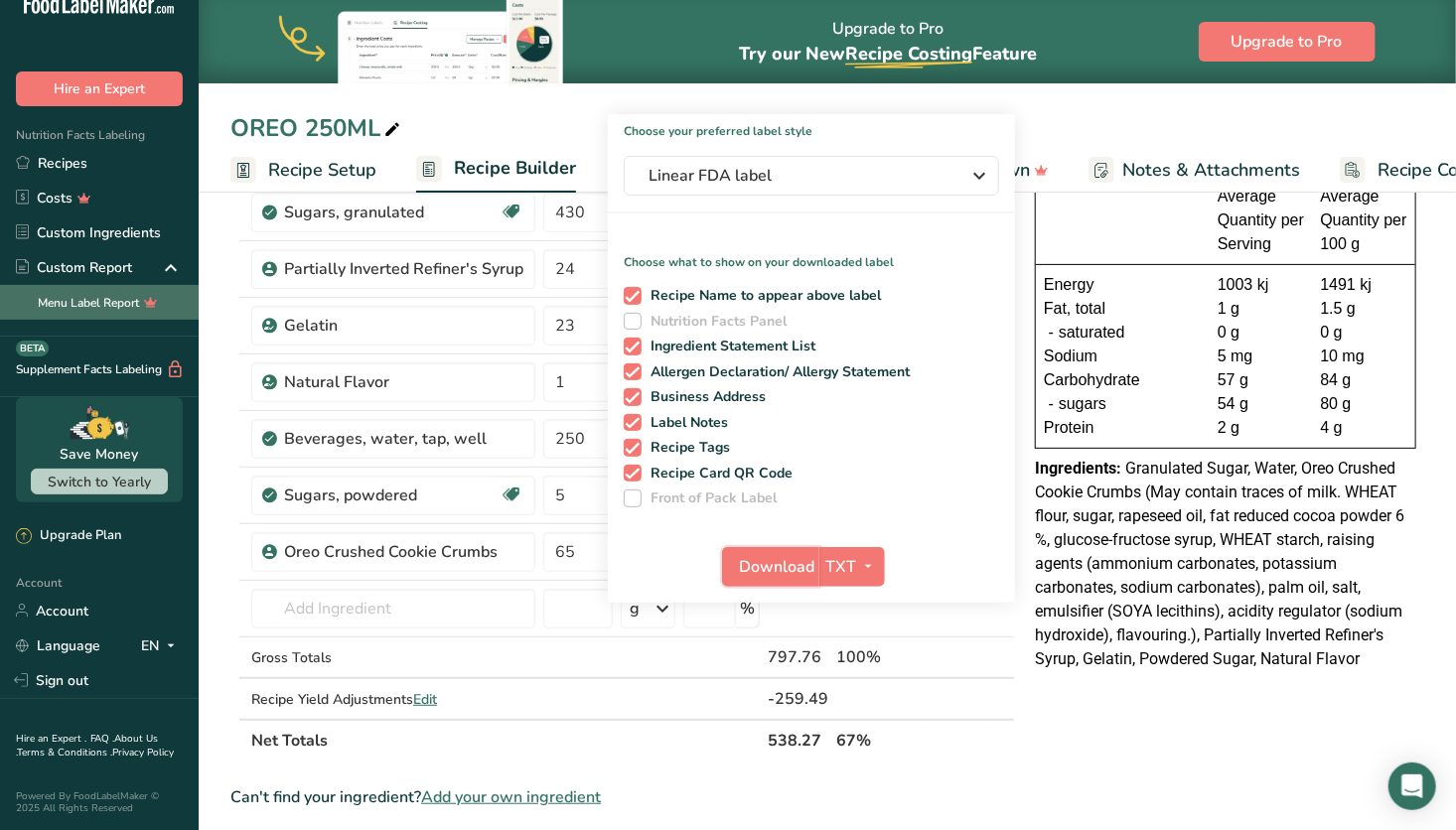 scroll, scrollTop: 0, scrollLeft: 0, axis: both 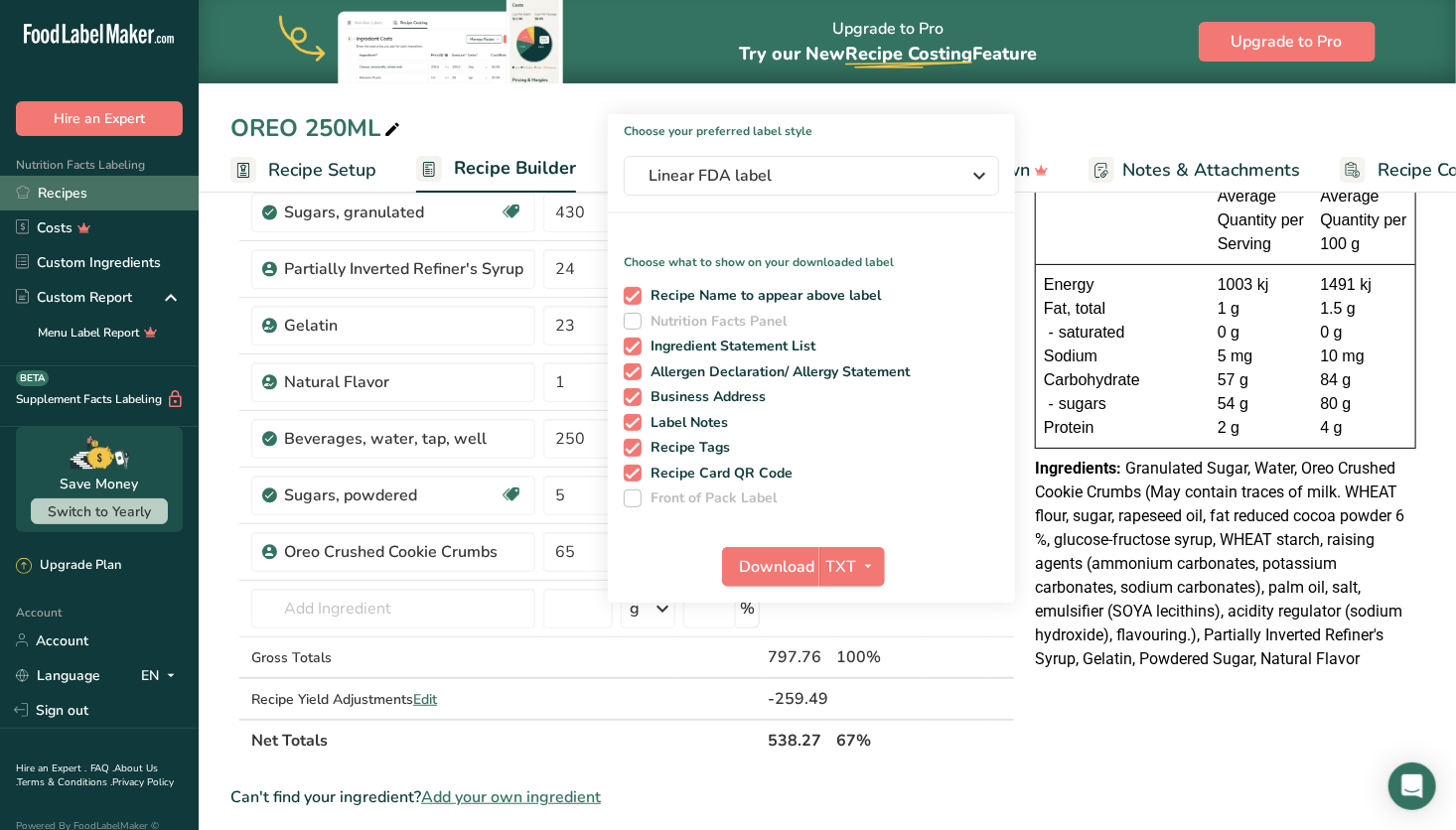 click on "Recipes" at bounding box center [99, 193] 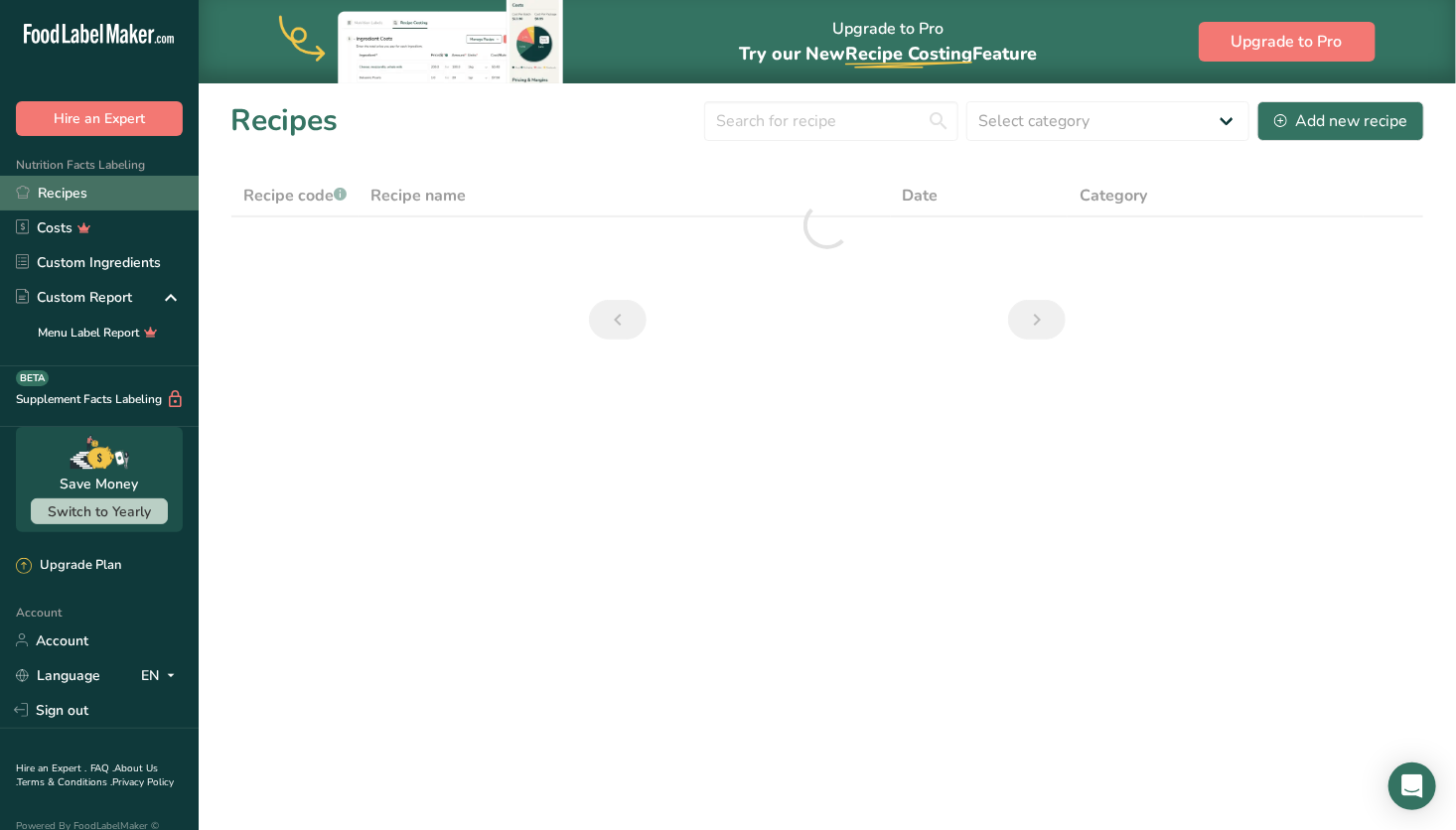 scroll, scrollTop: 0, scrollLeft: 0, axis: both 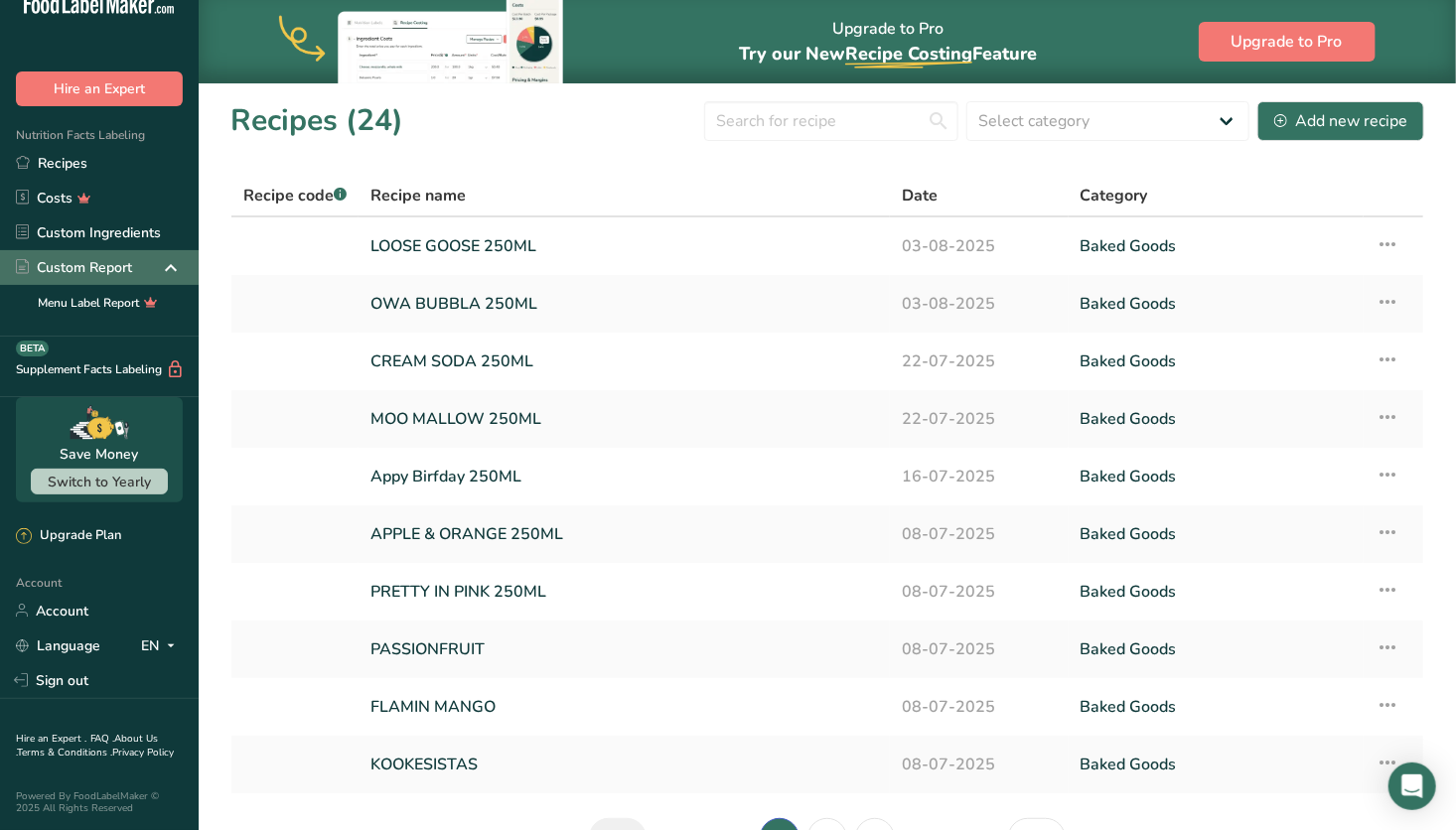 click on "Custom Report" at bounding box center (73, 267) 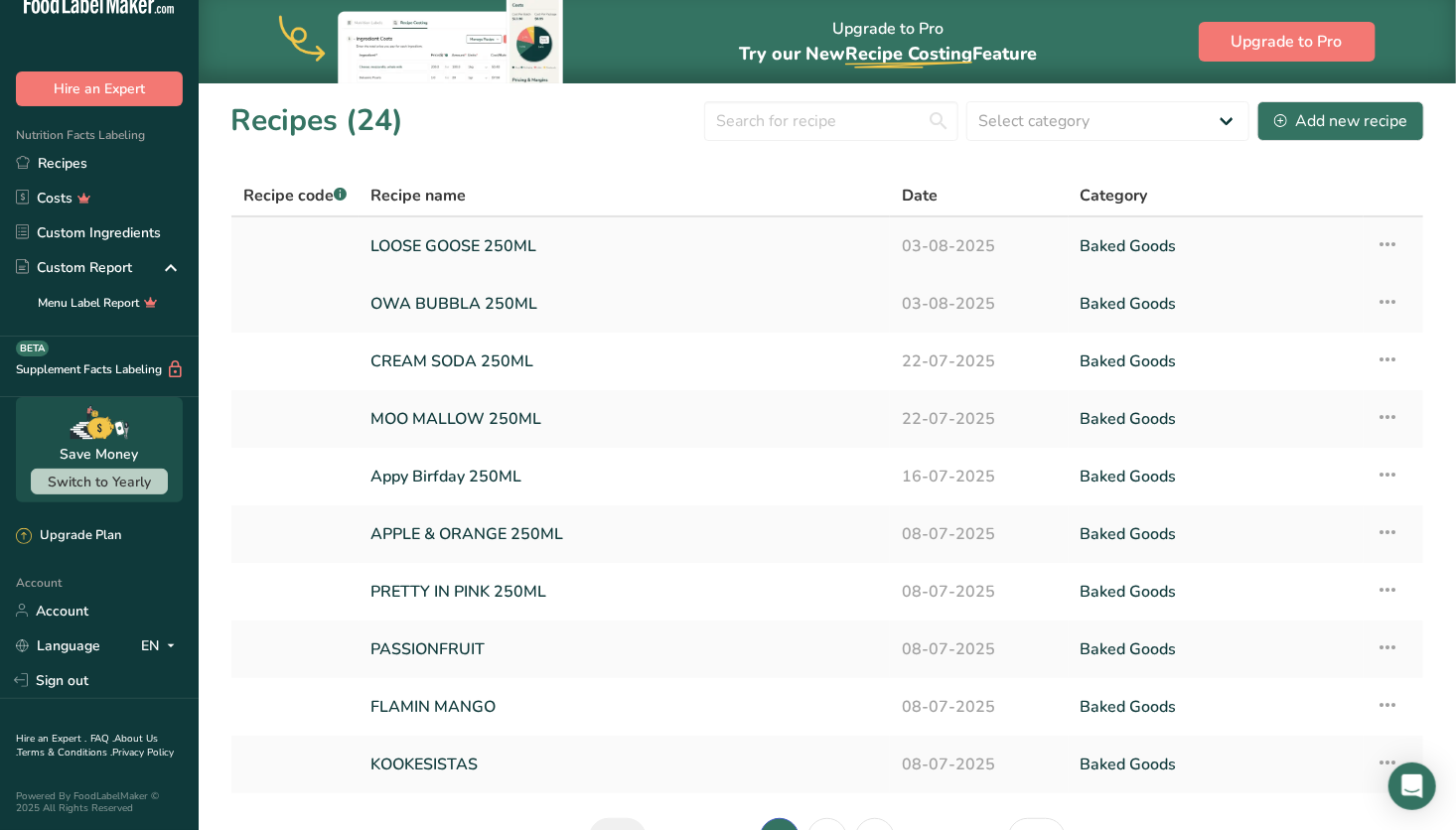 click on "LOOSE GOOSE 250ML" at bounding box center [624, 246] 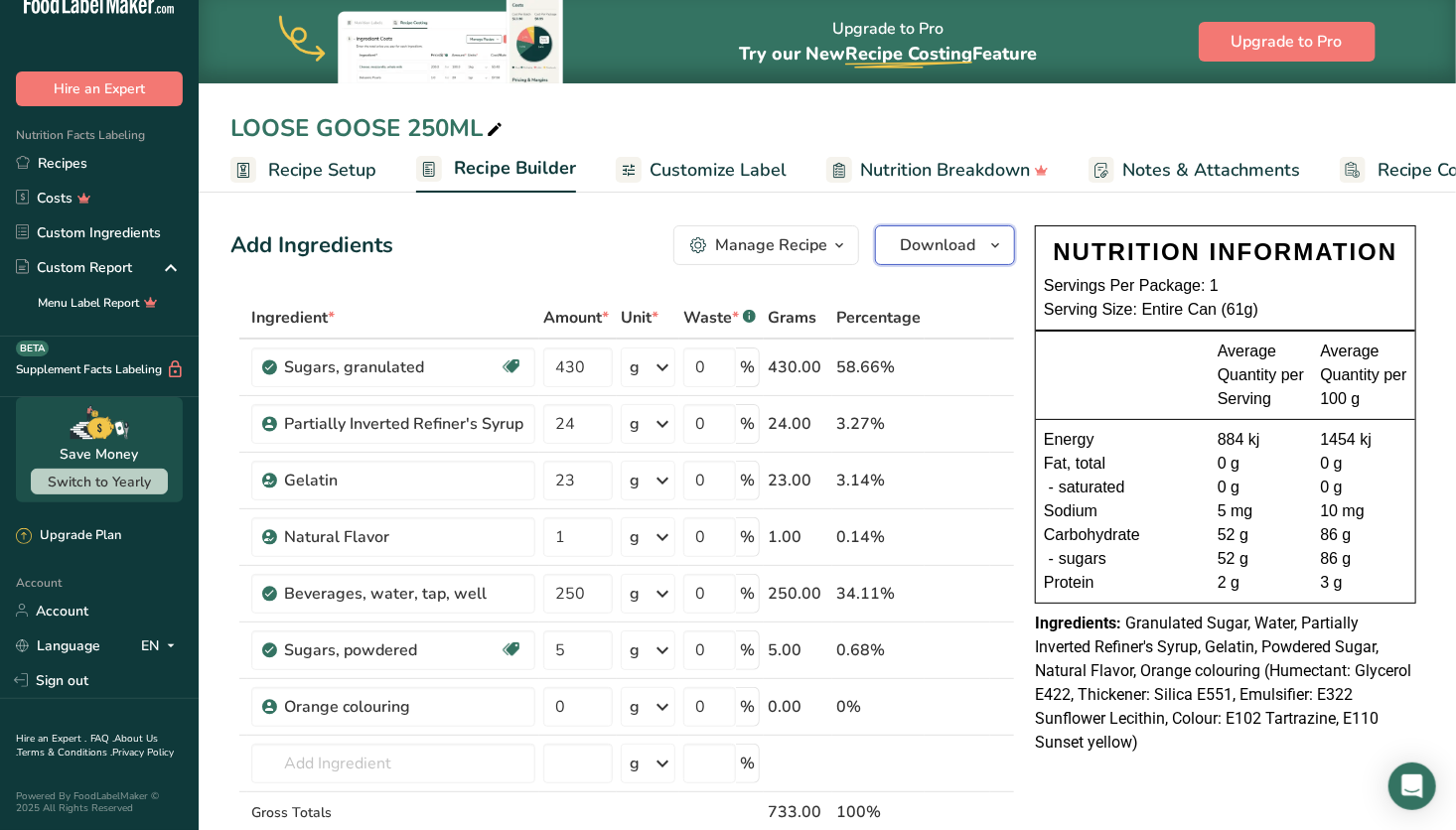 click on "Download" at bounding box center [938, 245] 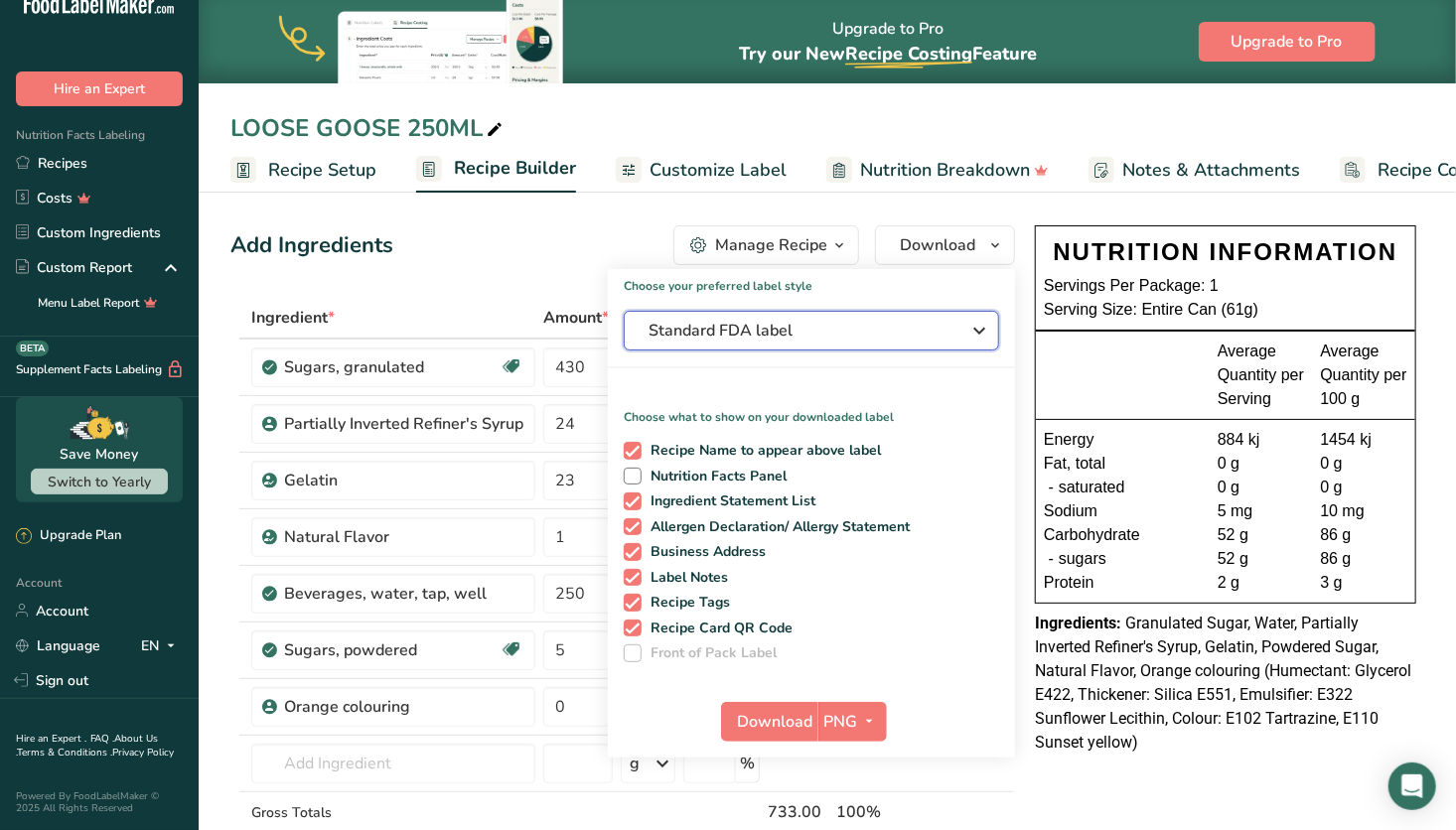 click on "Standard FDA label" at bounding box center (798, 331) 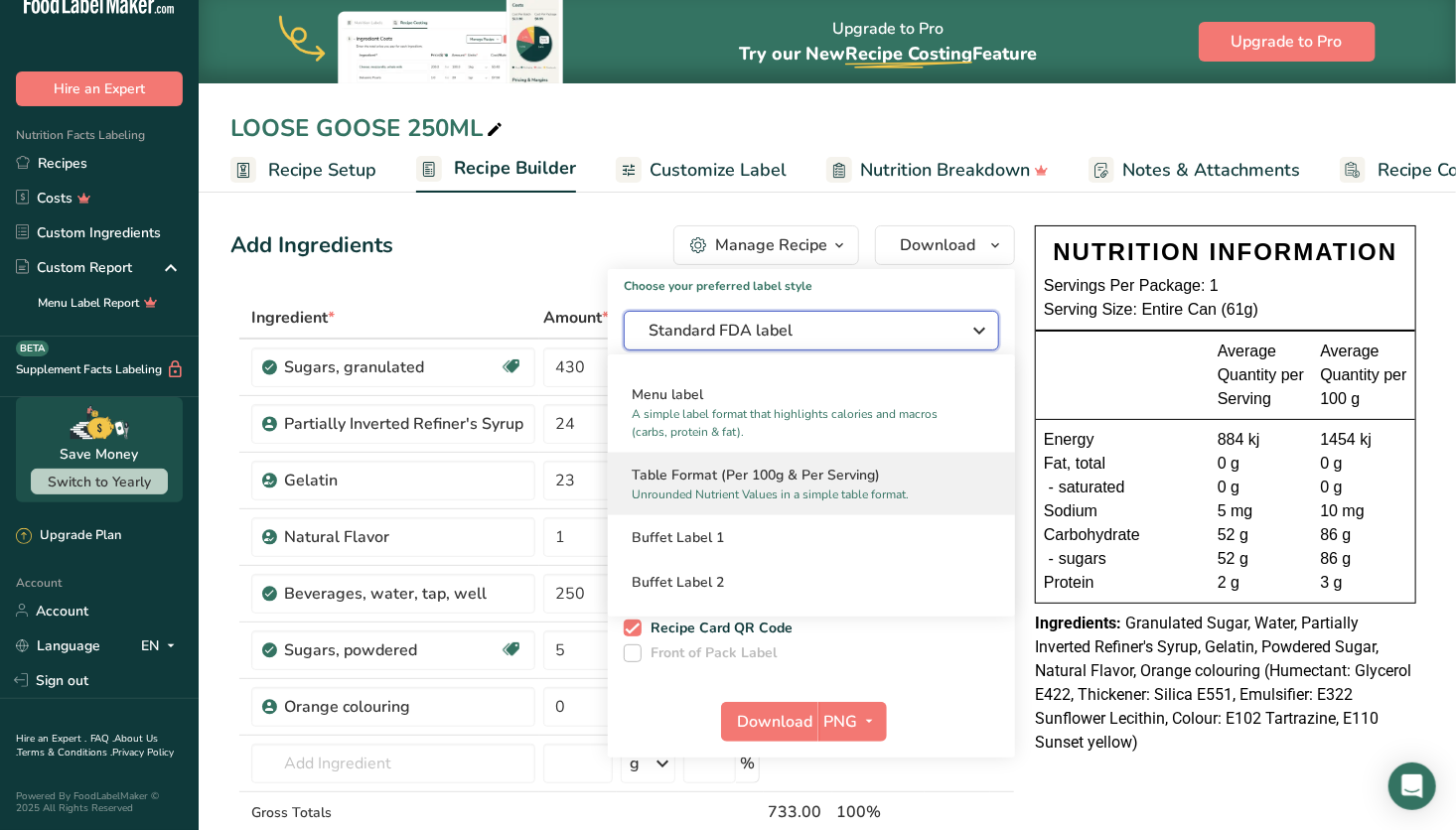 scroll, scrollTop: 1478, scrollLeft: 0, axis: vertical 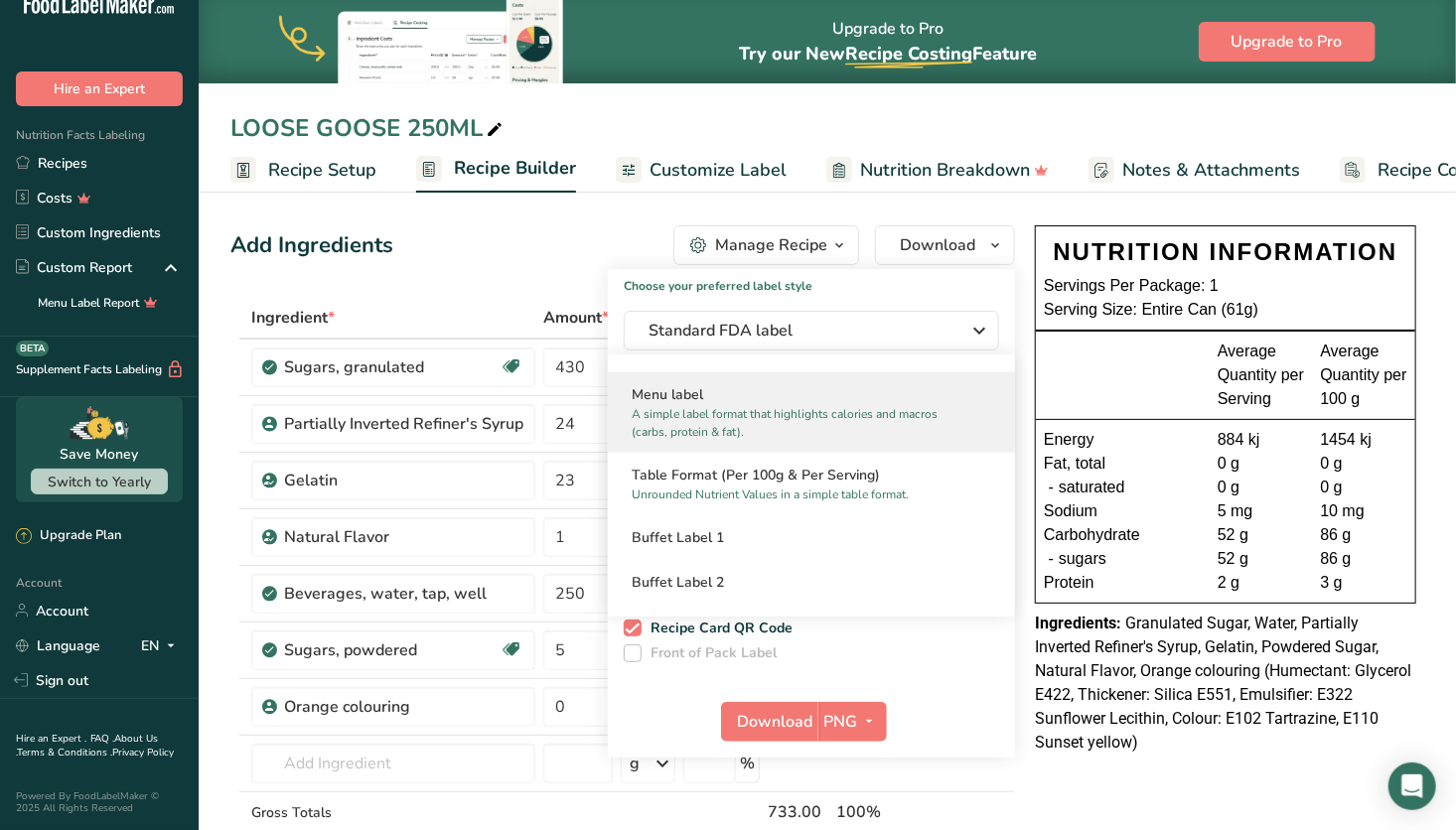click on "A simple label format that highlights calories and macros (carbs, protein & fat)." at bounding box center [802, 423] 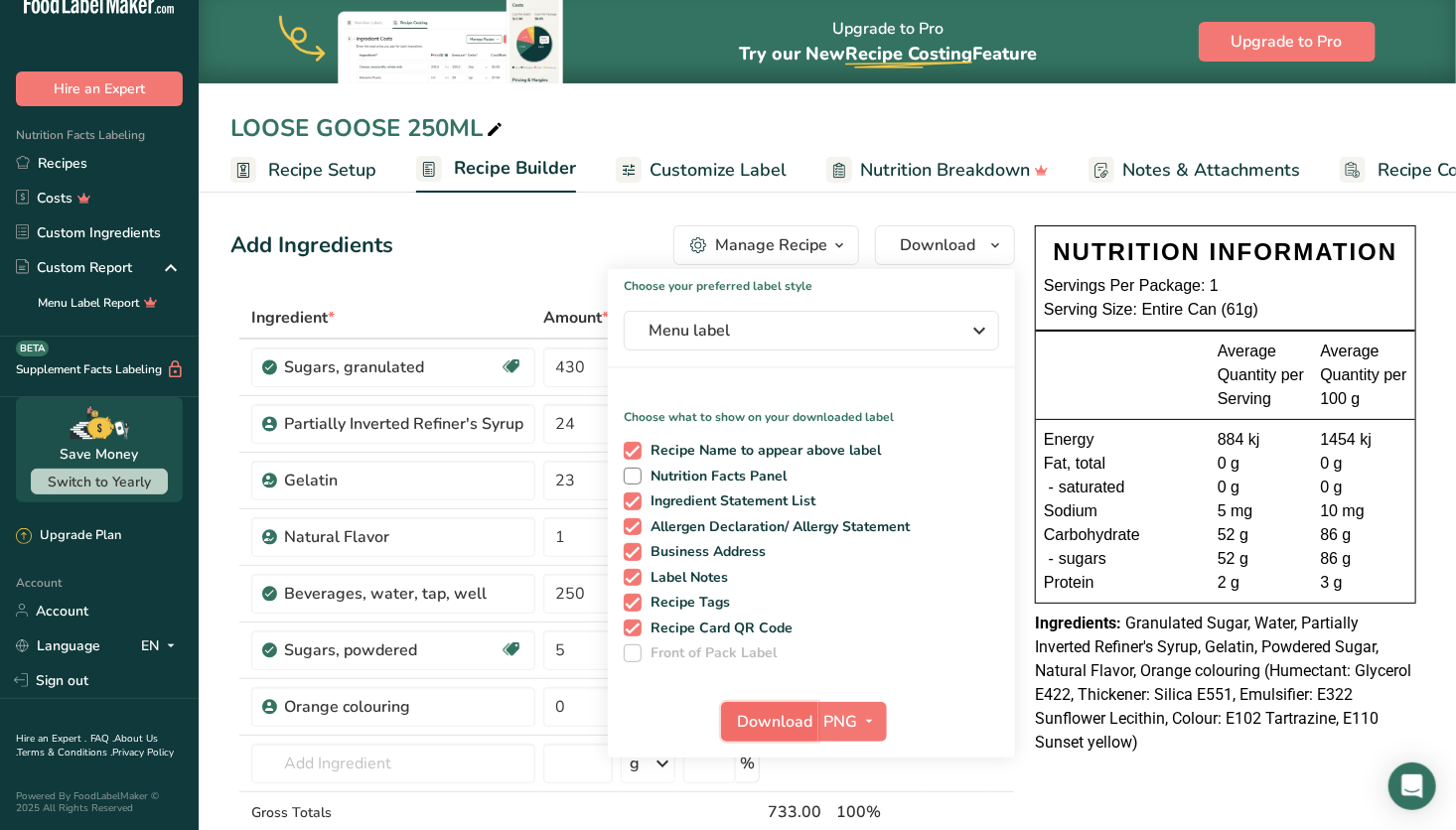 click on "Download" at bounding box center (776, 722) 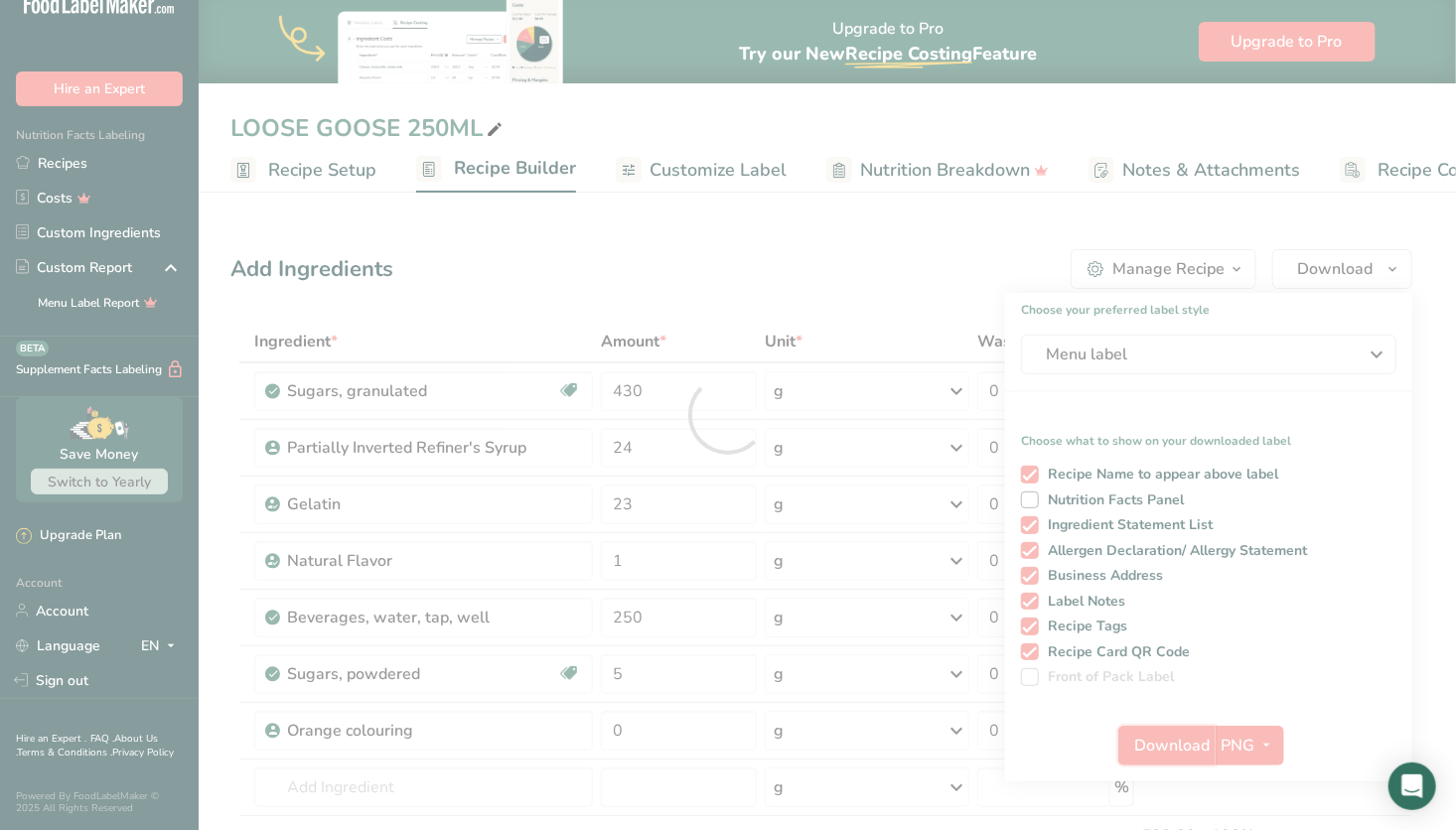 scroll, scrollTop: 0, scrollLeft: 0, axis: both 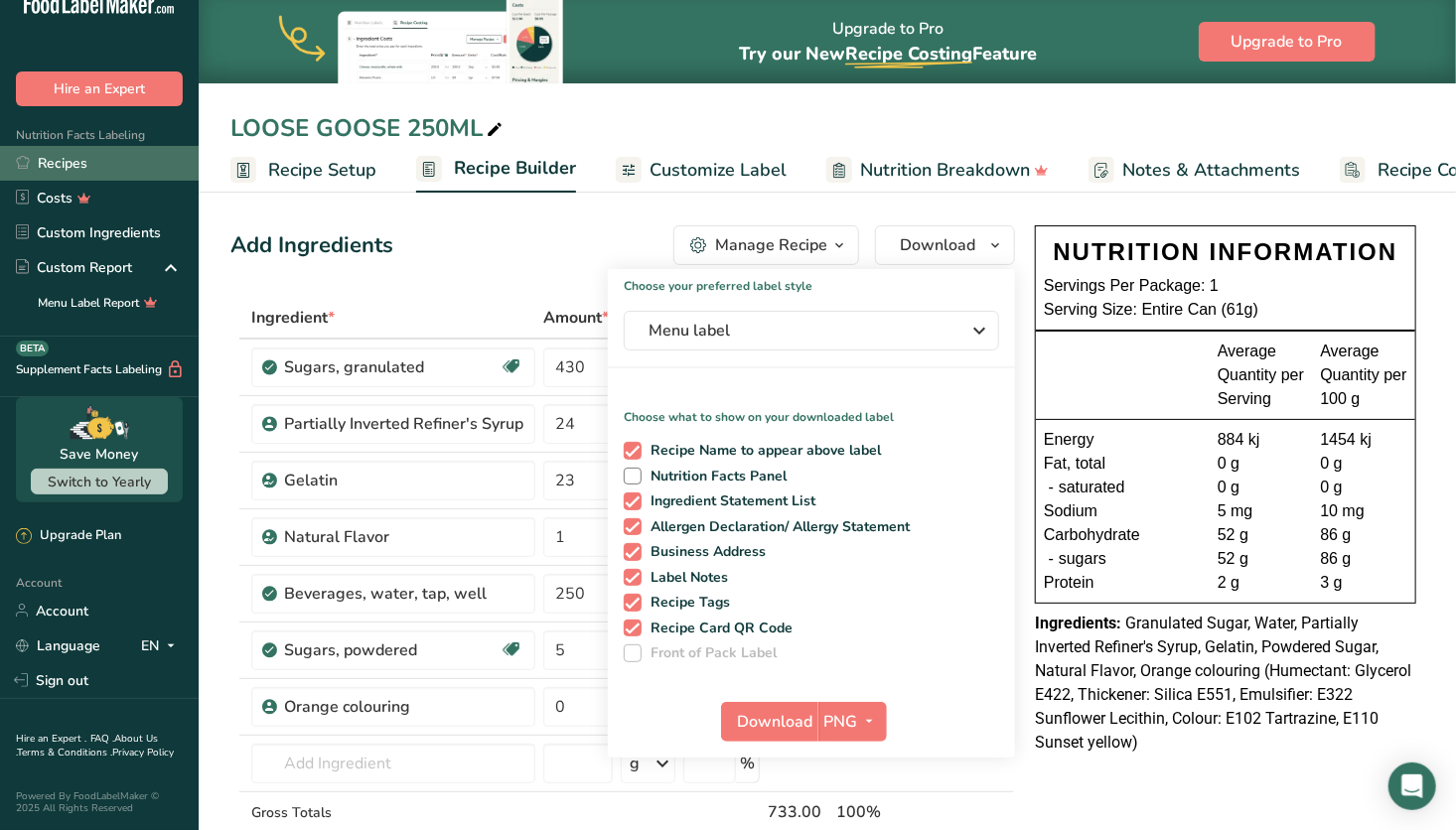 click on "Recipes" at bounding box center [99, 163] 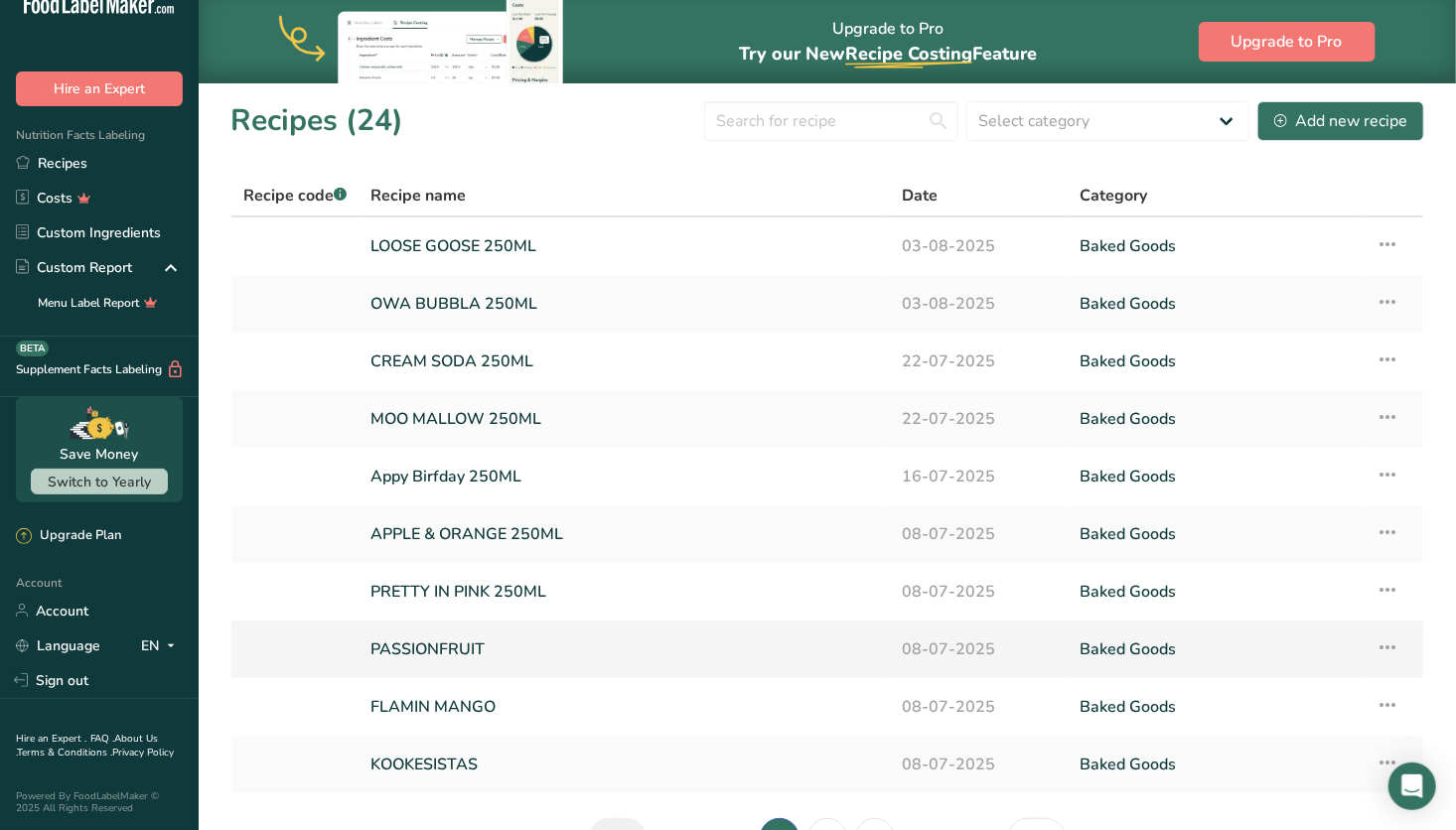 scroll, scrollTop: 122, scrollLeft: 0, axis: vertical 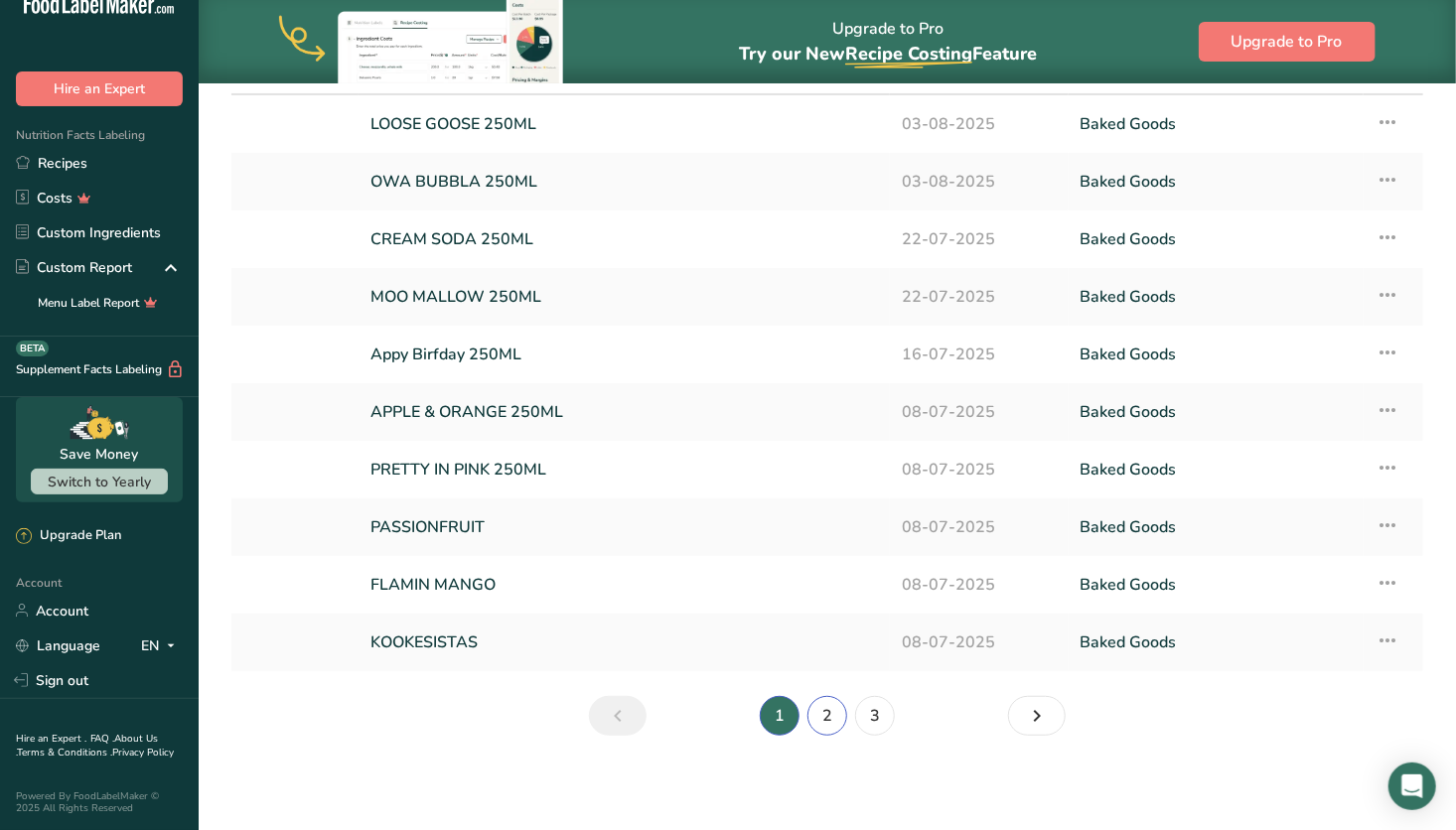 click on "2" at bounding box center (827, 716) 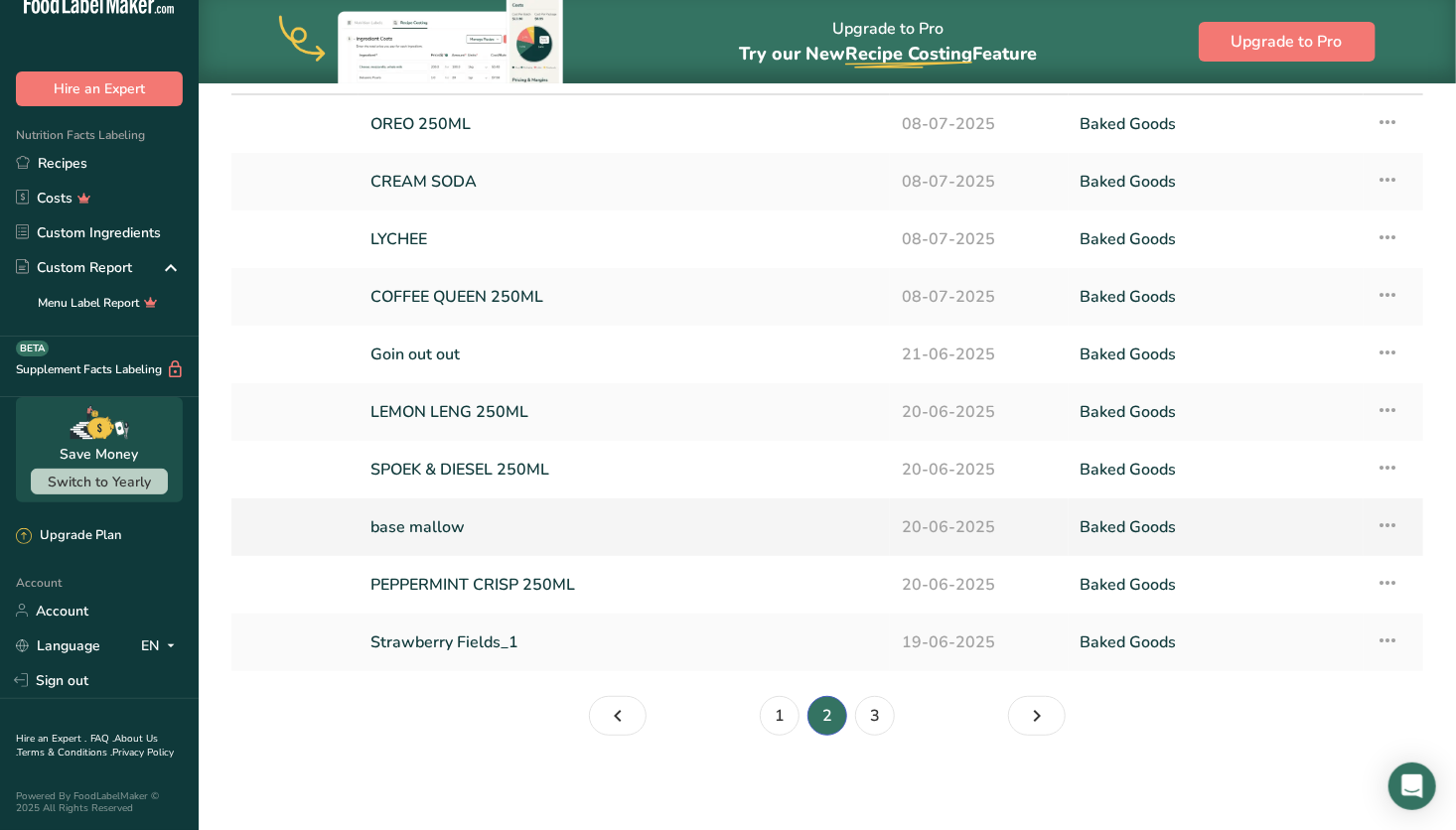 scroll, scrollTop: 0, scrollLeft: 0, axis: both 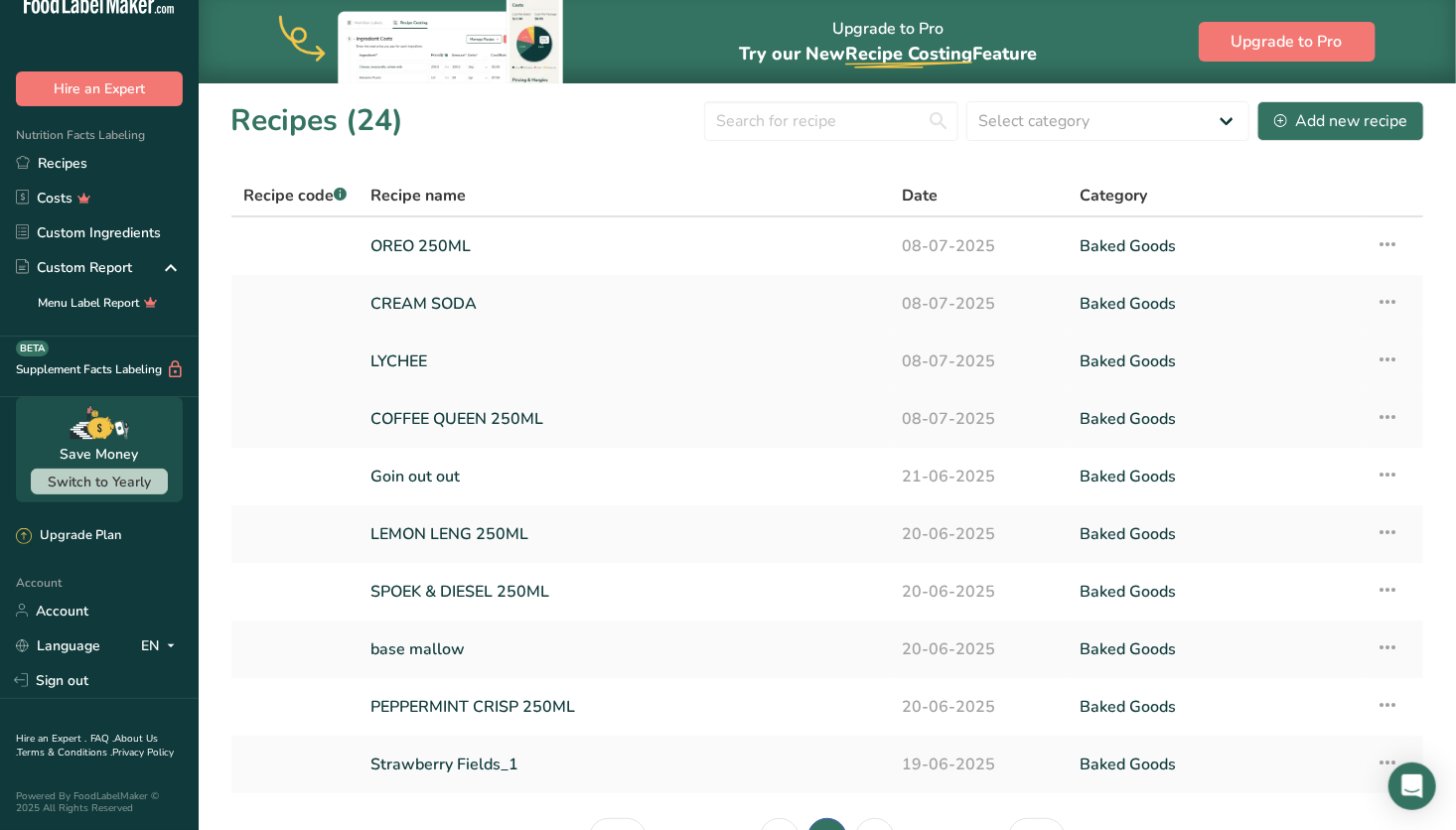 click on "LYCHEE" at bounding box center (624, 361) 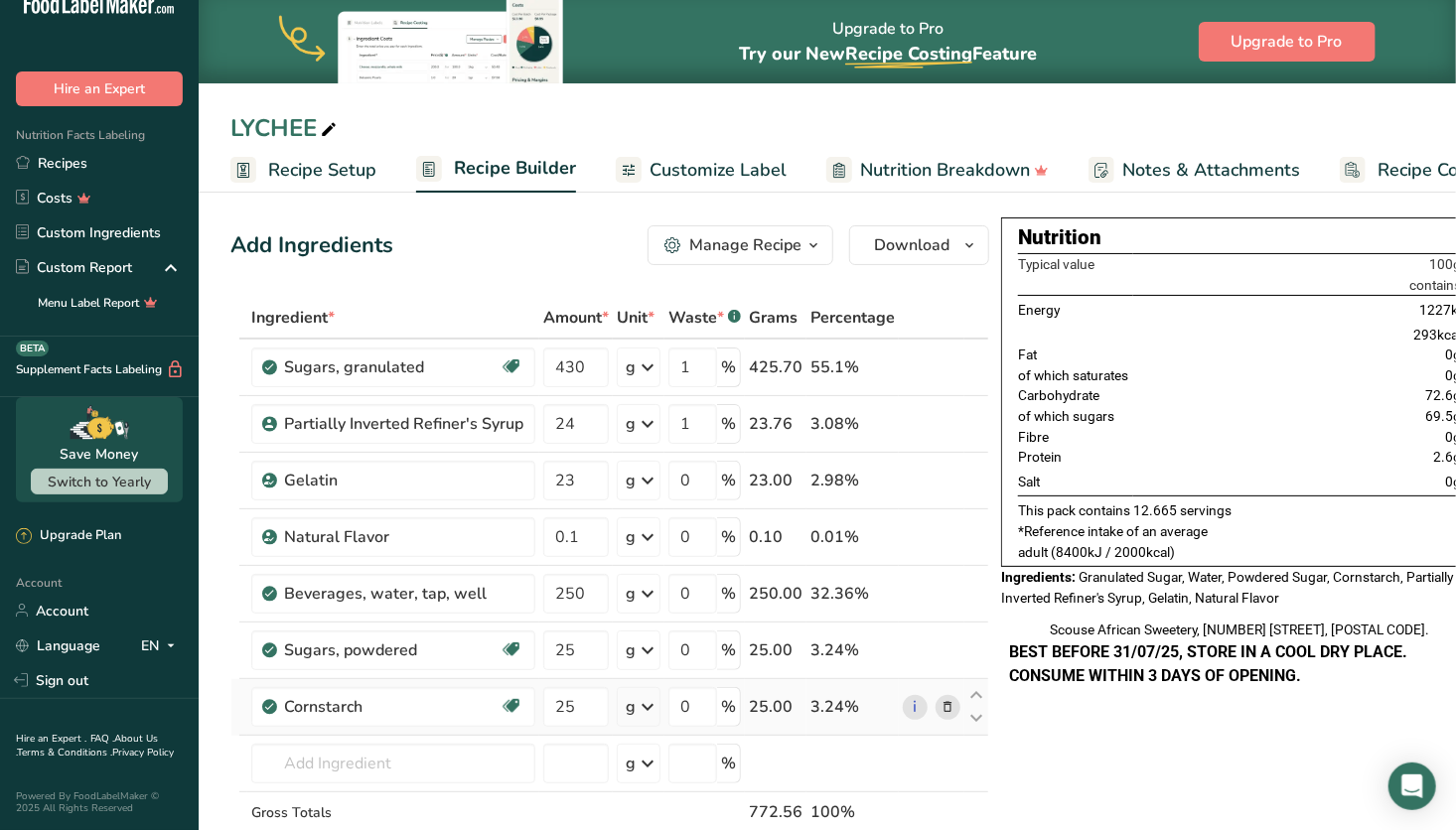 click at bounding box center (948, 707) 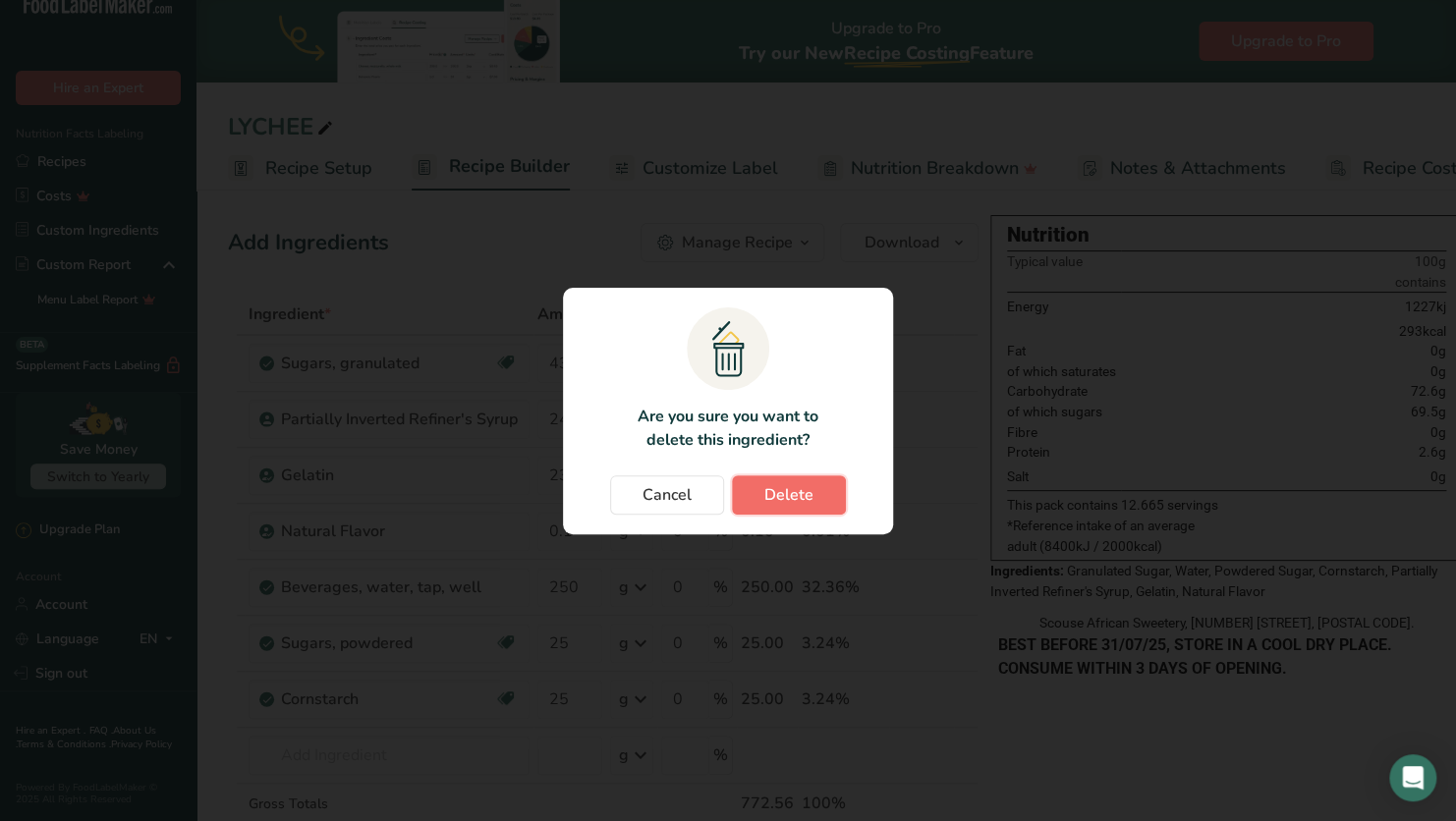 click on "Delete" at bounding box center [789, 495] 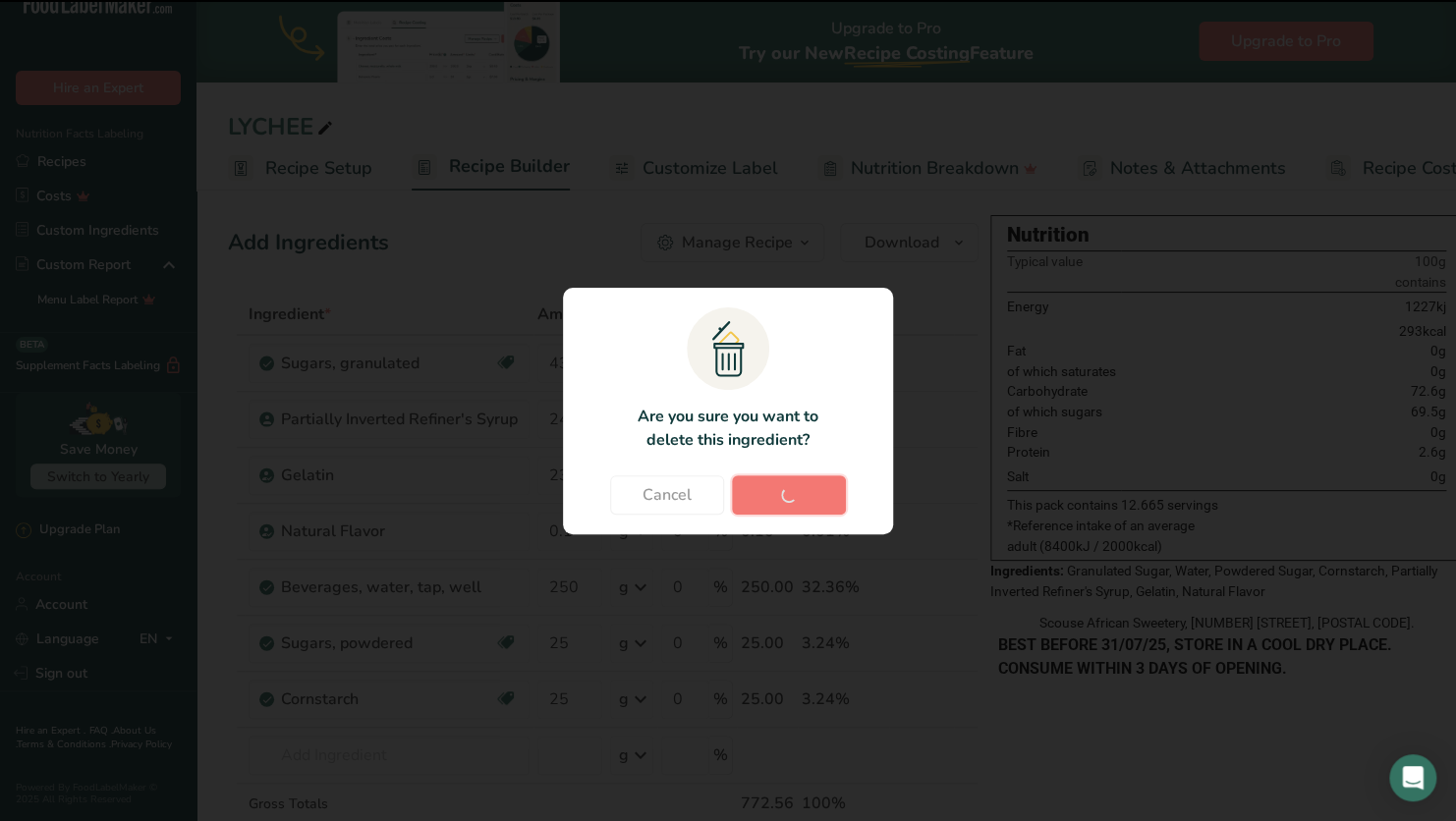 type 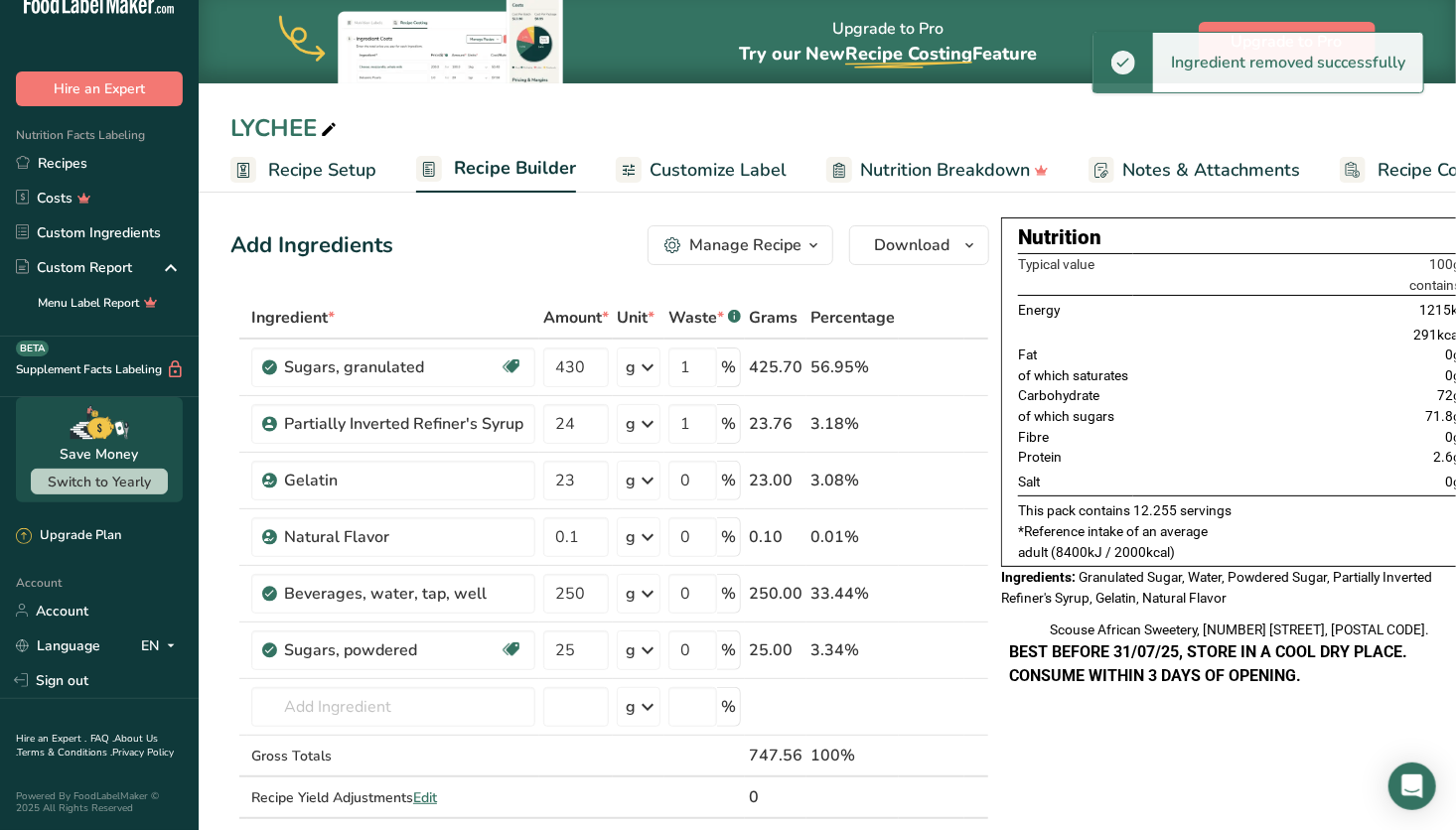click at bounding box center [329, 130] 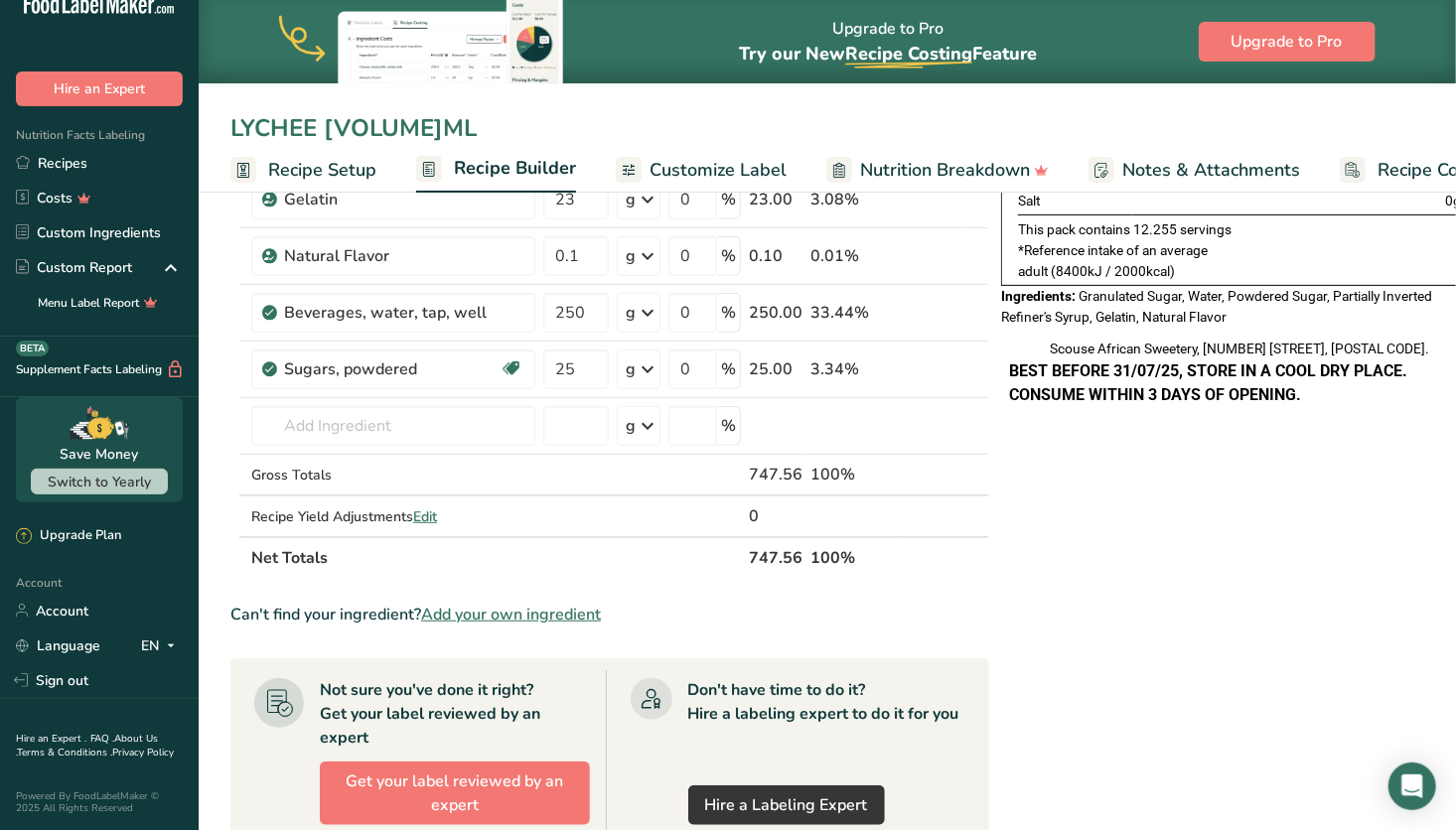 scroll, scrollTop: 282, scrollLeft: 0, axis: vertical 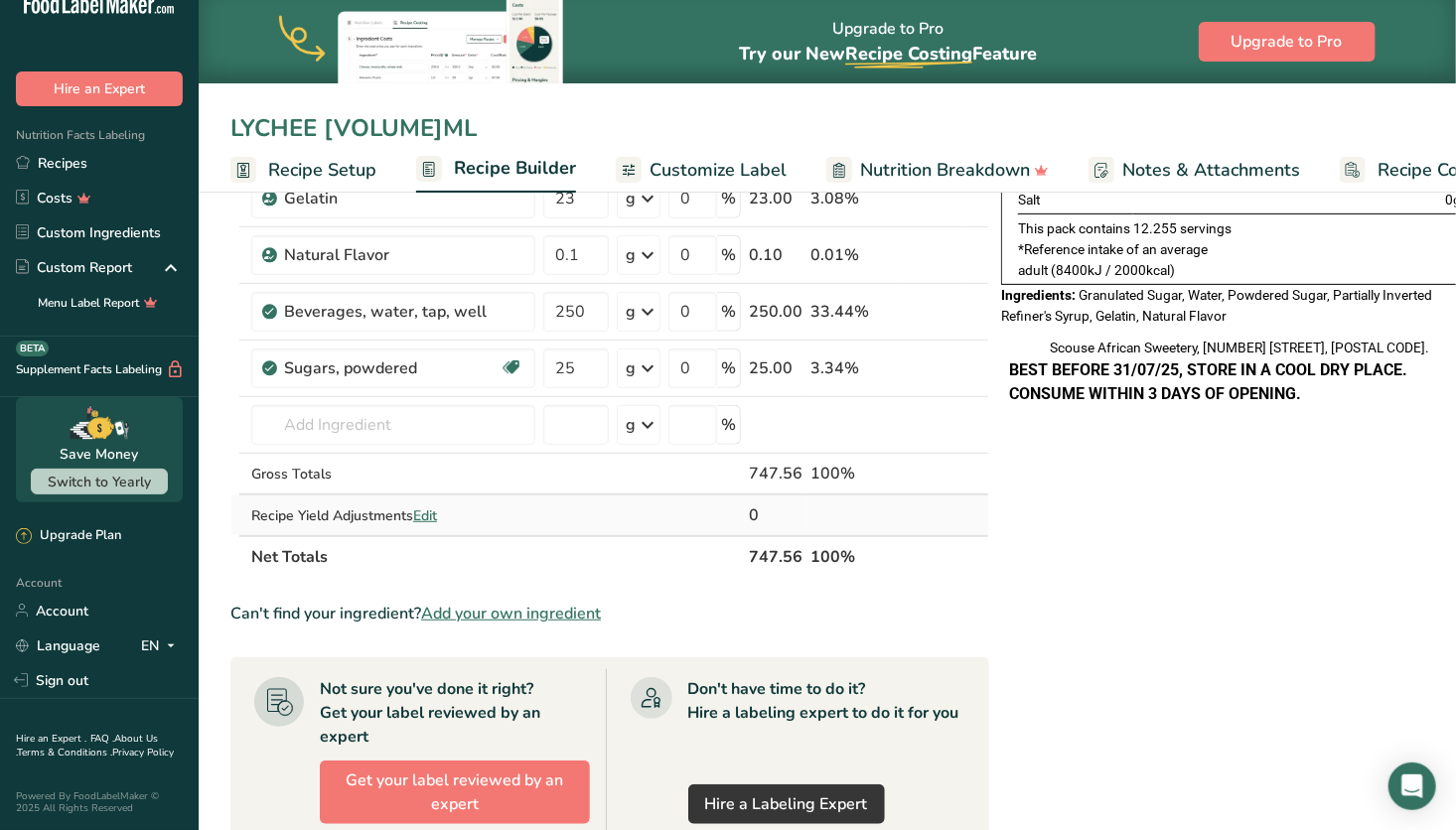 type on "LYCHEE 250ML" 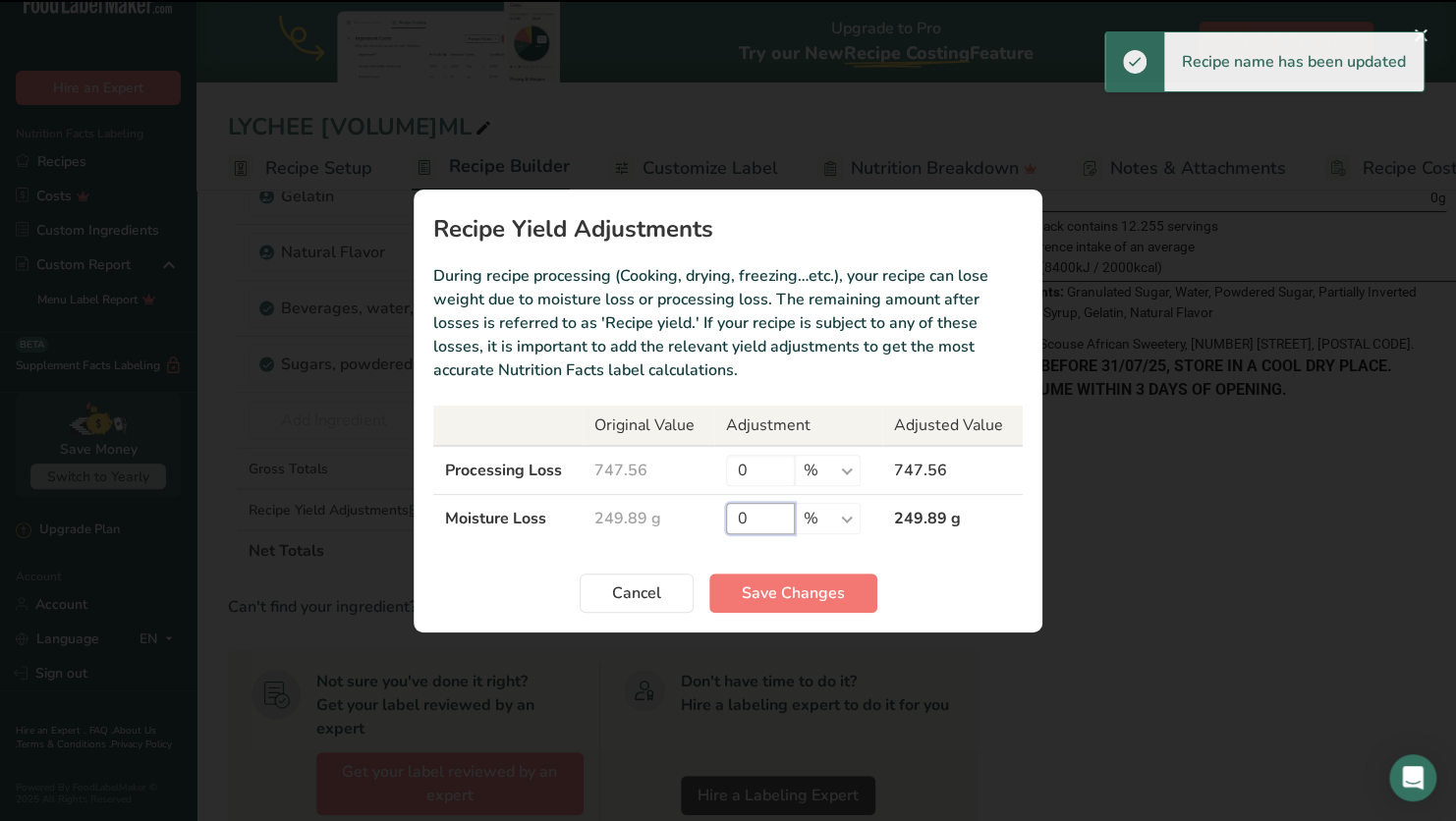 click on "0" at bounding box center [760, 519] 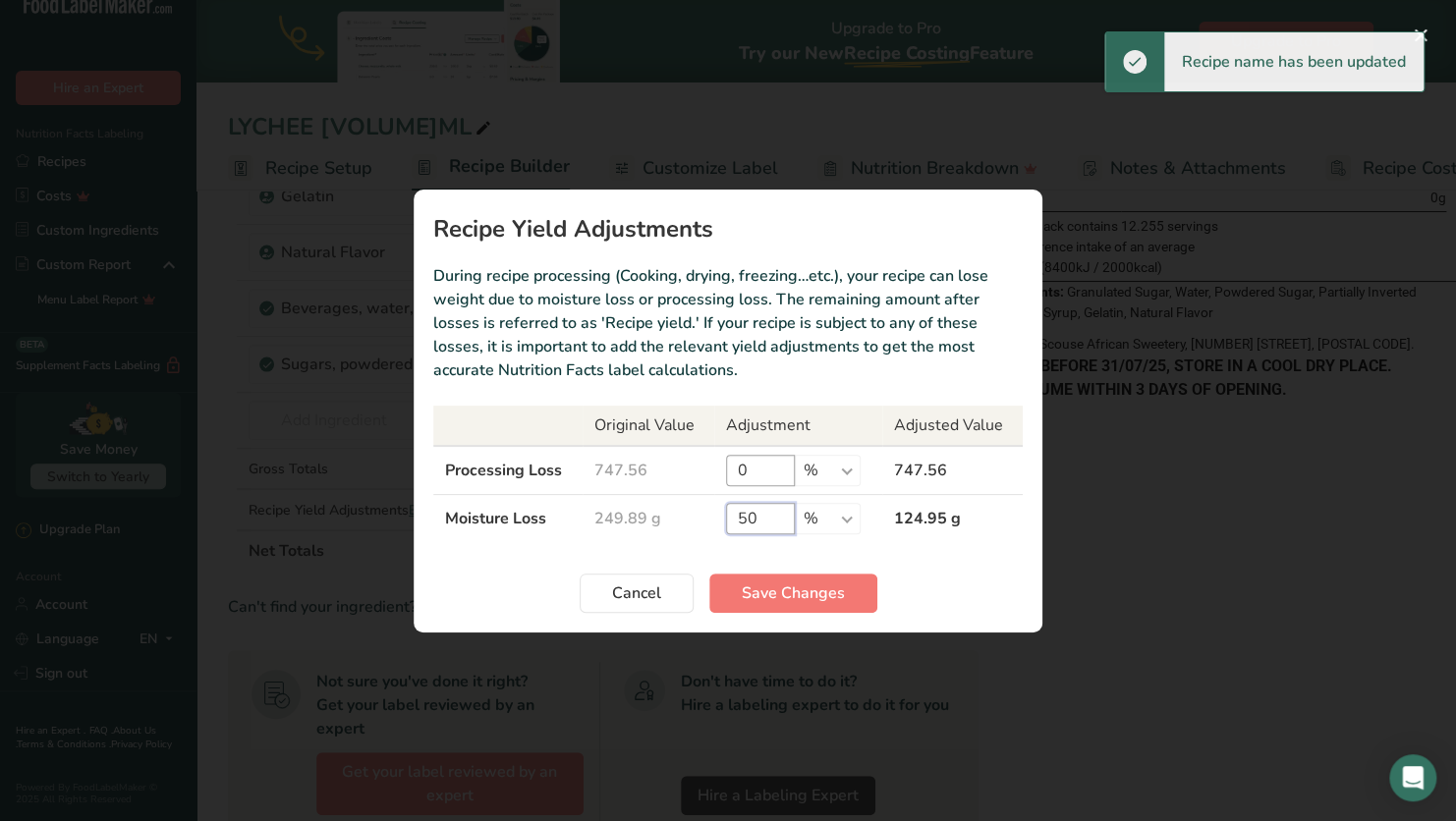 type on "50" 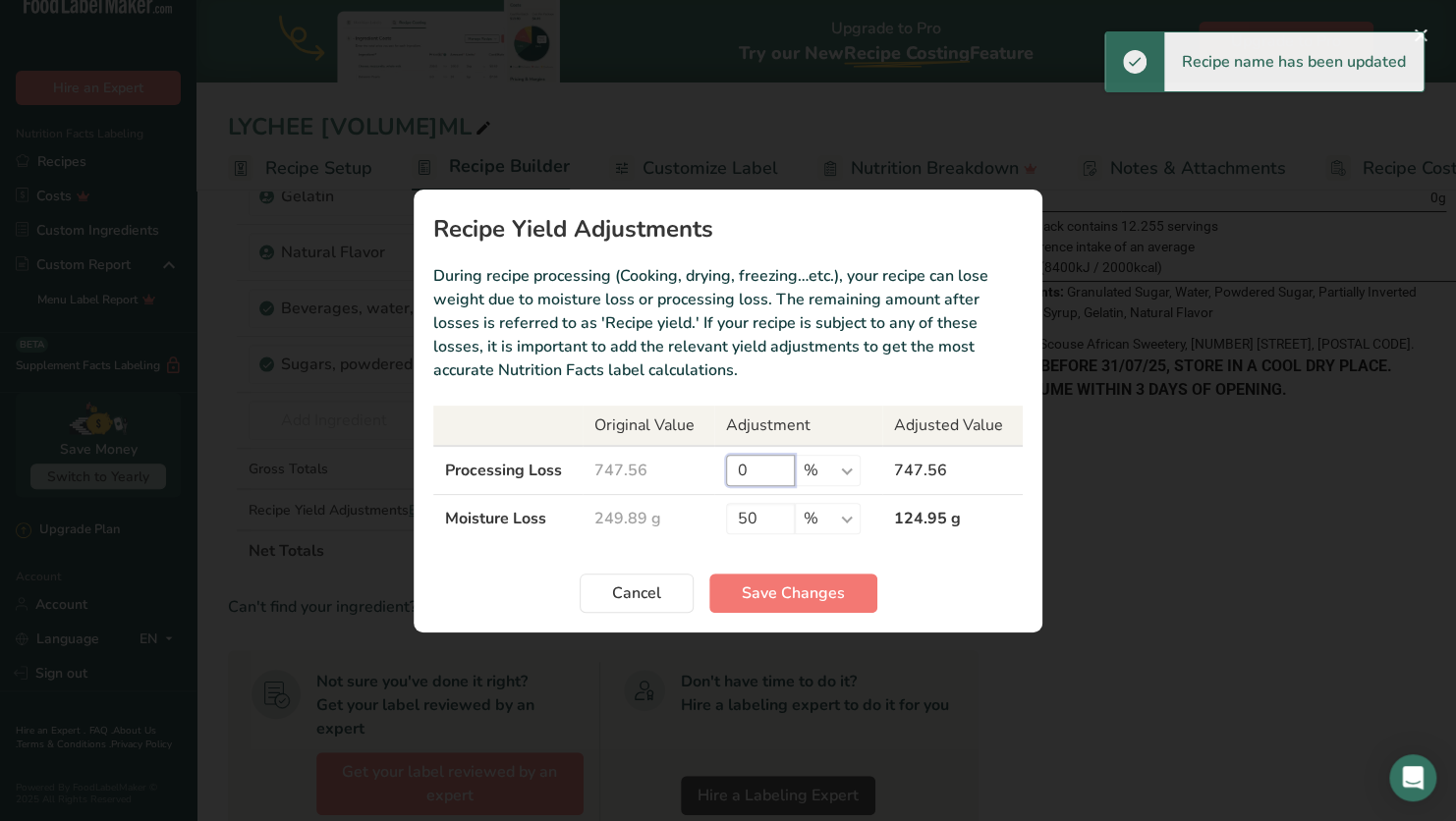 click on "0" at bounding box center [760, 470] 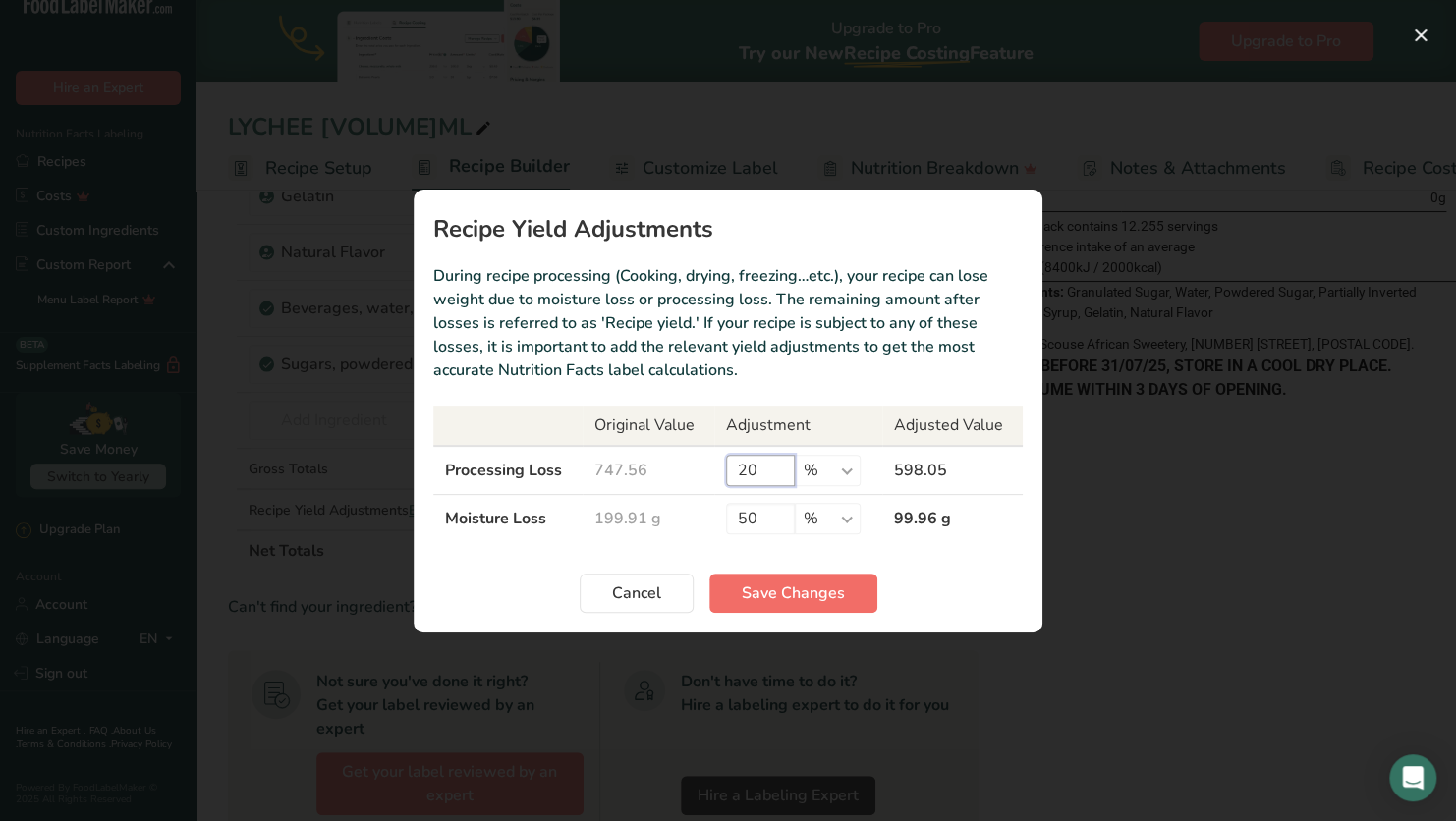 type on "20" 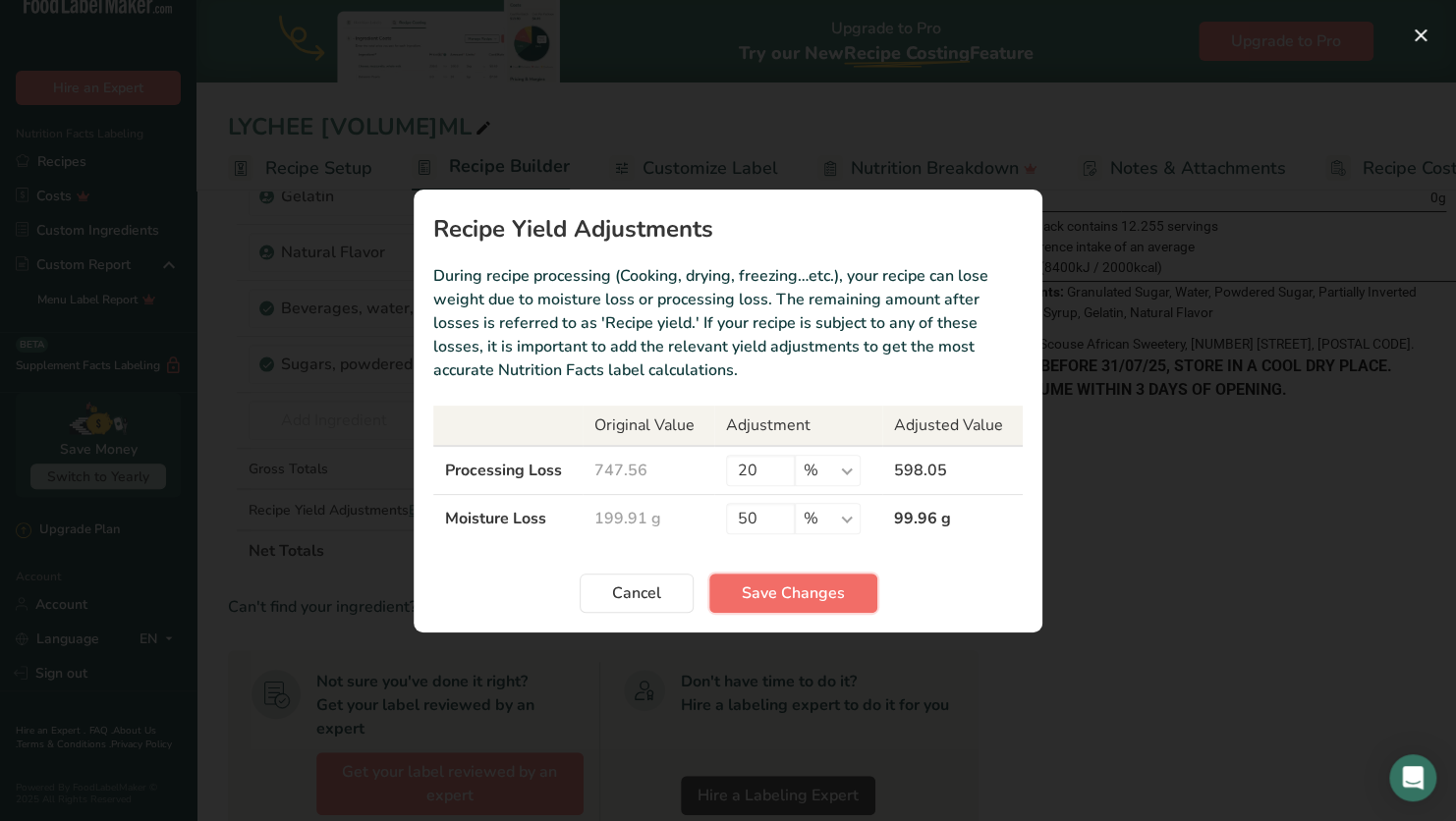 click on "Save Changes" at bounding box center (793, 593) 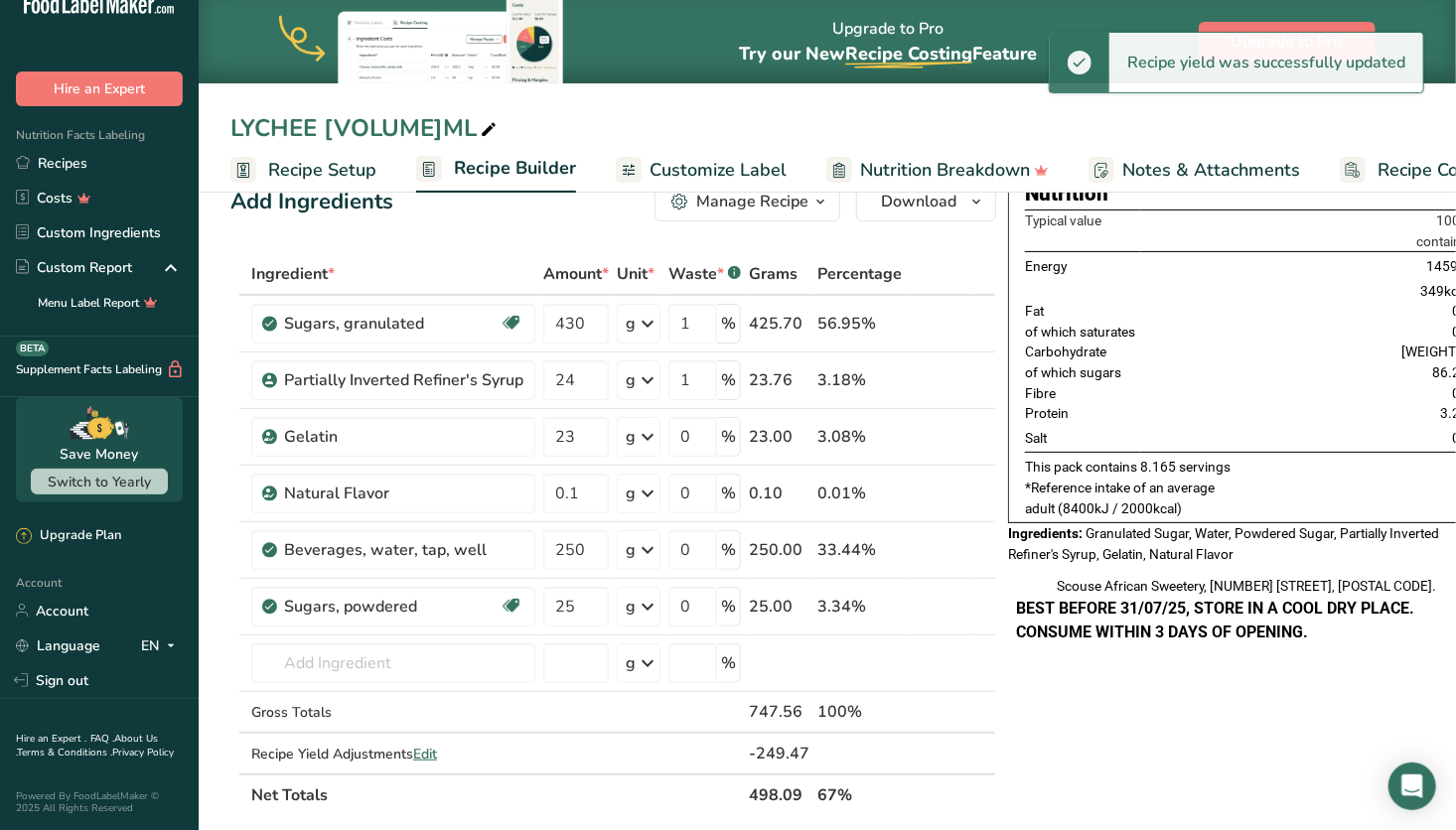 scroll, scrollTop: 0, scrollLeft: 0, axis: both 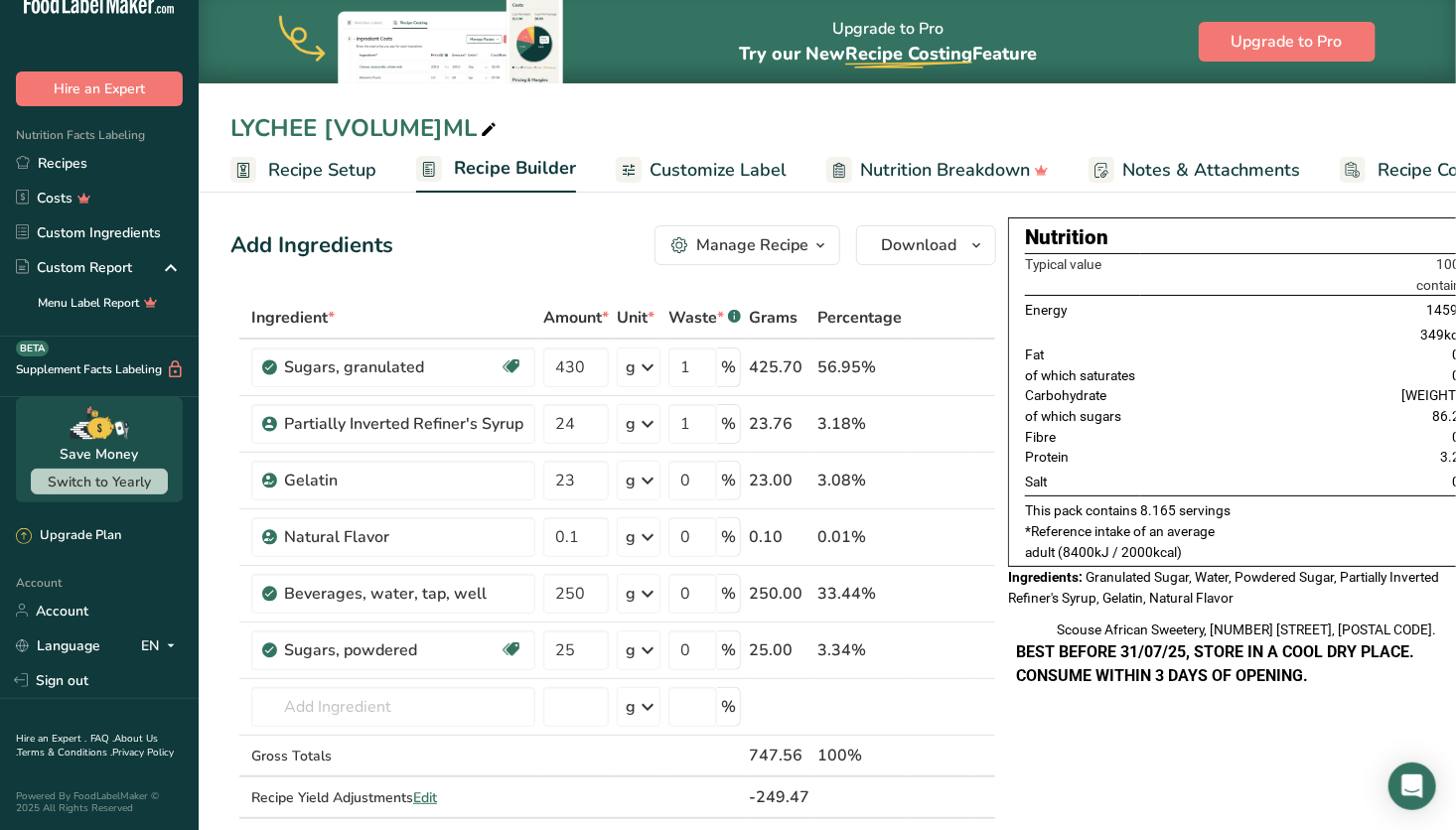 click on "Customize Label" at bounding box center [718, 170] 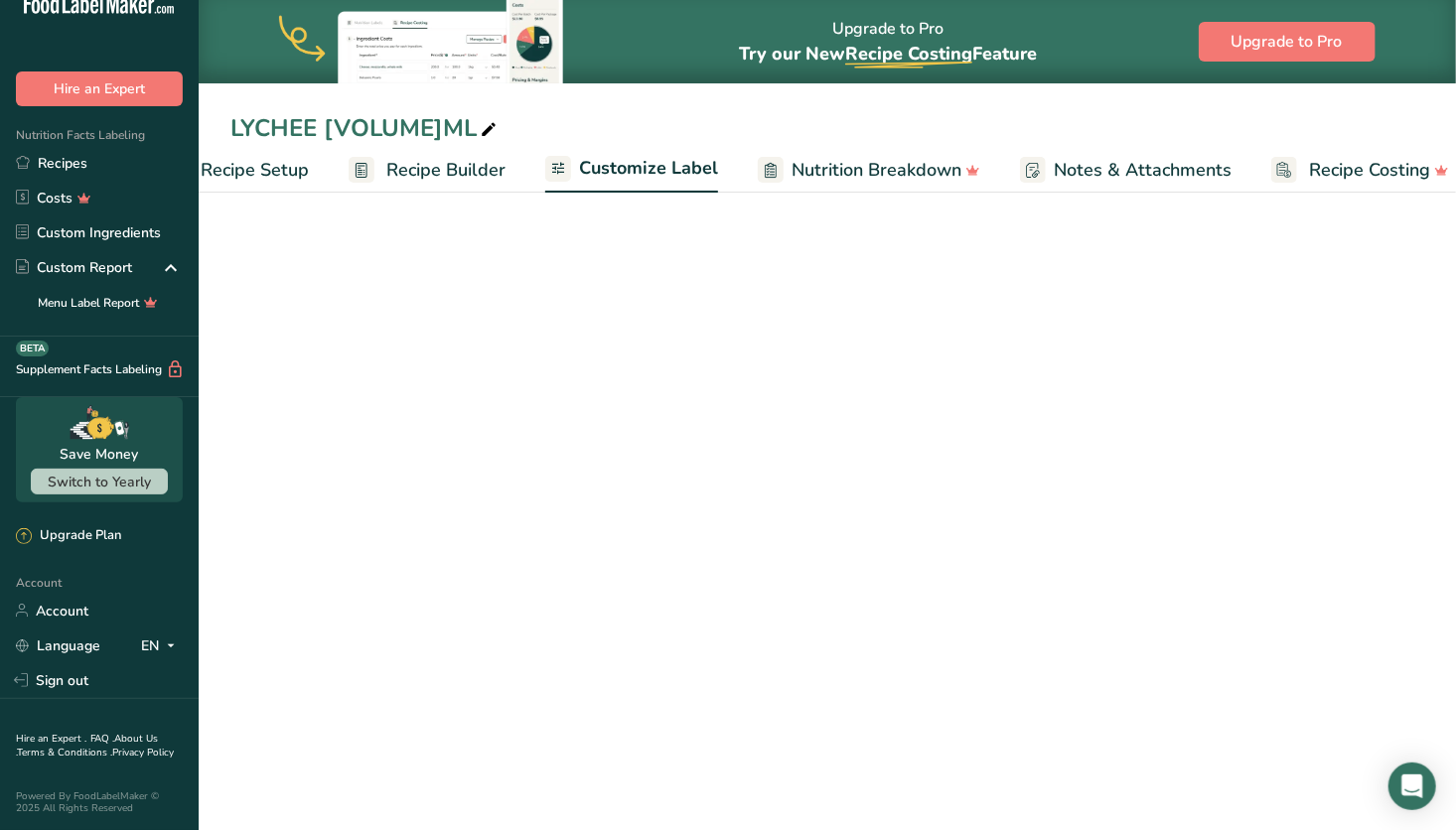 scroll, scrollTop: 0, scrollLeft: 91, axis: horizontal 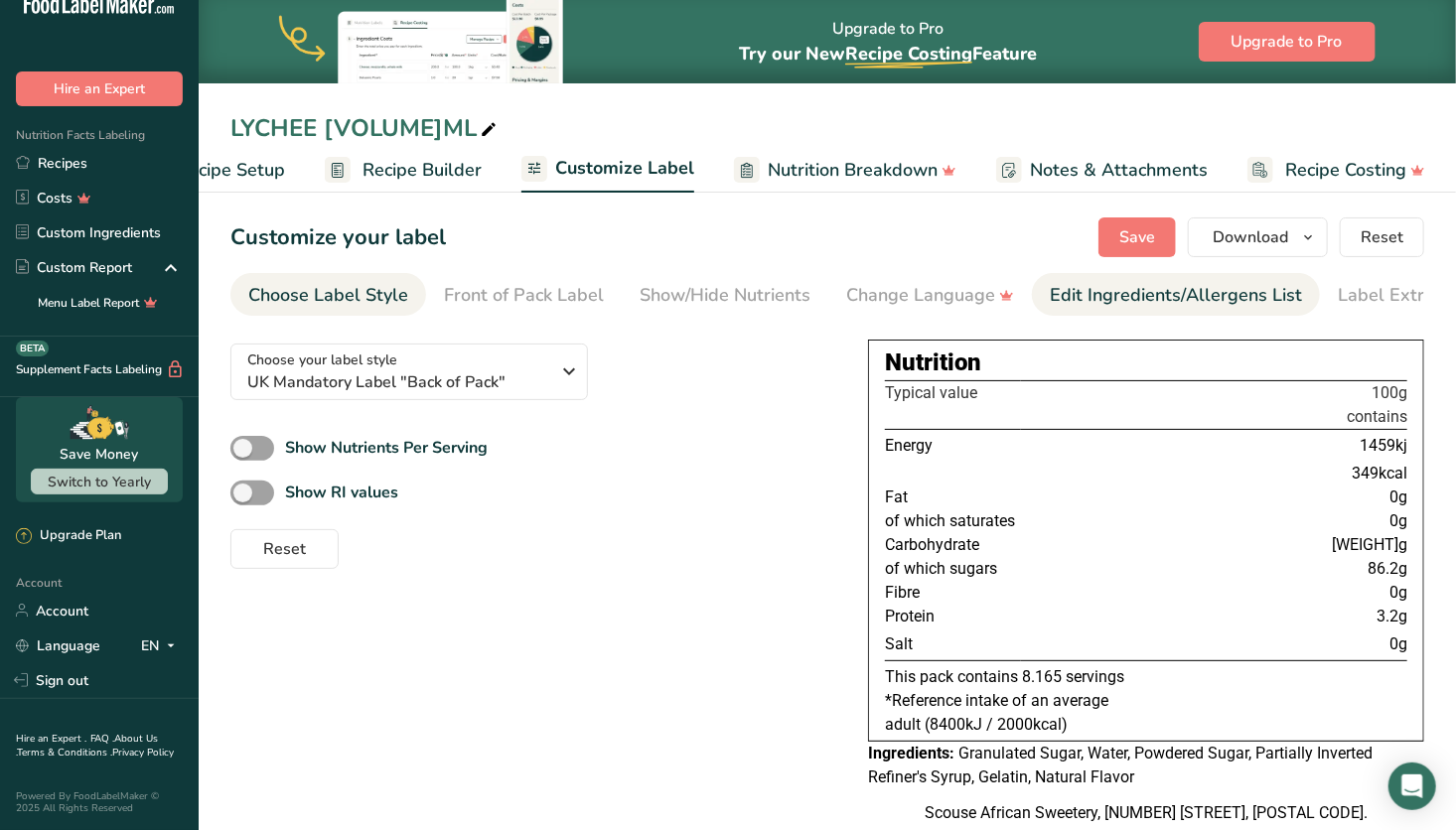 click on "Edit Ingredients/Allergens List" at bounding box center [1176, 295] 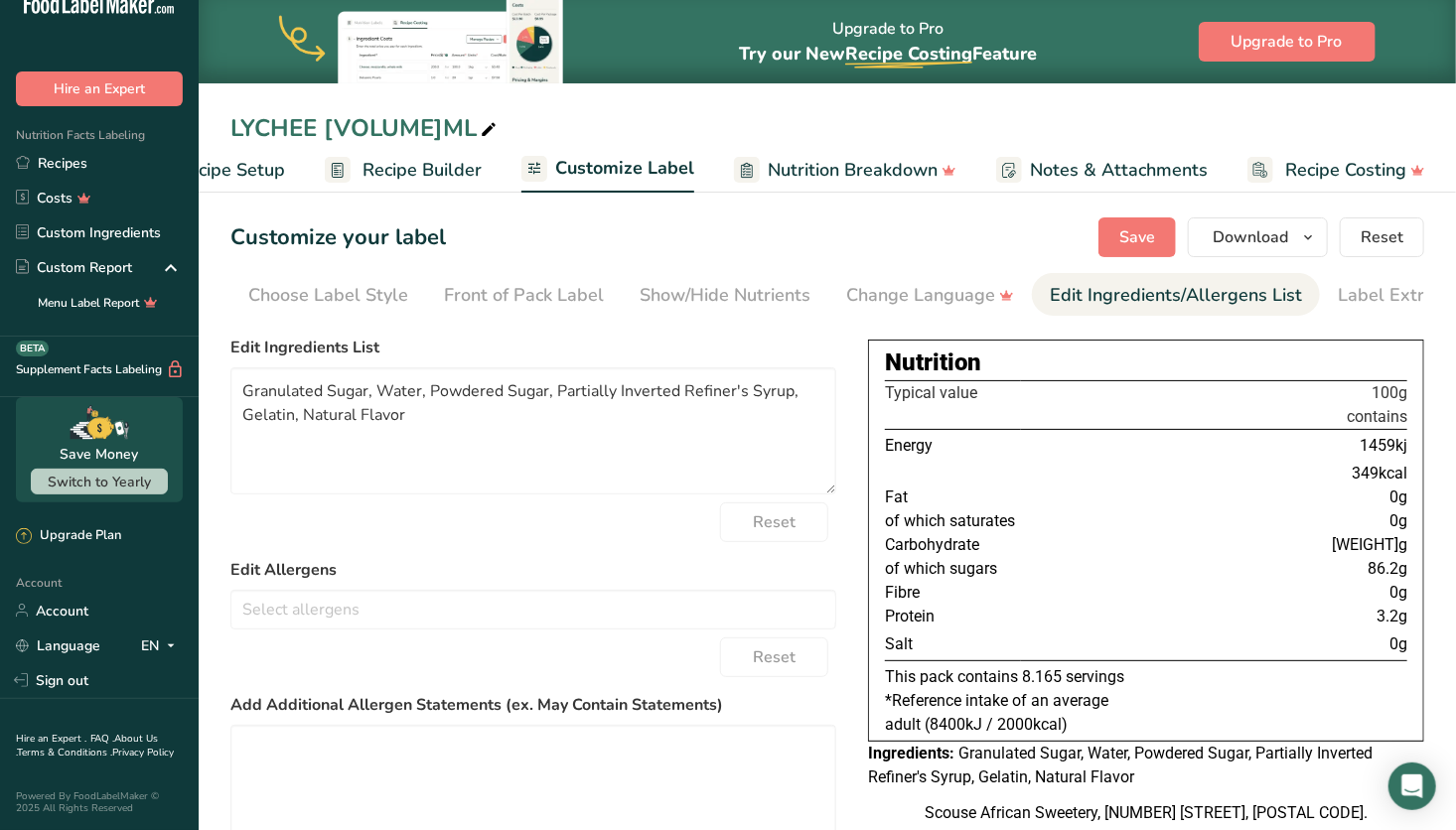 scroll, scrollTop: 0, scrollLeft: 52, axis: horizontal 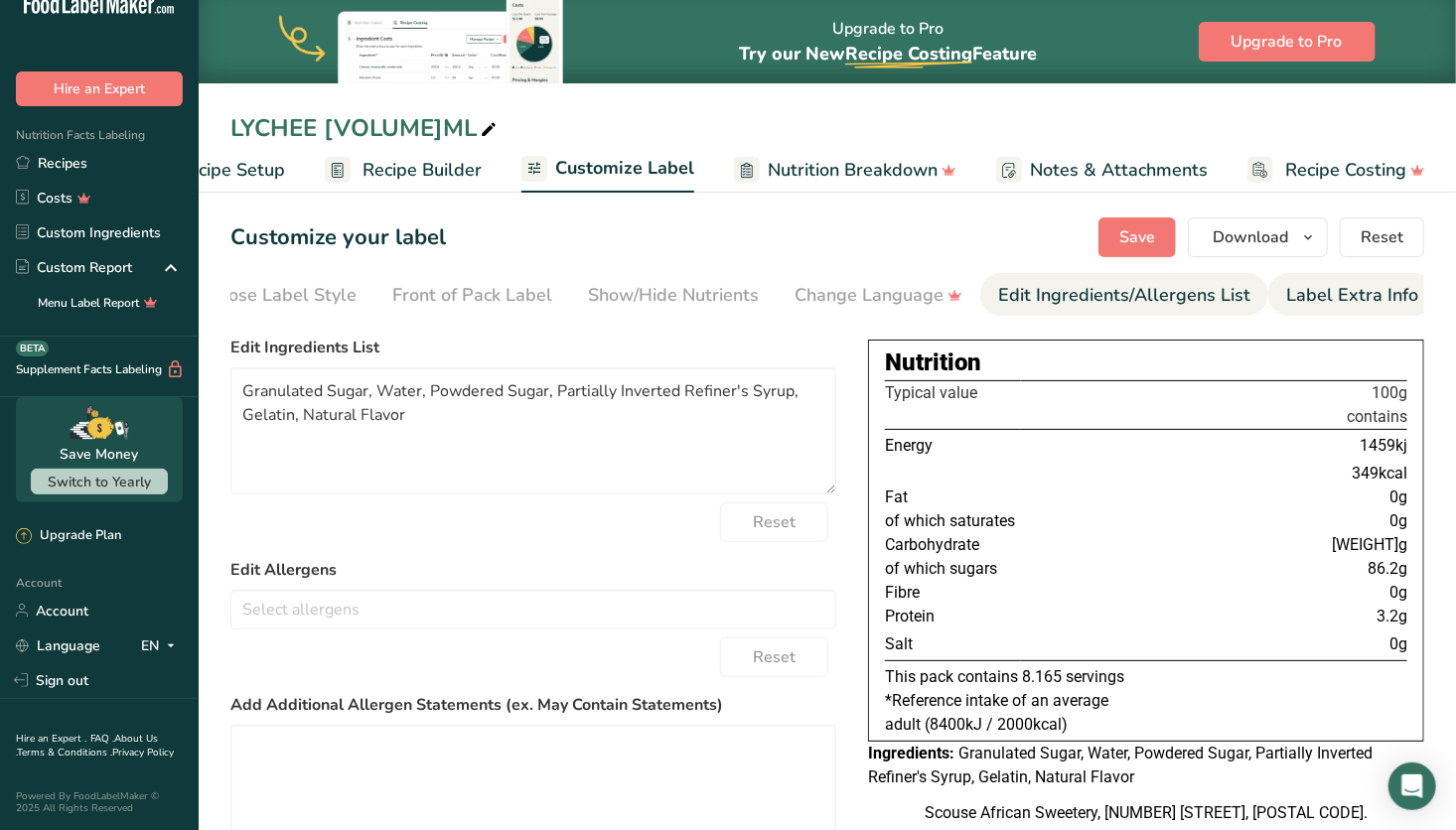 click on "Label Extra Info" at bounding box center (1352, 295) 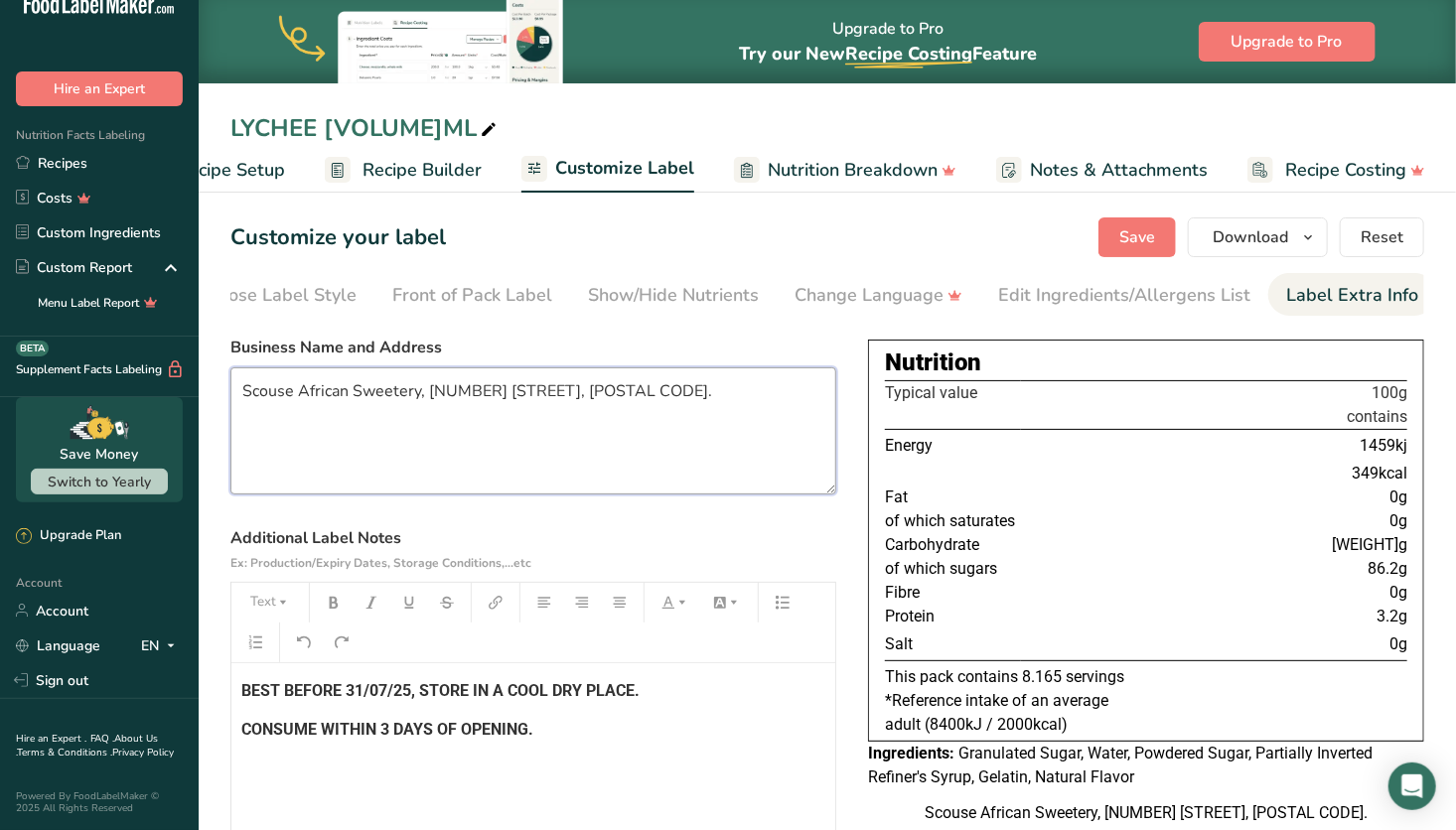 drag, startPoint x: 644, startPoint y: 433, endPoint x: 207, endPoint y: 409, distance: 437.65854 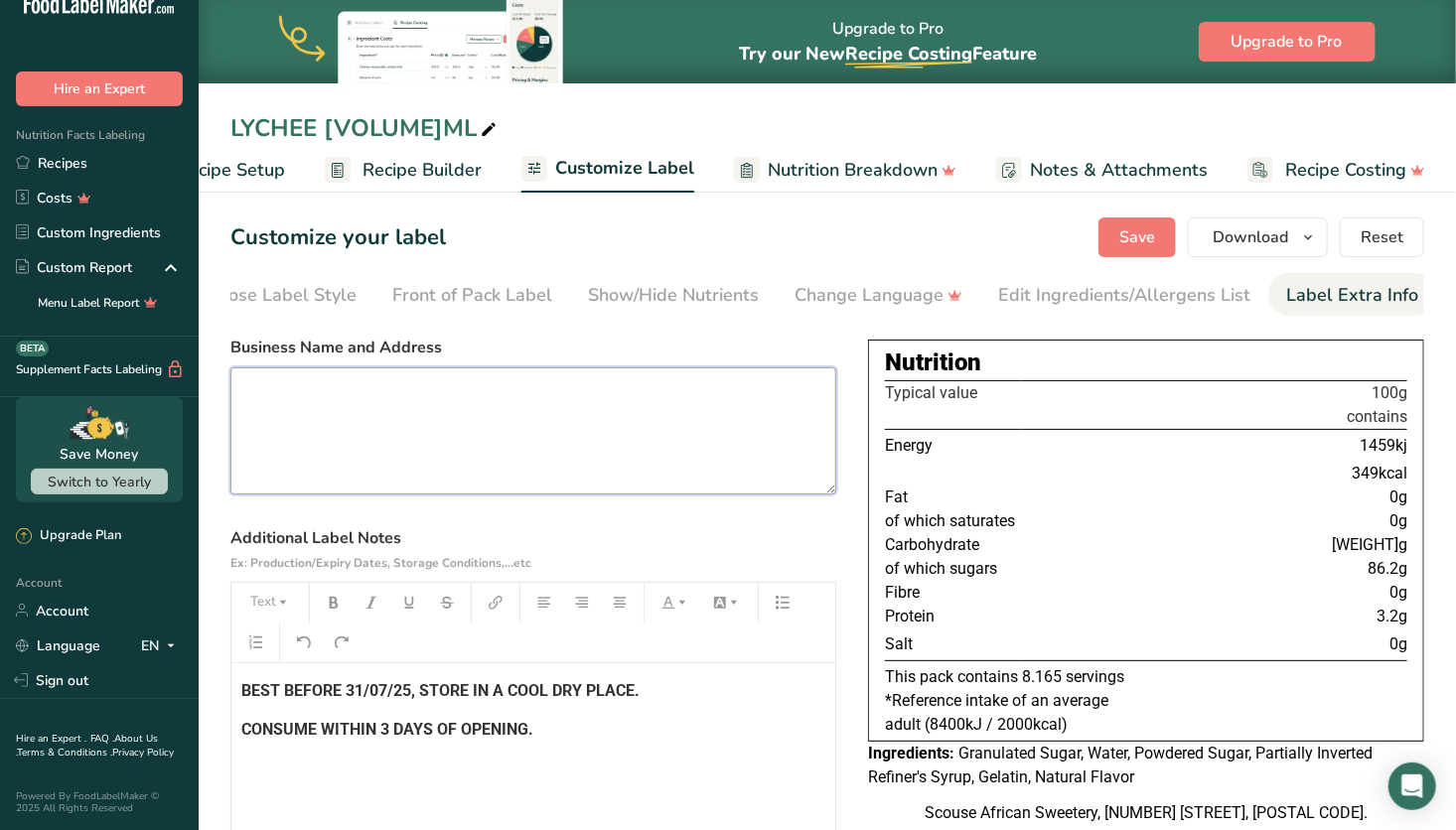 type 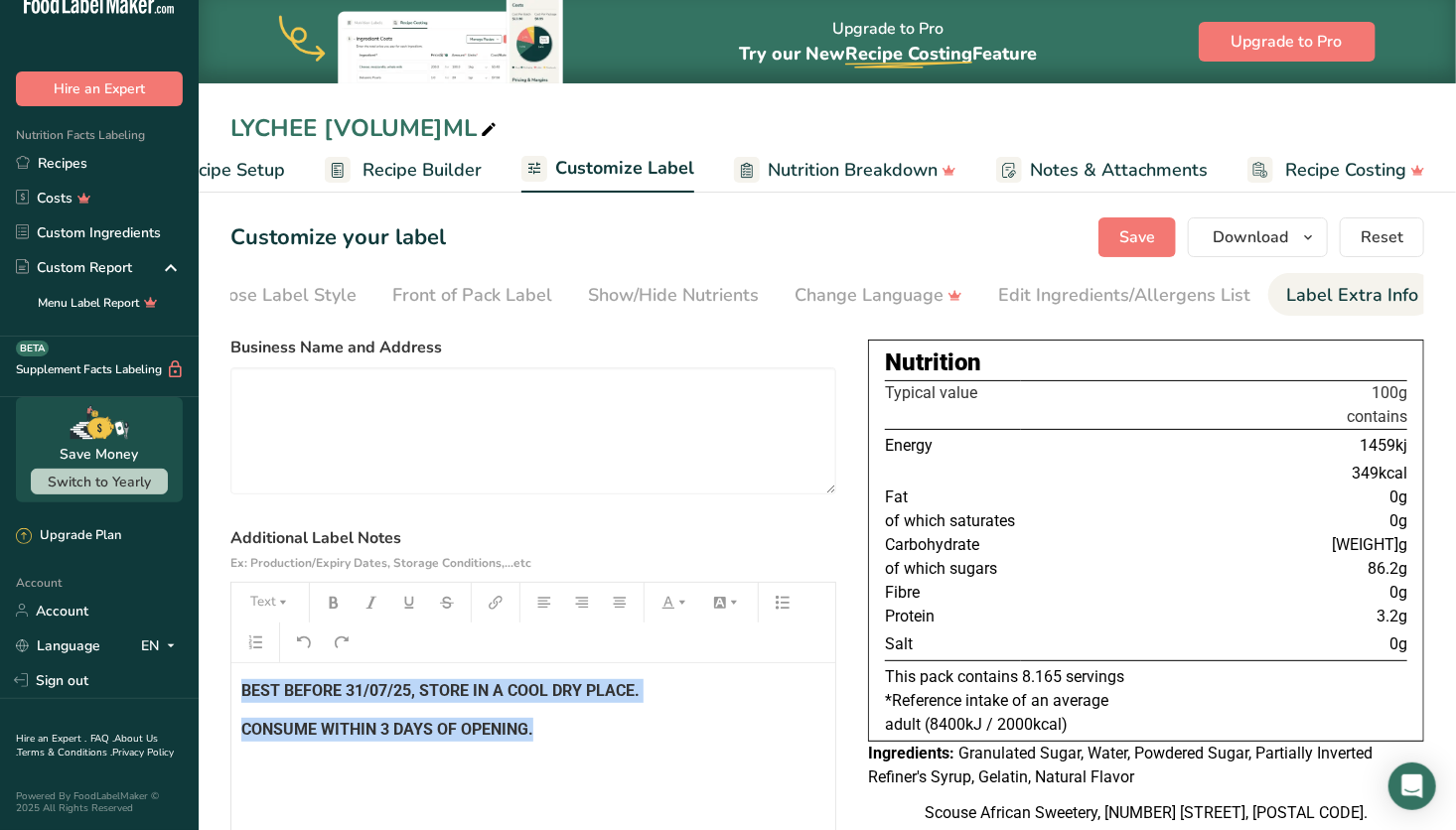 drag, startPoint x: 568, startPoint y: 735, endPoint x: 191, endPoint y: 694, distance: 379.22289 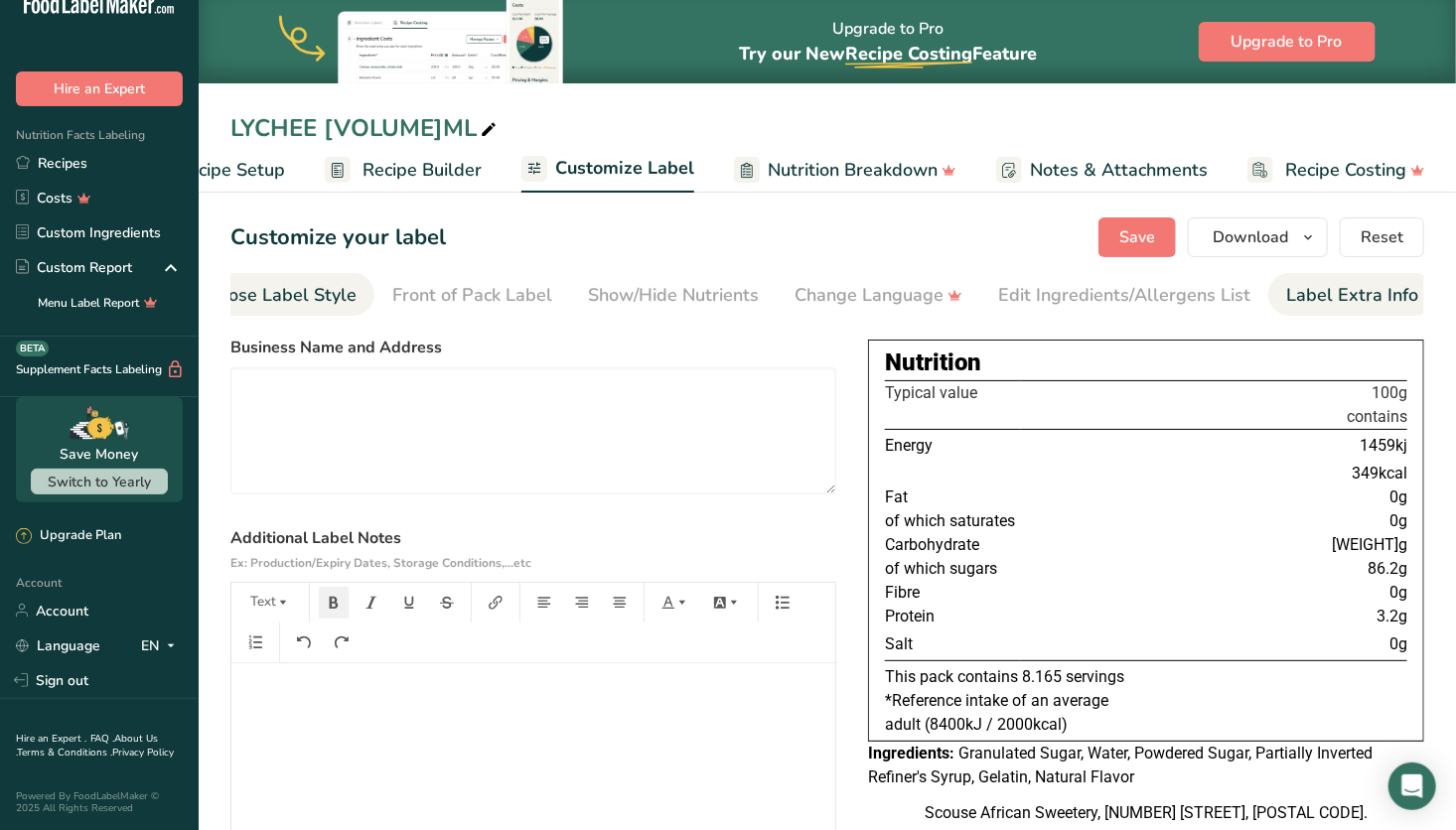 click on "Choose Label Style" at bounding box center (276, 295) 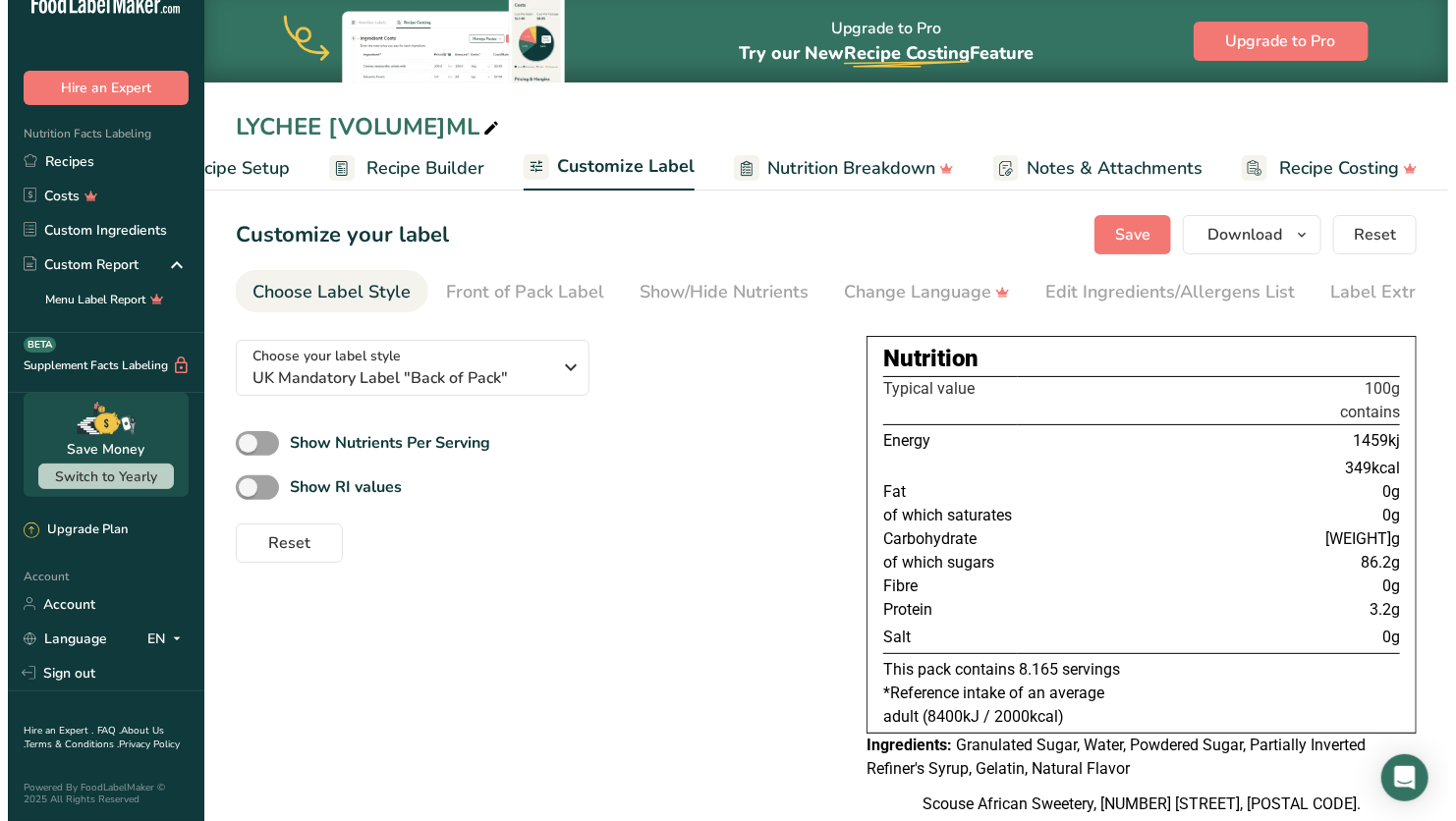 scroll, scrollTop: 0, scrollLeft: 0, axis: both 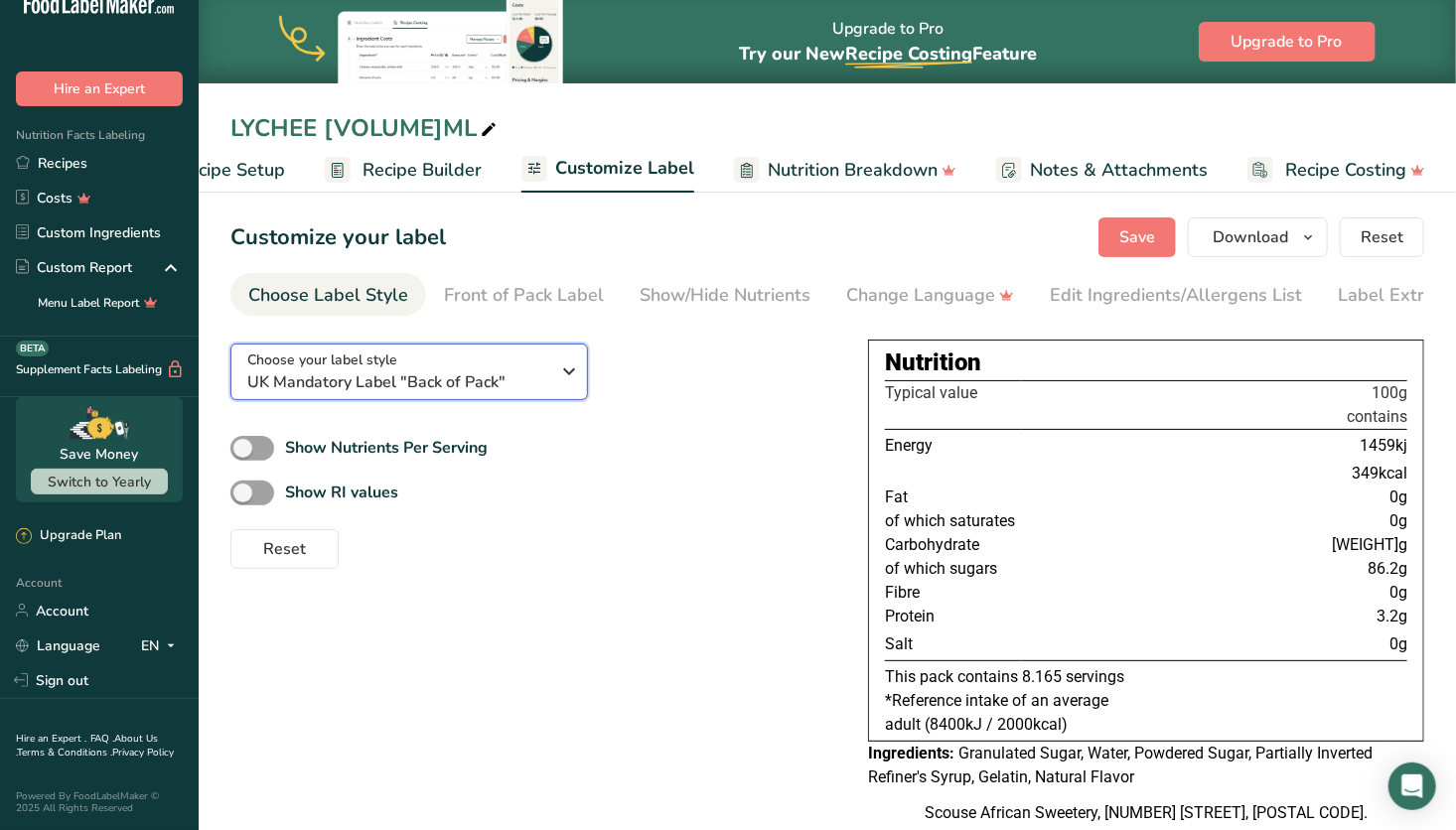 click on "UK Mandatory Label "Back of Pack"" at bounding box center [398, 382] 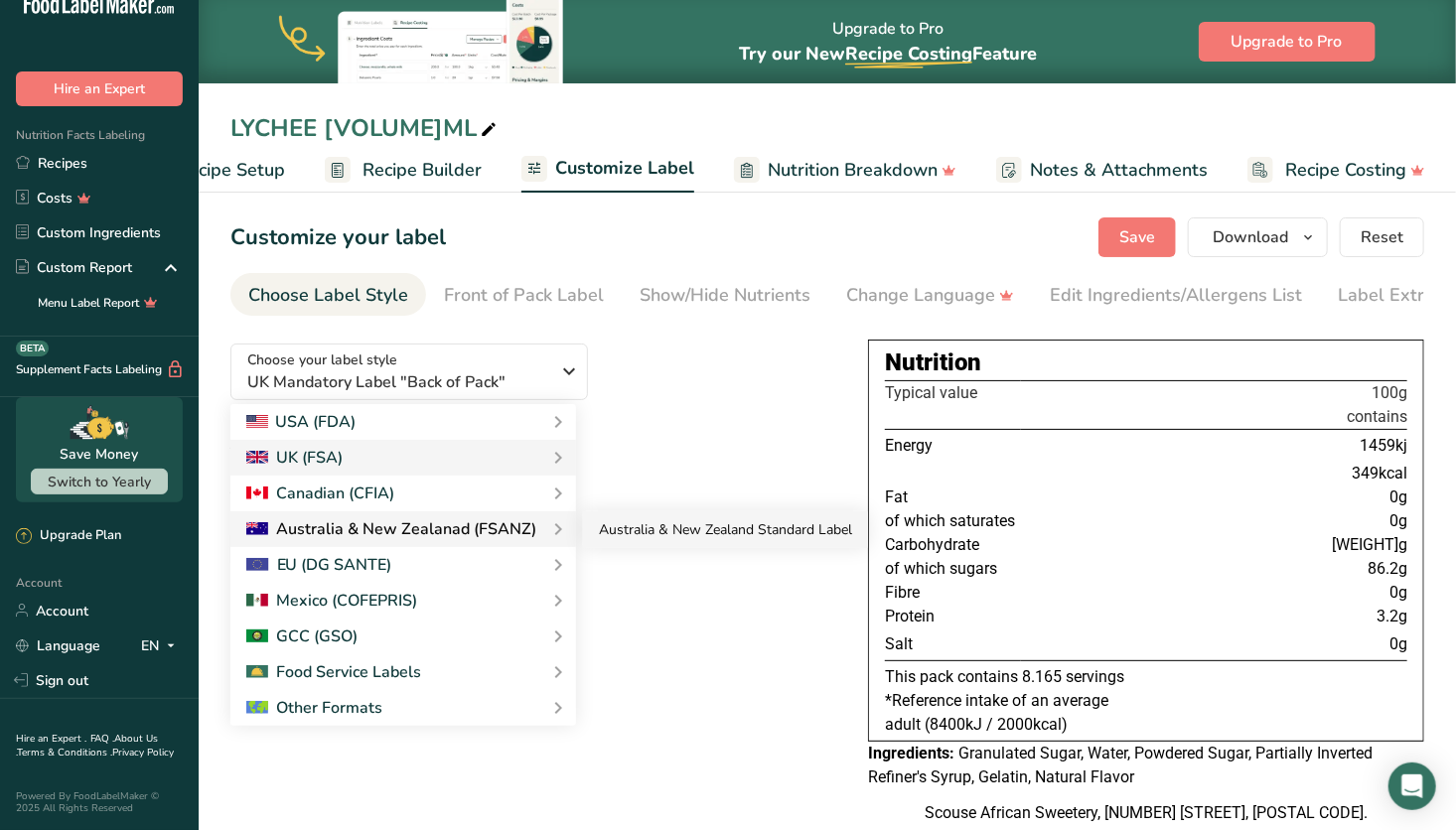 click on "Australia & New Zealand Standard Label" at bounding box center [725, 529] 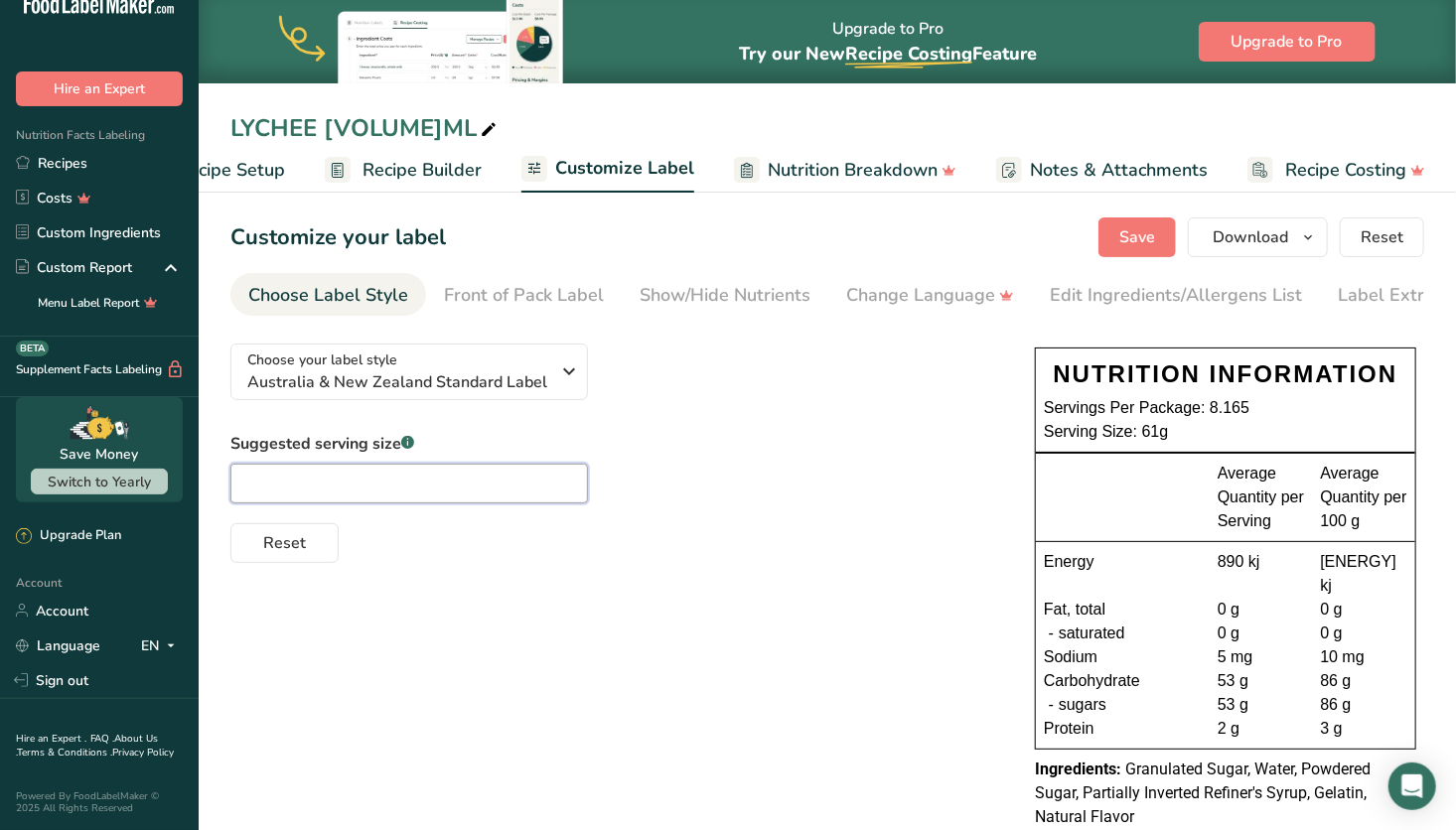 click at bounding box center (409, 484) 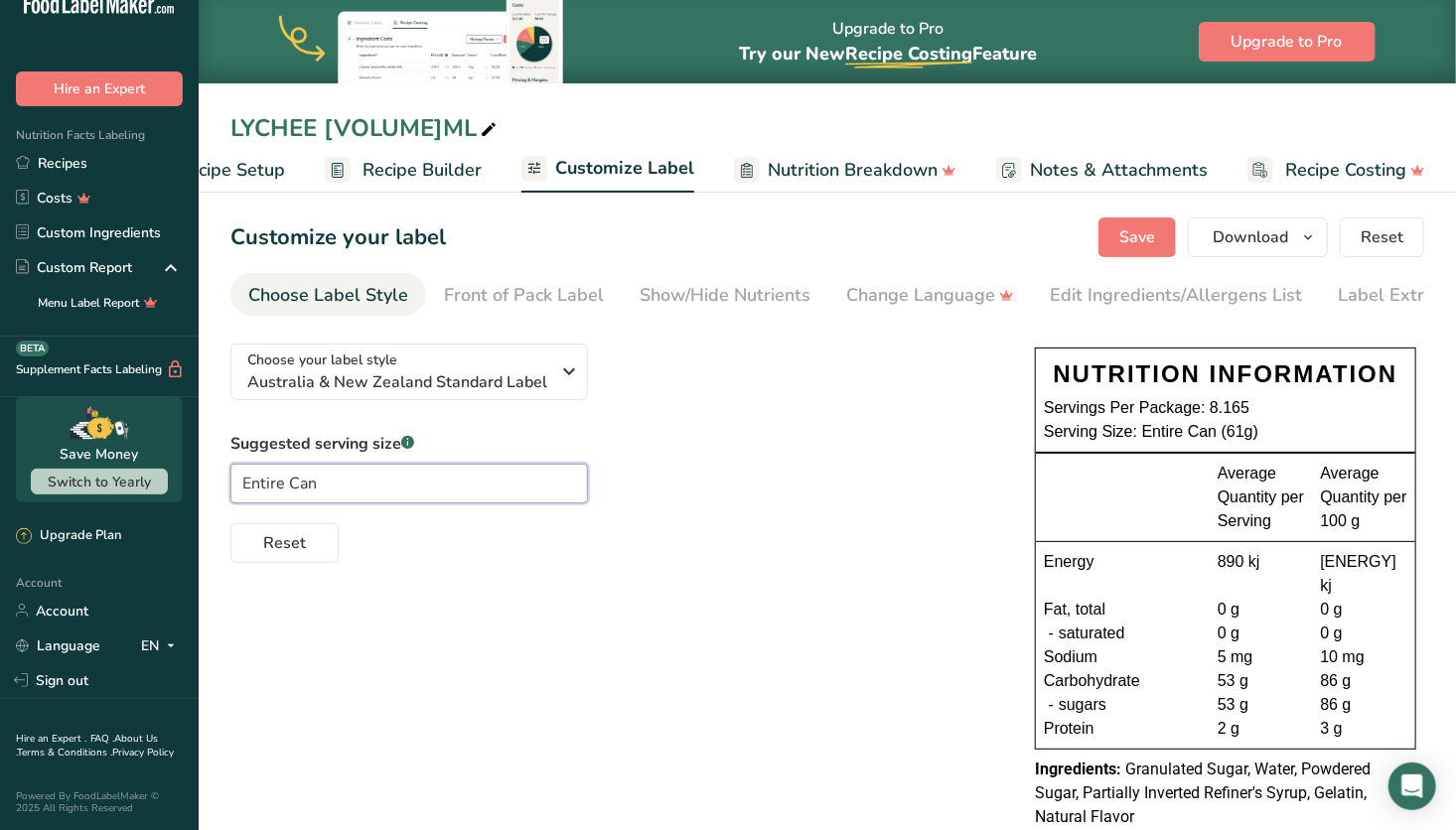 type on "Entire Can" 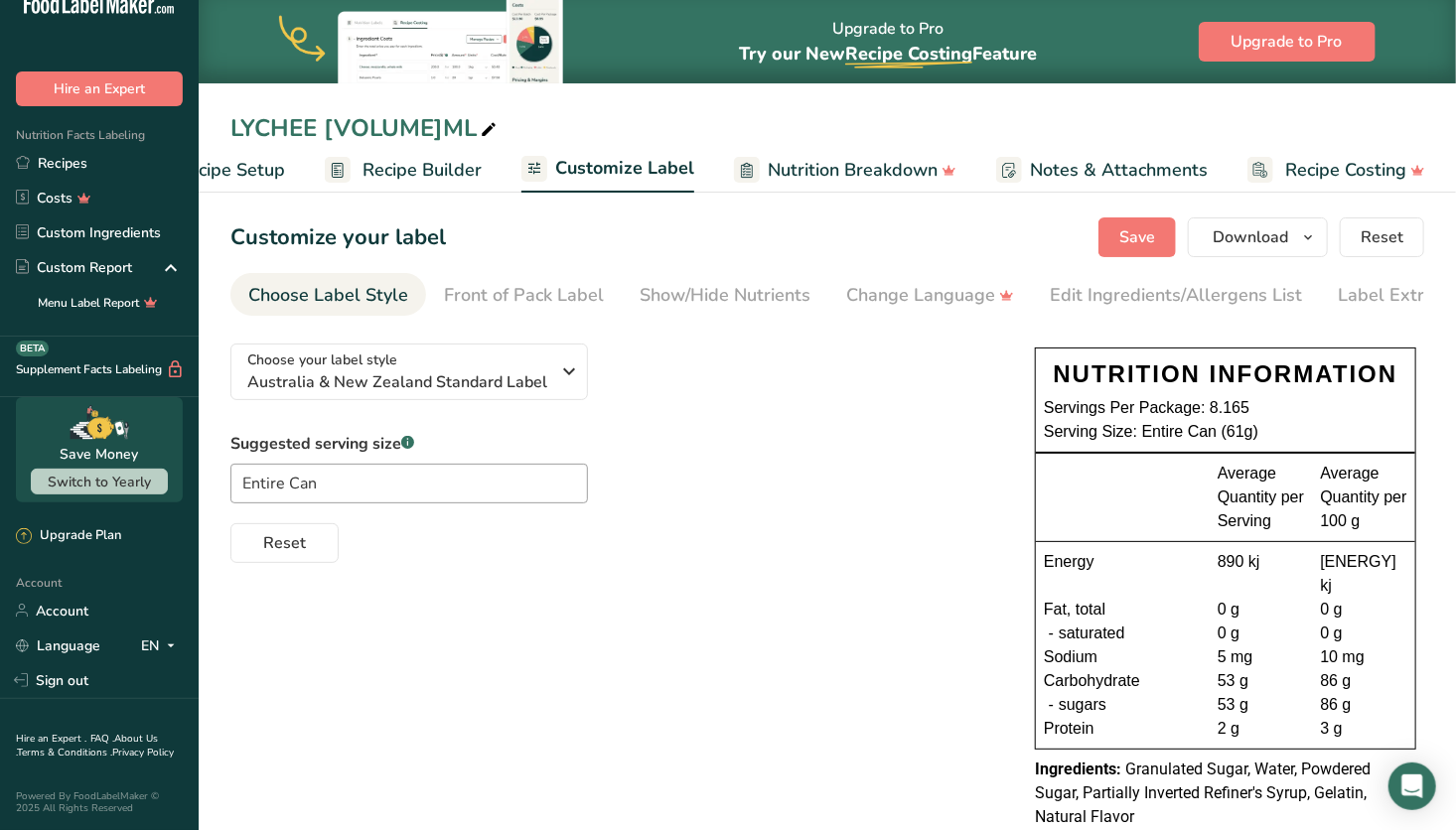 click on "Choose your label style
Australia & New Zealand Standard Label
USA (FDA)
Standard FDA label
Tabular FDA label
Linear FDA label
Simplified FDA label
Dual Column FDA label (Per Serving/Per Container)
Dual Column FDA label (As Sold/As Prepared)
Aggregate Standard FDA label
Standard FDA label with Micronutrients listed side-by-side
UK (FSA)
UK Mandatory Label "Back of Pack"
UK Traffic Light Label  "Front of Pack"
Canadian (CFIA)
Canadian Standard label
Canadian Dual Column label" at bounding box center (827, 659) 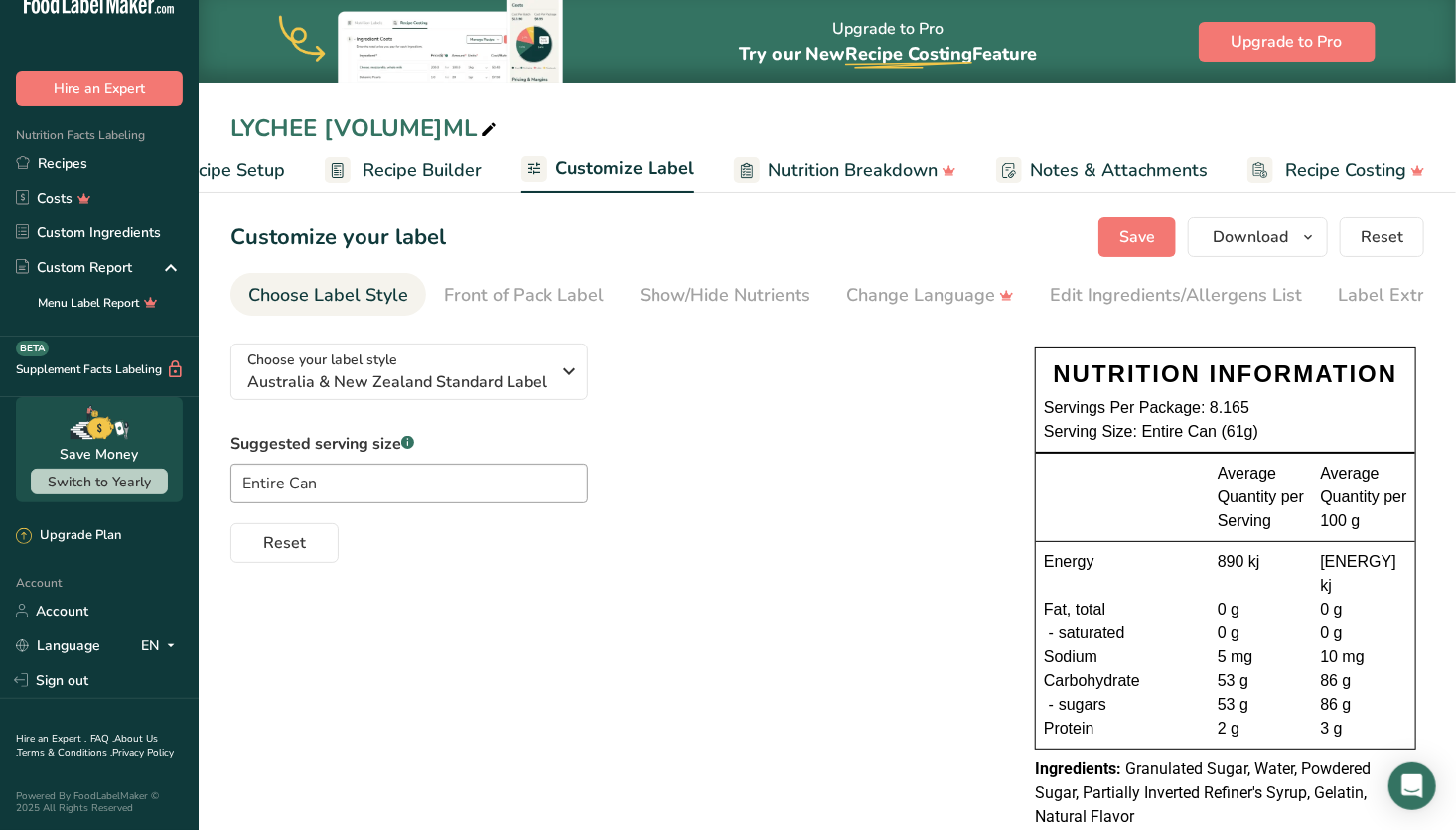 click on "Recipe Setup" at bounding box center [230, 170] 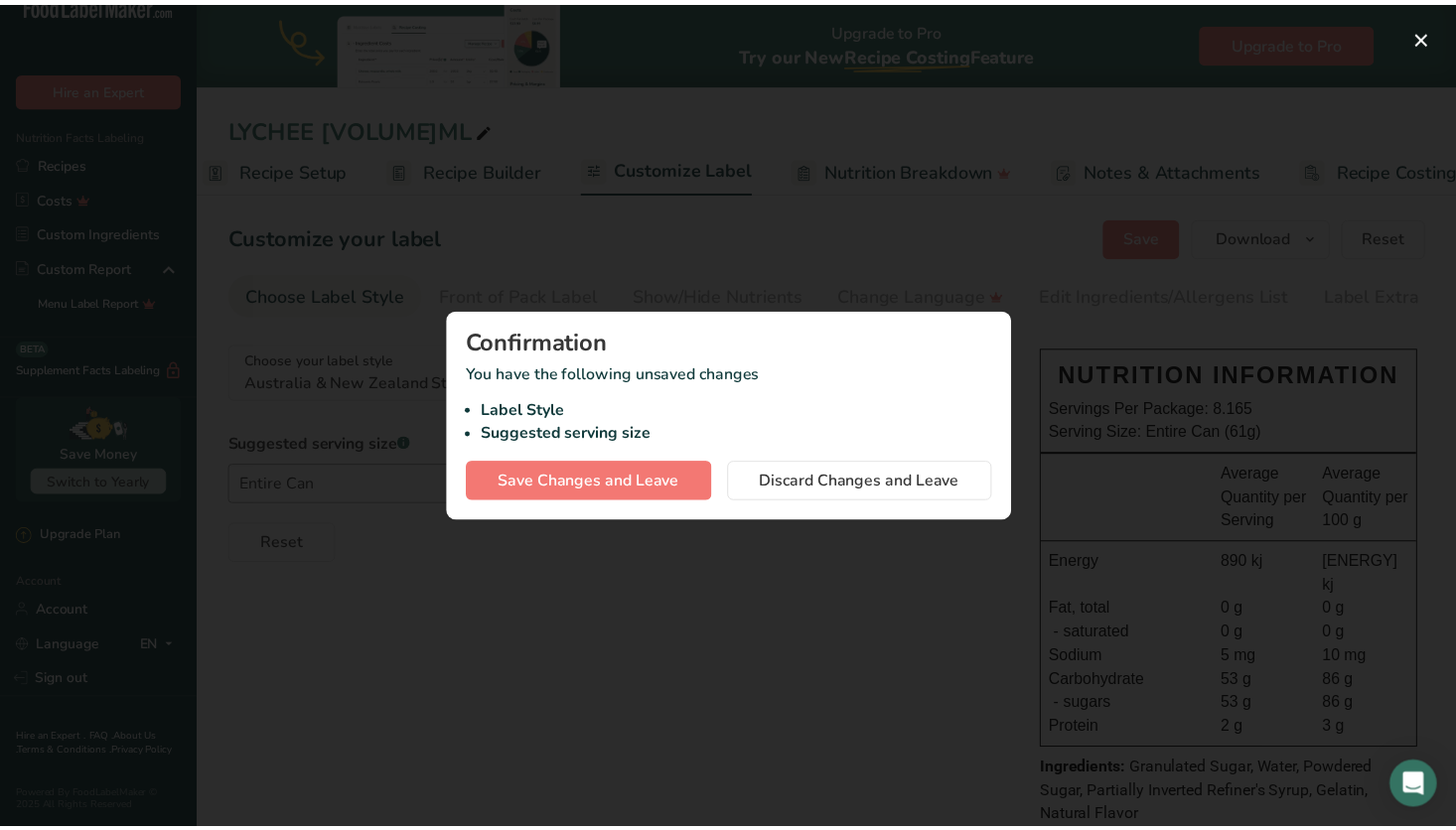 scroll, scrollTop: 0, scrollLeft: 7, axis: horizontal 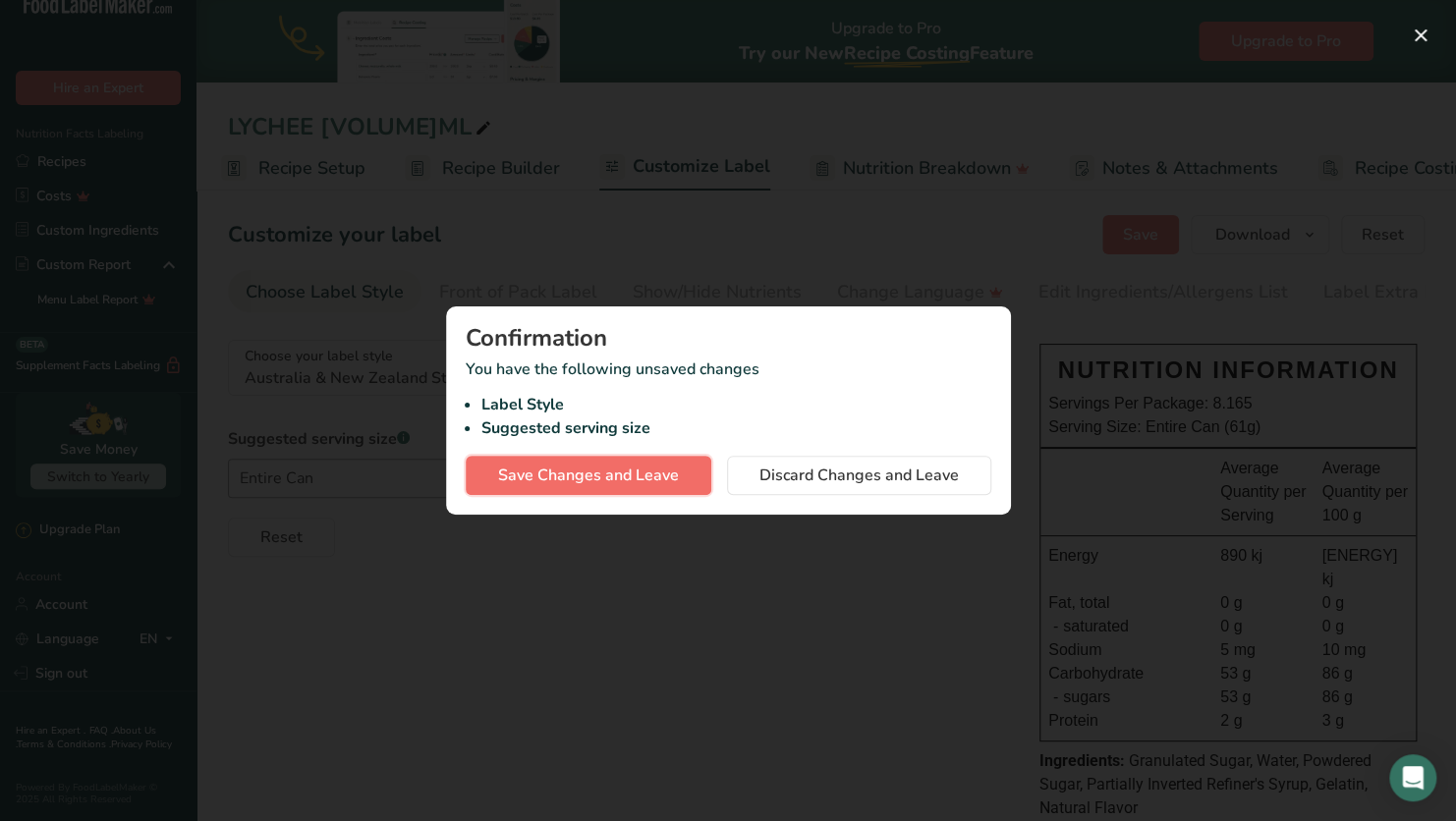 click on "Save Changes and Leave" at bounding box center [588, 475] 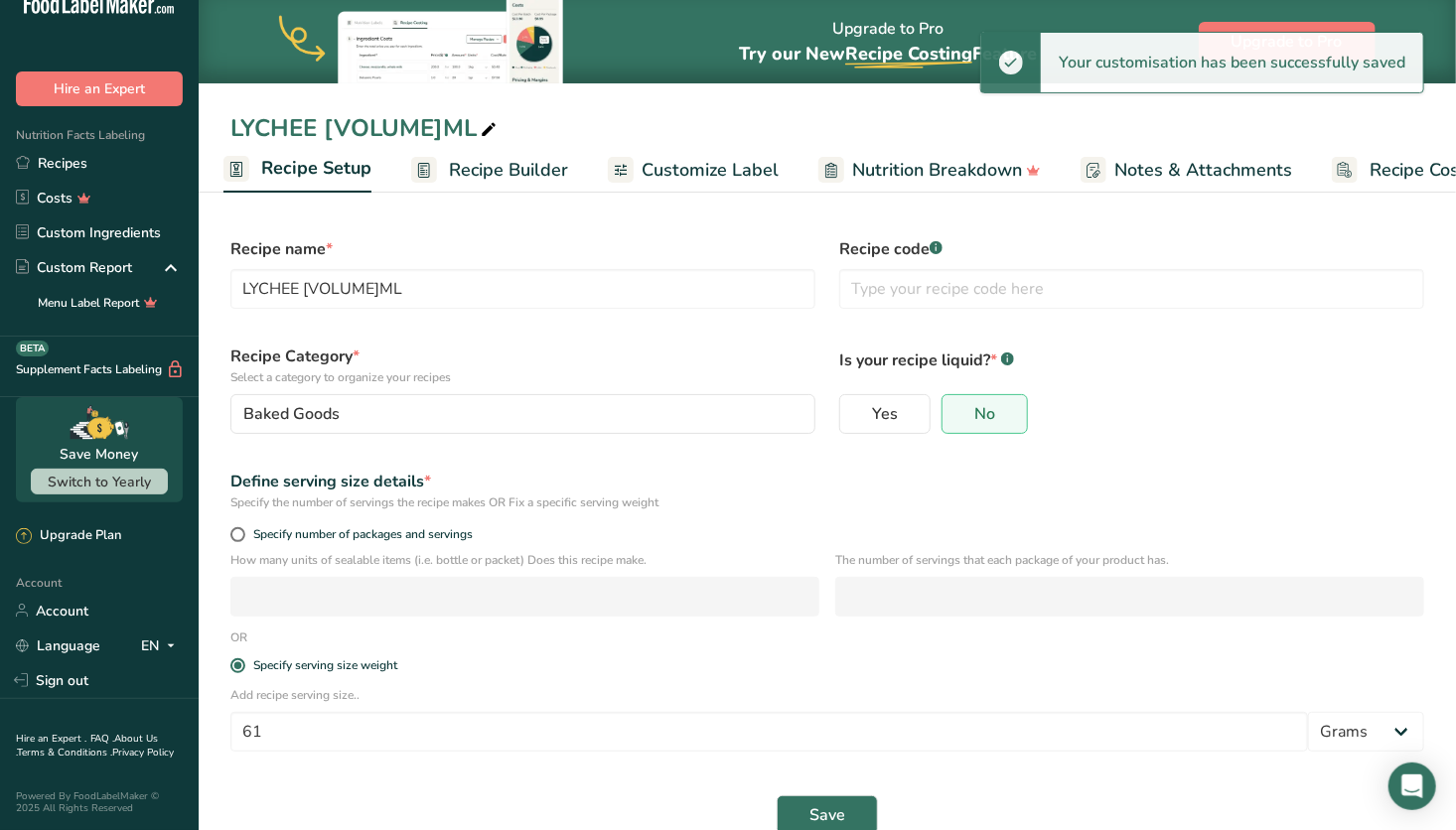scroll, scrollTop: 37, scrollLeft: 0, axis: vertical 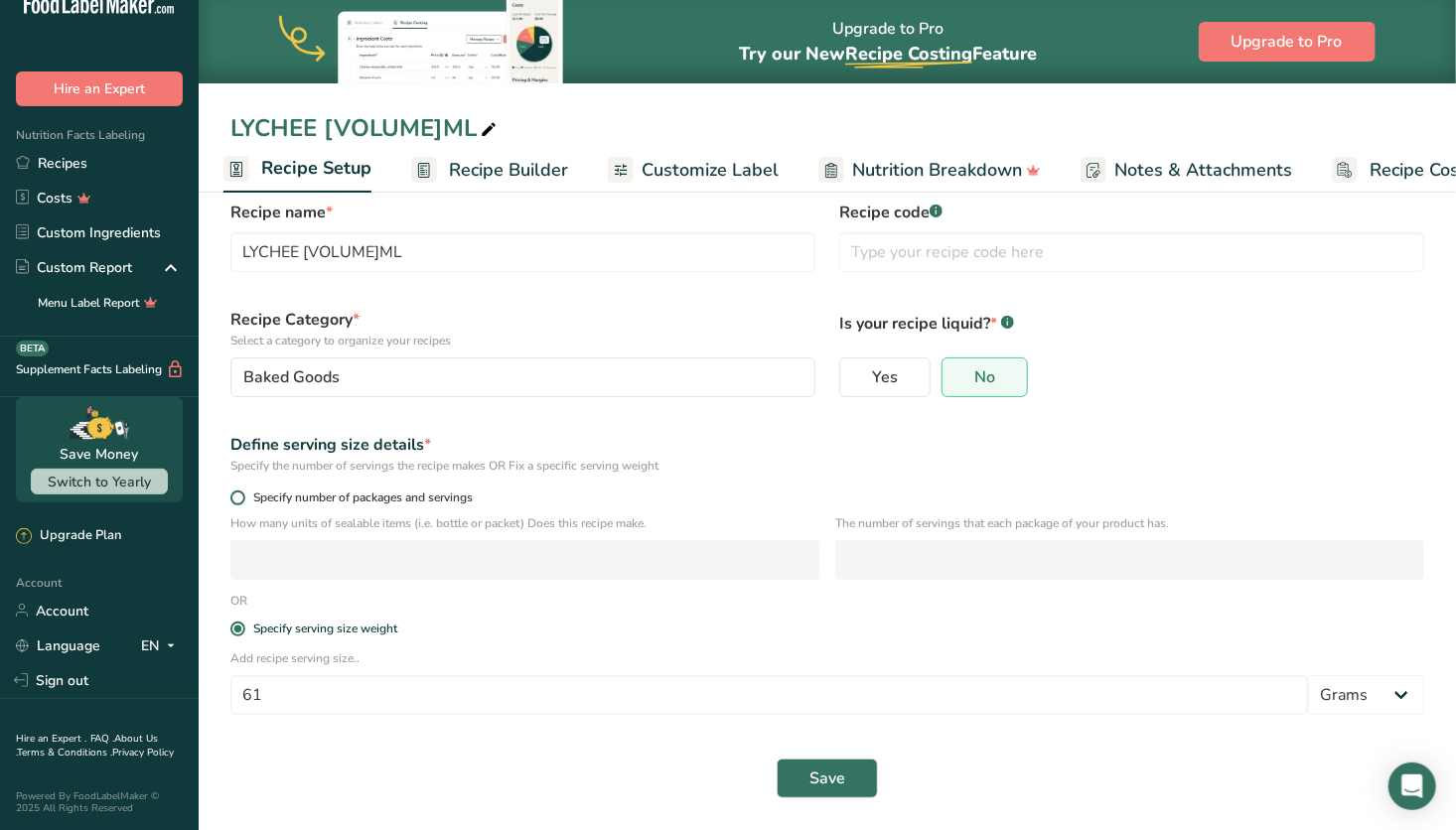 click at bounding box center (237, 497) 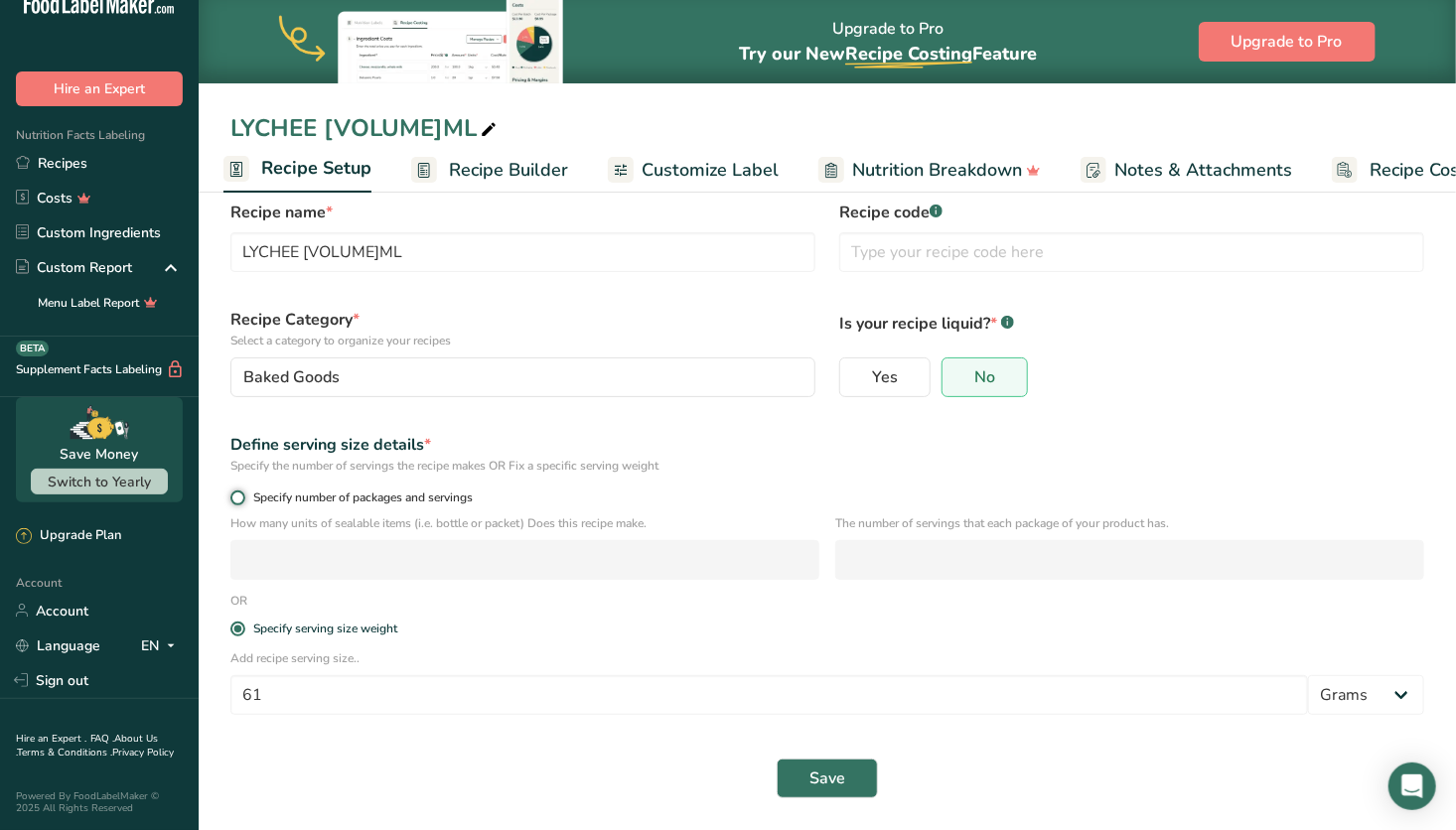 click on "Specify number of packages and servings" at bounding box center [236, 497] 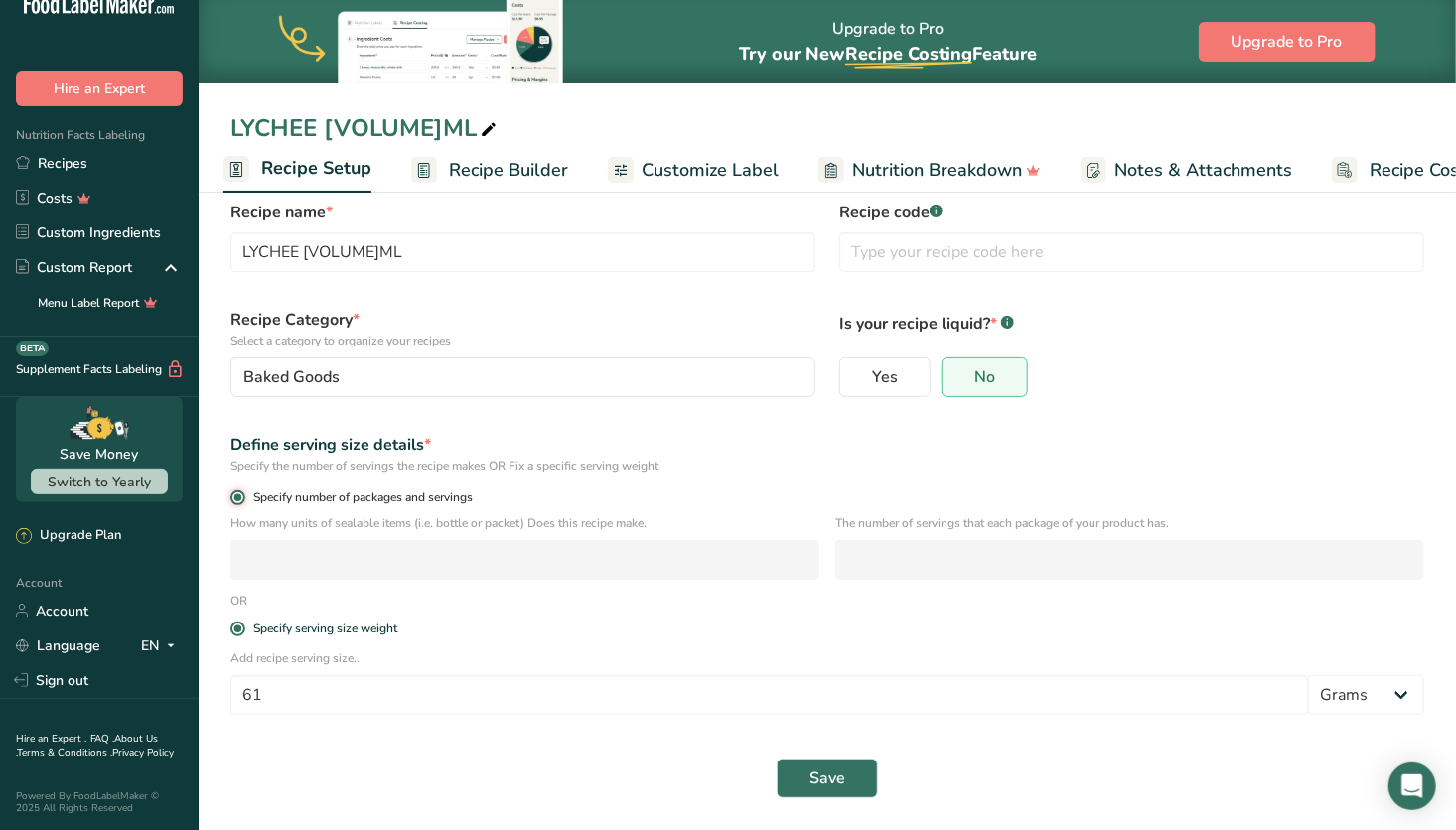 radio on "false" 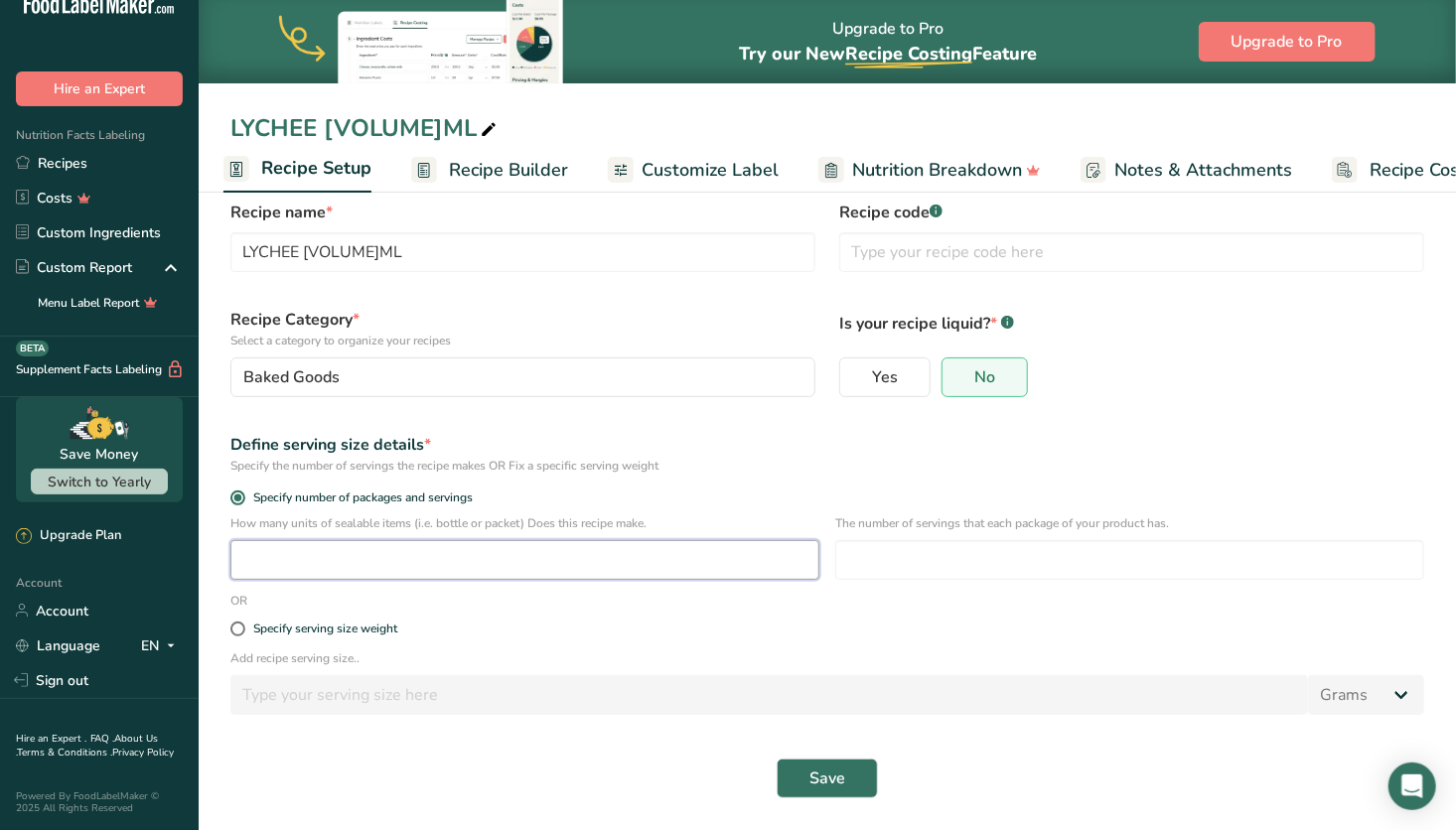 click at bounding box center (524, 560) 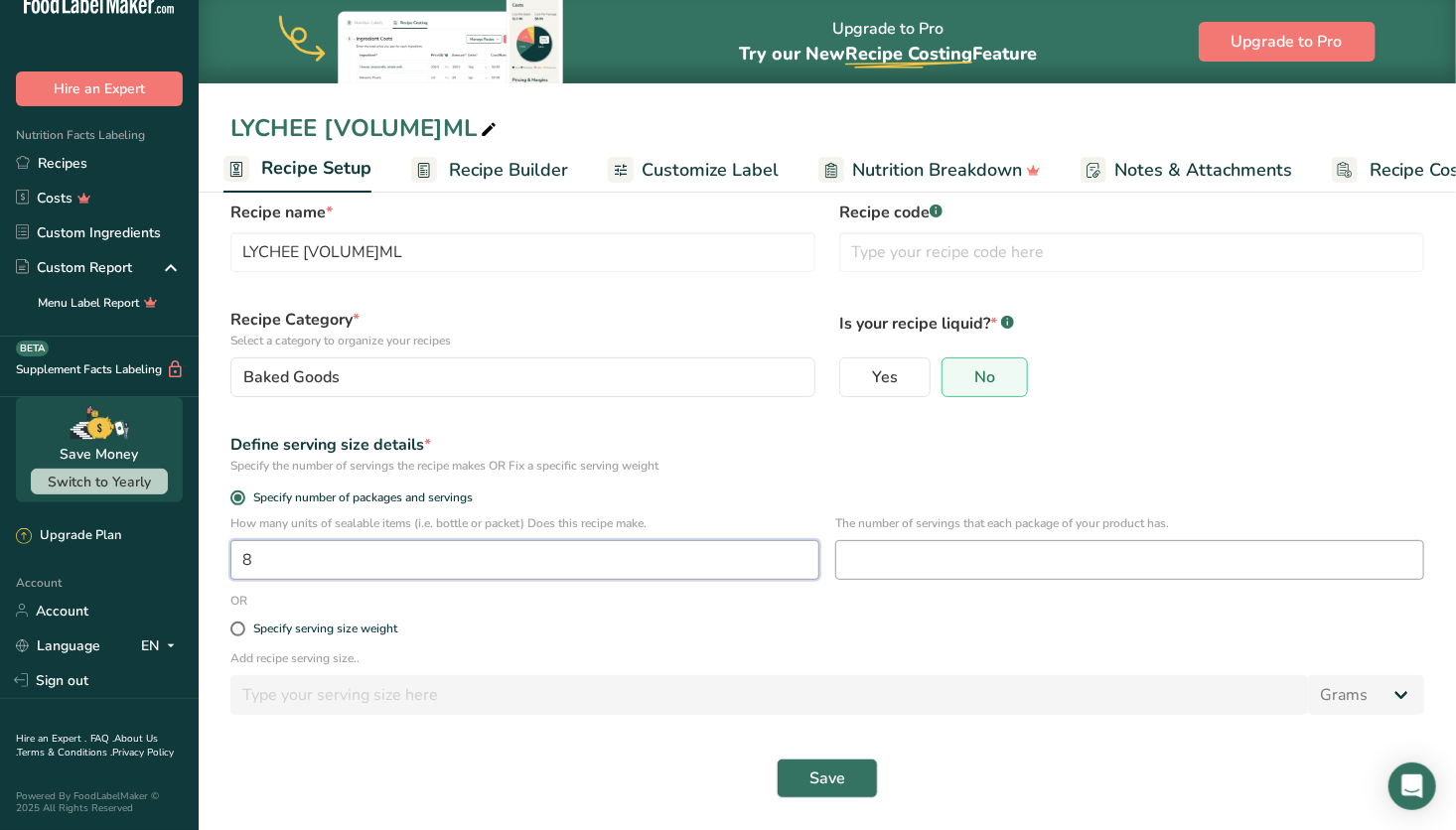 type on "8" 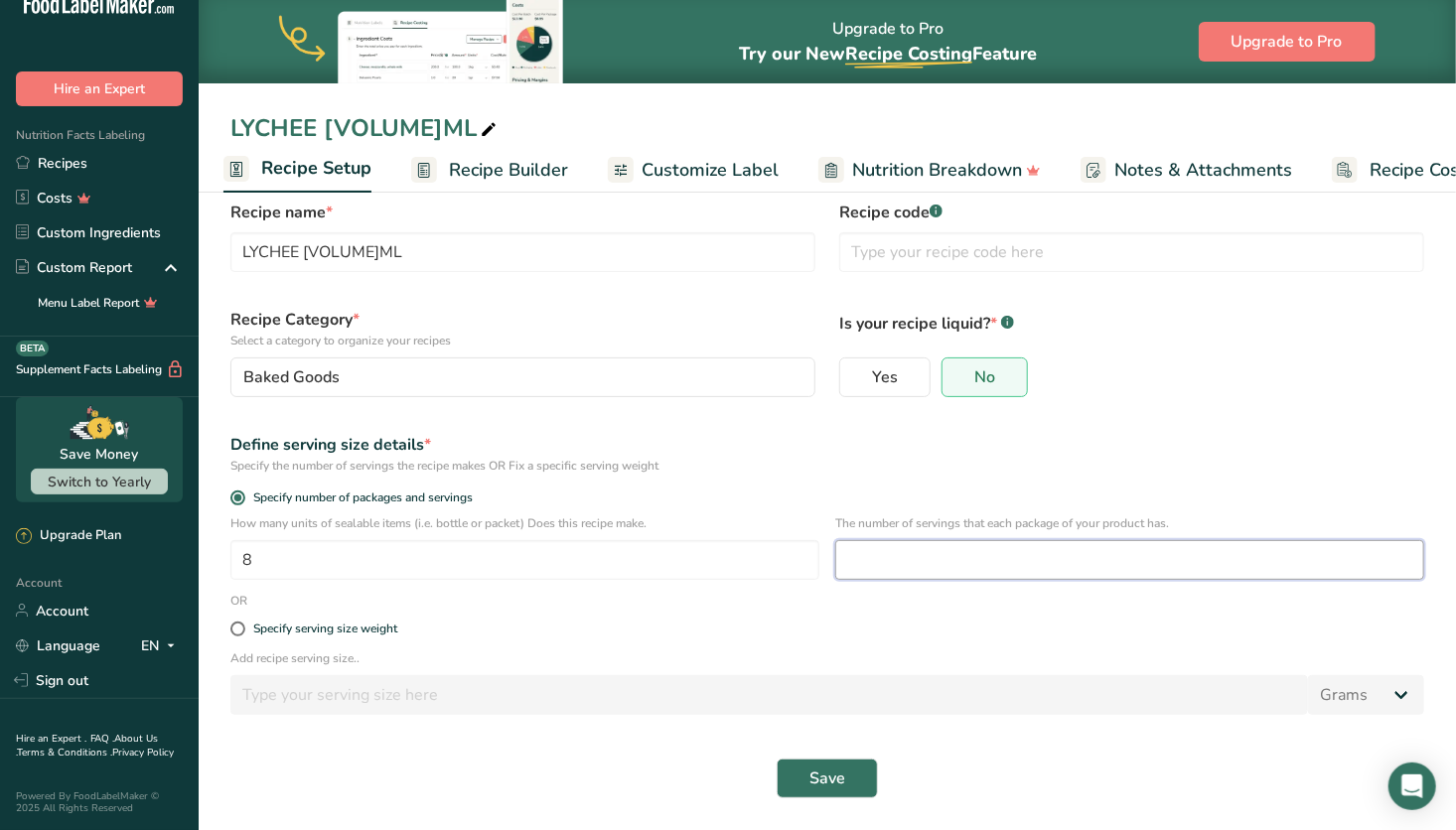 click at bounding box center (1129, 560) 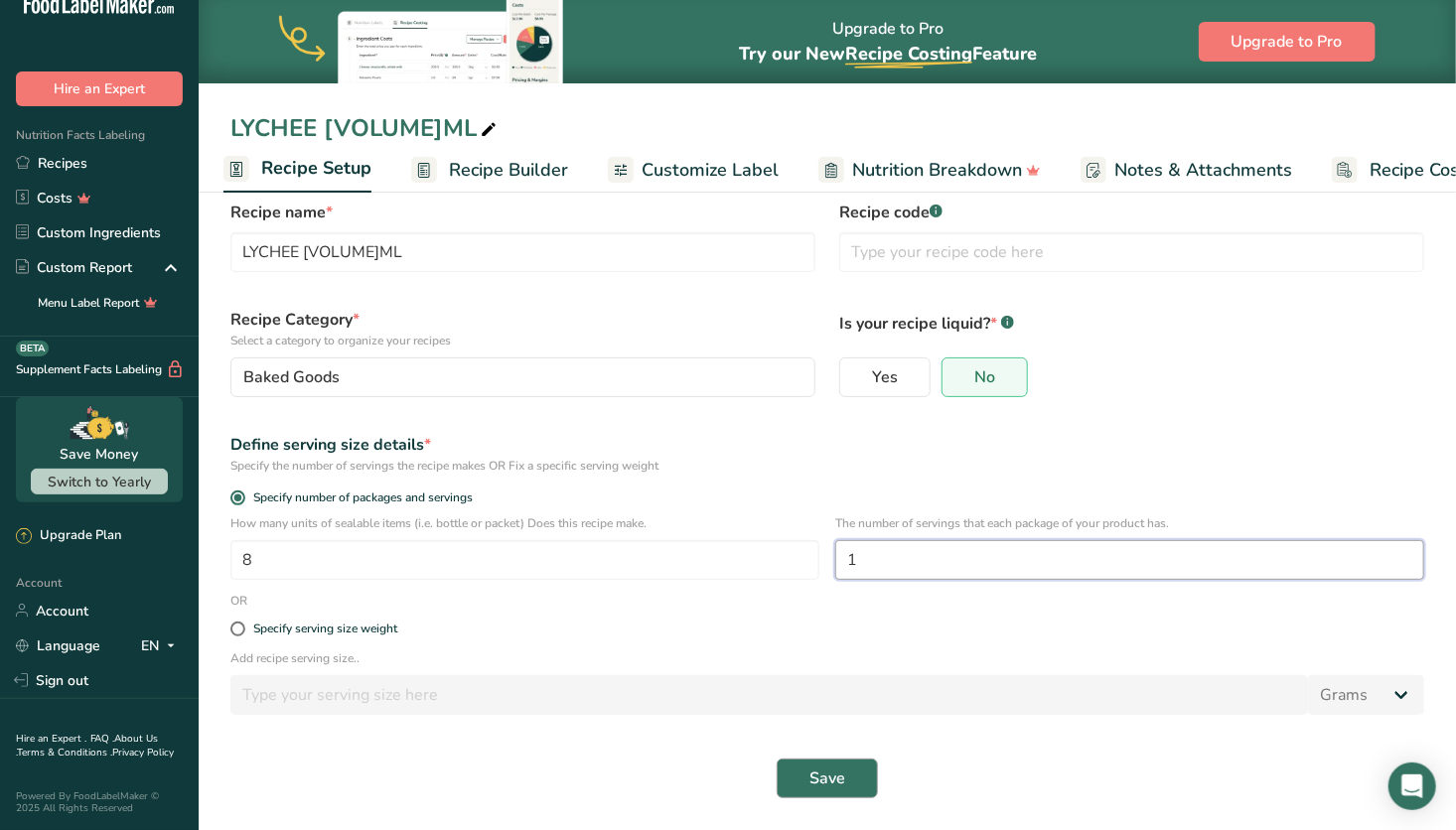 type on "1" 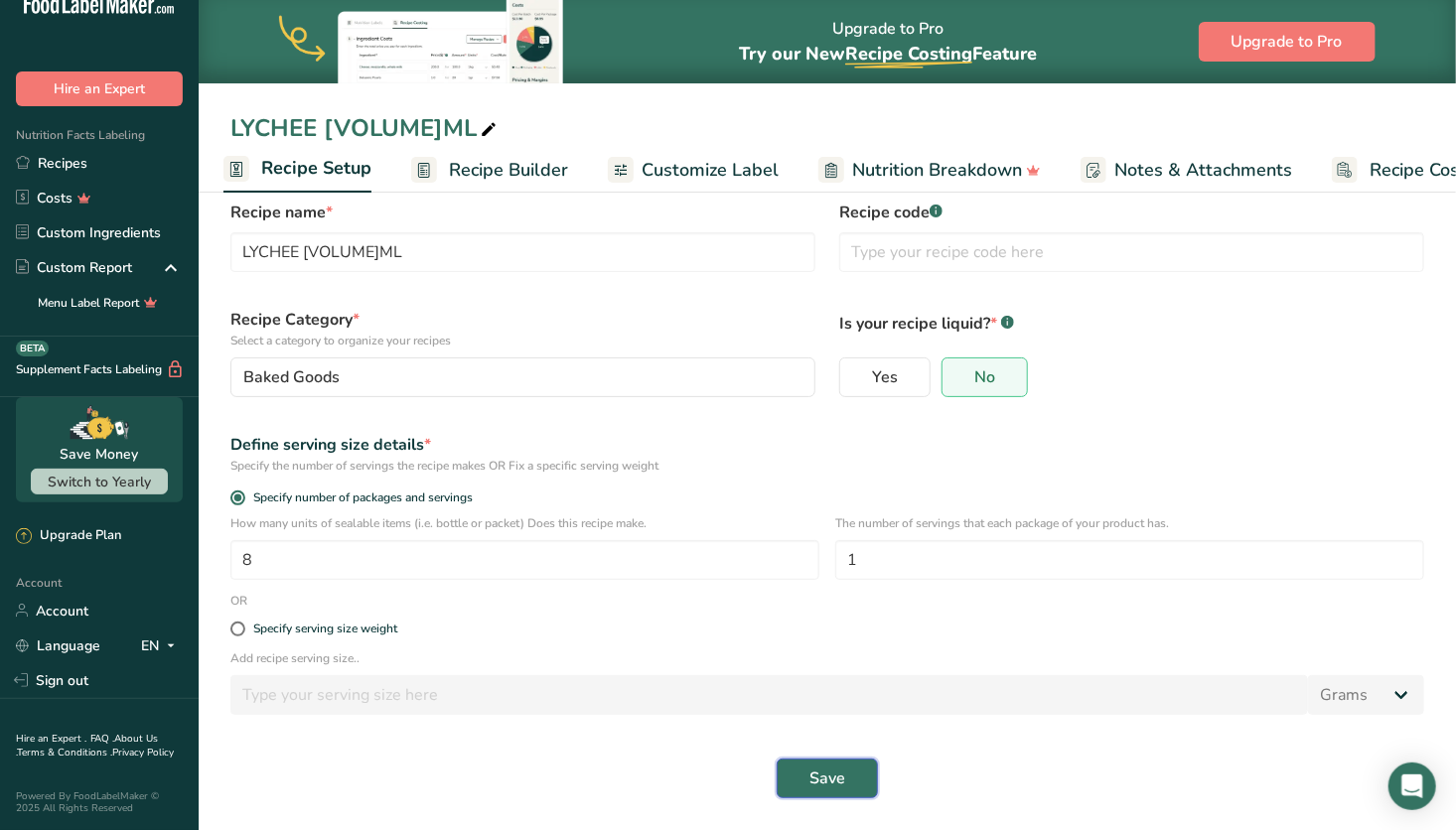 click on "Save" at bounding box center (827, 778) 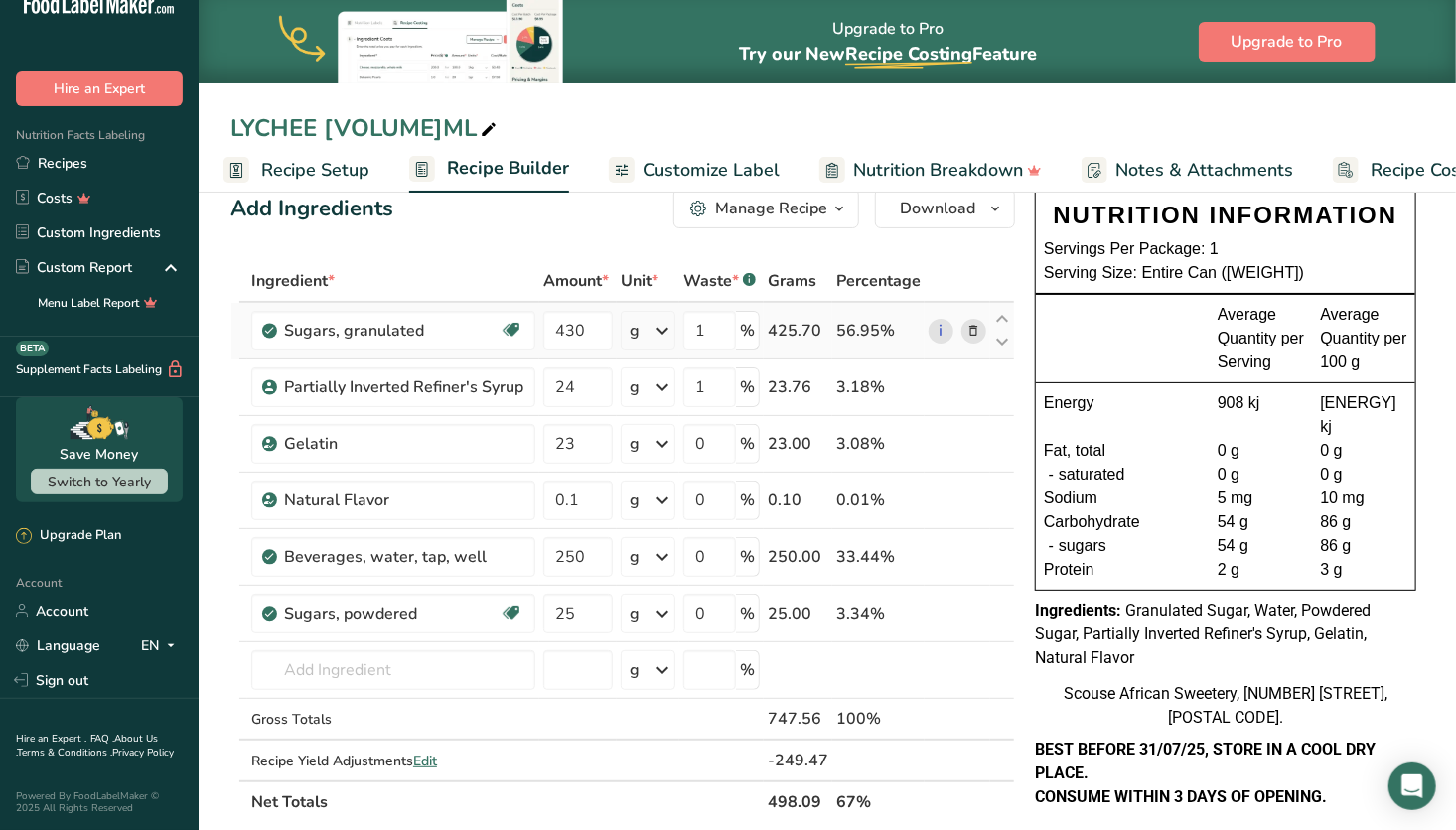 scroll, scrollTop: 0, scrollLeft: 0, axis: both 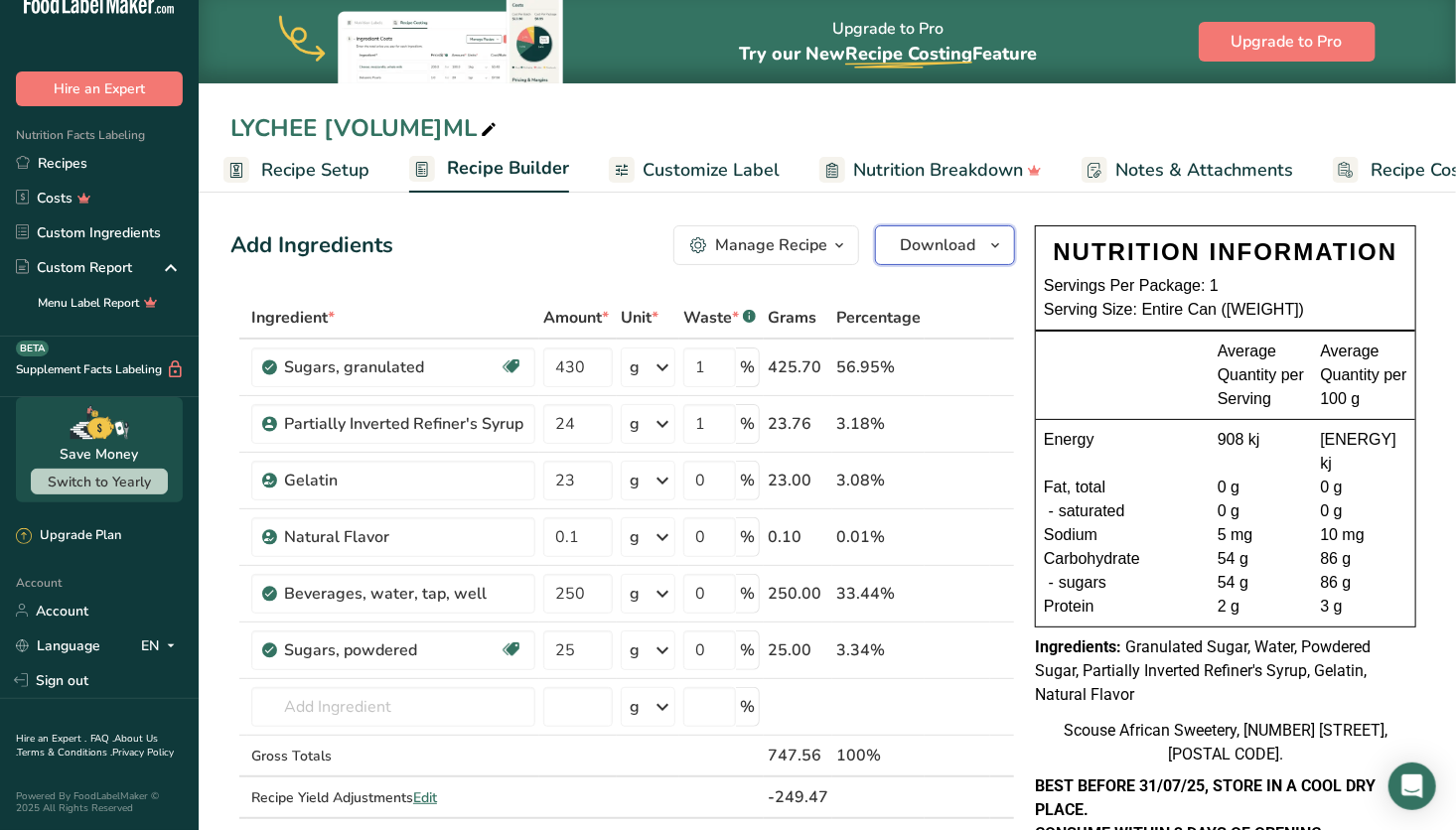 click on "Download" at bounding box center [945, 245] 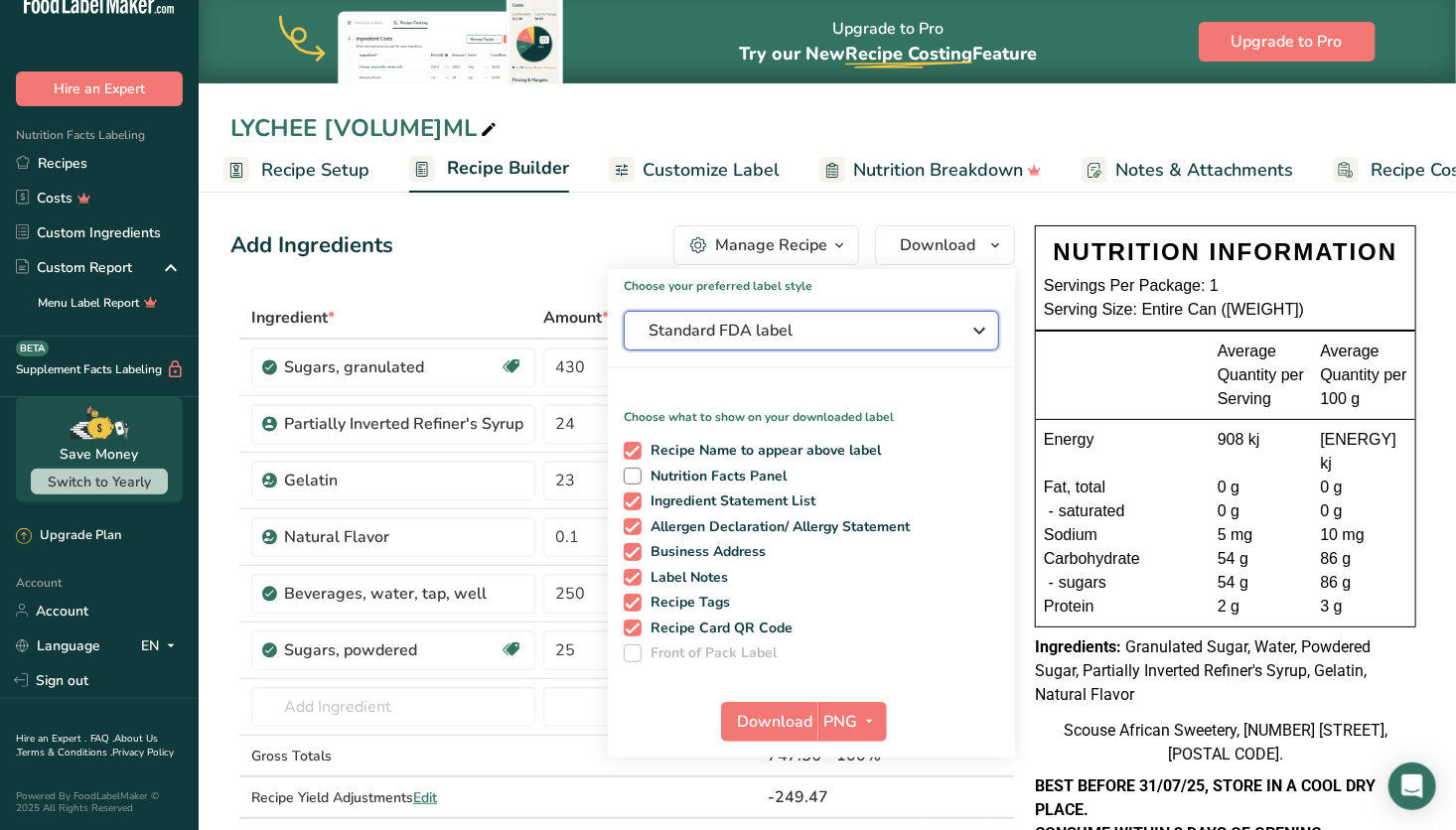 click on "Standard FDA label" at bounding box center (798, 331) 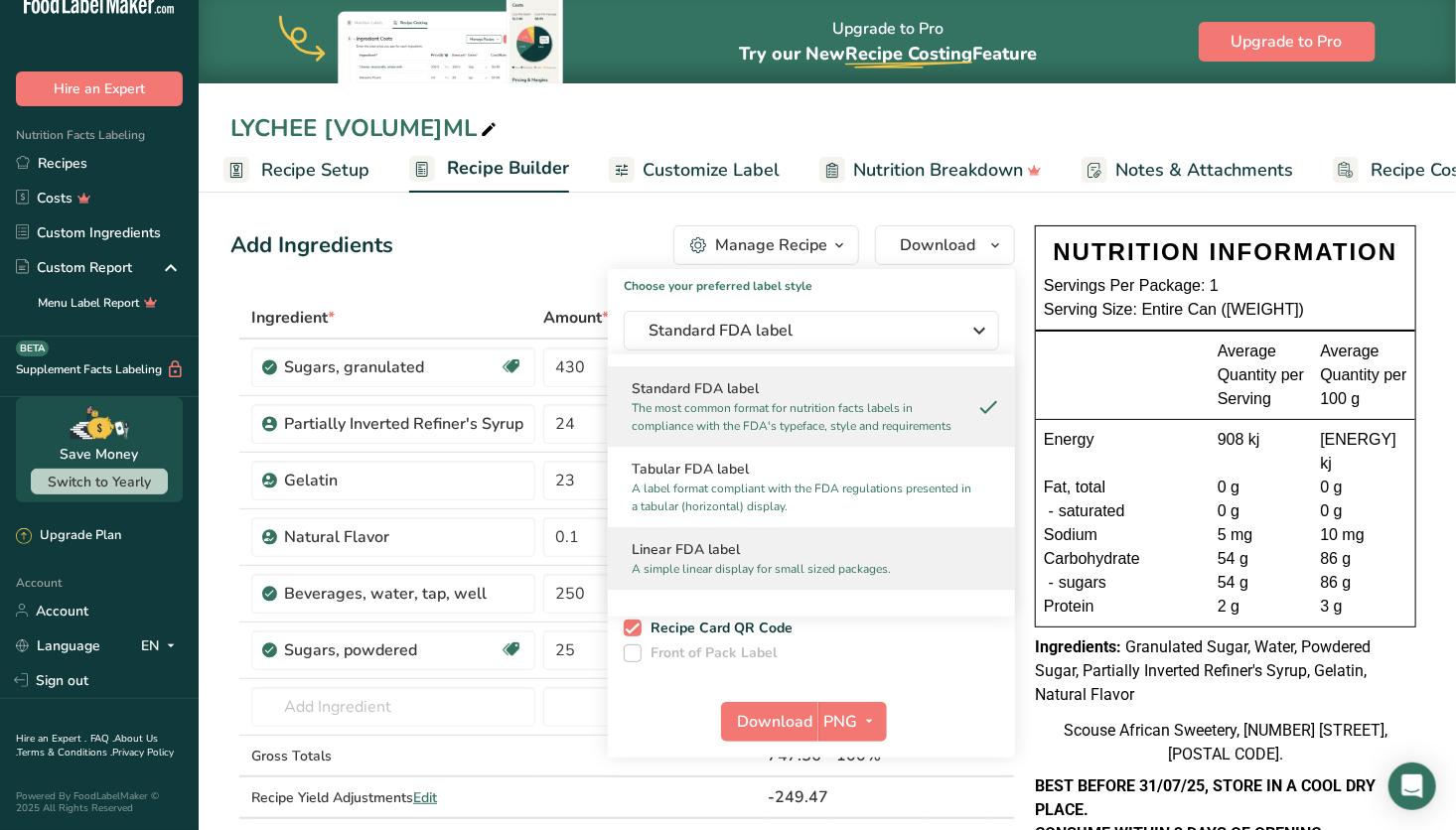 click on "A simple linear display for small sized packages." at bounding box center (802, 569) 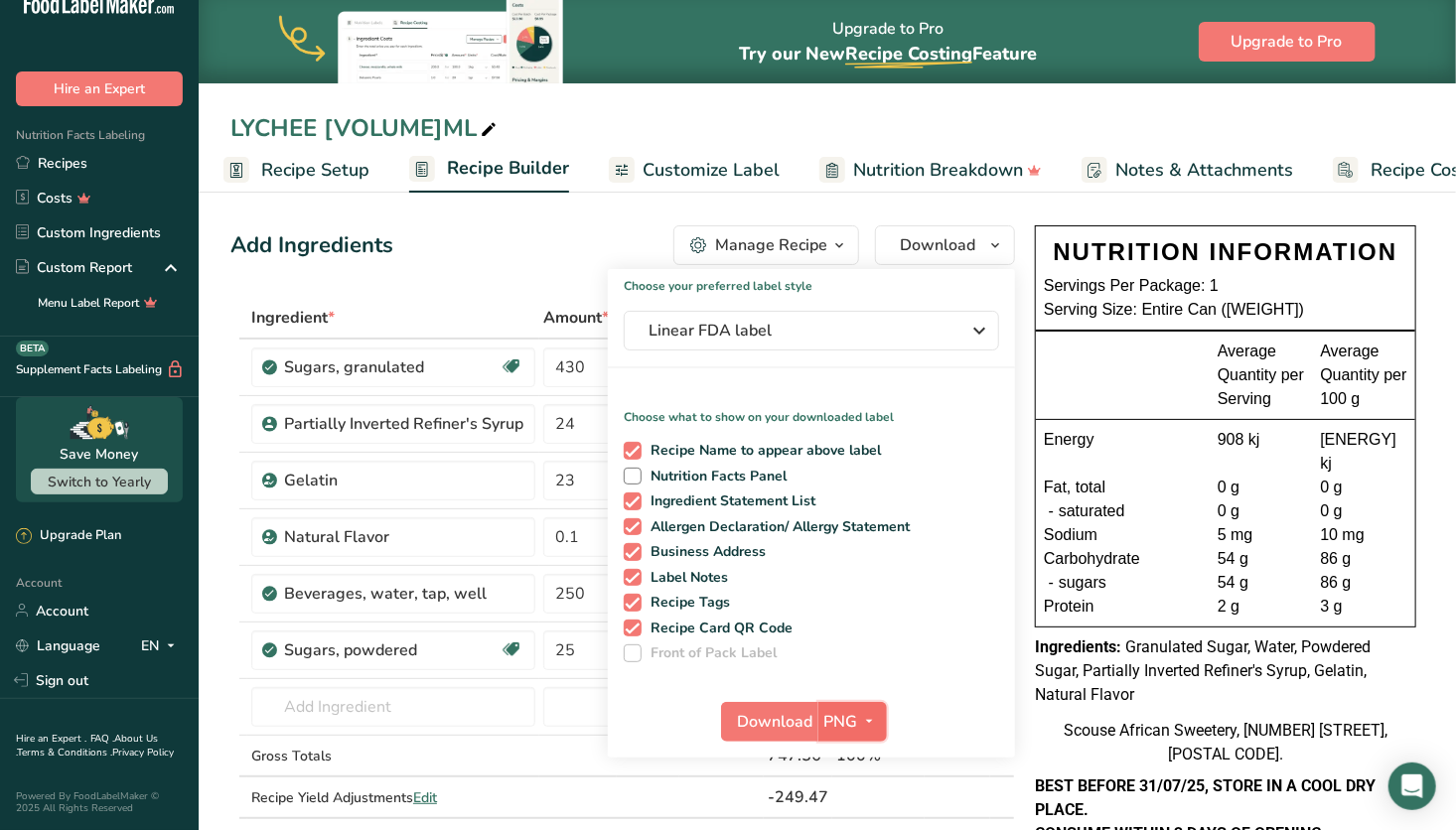 click at bounding box center (870, 721) 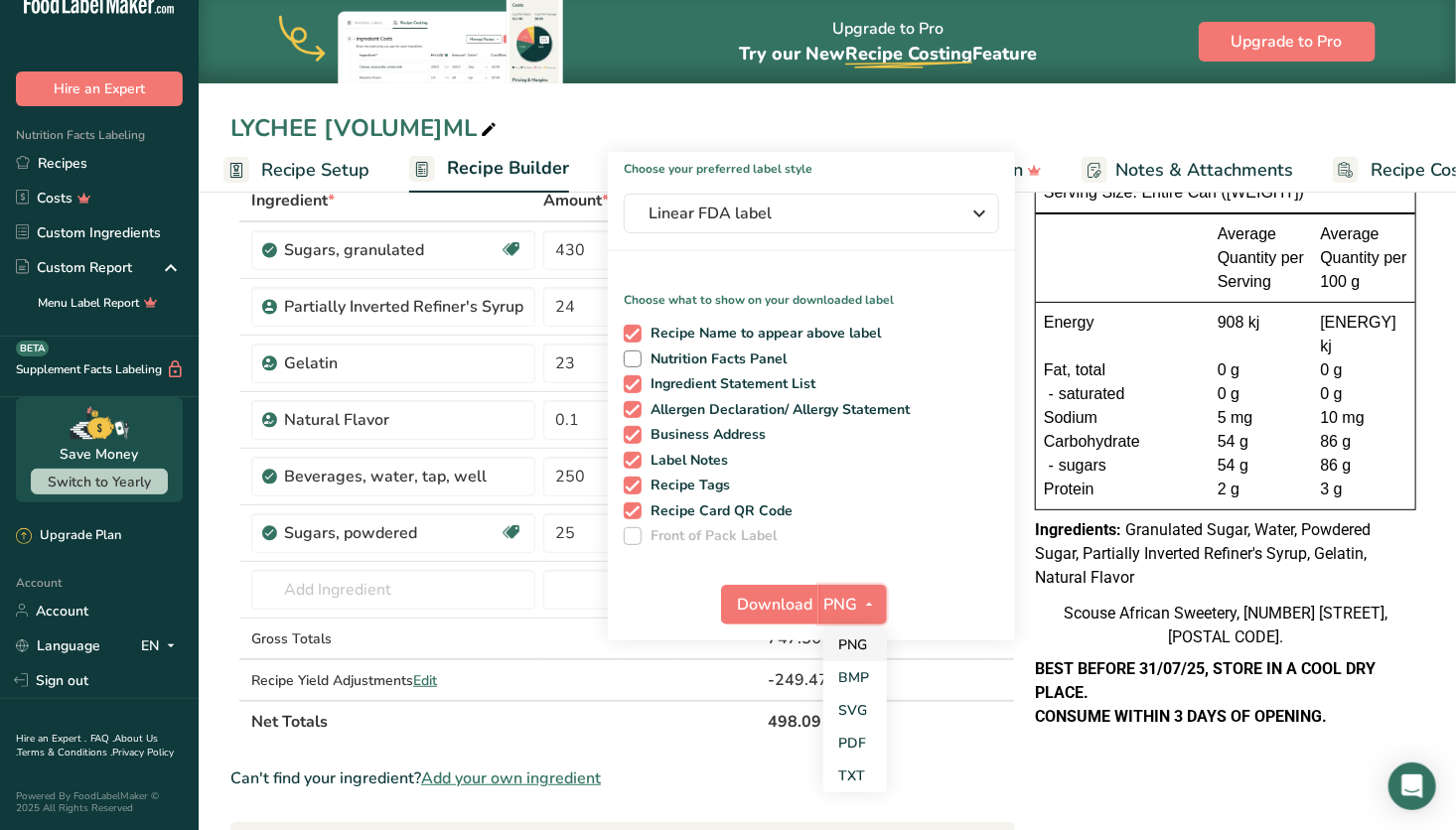 scroll, scrollTop: 123, scrollLeft: 0, axis: vertical 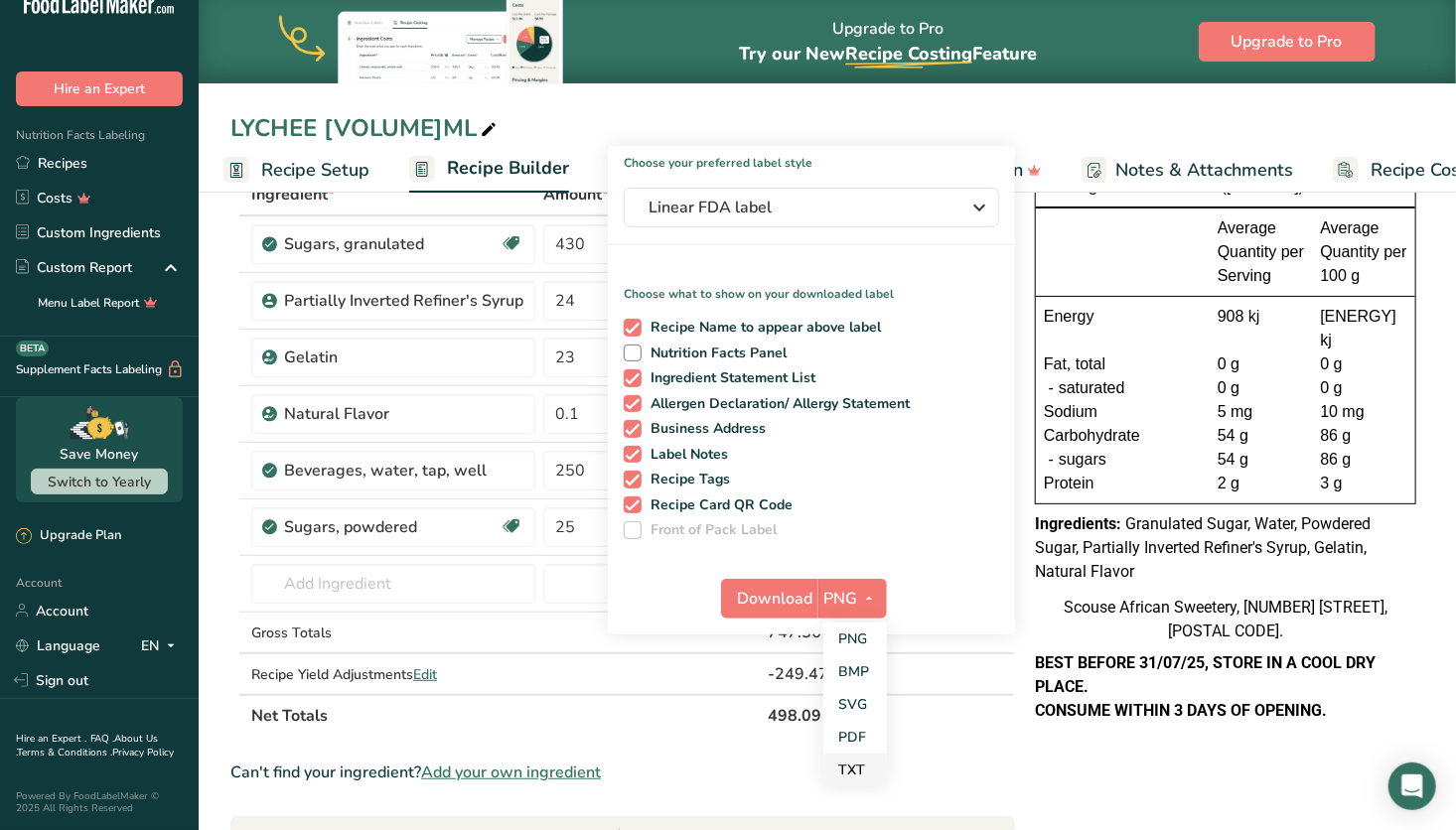 click on "TXT" at bounding box center (855, 769) 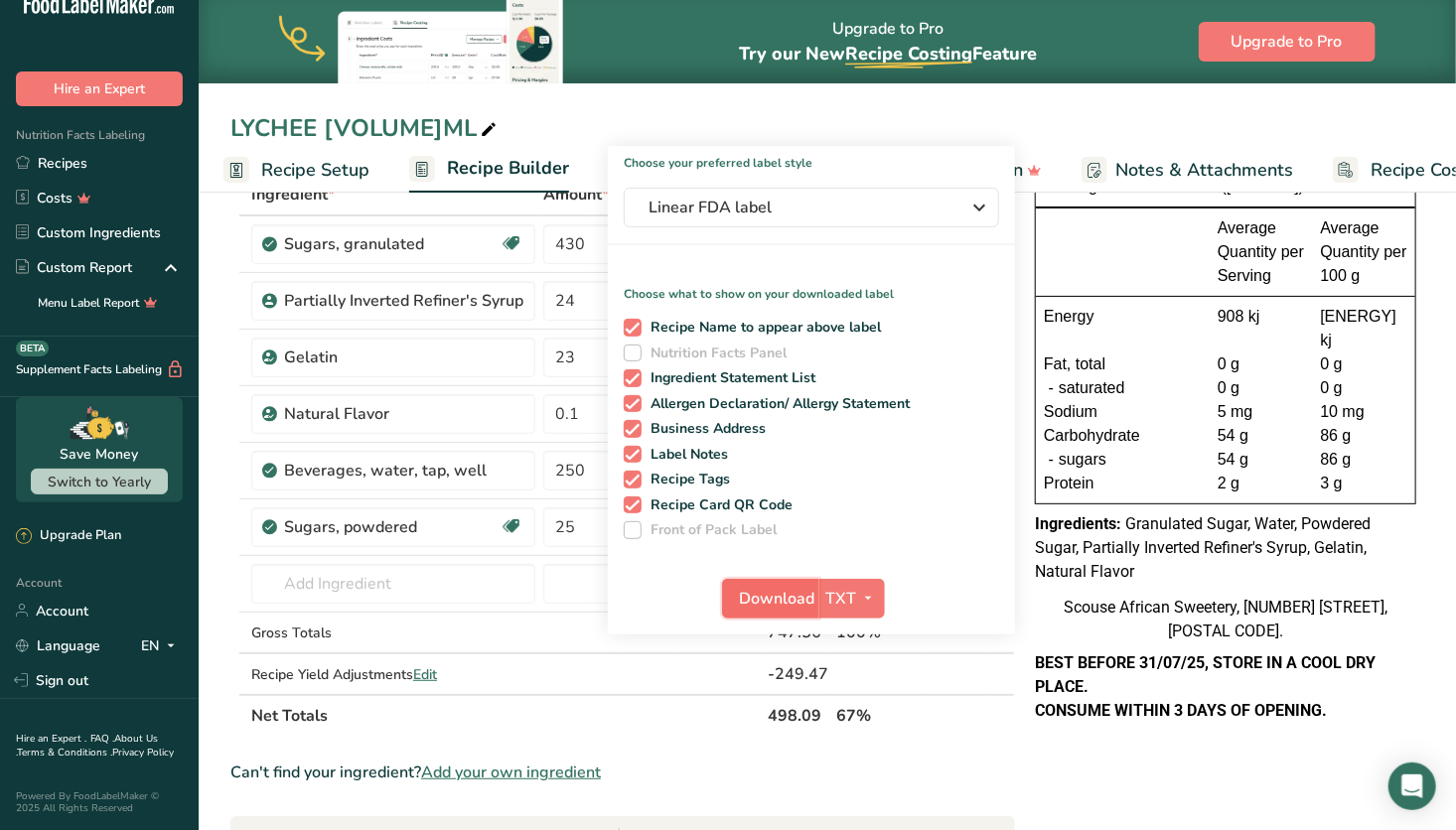 click on "Download" at bounding box center (777, 599) 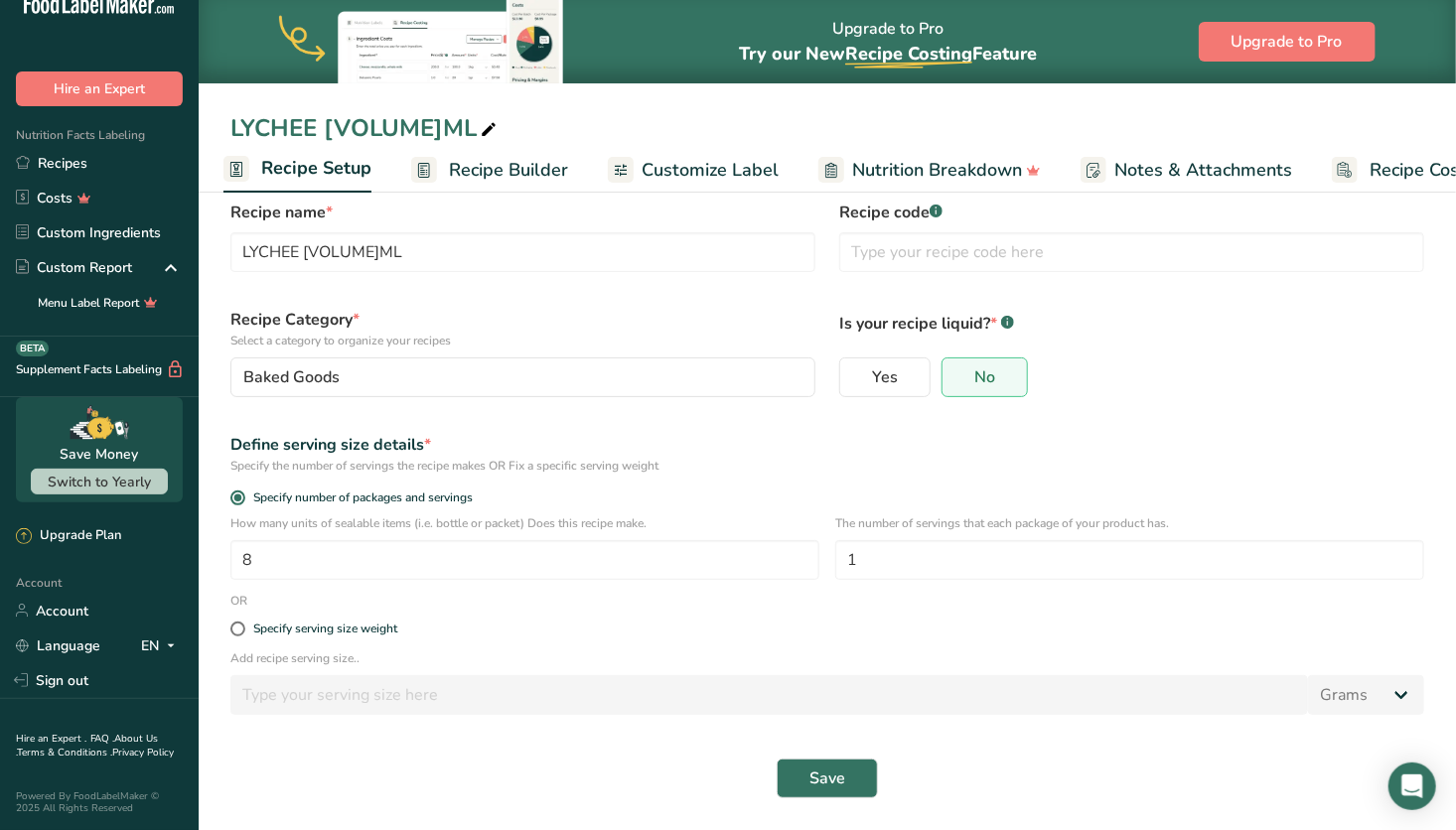 scroll, scrollTop: 37, scrollLeft: 0, axis: vertical 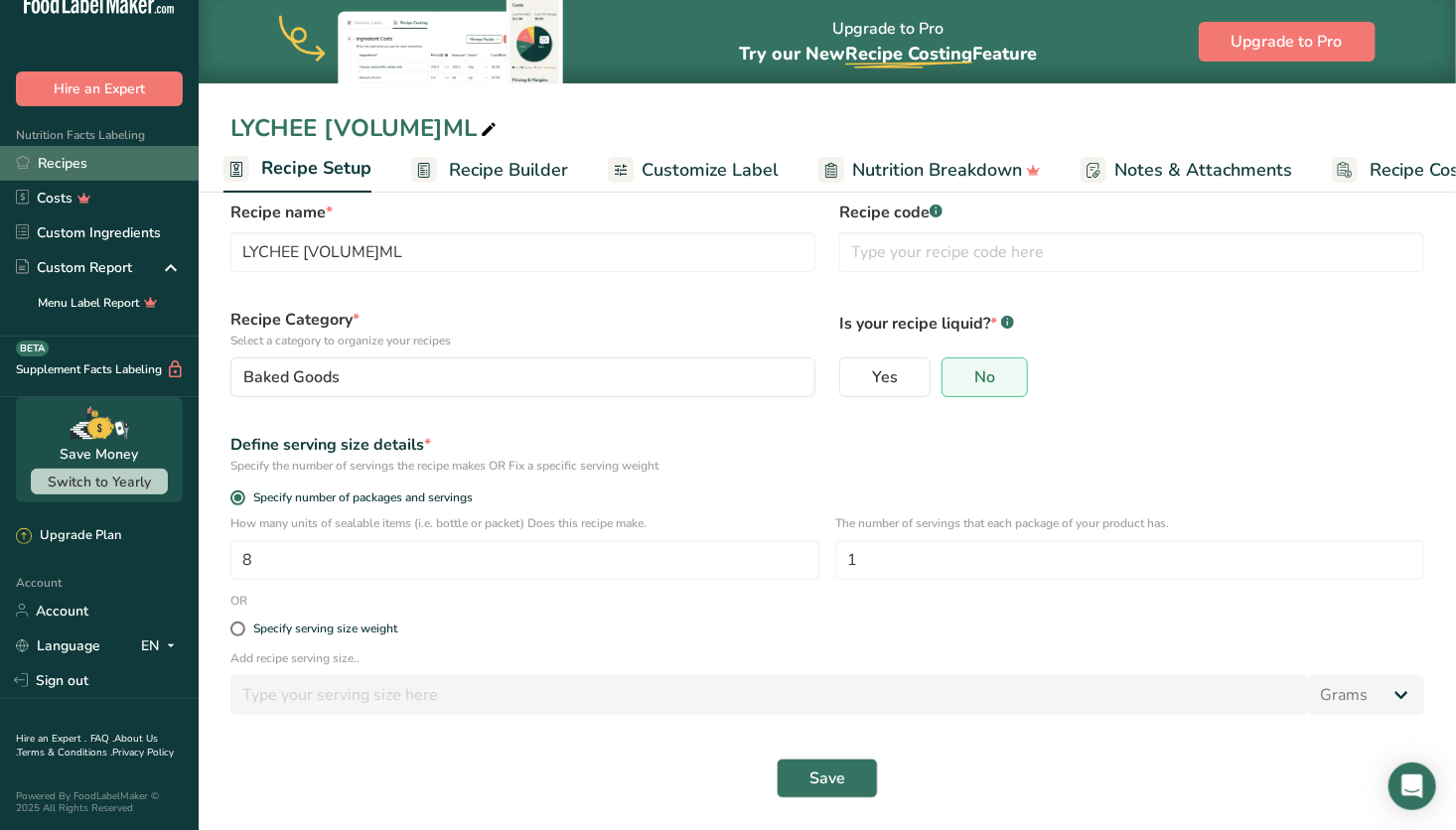 click on "Recipes" at bounding box center (99, 163) 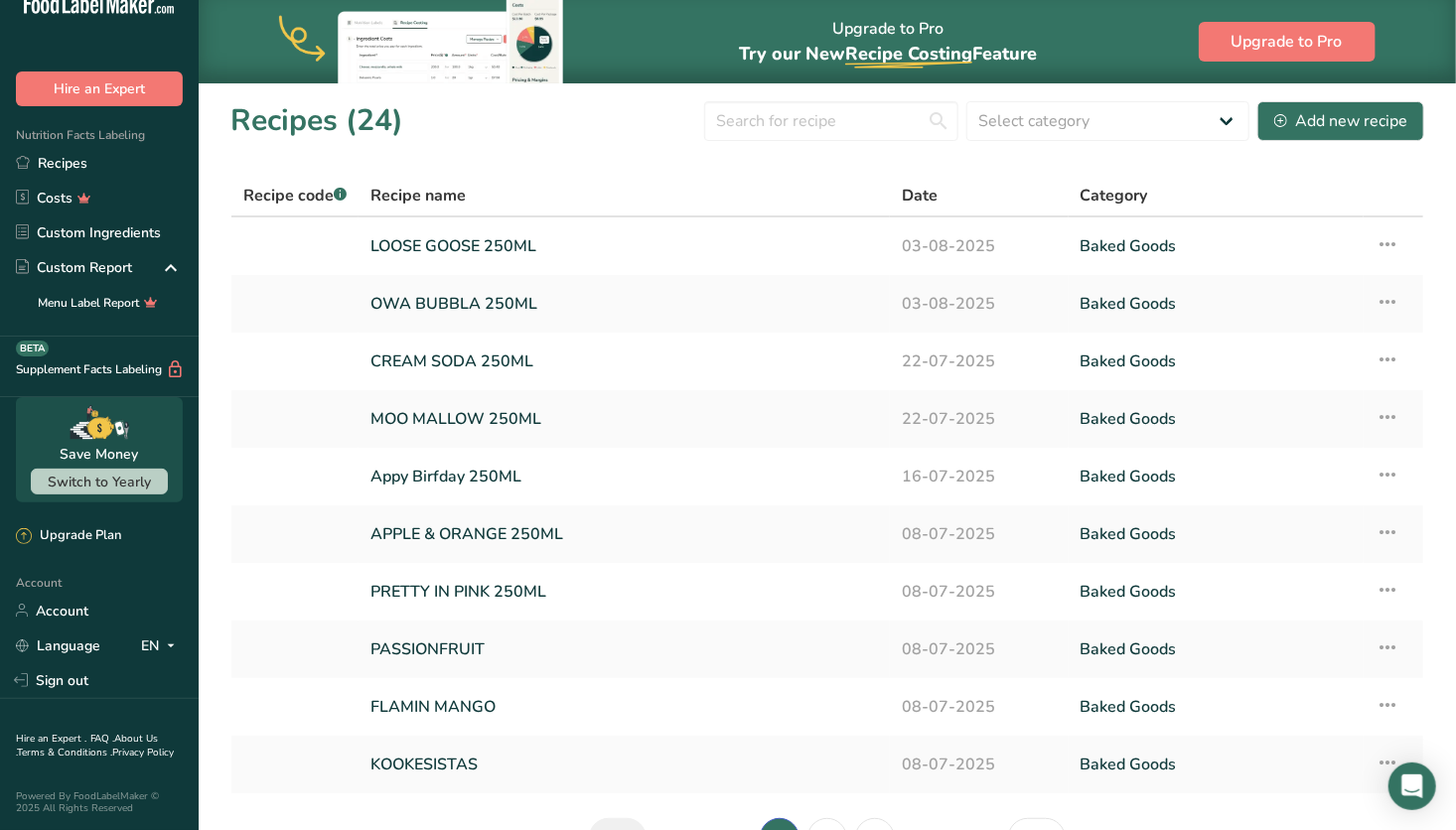 scroll, scrollTop: 122, scrollLeft: 0, axis: vertical 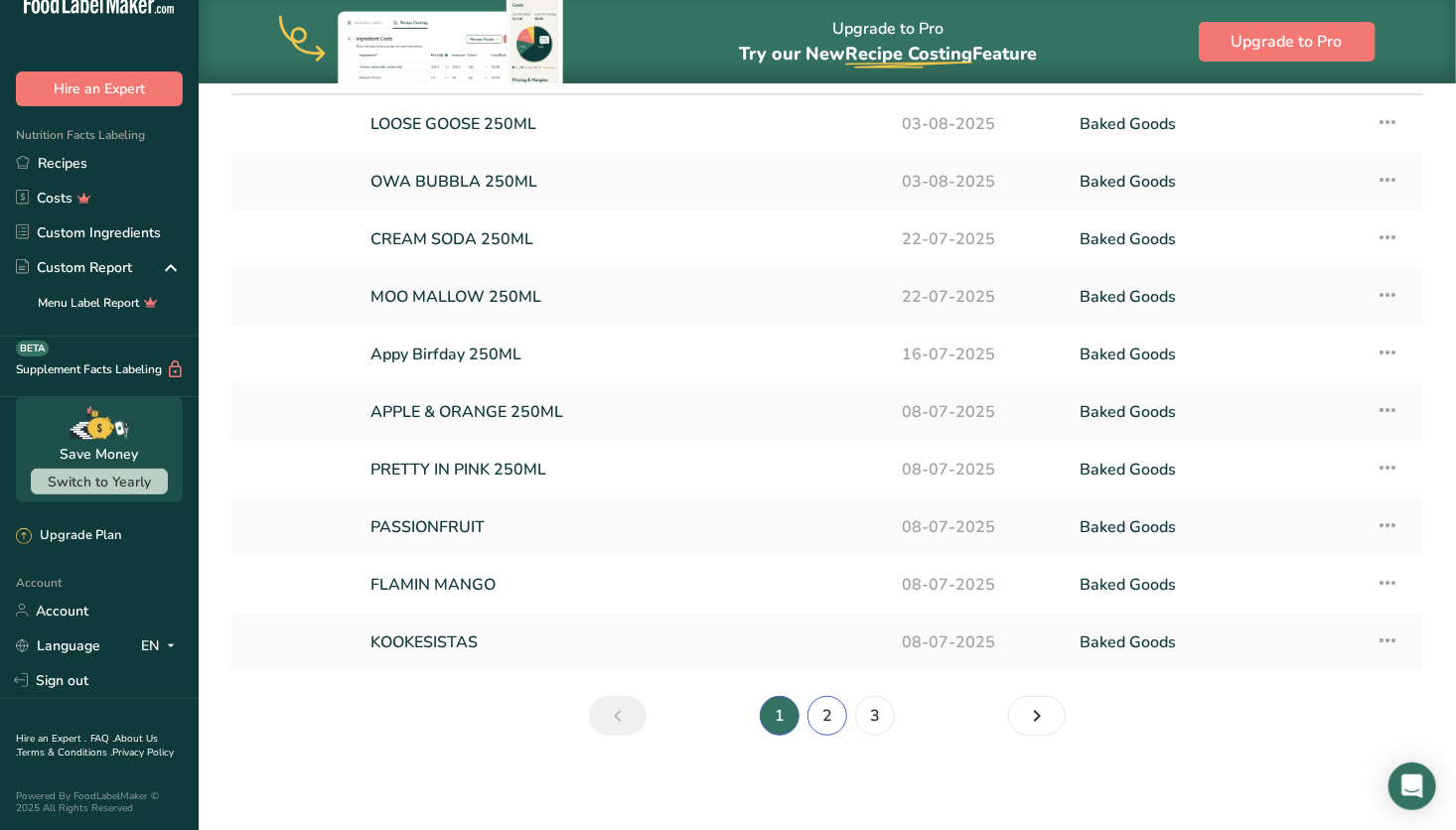 click on "2" at bounding box center [827, 716] 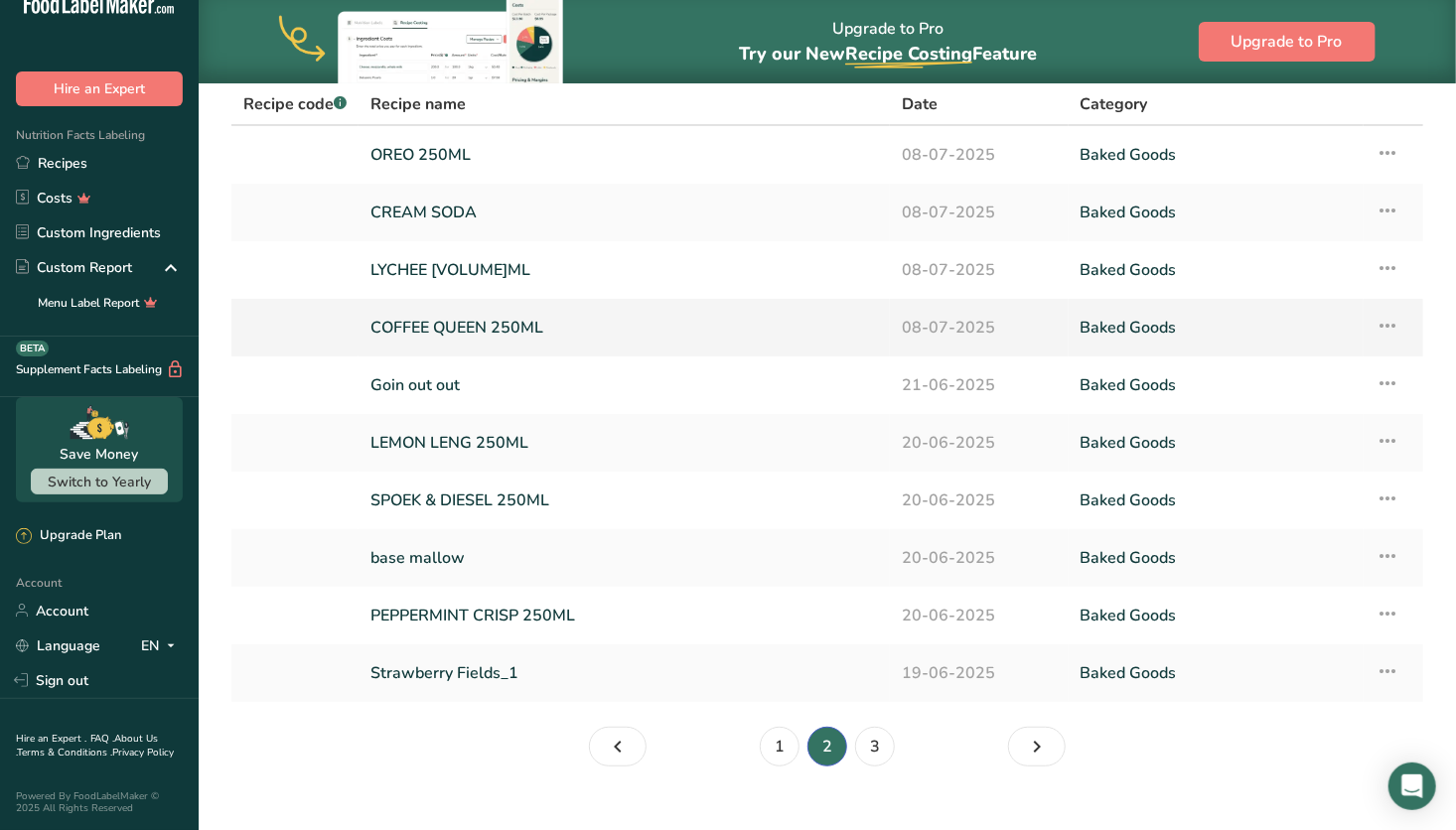 scroll, scrollTop: 91, scrollLeft: 0, axis: vertical 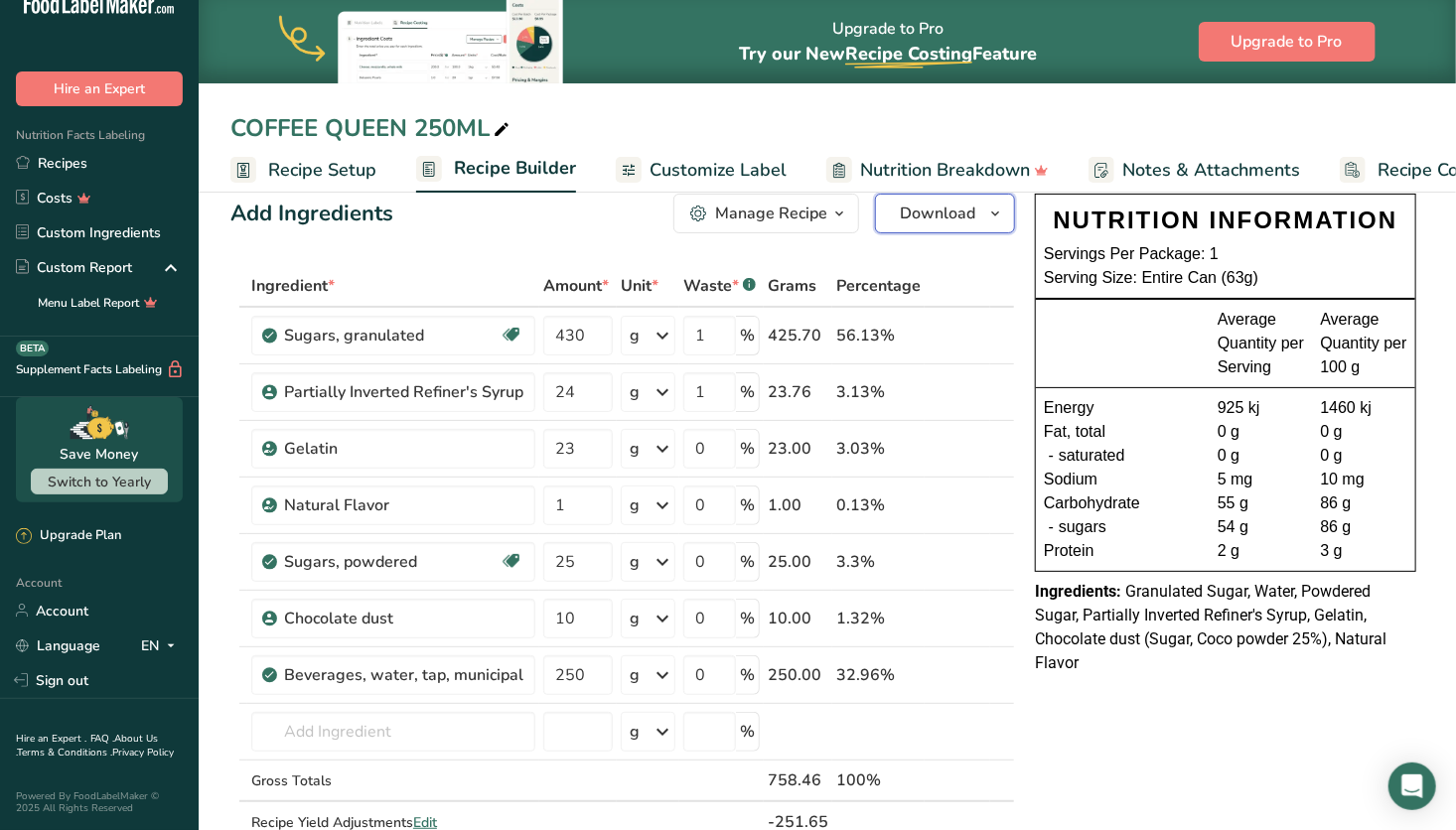 click on "Download" at bounding box center (945, 213) 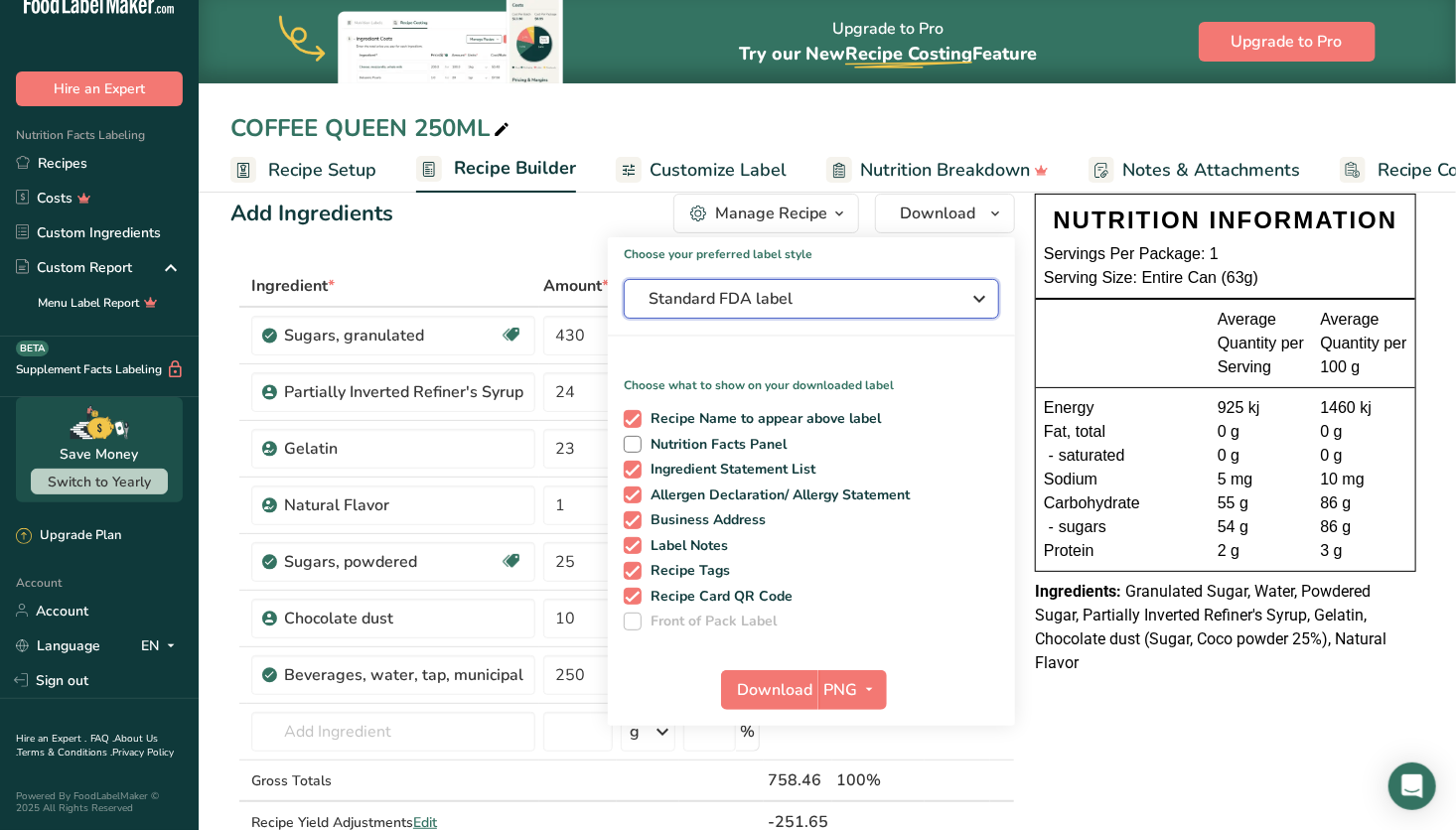 click on "Standard FDA label" at bounding box center (798, 299) 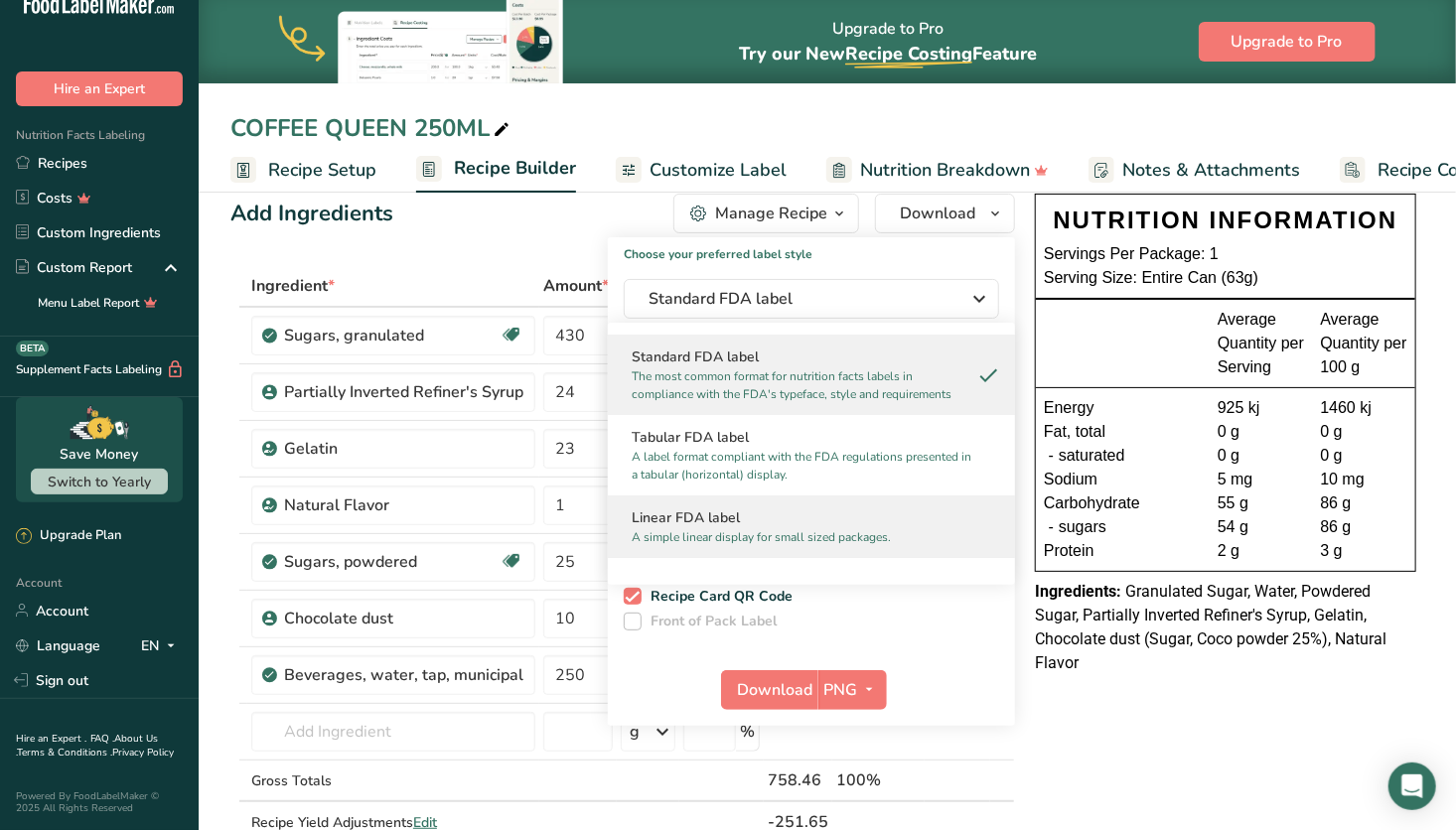 click on "Linear FDA label" at bounding box center (811, 517) 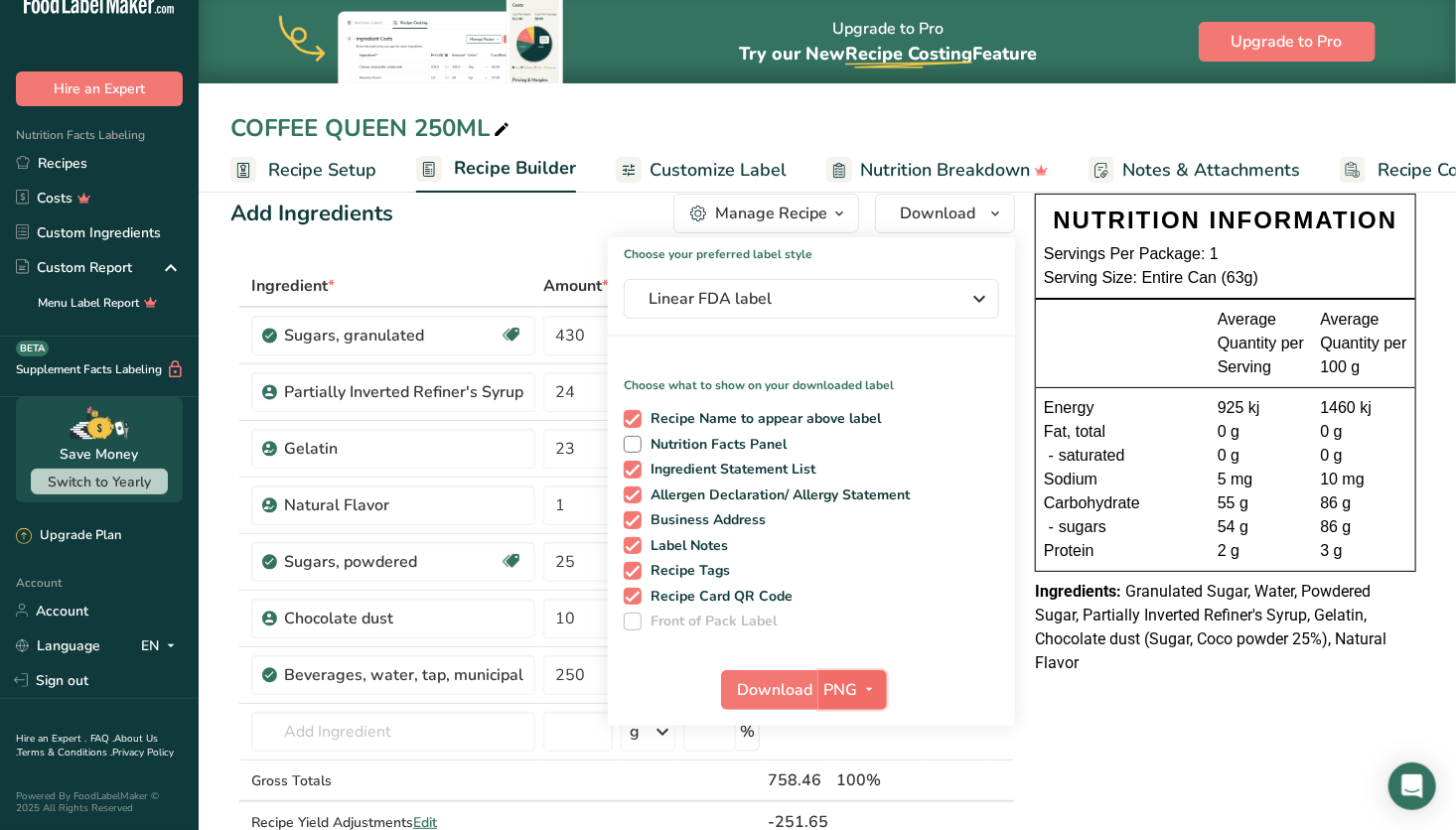click on "PNG" at bounding box center [841, 690] 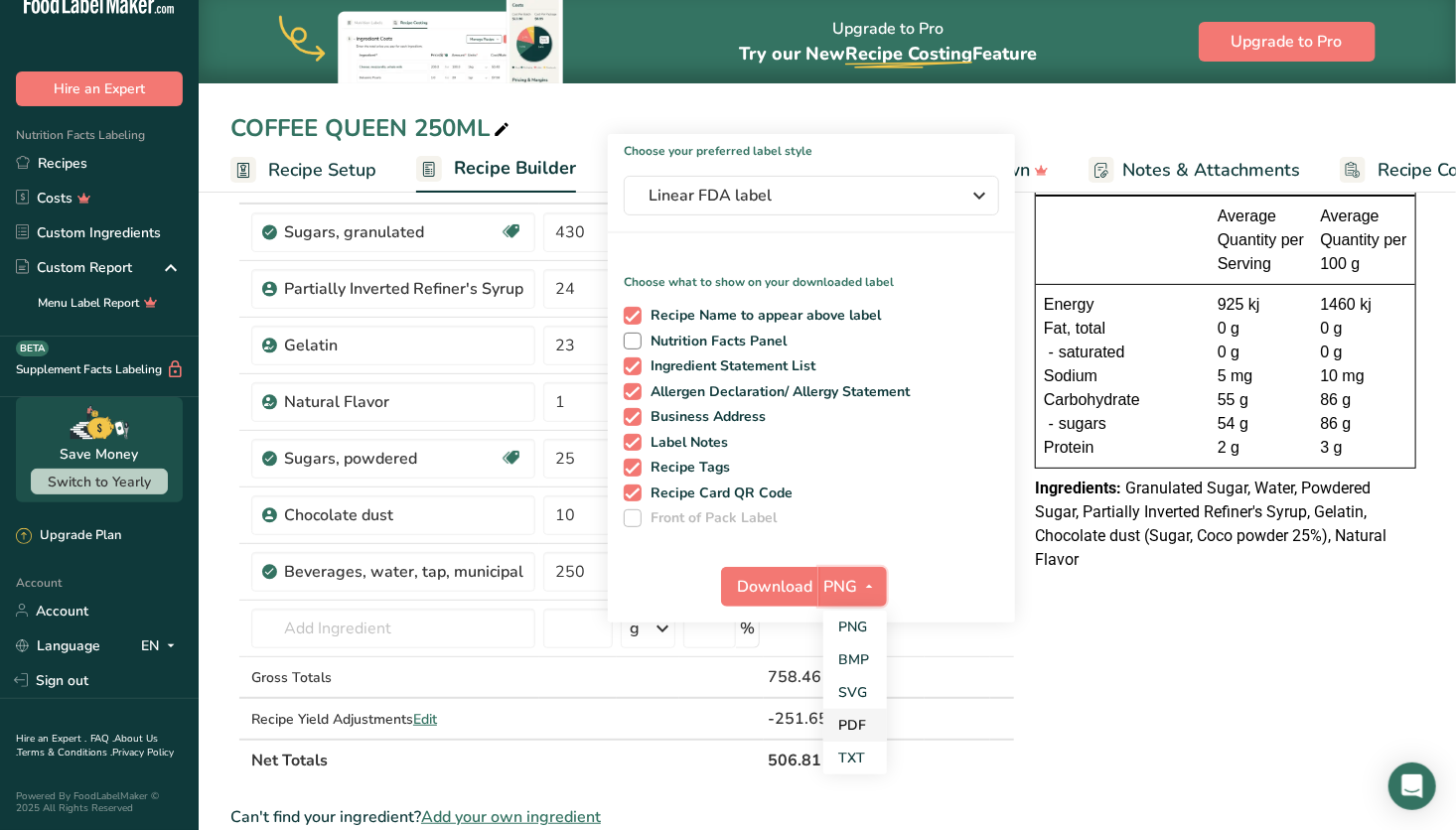 scroll, scrollTop: 139, scrollLeft: 0, axis: vertical 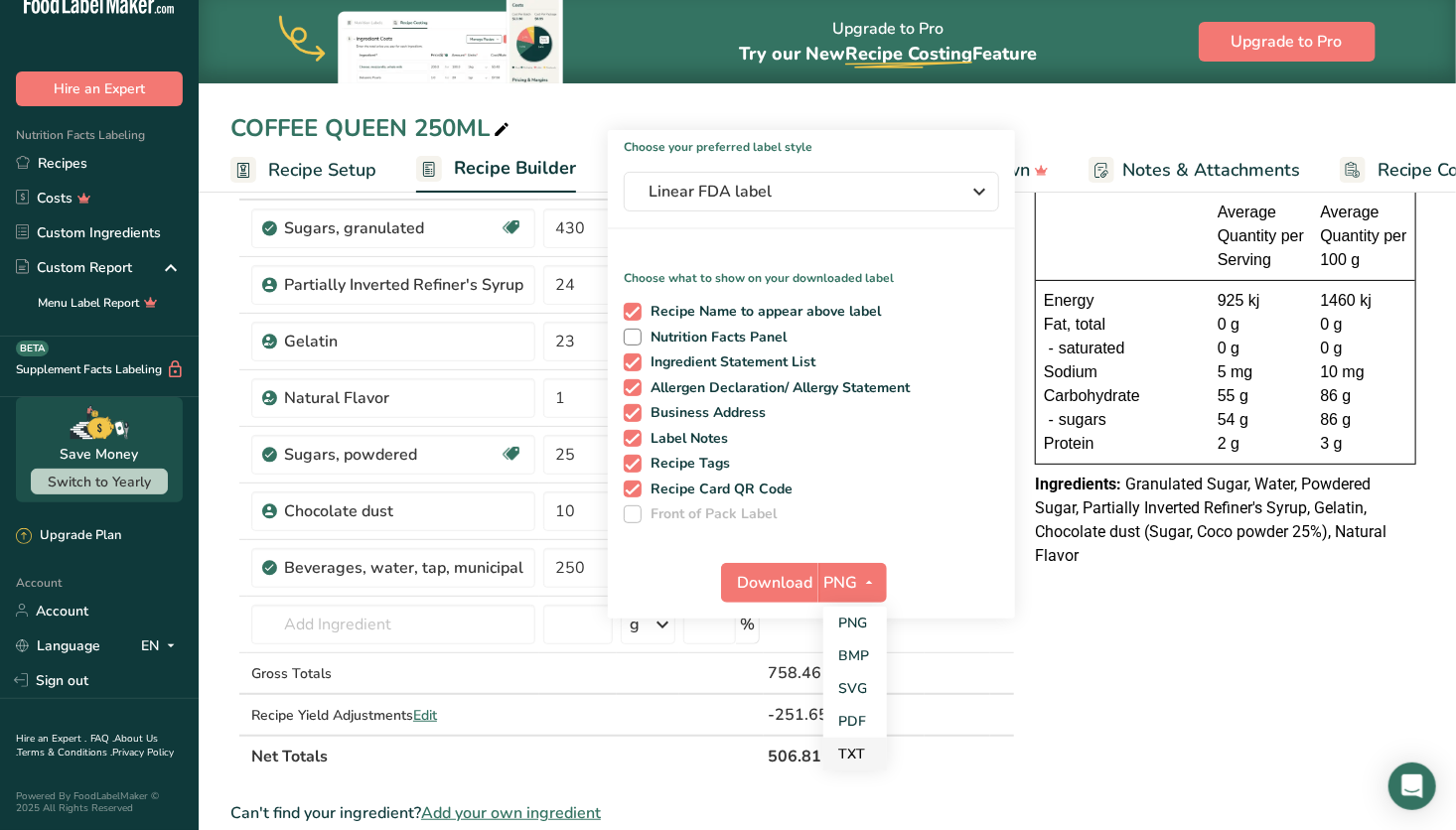 click on "TXT" at bounding box center (855, 754) 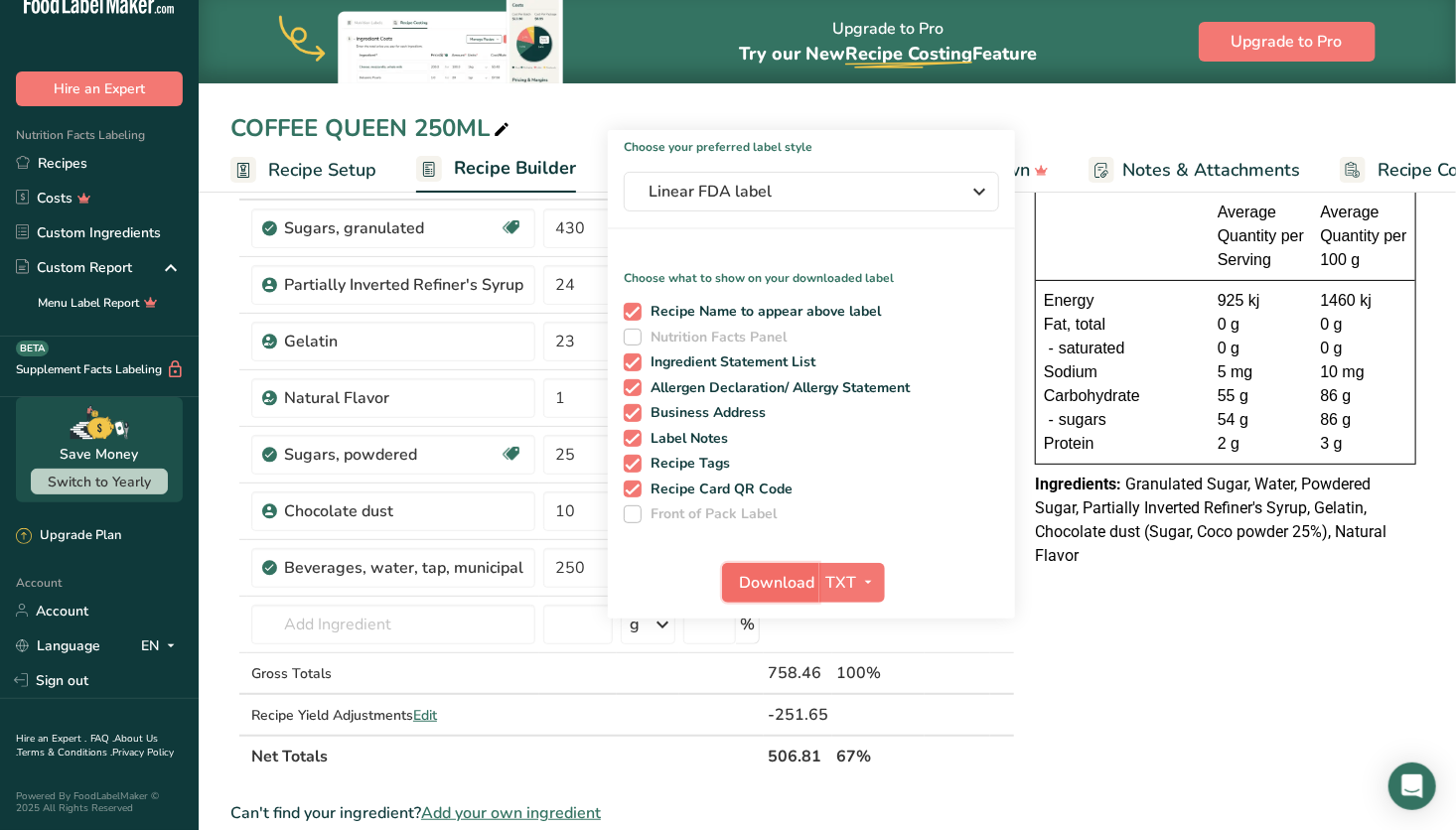 click on "Download" at bounding box center [777, 583] 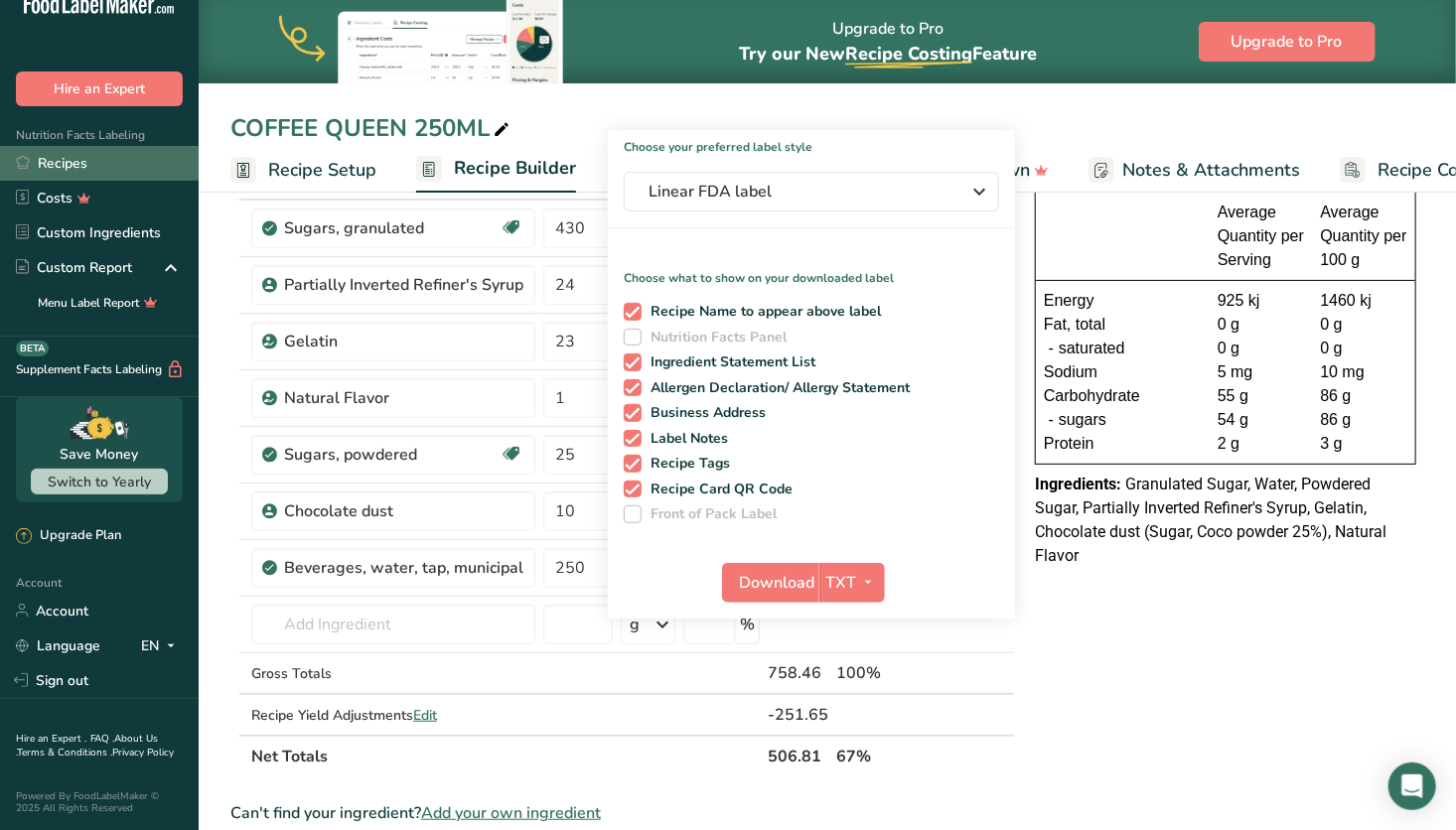 click on "Recipes" at bounding box center [99, 163] 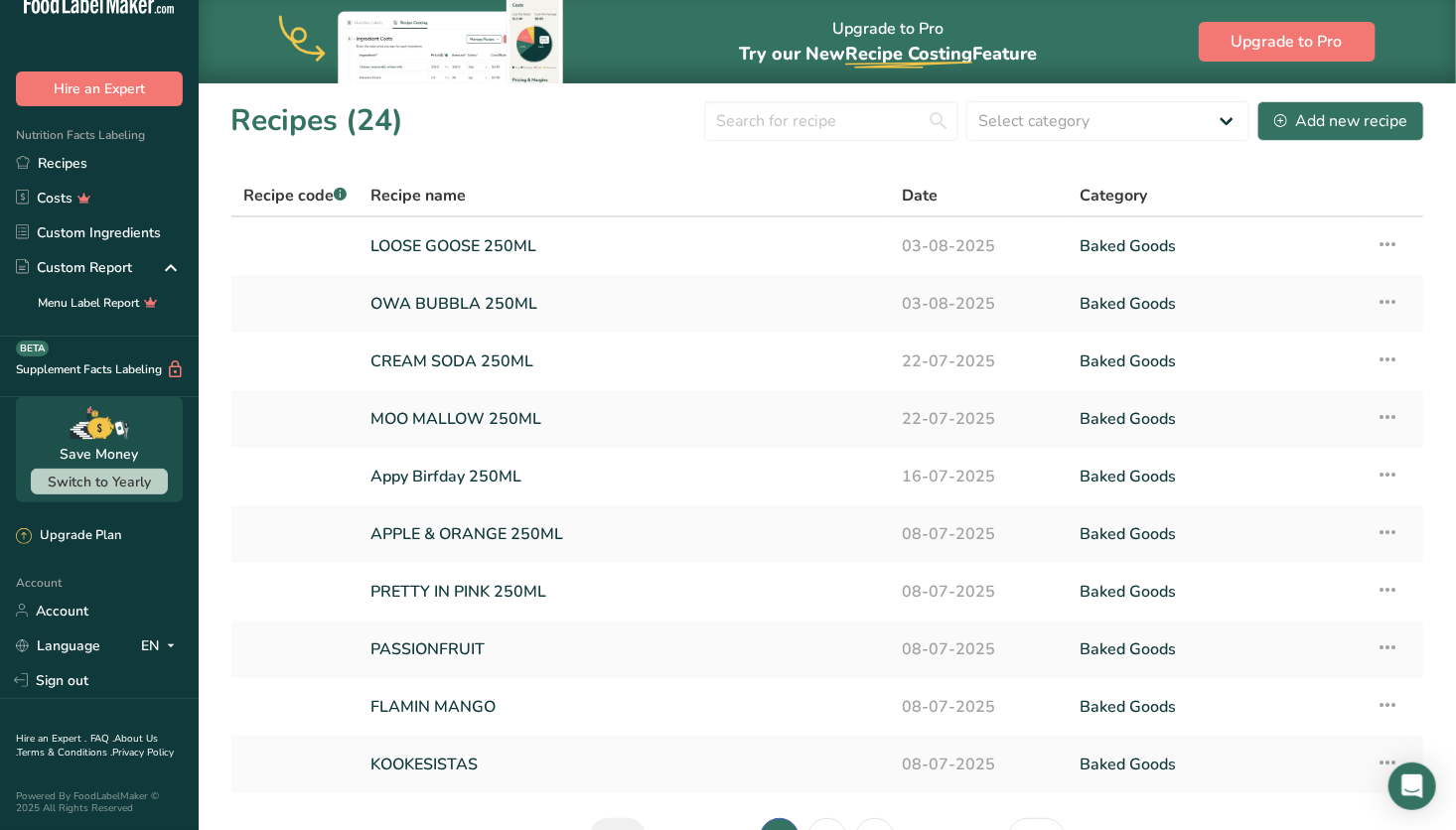 scroll, scrollTop: 122, scrollLeft: 0, axis: vertical 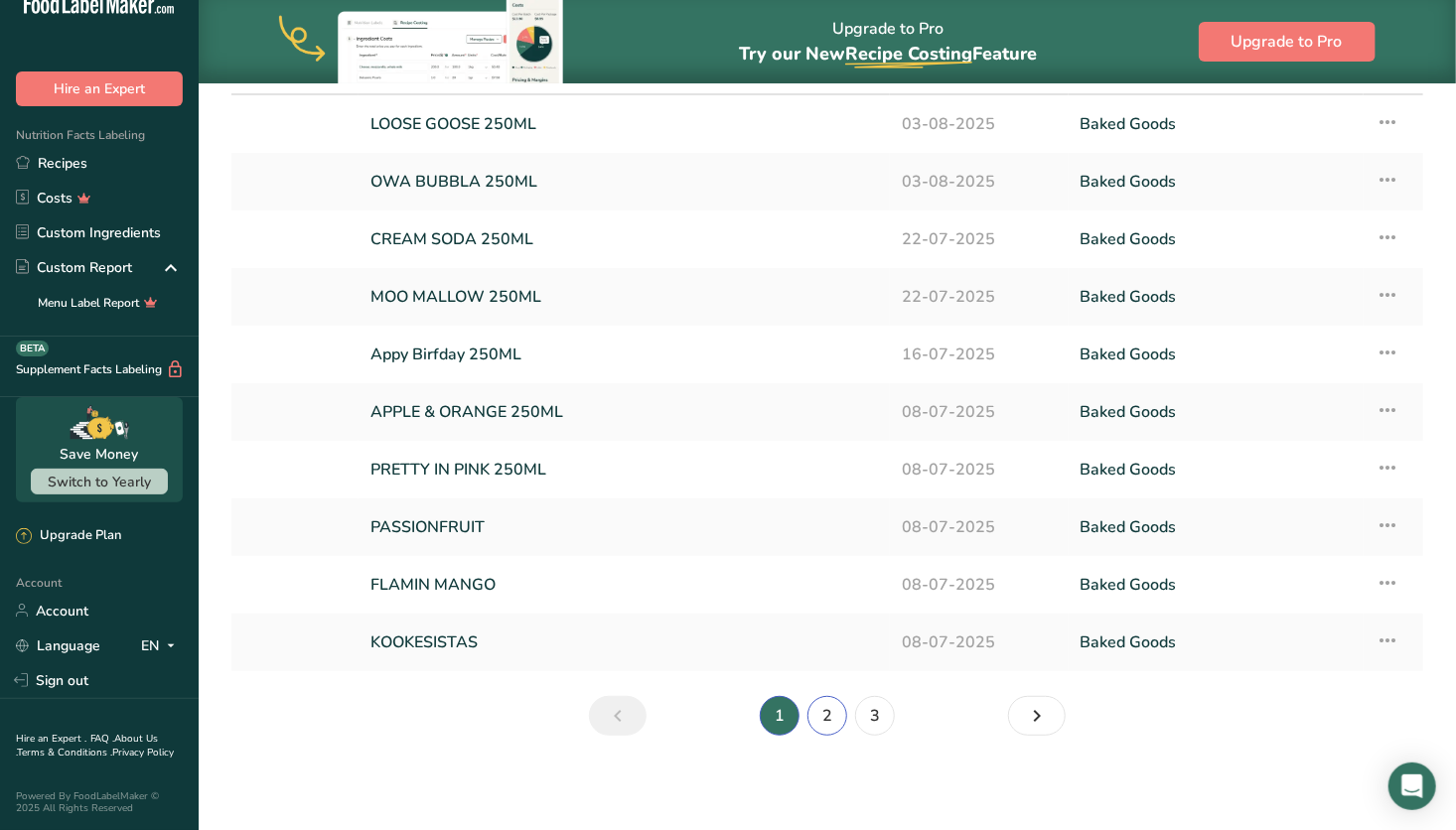 click on "2" at bounding box center [827, 716] 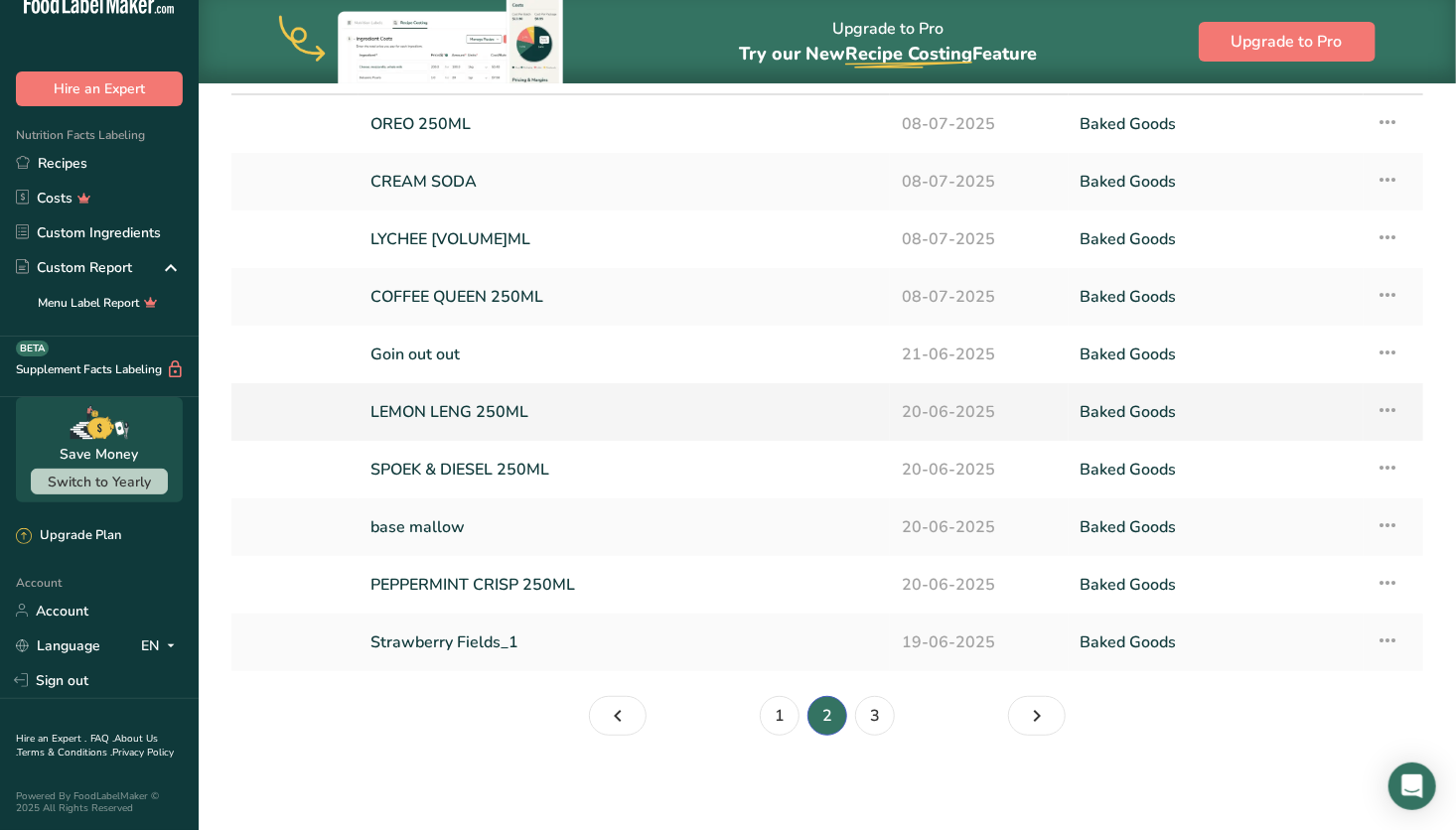 click on "LEMON LENG 250ML" at bounding box center (624, 412) 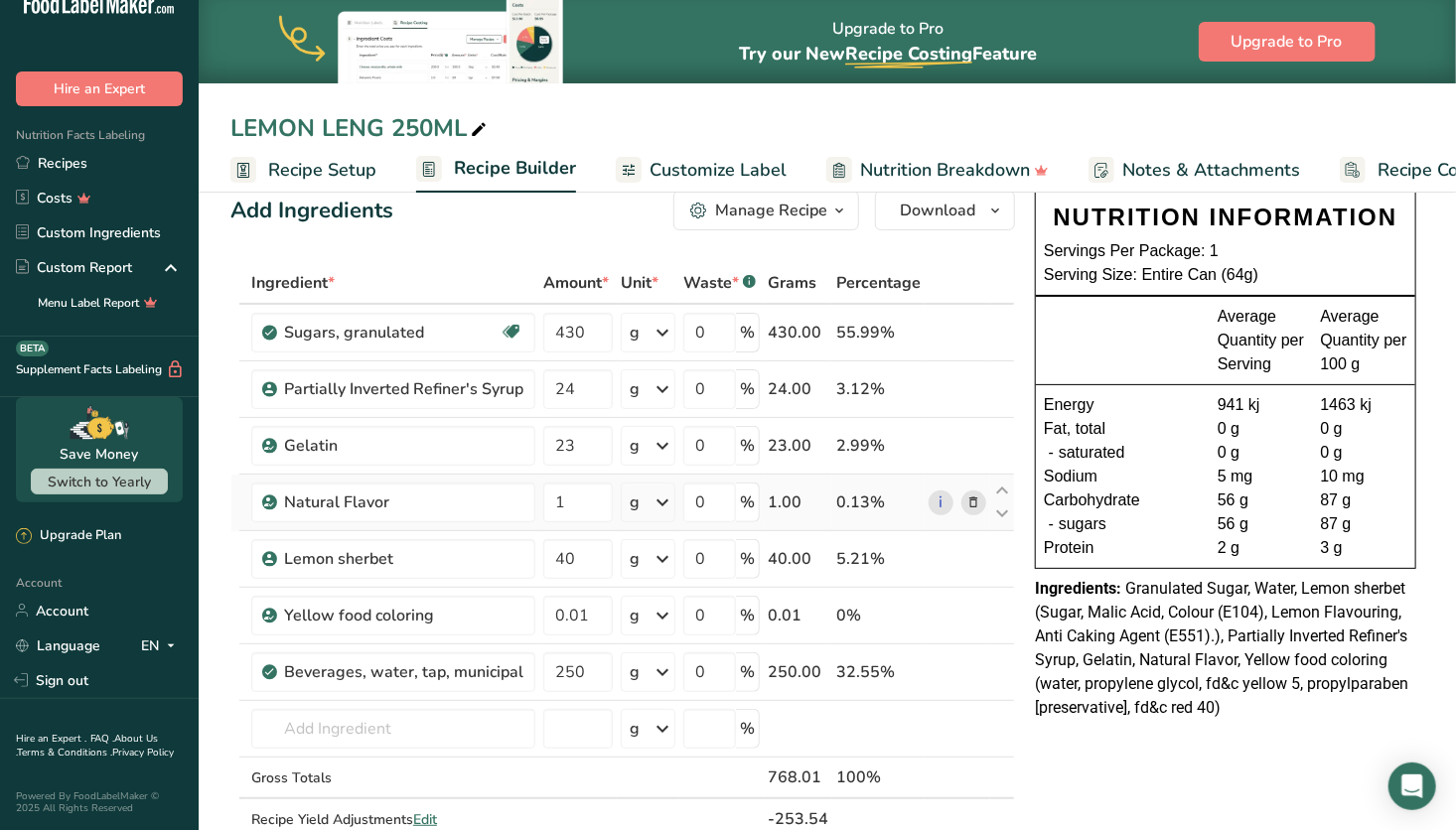 scroll, scrollTop: 0, scrollLeft: 0, axis: both 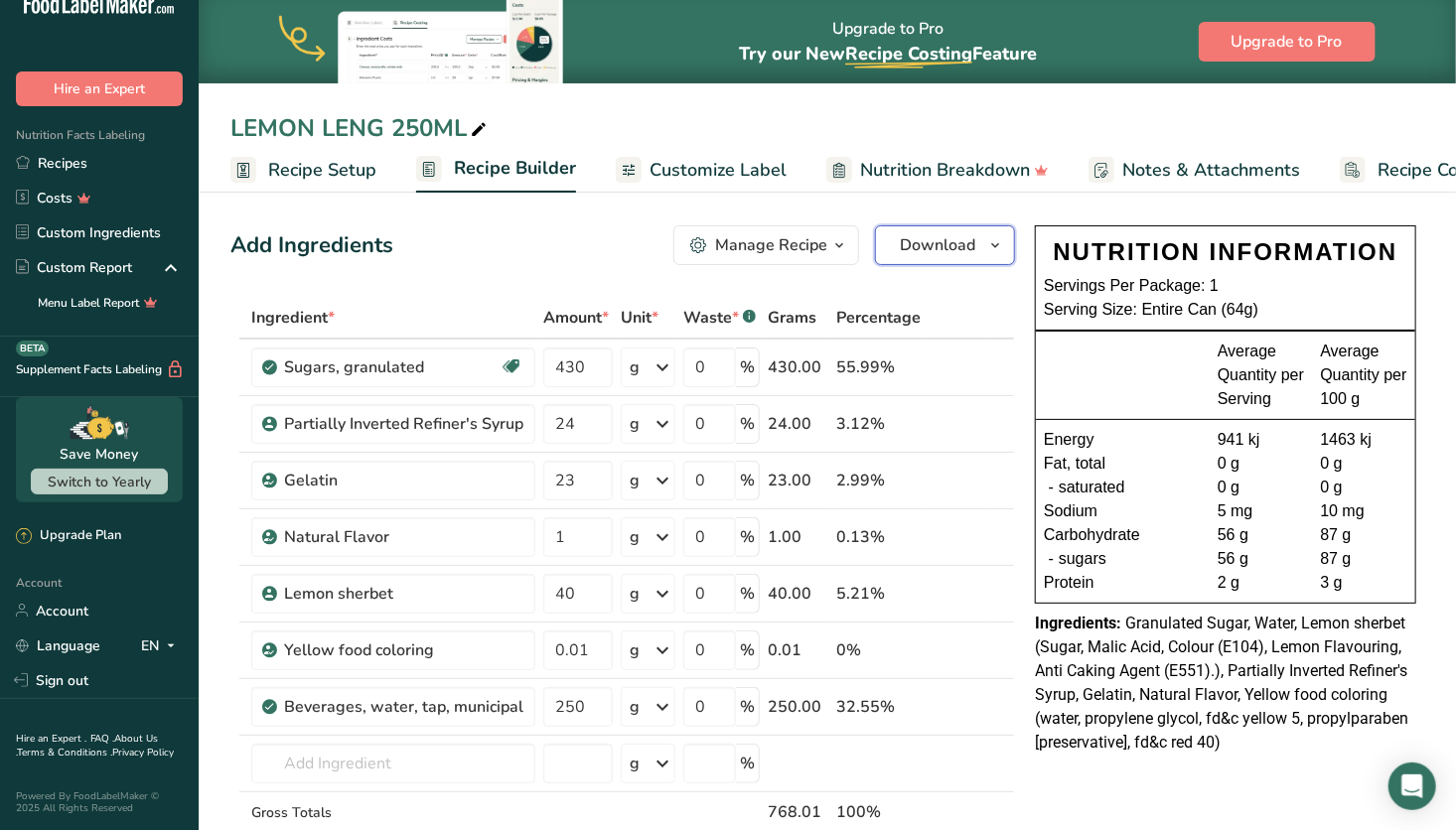 click on "Download" at bounding box center (938, 245) 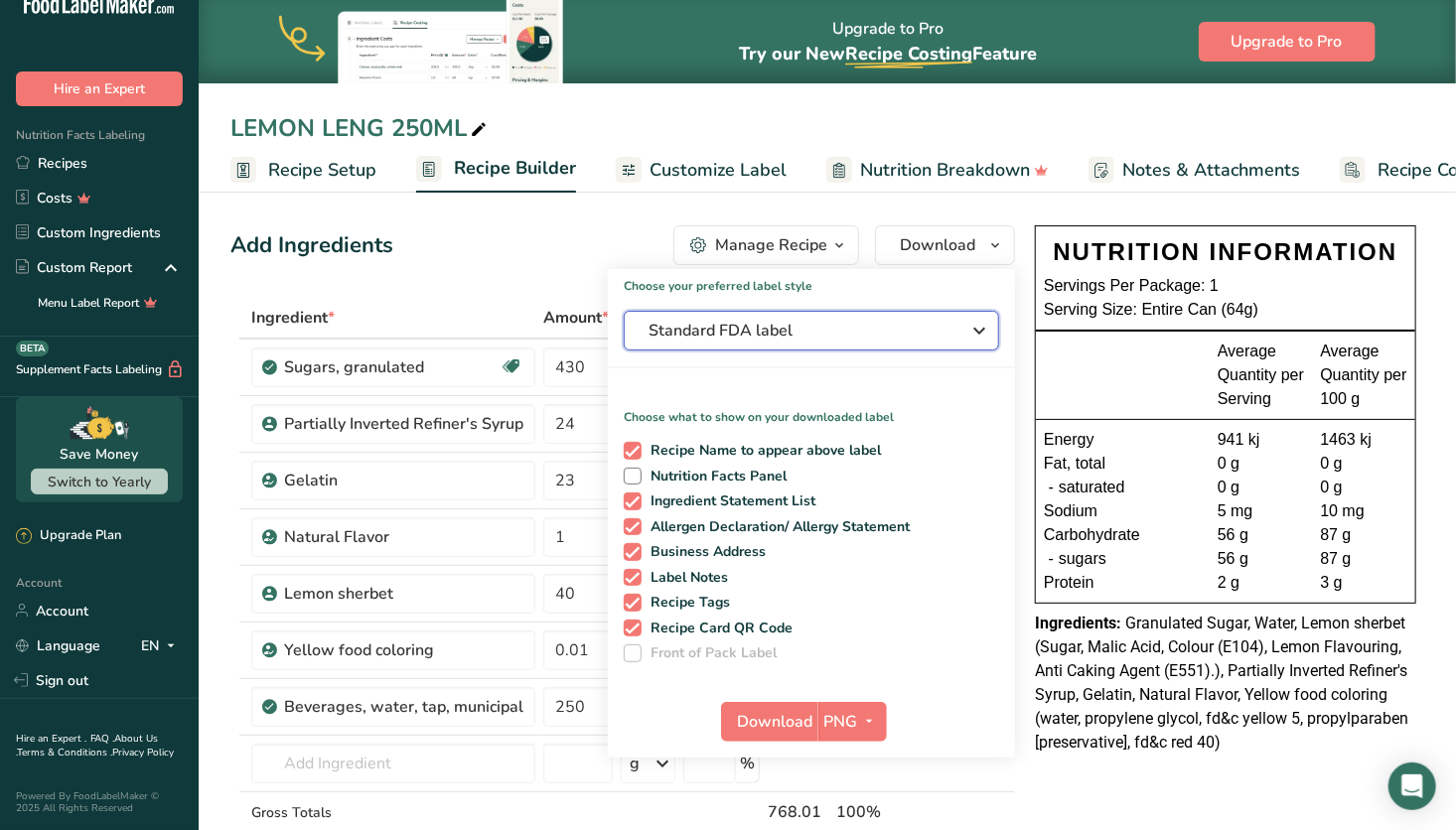 click on "Standard FDA label" at bounding box center (798, 331) 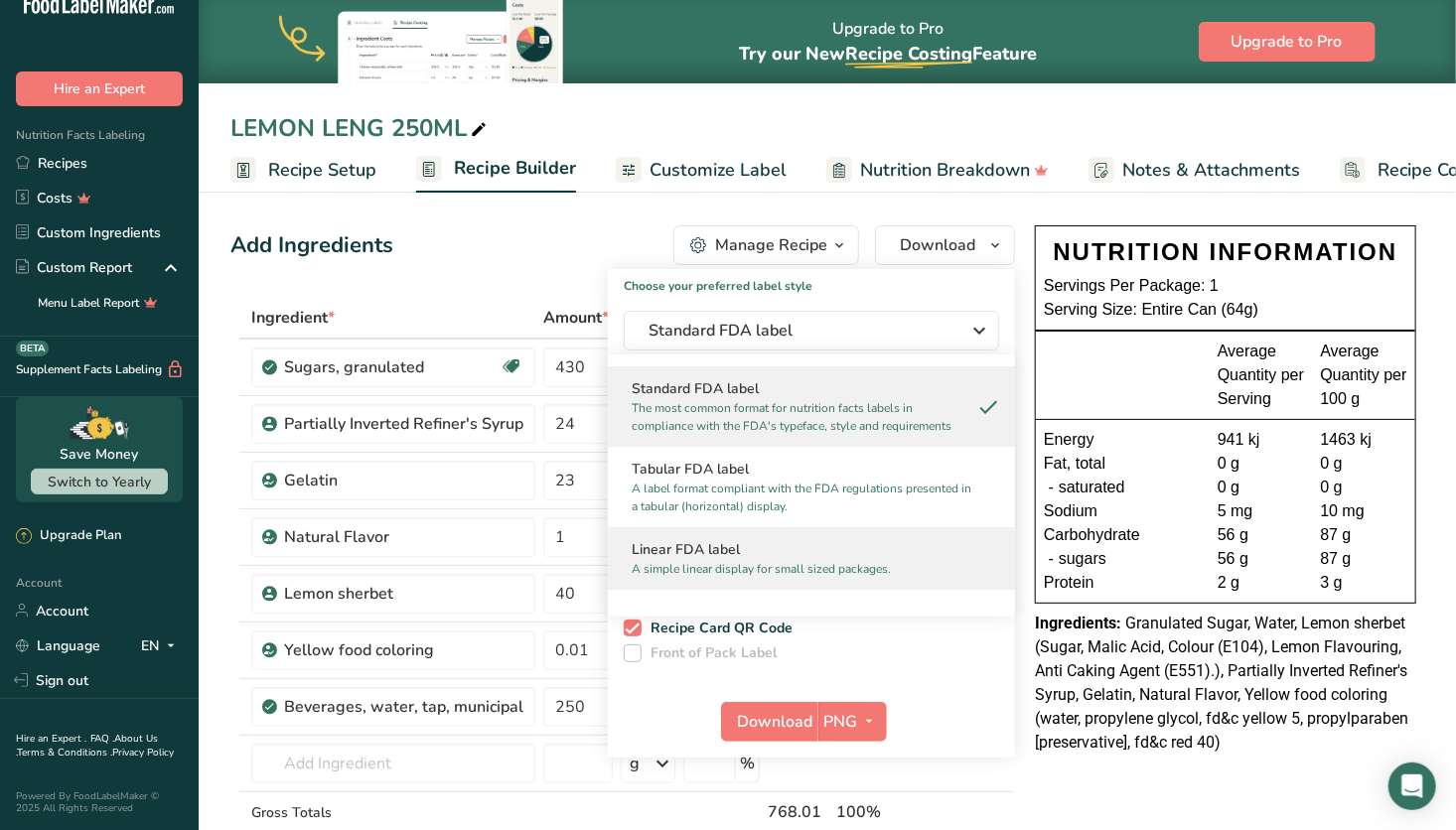 click on "Linear FDA label" at bounding box center [811, 549] 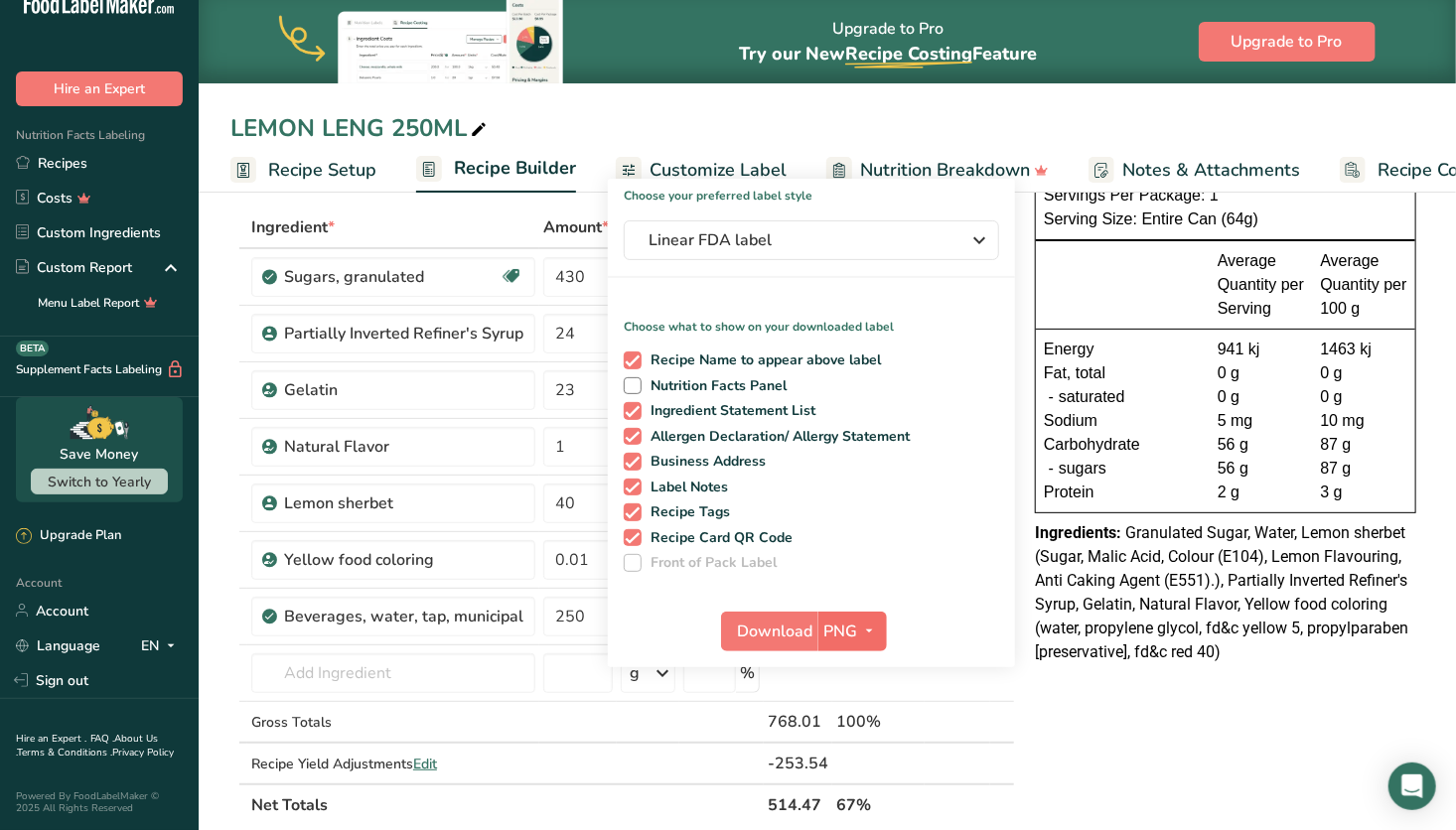 scroll, scrollTop: 91, scrollLeft: 0, axis: vertical 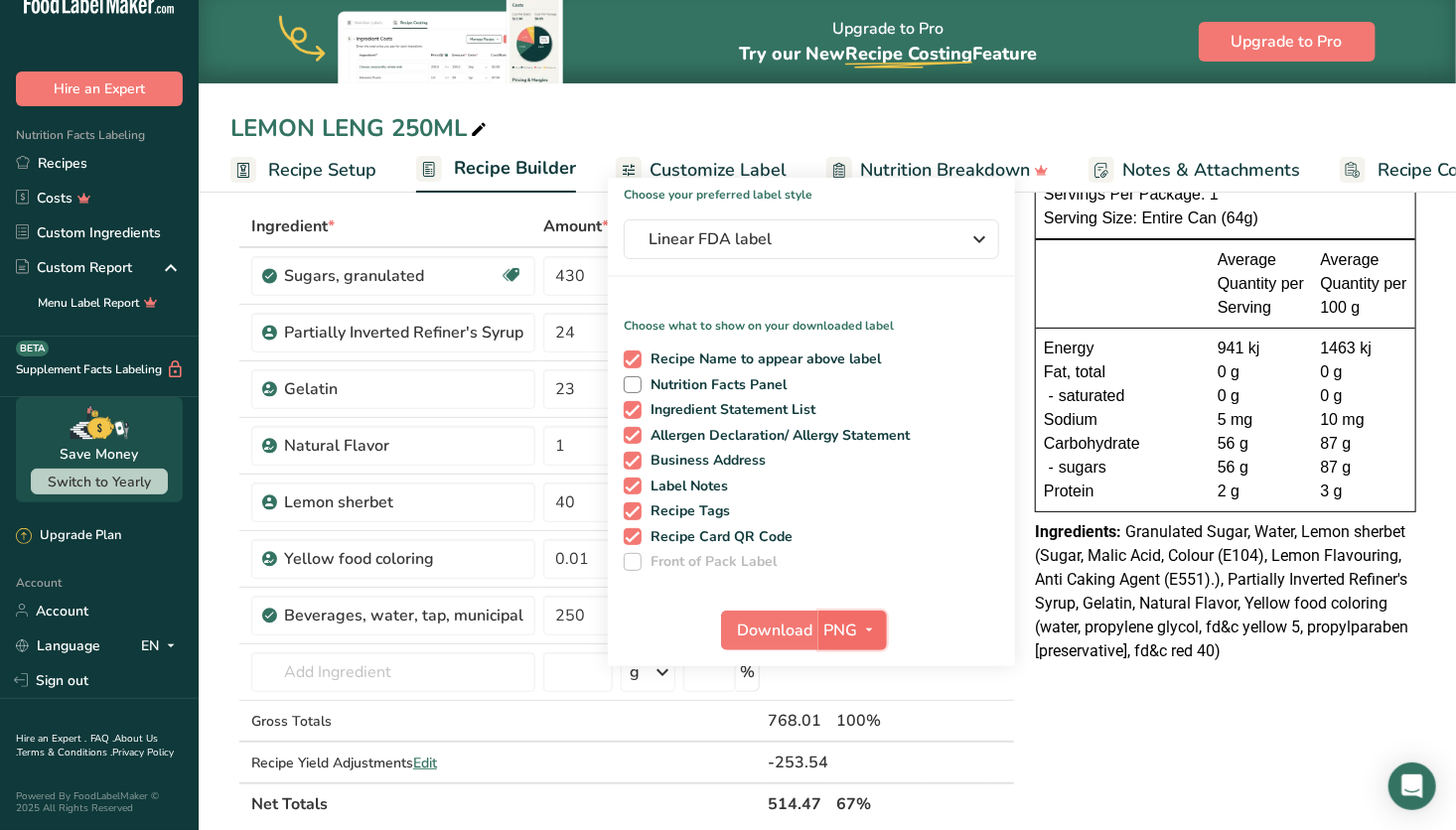 click on "PNG" at bounding box center (852, 630) 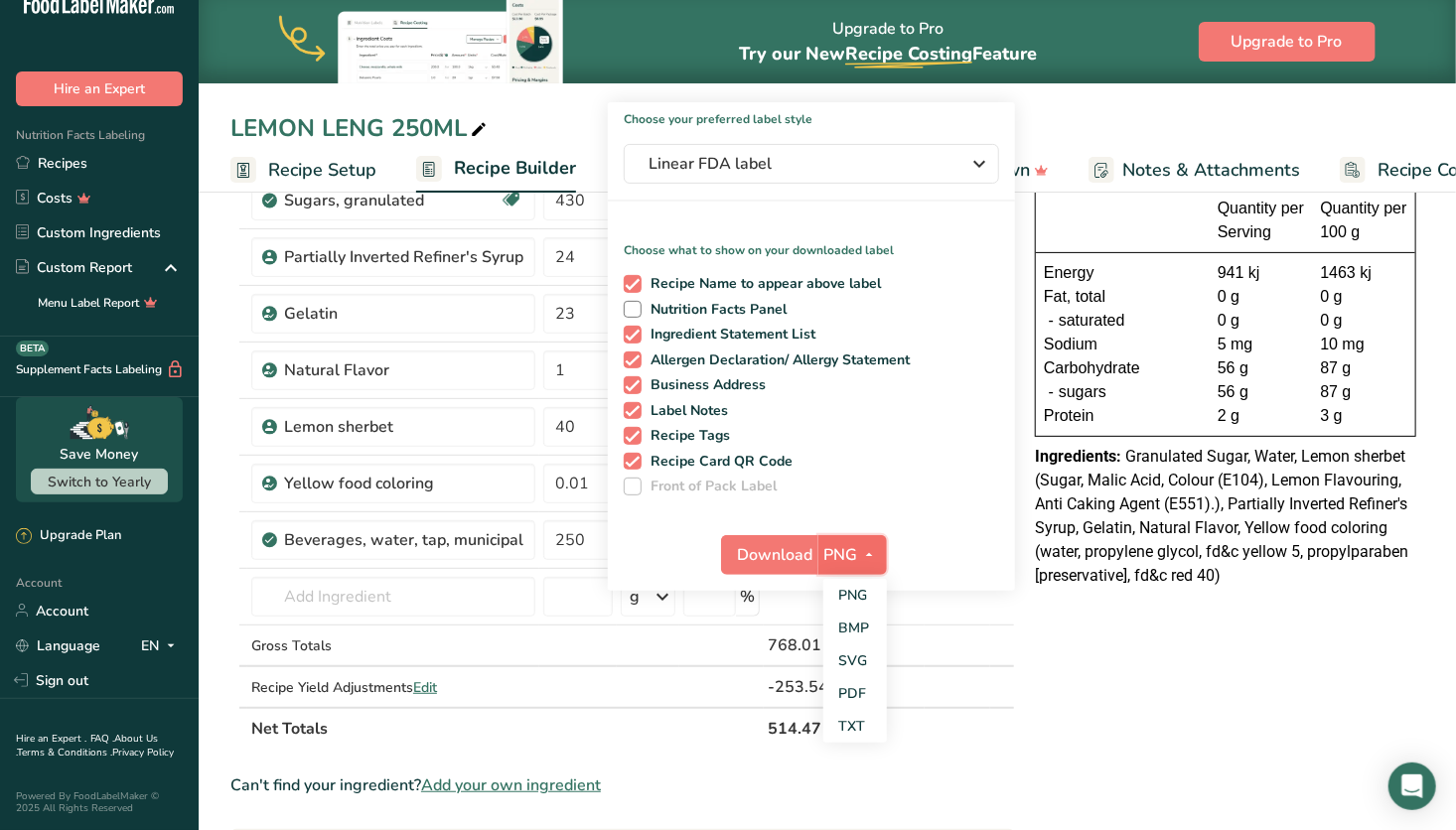 scroll, scrollTop: 167, scrollLeft: 0, axis: vertical 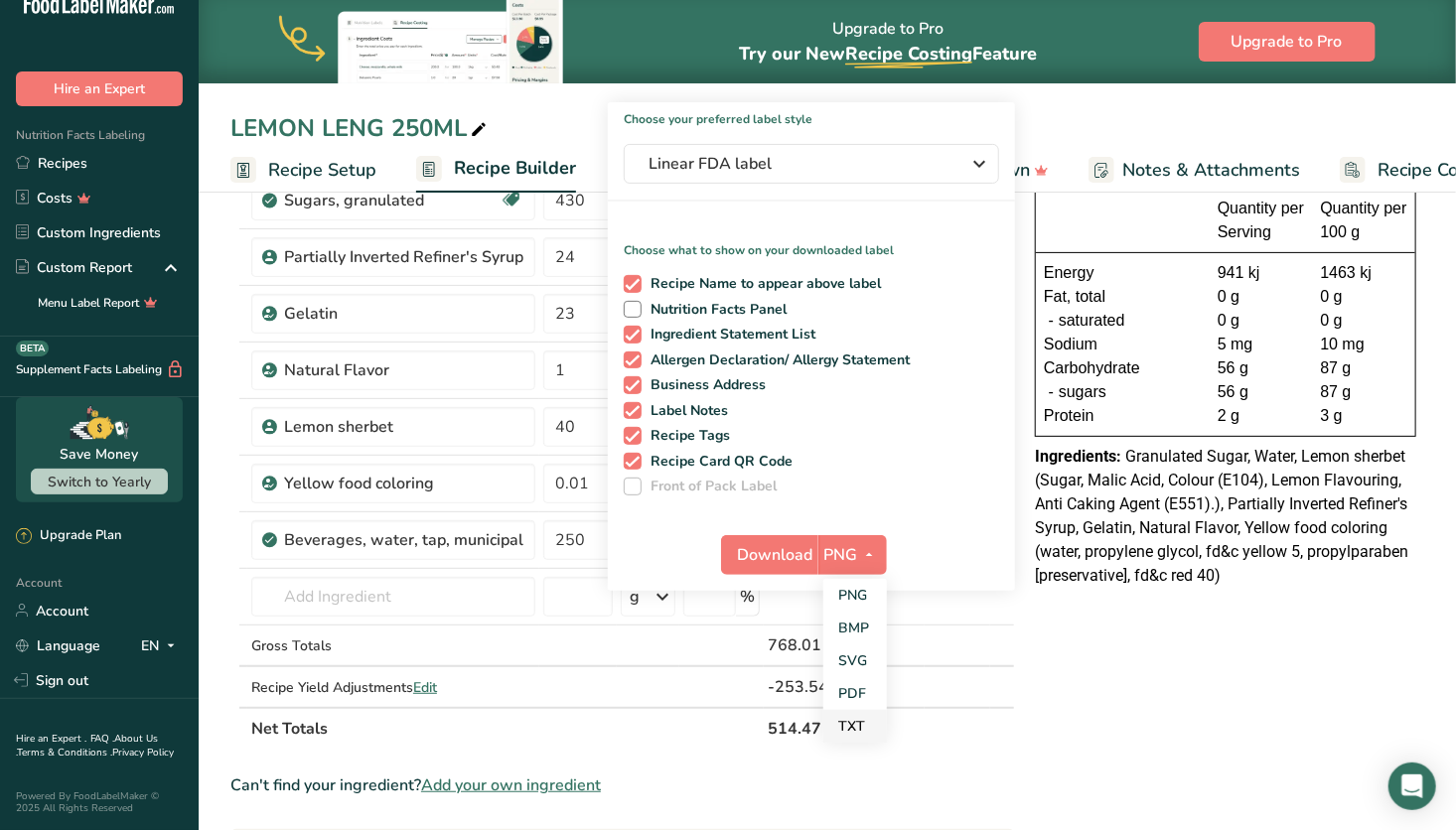 click on "TXT" at bounding box center [855, 726] 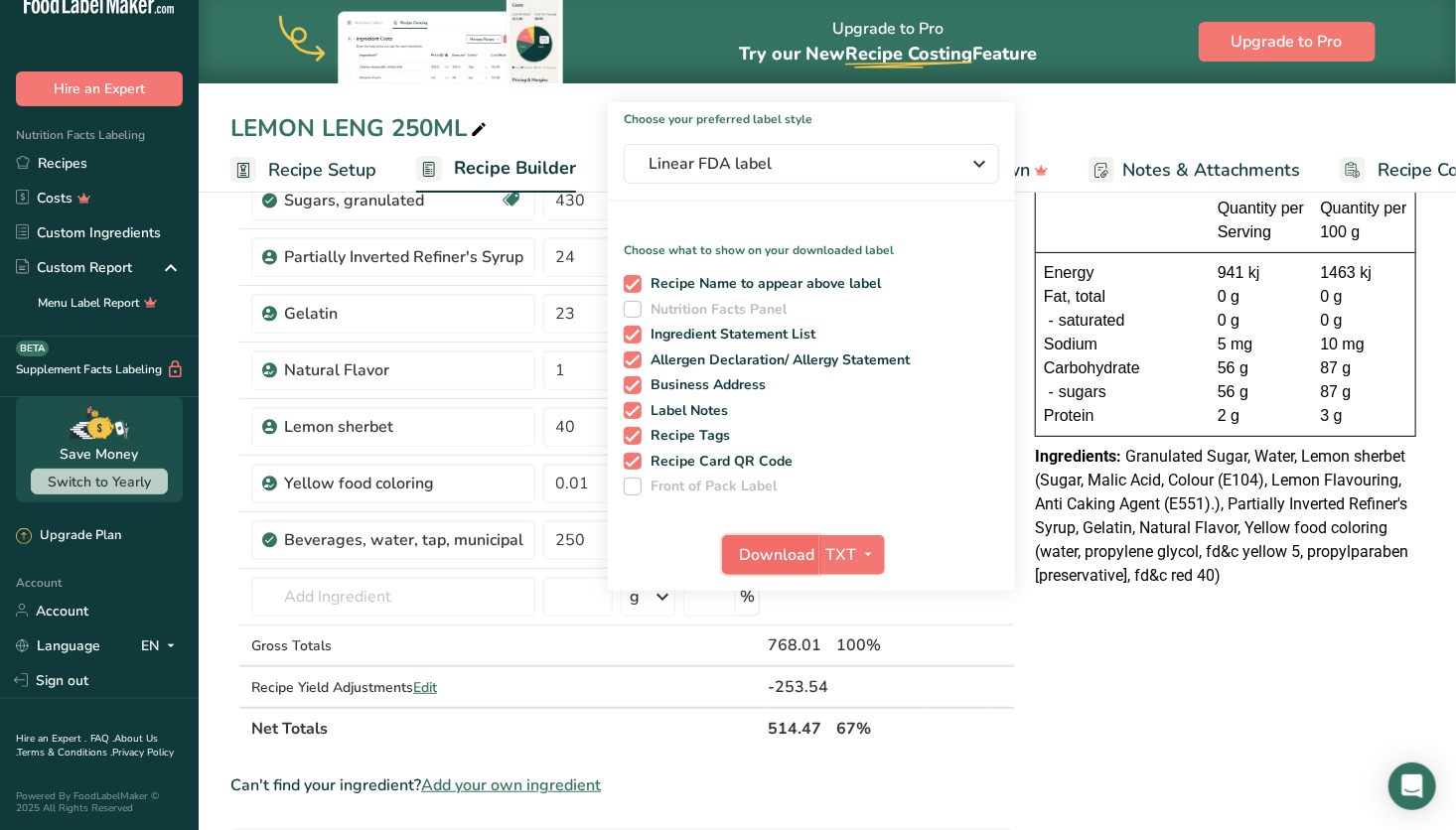 click on "Download" at bounding box center [777, 555] 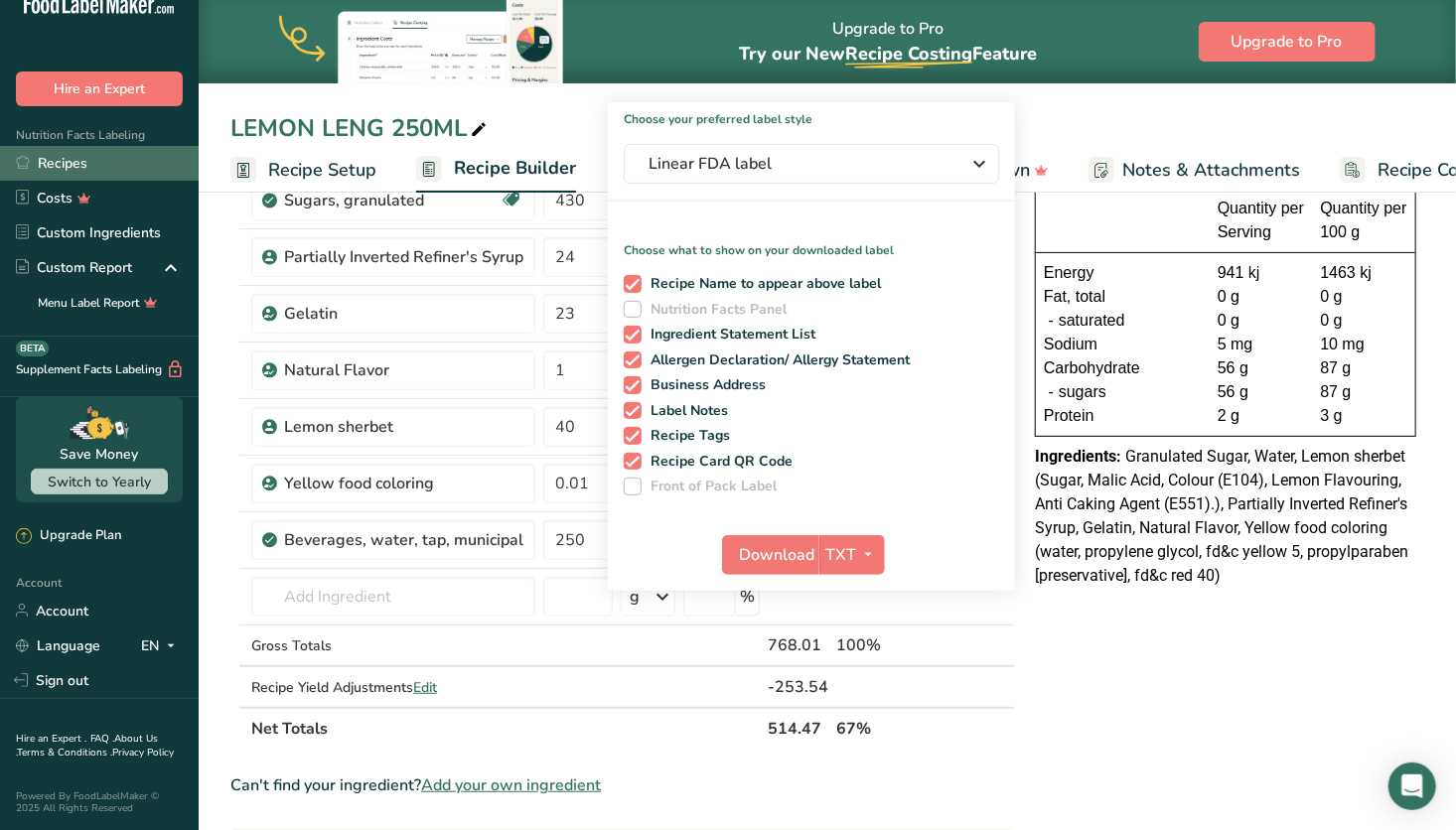 click on "Recipes" at bounding box center (99, 163) 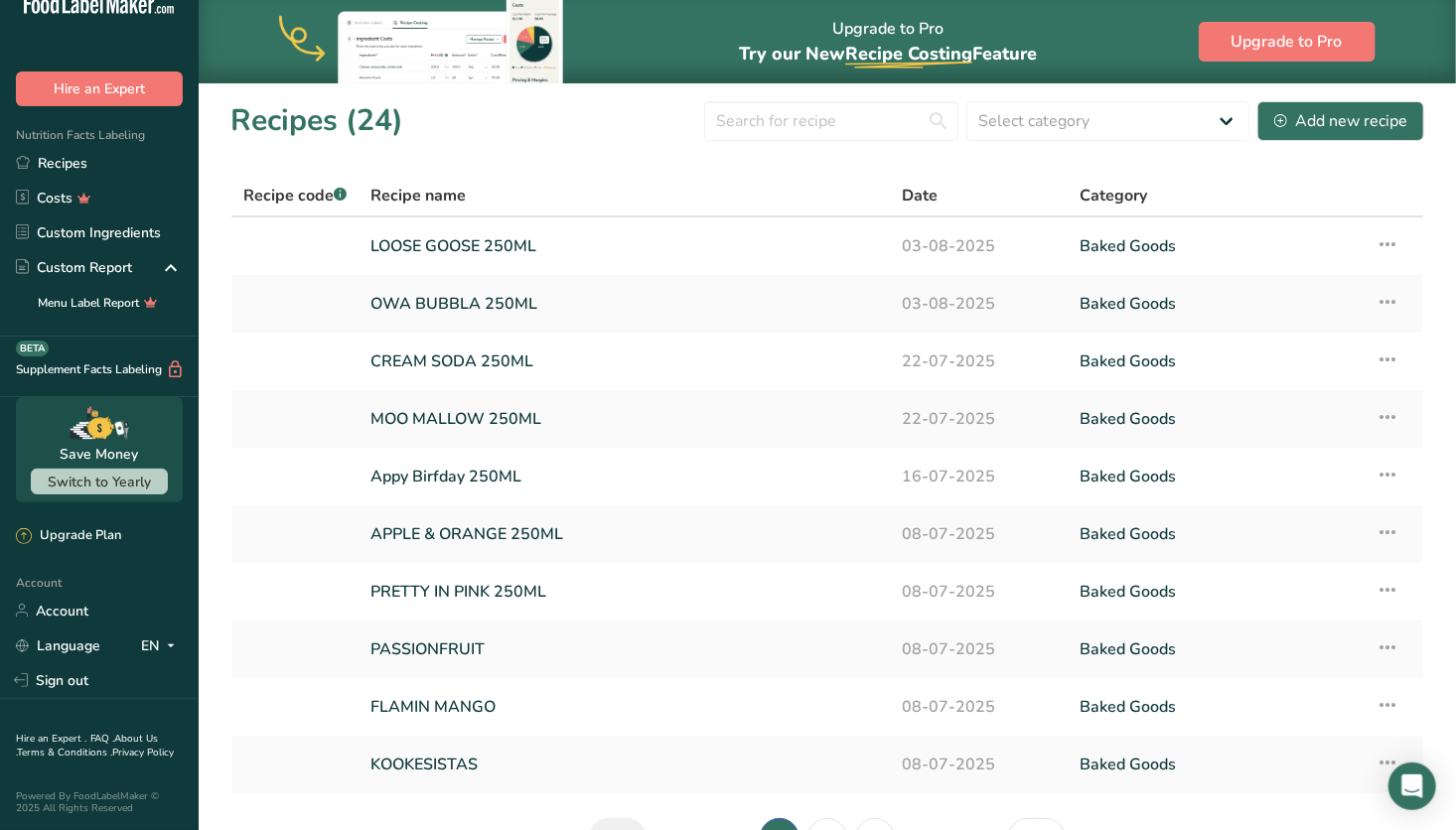 scroll, scrollTop: 122, scrollLeft: 0, axis: vertical 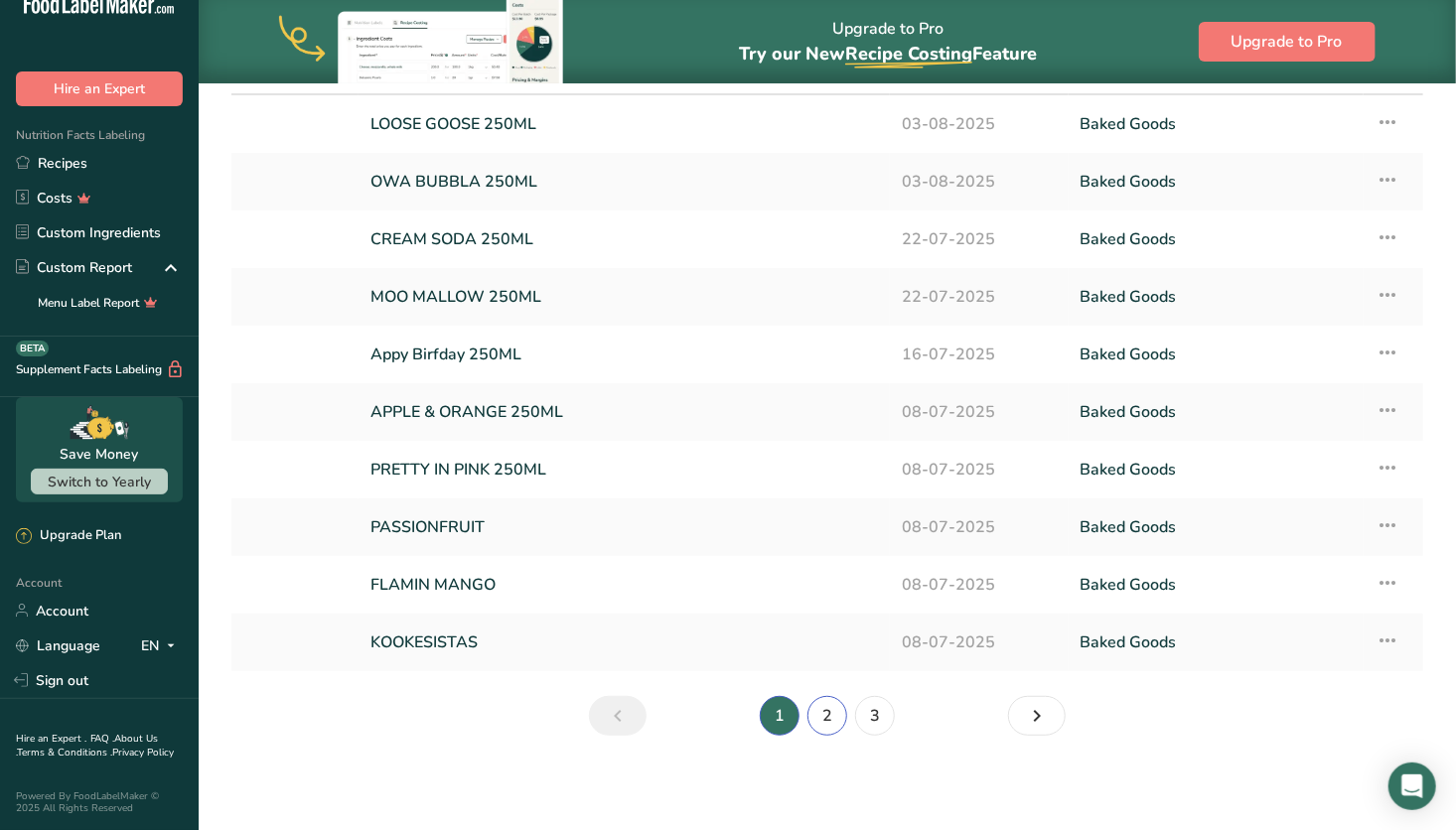 click on "2" at bounding box center (827, 716) 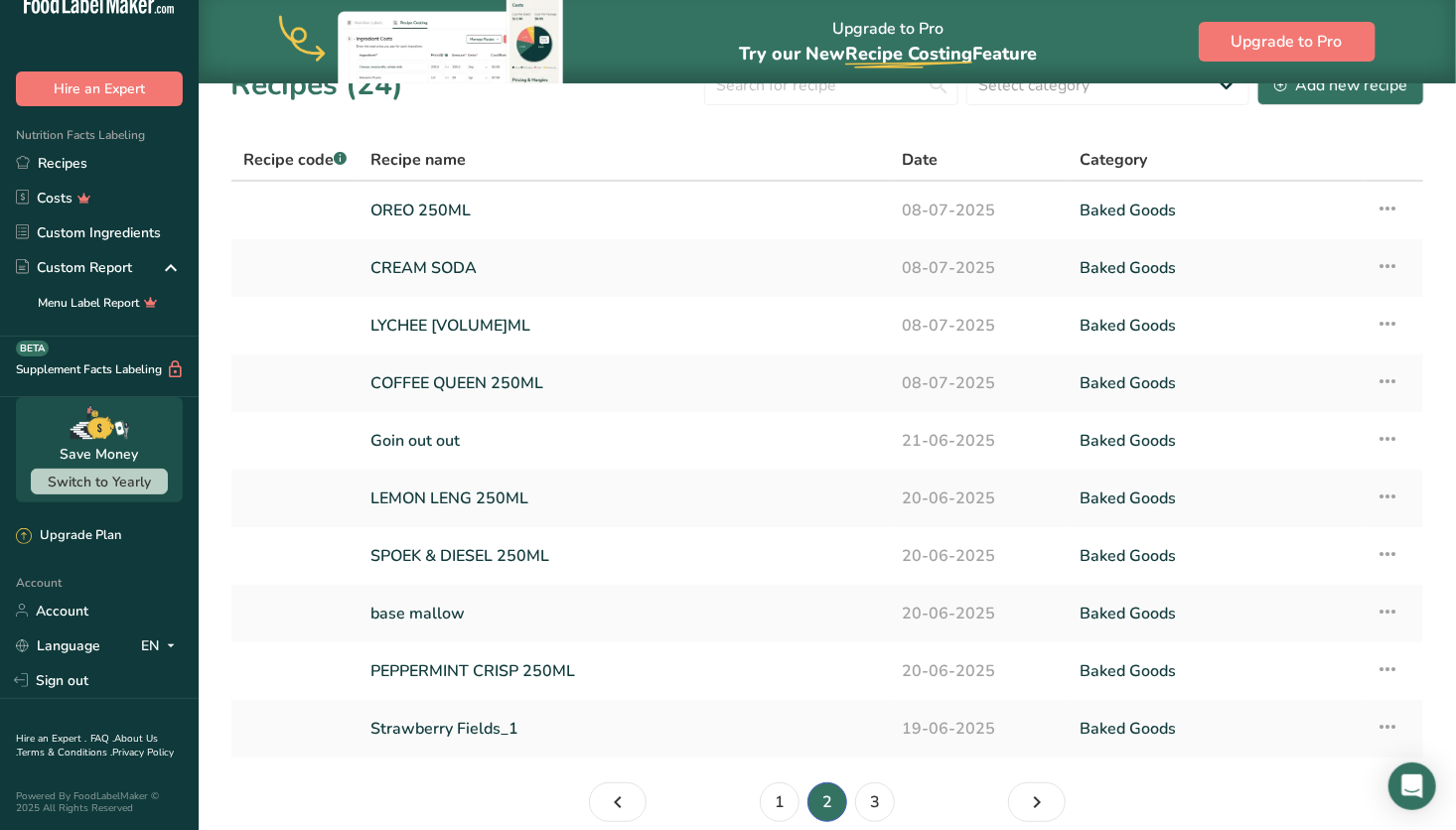 scroll, scrollTop: 24, scrollLeft: 0, axis: vertical 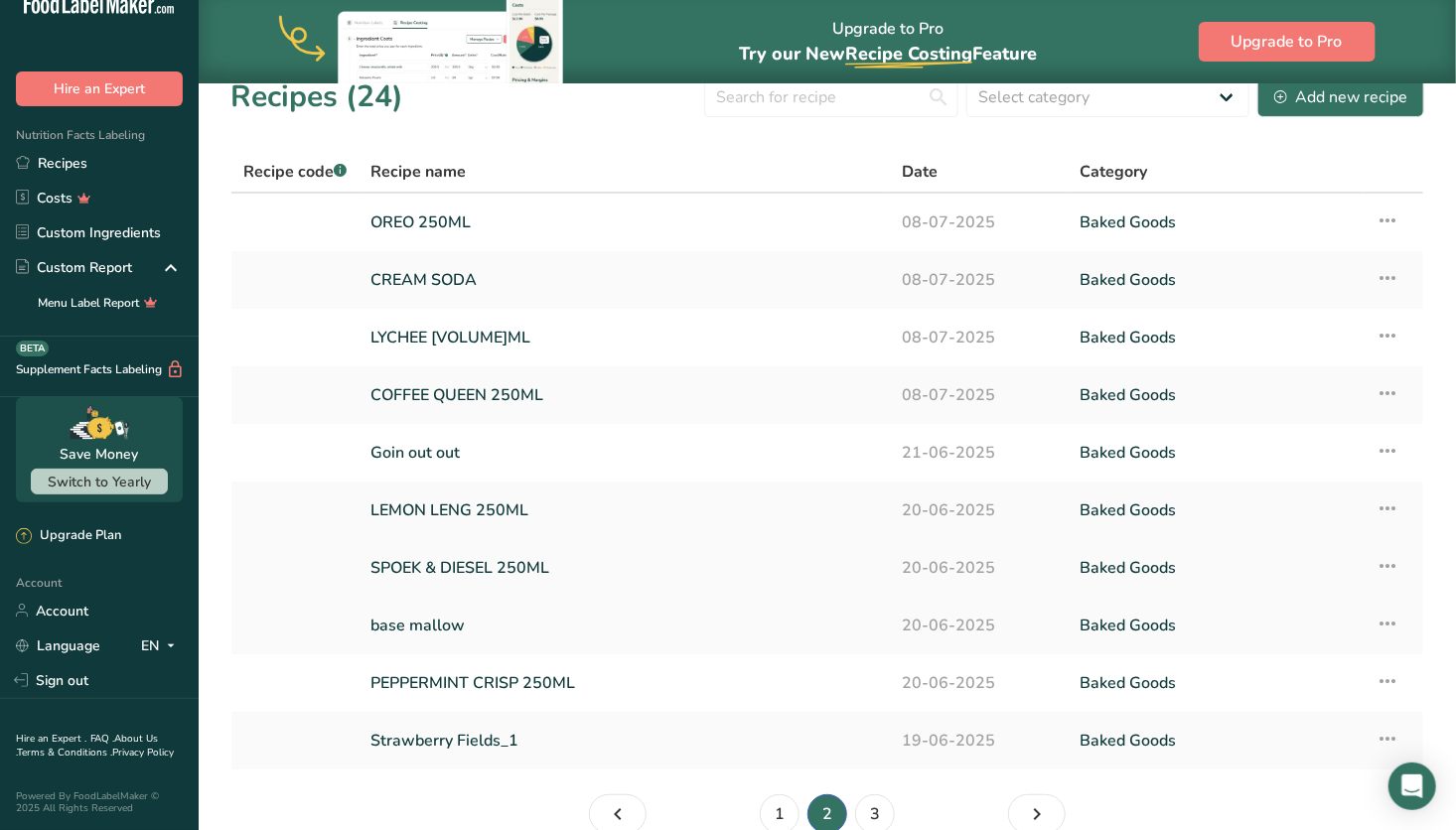click on "SPOEK & DIESEL 250ML" at bounding box center [624, 568] 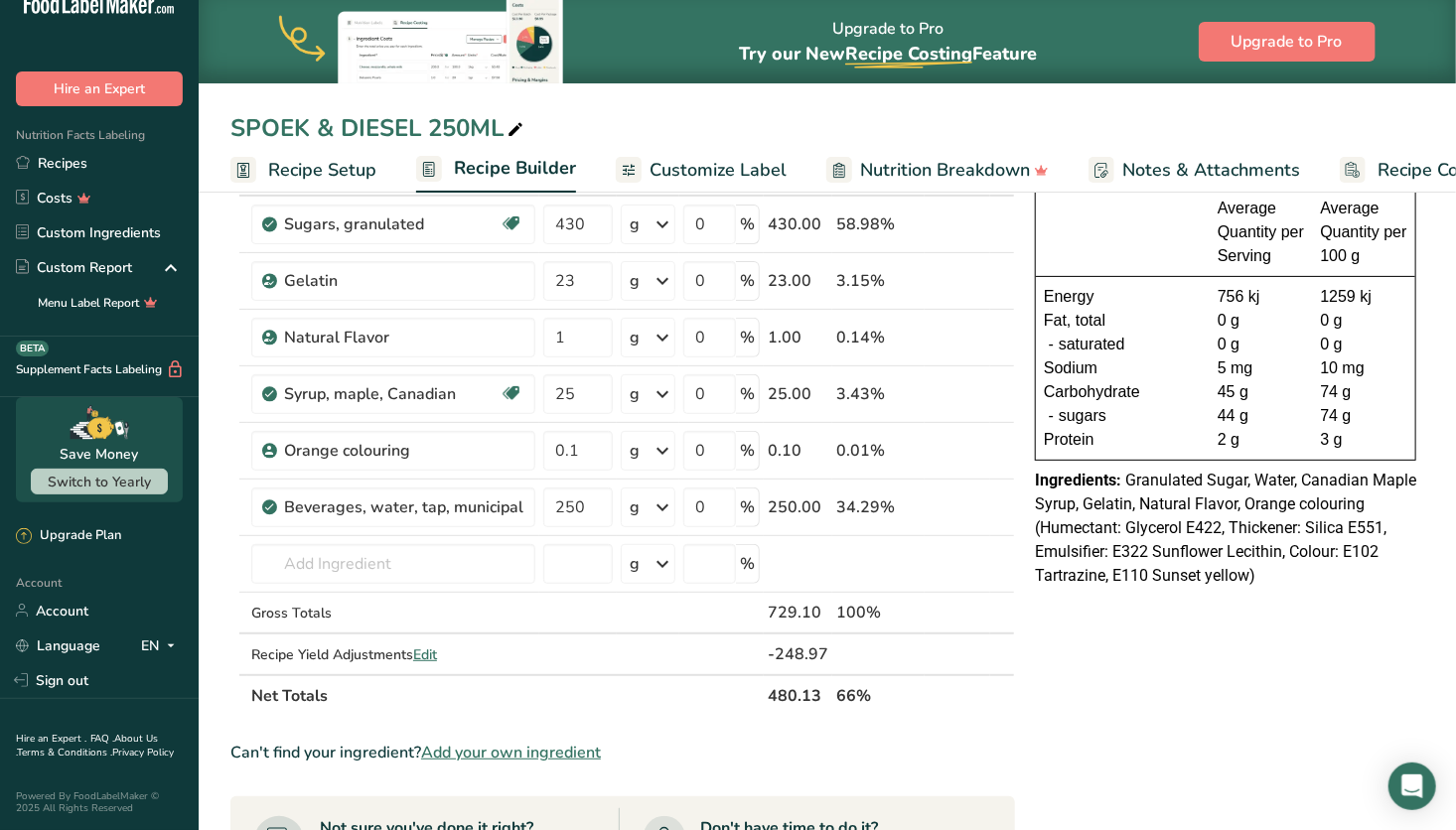 scroll, scrollTop: 0, scrollLeft: 0, axis: both 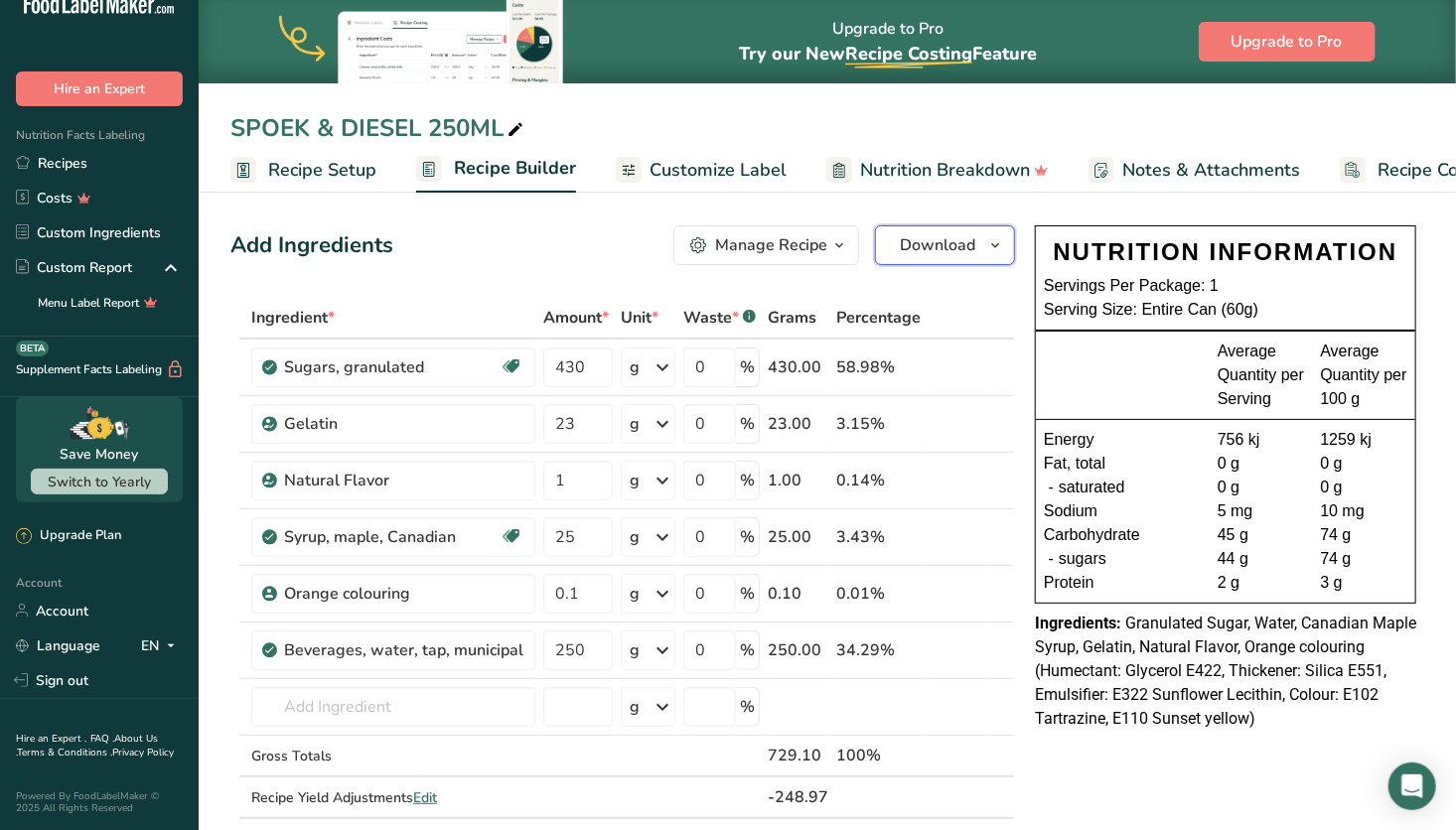 click on "Download" at bounding box center (945, 245) 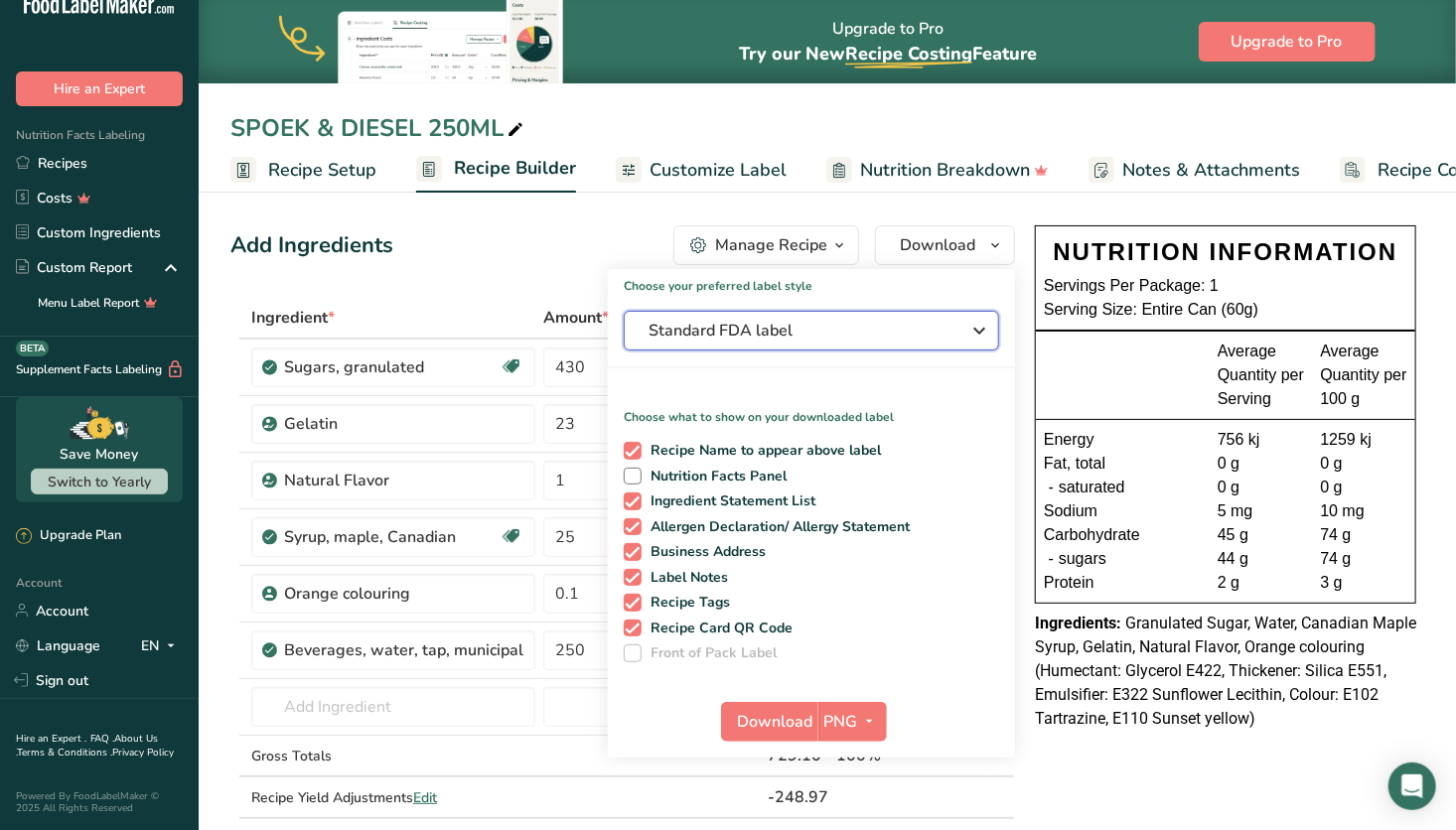 click on "Standard FDA label" at bounding box center (798, 331) 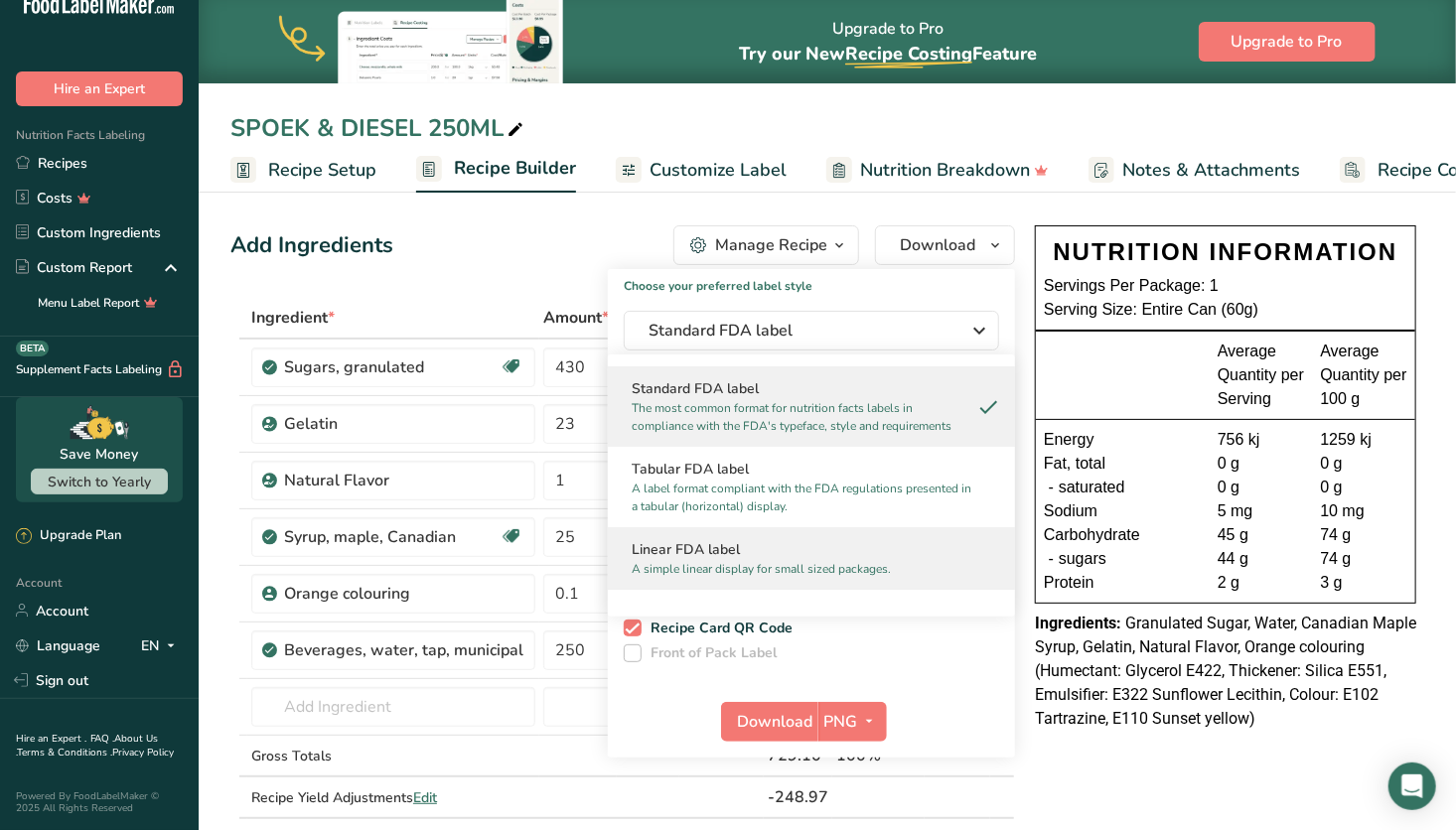 click on "Linear FDA label" at bounding box center [811, 549] 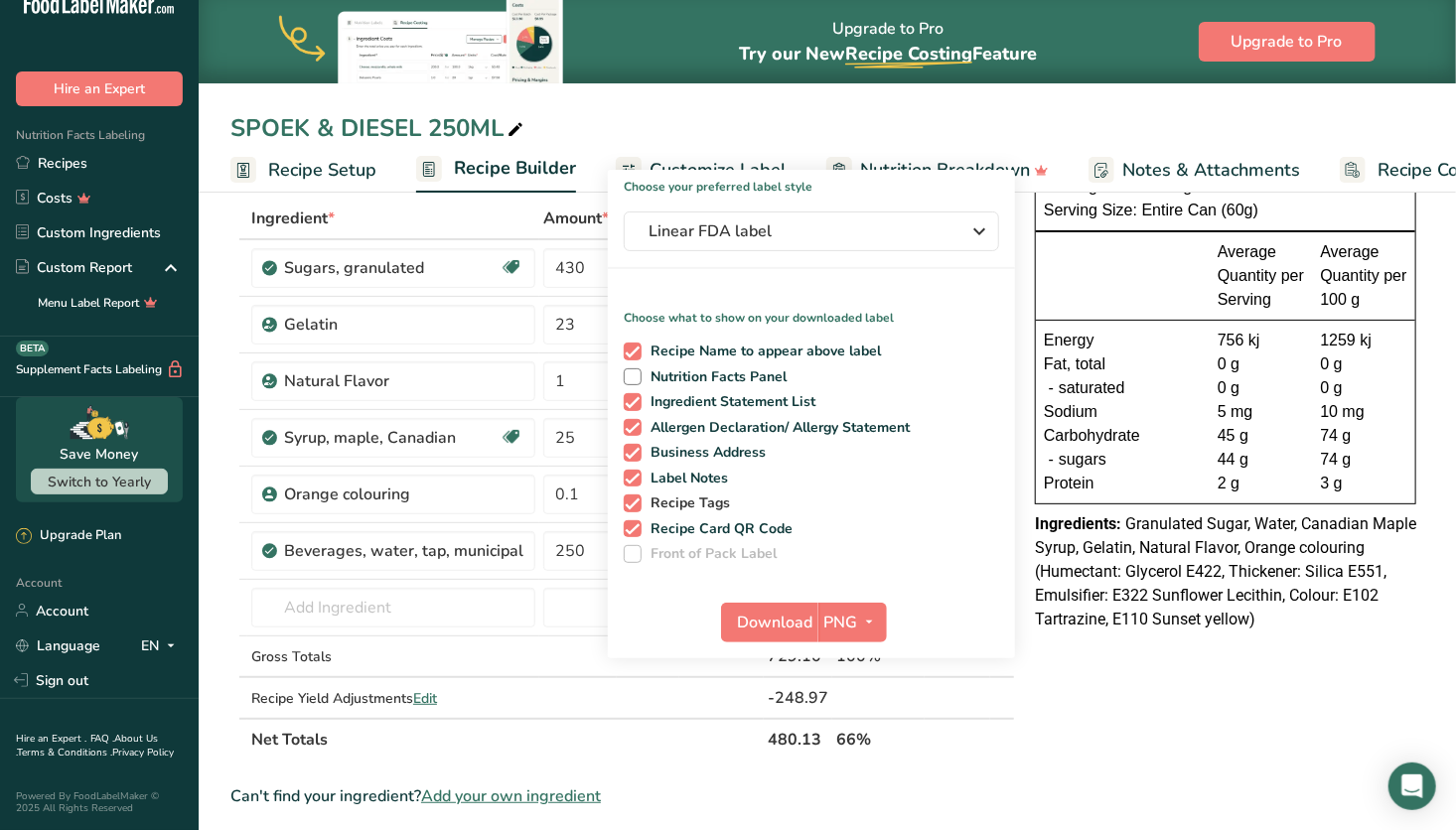 scroll, scrollTop: 105, scrollLeft: 0, axis: vertical 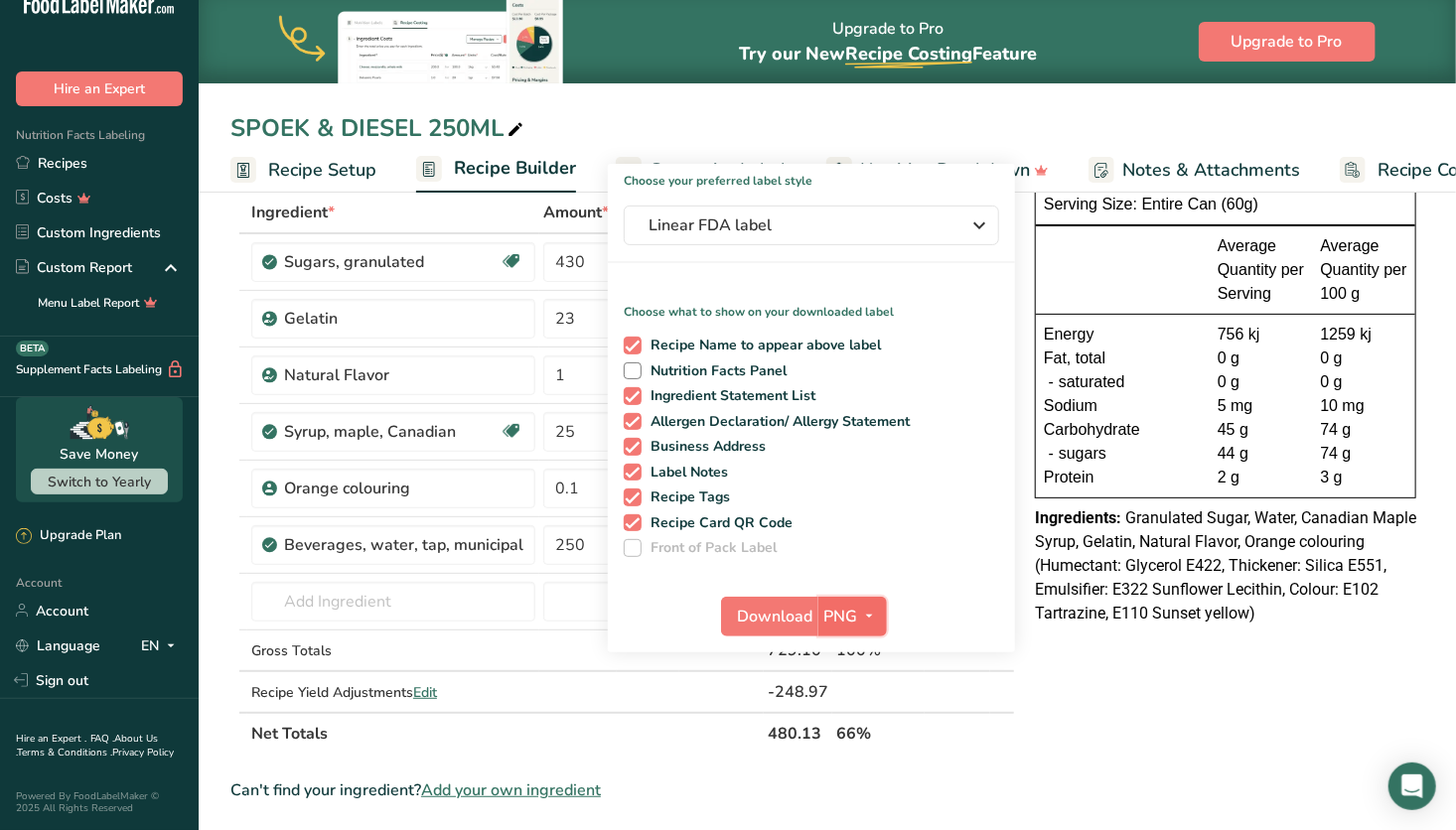click on "PNG" at bounding box center (852, 617) 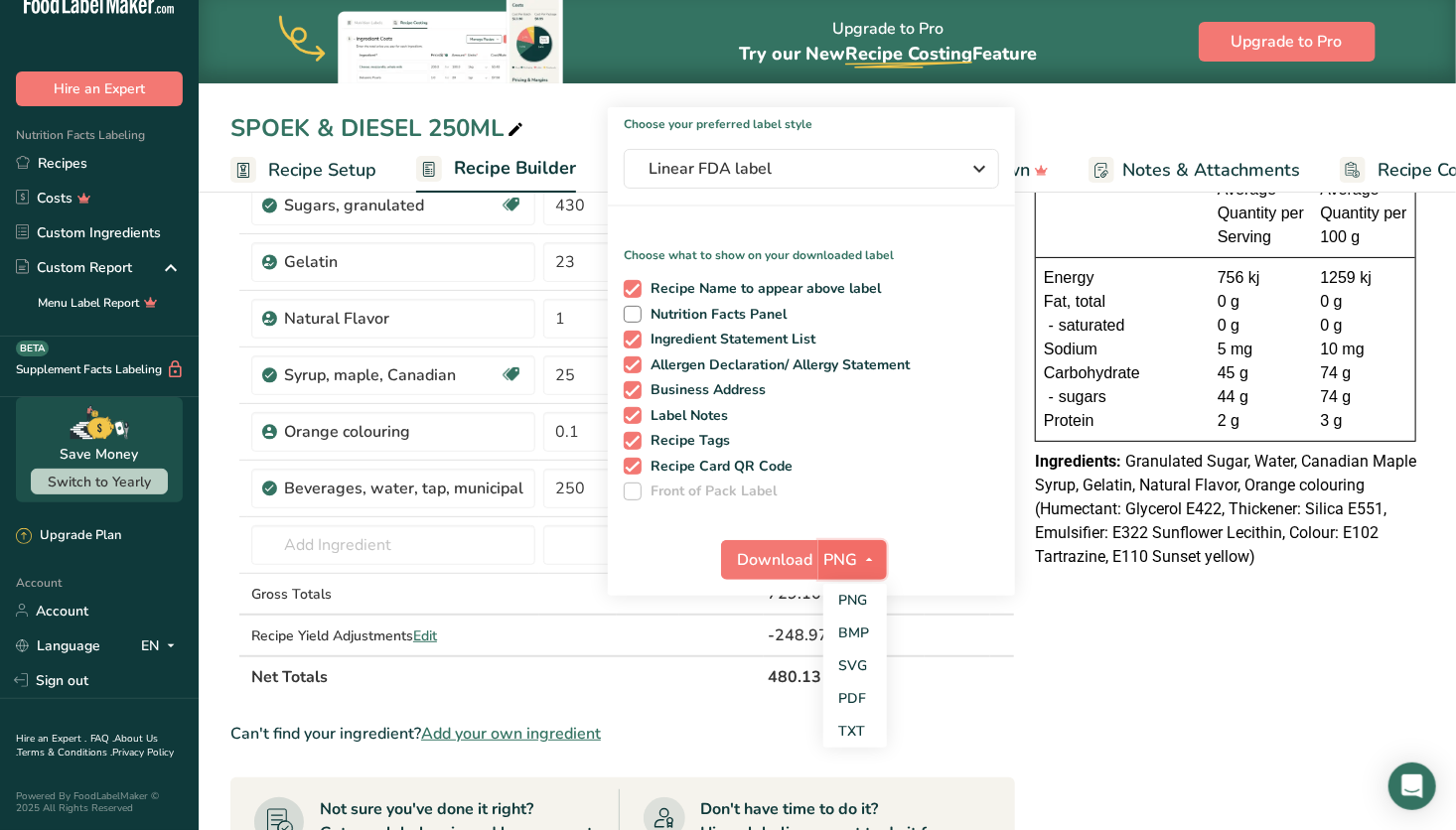 scroll, scrollTop: 171, scrollLeft: 0, axis: vertical 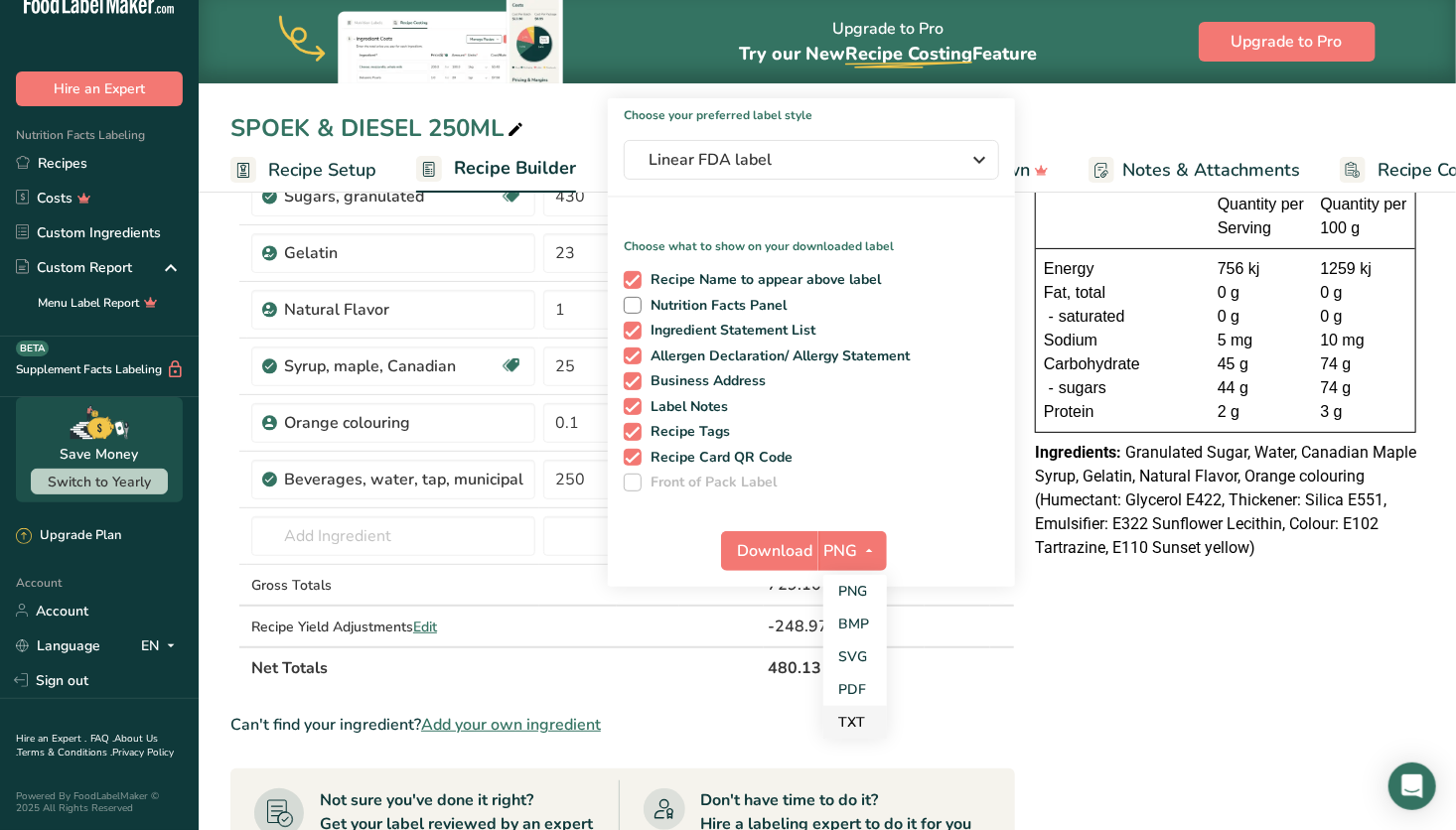 click on "TXT" at bounding box center (855, 722) 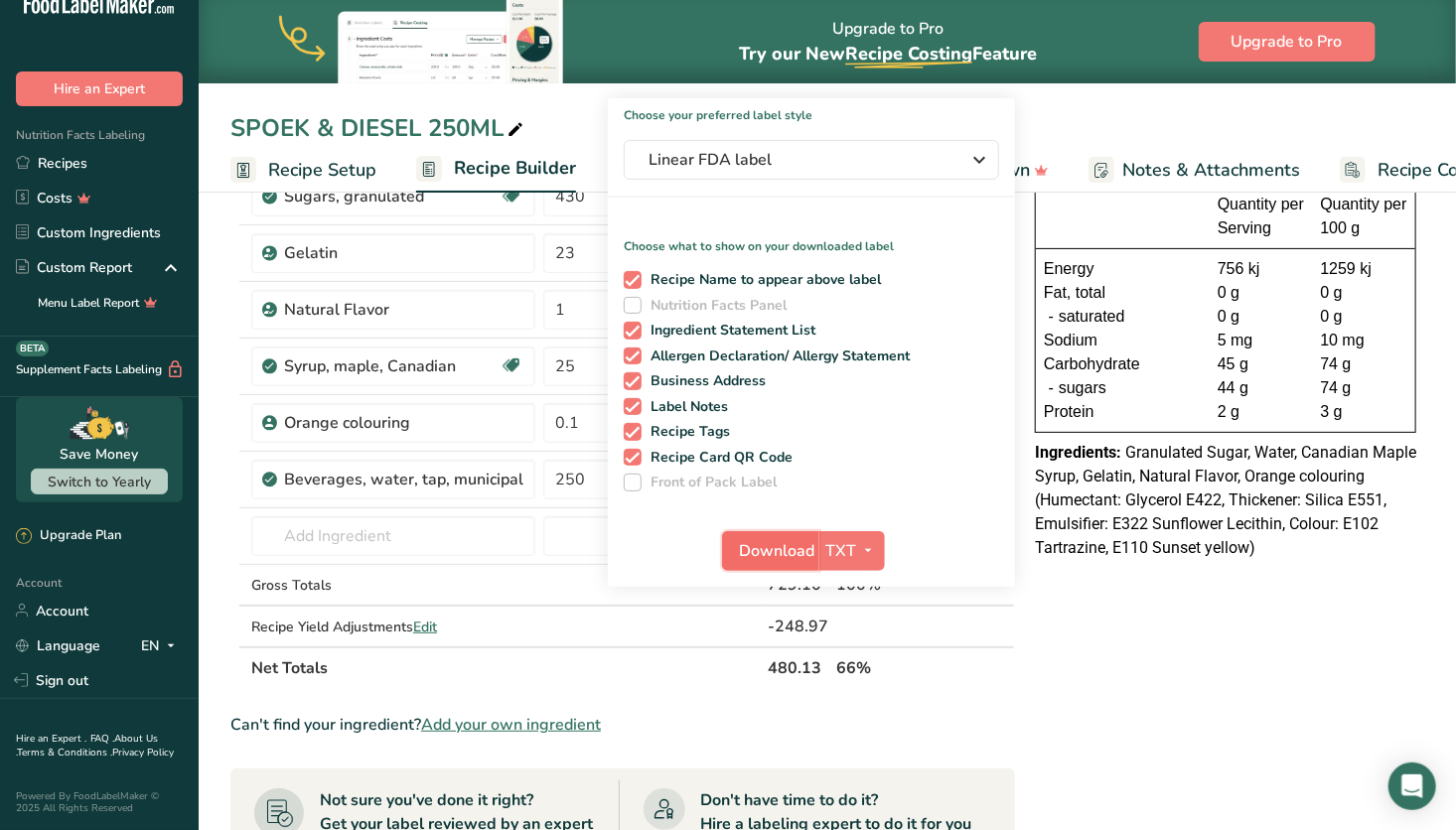click on "Download" at bounding box center [777, 551] 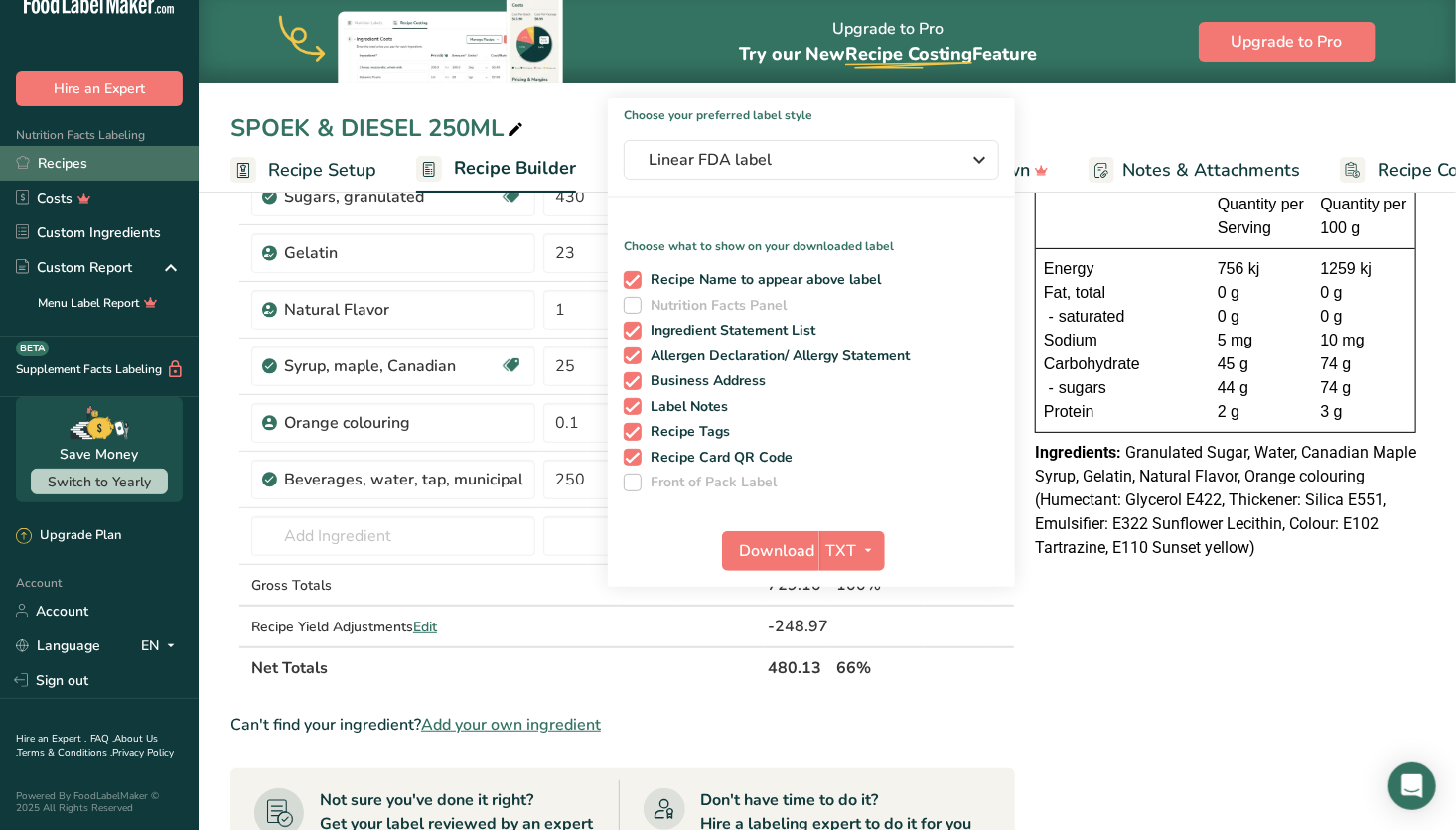 click on "Recipes" at bounding box center [99, 163] 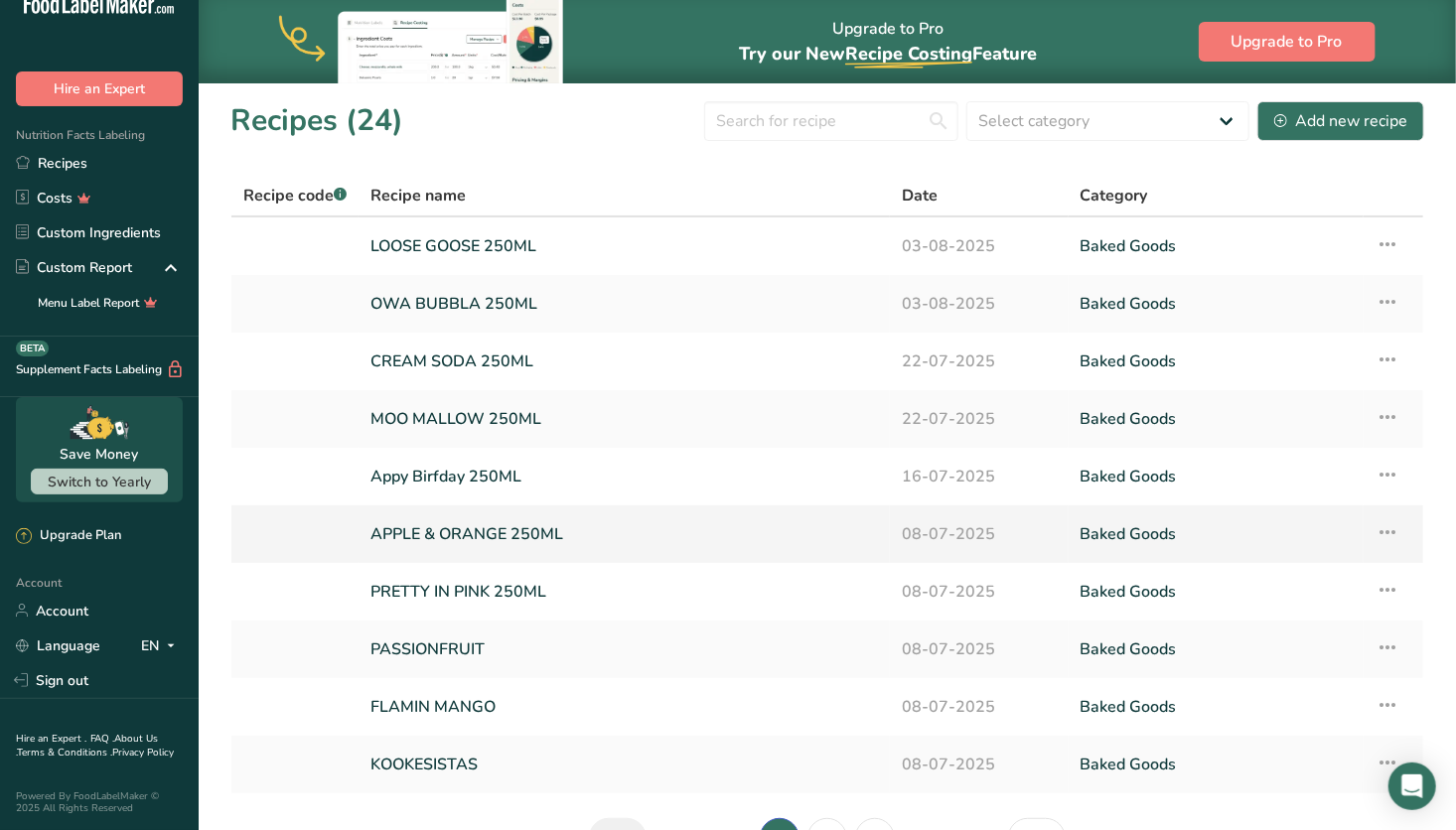 scroll, scrollTop: 122, scrollLeft: 0, axis: vertical 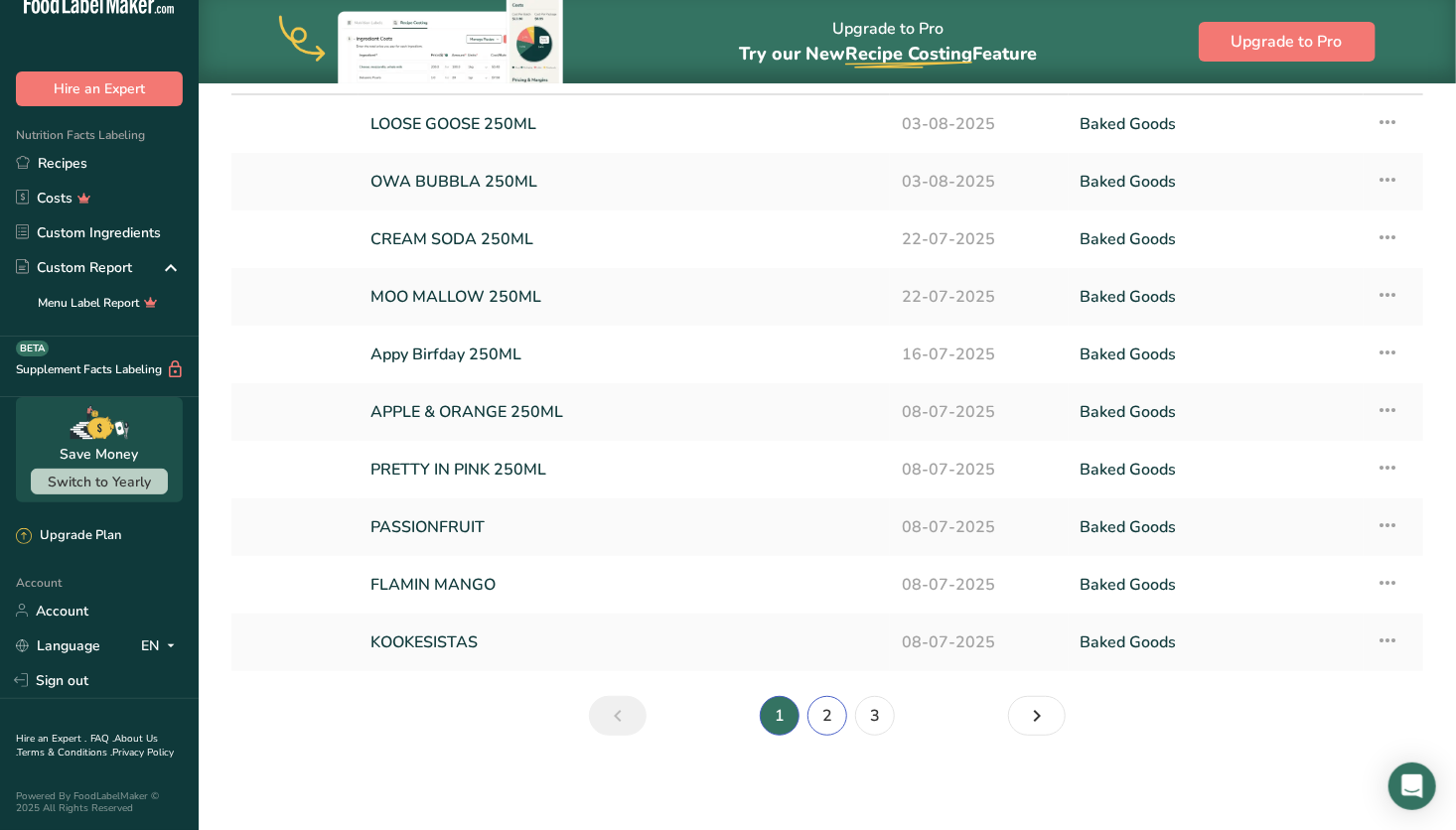 click on "2" at bounding box center (827, 716) 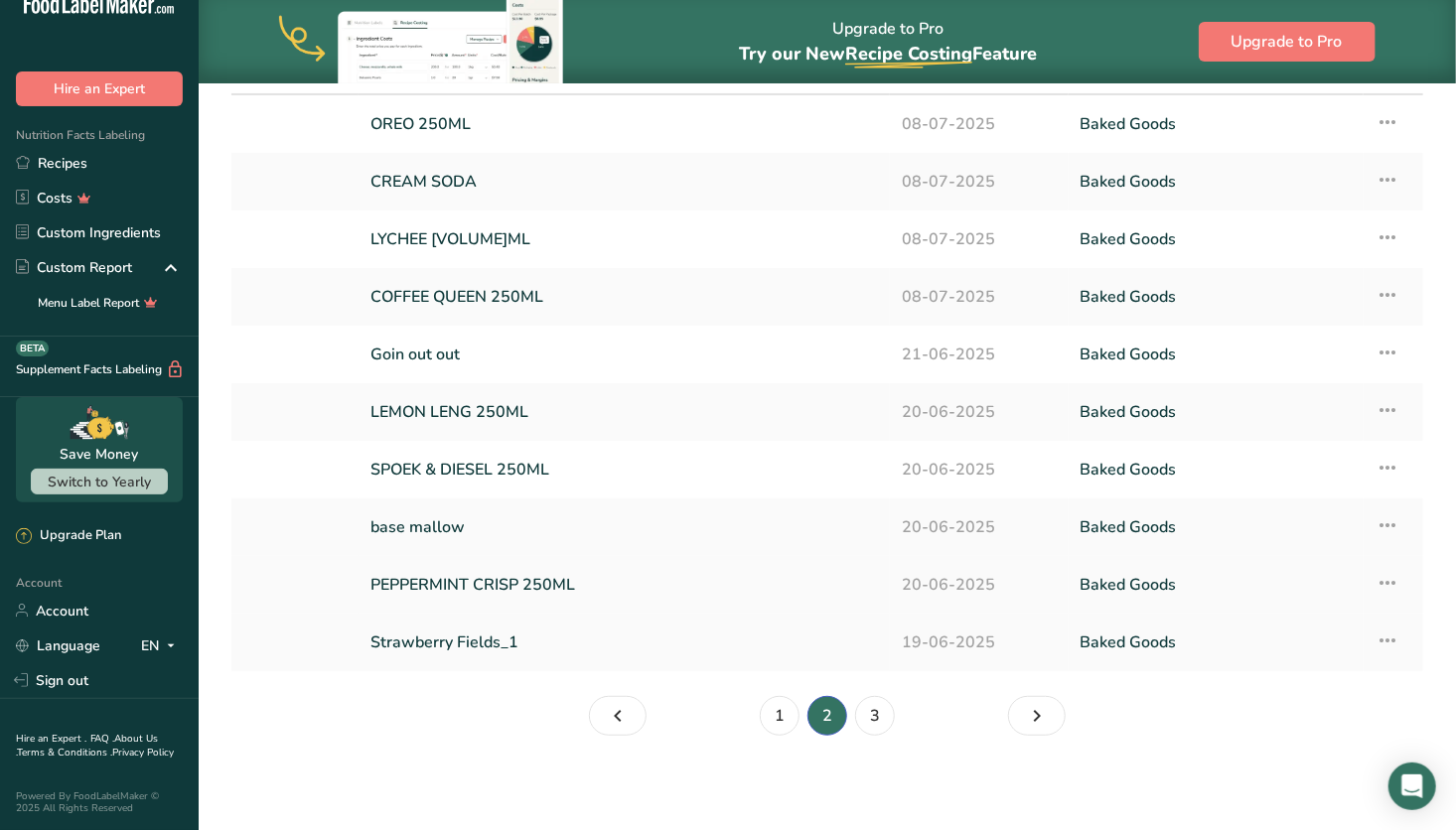 click on "PEPPERMINT CRISP 250ML" at bounding box center (624, 585) 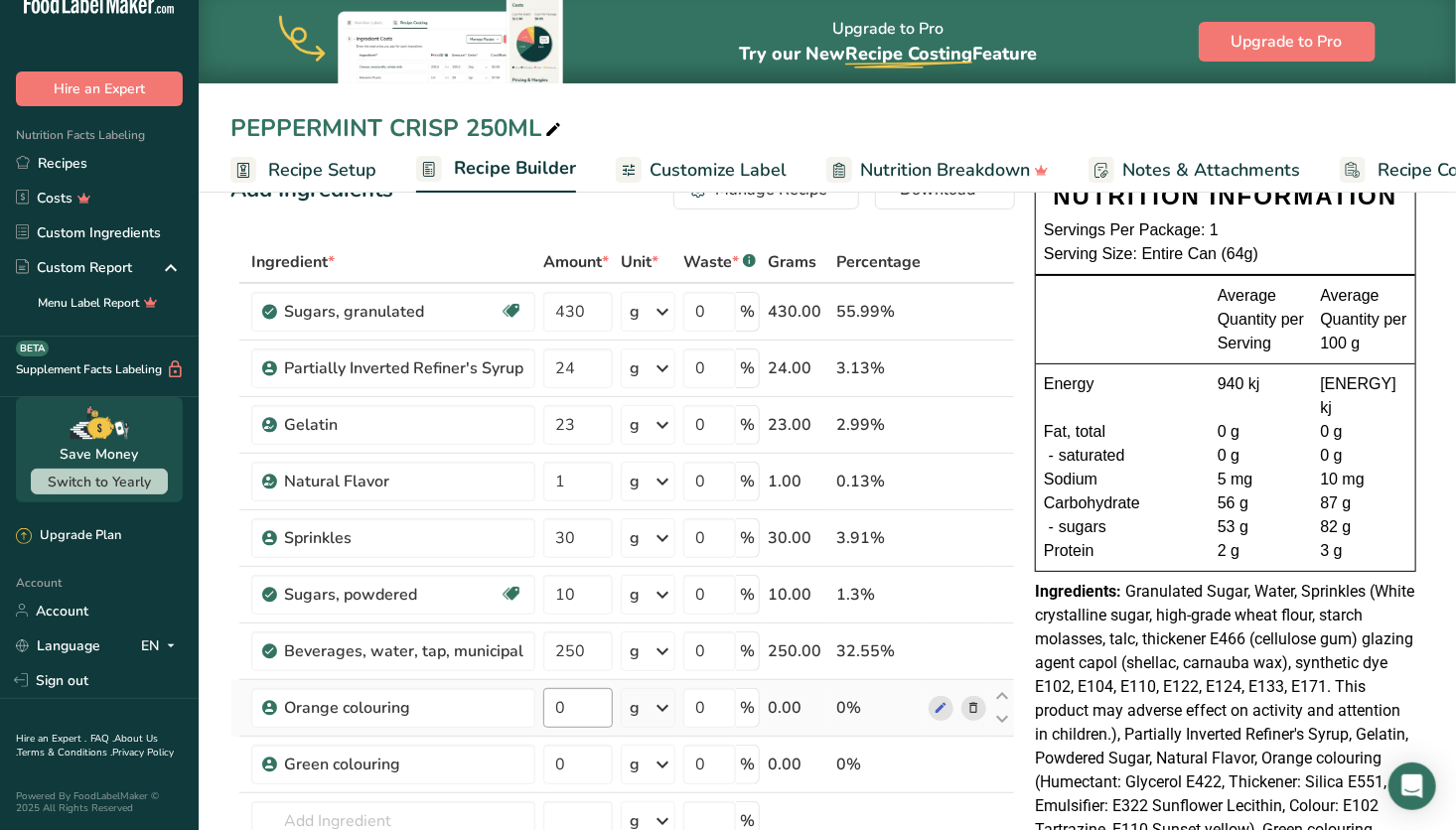 scroll, scrollTop: 0, scrollLeft: 0, axis: both 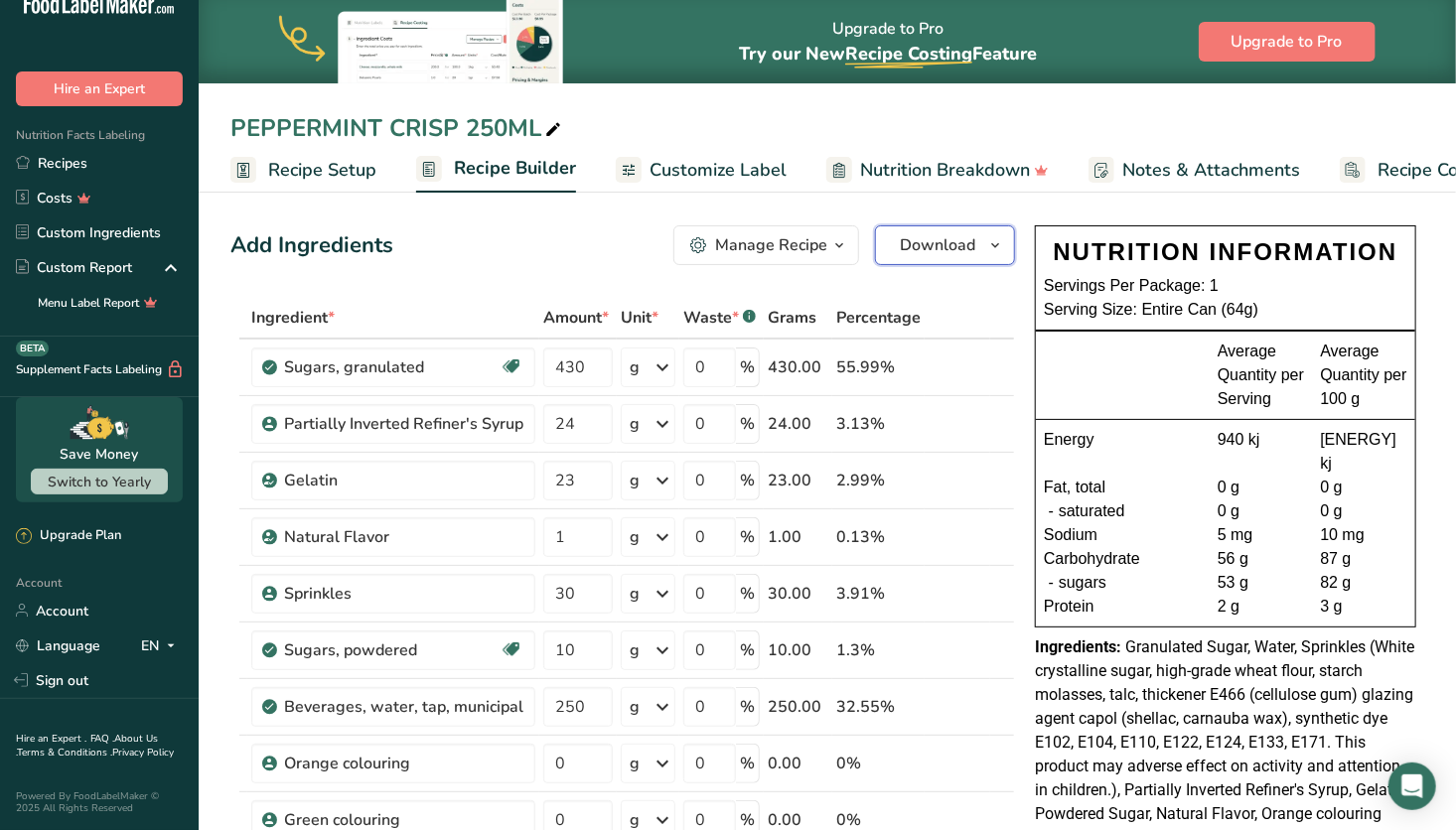 click on "Download" at bounding box center (938, 245) 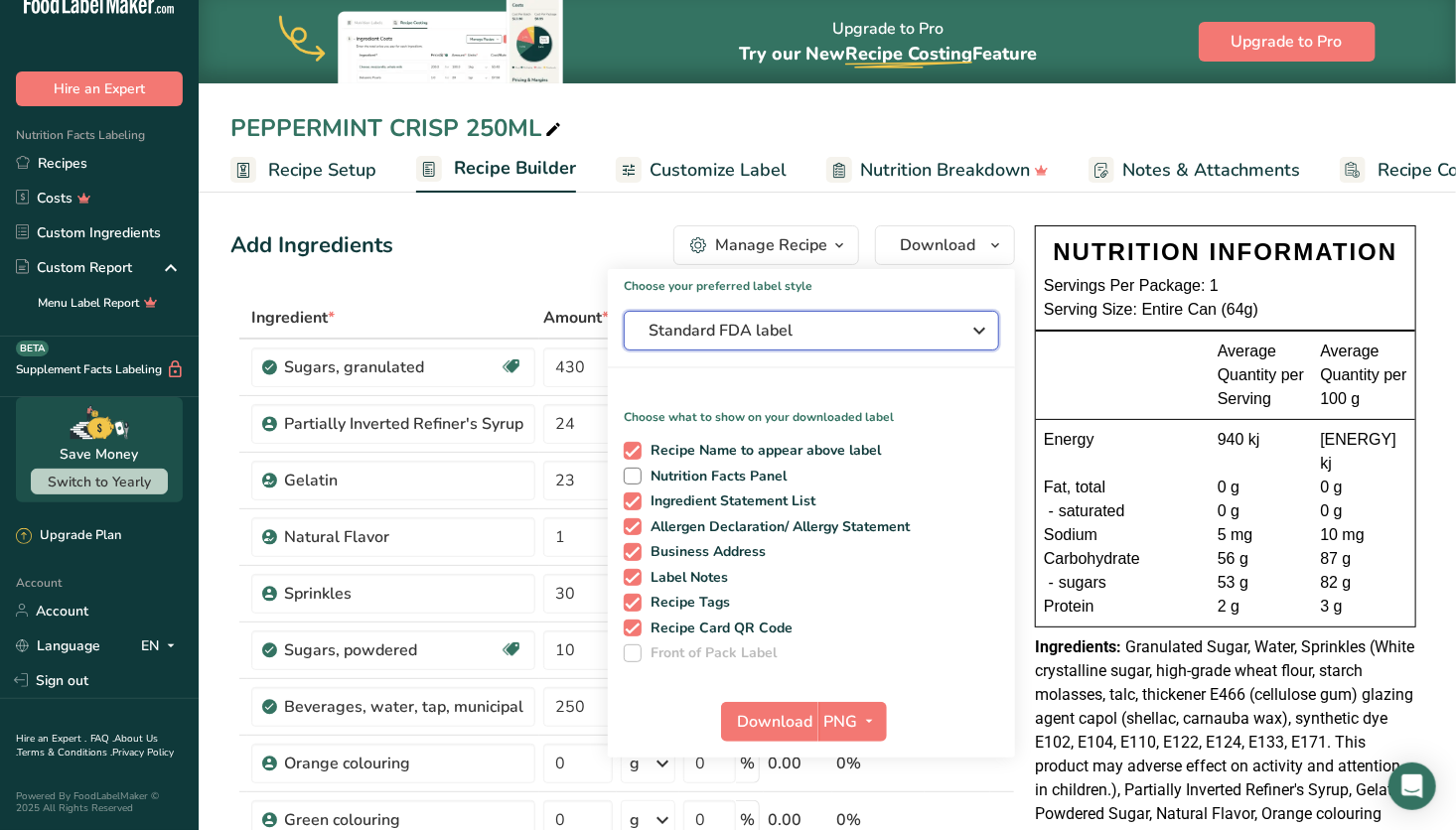 click on "Standard FDA label" at bounding box center (798, 331) 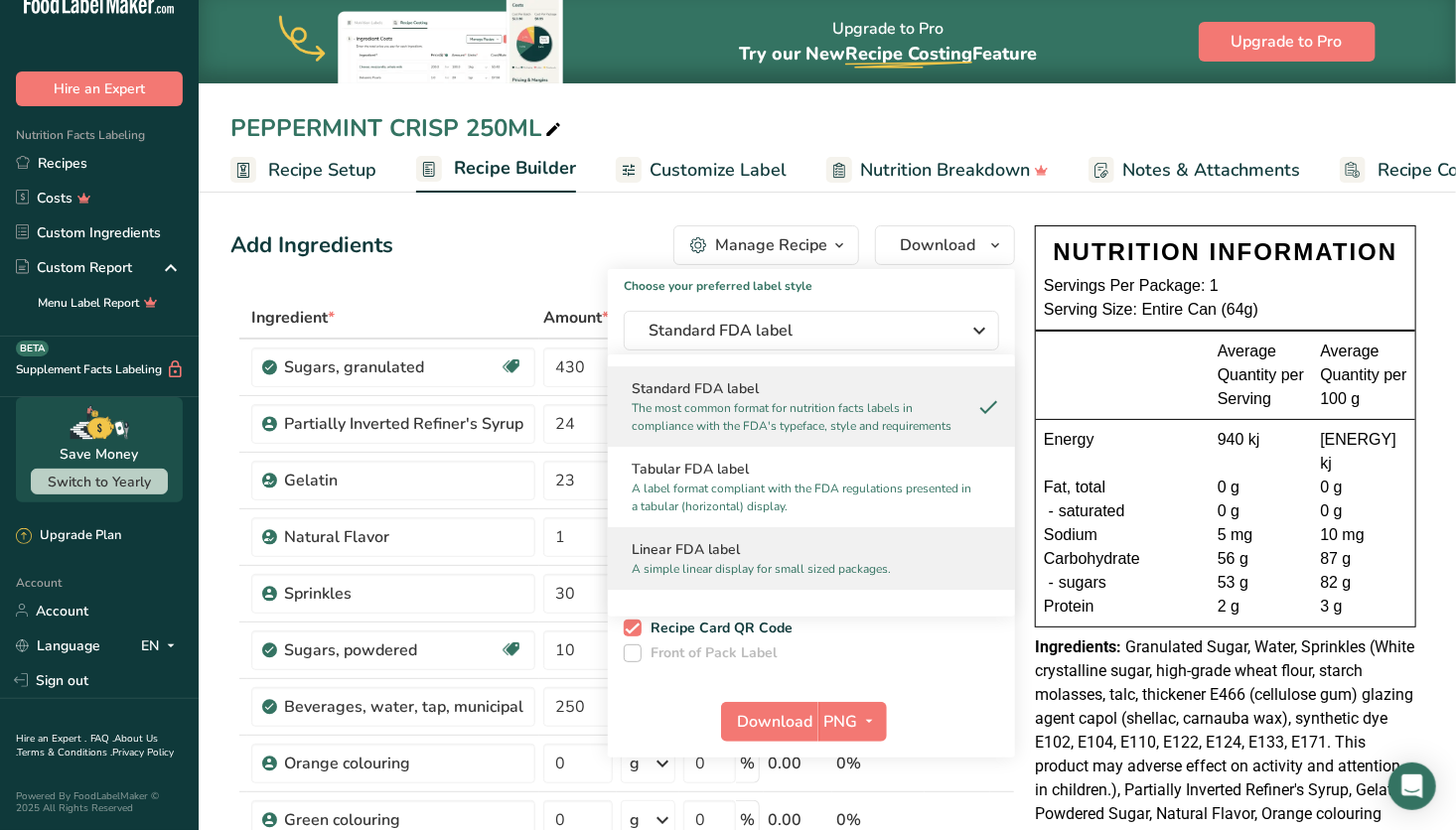 click on "Linear FDA label" at bounding box center (811, 549) 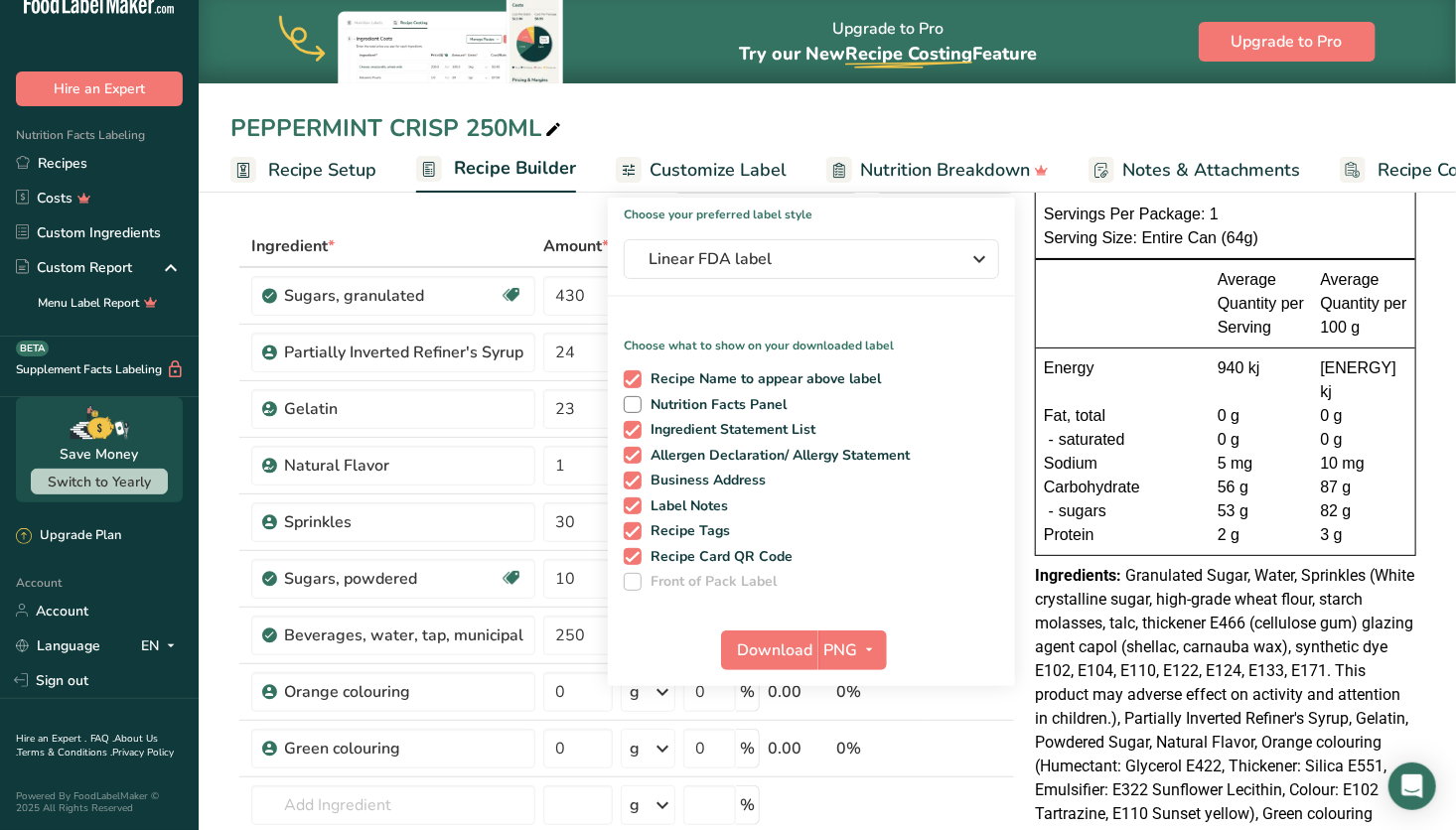 scroll, scrollTop: 73, scrollLeft: 0, axis: vertical 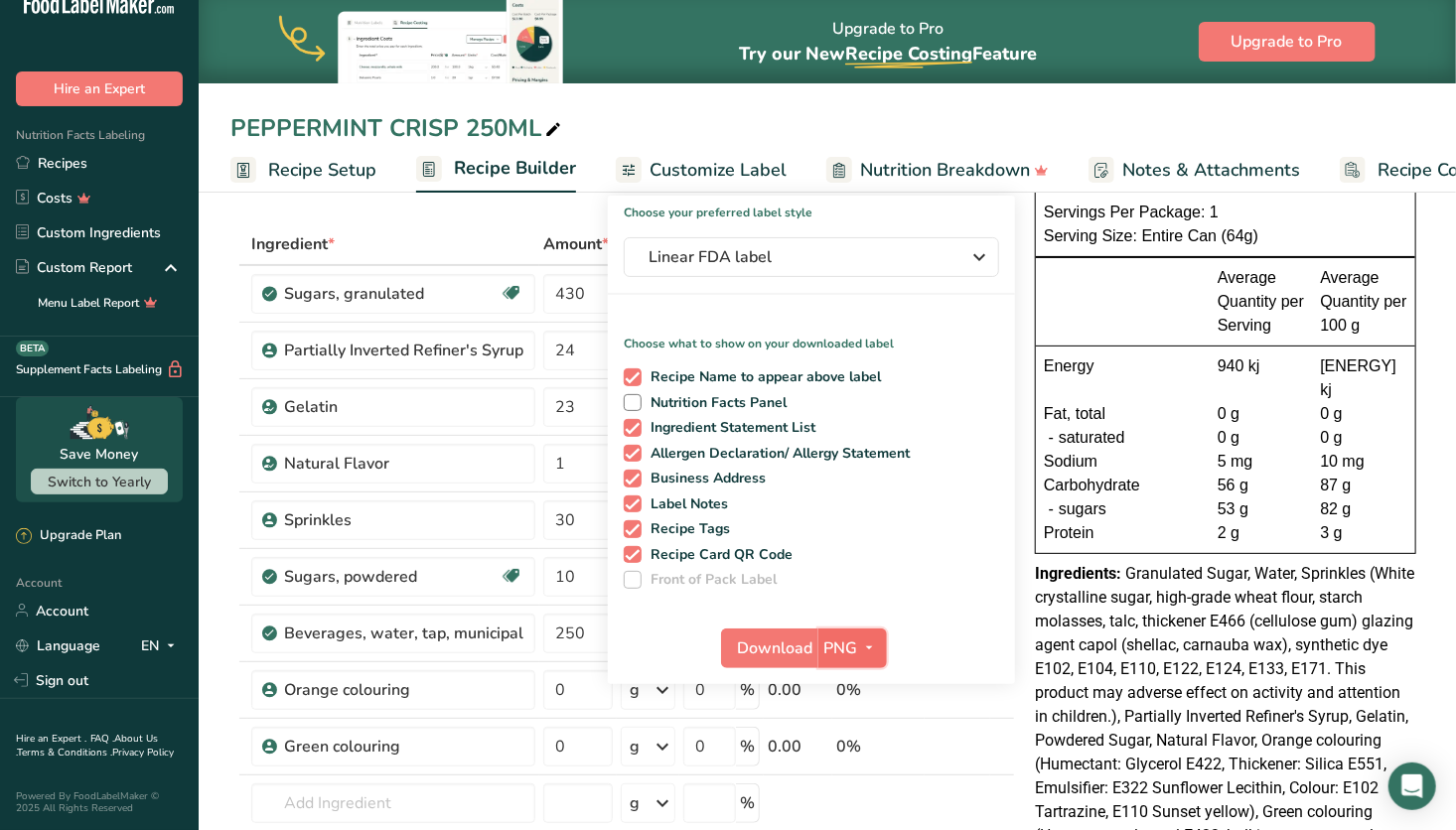 click at bounding box center (870, 647) 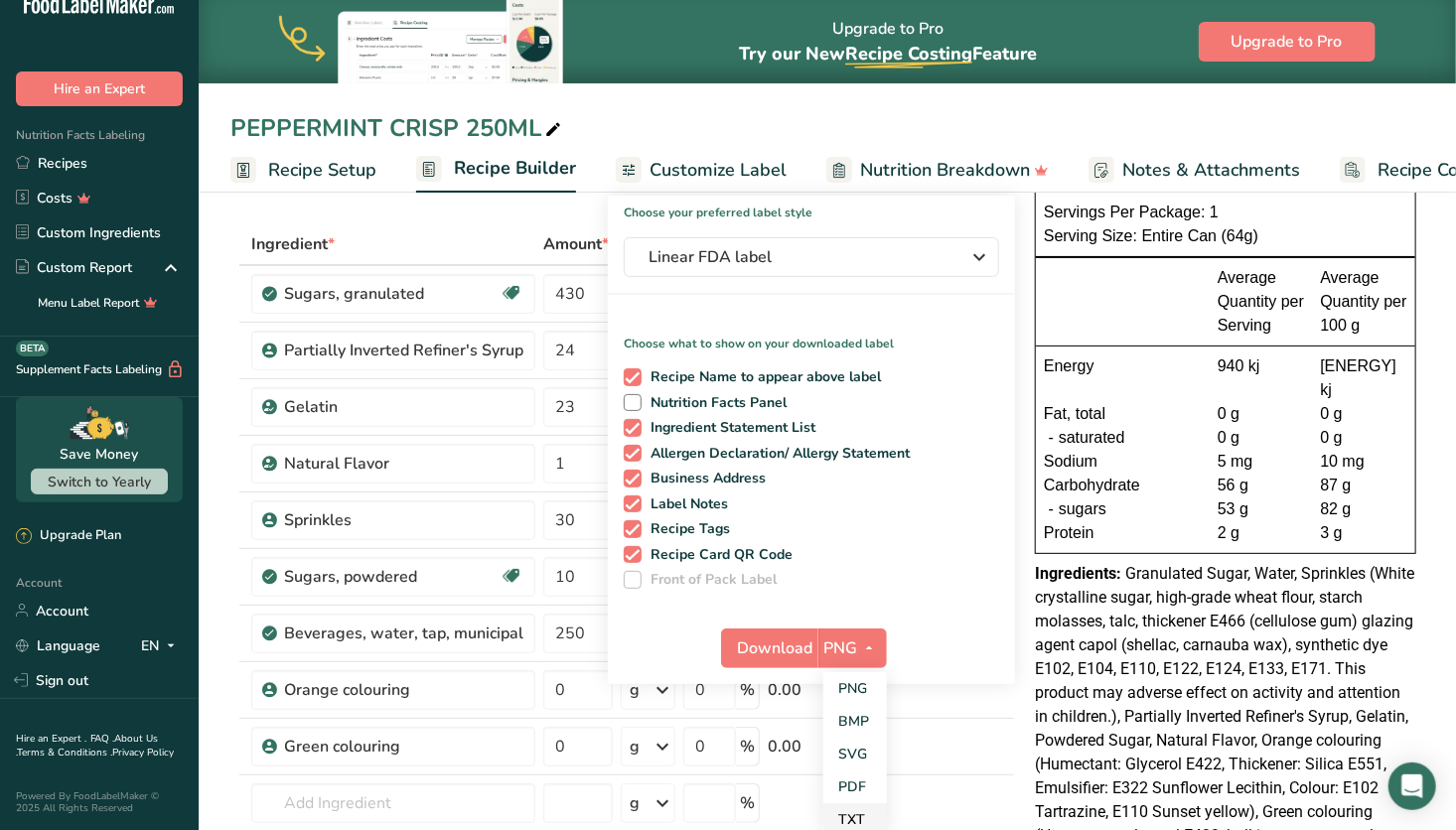 click on "TXT" at bounding box center (855, 819) 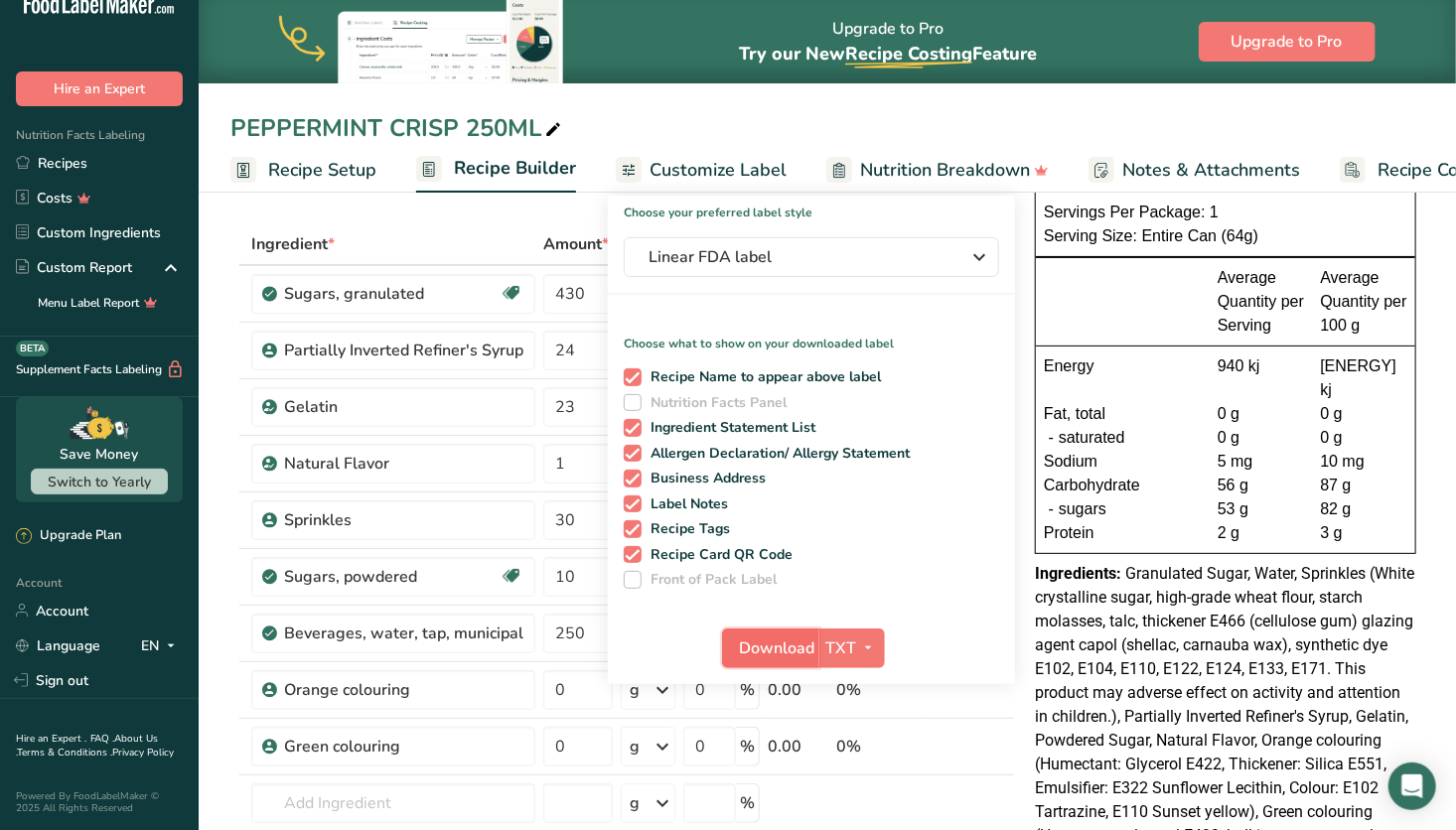 click on "Download" at bounding box center [777, 648] 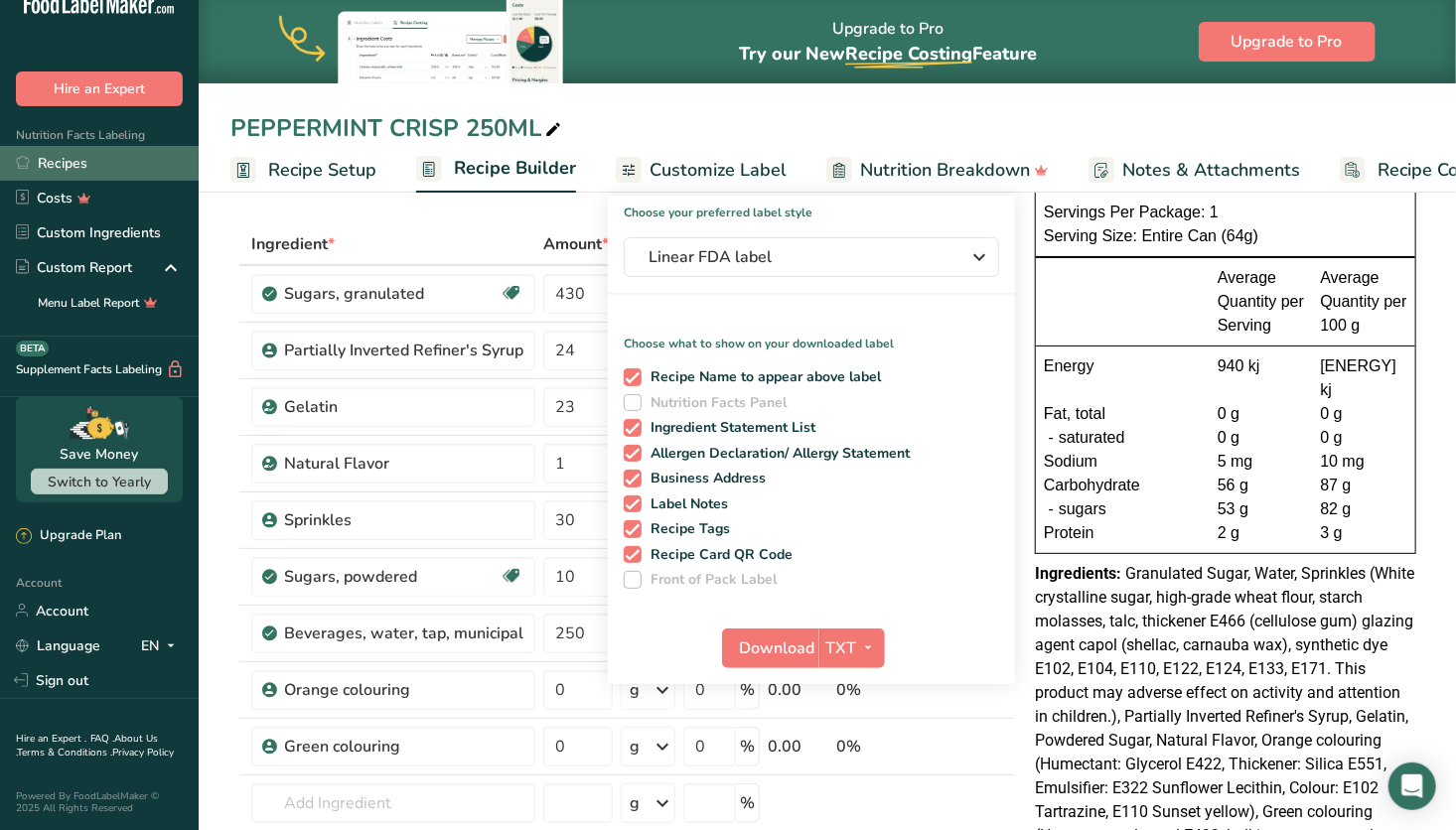click on "Recipes" at bounding box center [99, 163] 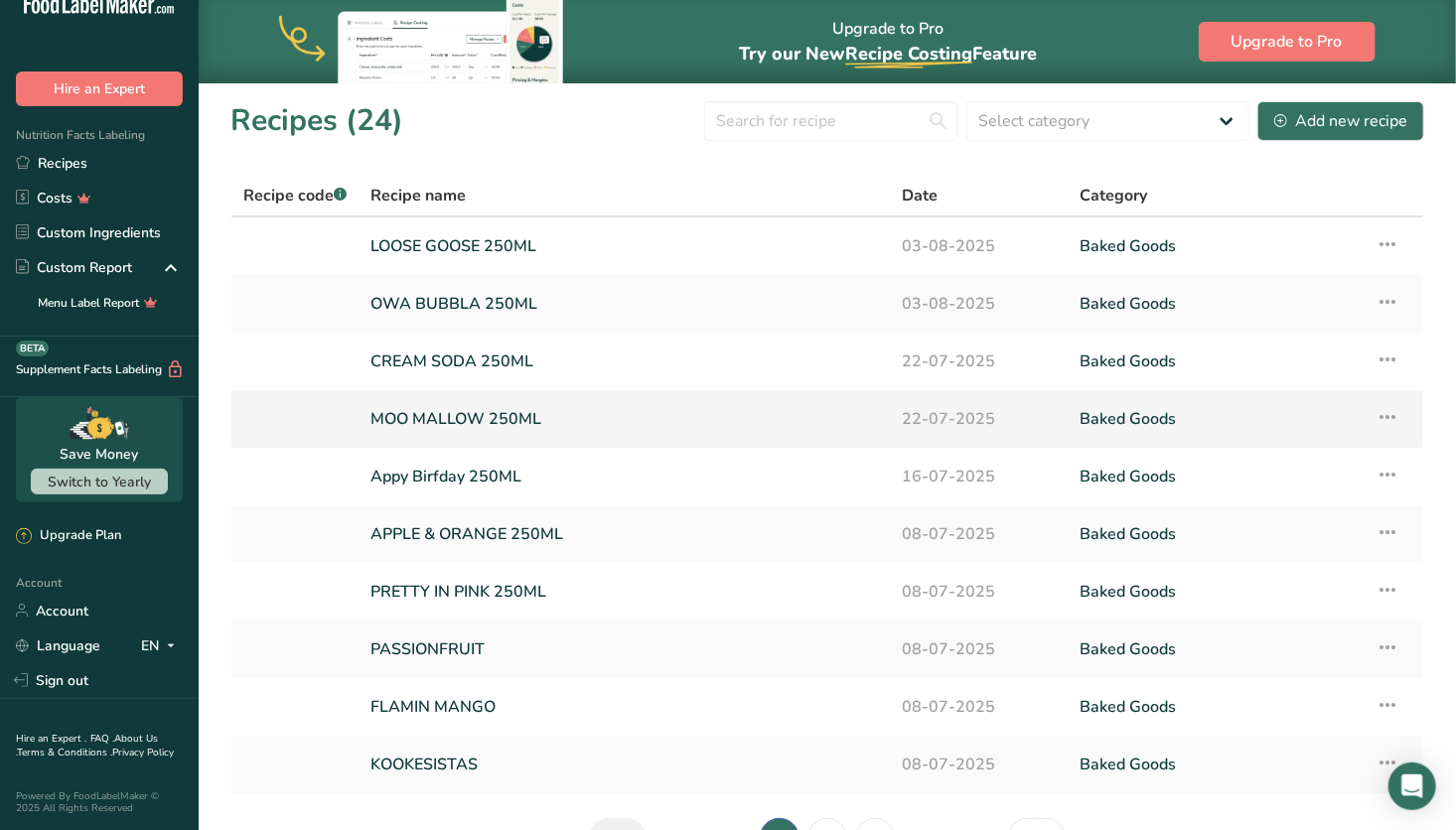 scroll, scrollTop: 122, scrollLeft: 0, axis: vertical 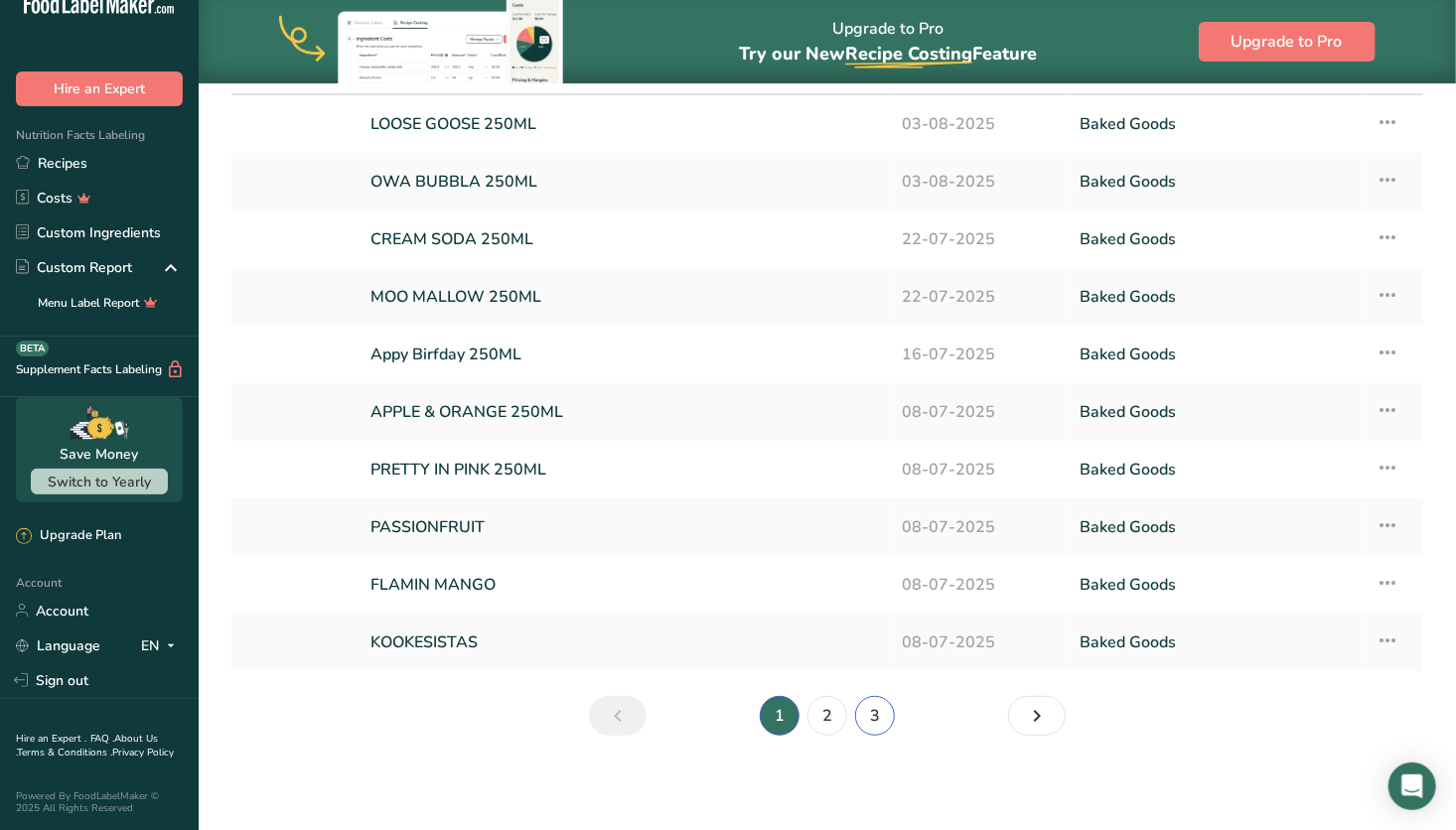 click on "3" at bounding box center (875, 716) 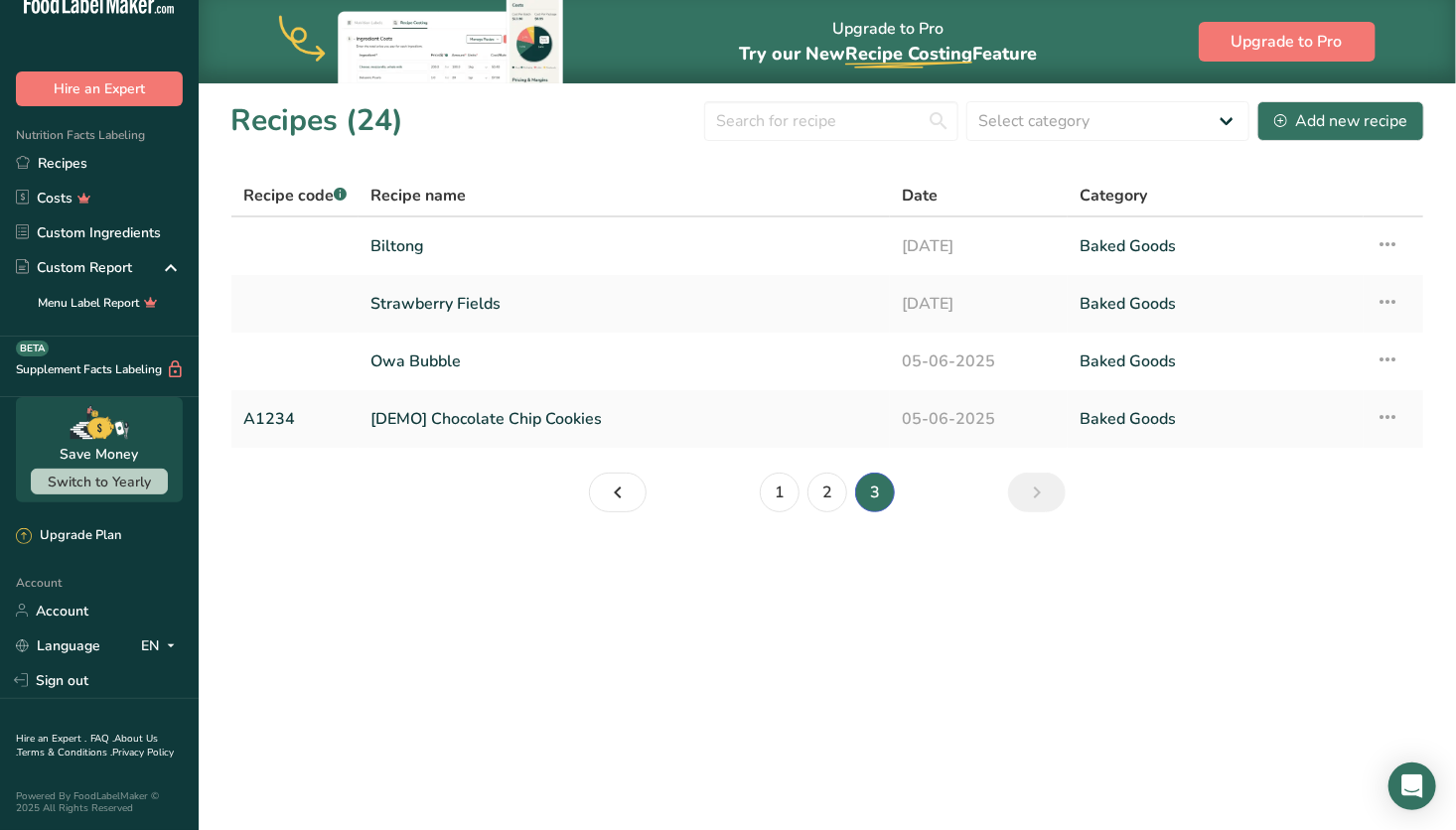 scroll, scrollTop: 0, scrollLeft: 0, axis: both 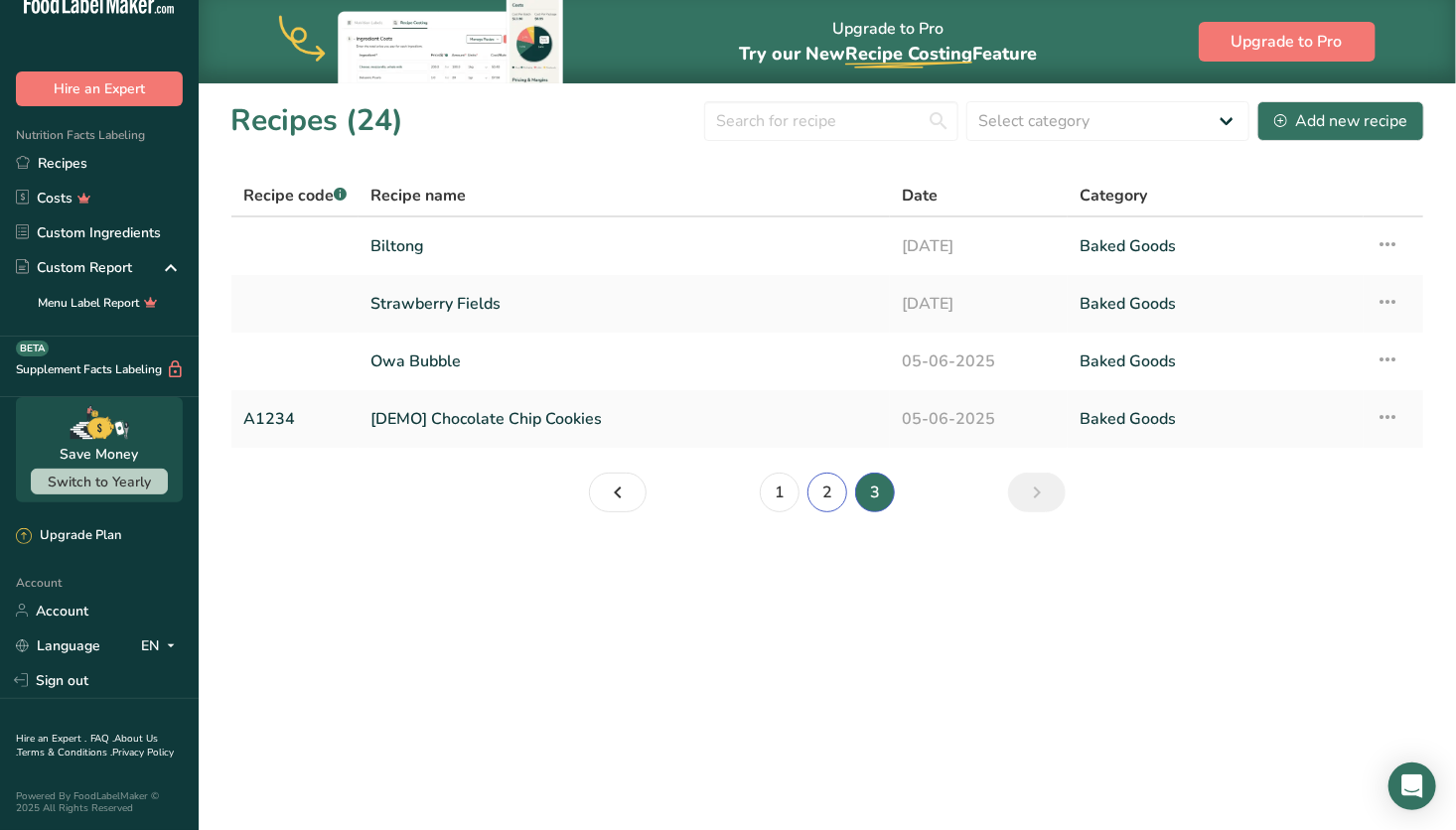 click on "2" at bounding box center (827, 492) 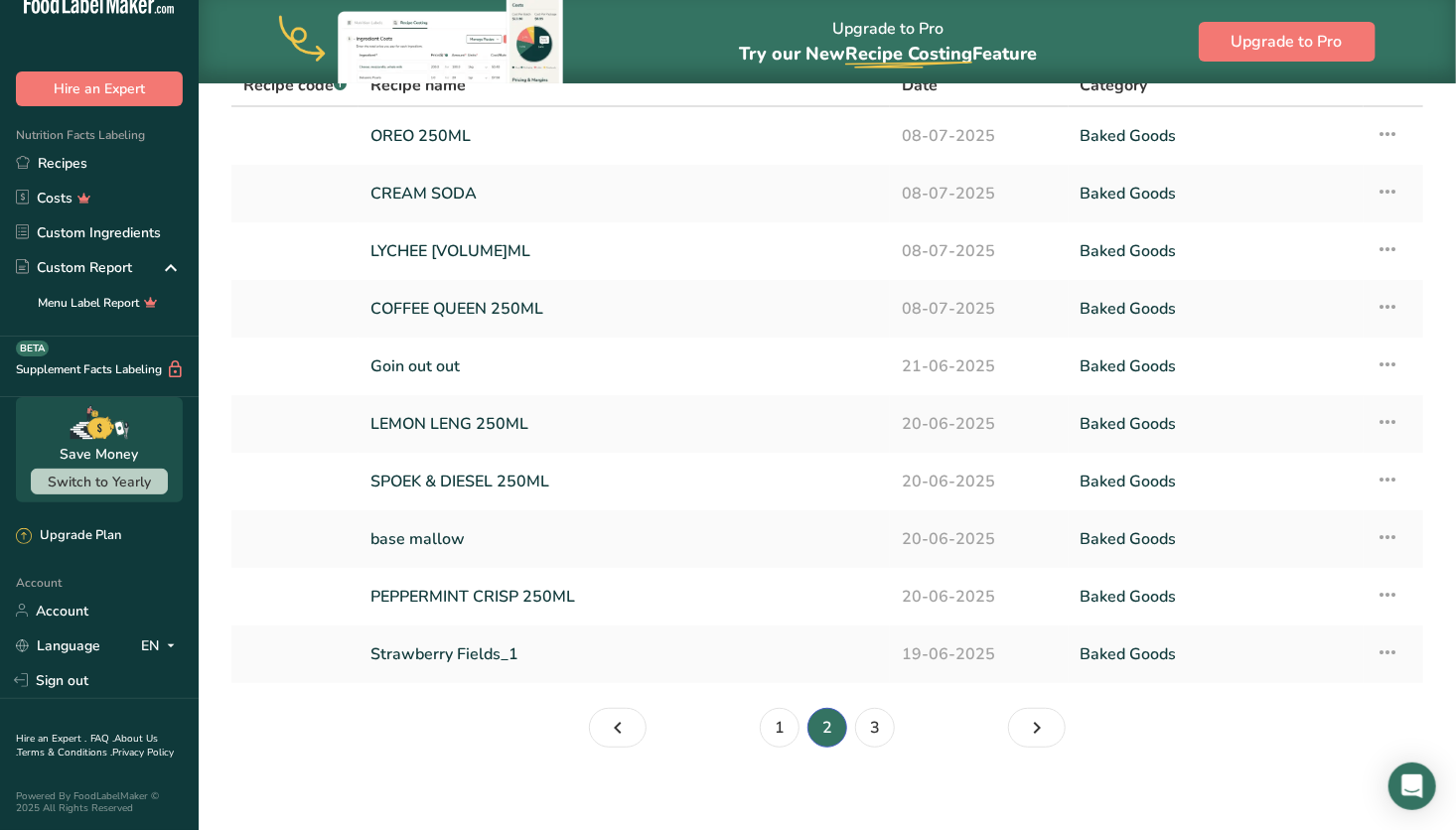 scroll, scrollTop: 111, scrollLeft: 0, axis: vertical 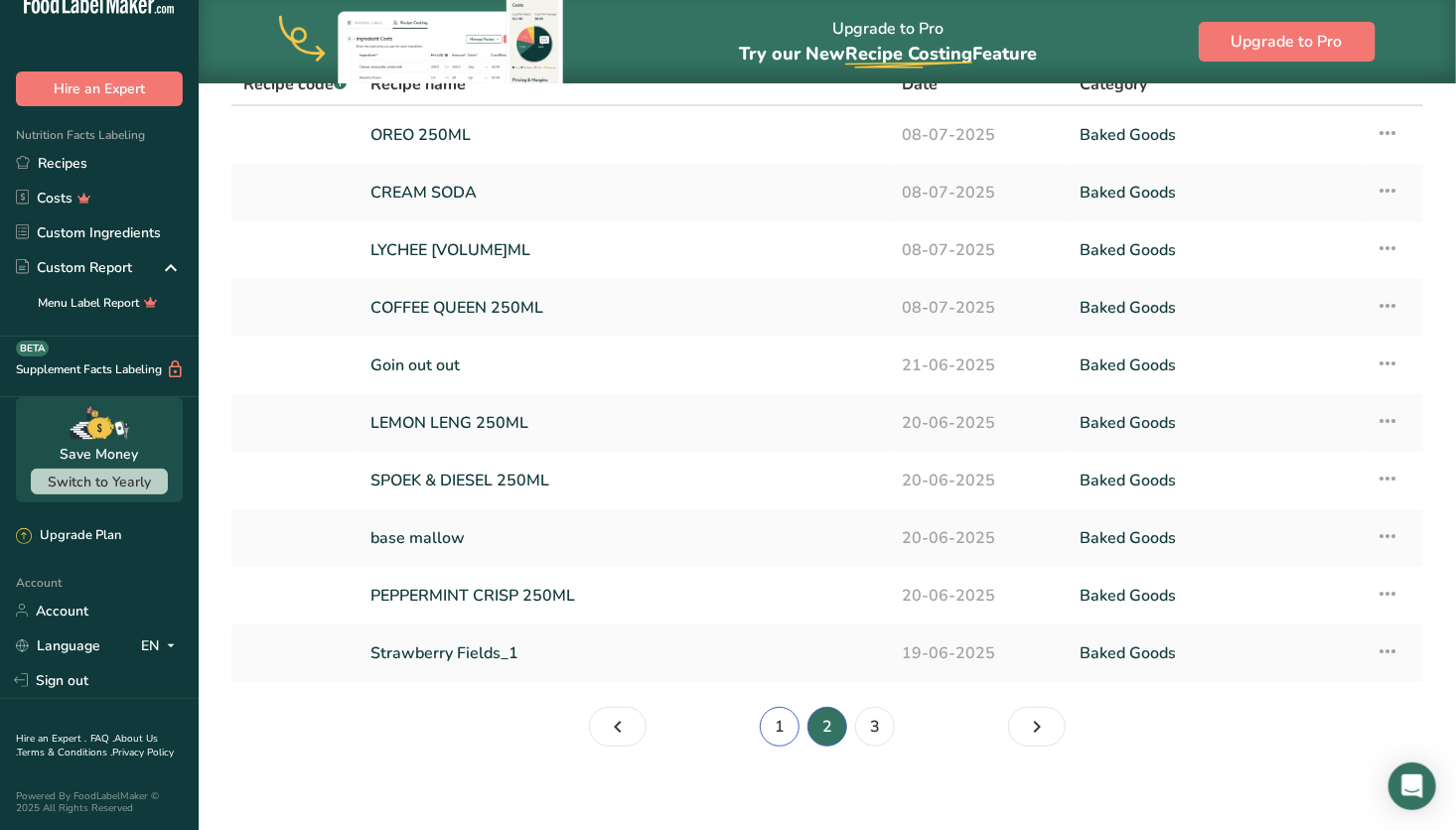 click on "1" at bounding box center [780, 727] 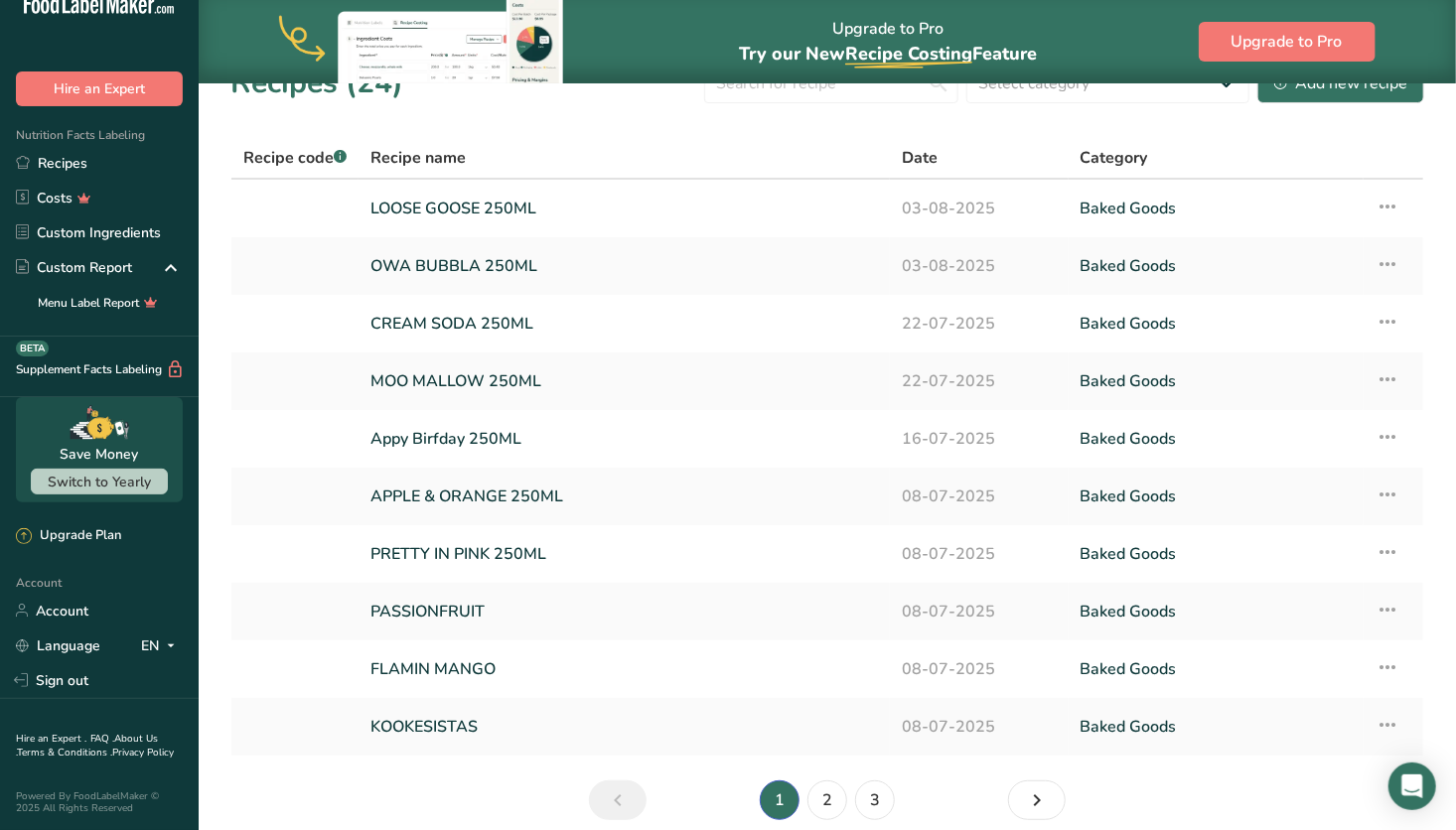 scroll, scrollTop: 122, scrollLeft: 0, axis: vertical 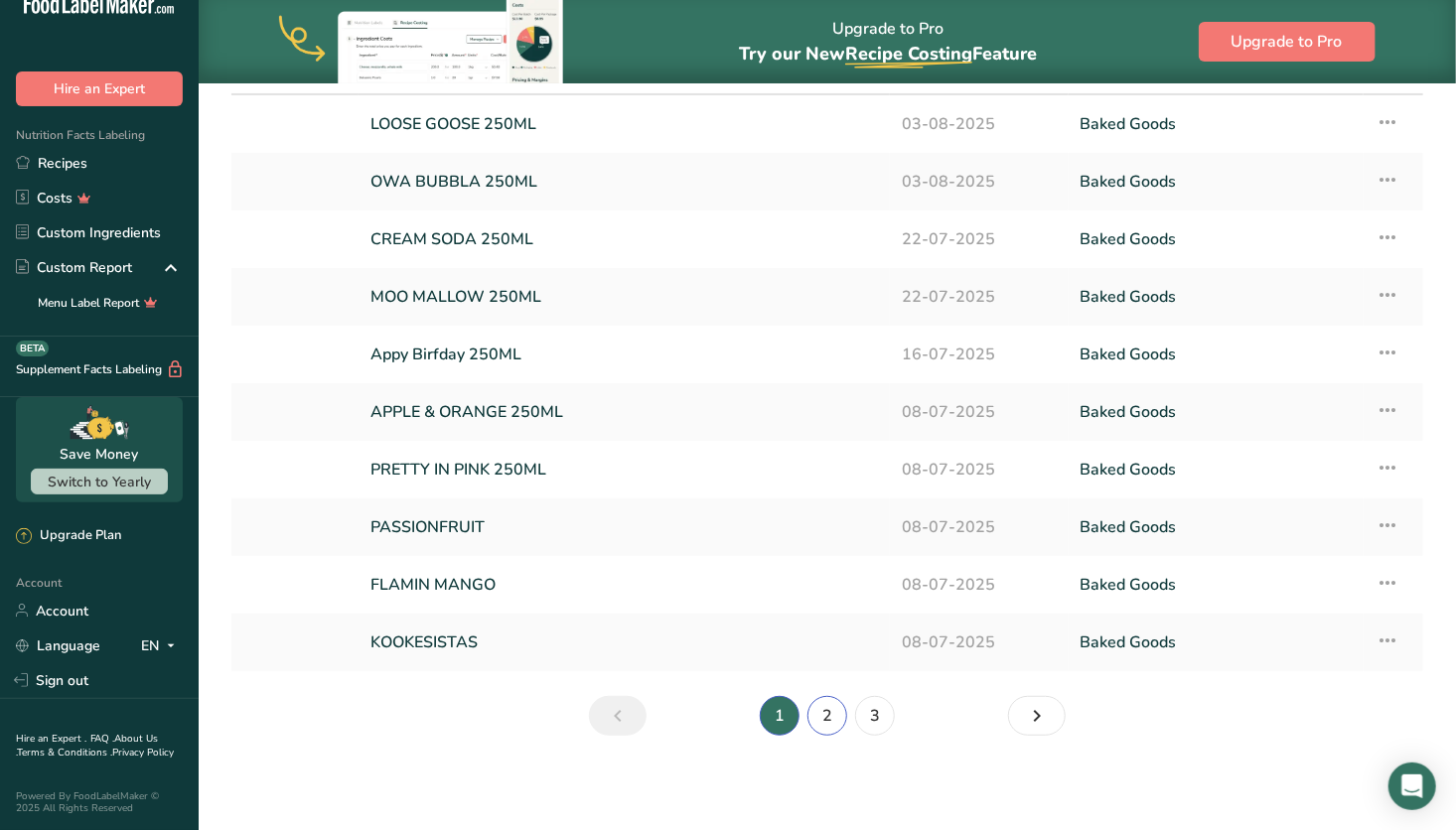 click on "2" at bounding box center [827, 716] 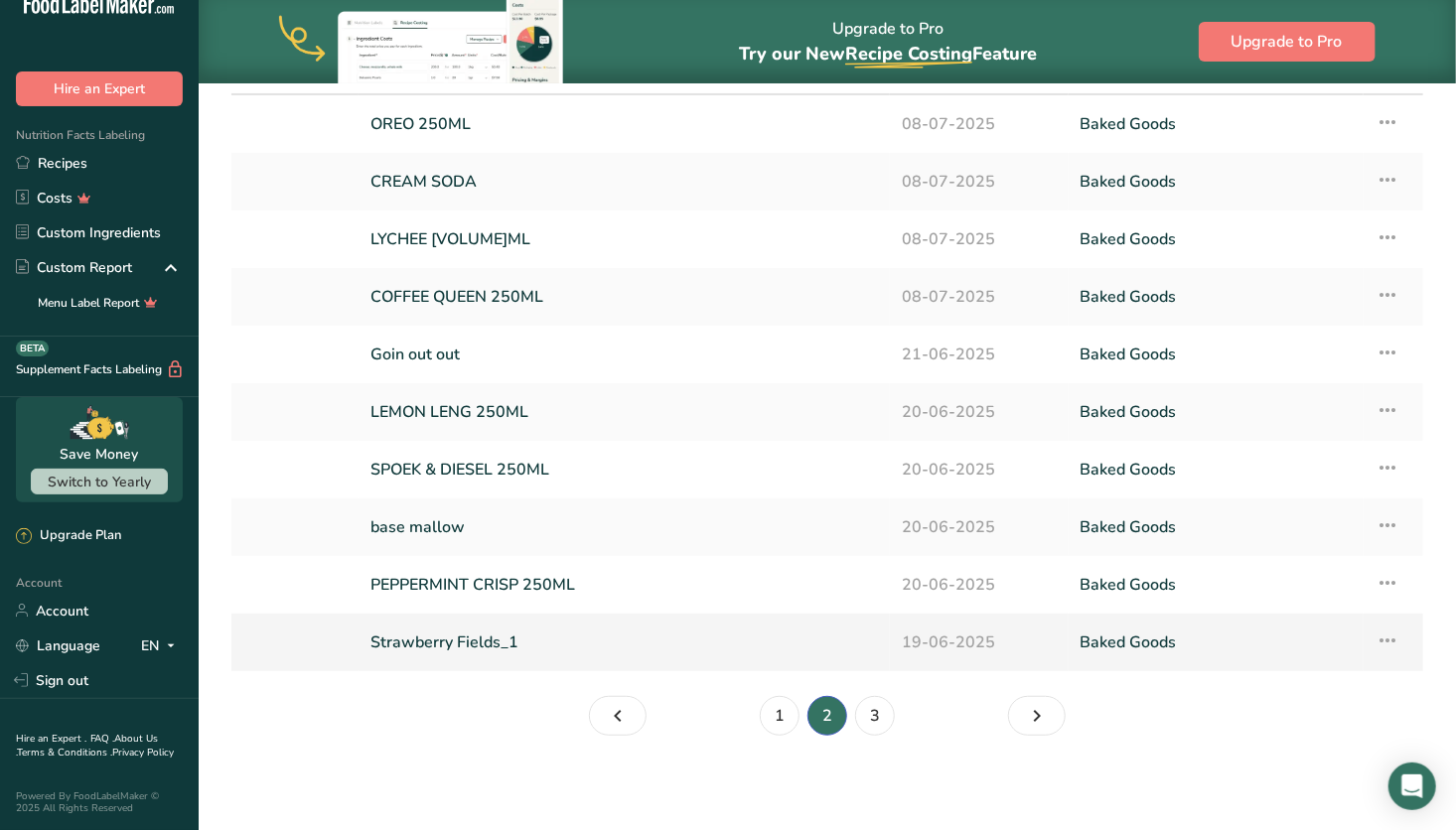 click on "Strawberry Fields_1" at bounding box center [624, 642] 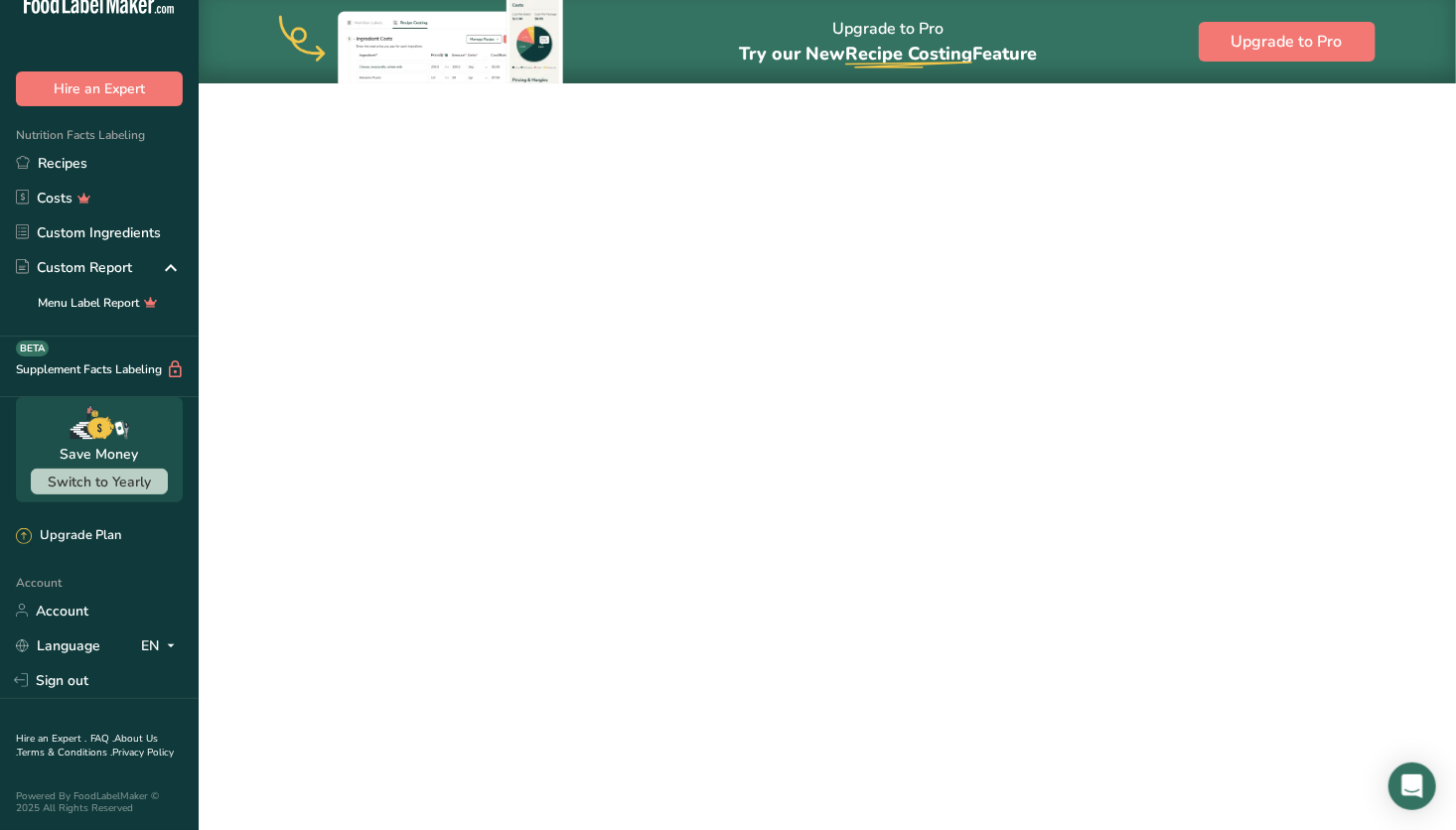 scroll, scrollTop: 0, scrollLeft: 0, axis: both 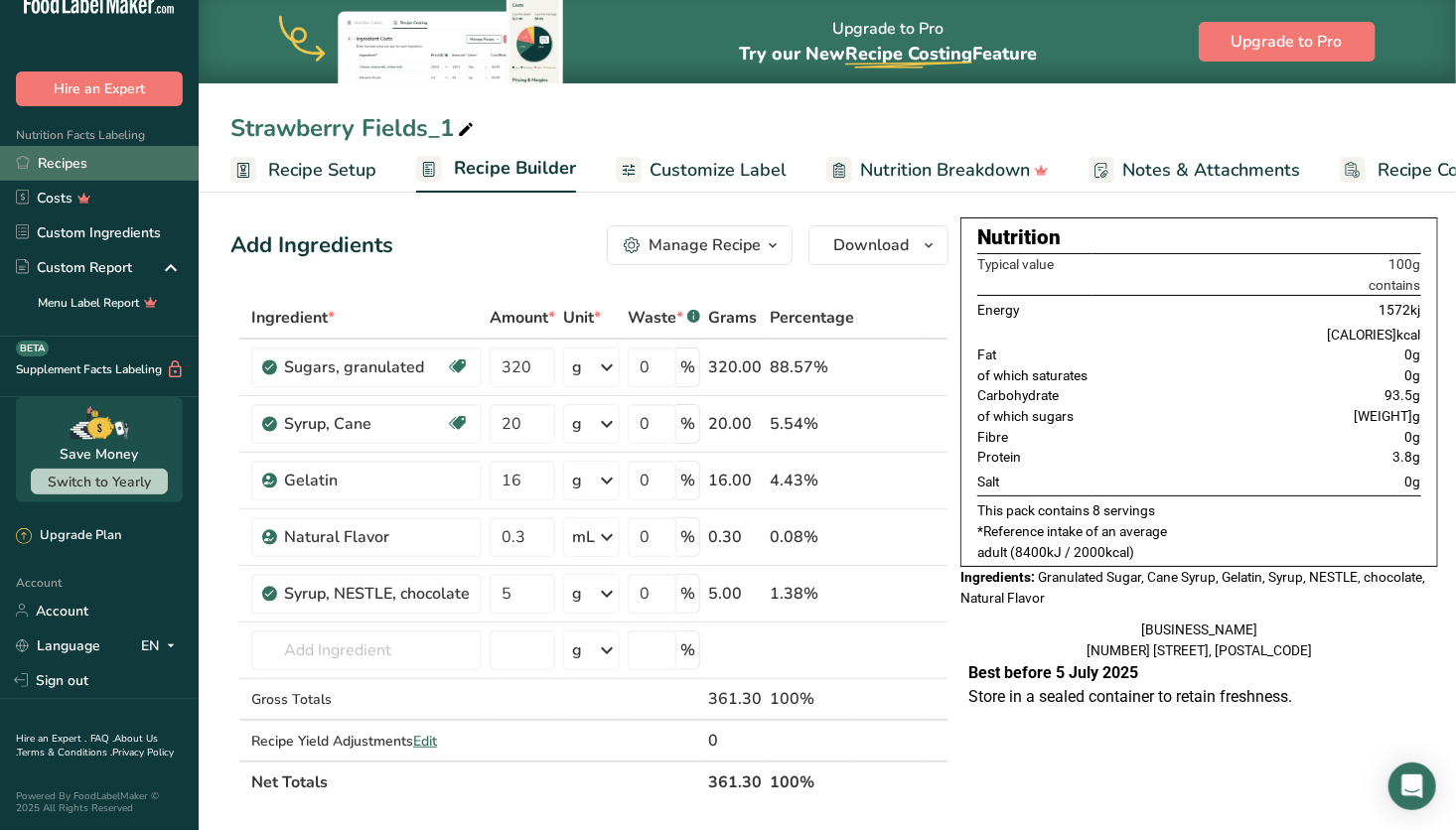 click on "Recipes" at bounding box center (99, 163) 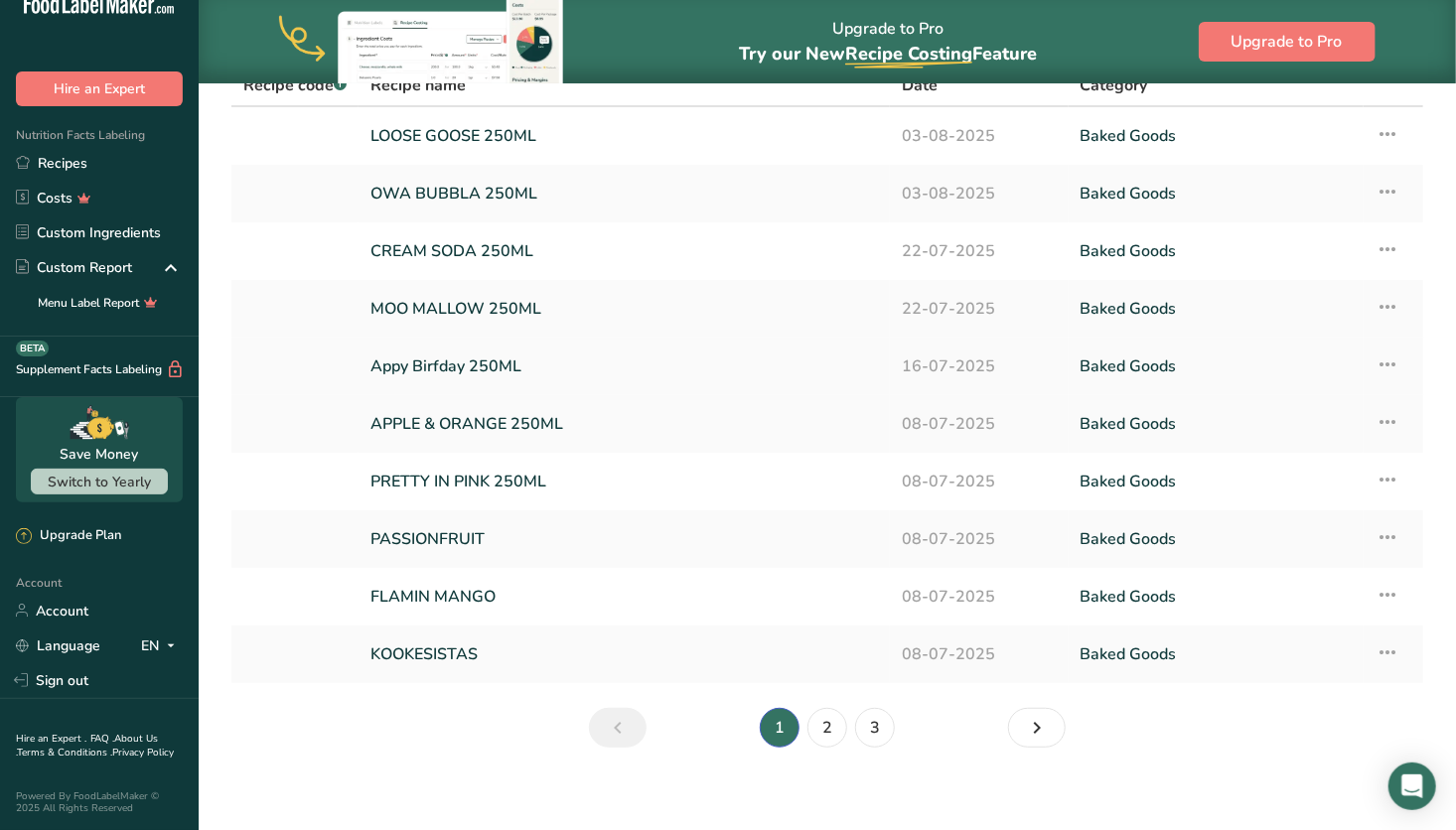 scroll, scrollTop: 122, scrollLeft: 0, axis: vertical 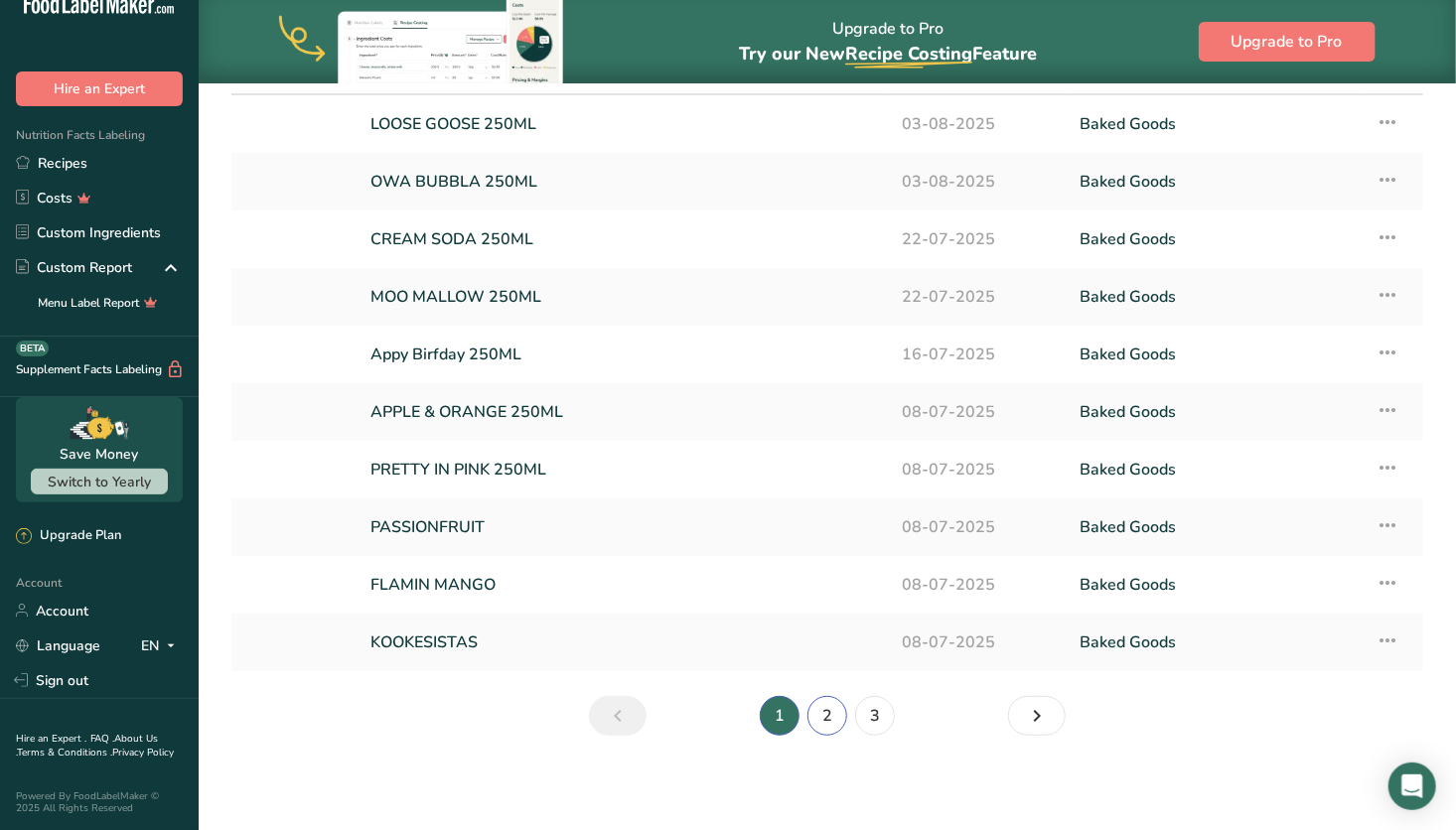 click on "2" at bounding box center [827, 716] 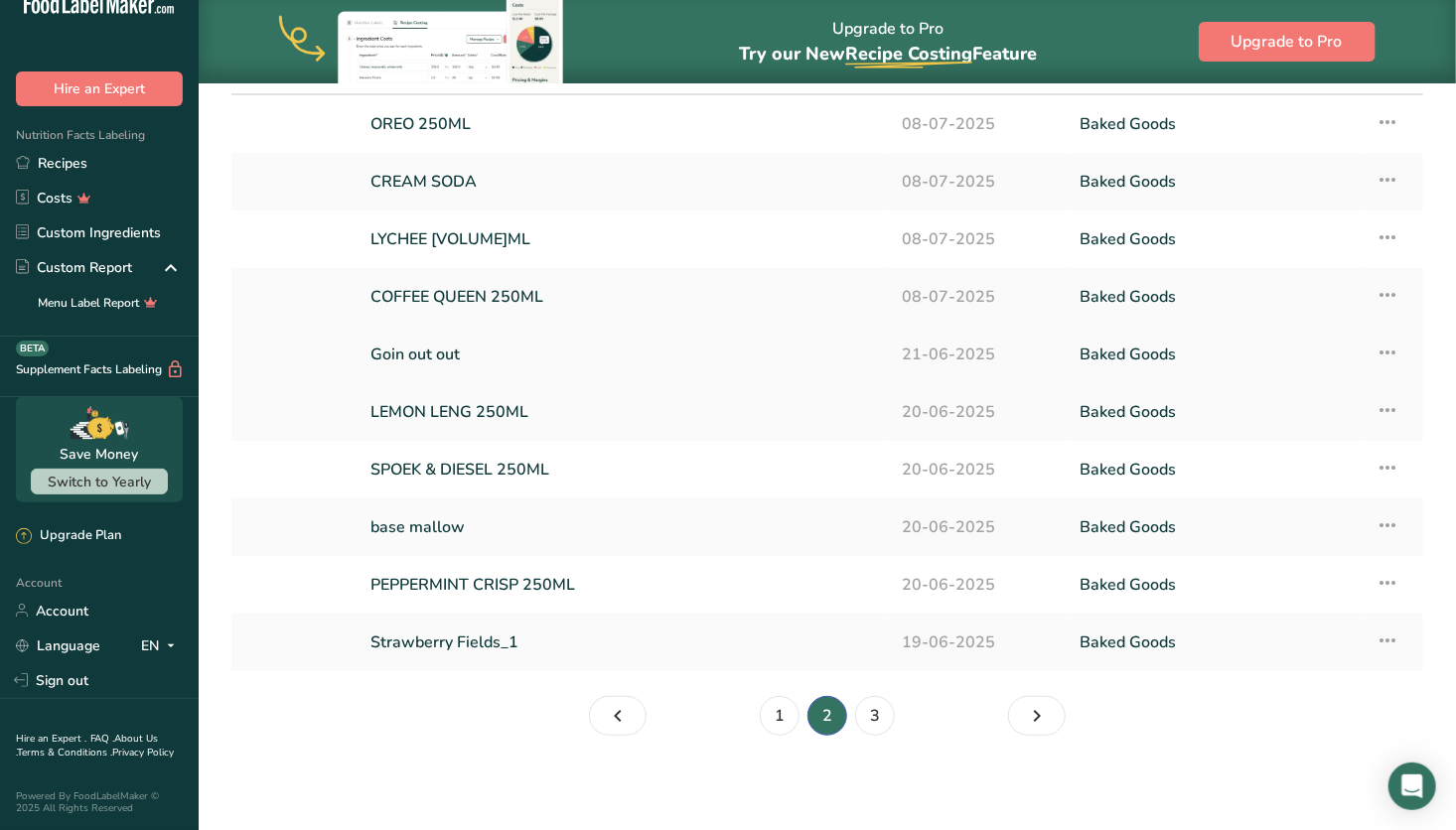 click on "Goin out out" at bounding box center [624, 354] 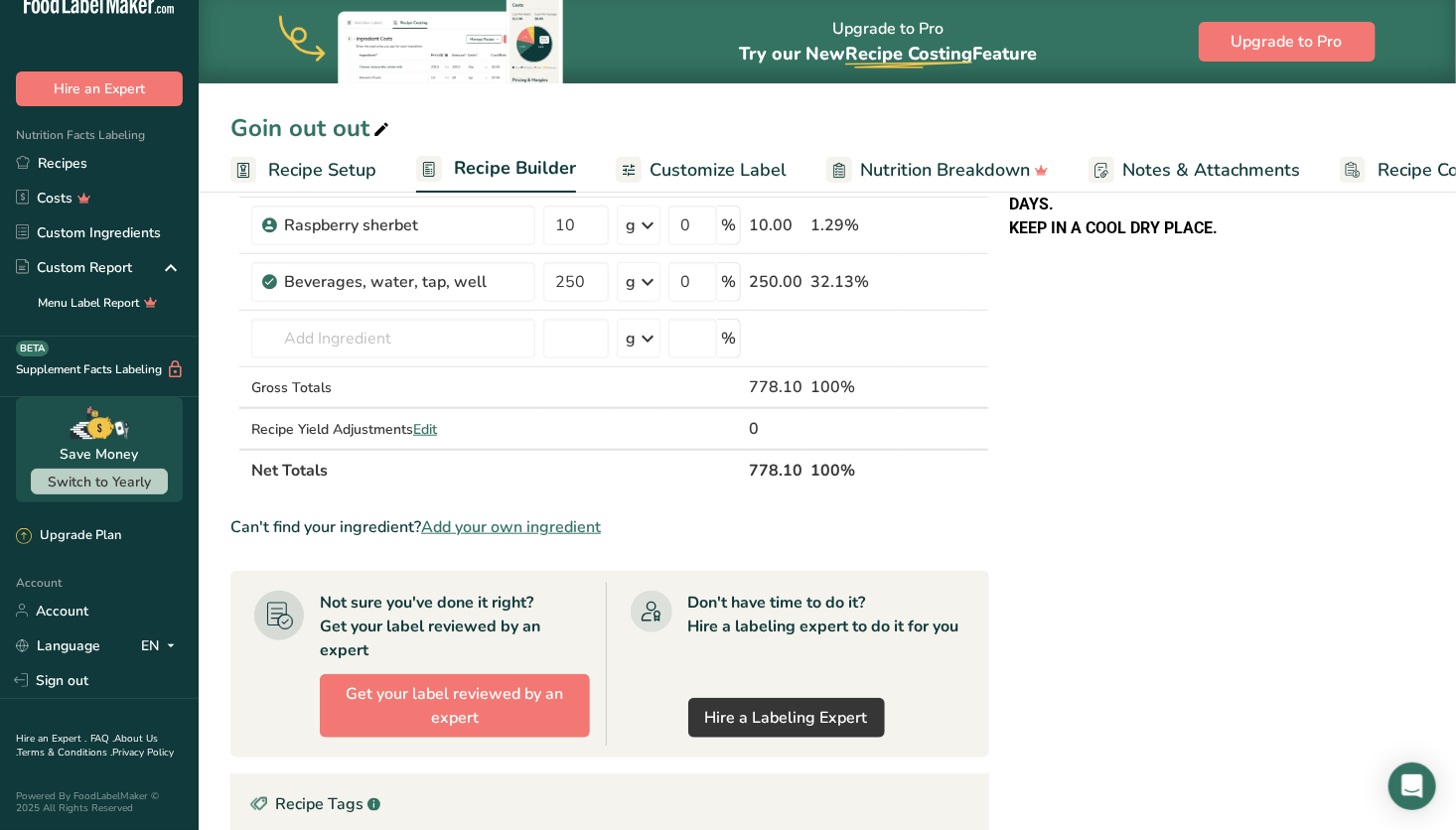 scroll, scrollTop: 598, scrollLeft: 0, axis: vertical 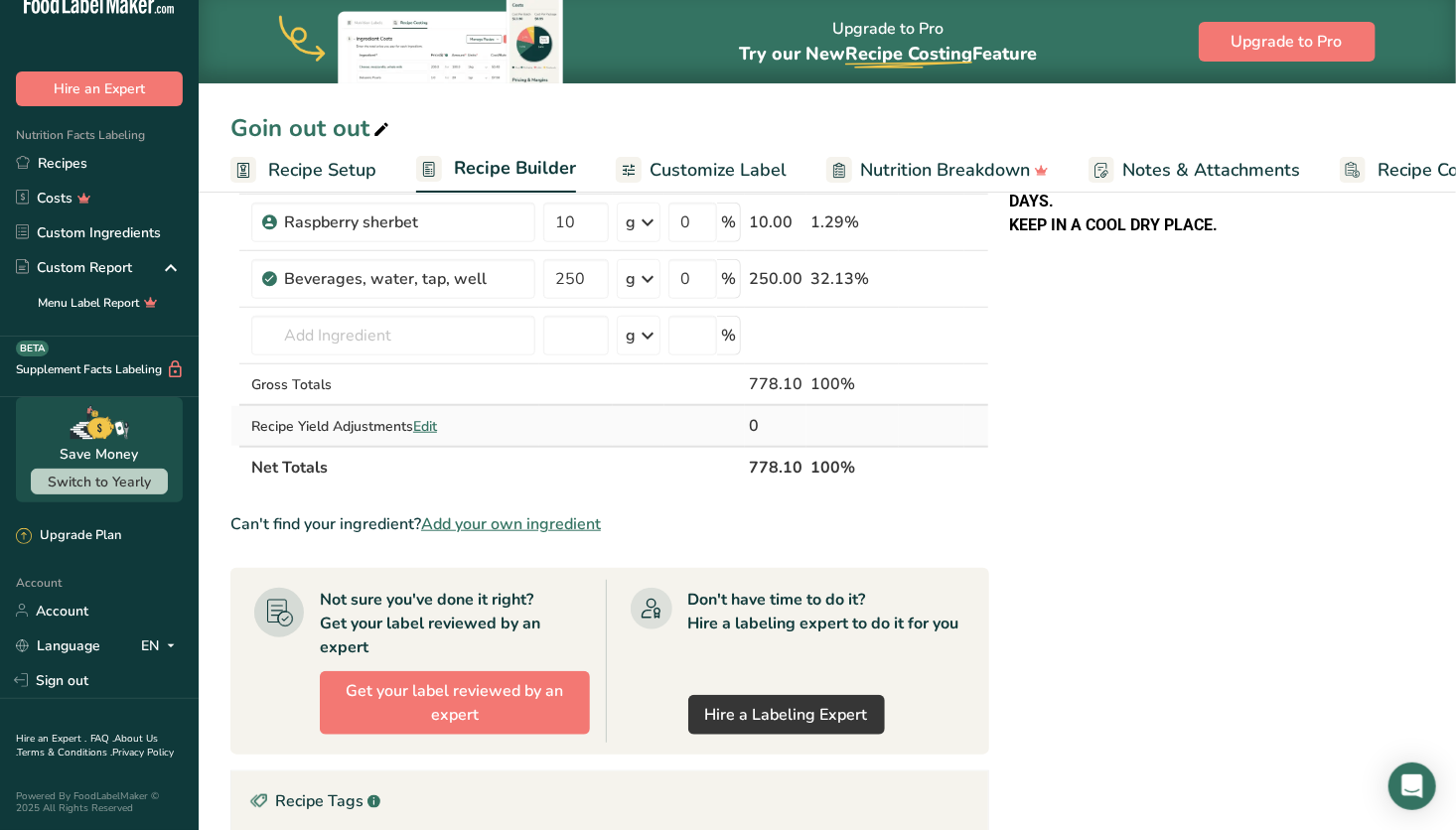 click on "Edit" at bounding box center (425, 426) 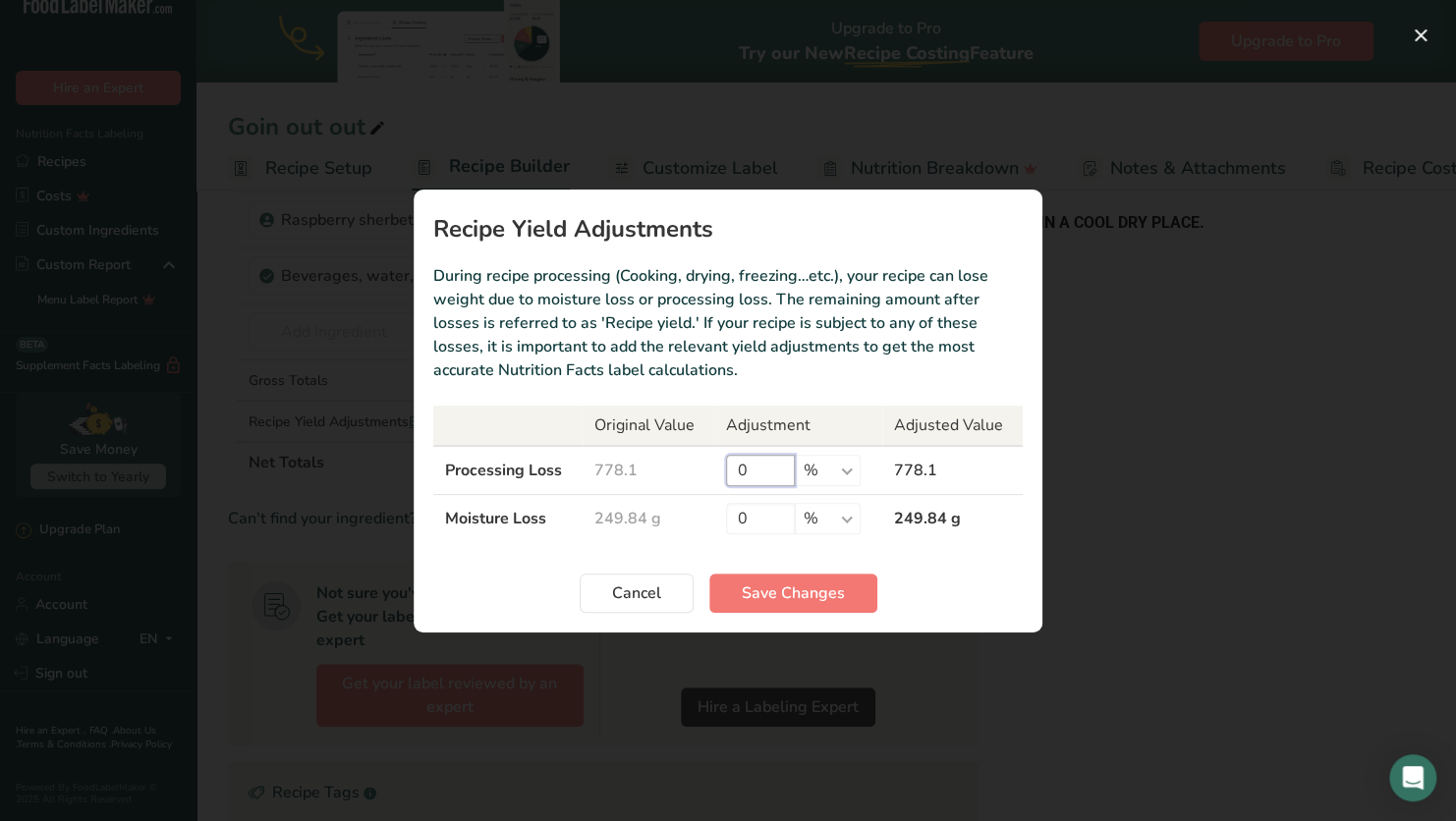drag, startPoint x: 758, startPoint y: 473, endPoint x: 677, endPoint y: 471, distance: 81.02469 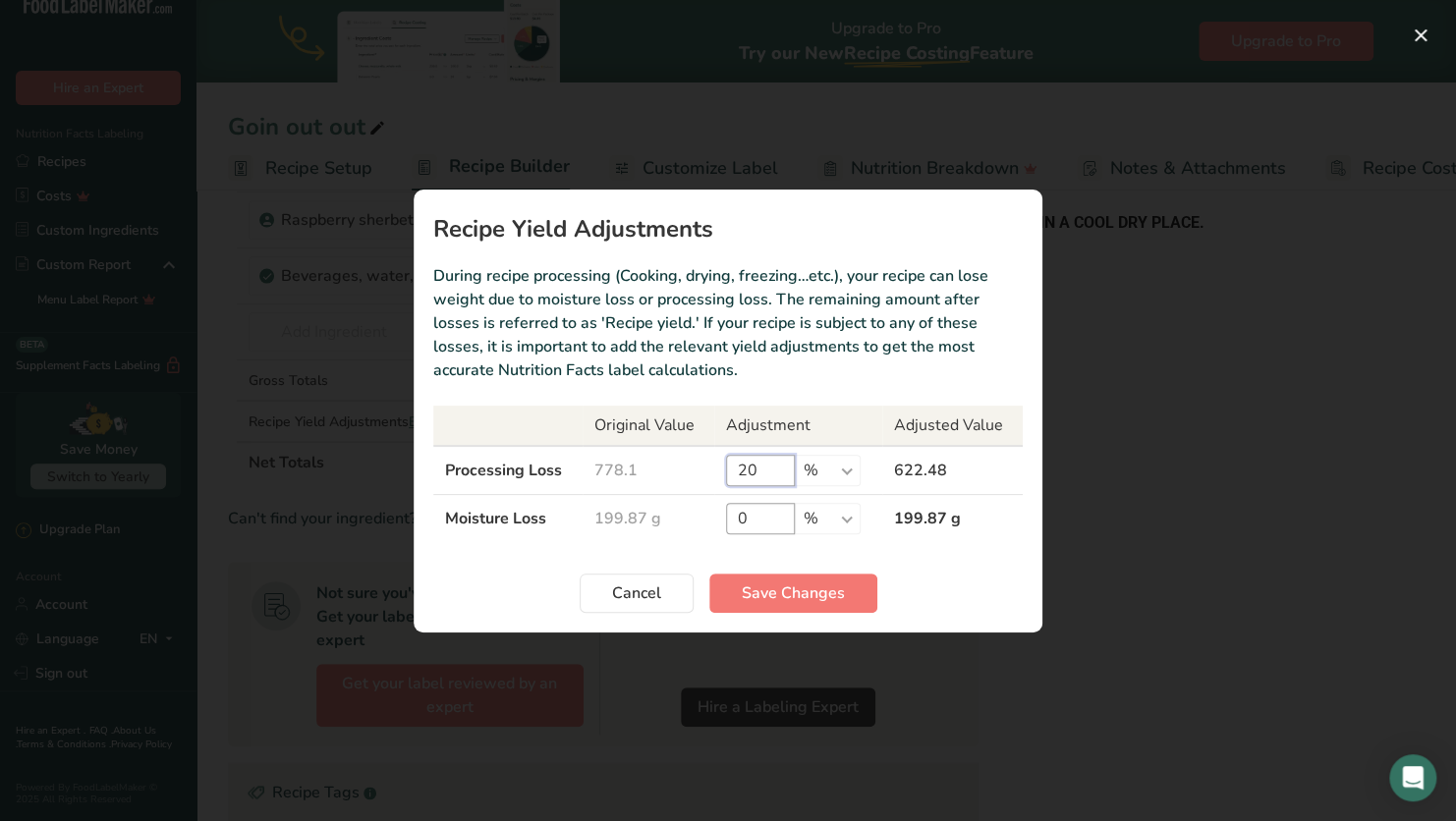 type on "20" 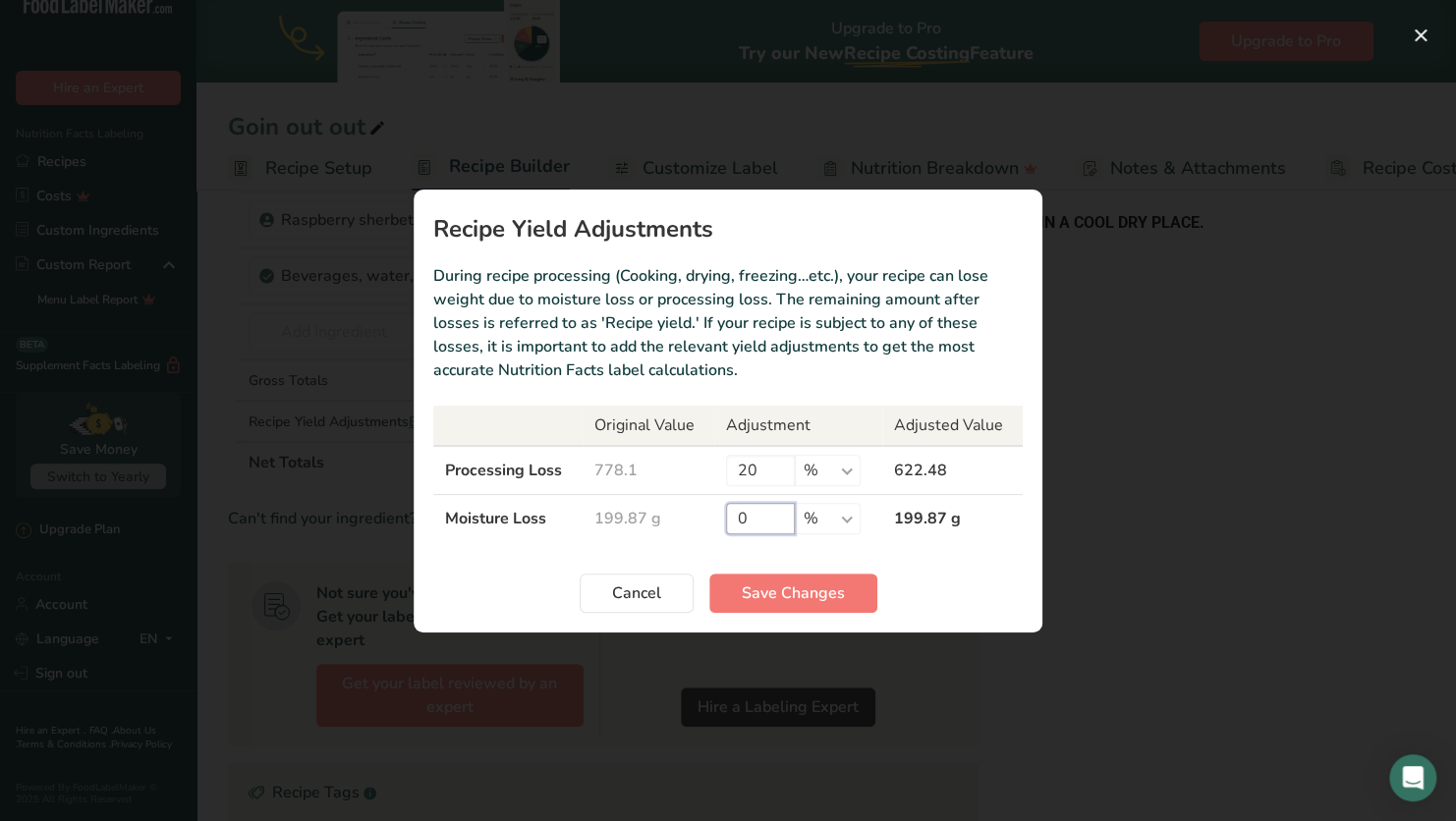 drag, startPoint x: 748, startPoint y: 515, endPoint x: 706, endPoint y: 516, distance: 42.0119 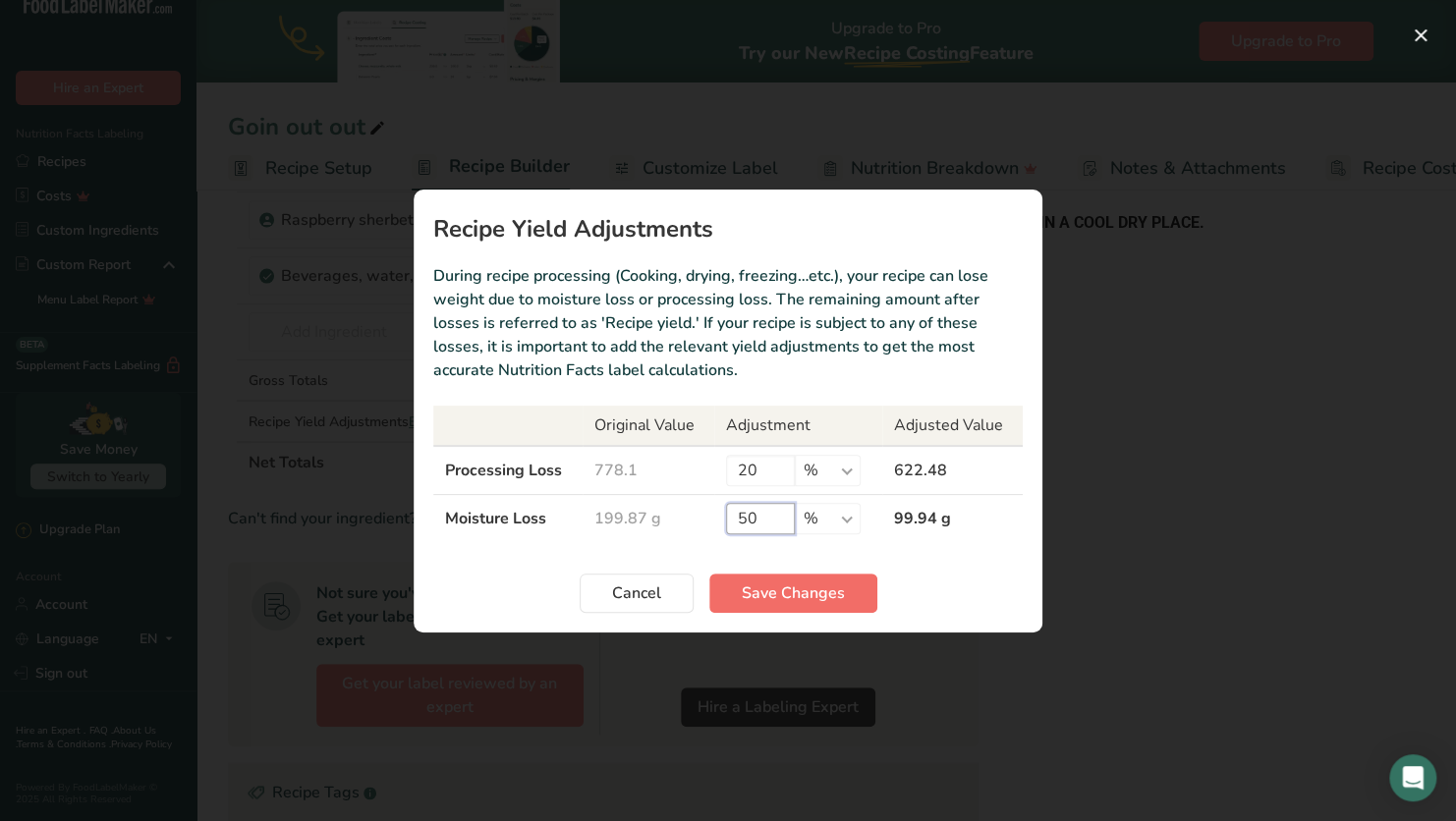 type on "50" 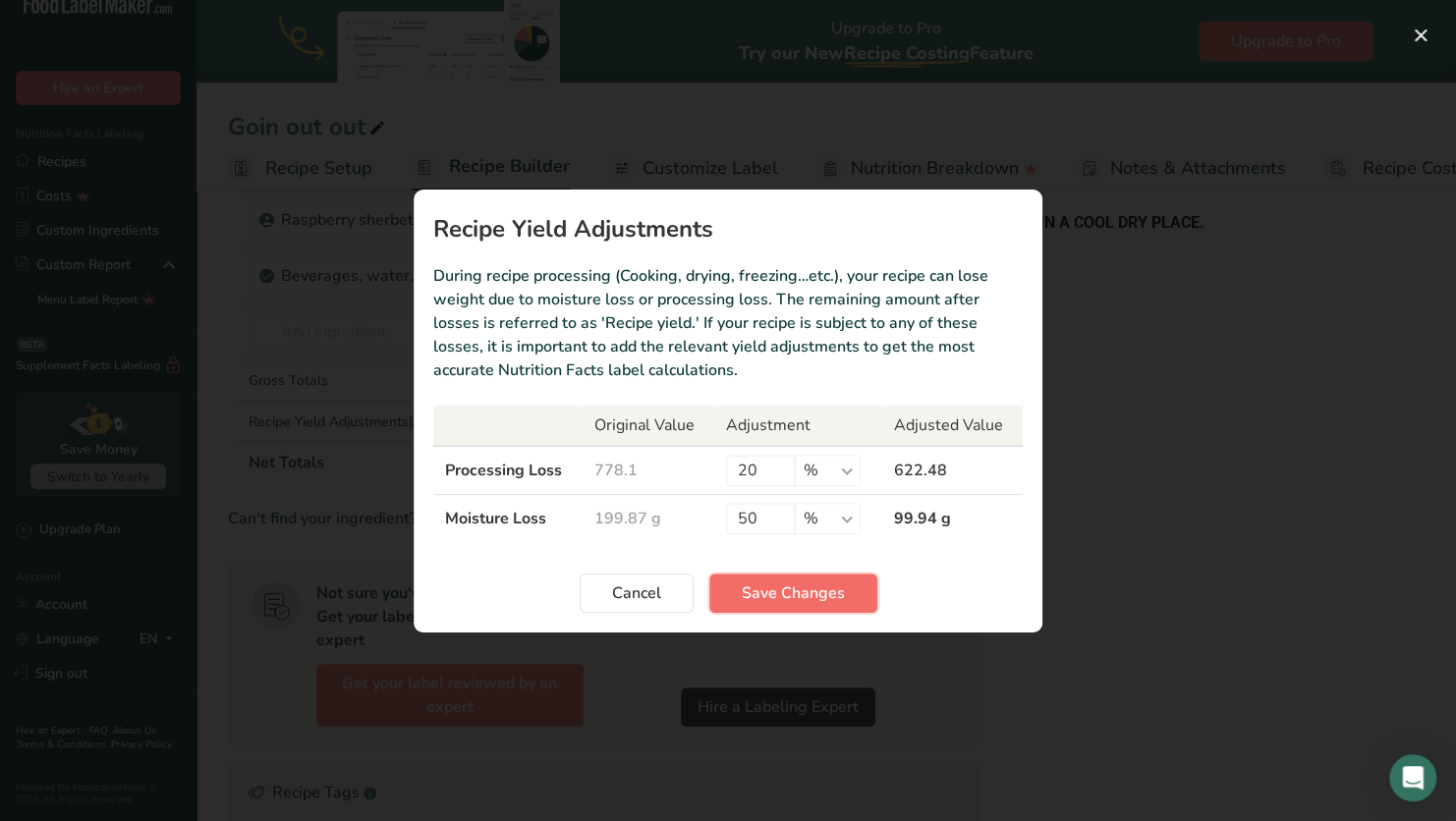 click on "Save Changes" at bounding box center [793, 593] 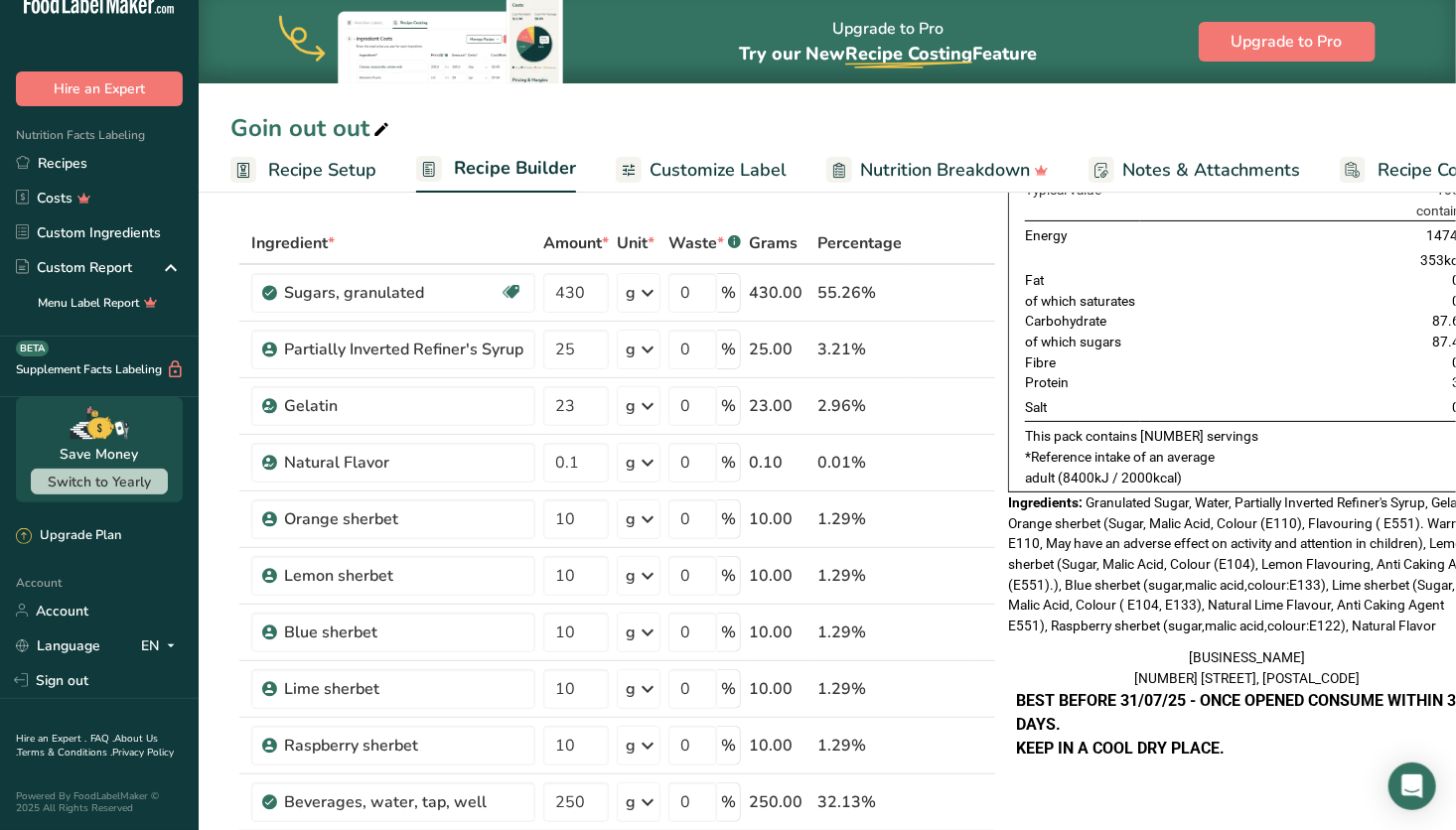 scroll, scrollTop: 0, scrollLeft: 0, axis: both 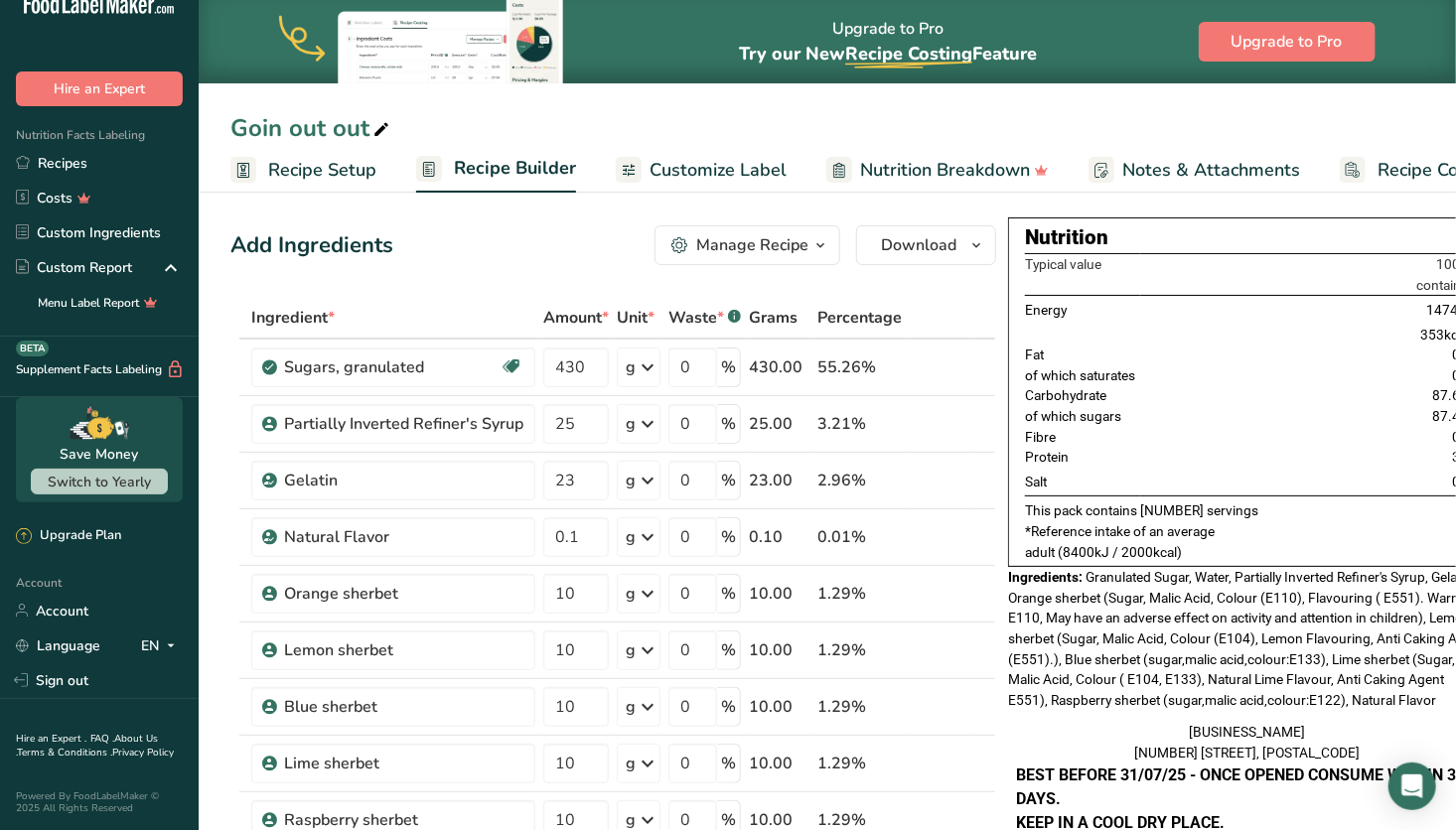 click on "Recipe Setup" at bounding box center (322, 170) 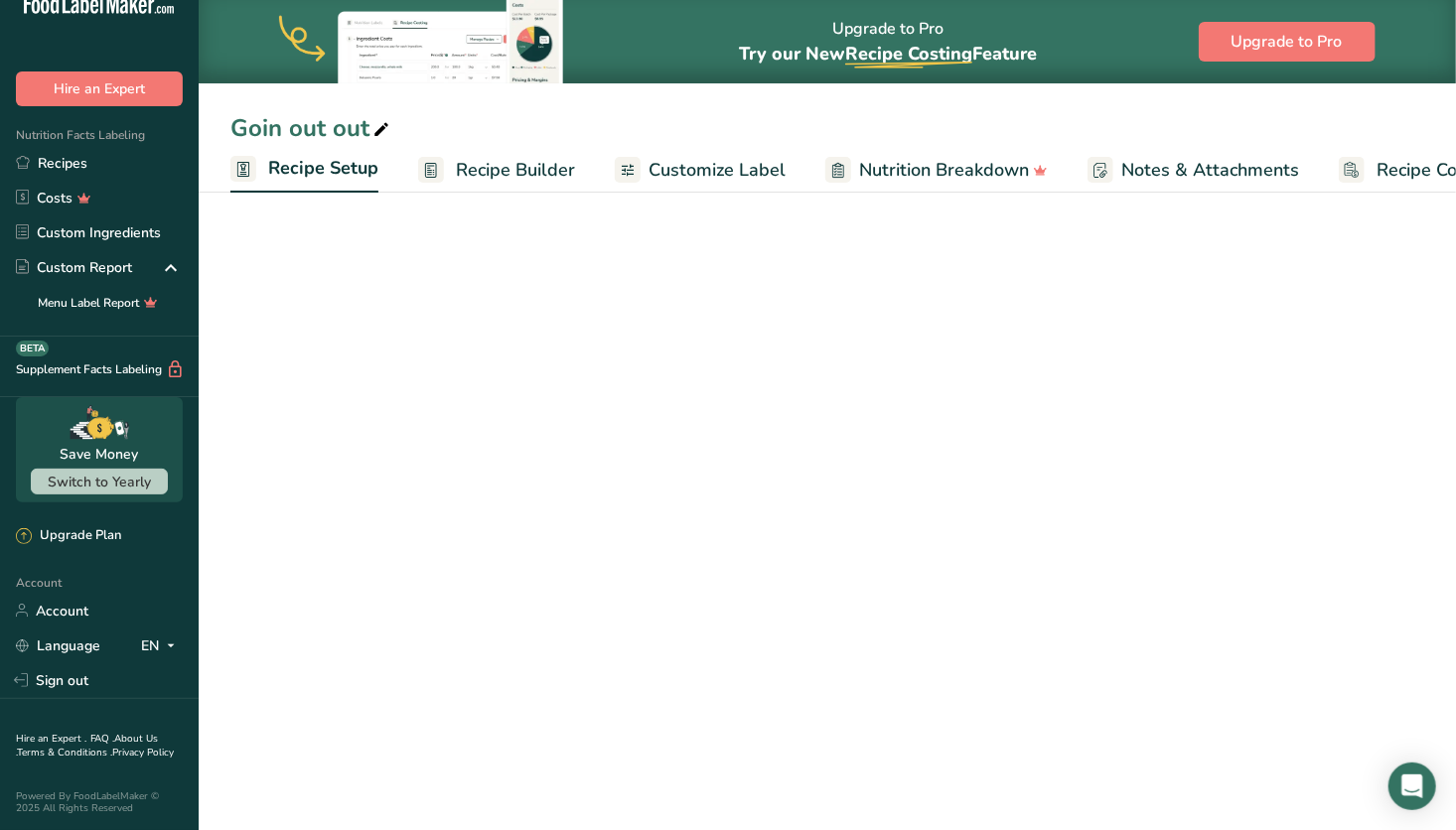 scroll, scrollTop: 0, scrollLeft: 7, axis: horizontal 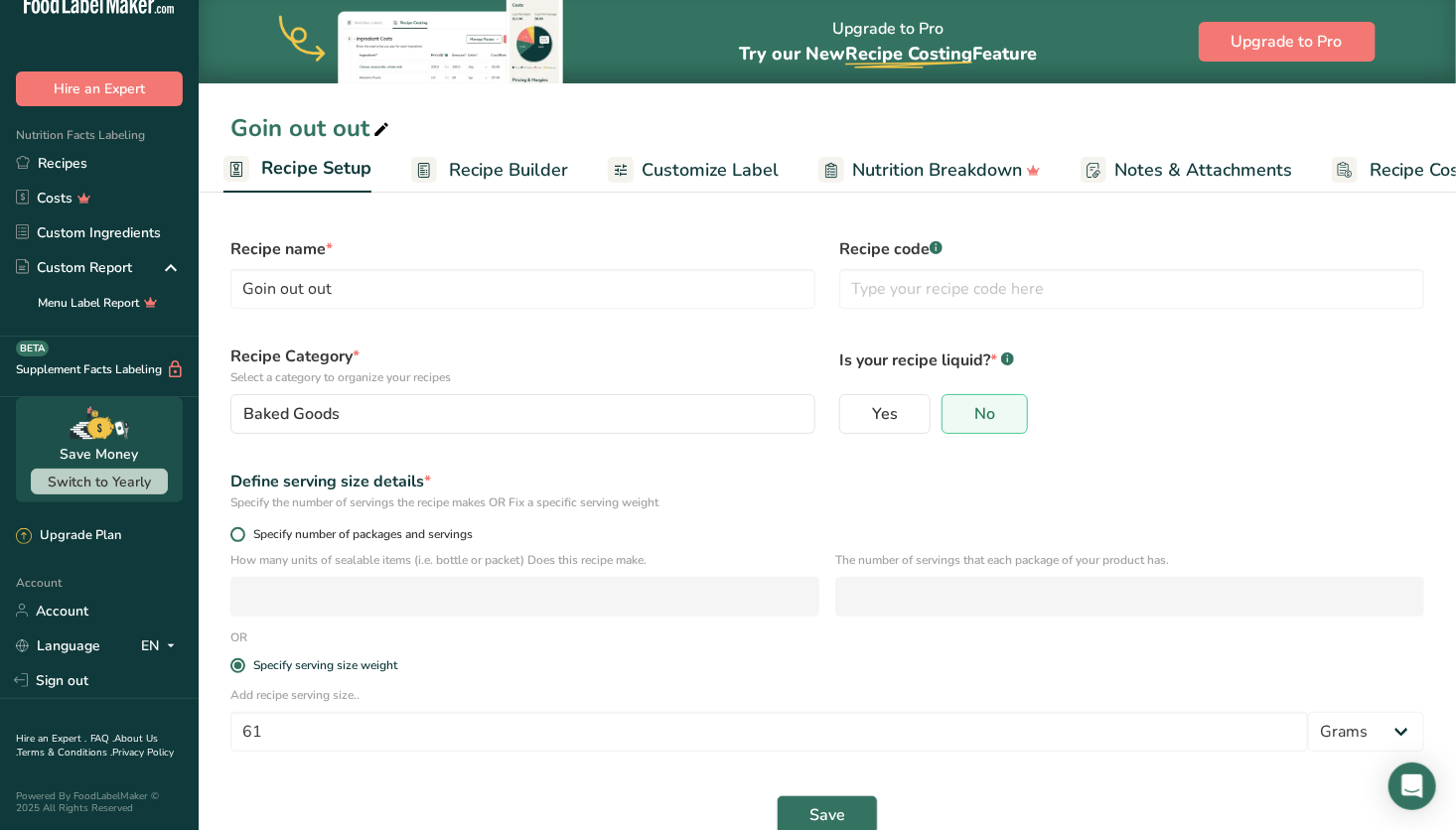 click at bounding box center (237, 534) 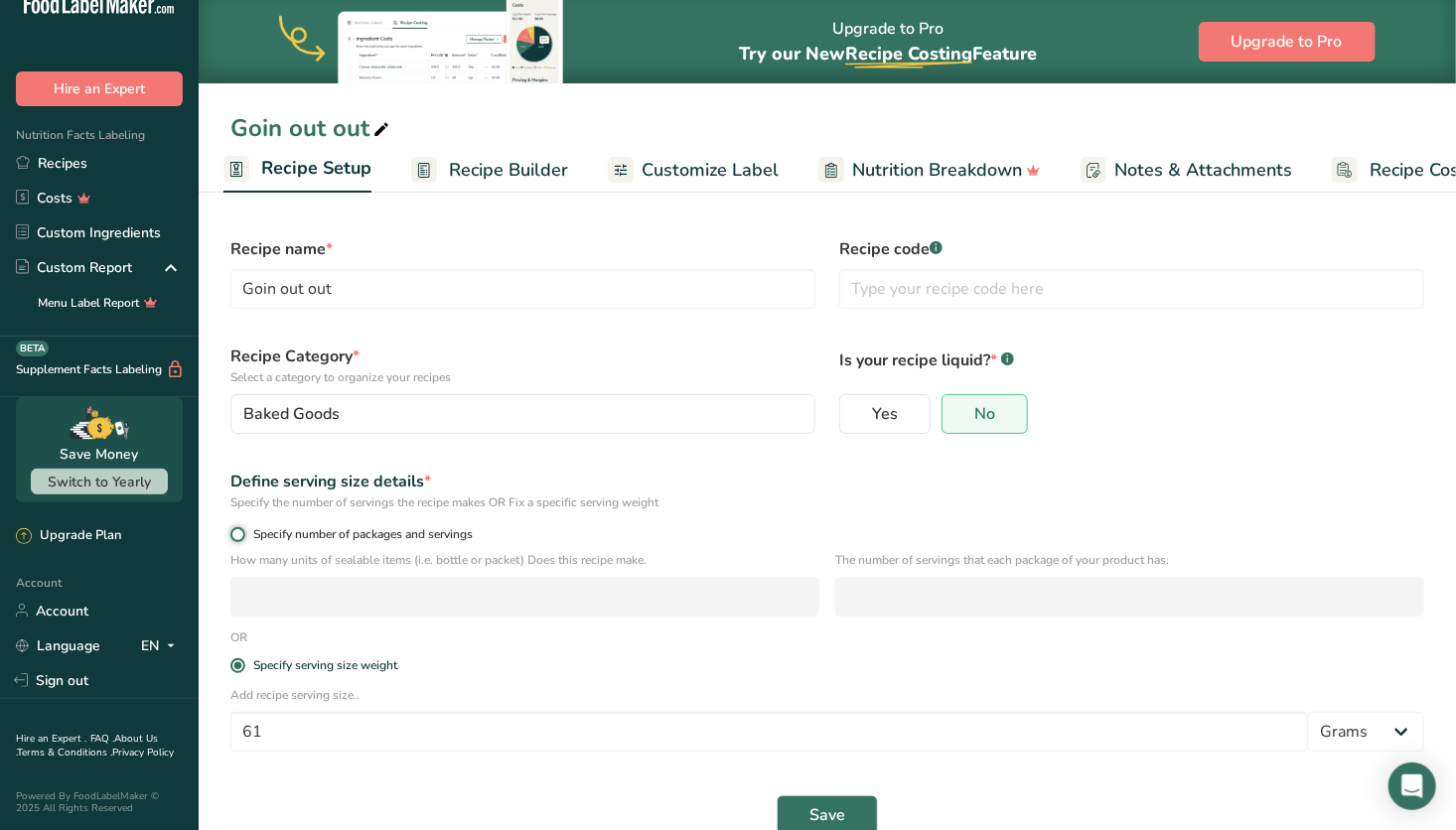 click on "Specify number of packages and servings" at bounding box center [236, 534] 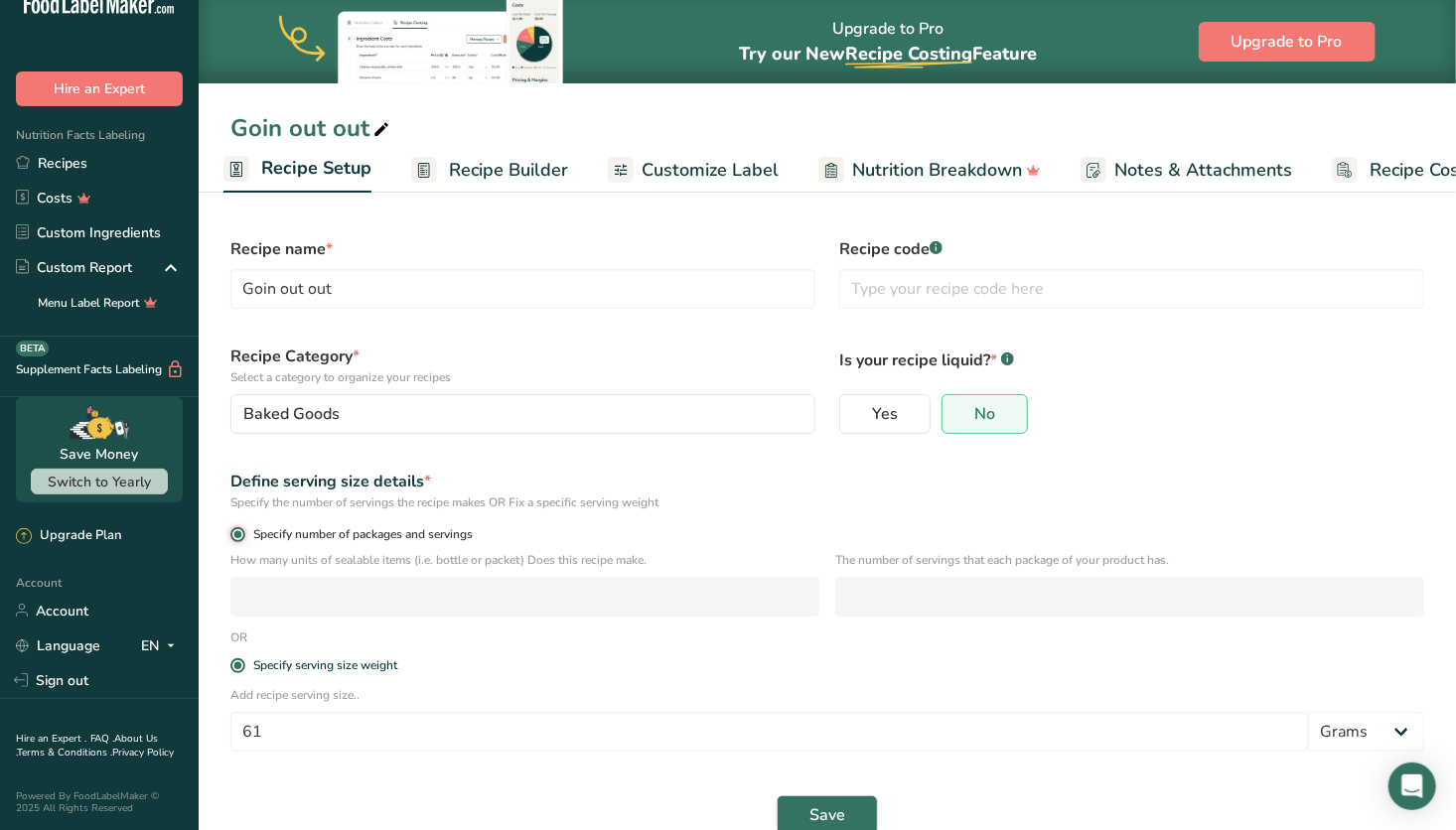 radio on "false" 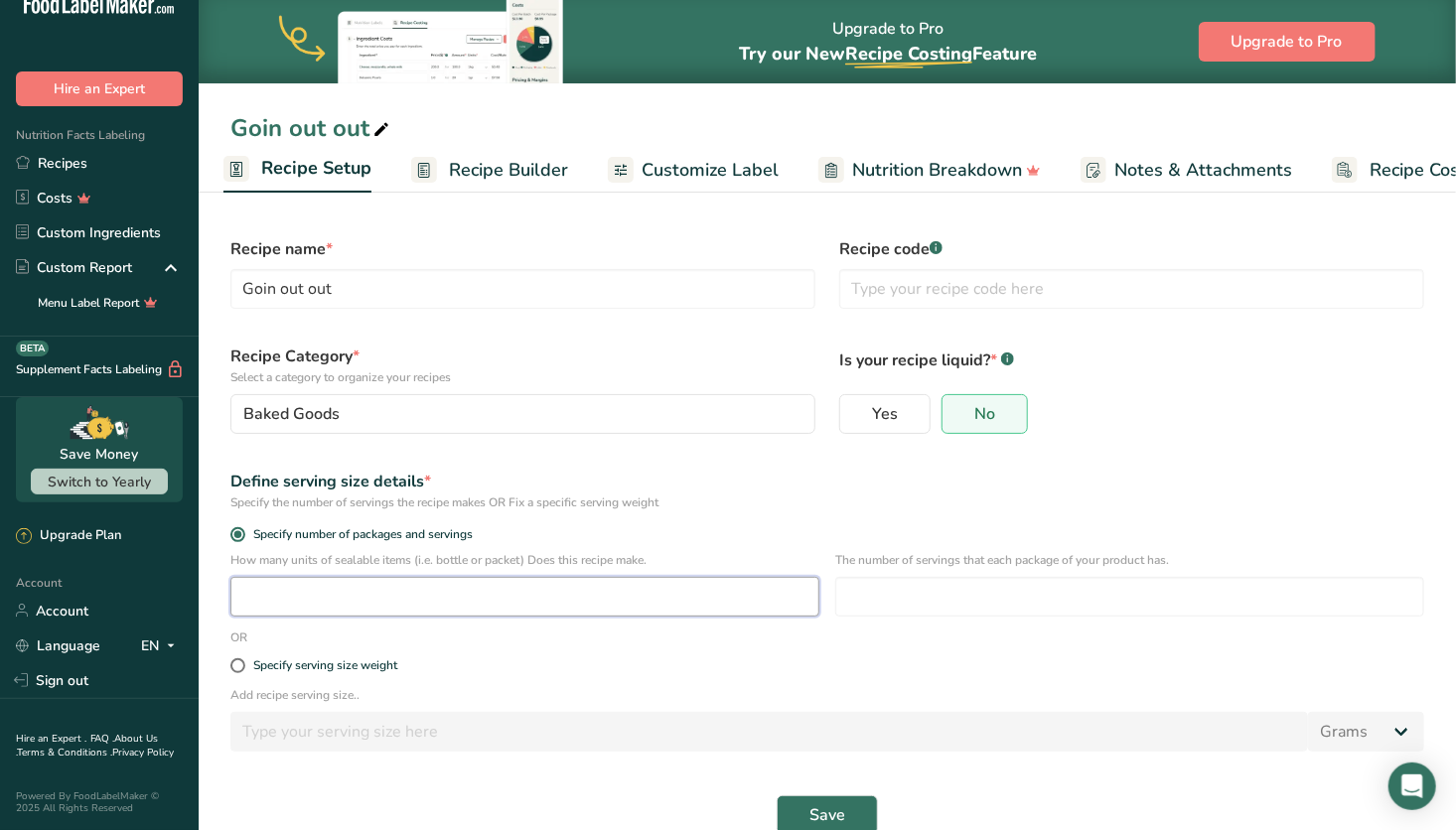 click at bounding box center (524, 597) 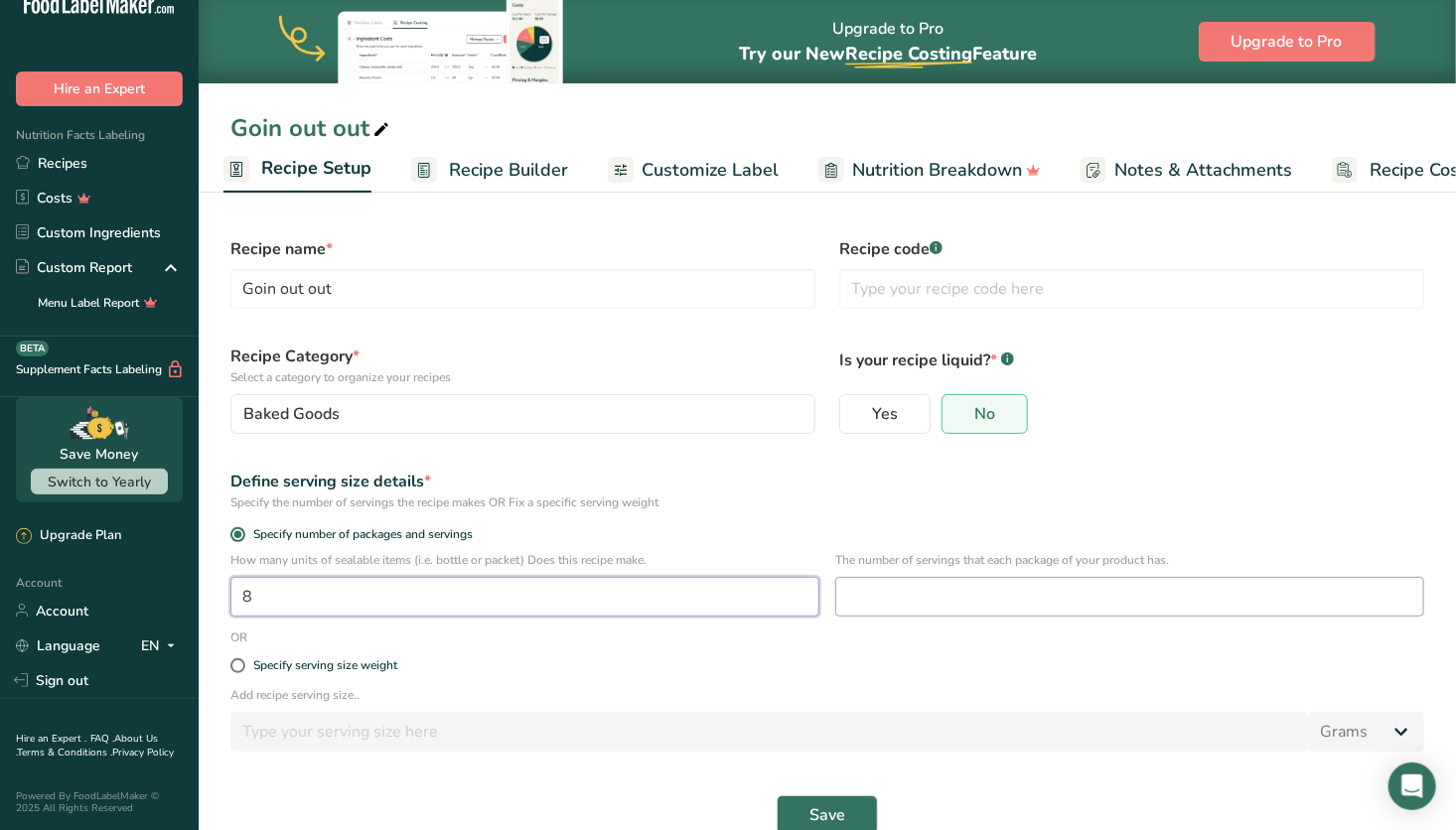 type on "8" 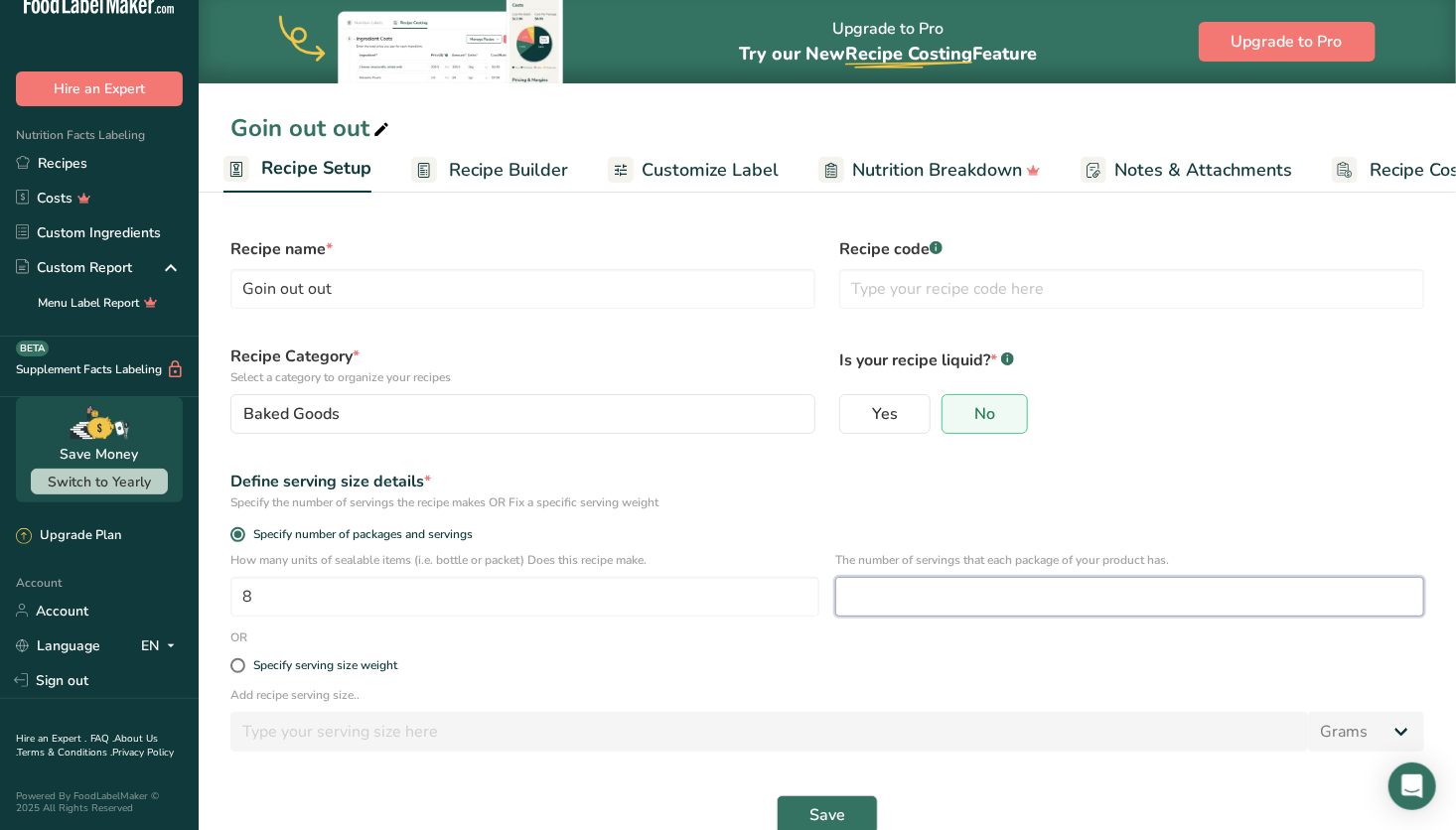 click at bounding box center [1129, 597] 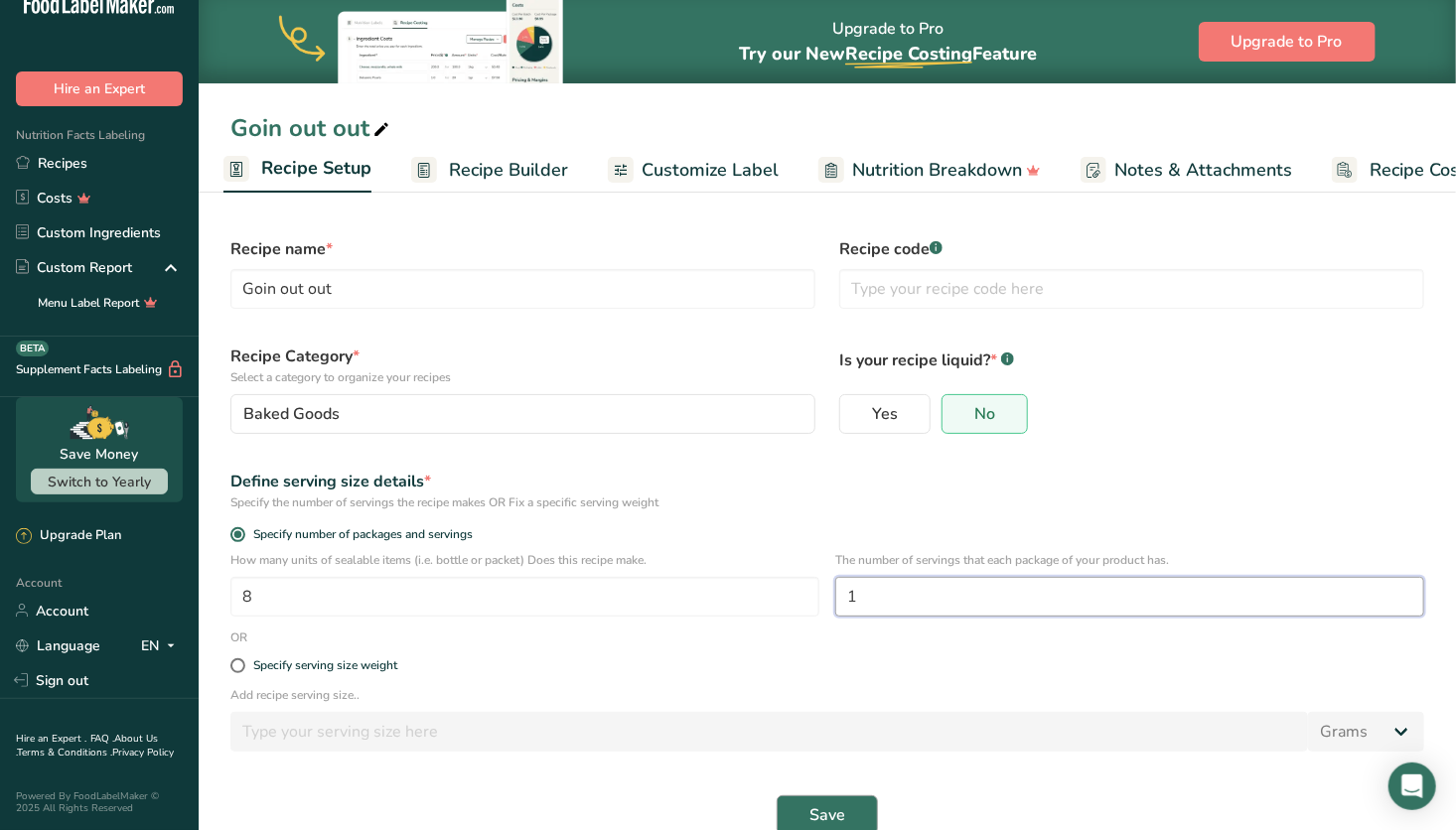 type on "1" 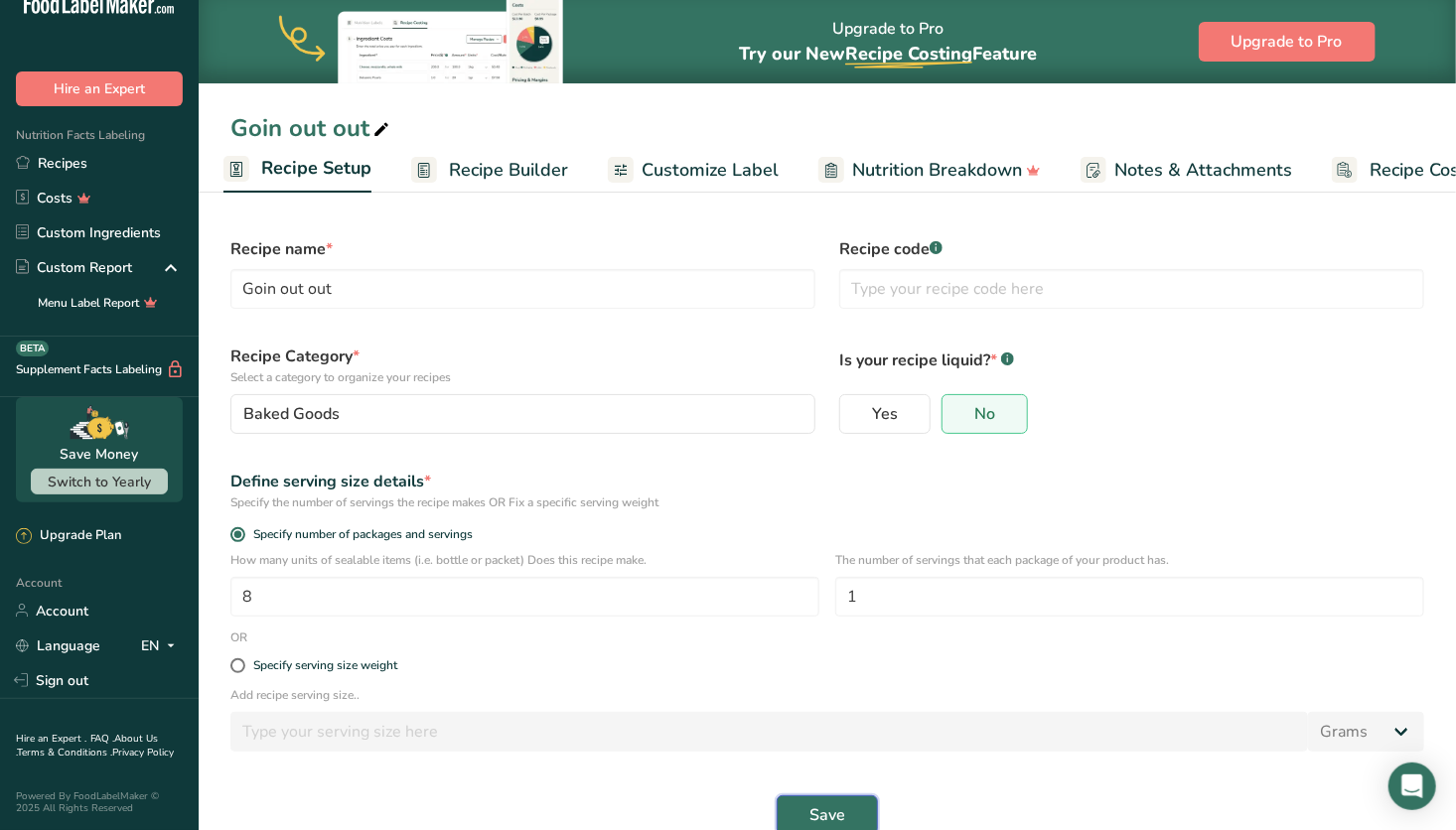 click on "Save" at bounding box center [827, 815] 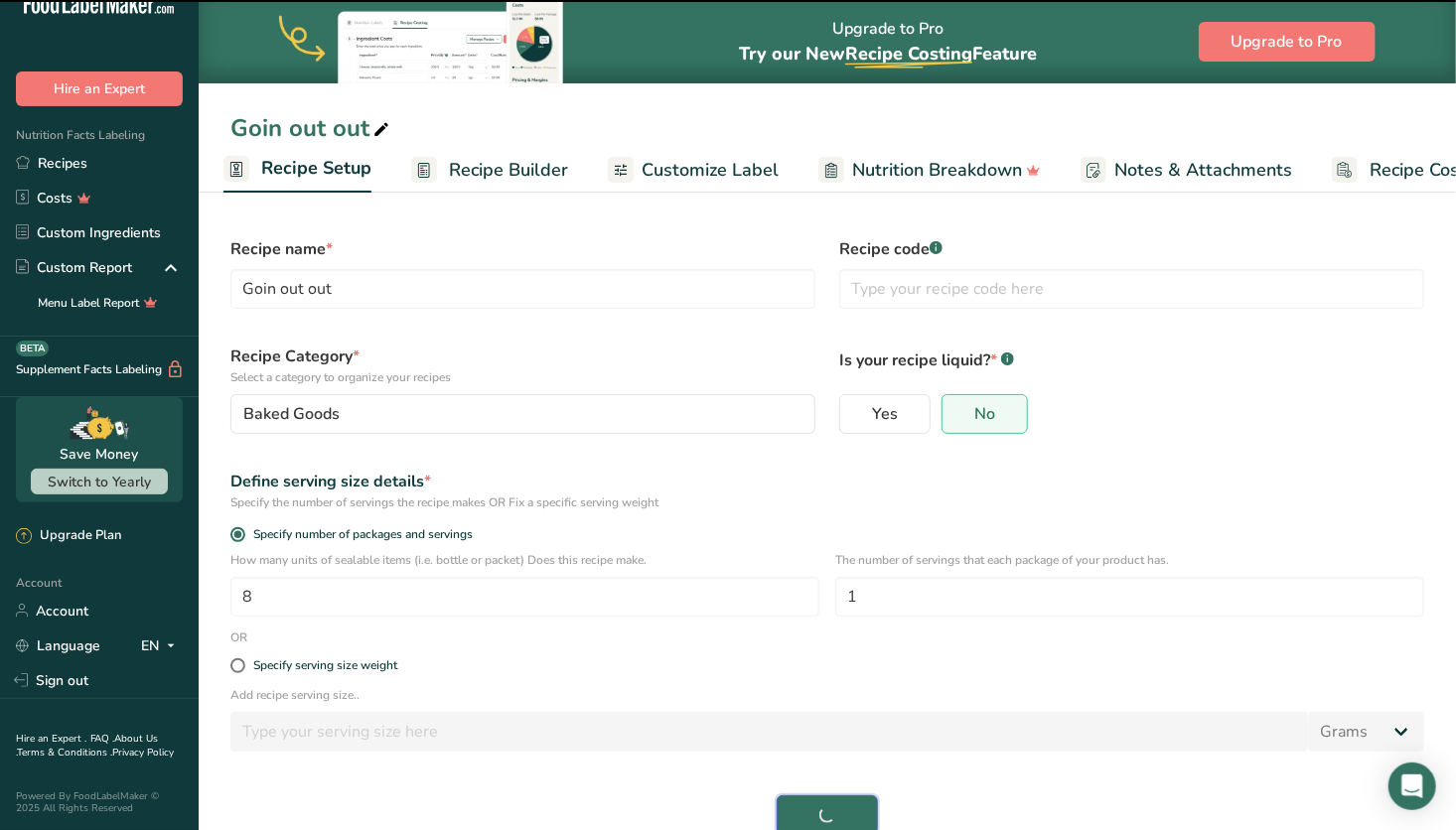 scroll, scrollTop: 0, scrollLeft: 91, axis: horizontal 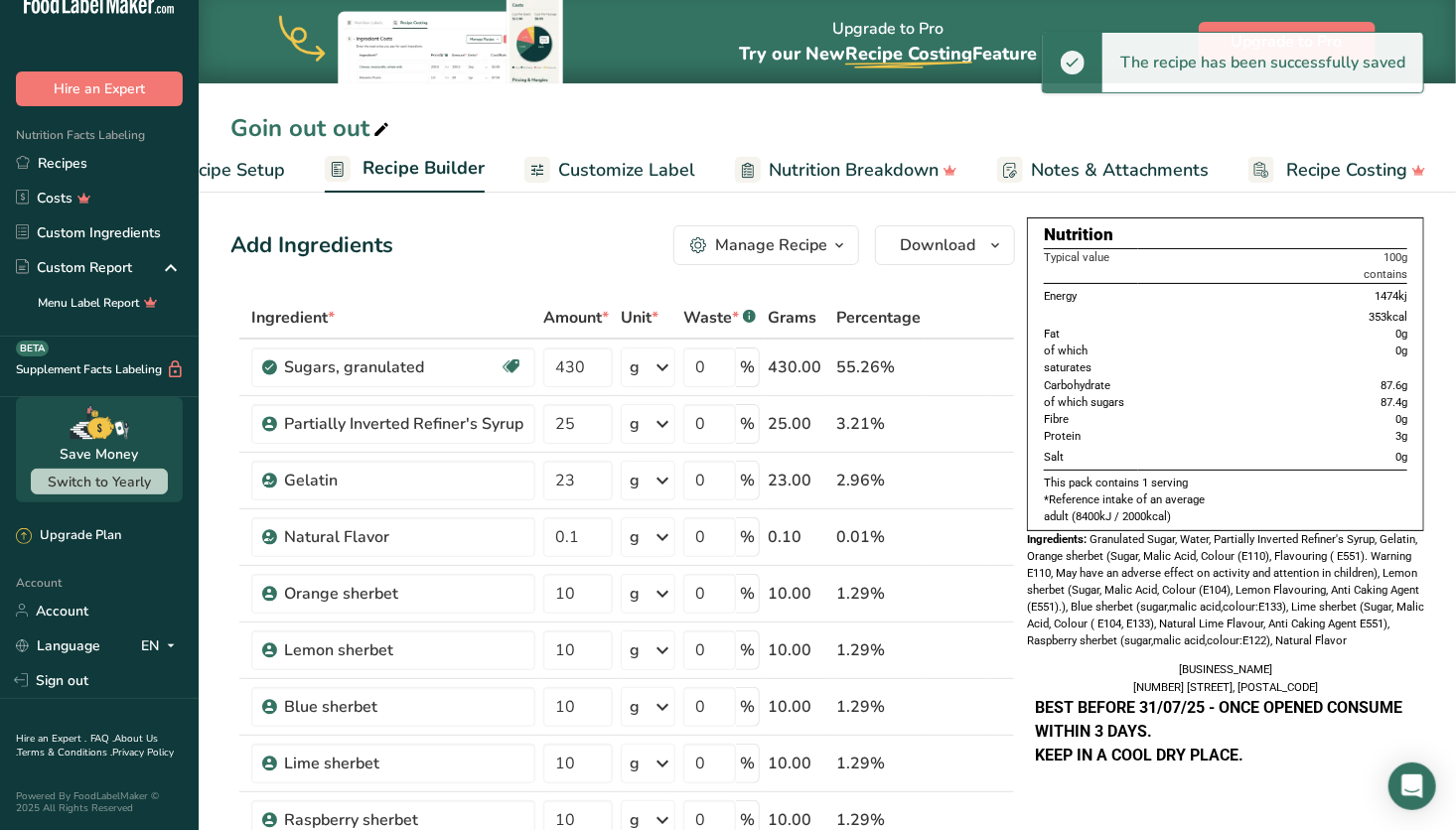 click on "Customize Label" at bounding box center [627, 170] 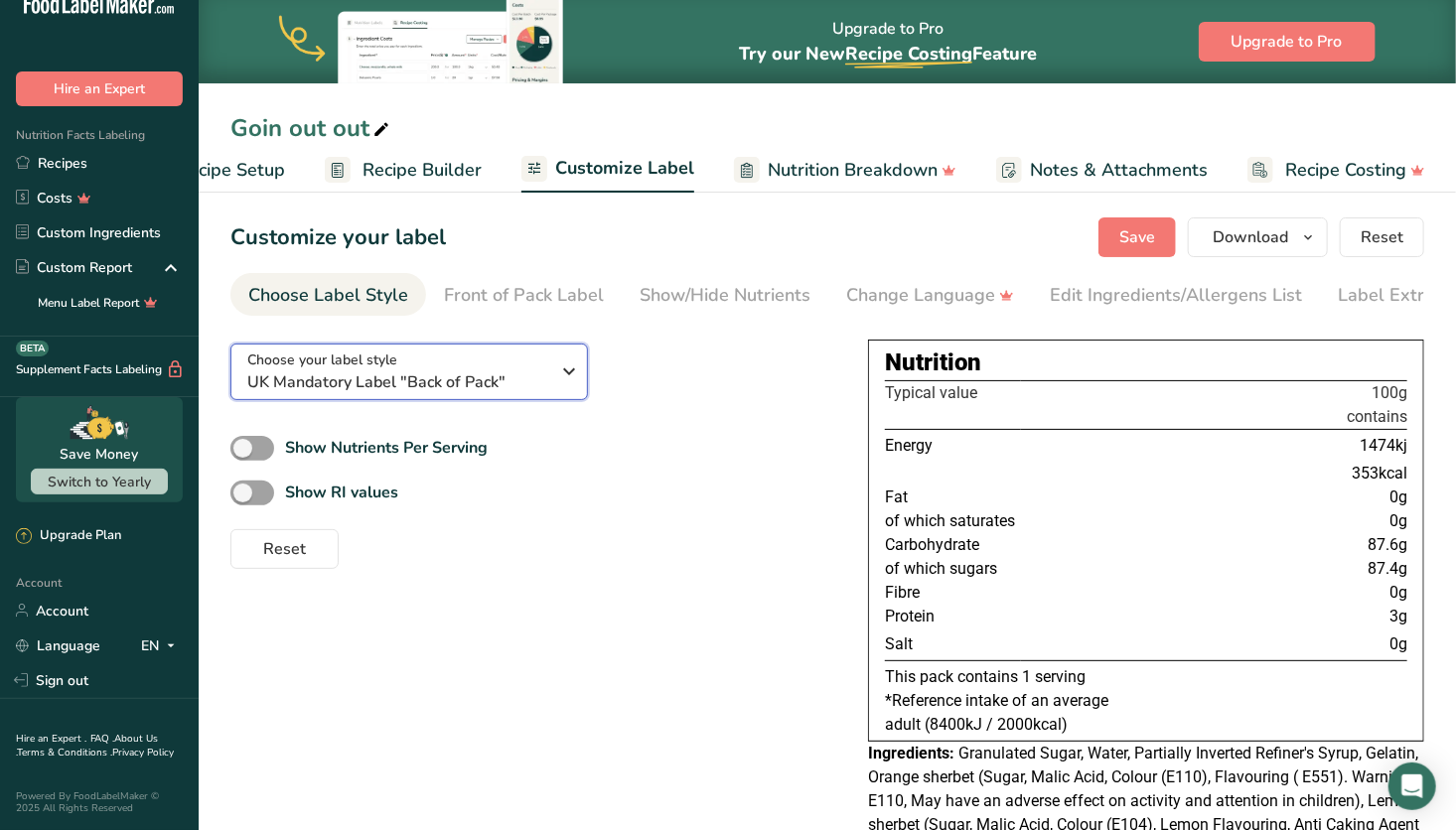 click on "UK Mandatory Label "Back of Pack"" at bounding box center [398, 382] 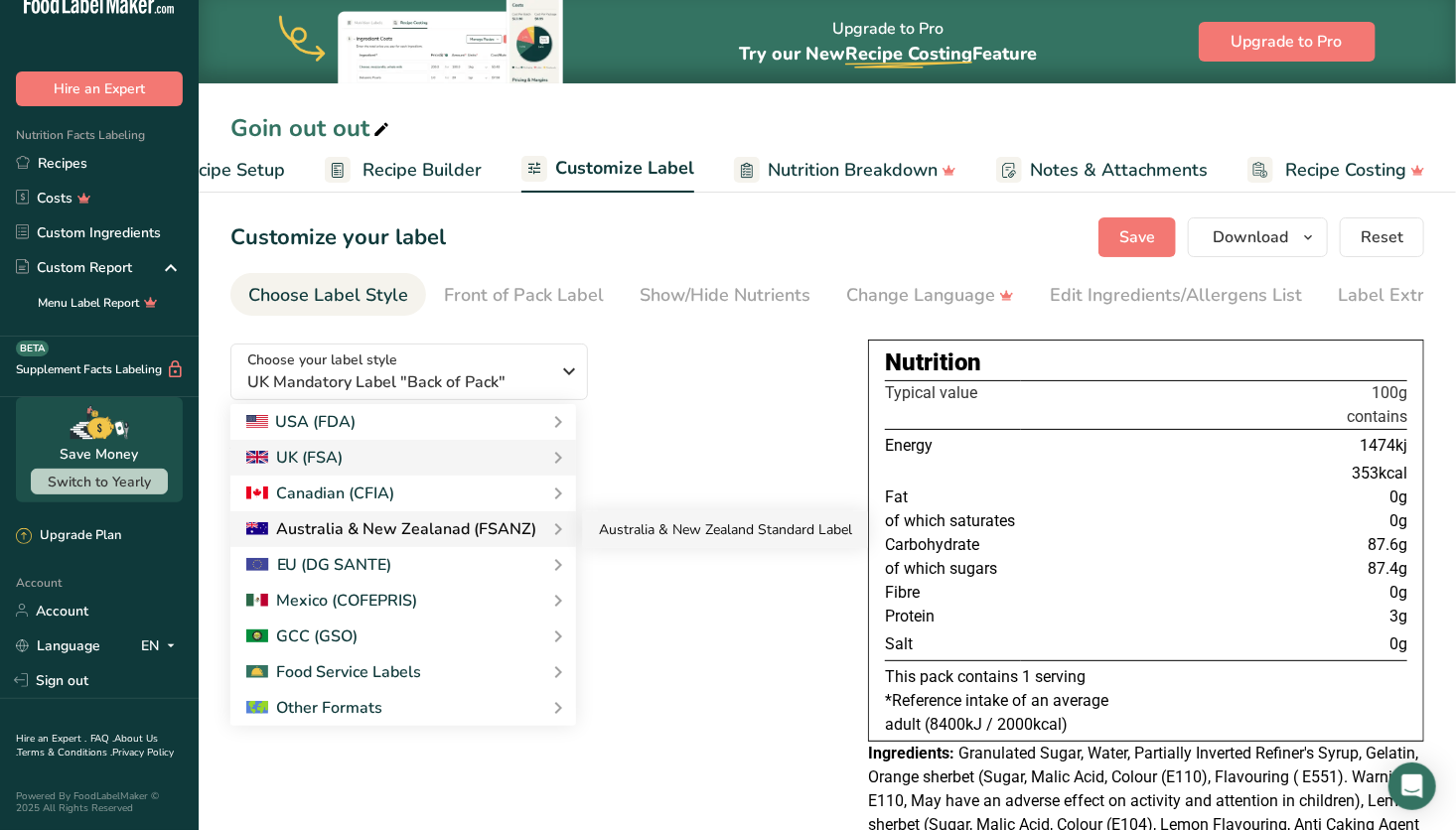 click on "Australia & New Zealand Standard Label" at bounding box center (725, 529) 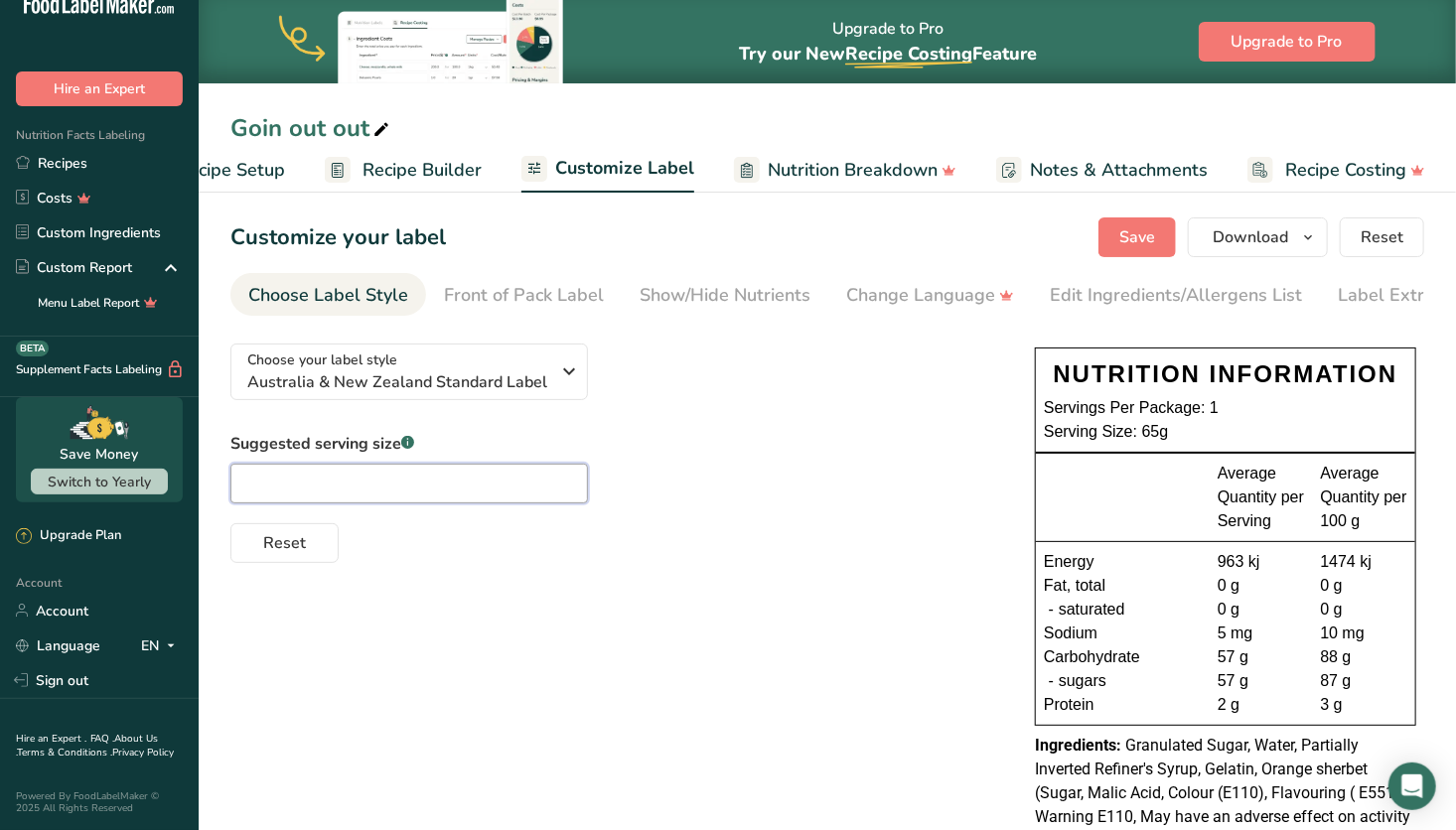 click at bounding box center [409, 484] 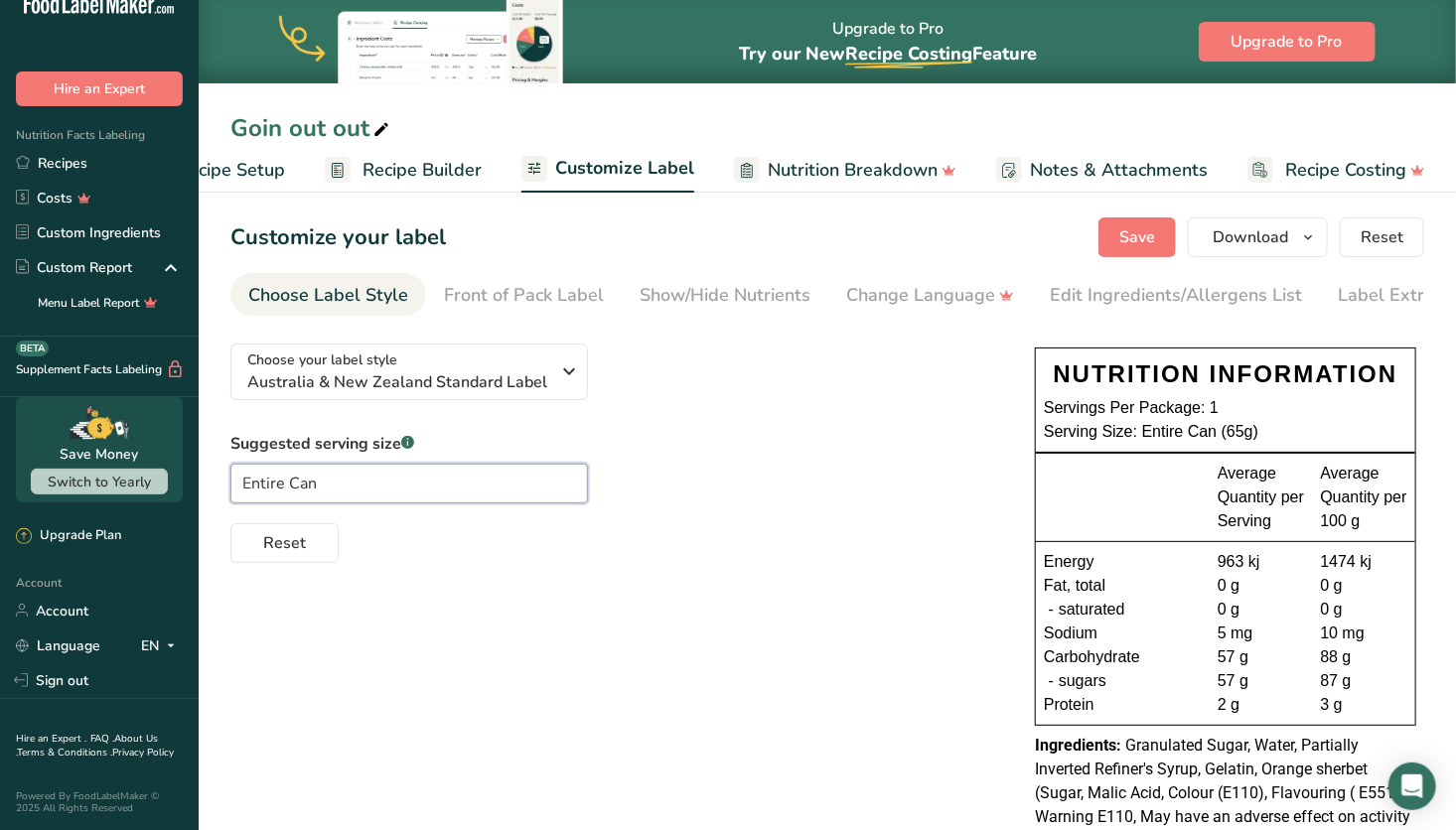 type on "Entire Can" 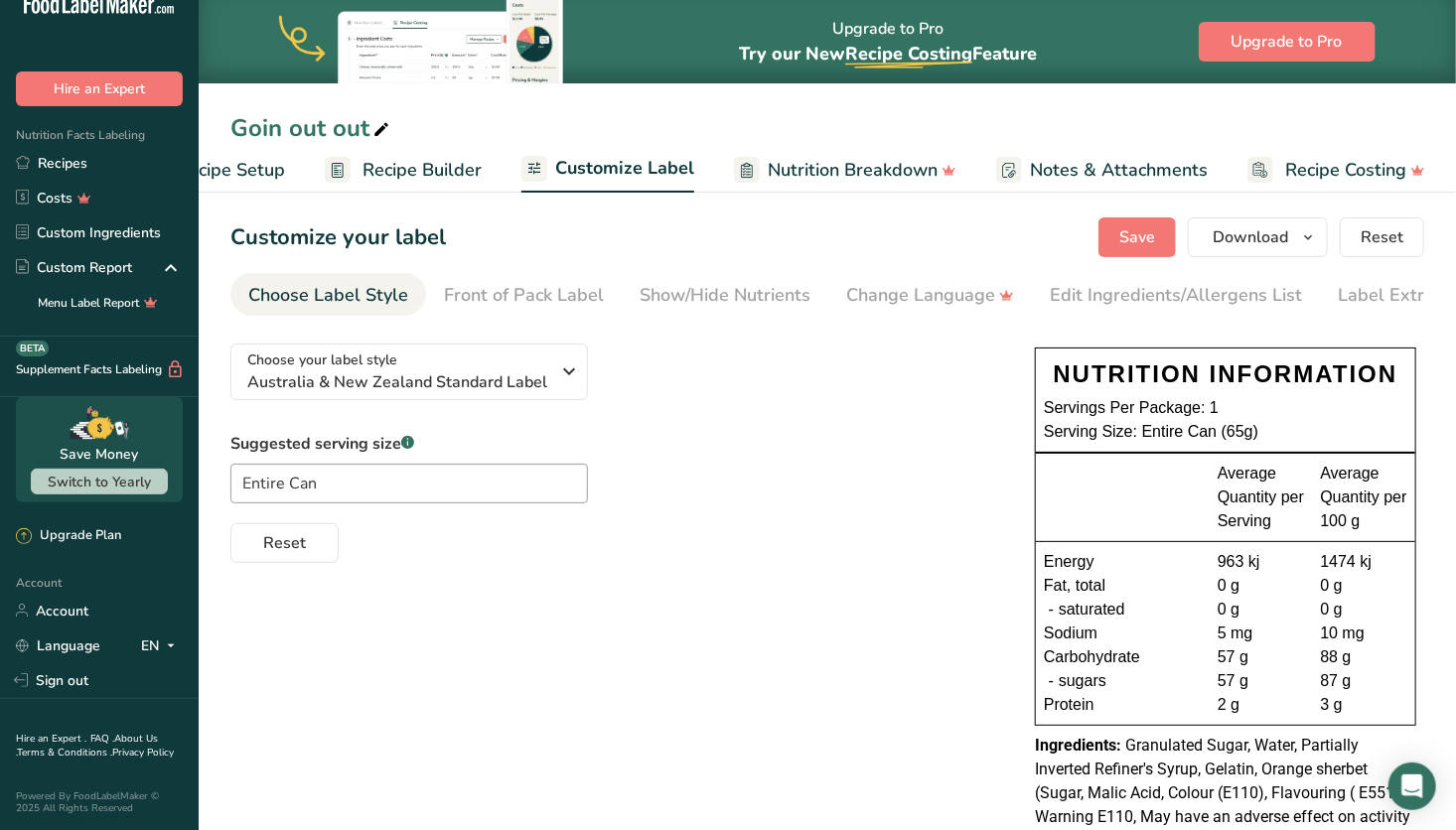 click on "Suggested serving size
.a-a{fill:#347362;}.b-a{fill:#fff;}           Entire Can
Reset" at bounding box center (613, 497) 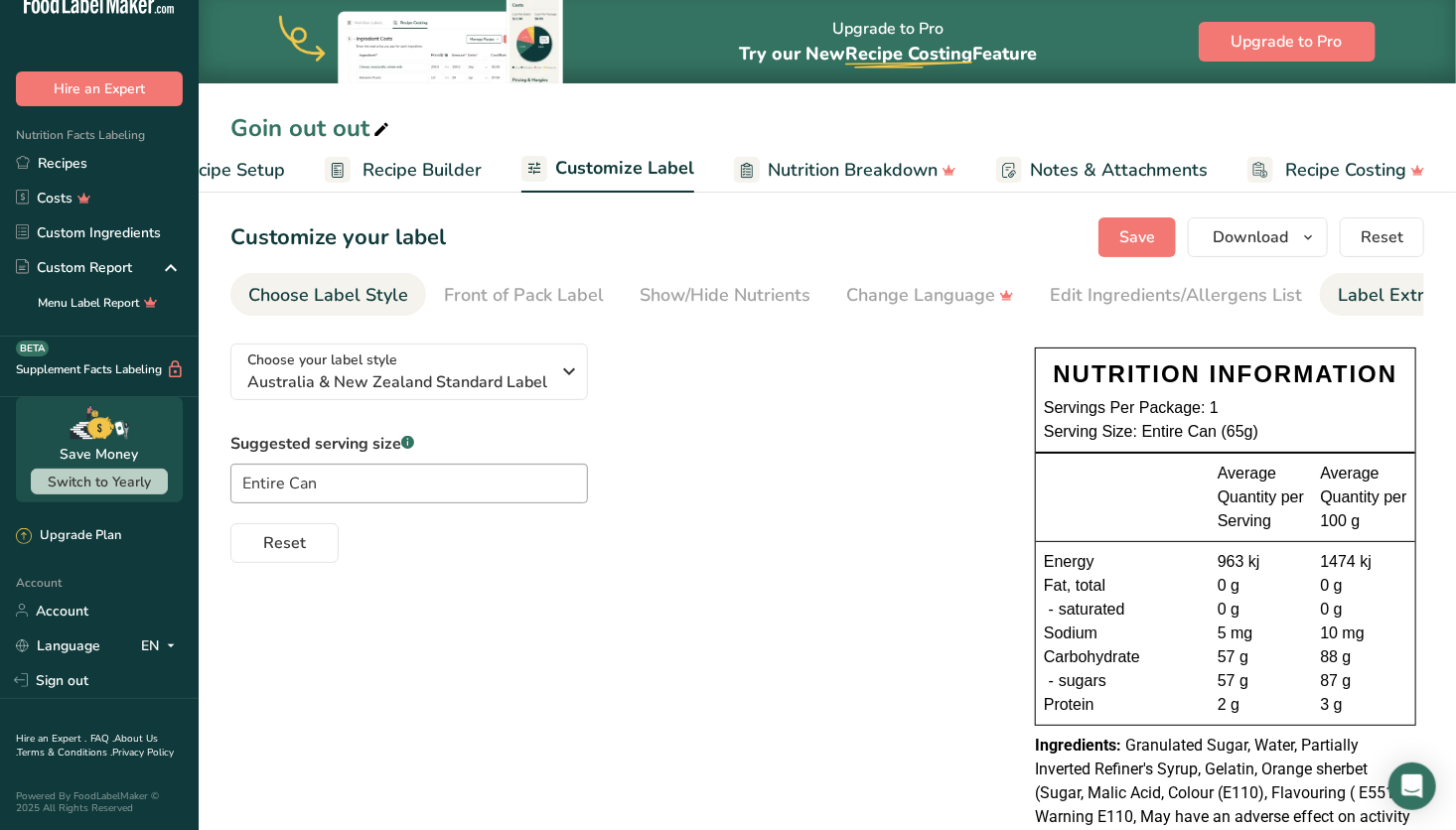 click on "Label Extra Info" at bounding box center [1403, 295] 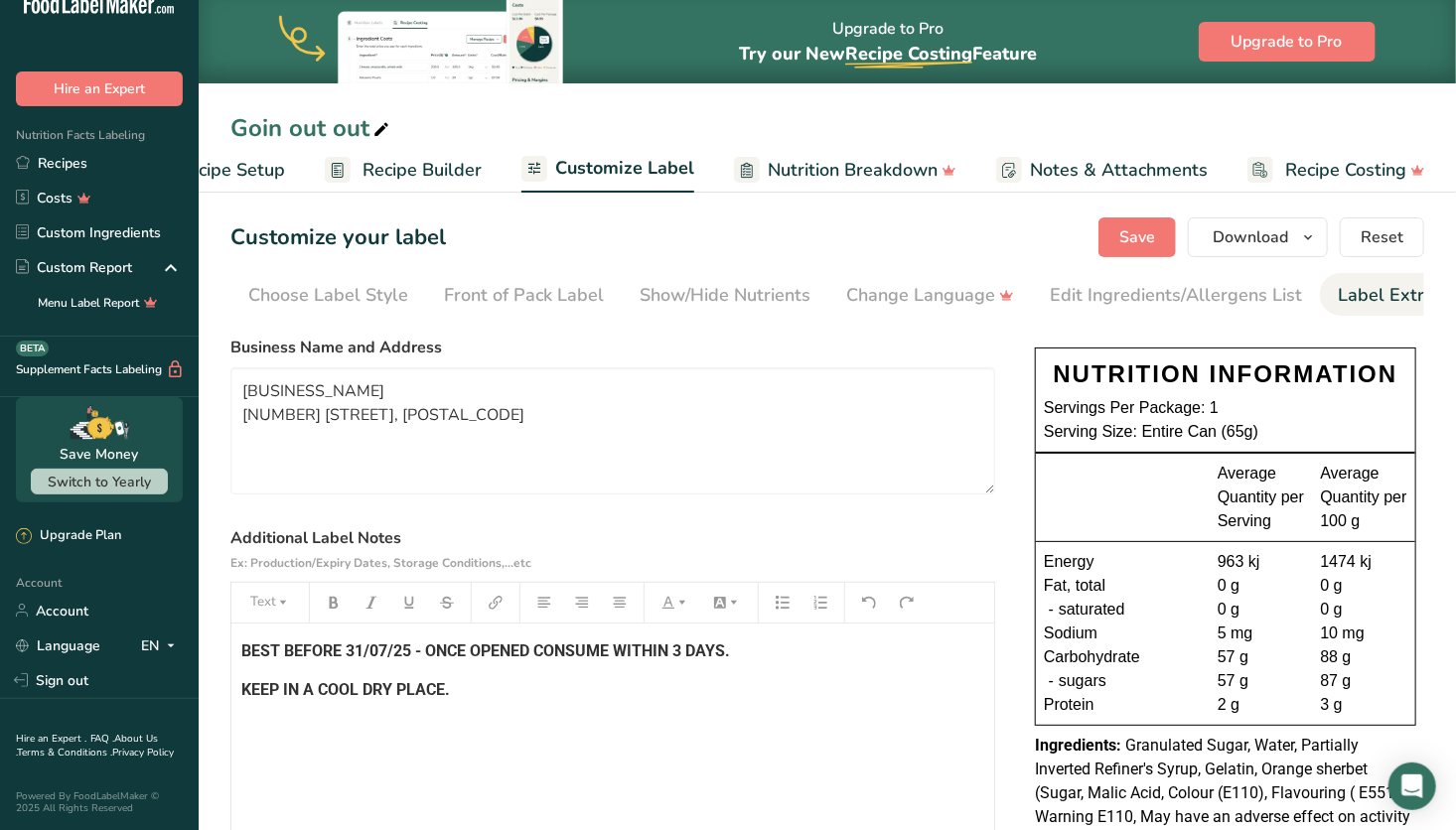 scroll, scrollTop: 0, scrollLeft: 52, axis: horizontal 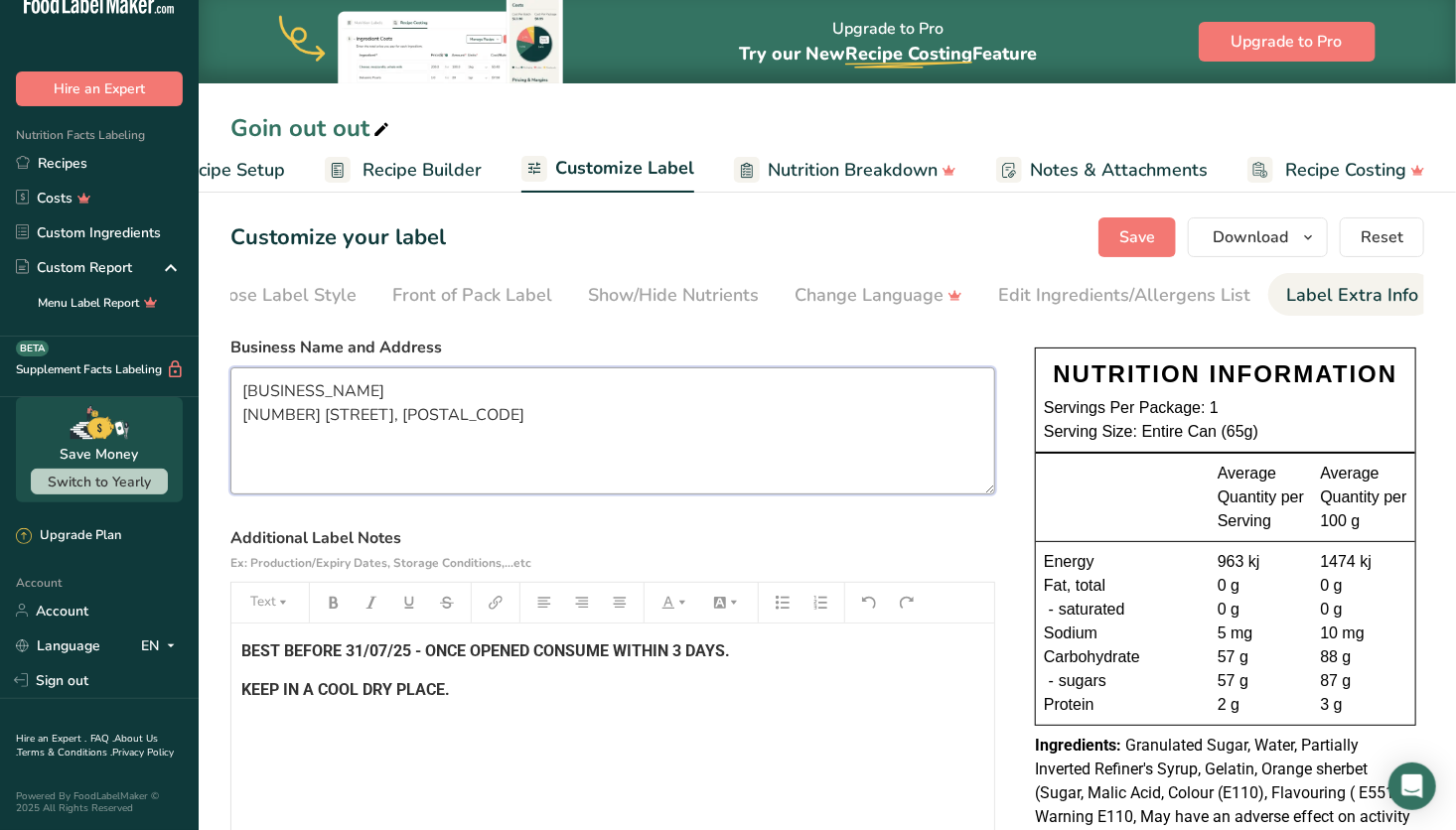 drag, startPoint x: 430, startPoint y: 428, endPoint x: 240, endPoint y: 355, distance: 203.54115 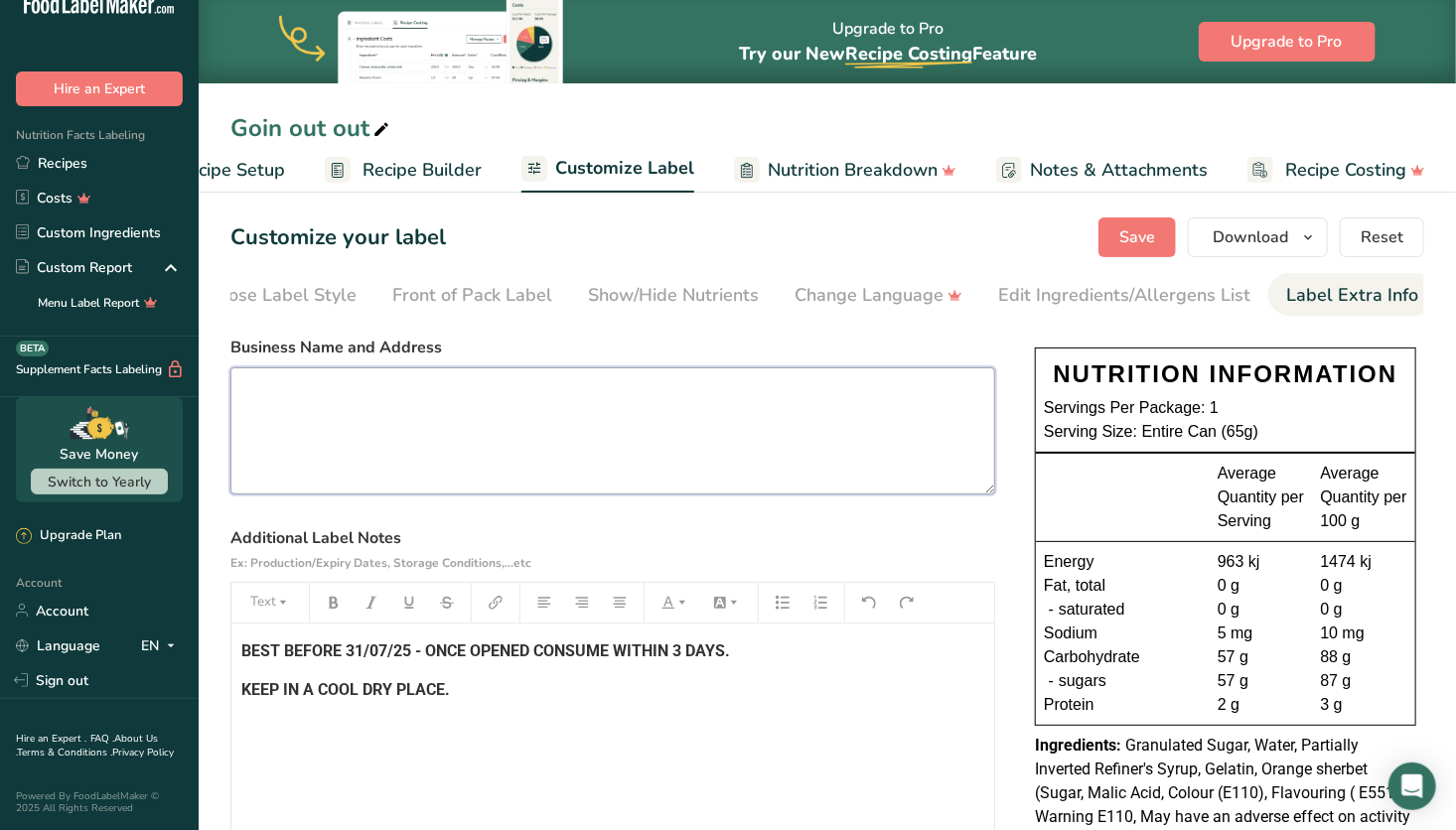 type 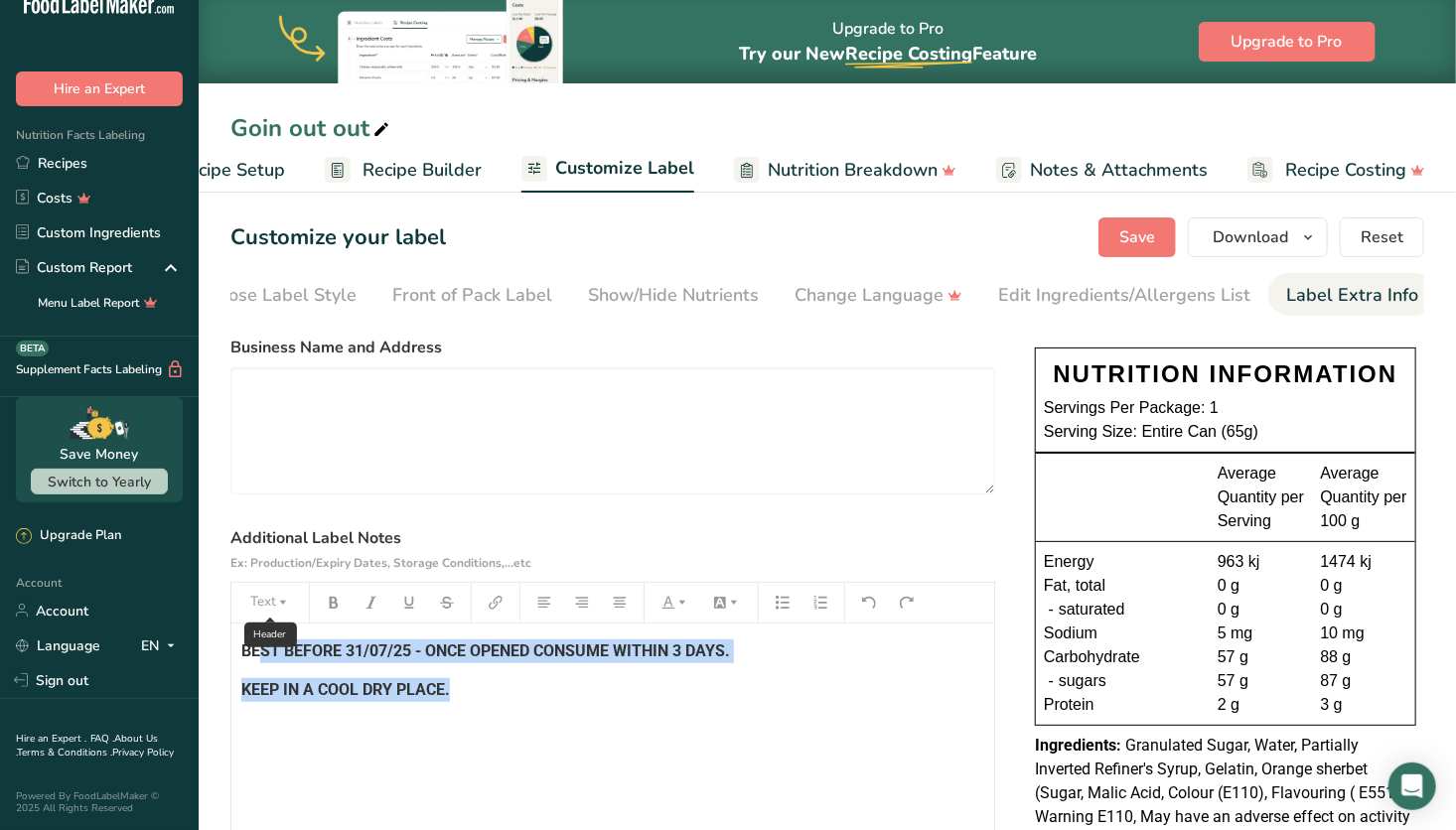 drag, startPoint x: 495, startPoint y: 696, endPoint x: 262, endPoint y: 605, distance: 250.13996 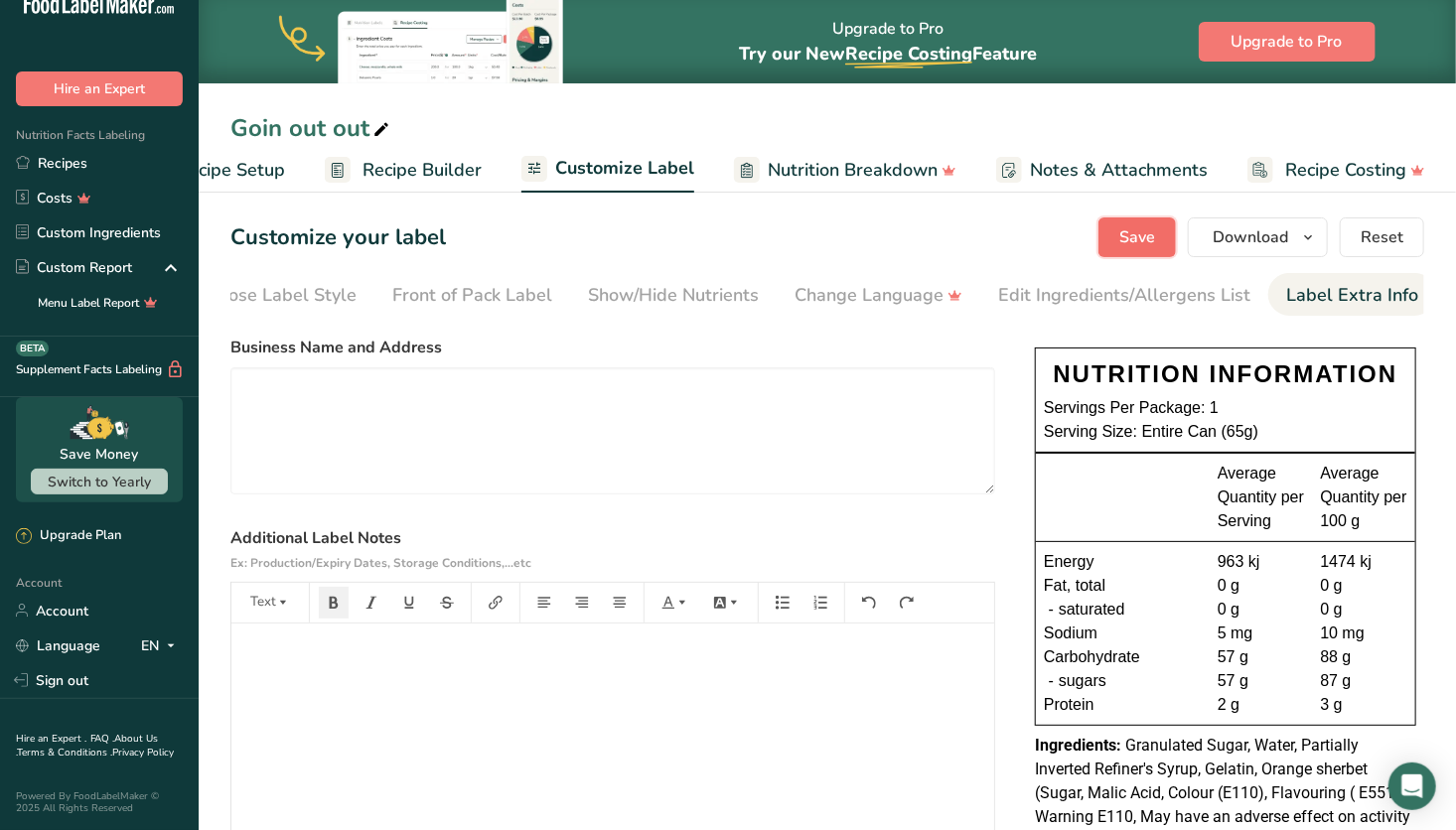 click on "Save" at bounding box center (1137, 237) 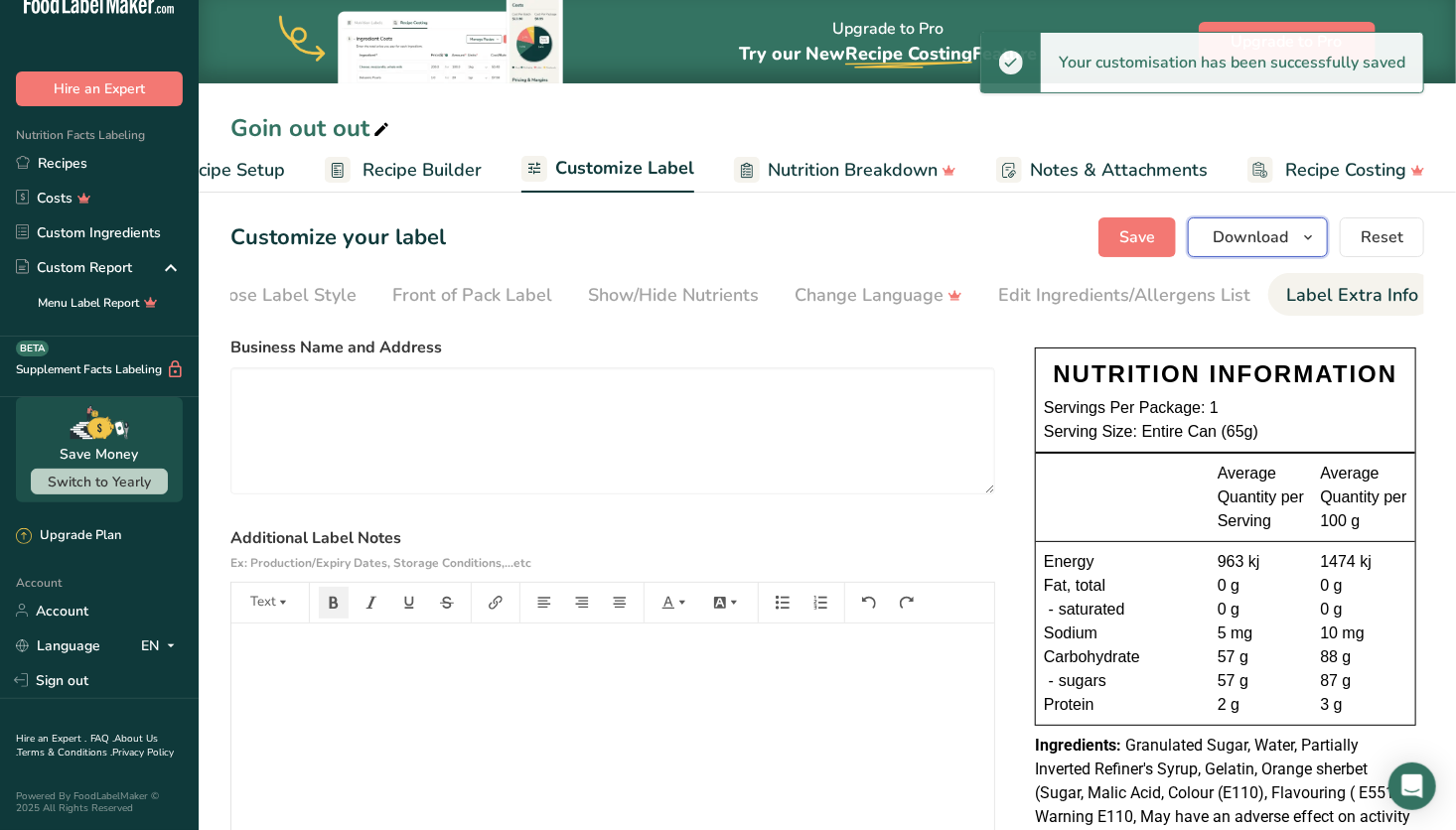 click on "Download" at bounding box center [1257, 237] 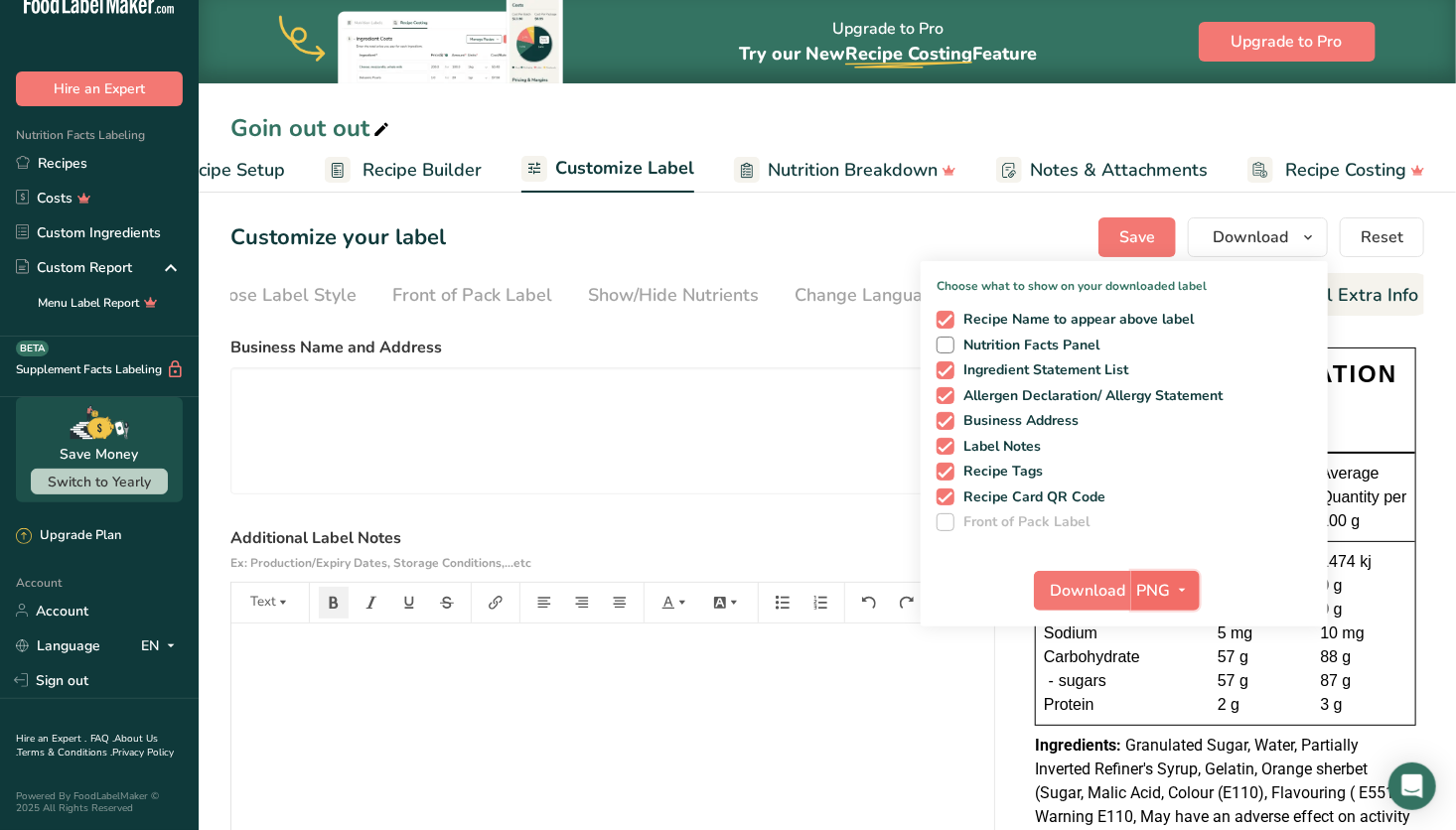 click at bounding box center (1183, 590) 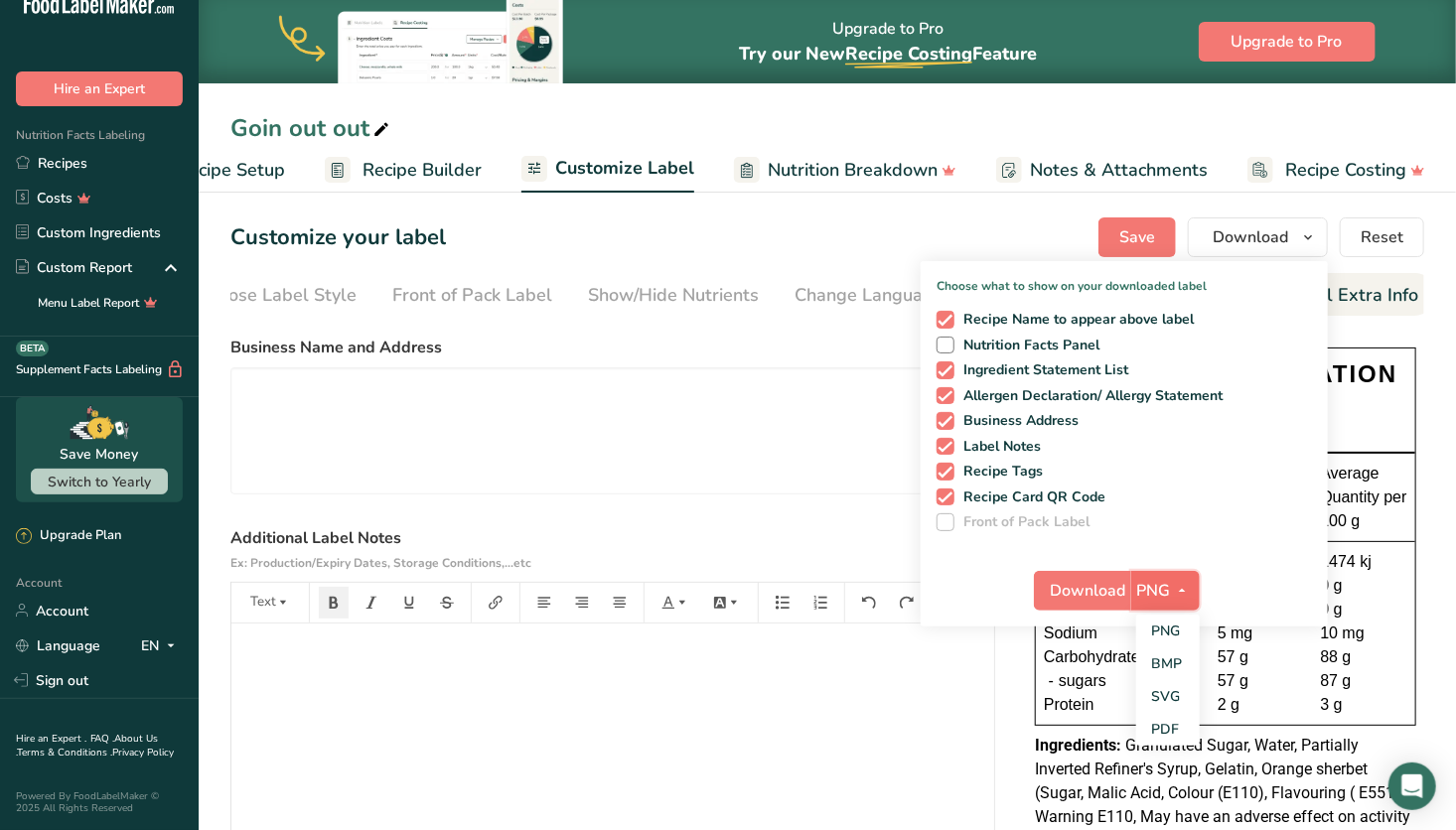 click at bounding box center [1183, 590] 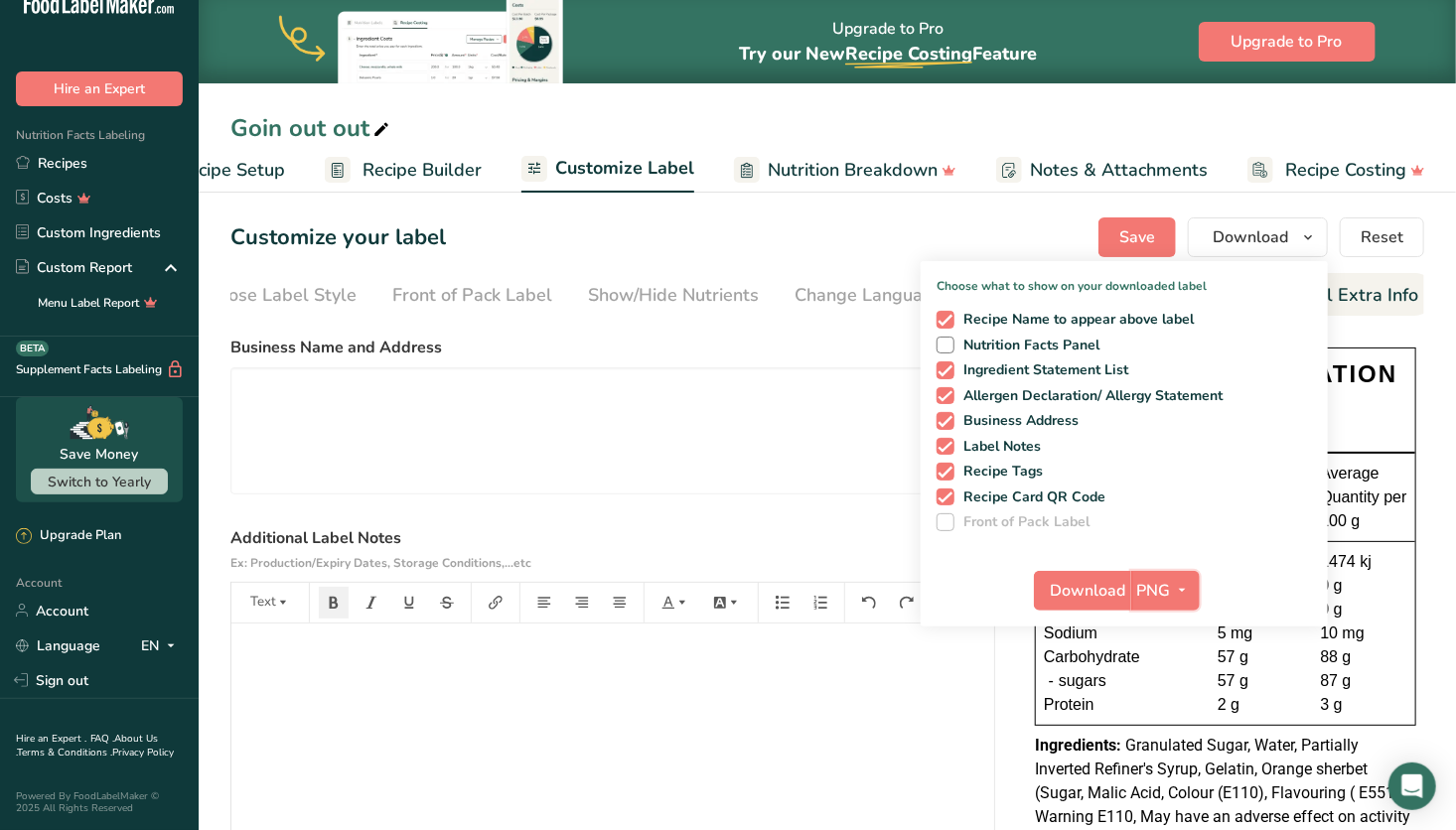 scroll, scrollTop: 0, scrollLeft: 0, axis: both 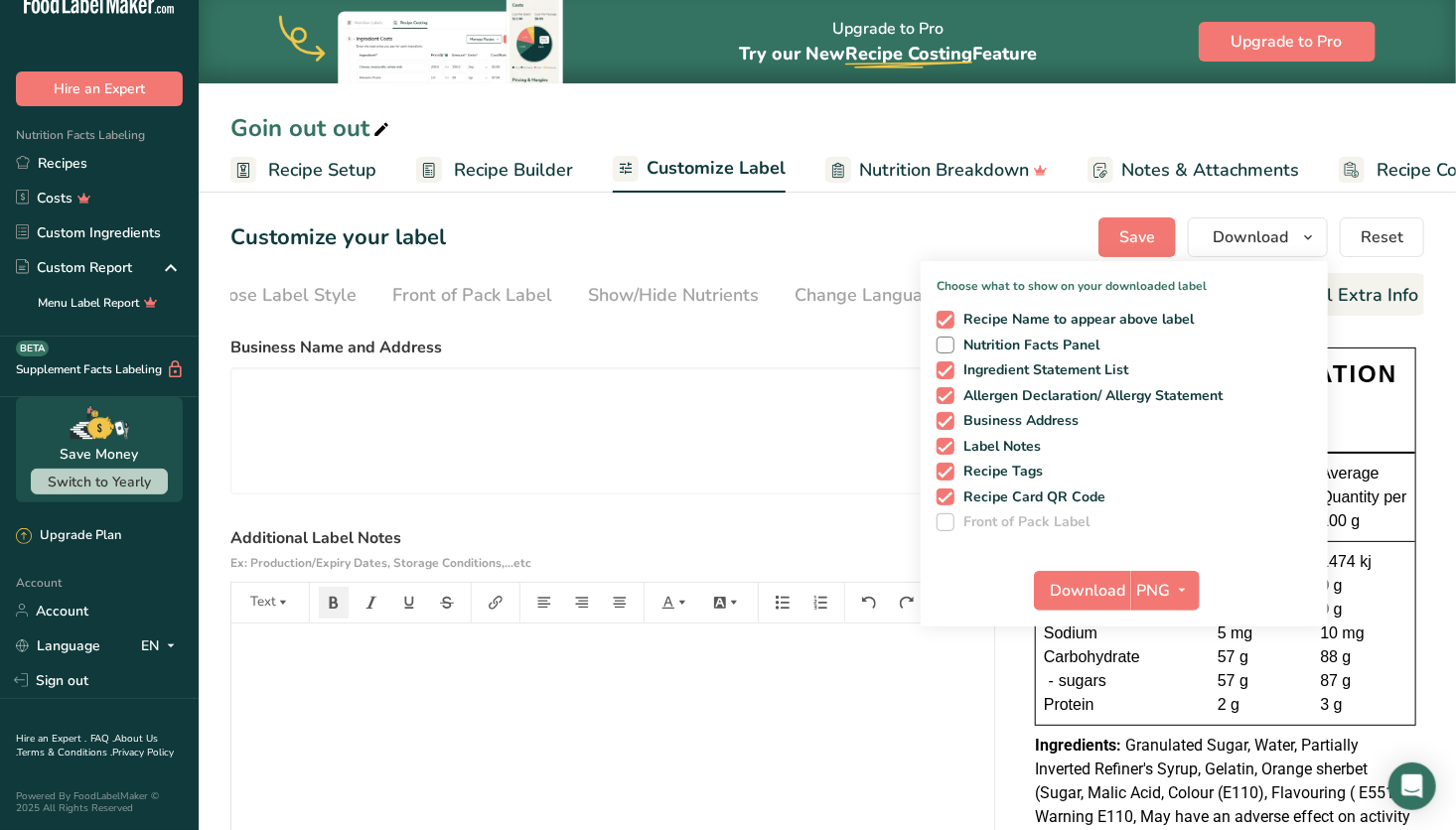 click on "Recipe Setup" at bounding box center (322, 170) 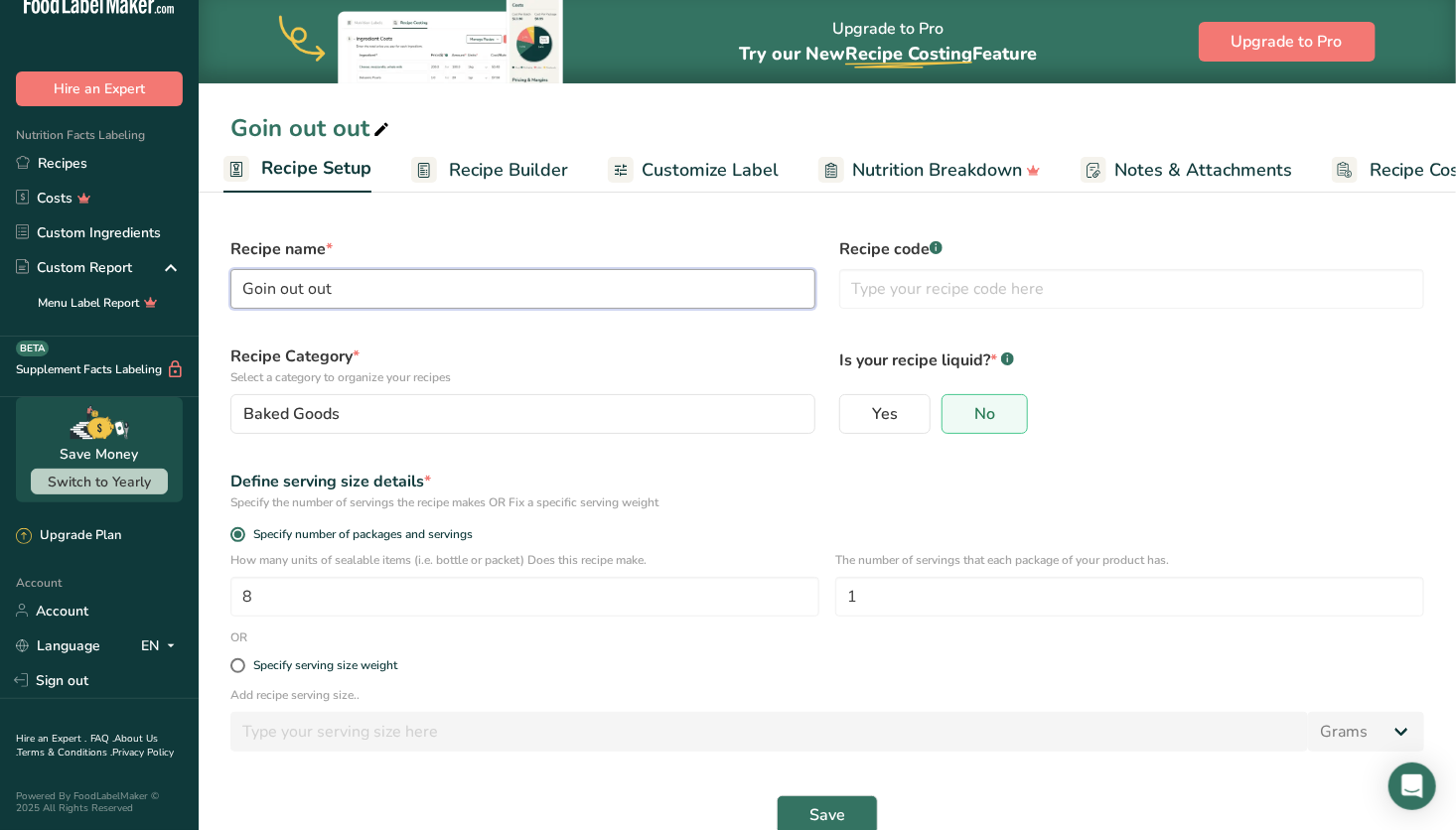 drag, startPoint x: 374, startPoint y: 290, endPoint x: 213, endPoint y: 270, distance: 162.23748 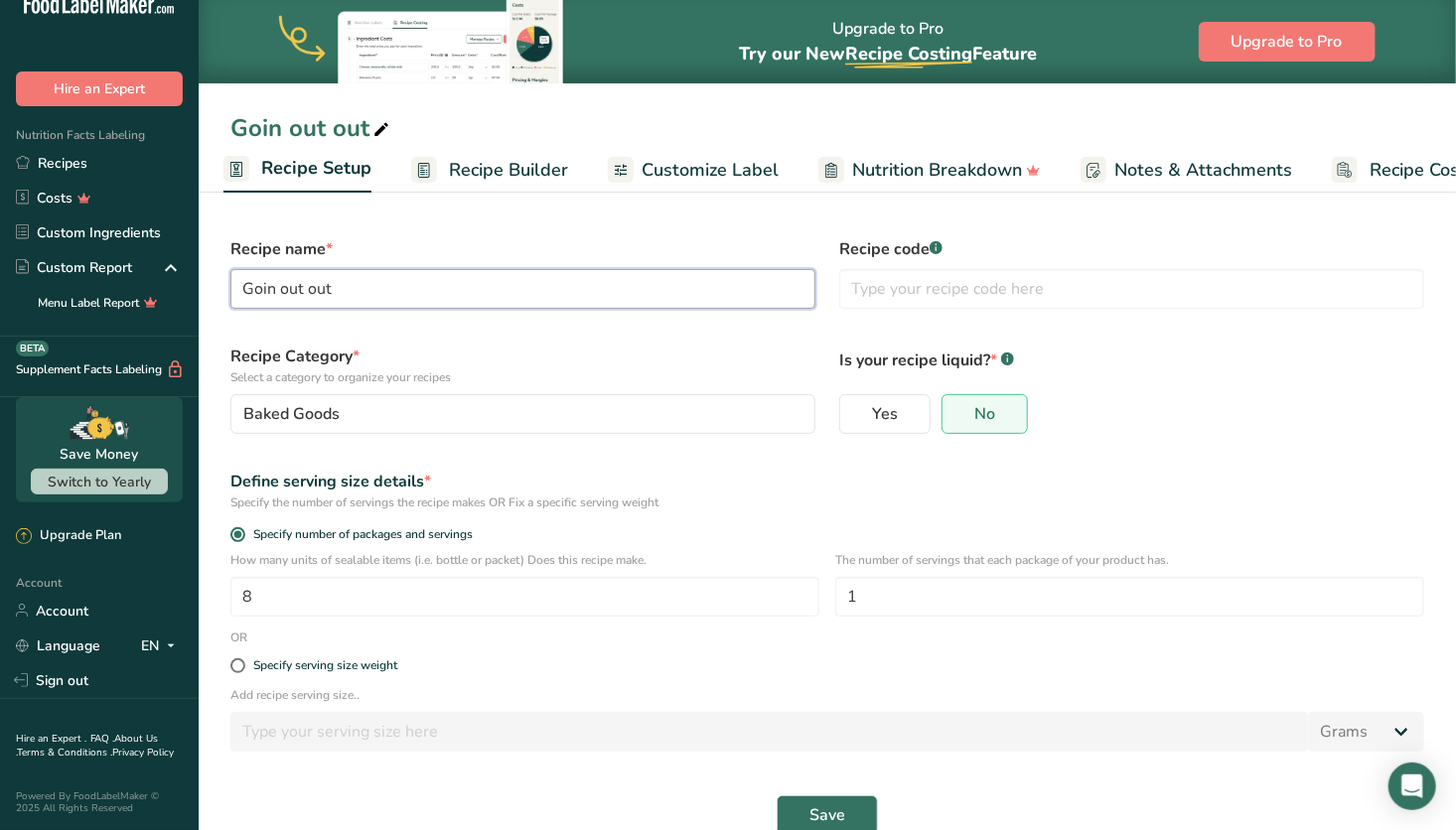 click on "Recipe name *   Goin out out
Recipe code
.a-a{fill:#347362;}.b-a{fill:#fff;}
Recipe Category *
Select a category to organize your recipes
Baked Goods
Standard Categories
Custom Categories
.a-a{fill:#347362;}.b-a{fill:#fff;}
Baked Goods
Beverages
Confectionery
Cooked Meals, Salads, & Sauces
Dairy
Snacks
Add New Category
Is your recipe liquid? *   .a-a{fill:#347362;}.b-a{fill:#fff;}           Yes   No
Define serving size details *
Specify the number of servings the recipe makes OR Fix a specific serving weight
Specify number of packages and servings
8     1
OR" at bounding box center [827, 526] 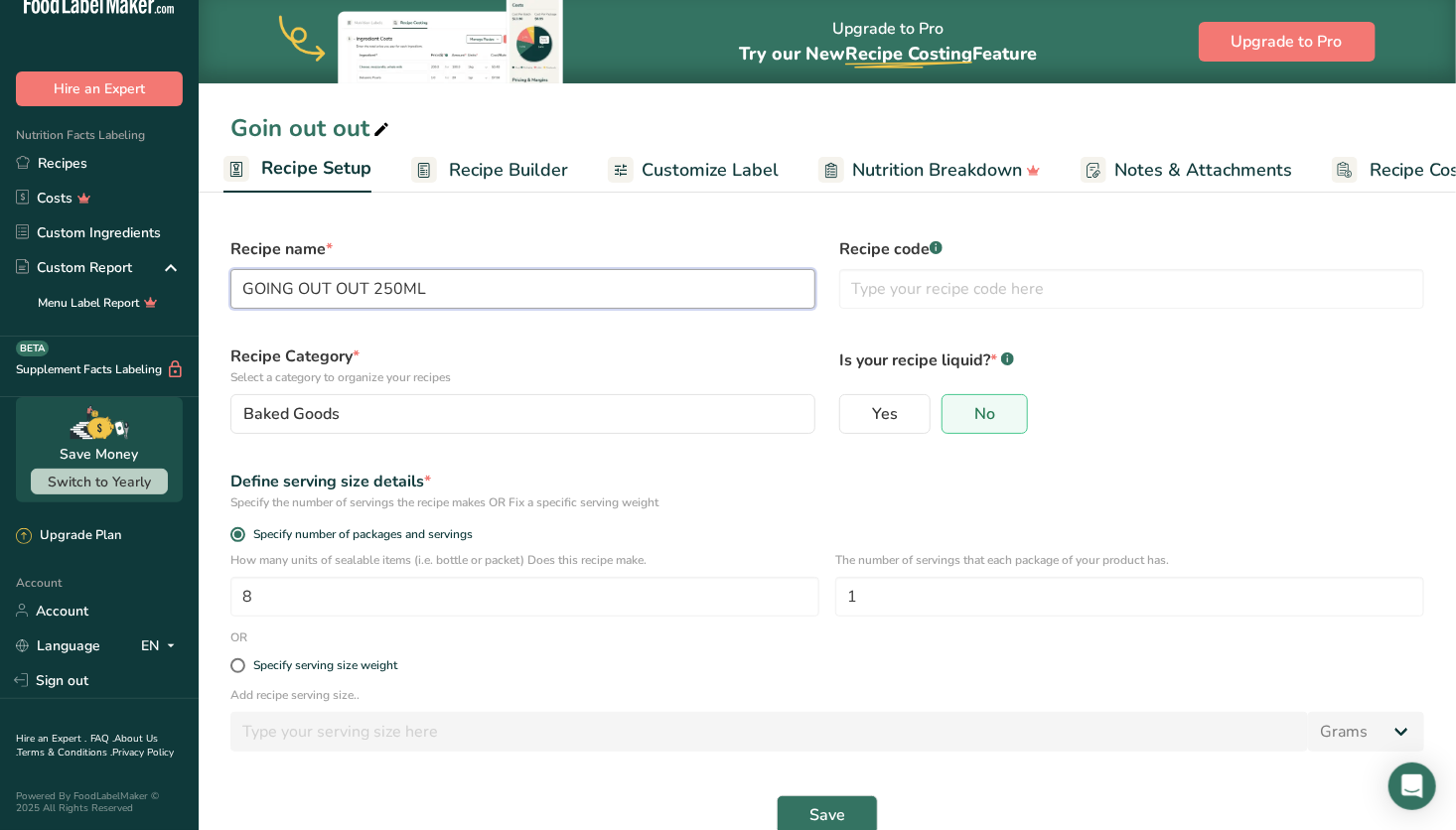 scroll, scrollTop: 0, scrollLeft: 91, axis: horizontal 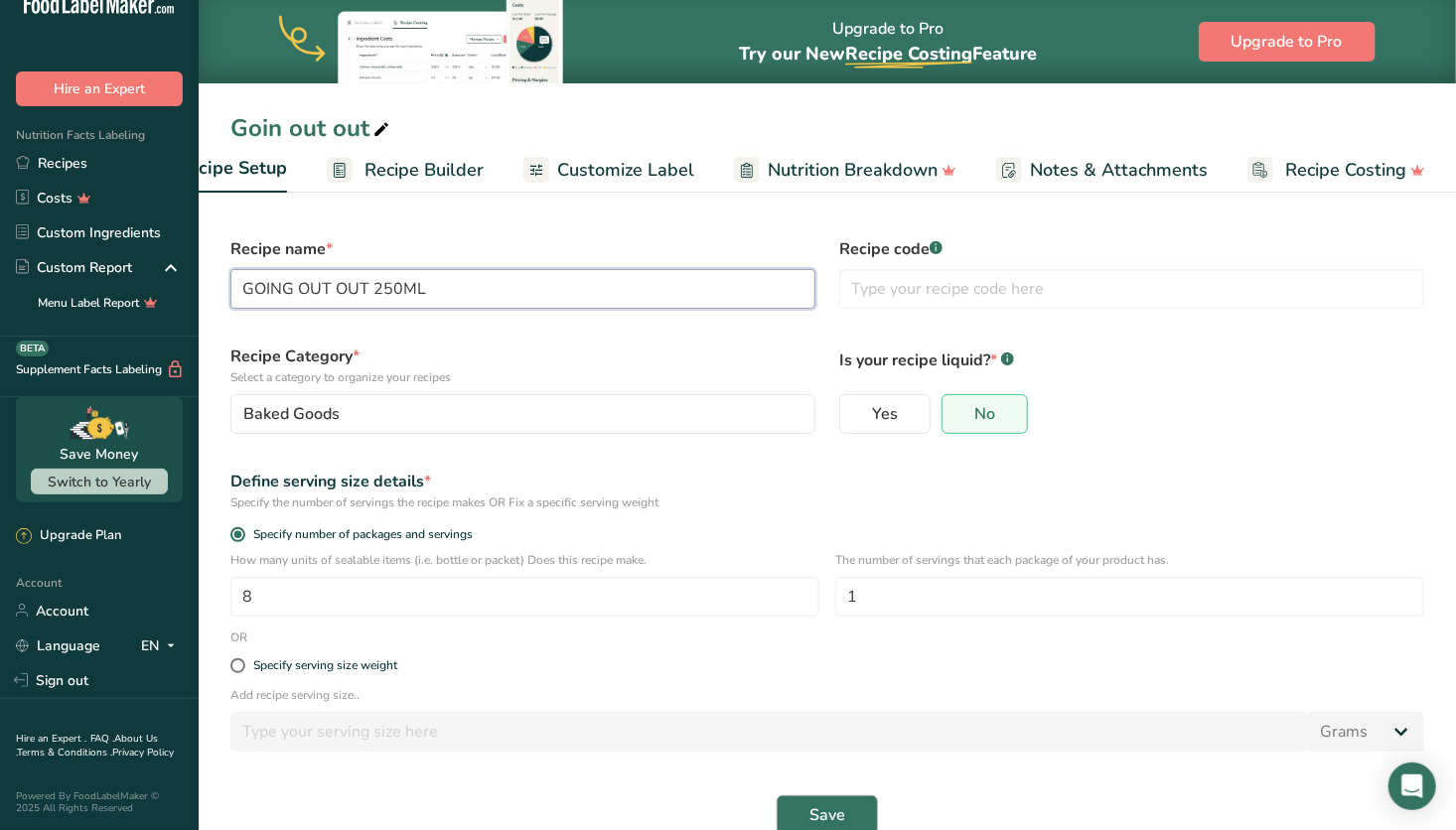 type on "GOING OUT OUT 250ML" 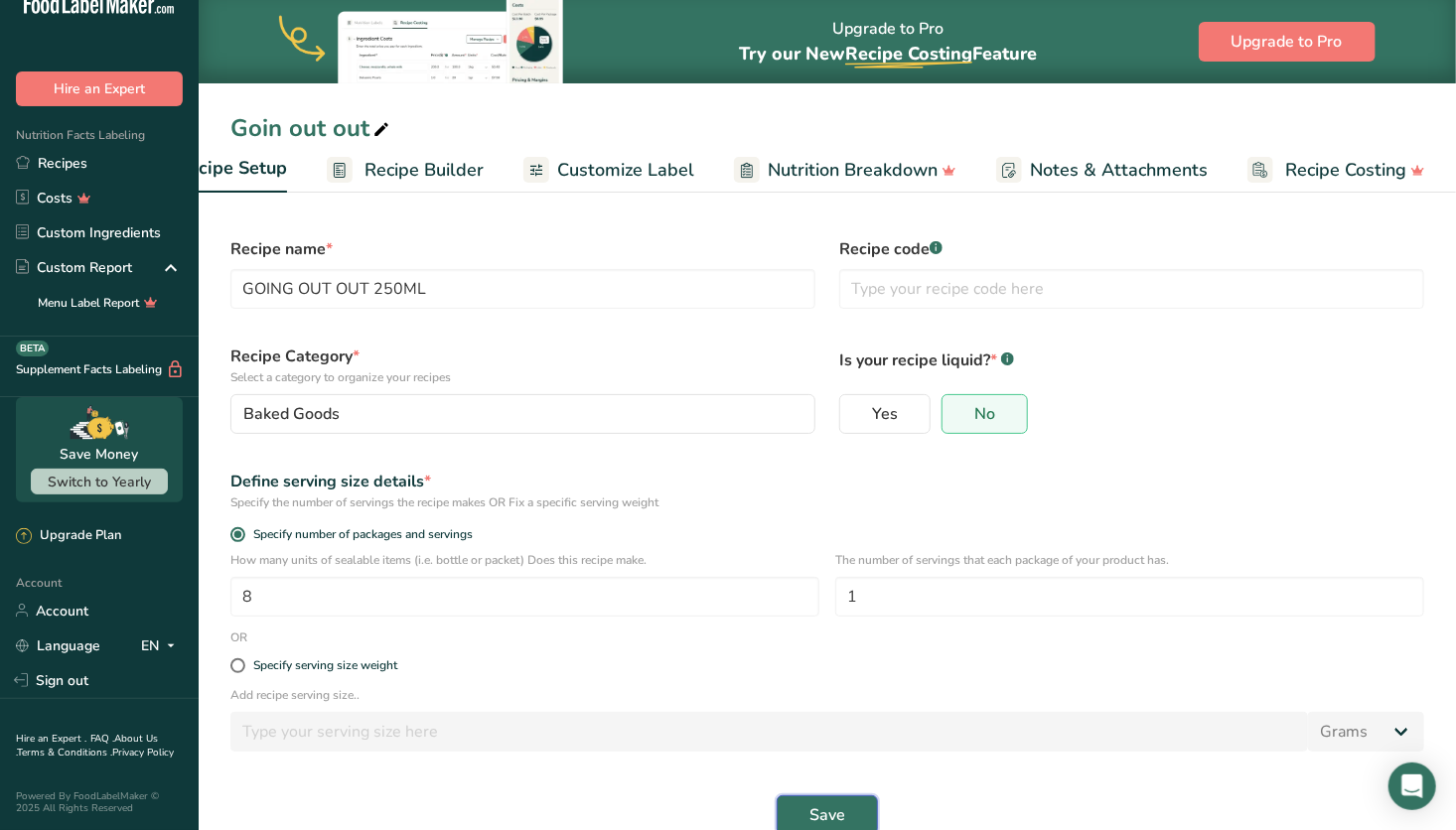 click on "Save" at bounding box center [827, 815] 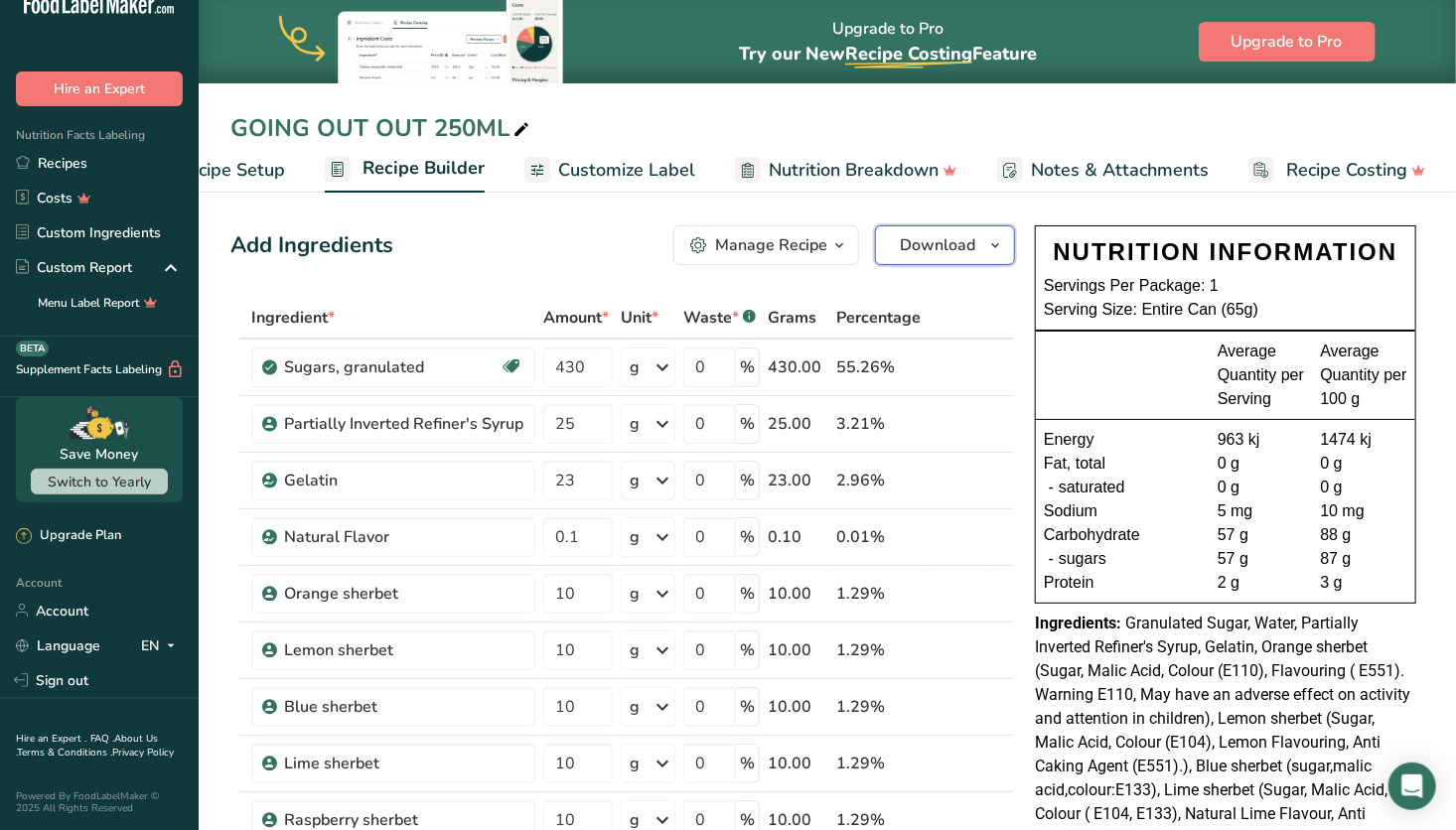 click on "Download" at bounding box center (938, 245) 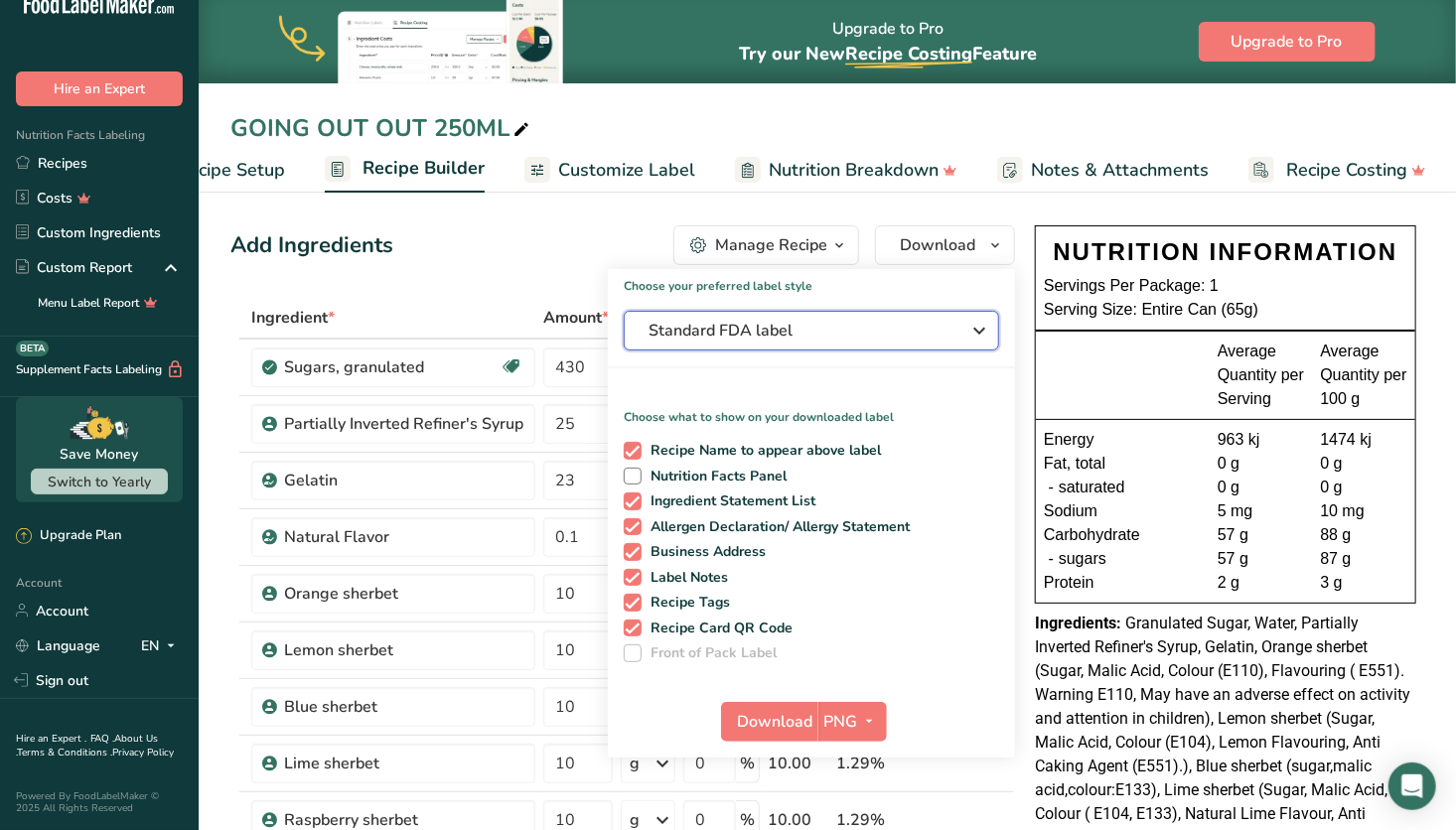 click on "Standard FDA label" at bounding box center (798, 331) 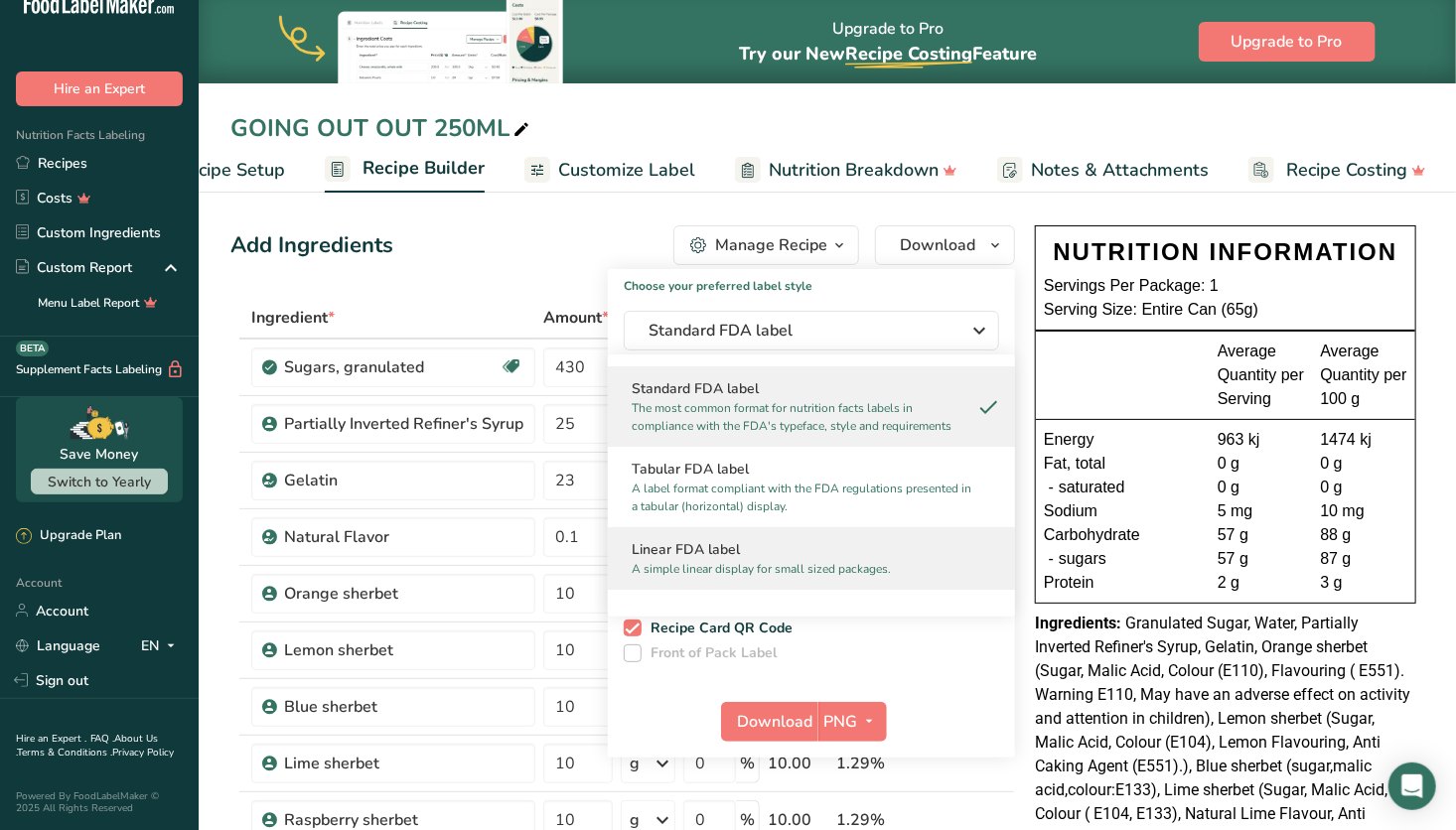 click on "A simple linear display for small sized packages." at bounding box center (802, 569) 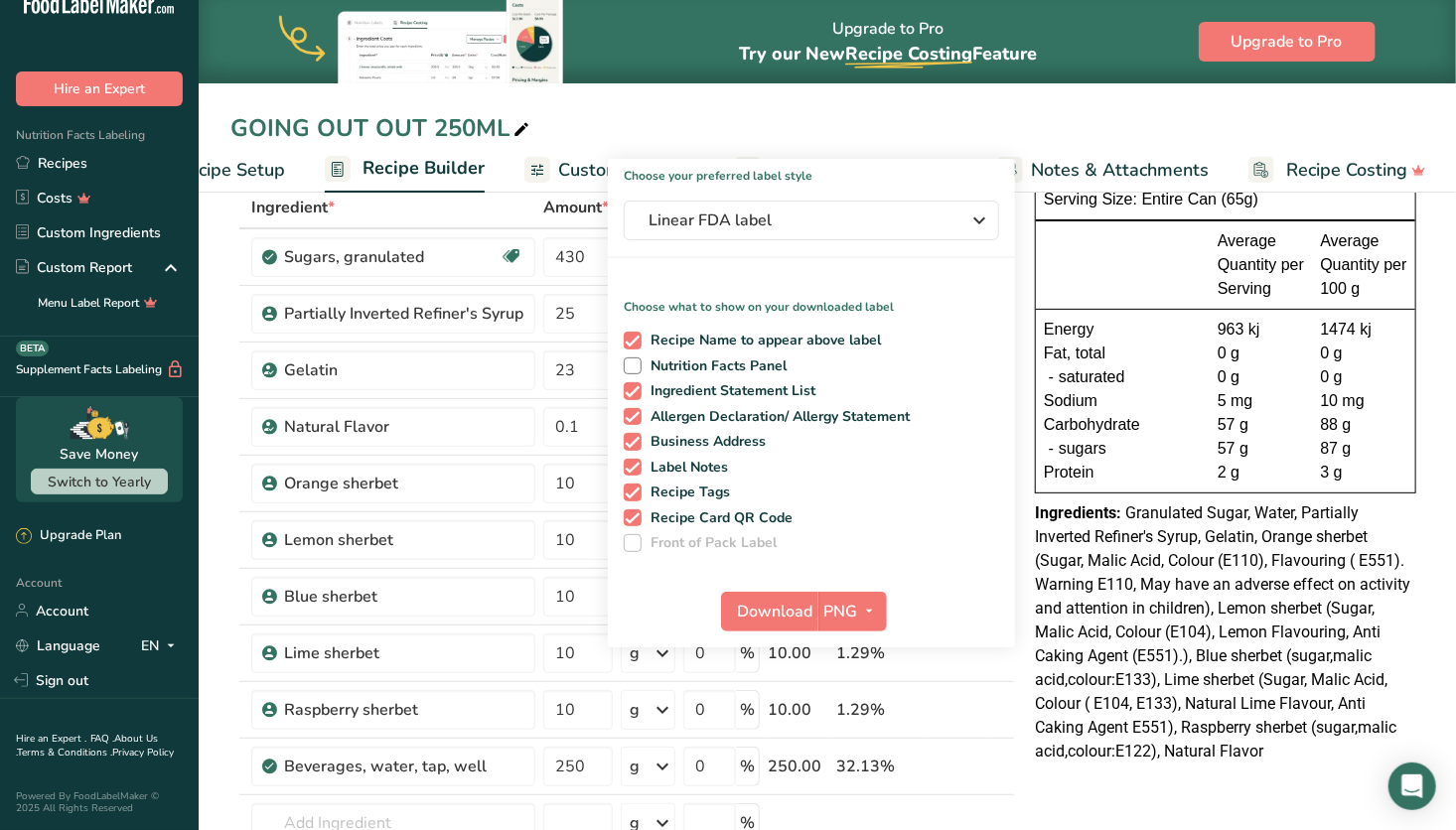 scroll, scrollTop: 111, scrollLeft: 0, axis: vertical 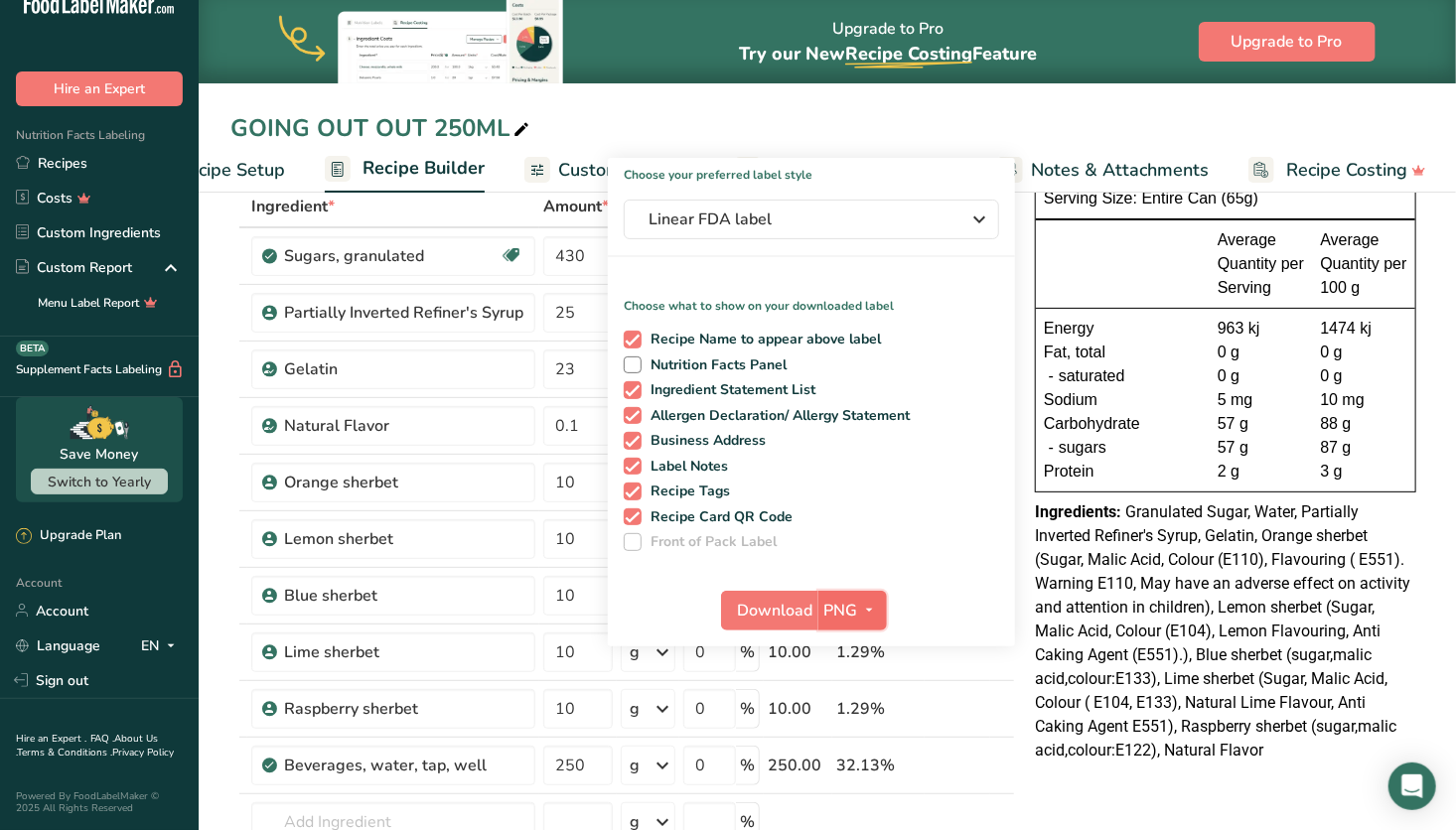 click on "PNG" at bounding box center (841, 611) 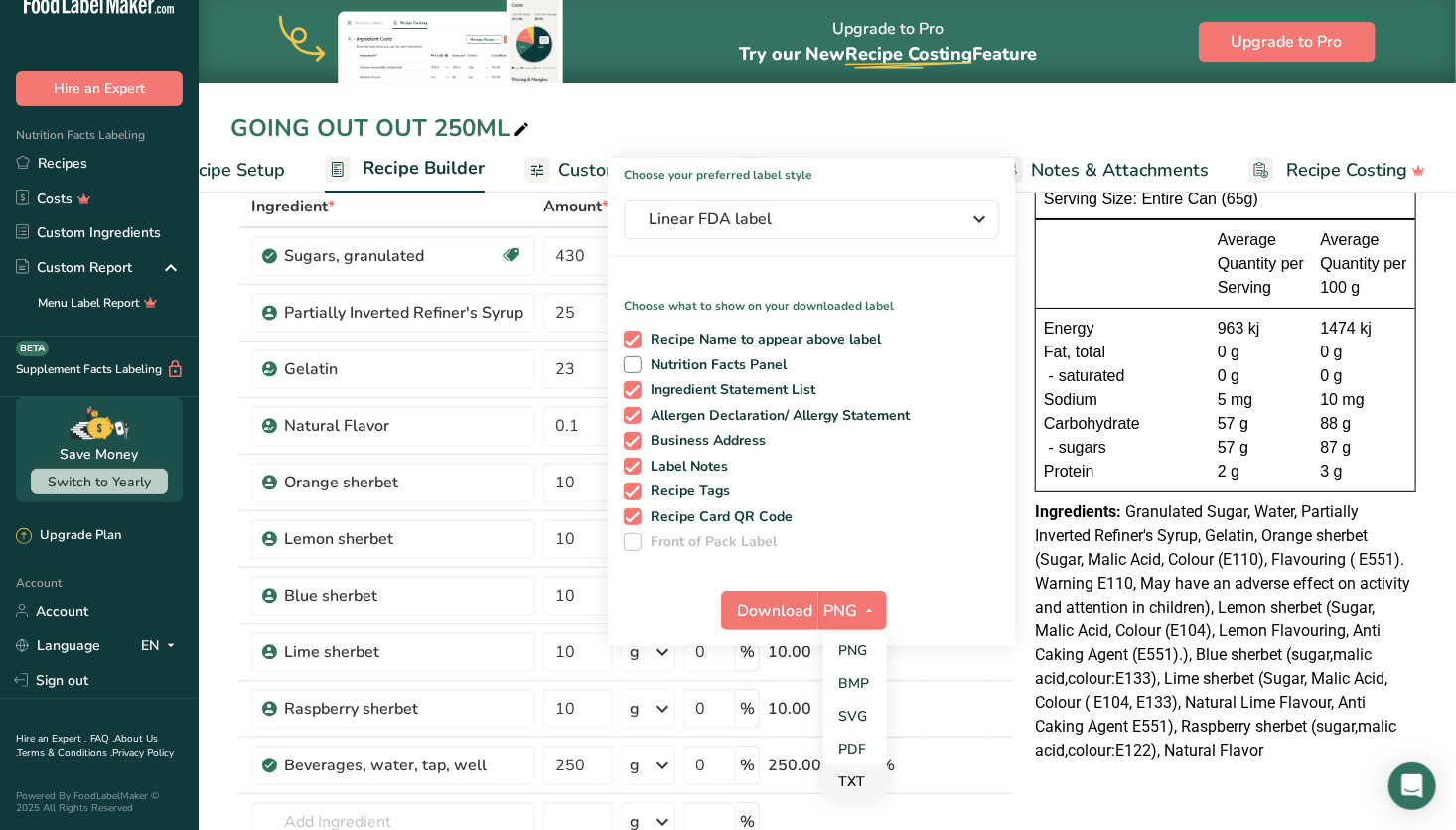 click on "TXT" at bounding box center (855, 781) 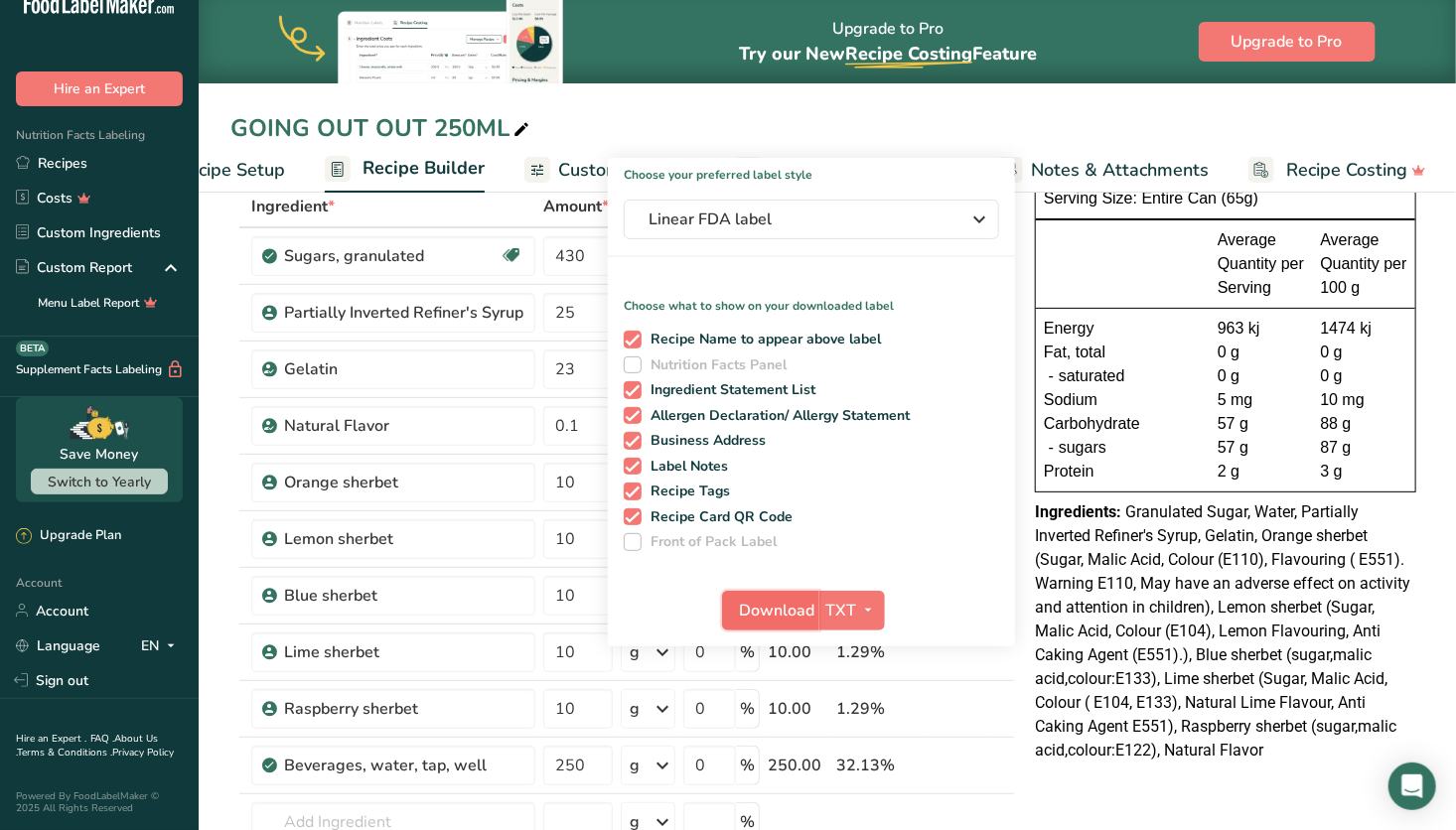 click on "Download" at bounding box center [777, 611] 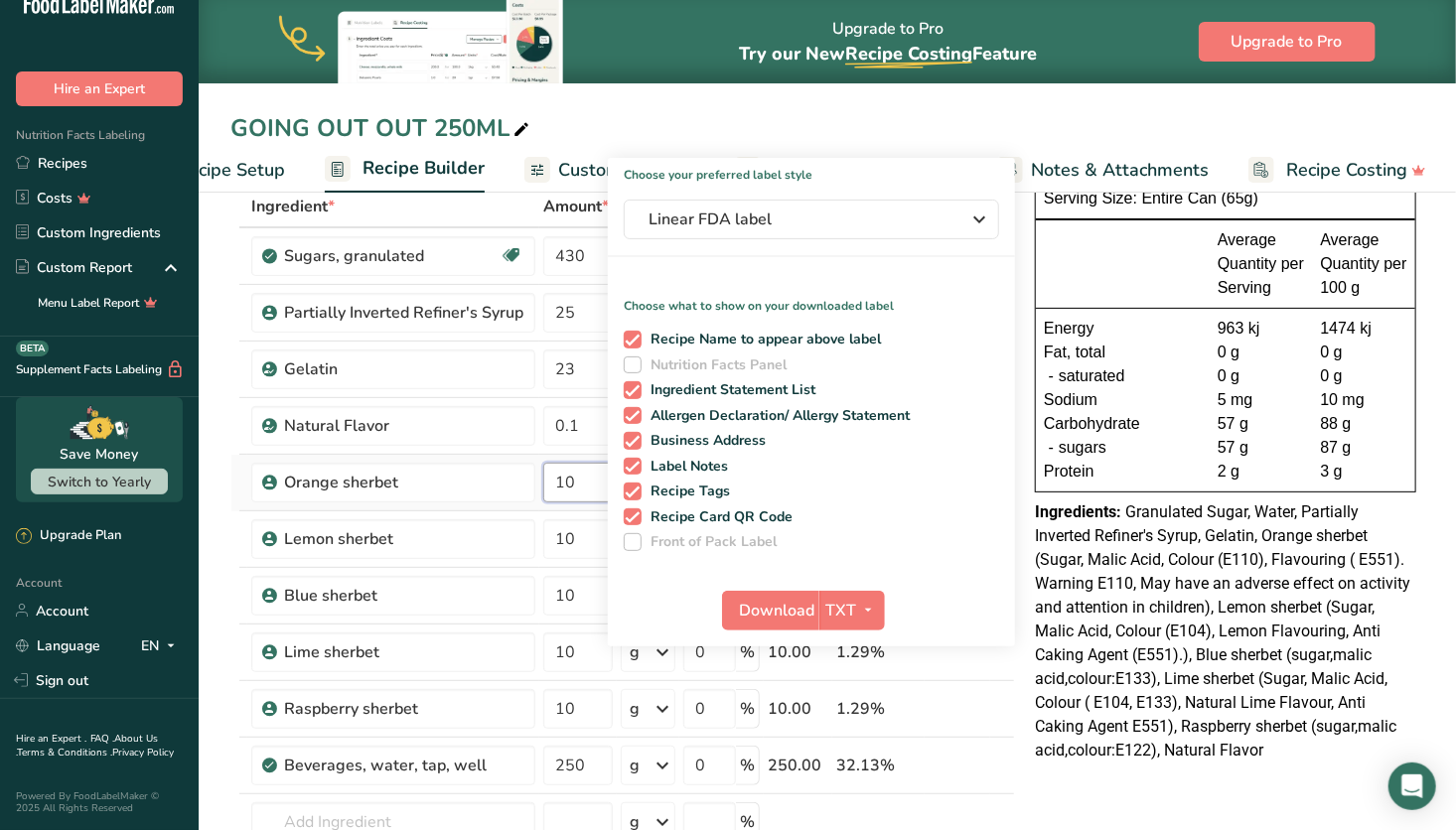 click on "10" at bounding box center (578, 483) 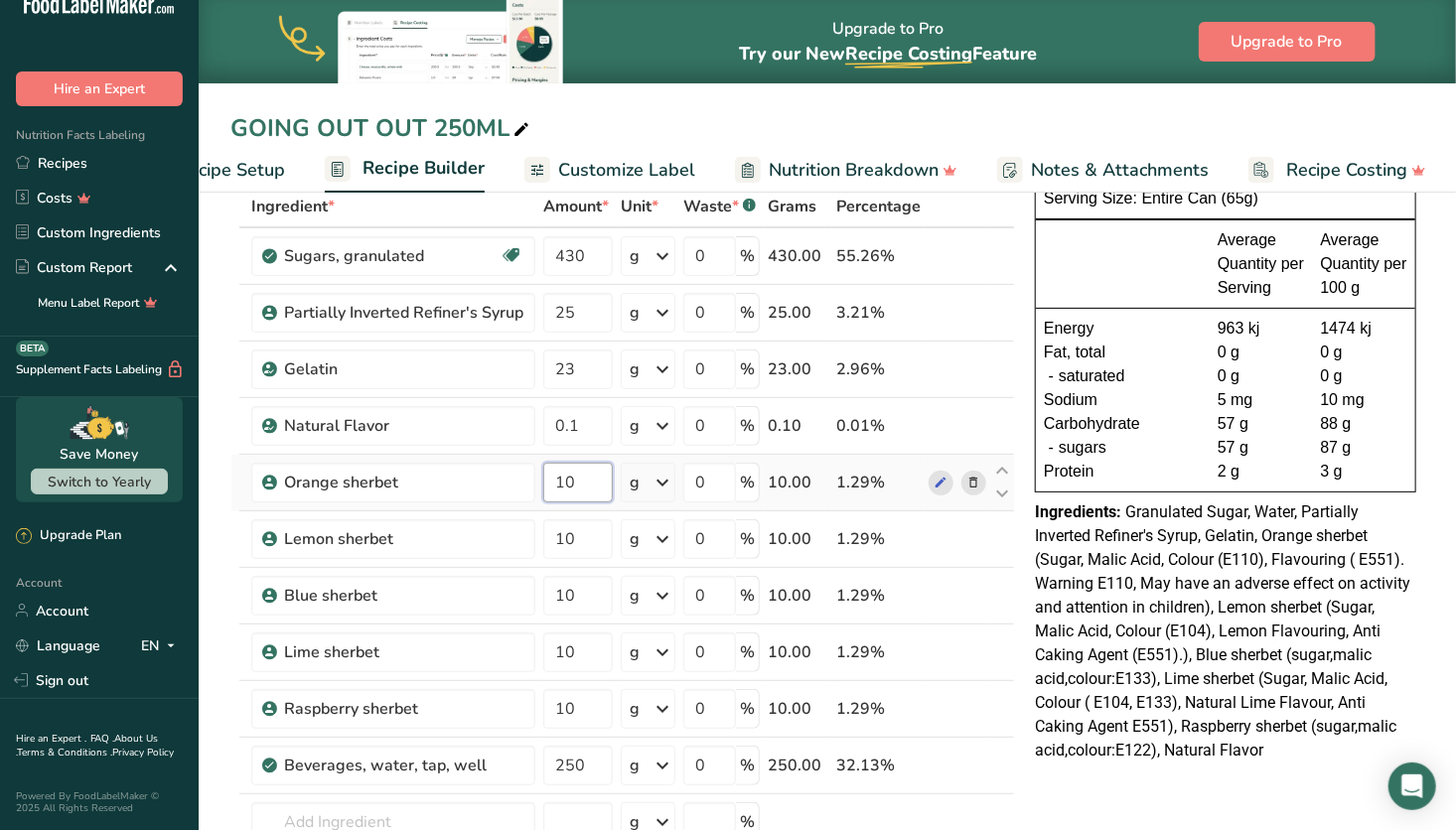 type on "1" 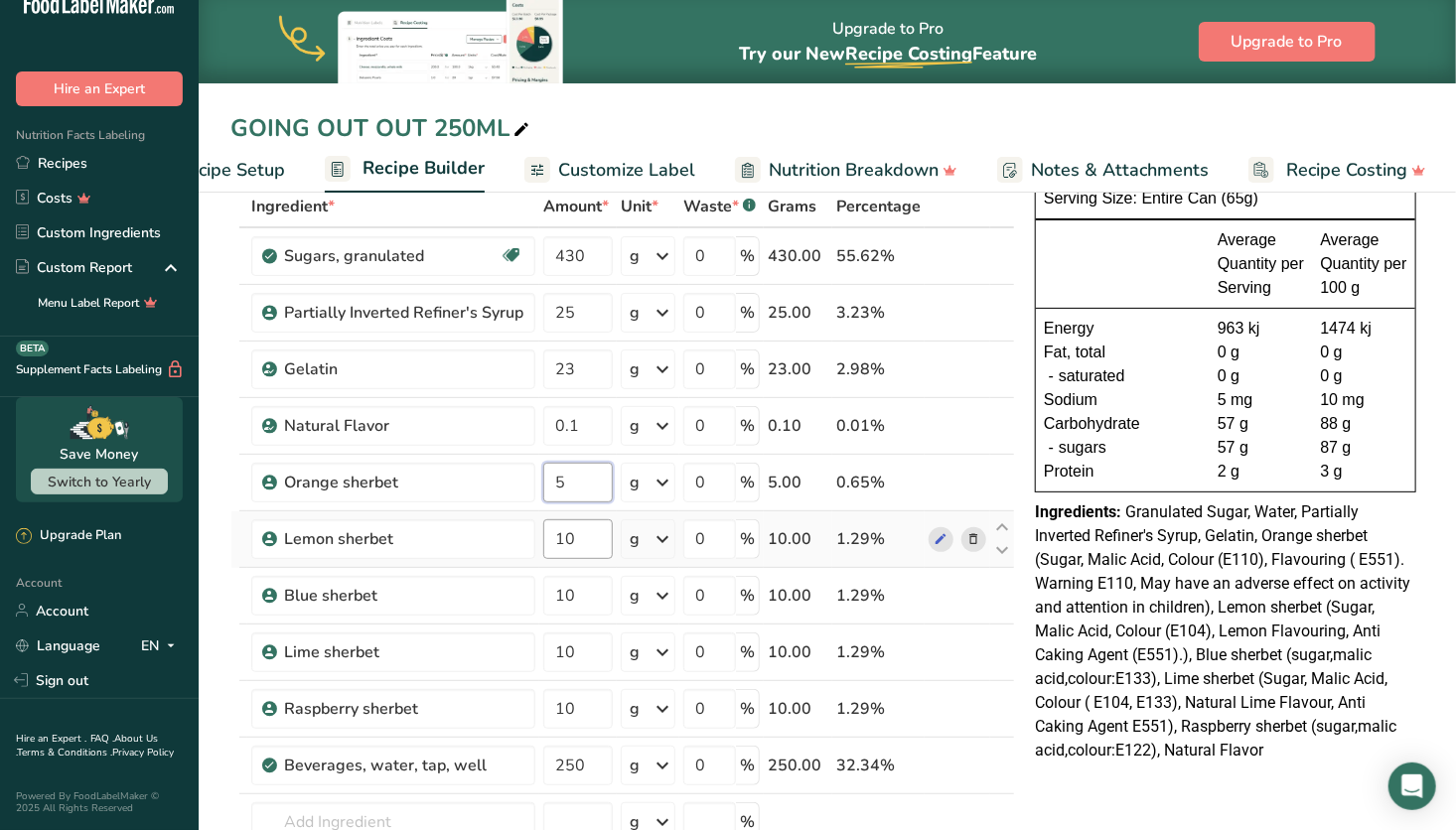 type on "5" 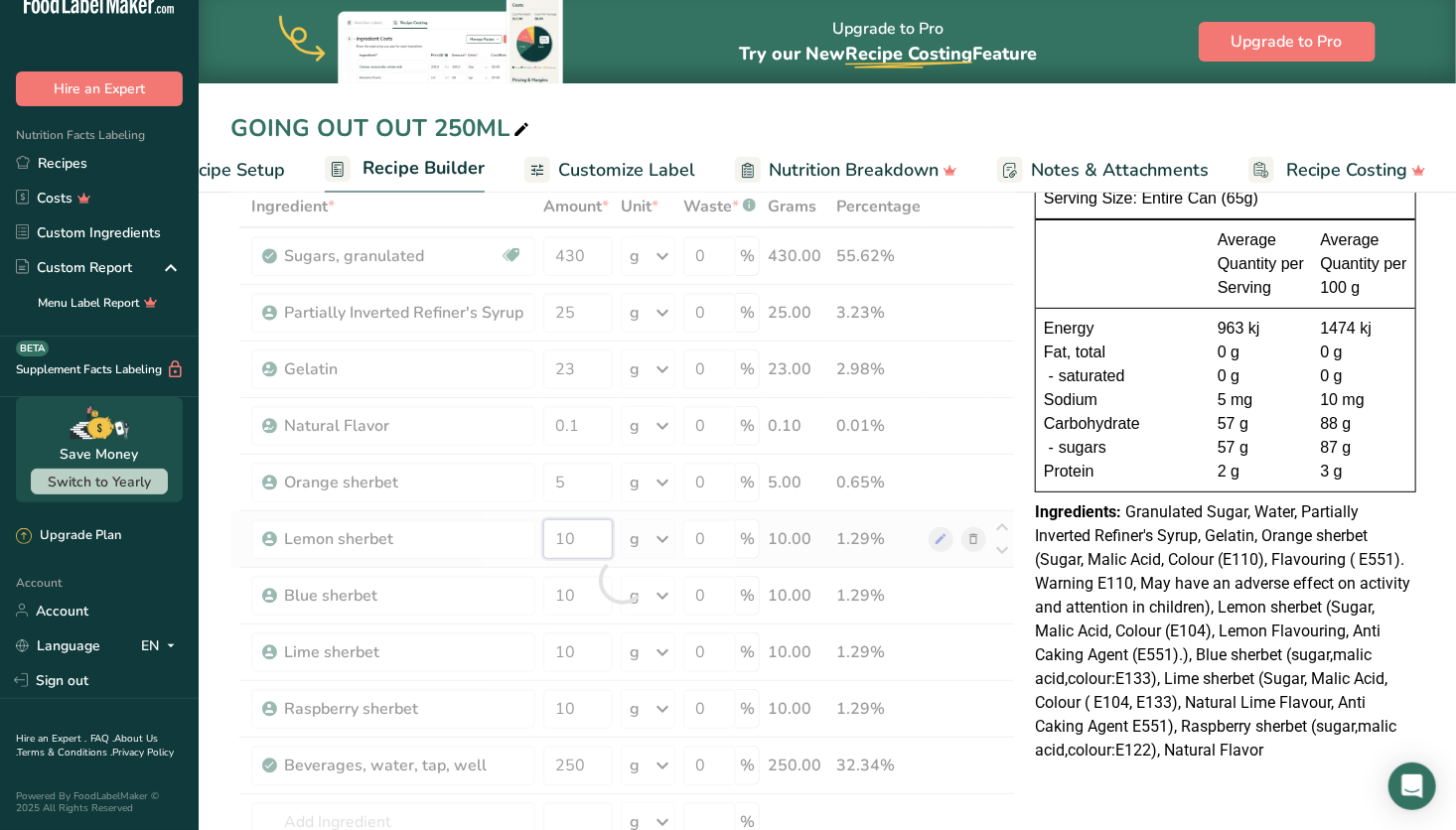 click on "Ingredient *
Amount *
Unit *
Waste *   .a-a{fill:#347362;}.b-a{fill:#fff;}          Grams
Percentage
Sugars, granulated
Dairy free
Gluten free
Vegan
Vegetarian
Soy free
430
g
Portions
1 serving packet
1 cup
Weight Units
g
kg
mg
See more
Volume Units
l
Volume units require a density conversion. If you know your ingredient's density enter it below. Otherwise, click on "RIA" our AI Regulatory bot - she will be able to help you
lb/ft3
g/cm3
Confirm
mL
lb/ft3" at bounding box center (623, 580) 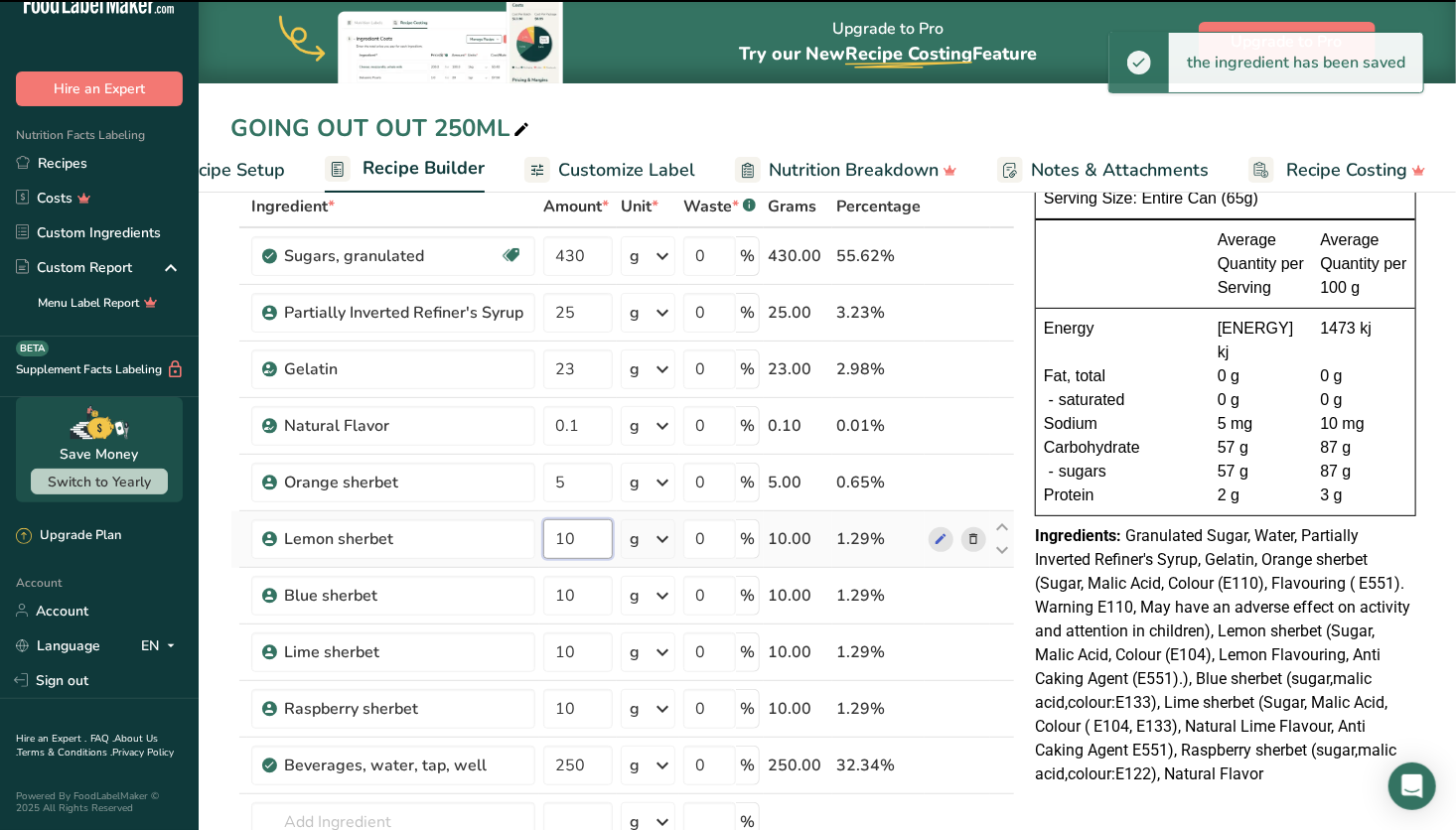 type on "1" 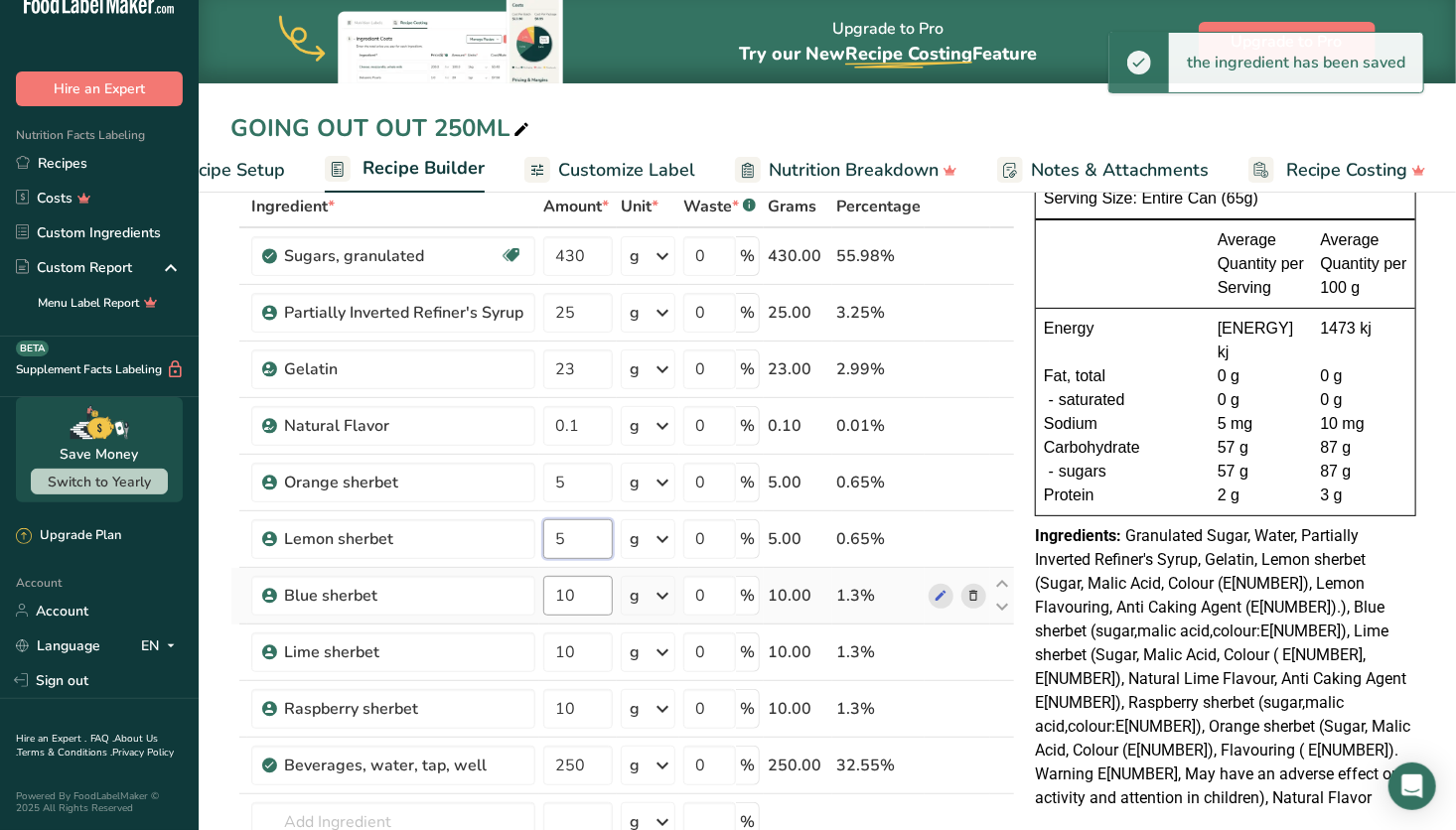 type on "5" 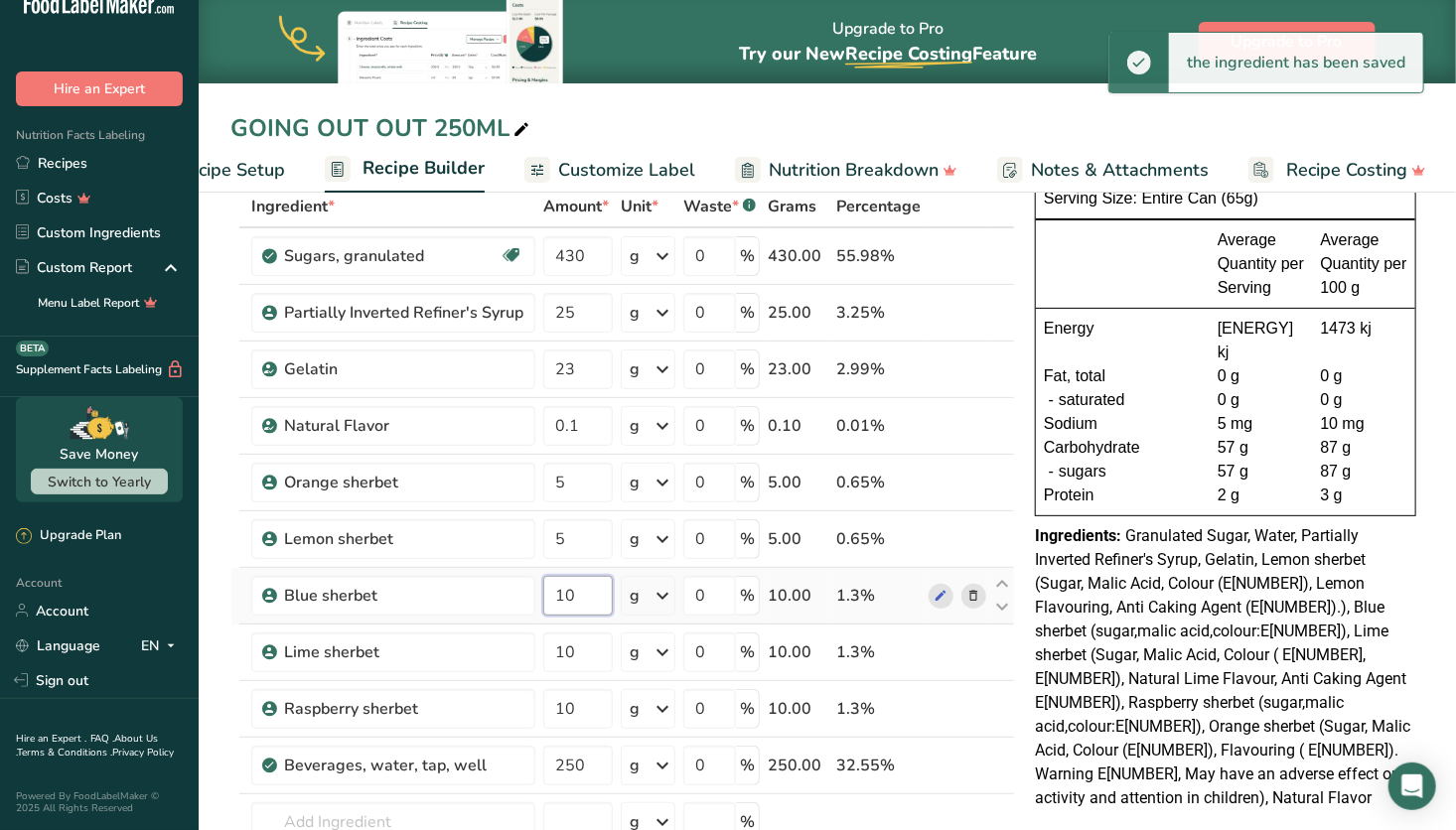 click on "Ingredient *
Amount *
Unit *
Waste *   .a-a{fill:#347362;}.b-a{fill:#fff;}          Grams
Percentage
Sugars, granulated
Dairy free
Gluten free
Vegan
Vegetarian
Soy free
430
g
Portions
1 serving packet
1 cup
Weight Units
g
kg
mg
See more
Volume Units
l
Volume units require a density conversion. If you know your ingredient's density enter it below. Otherwise, click on "RIA" our AI Regulatory bot - she will be able to help you
lb/ft3
g/cm3
Confirm
mL
lb/ft3" at bounding box center [623, 580] 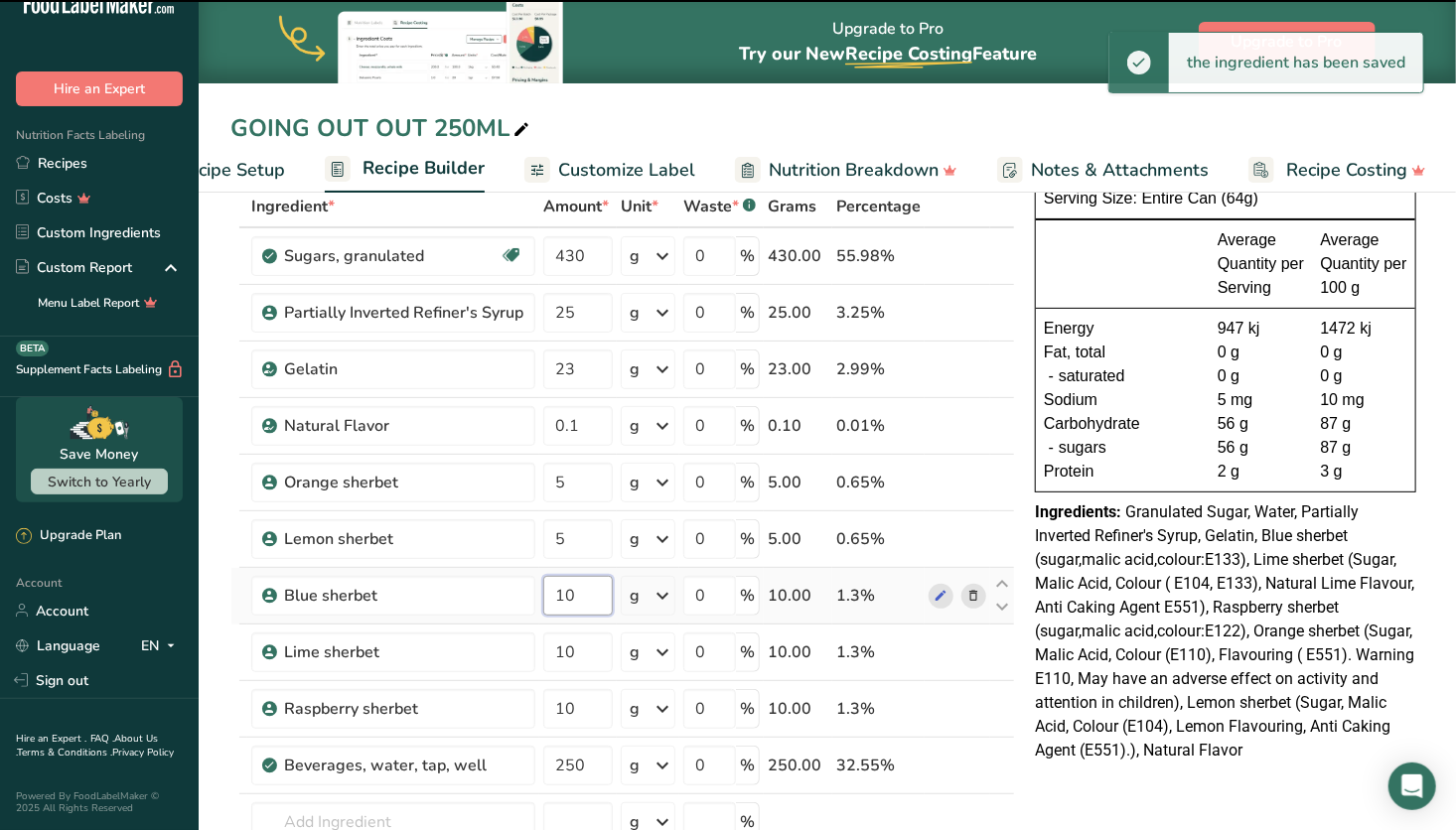 type on "1" 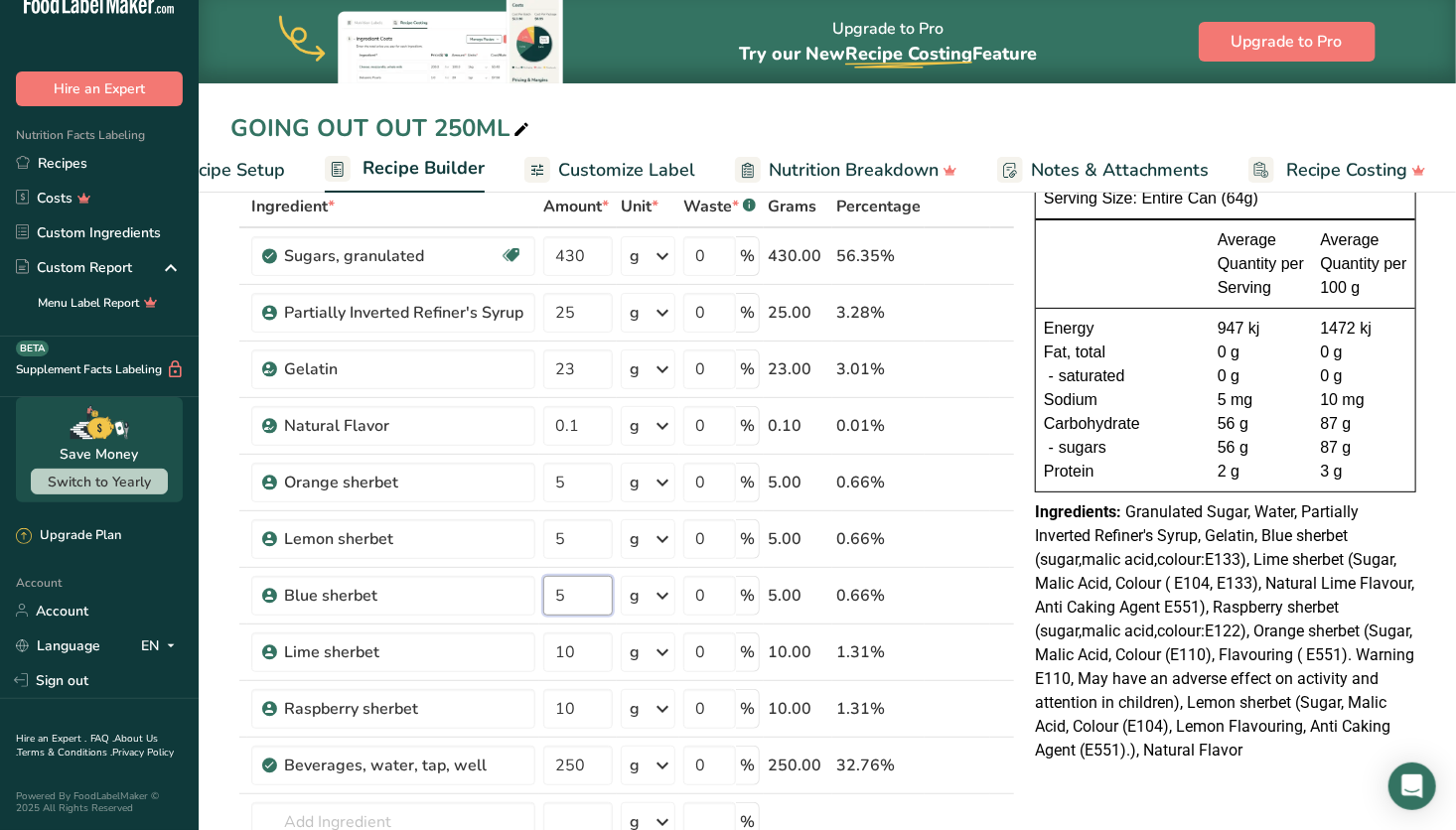 type on "5" 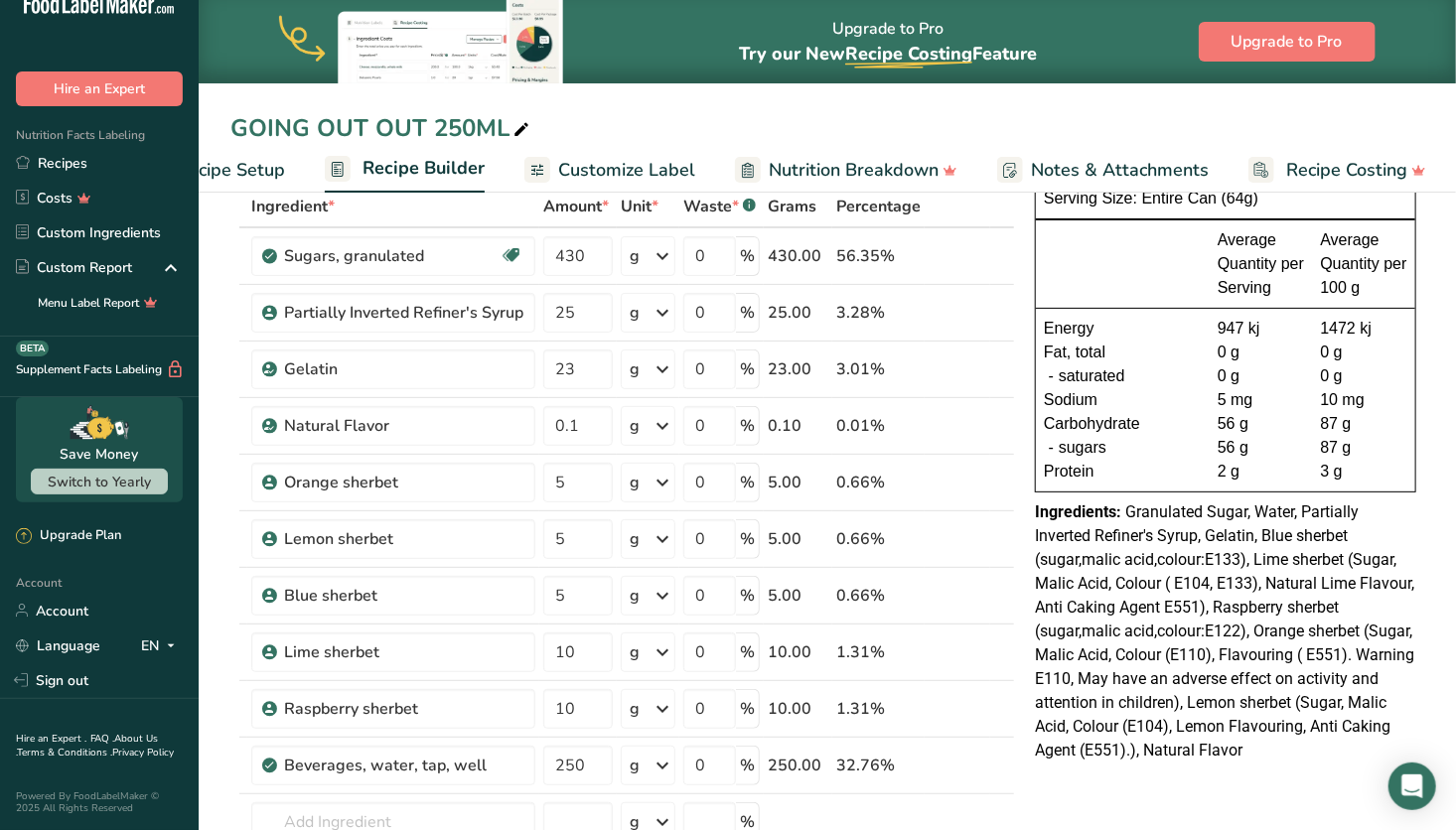 click on "NUTRITION INFORMATION
Servings Per Package: 1
Serving Size:
Entire Can (64g)
Average Quantity per Serving
Average Quantity per 100
g
Energy
947 kj
1472 kj
Fat, total
0 g
0 g
-
saturated
0 g
0 g
Sodium
5 mg
10 mg
Carbohydrate
56 g
87 g
-
sugars
56 g
87 g
Protein
2 g
3 g
Ingredients:" at bounding box center [1226, 444] 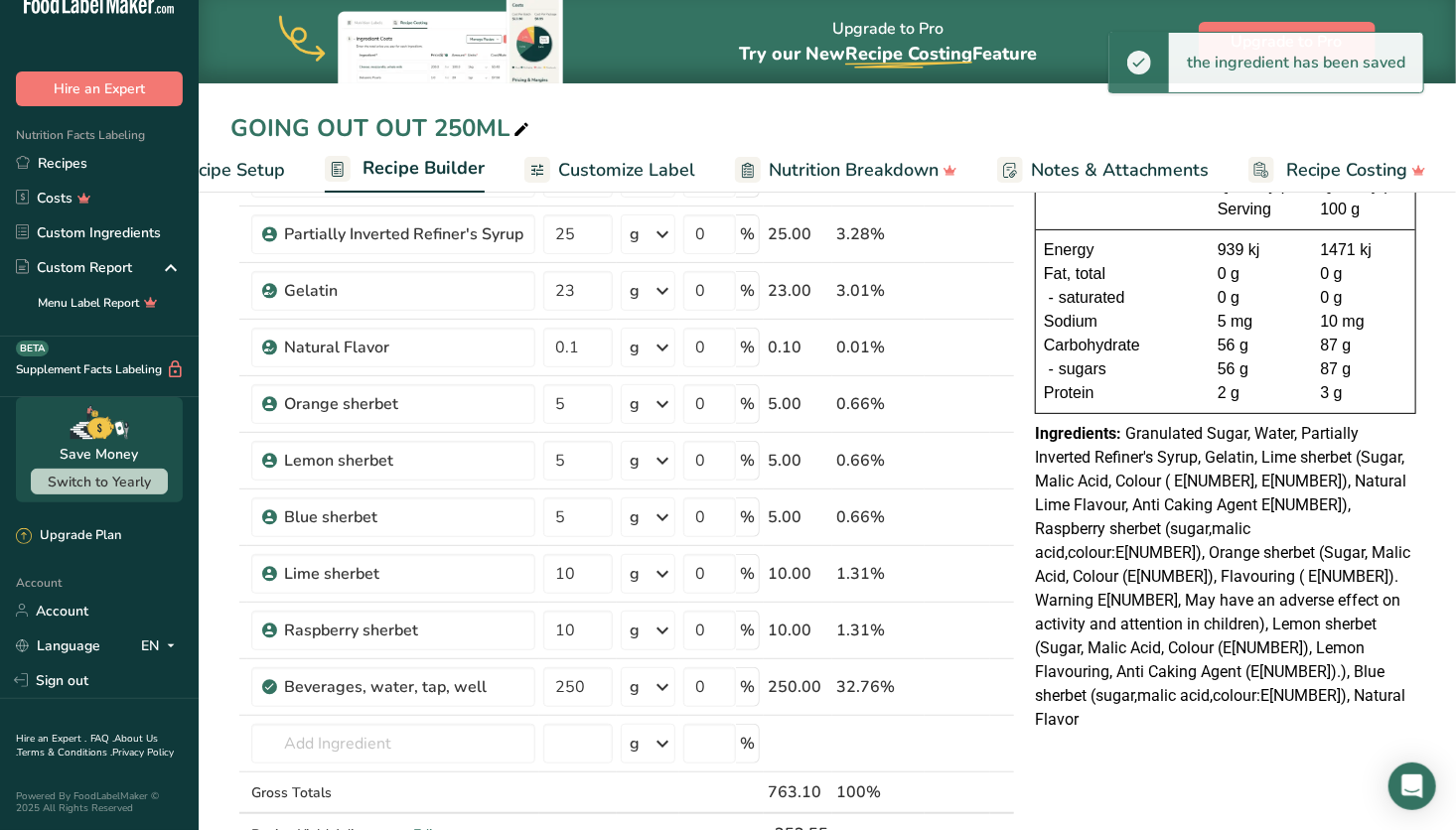 scroll, scrollTop: 189, scrollLeft: 0, axis: vertical 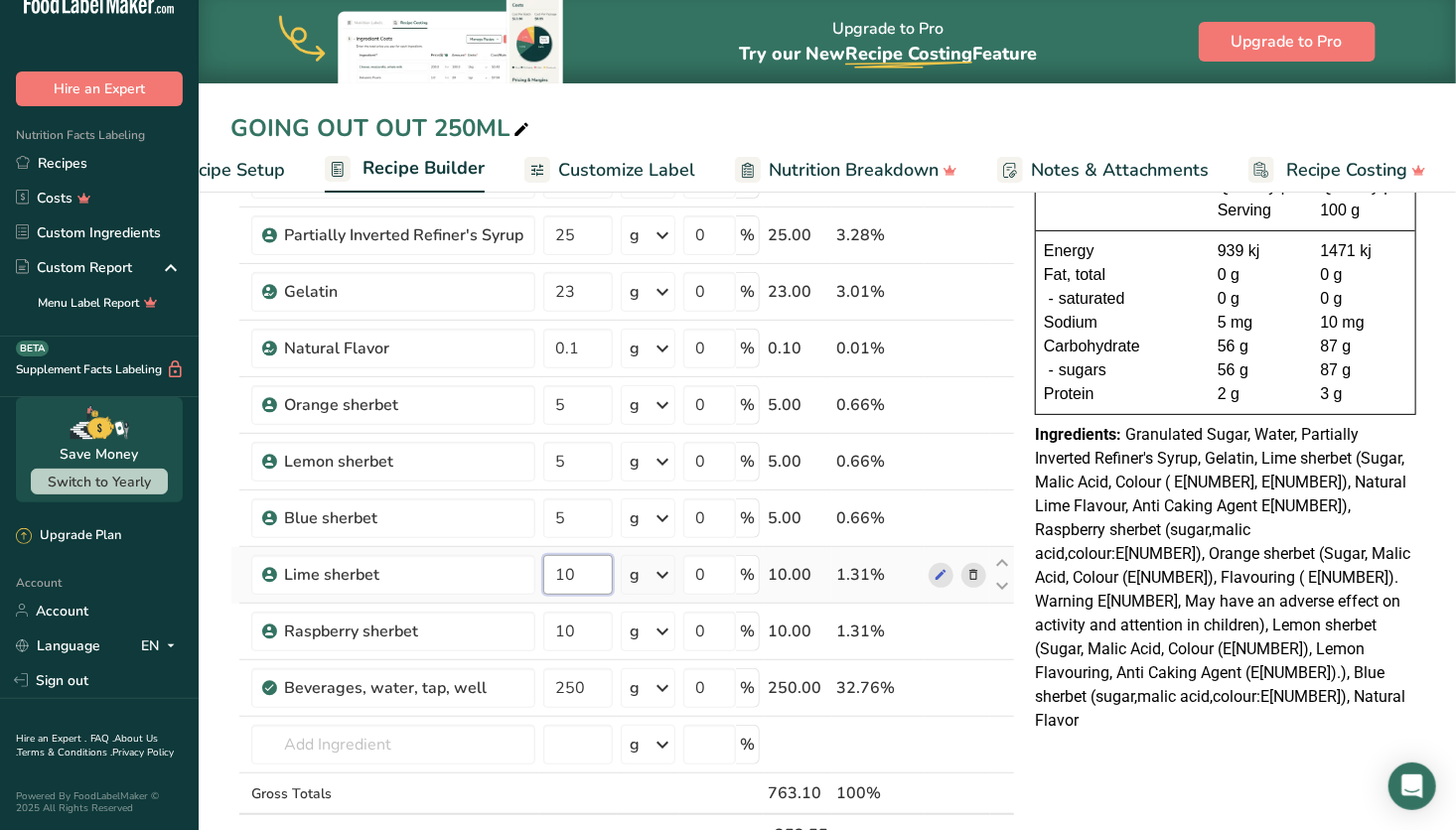 click on "10" at bounding box center (578, 575) 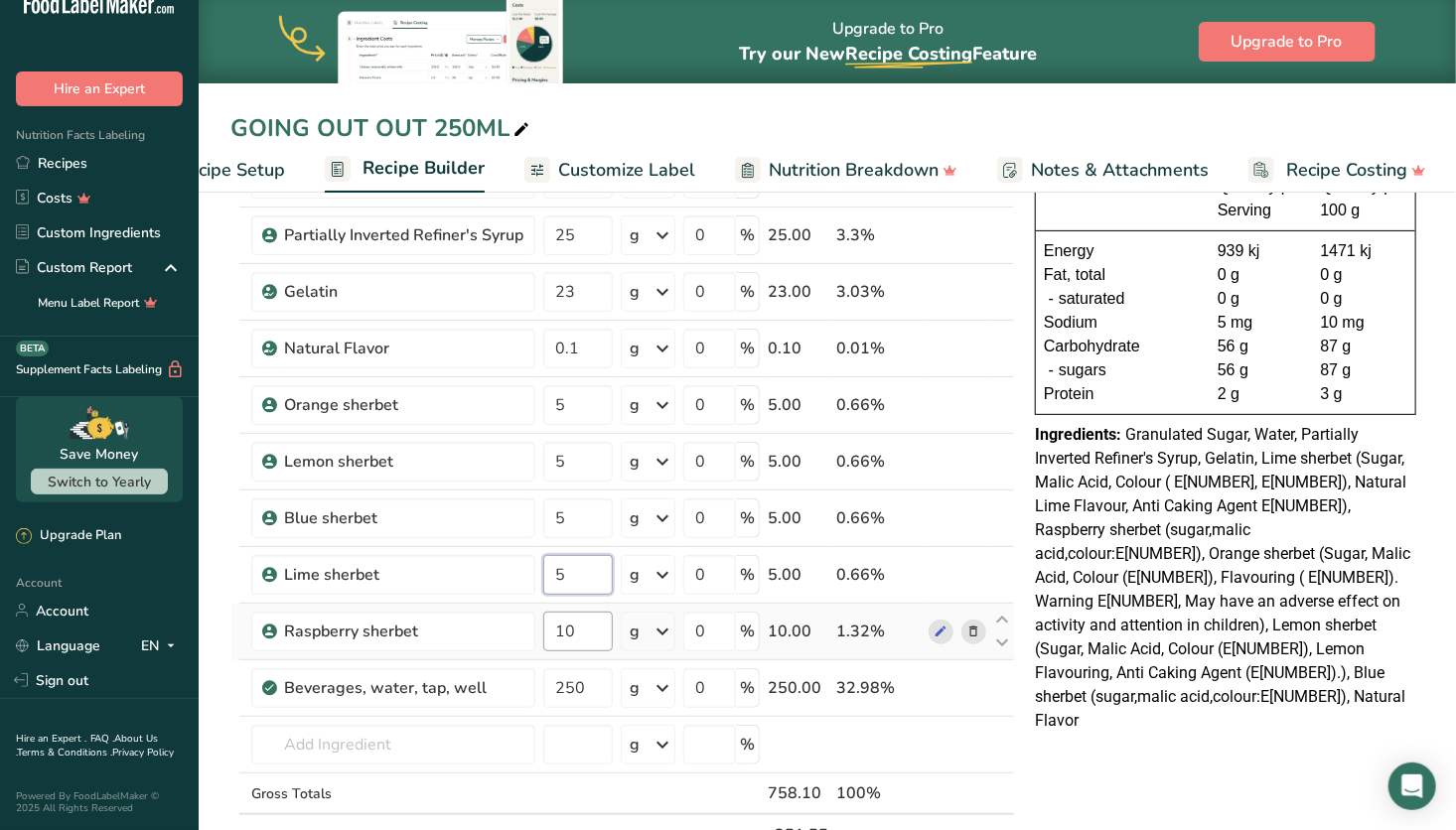 type on "5" 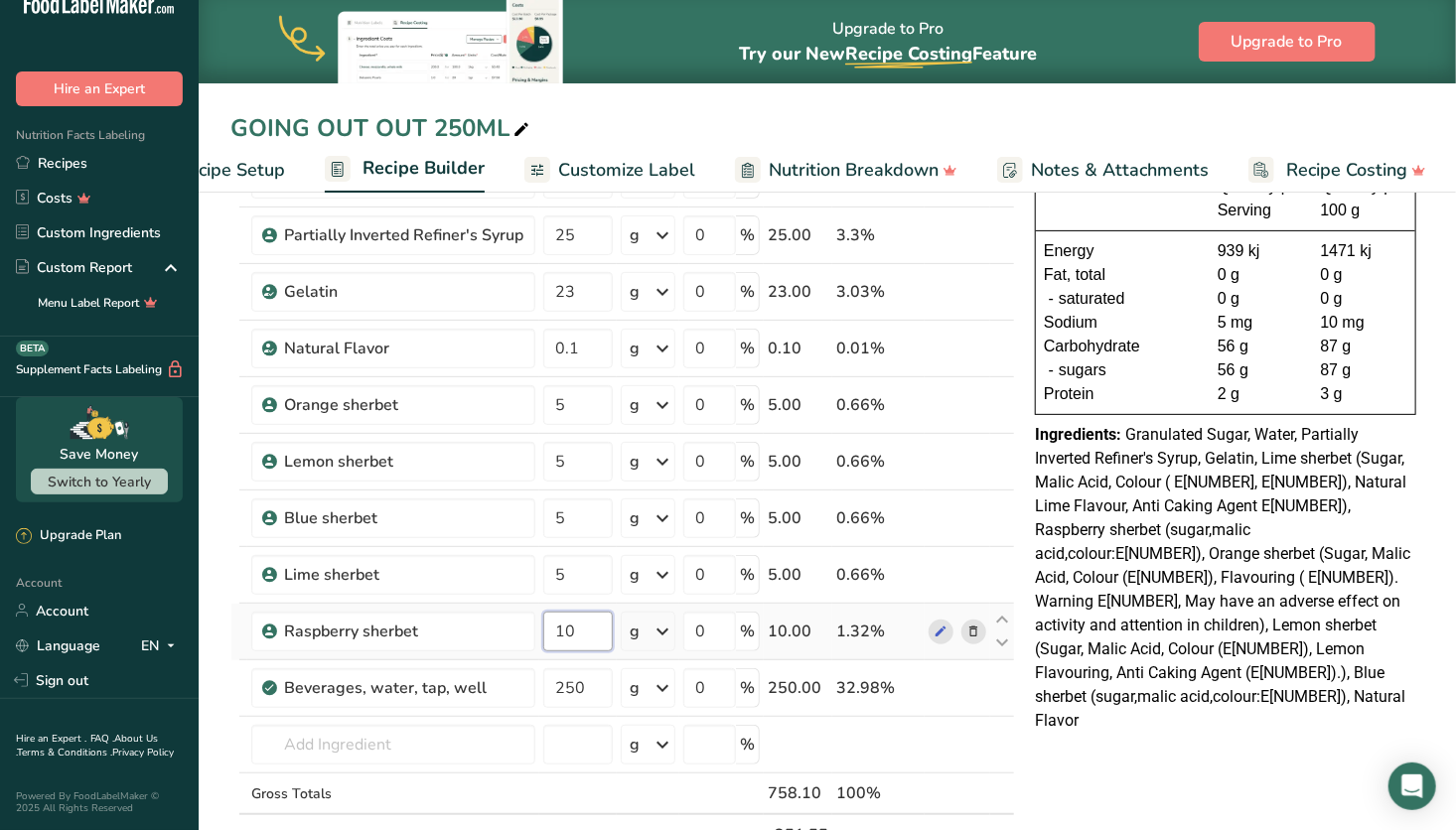 click on "Ingredient *
Amount *
Unit *
Waste *   .a-a{fill:#347362;}.b-a{fill:#fff;}          Grams
Percentage
Sugars, granulated
Dairy free
Gluten free
Vegan
Vegetarian
Soy free
430
g
Portions
1 serving packet
1 cup
Weight Units
g
kg
mg
See more
Volume Units
l
Volume units require a density conversion. If you know your ingredient's density enter it below. Otherwise, click on "RIA" our AI Regulatory bot - she will be able to help you
lb/ft3
g/cm3
Confirm
mL
lb/ft3" at bounding box center (623, 502) 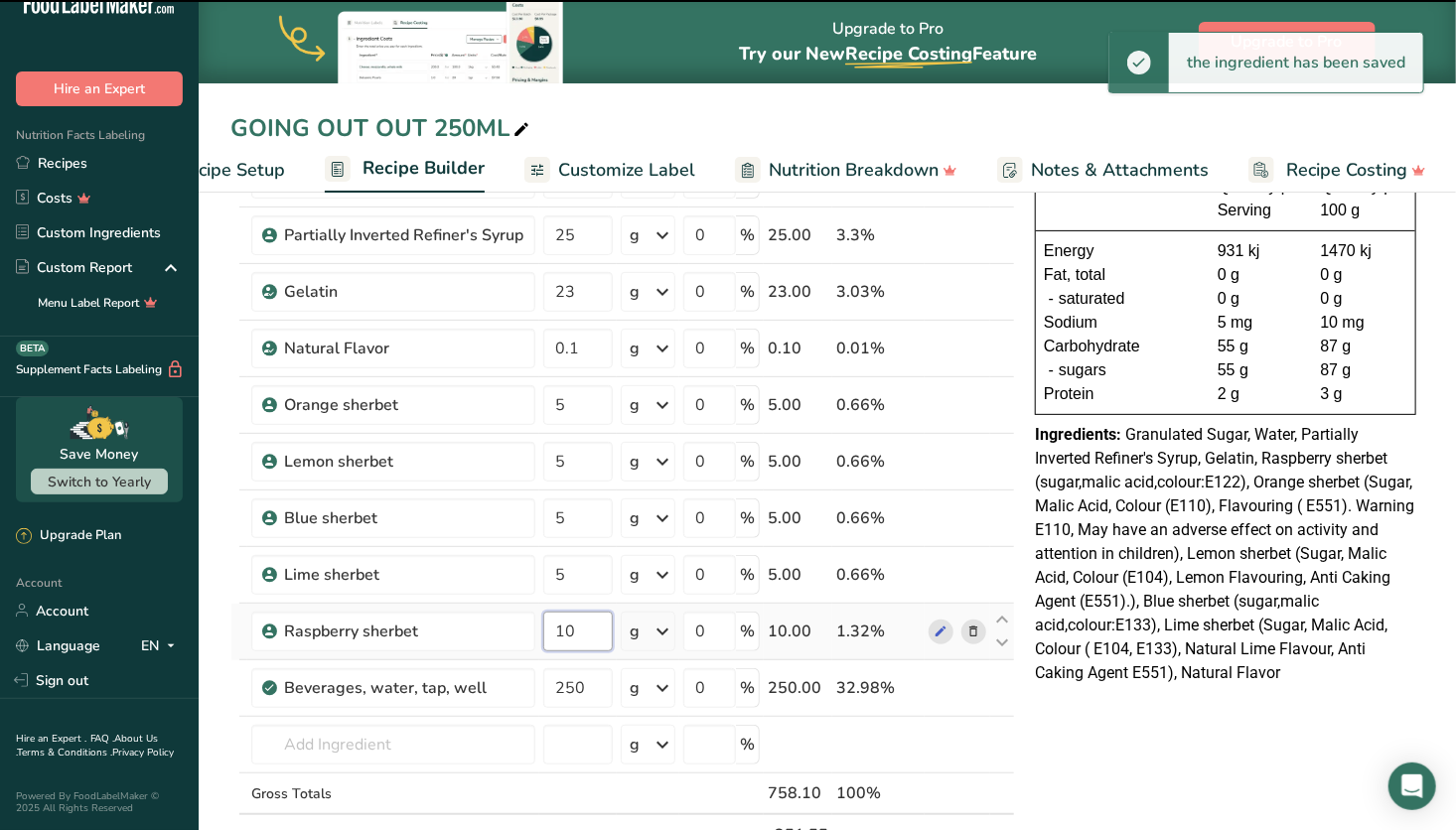 type on "1" 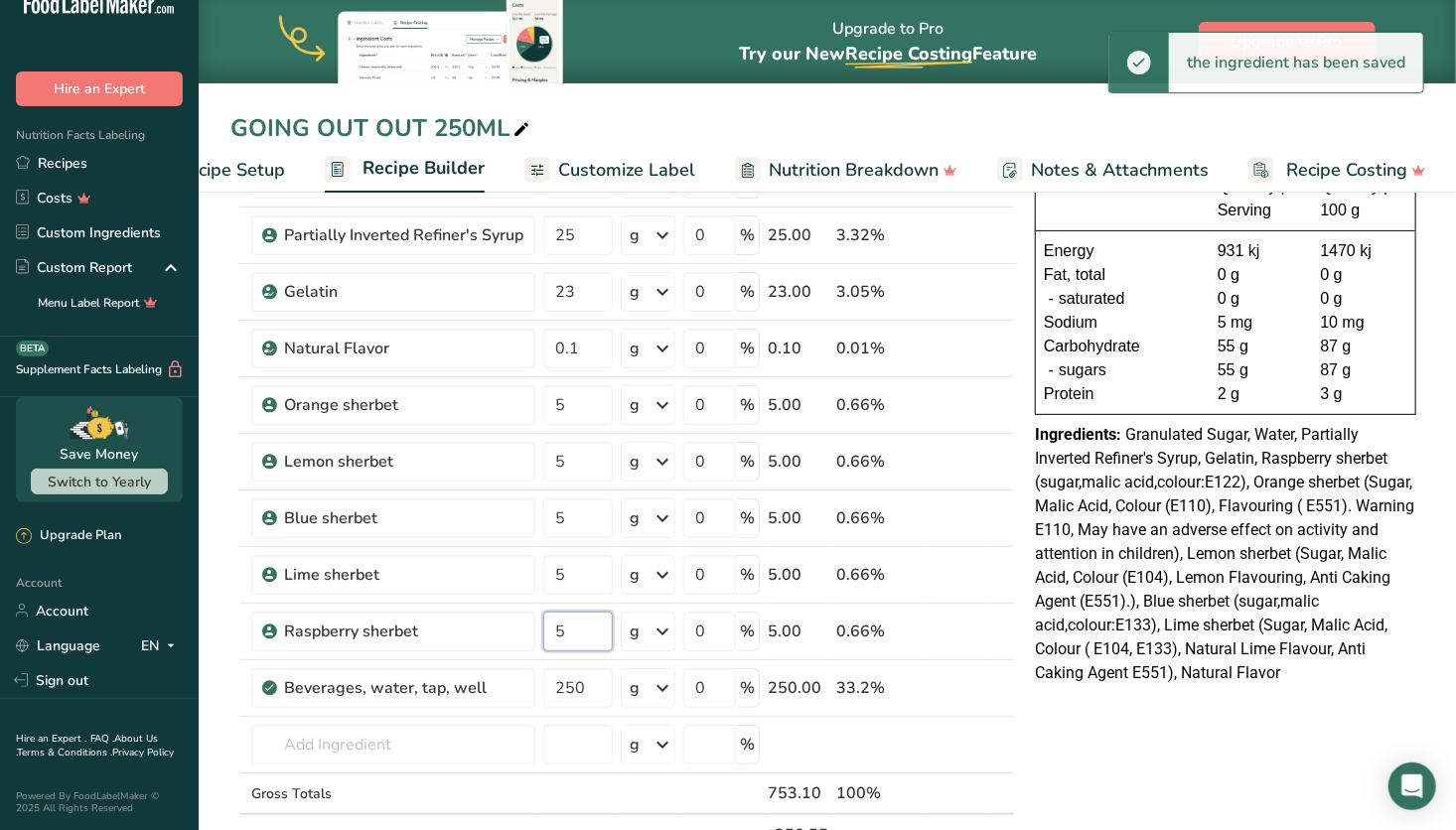 type on "5" 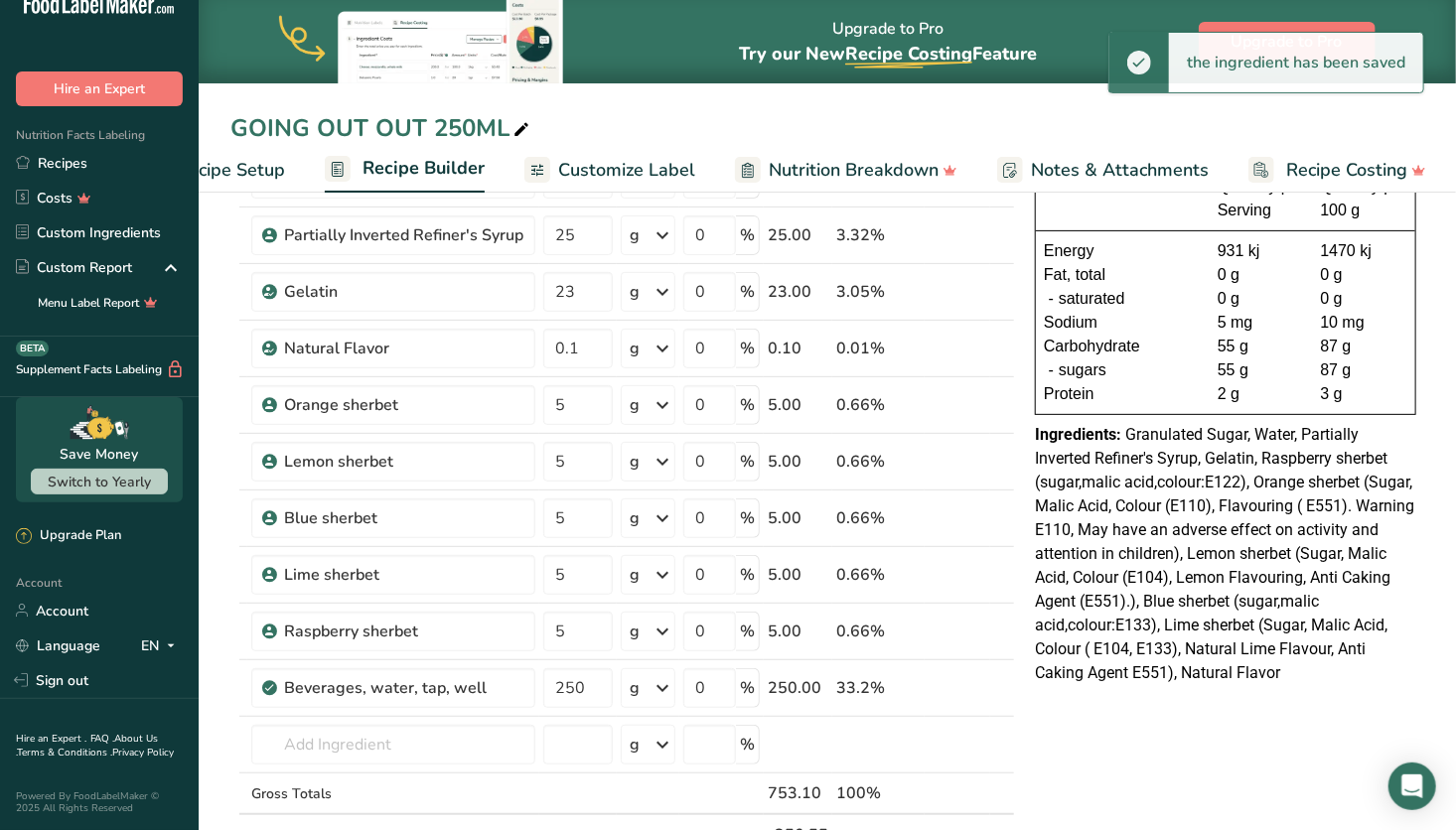 click on "NUTRITION INFORMATION
Servings Per Package: 1
Serving Size:
Entire Can (63g)
Average Quantity per Serving
Average Quantity per 100
g
Energy
931 kj
1470 kj
Fat, total
0 g
0 g
-
saturated
0 g
0 g
Sodium
5 mg
10 mg
Carbohydrate
55 g
87 g
-
sugars
55 g
87 g
Protein
2 g
3 g
Ingredients:" at bounding box center (1226, 790) 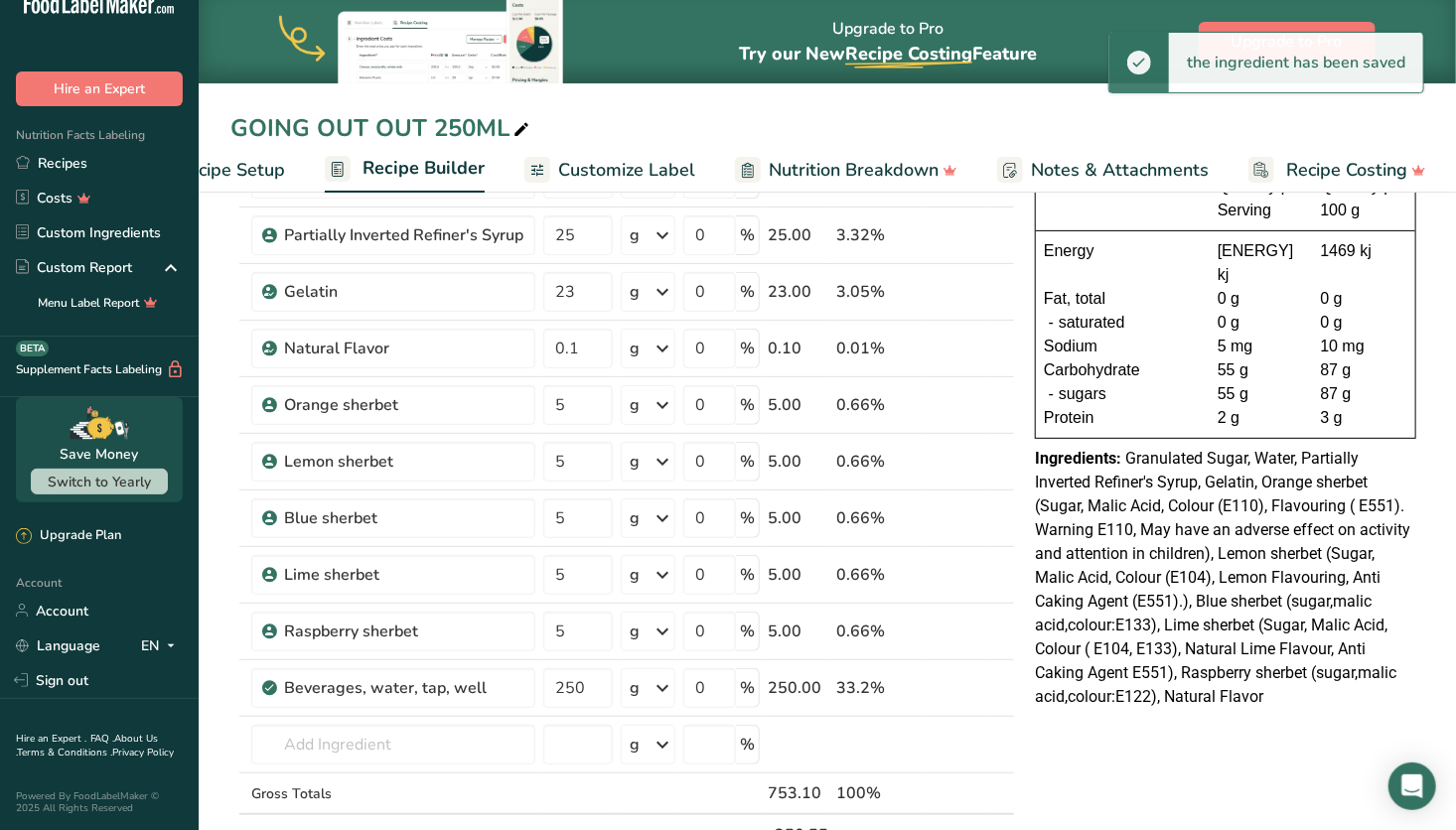 scroll, scrollTop: 0, scrollLeft: 0, axis: both 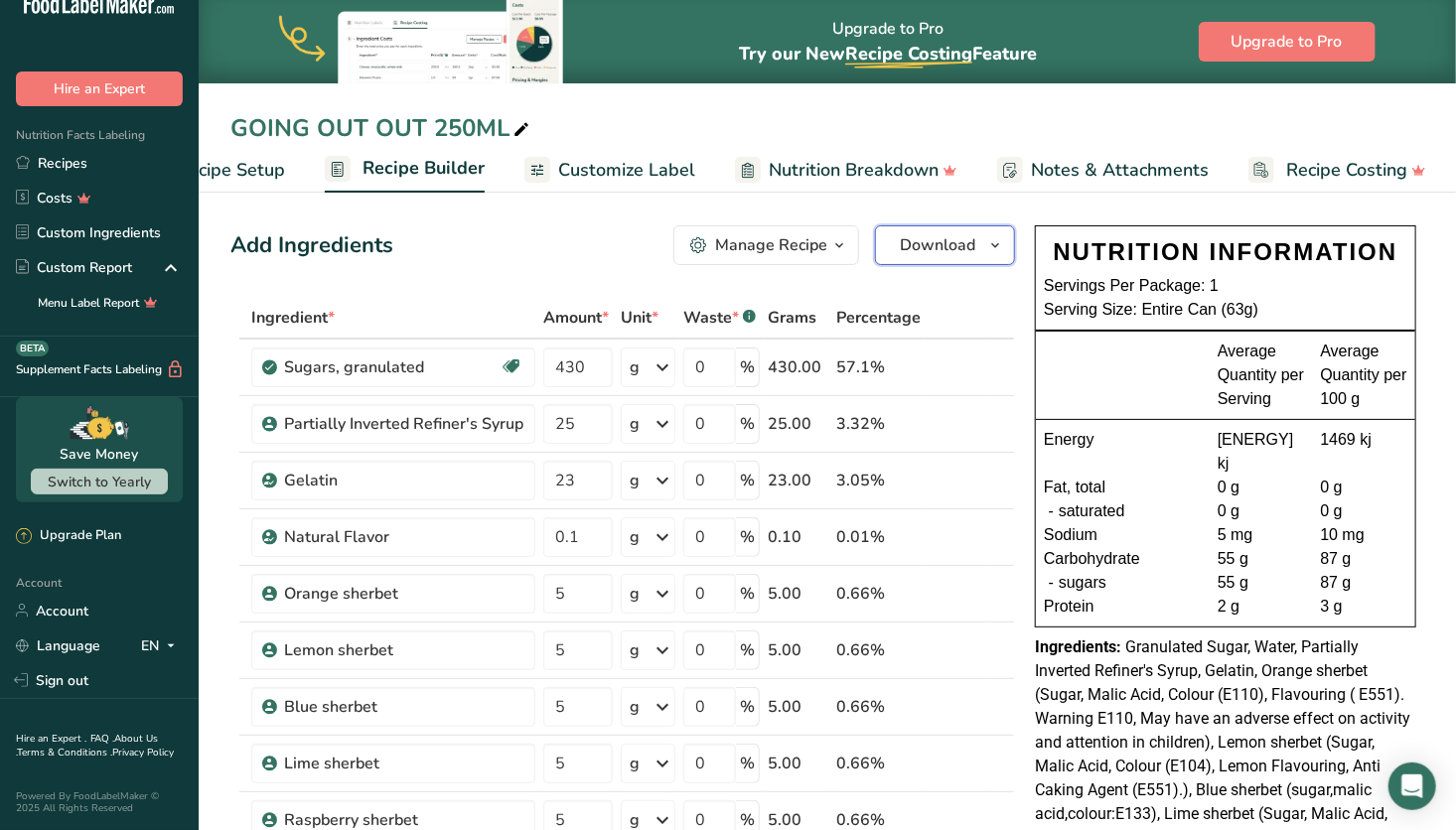 click on "Download" at bounding box center (938, 245) 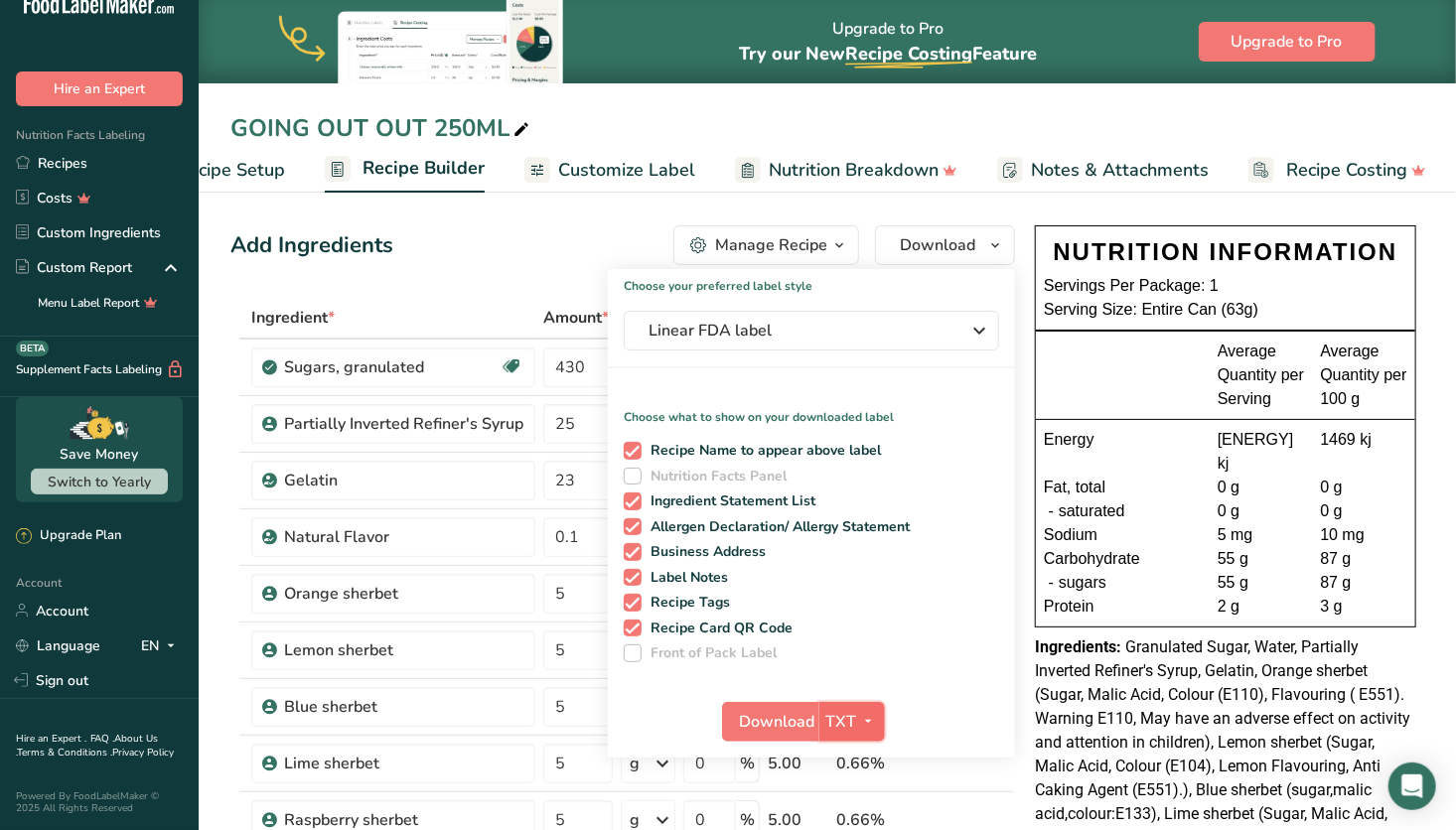 click on "TXT" at bounding box center [840, 722] 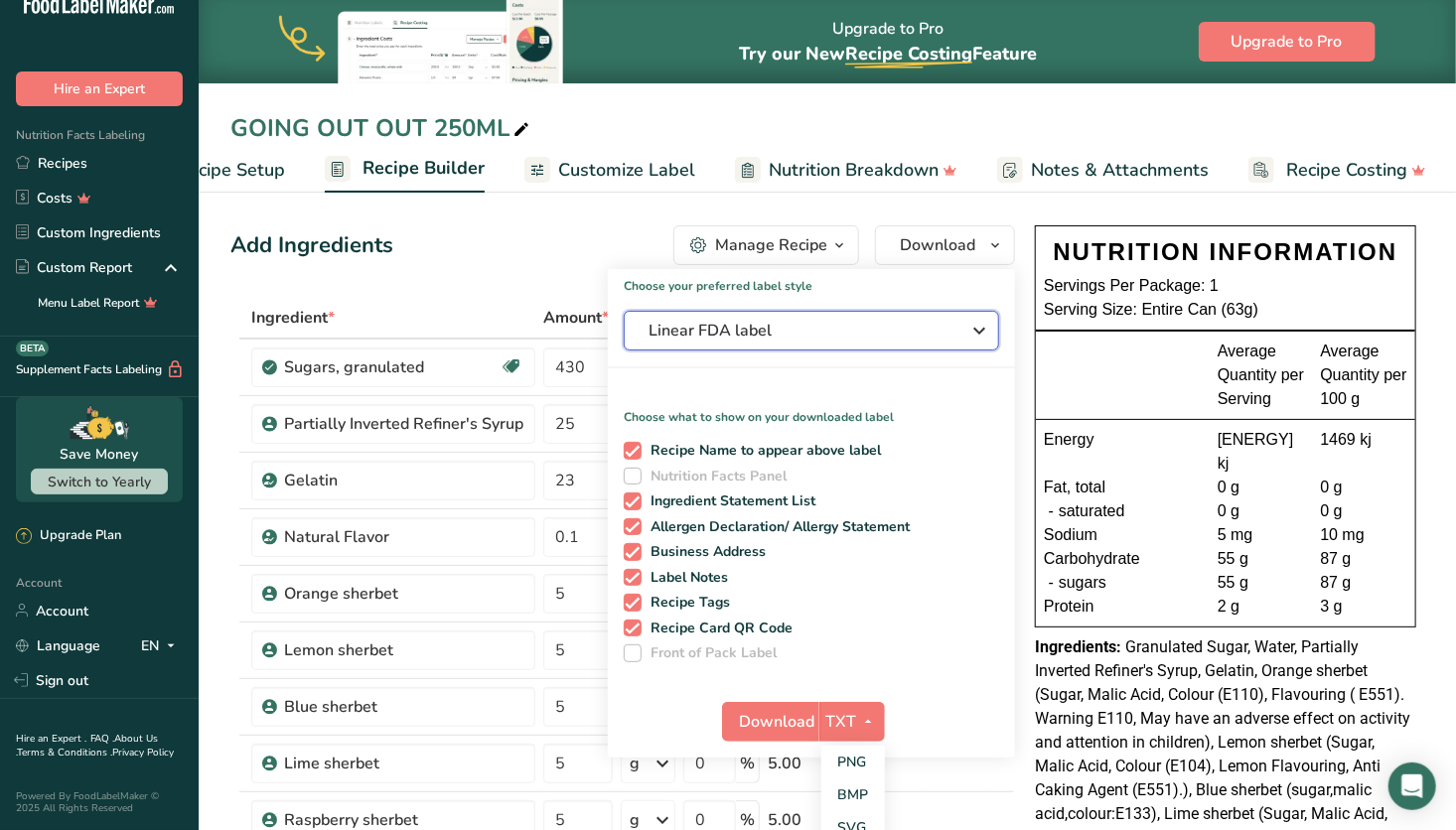 click at bounding box center [979, 331] 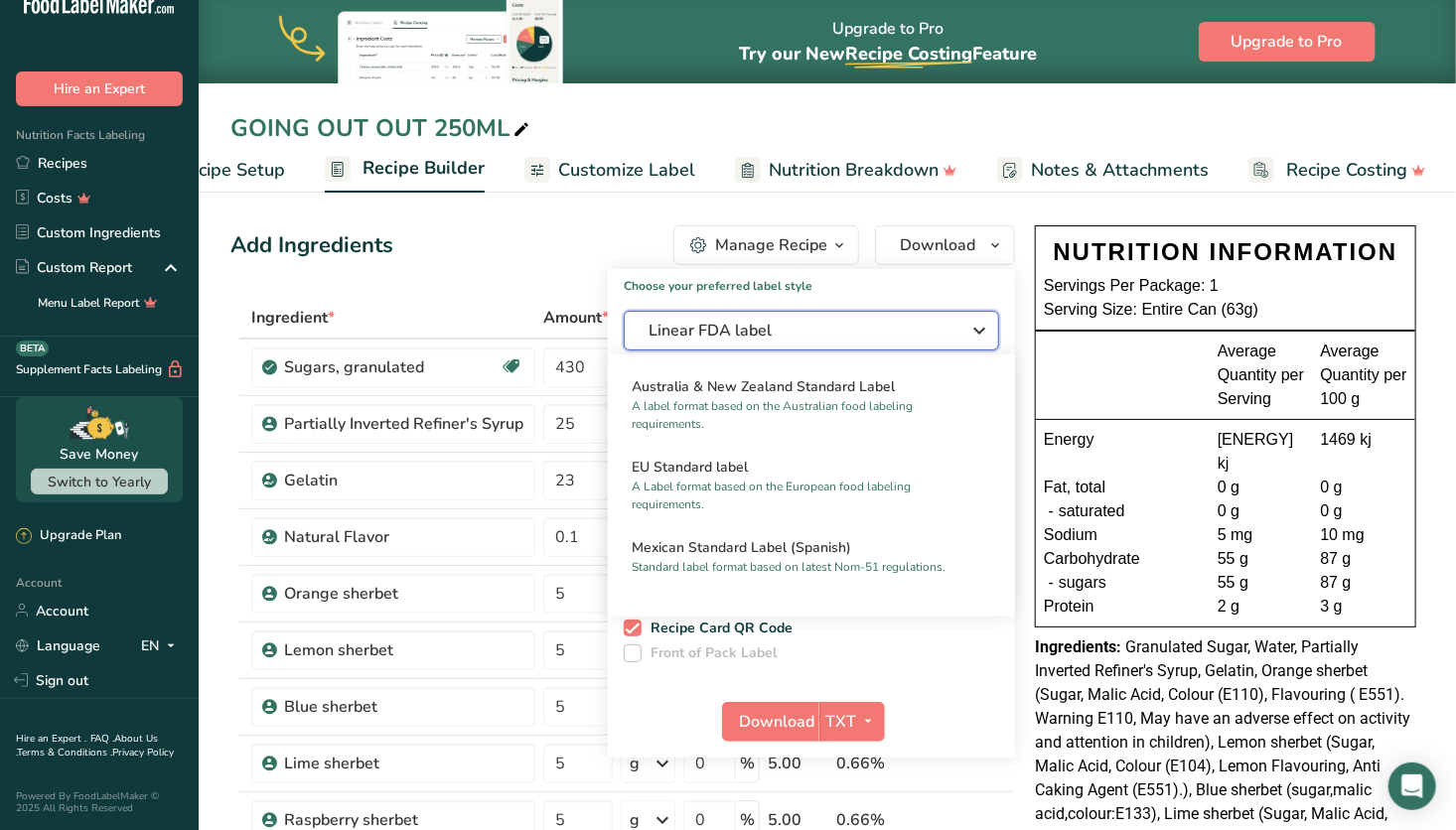 scroll, scrollTop: 957, scrollLeft: 0, axis: vertical 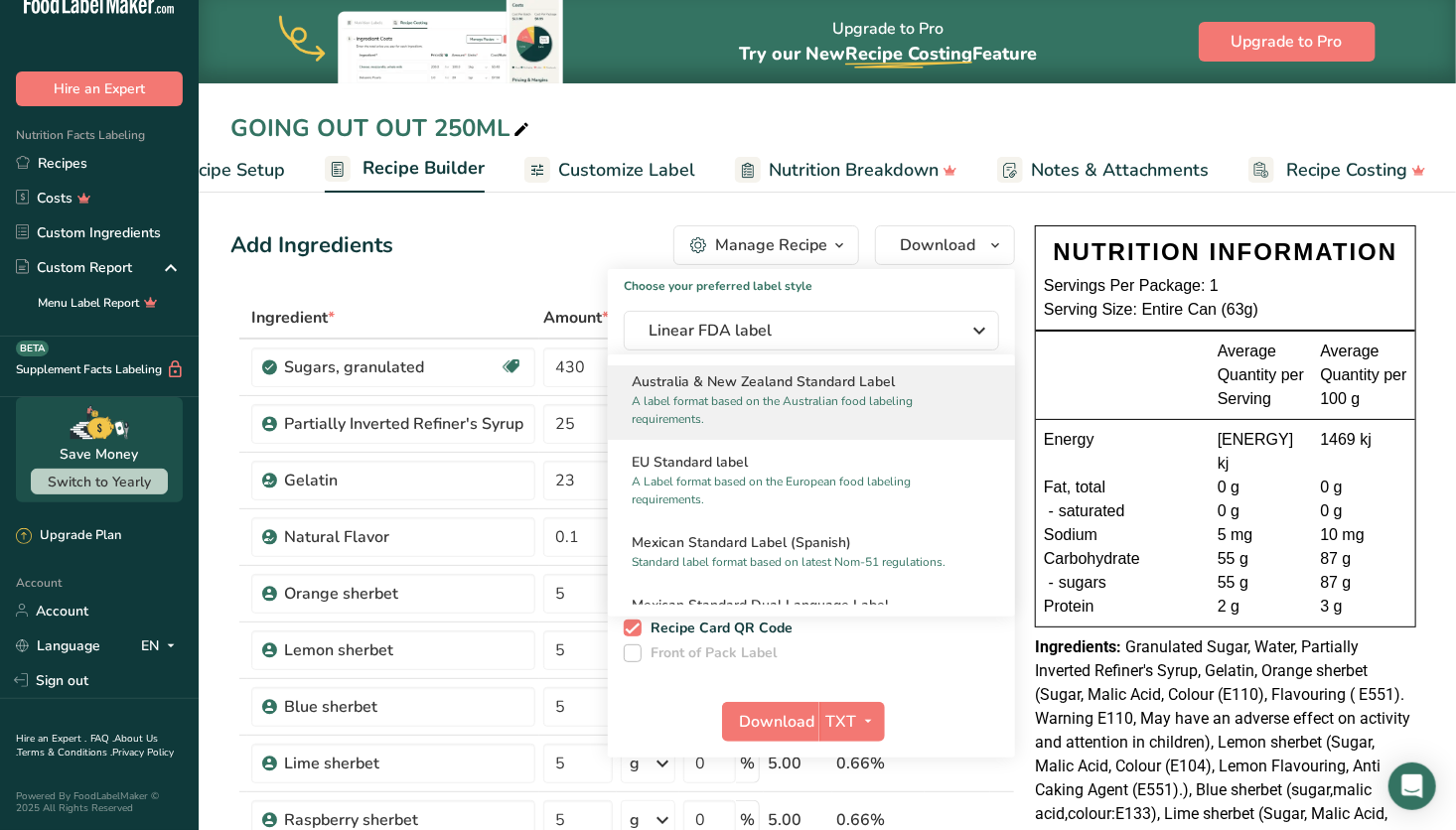 click on "A label format based on the Australian food labeling requirements." at bounding box center (802, 410) 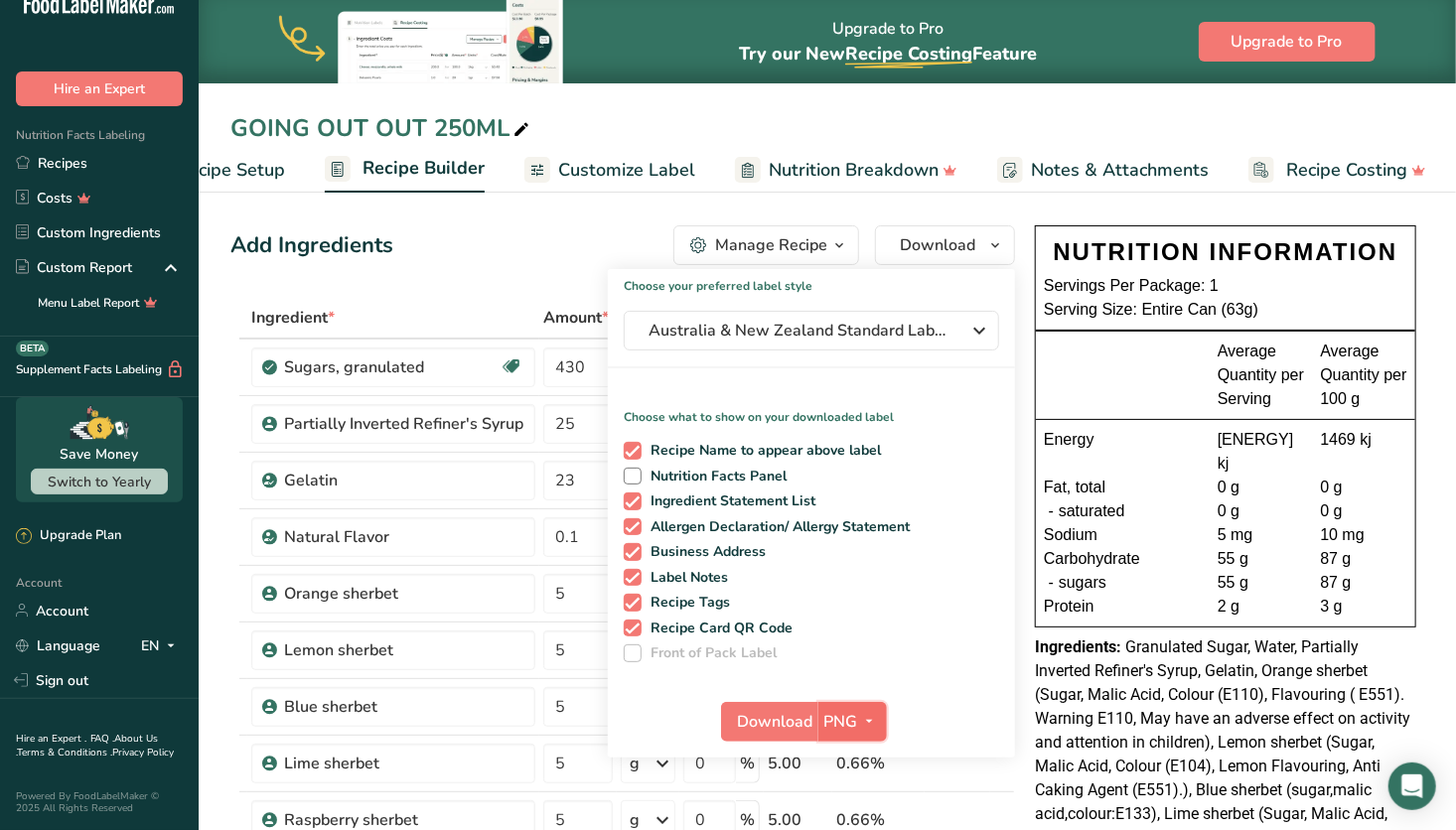 click on "PNG" at bounding box center [841, 722] 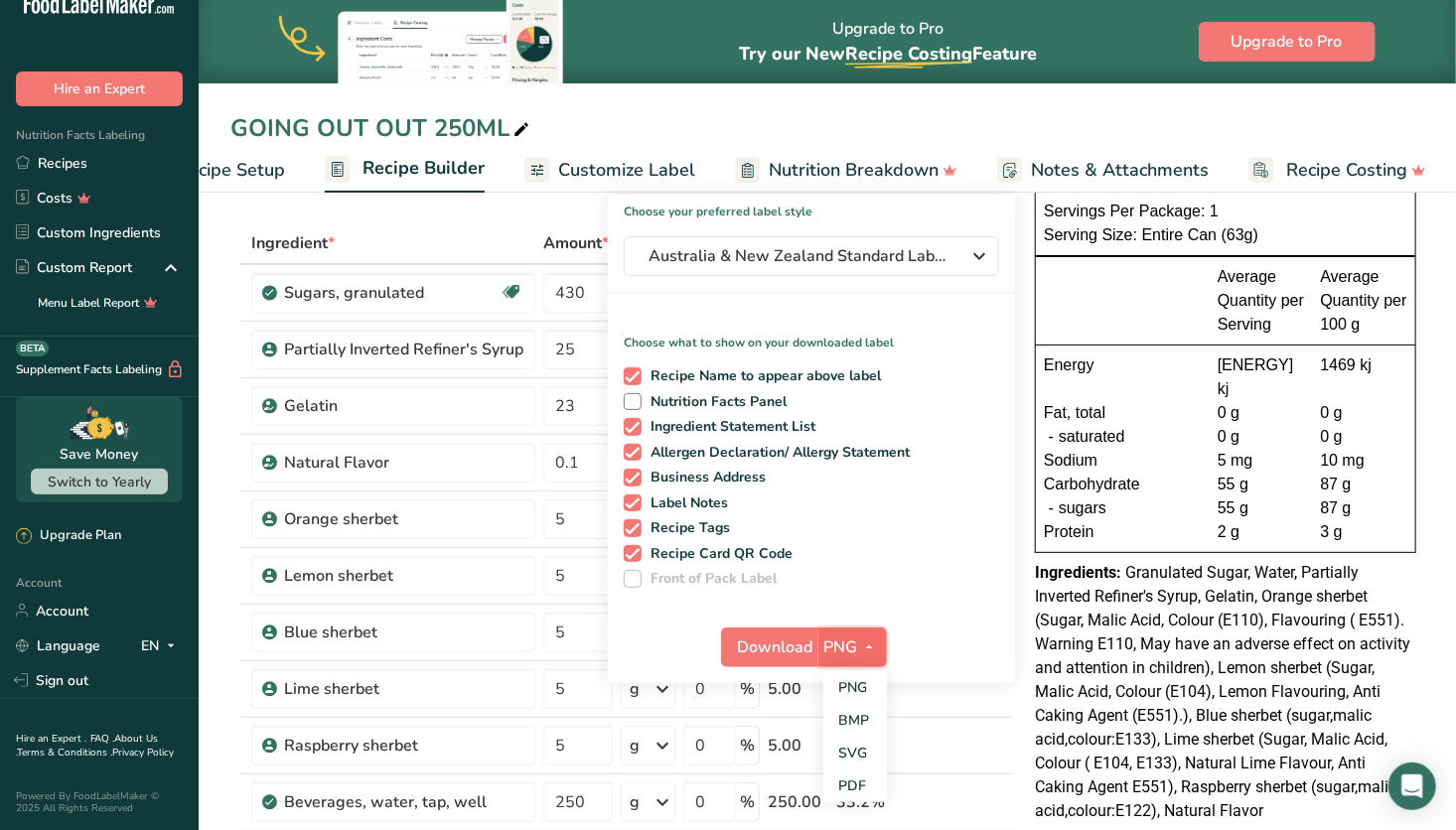 scroll, scrollTop: 75, scrollLeft: 0, axis: vertical 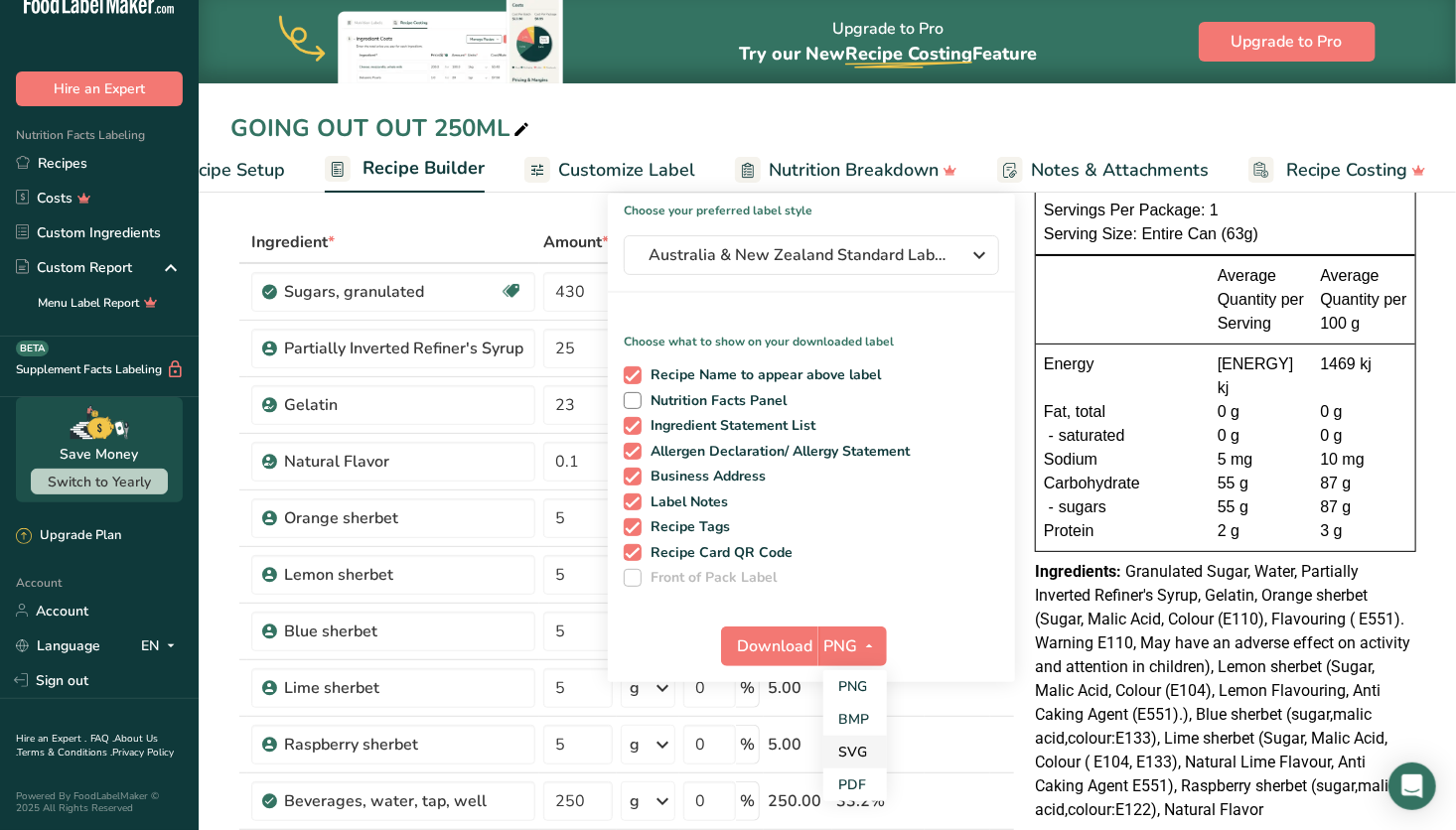 click on "SVG" at bounding box center [855, 752] 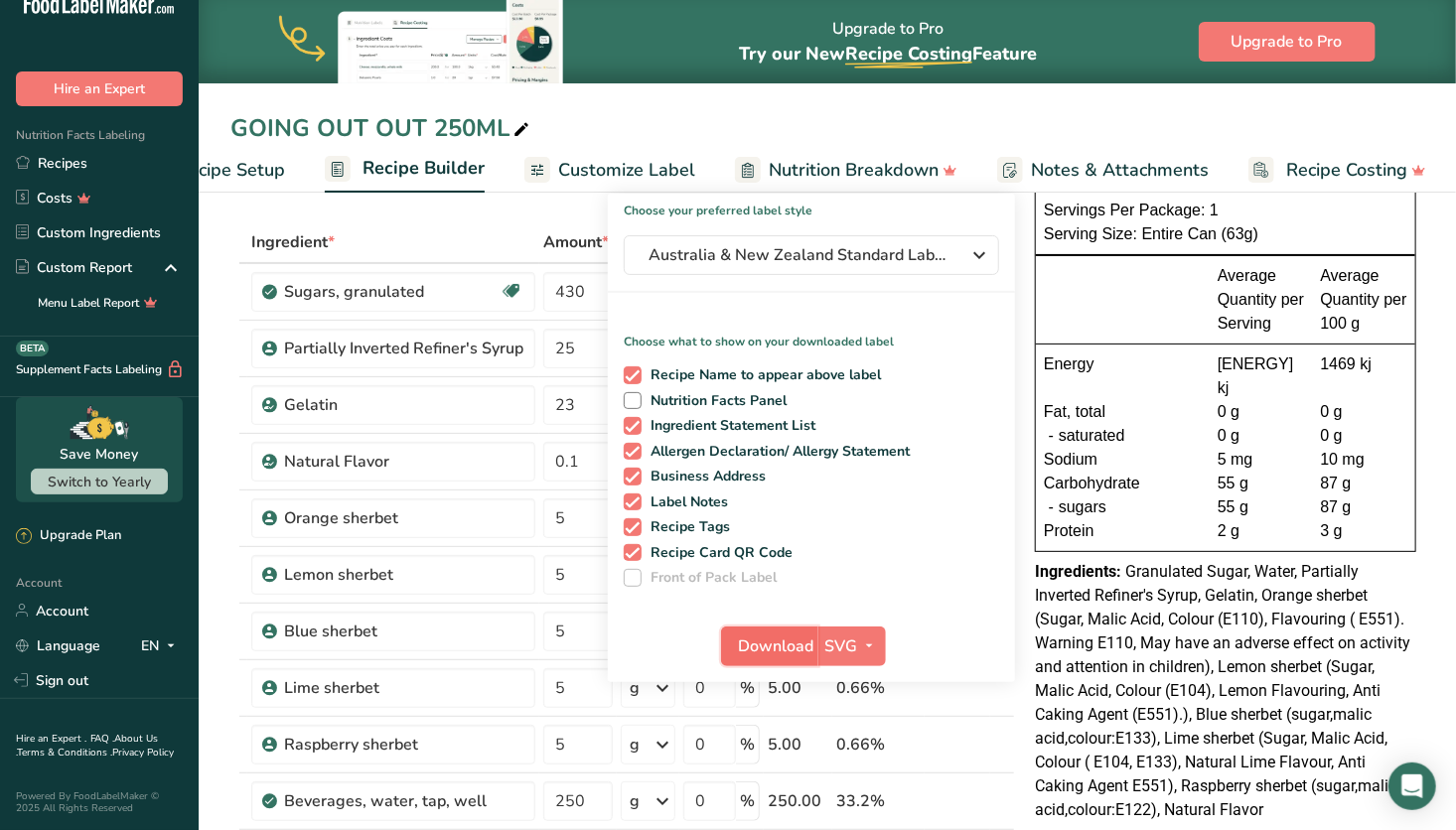 click on "Download" at bounding box center [776, 646] 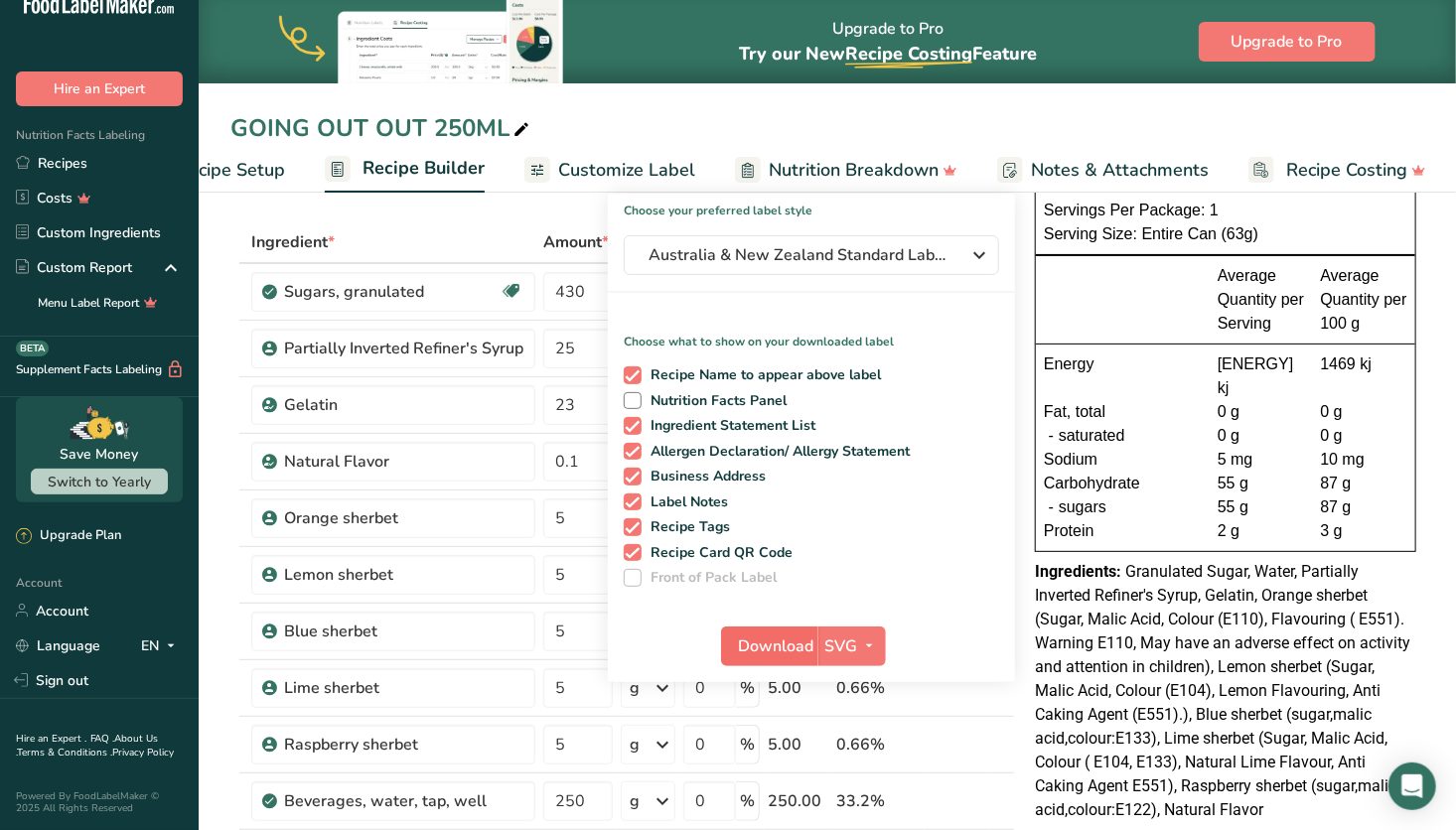 scroll, scrollTop: 0, scrollLeft: 76, axis: horizontal 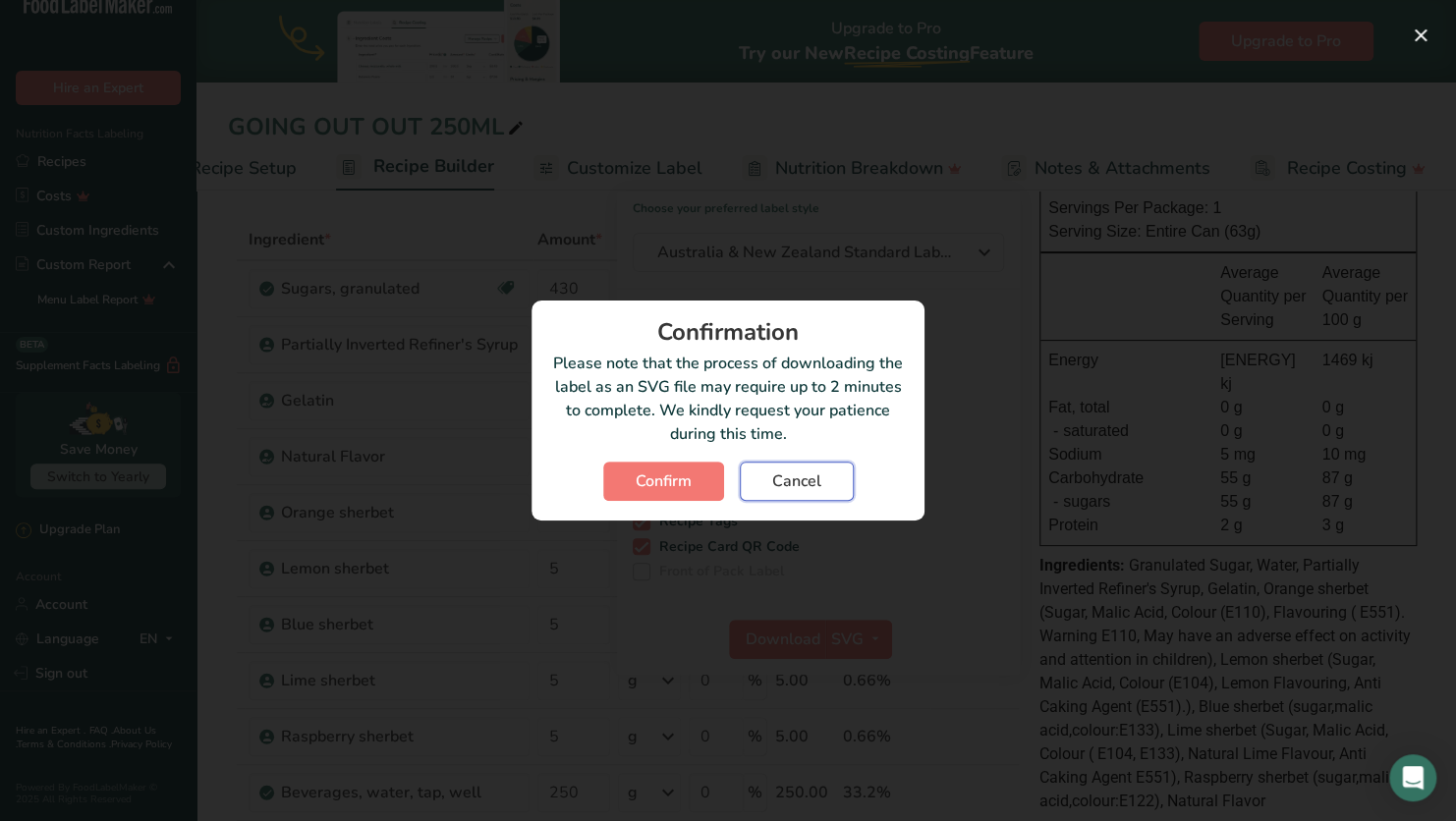click on "Cancel" at bounding box center [797, 481] 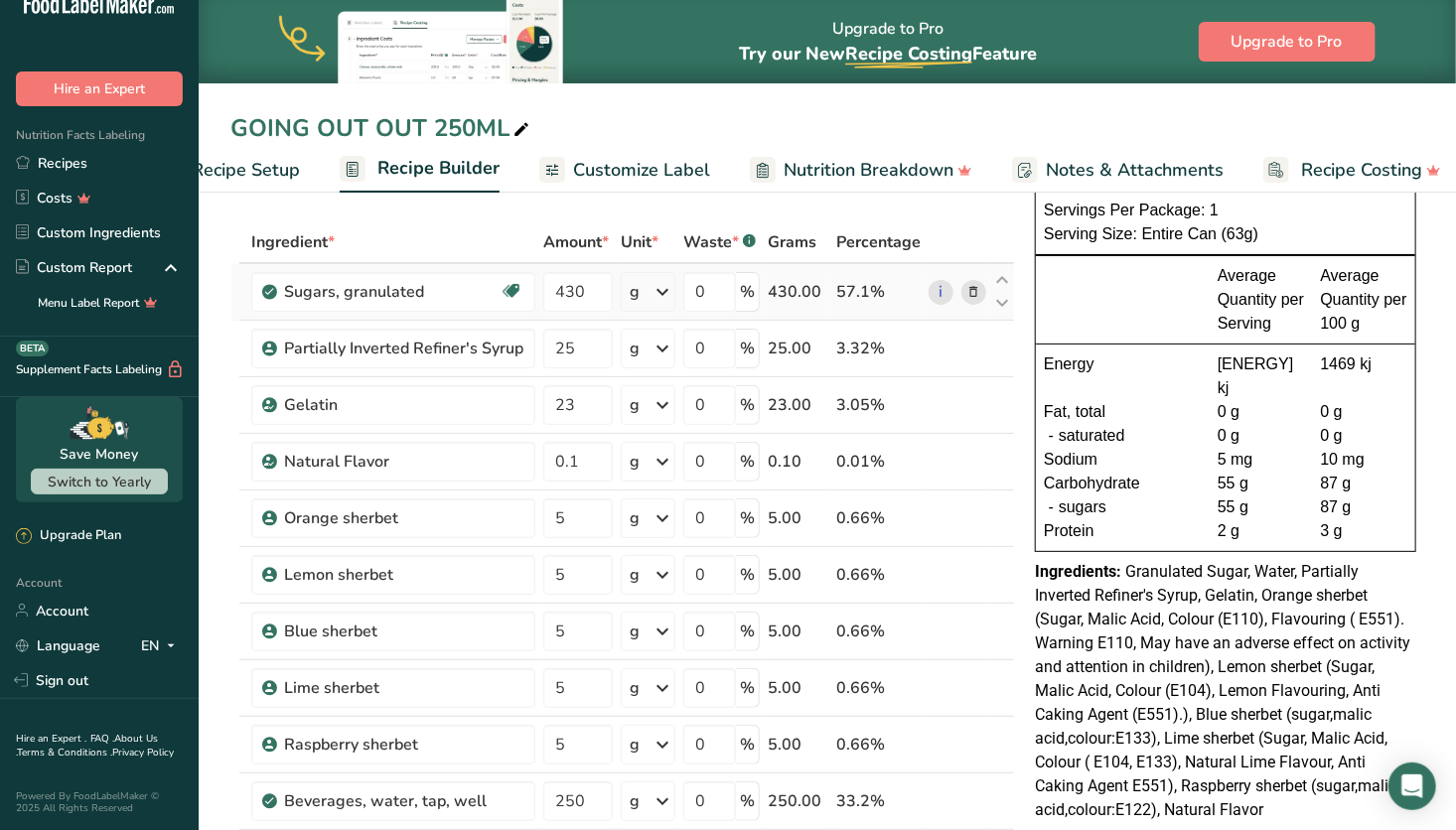 scroll, scrollTop: 0, scrollLeft: 0, axis: both 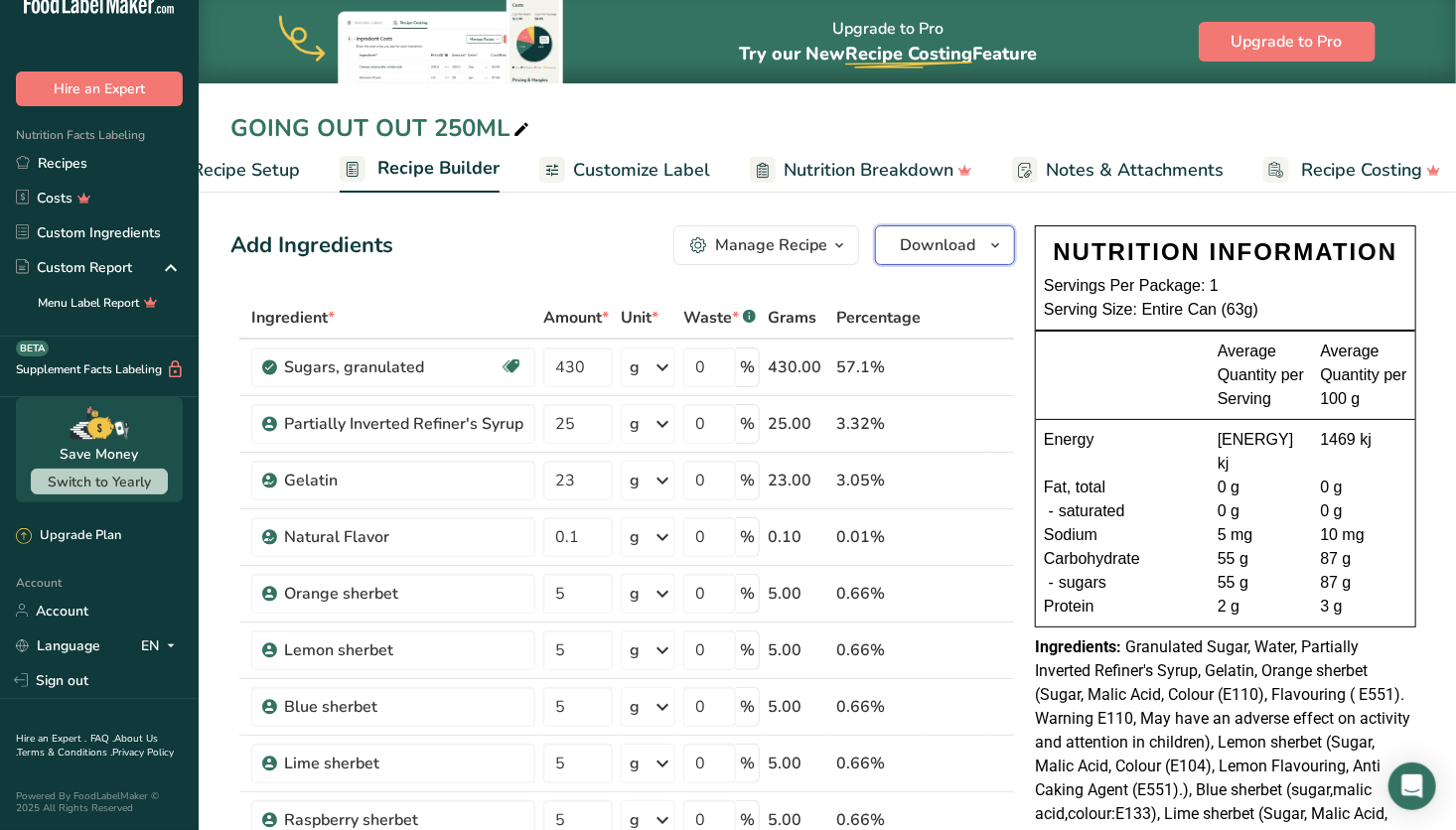 click on "Download" at bounding box center [938, 245] 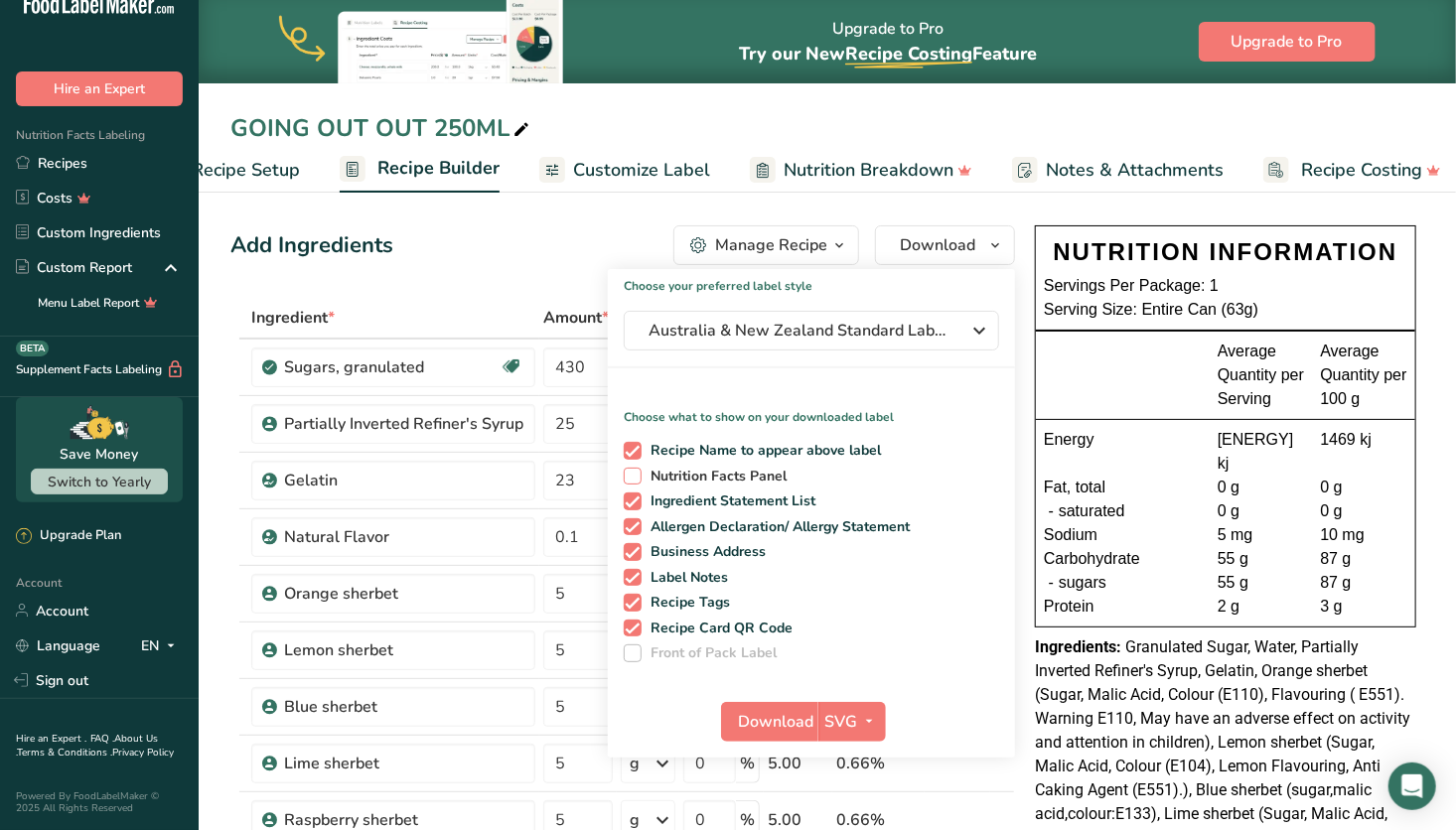 click on "Nutrition Facts Panel" at bounding box center (714, 477) 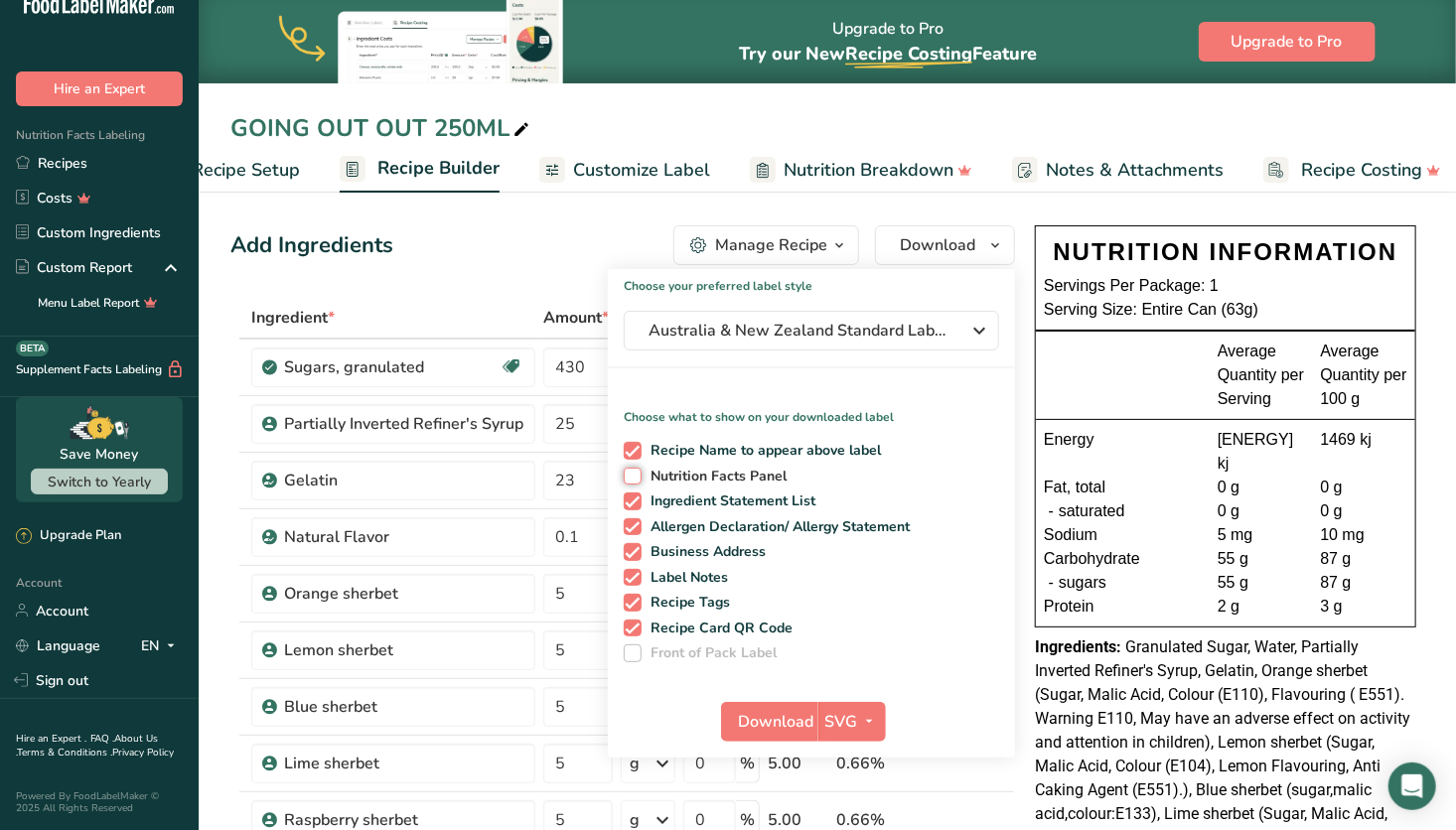 click on "Nutrition Facts Panel" at bounding box center [630, 476] 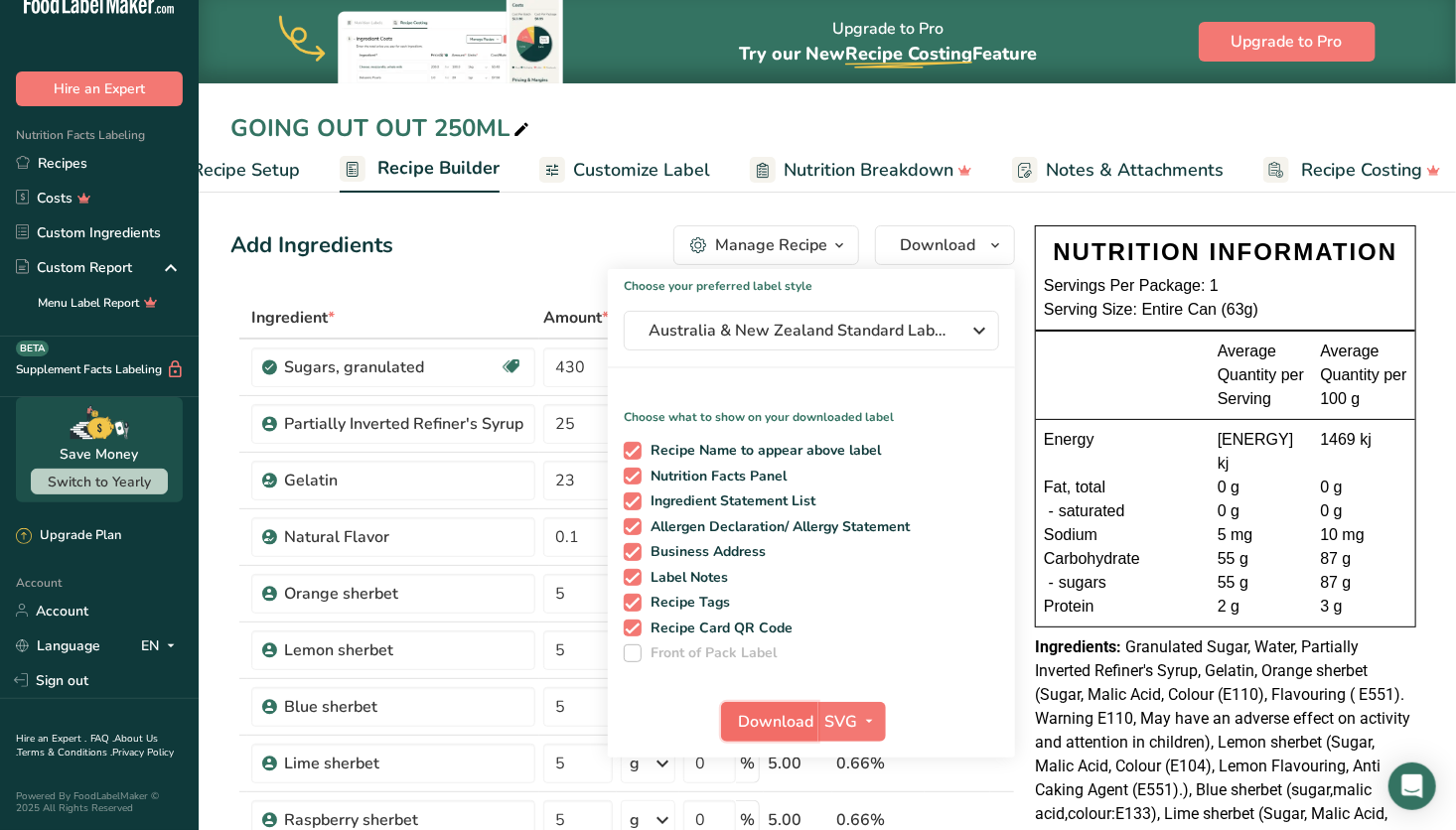 click on "Download" at bounding box center (776, 722) 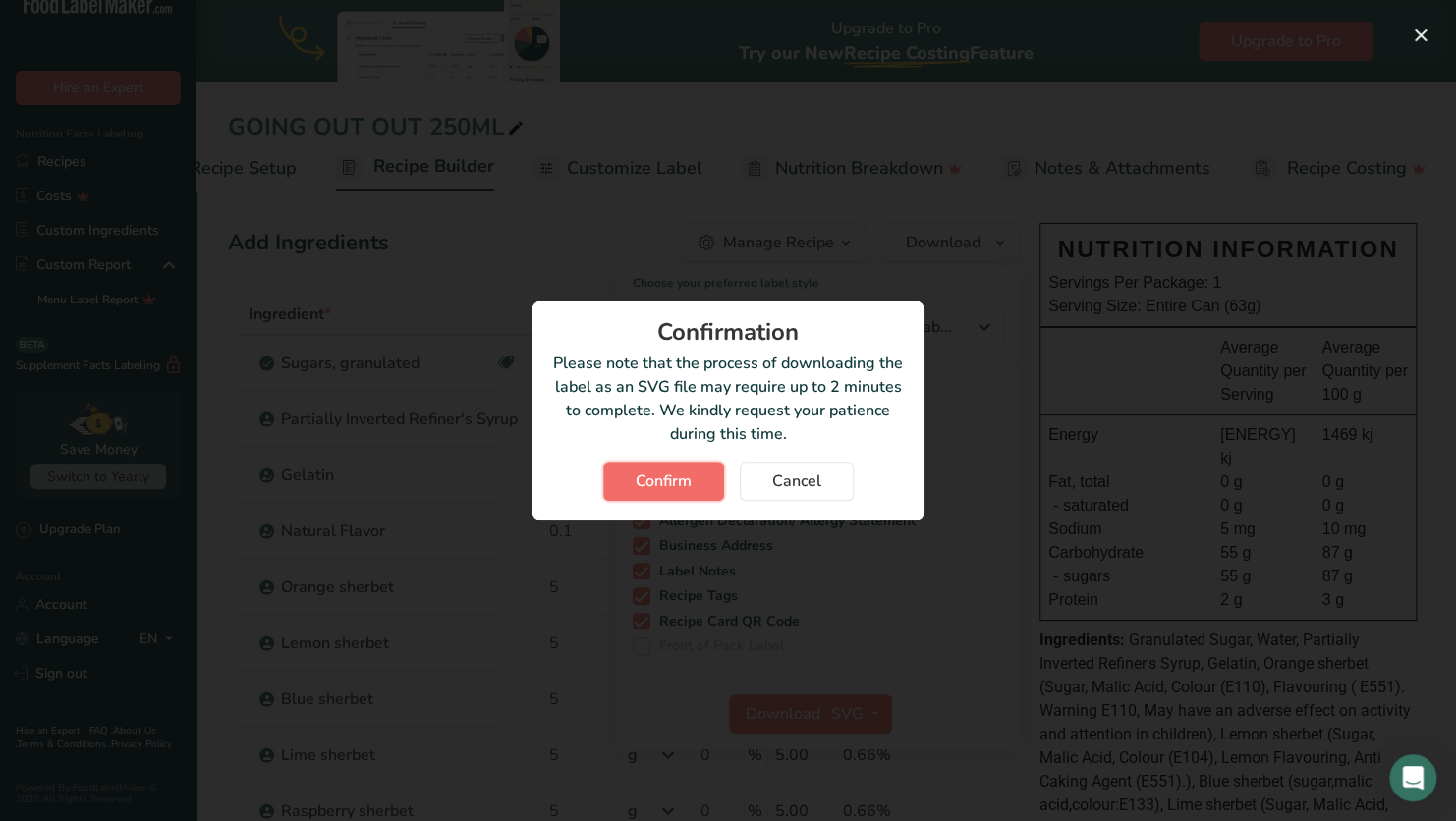 click on "Confirm" at bounding box center (663, 481) 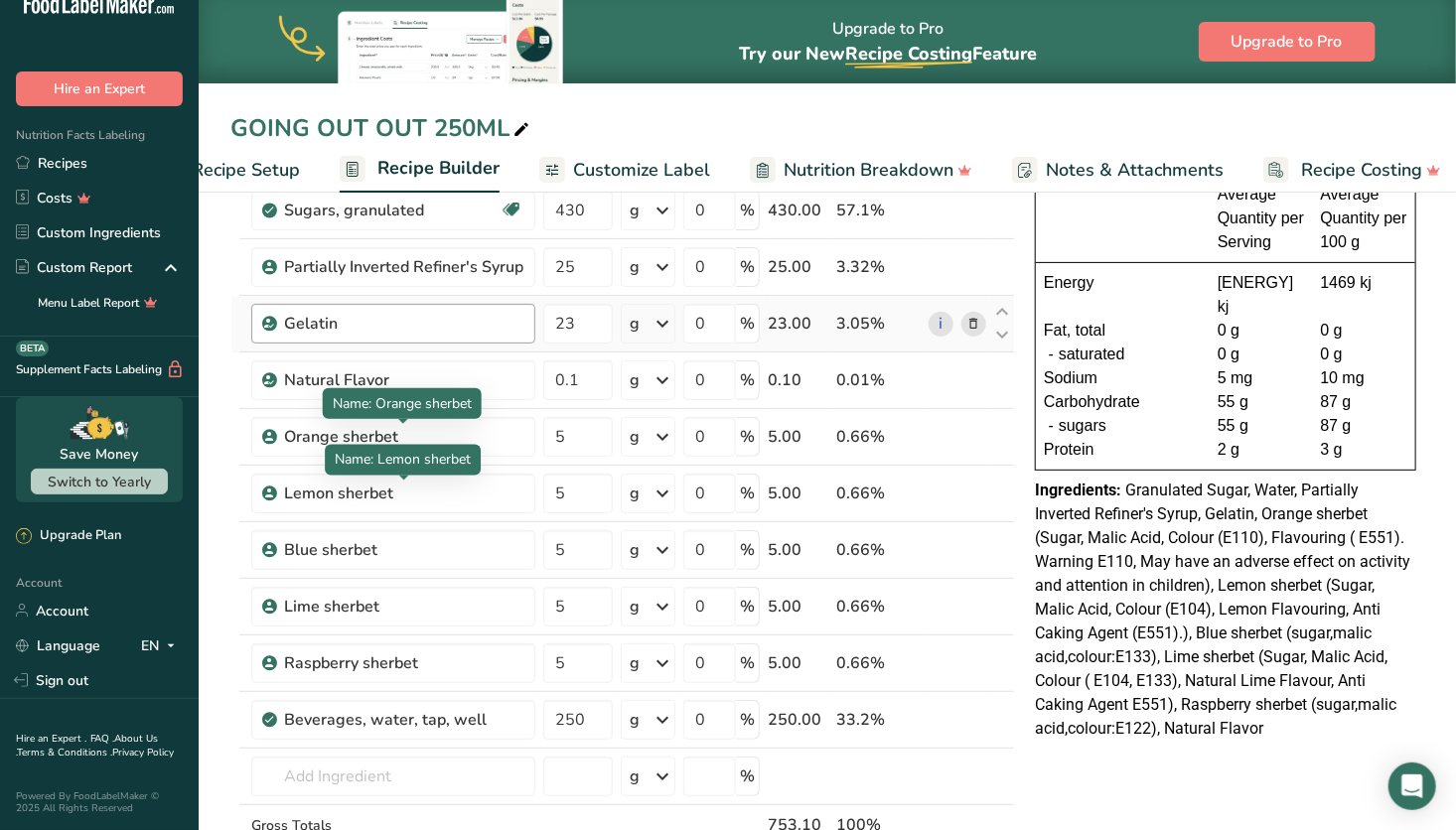 scroll, scrollTop: 0, scrollLeft: 0, axis: both 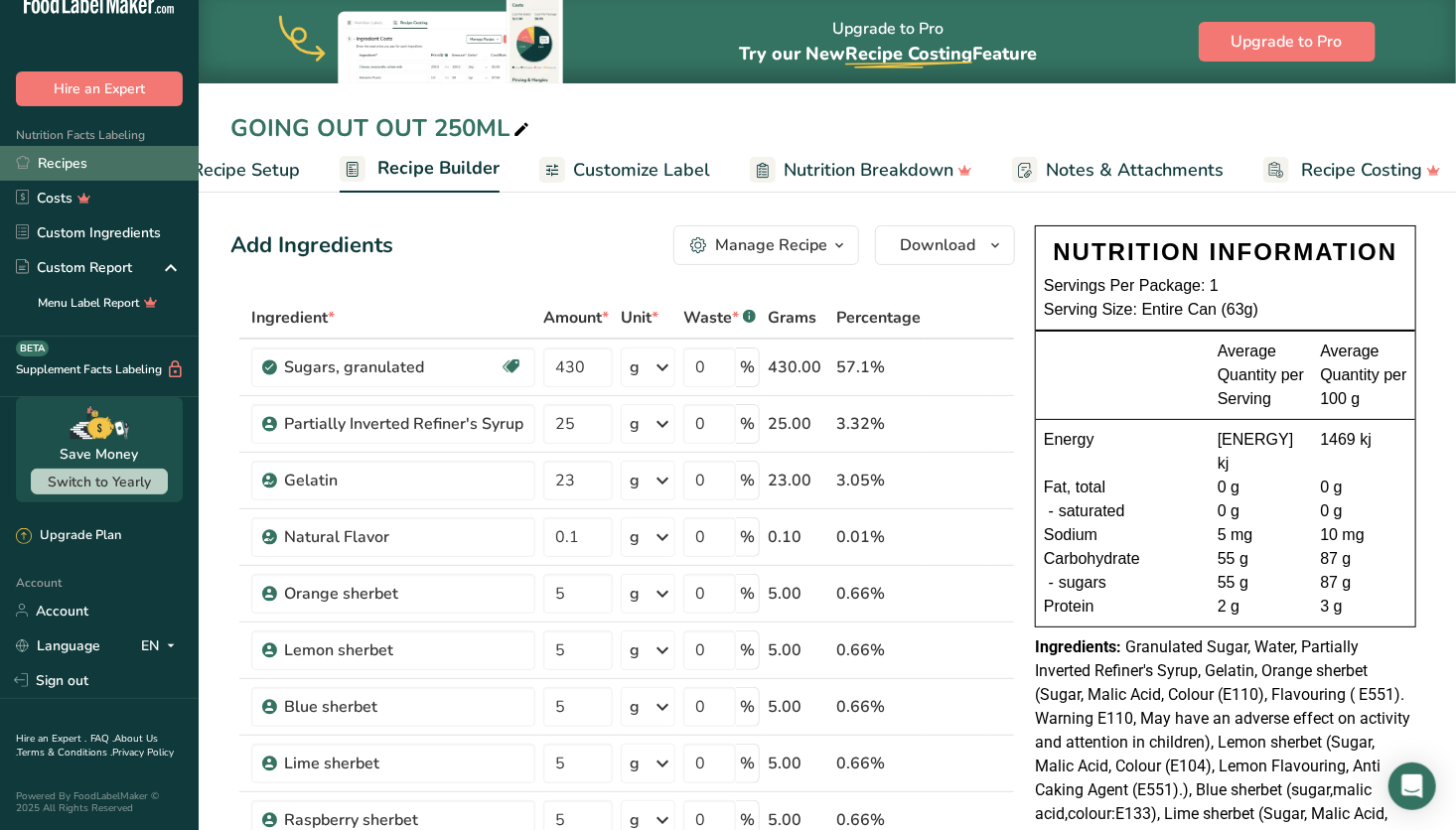 click on "Recipes" at bounding box center [99, 163] 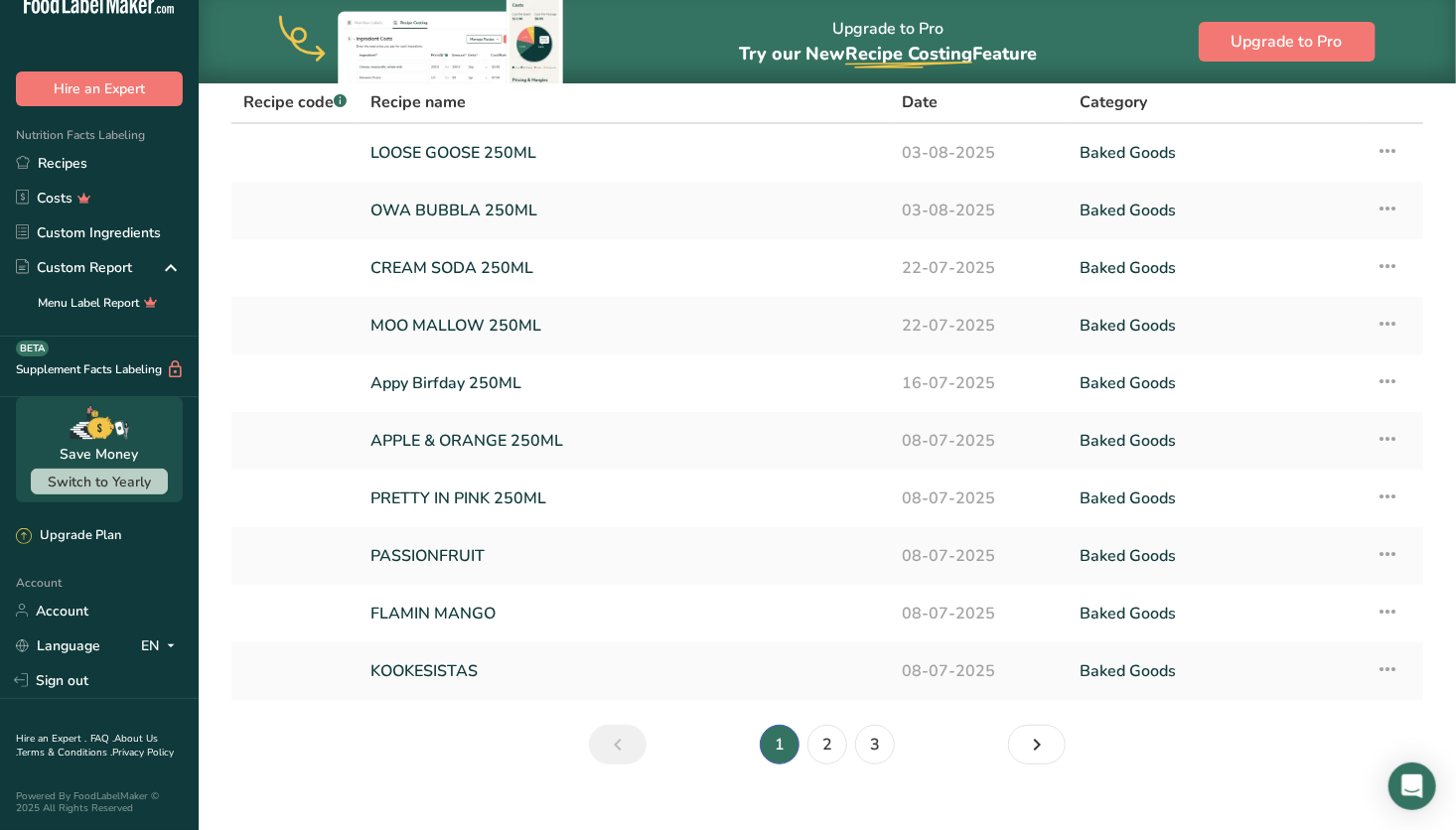 scroll, scrollTop: 122, scrollLeft: 0, axis: vertical 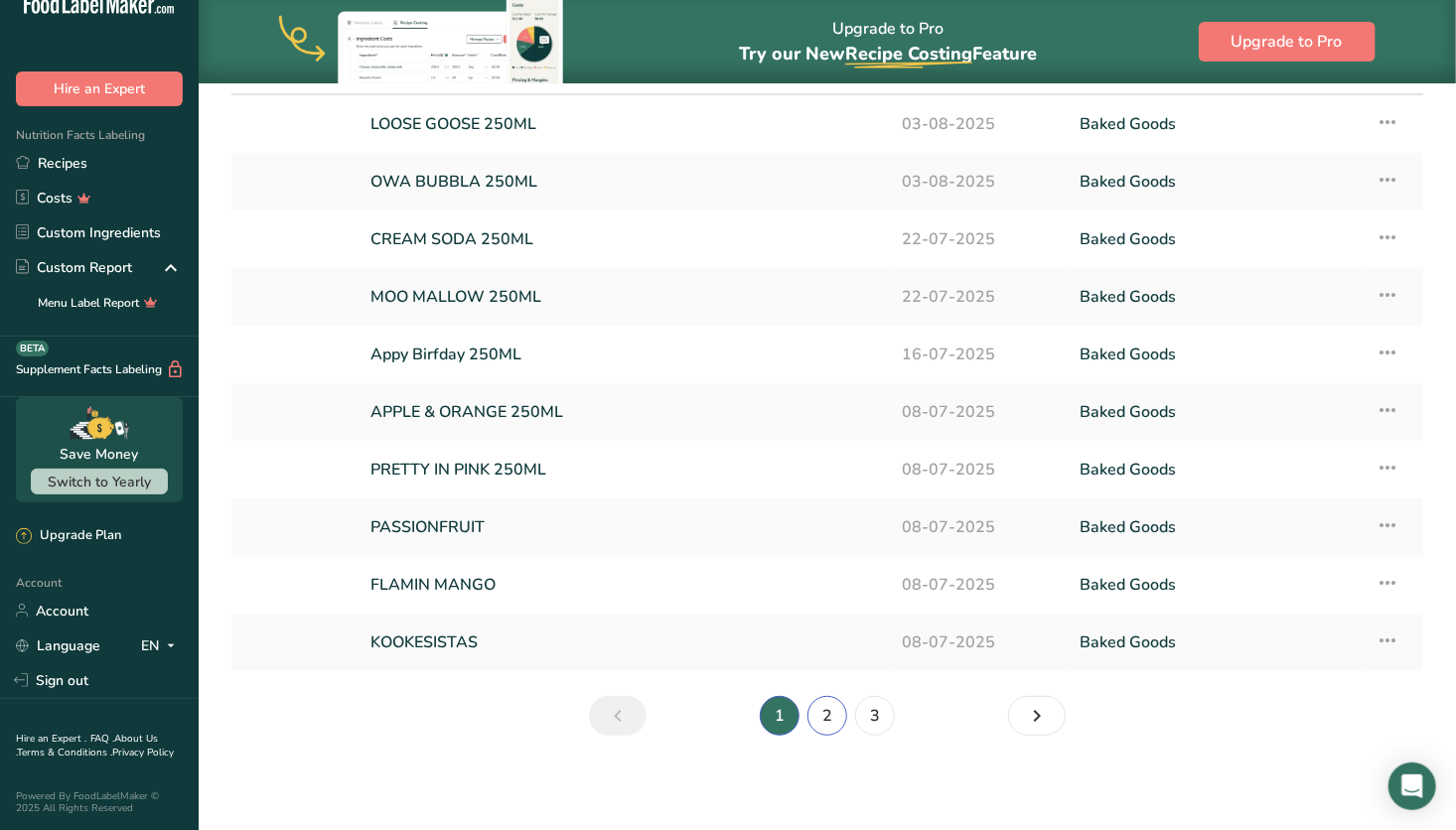 click on "2" at bounding box center [827, 716] 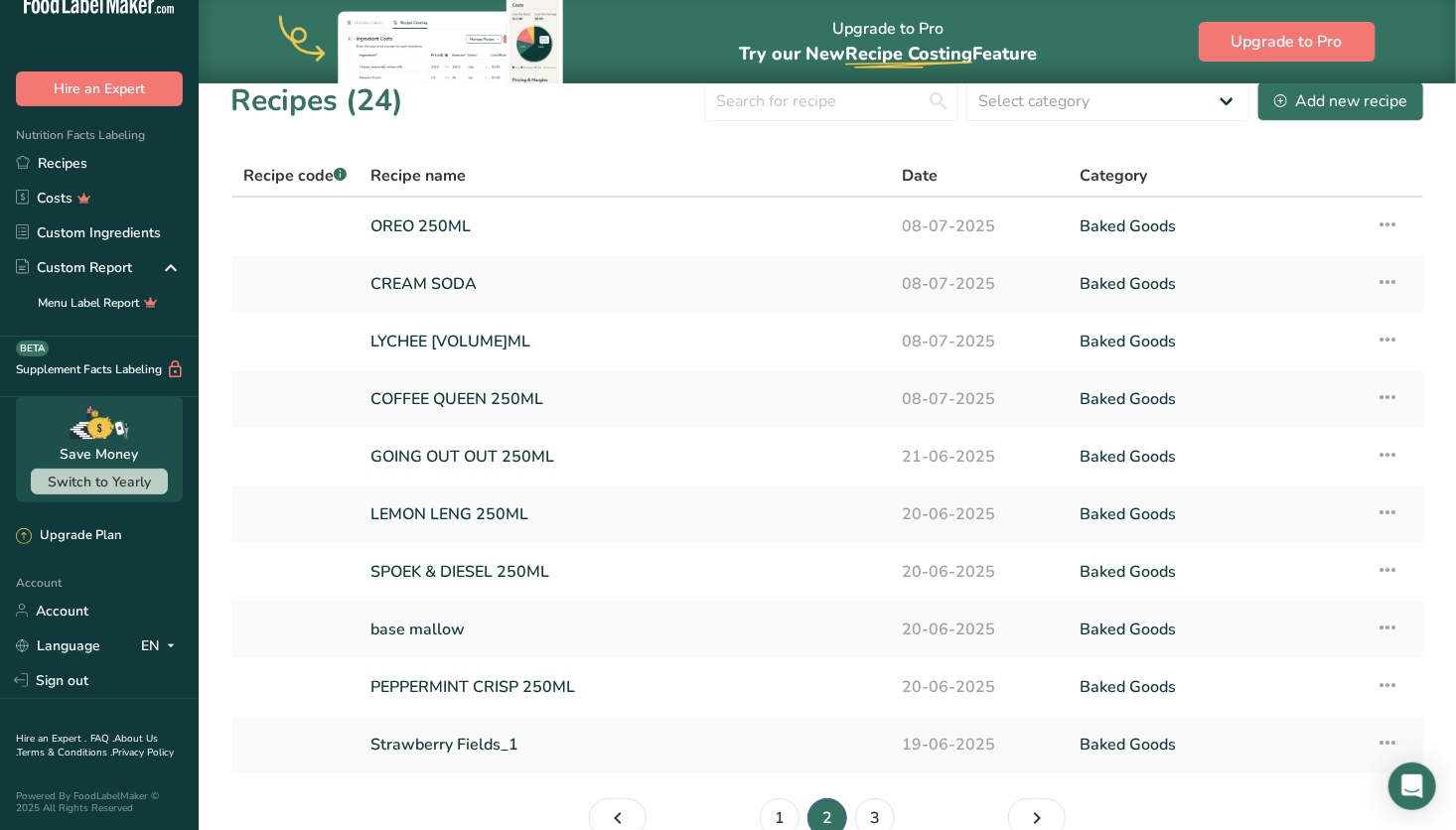 scroll, scrollTop: 122, scrollLeft: 0, axis: vertical 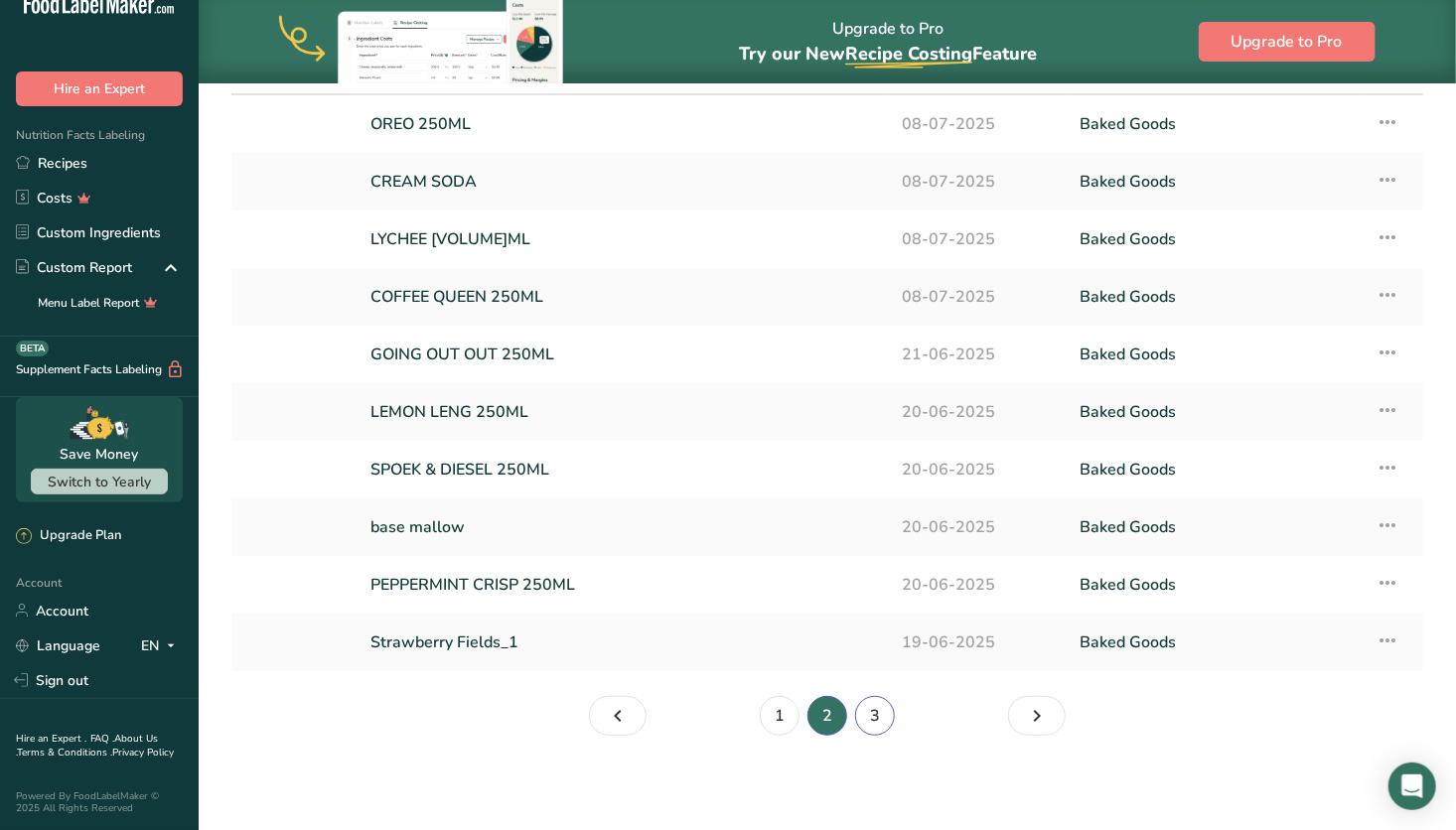 click on "3" at bounding box center (875, 716) 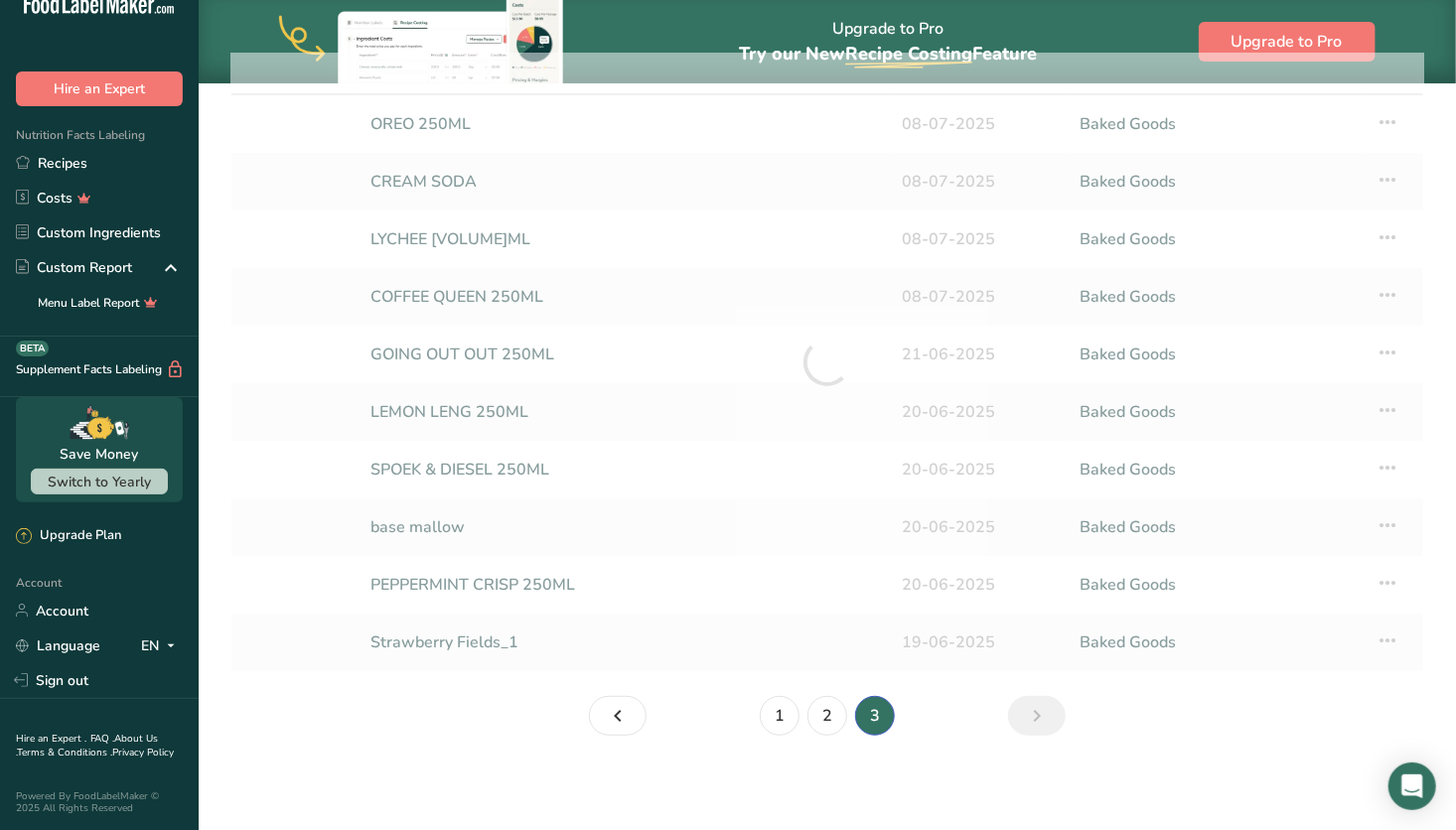 scroll, scrollTop: 0, scrollLeft: 0, axis: both 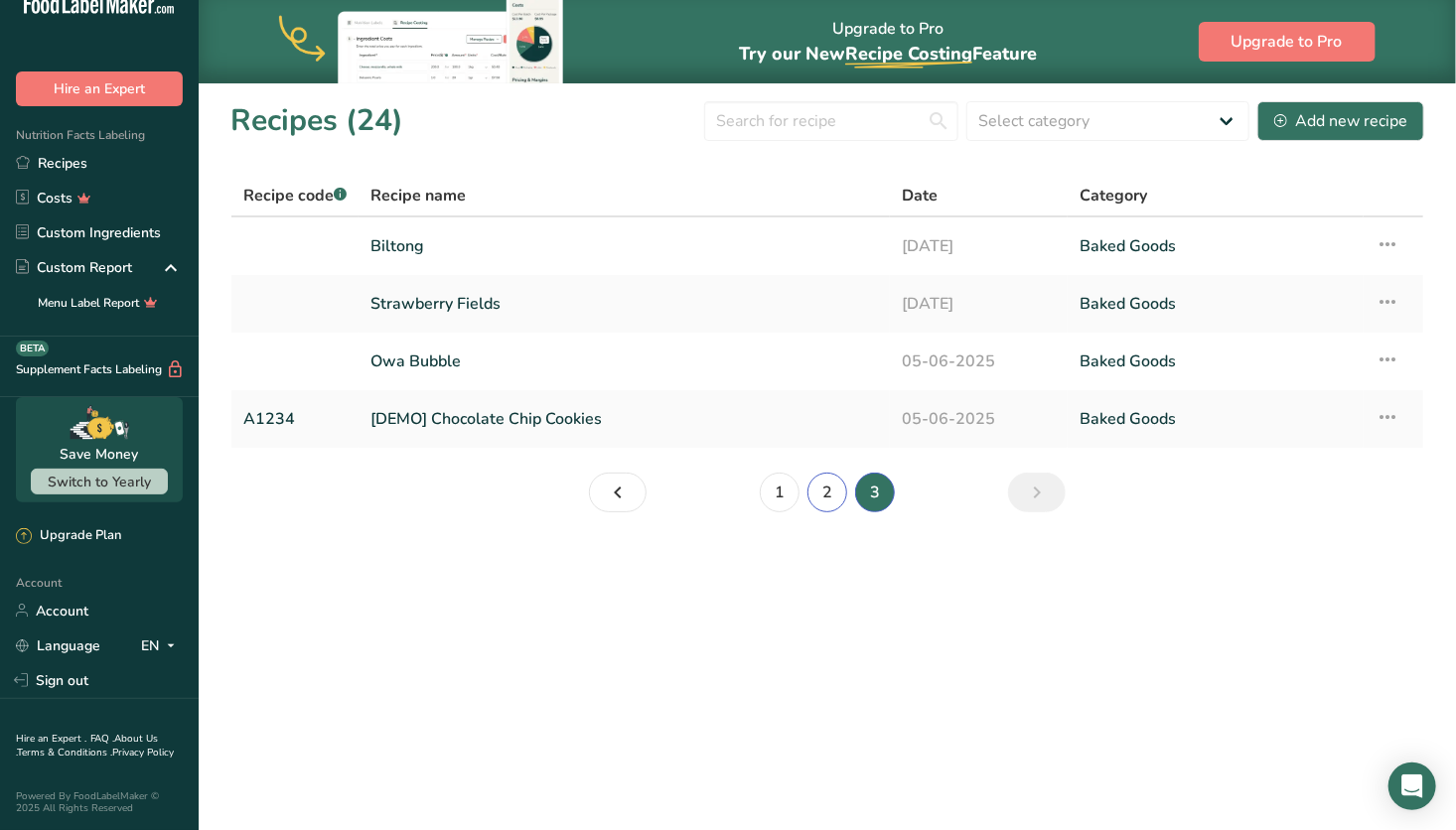 click on "2" at bounding box center (827, 492) 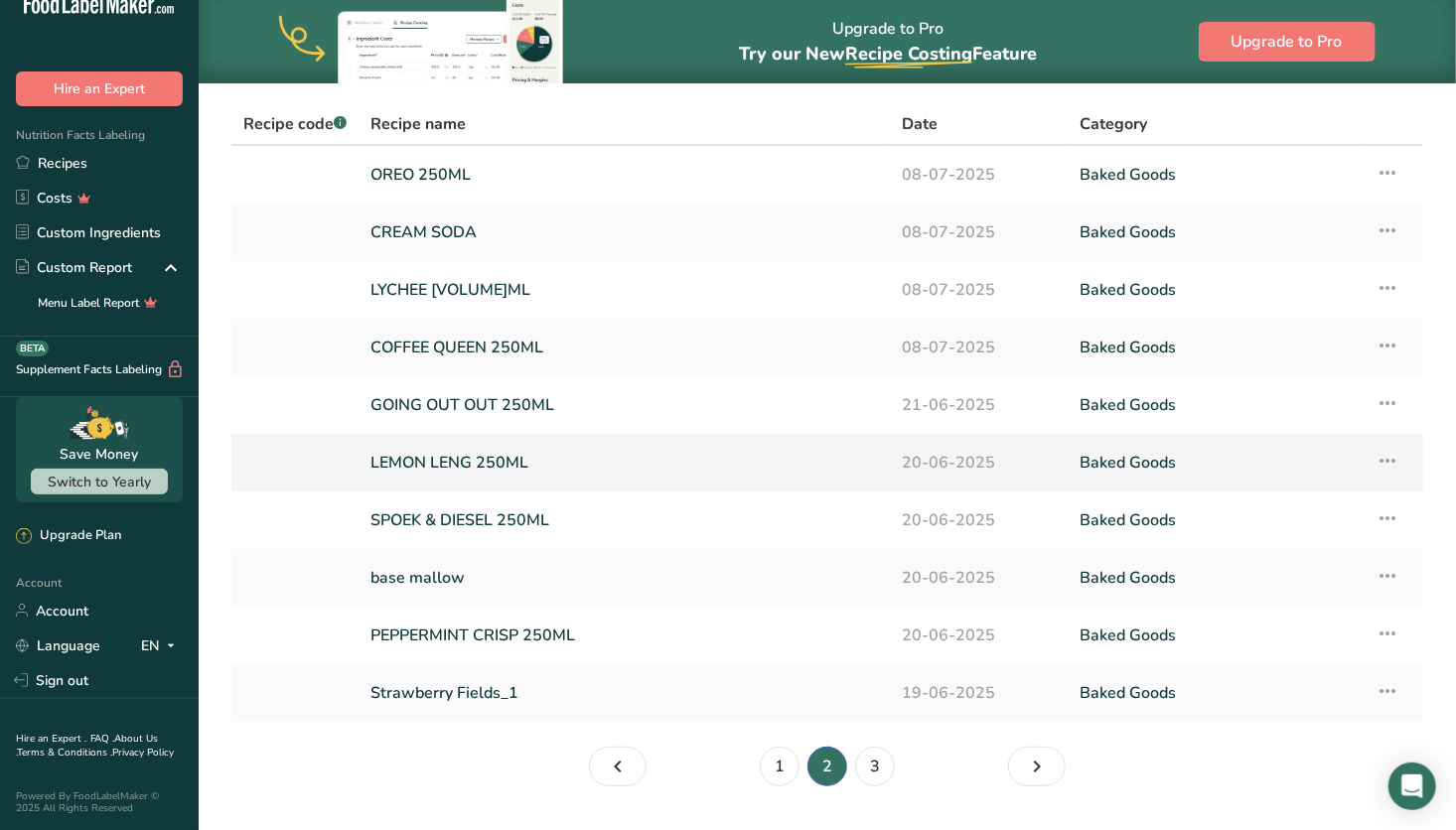 scroll, scrollTop: 0, scrollLeft: 0, axis: both 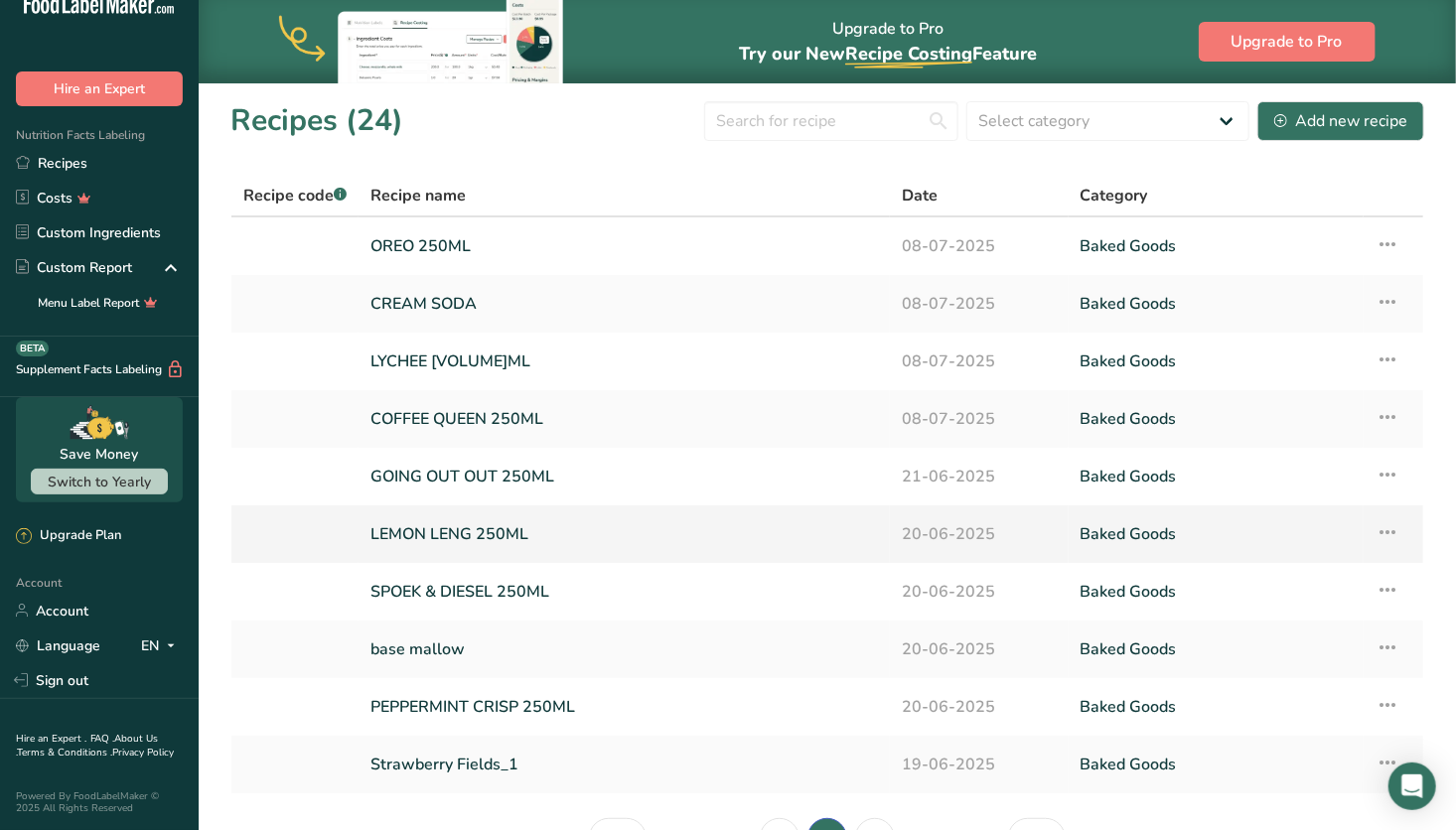 click at bounding box center [1387, 532] 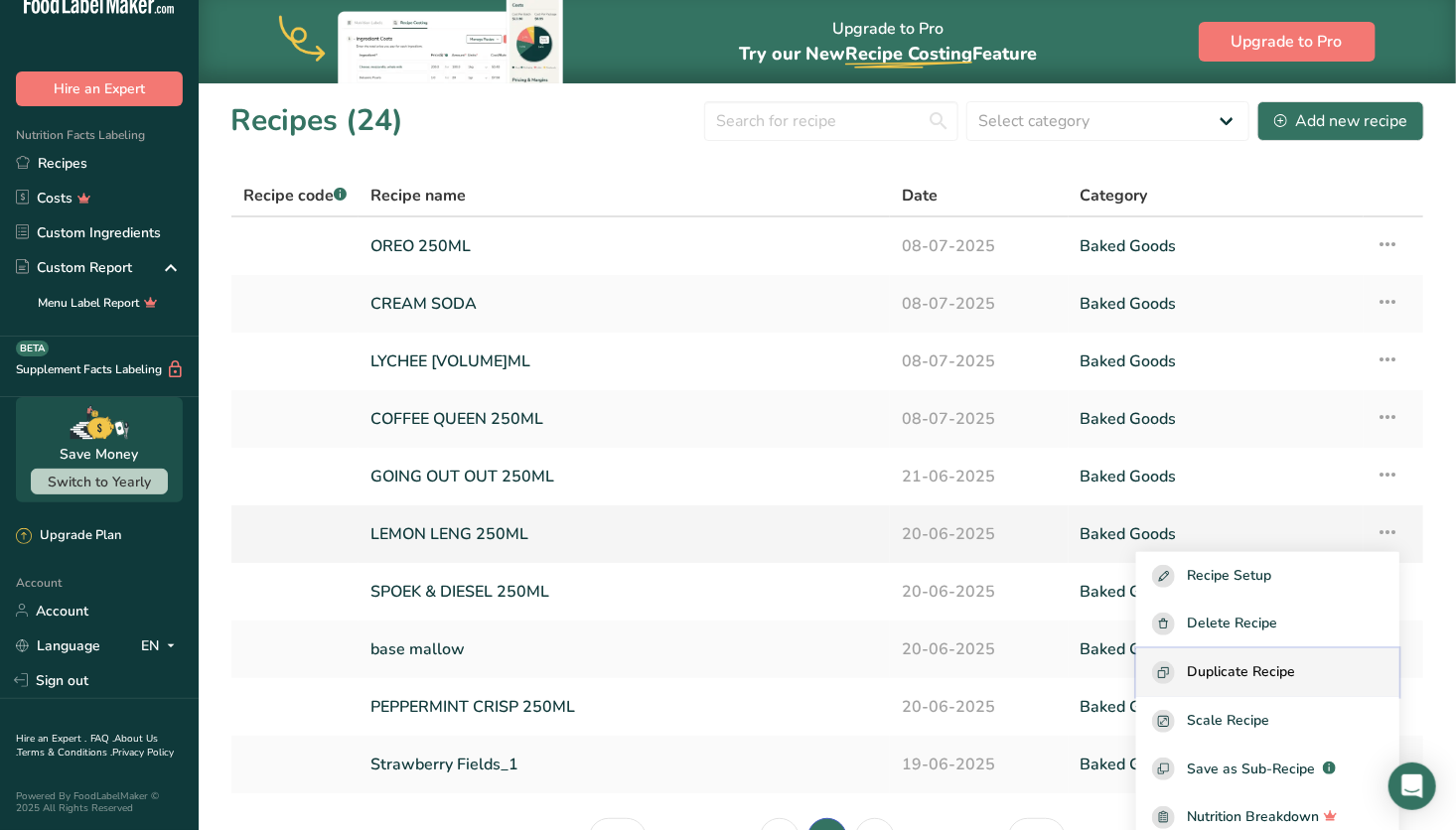click on "Duplicate Recipe" at bounding box center [1240, 672] 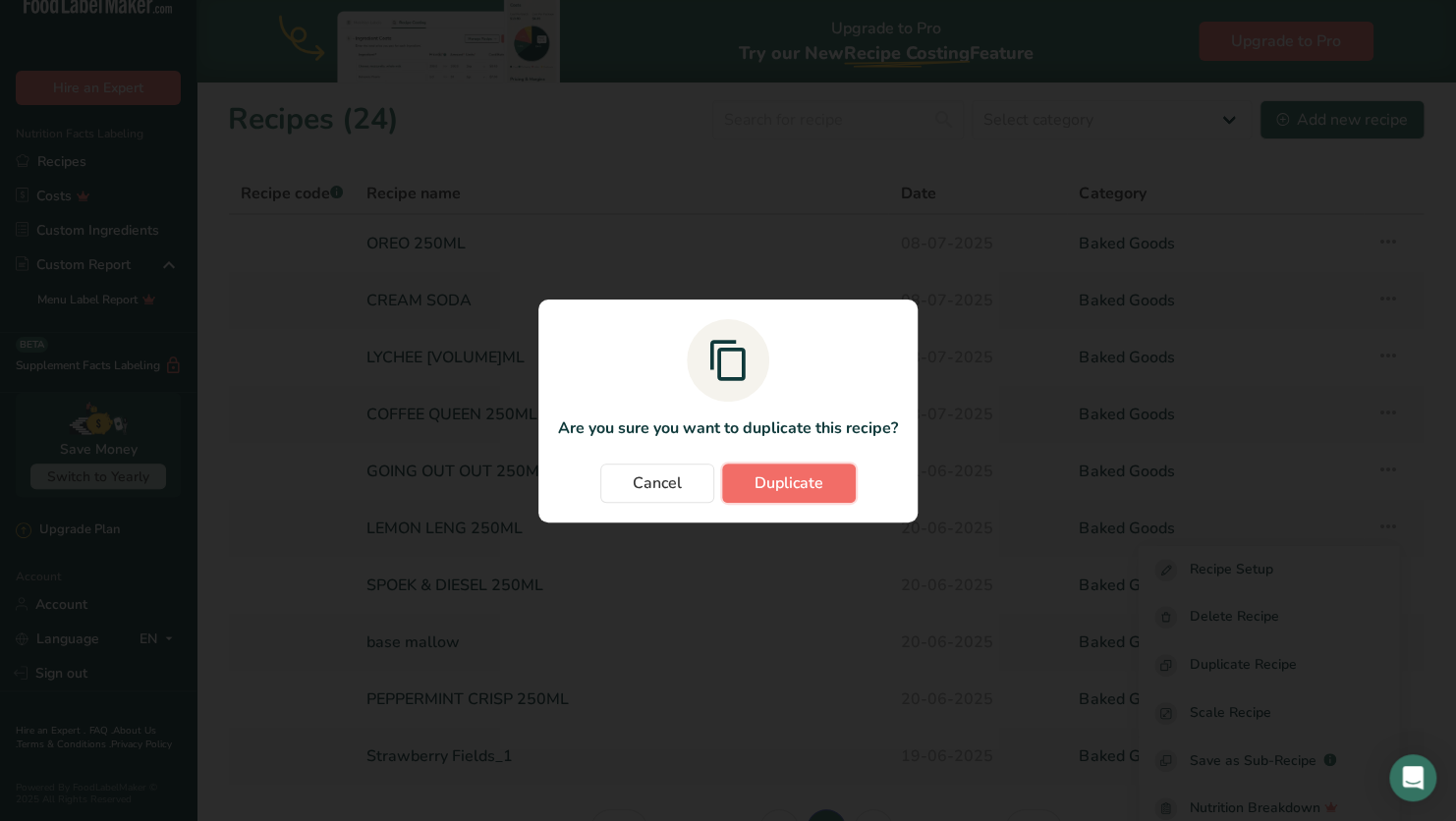 click on "Duplicate" at bounding box center (789, 483) 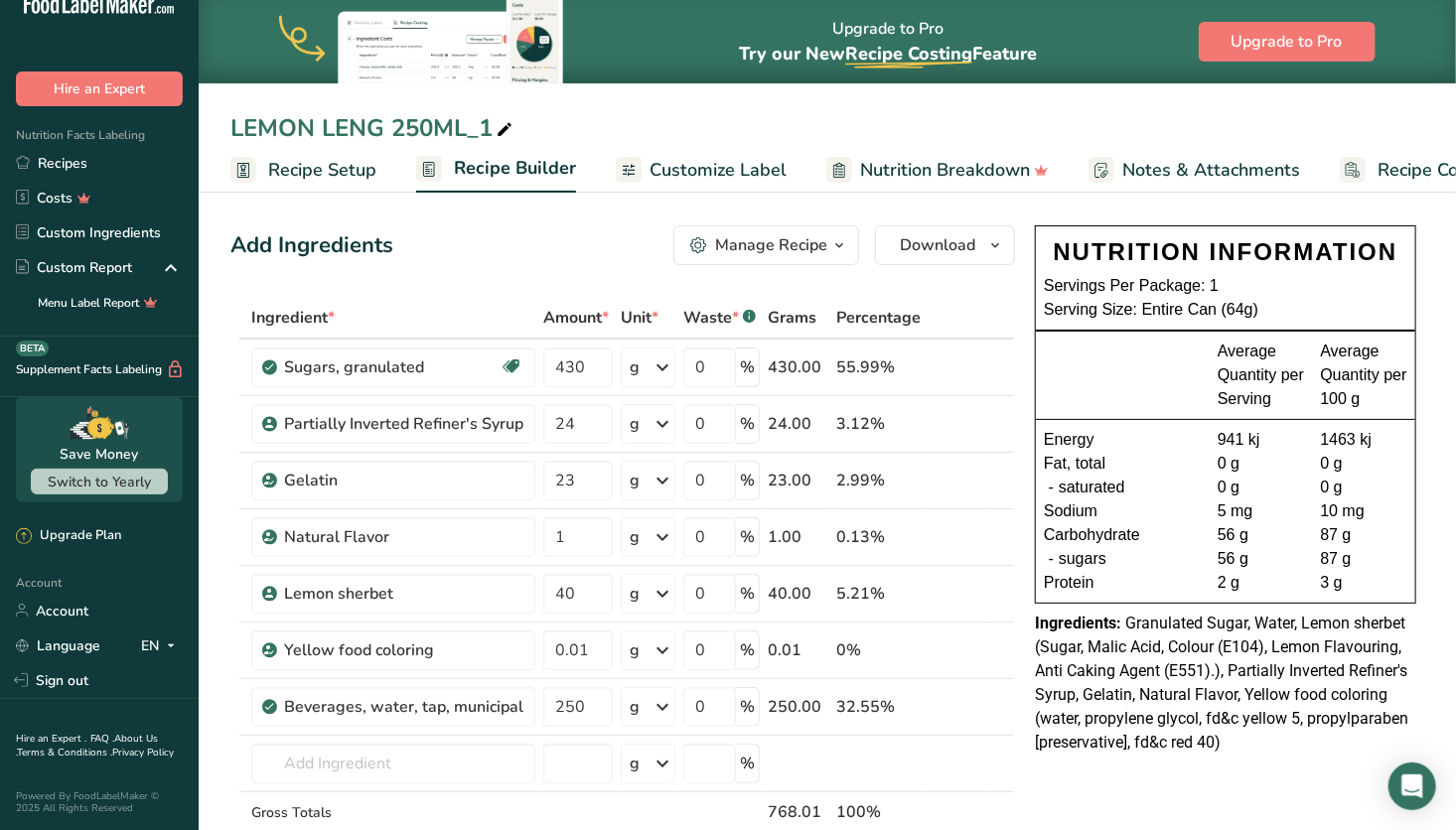 scroll, scrollTop: 62, scrollLeft: 0, axis: vertical 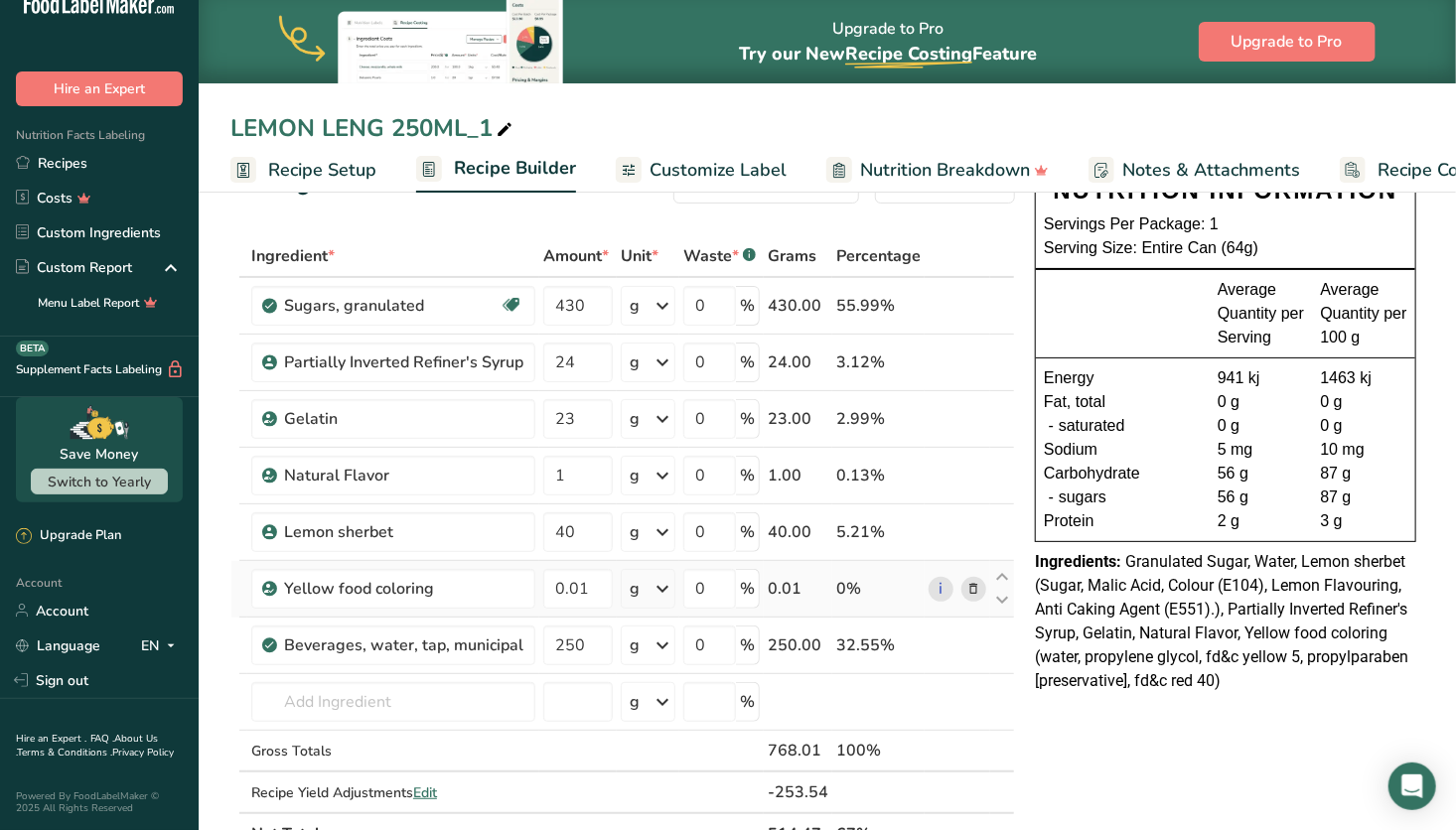 click at bounding box center (973, 589) 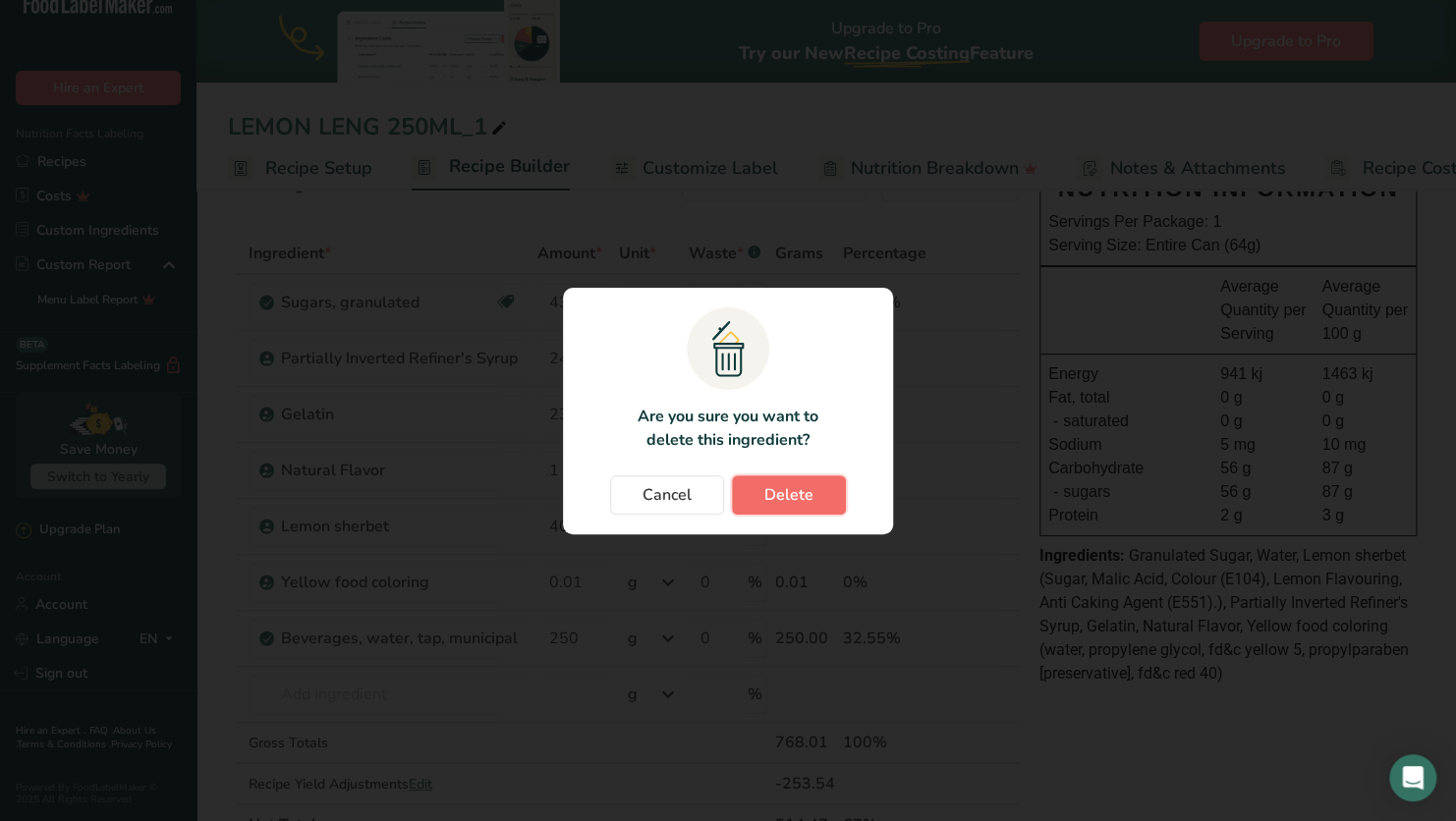 click on "Delete" at bounding box center (789, 495) 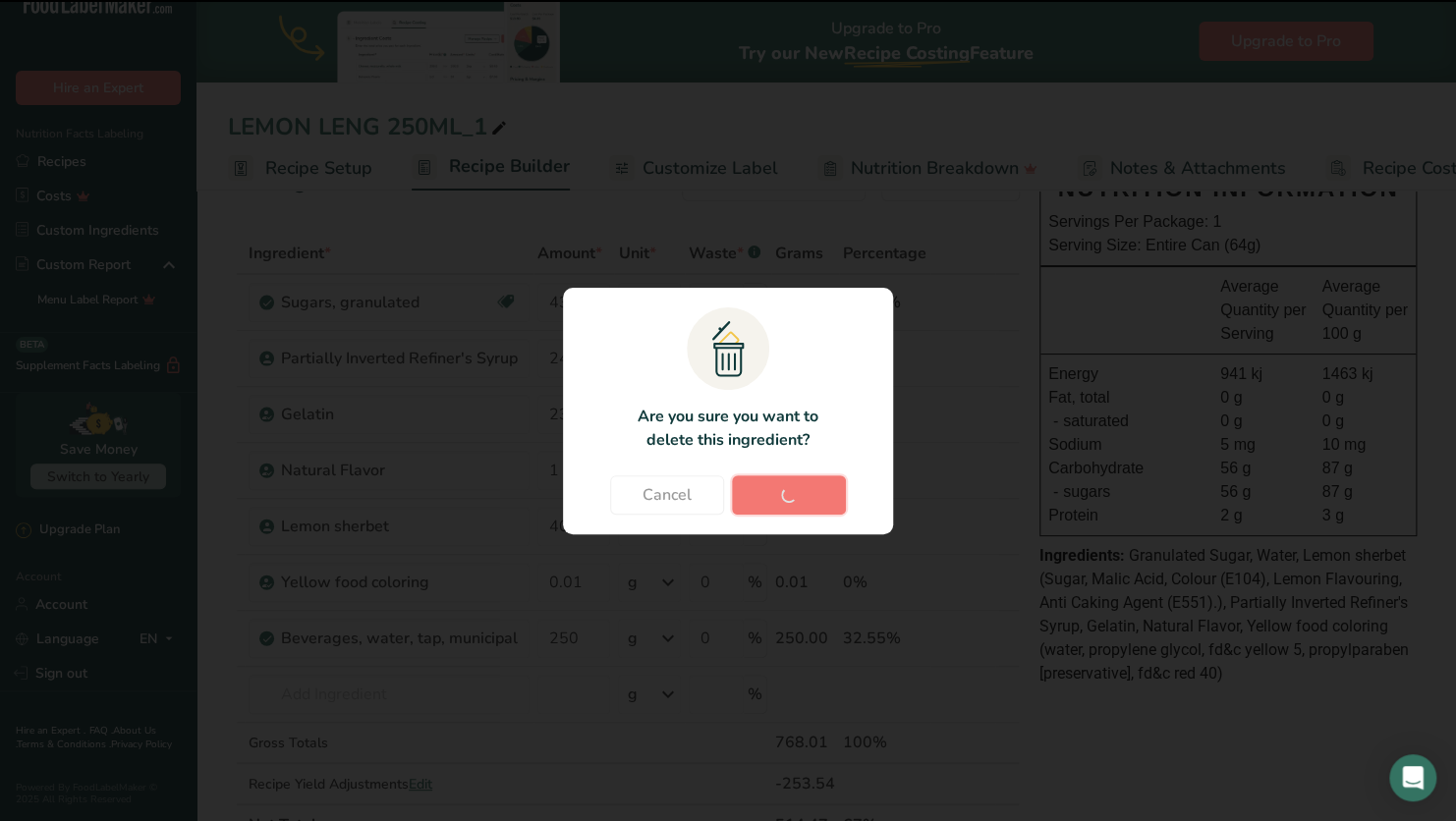 type on "250" 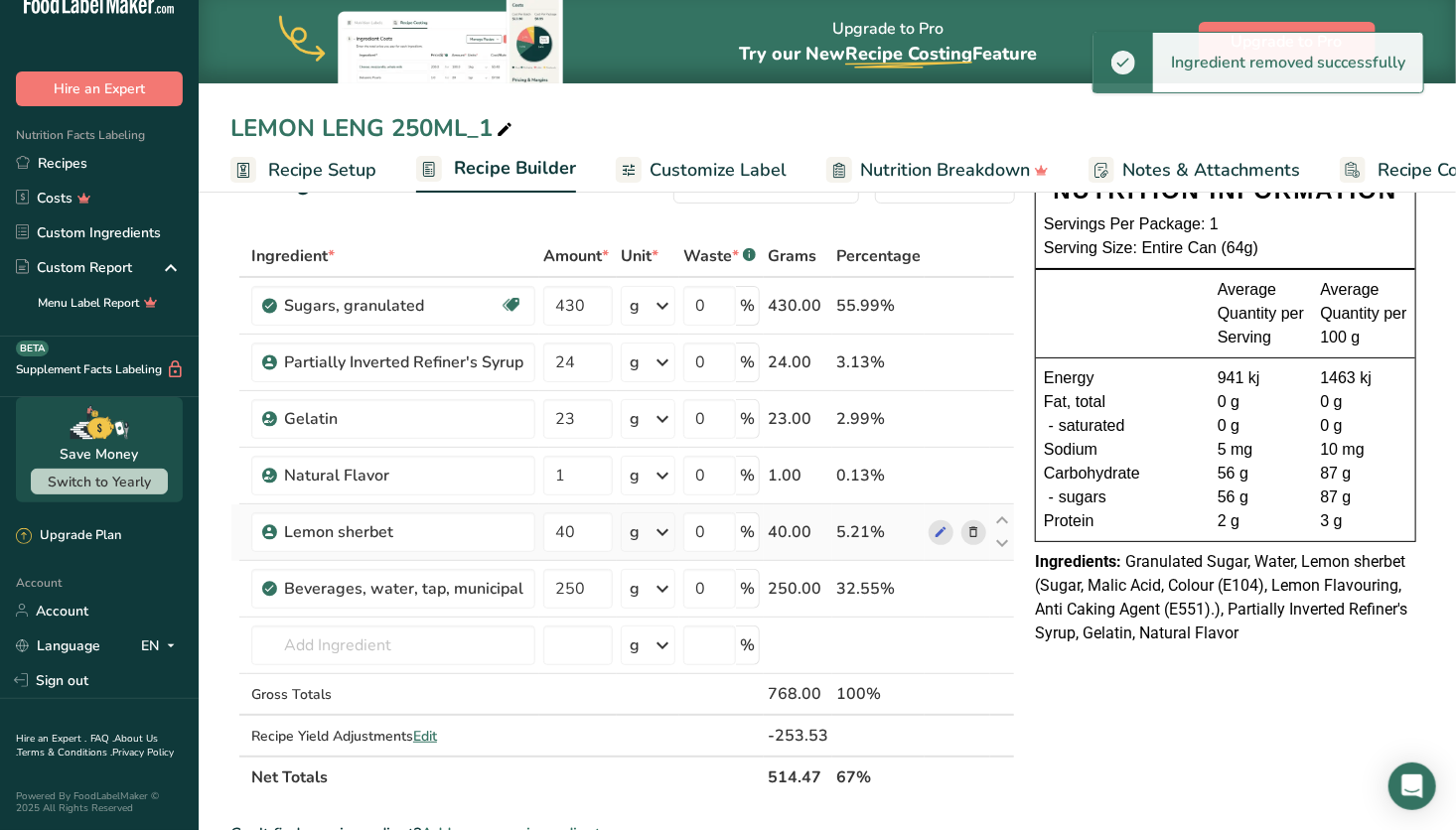 click at bounding box center [973, 532] 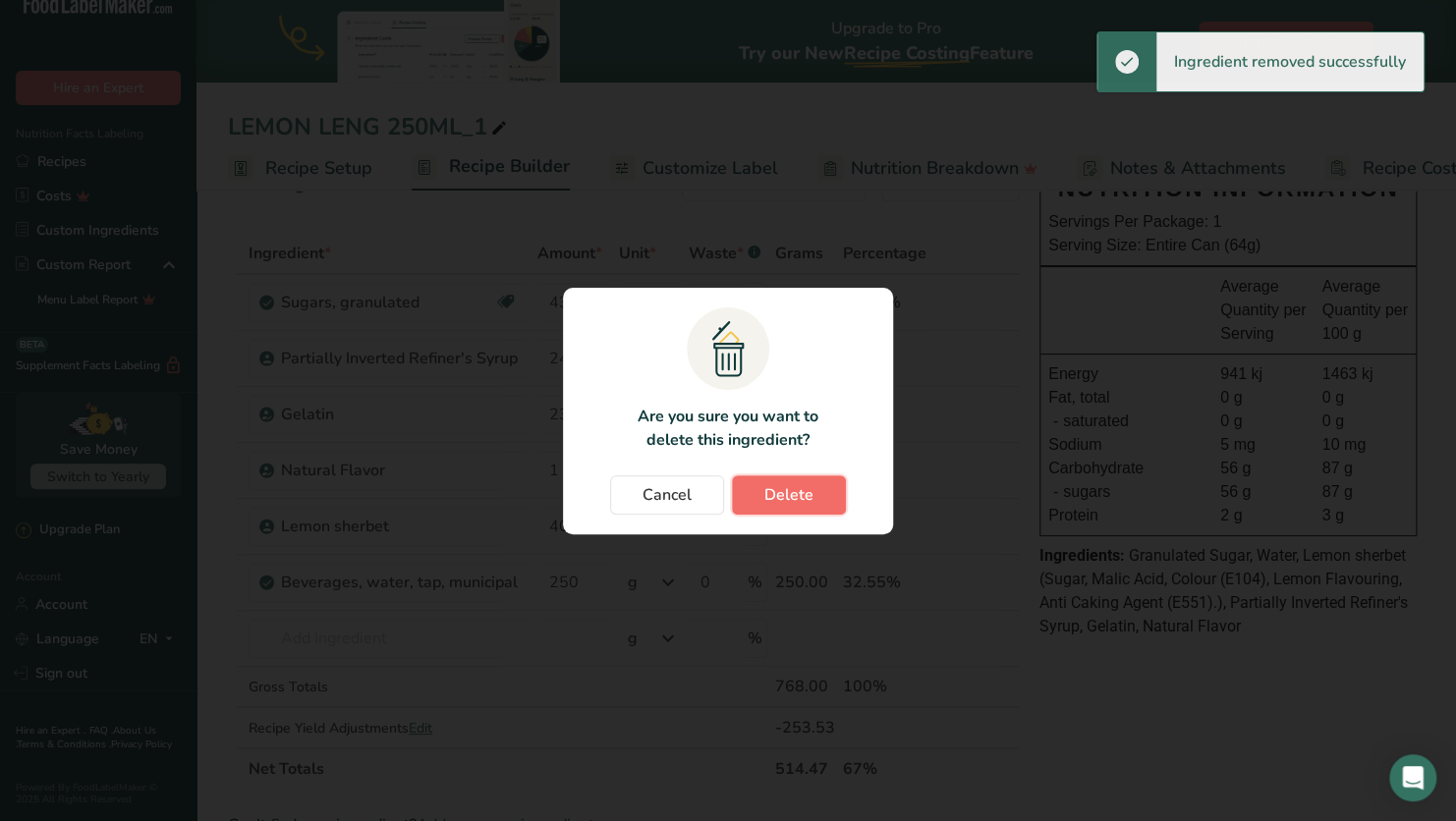click on "Delete" at bounding box center (789, 495) 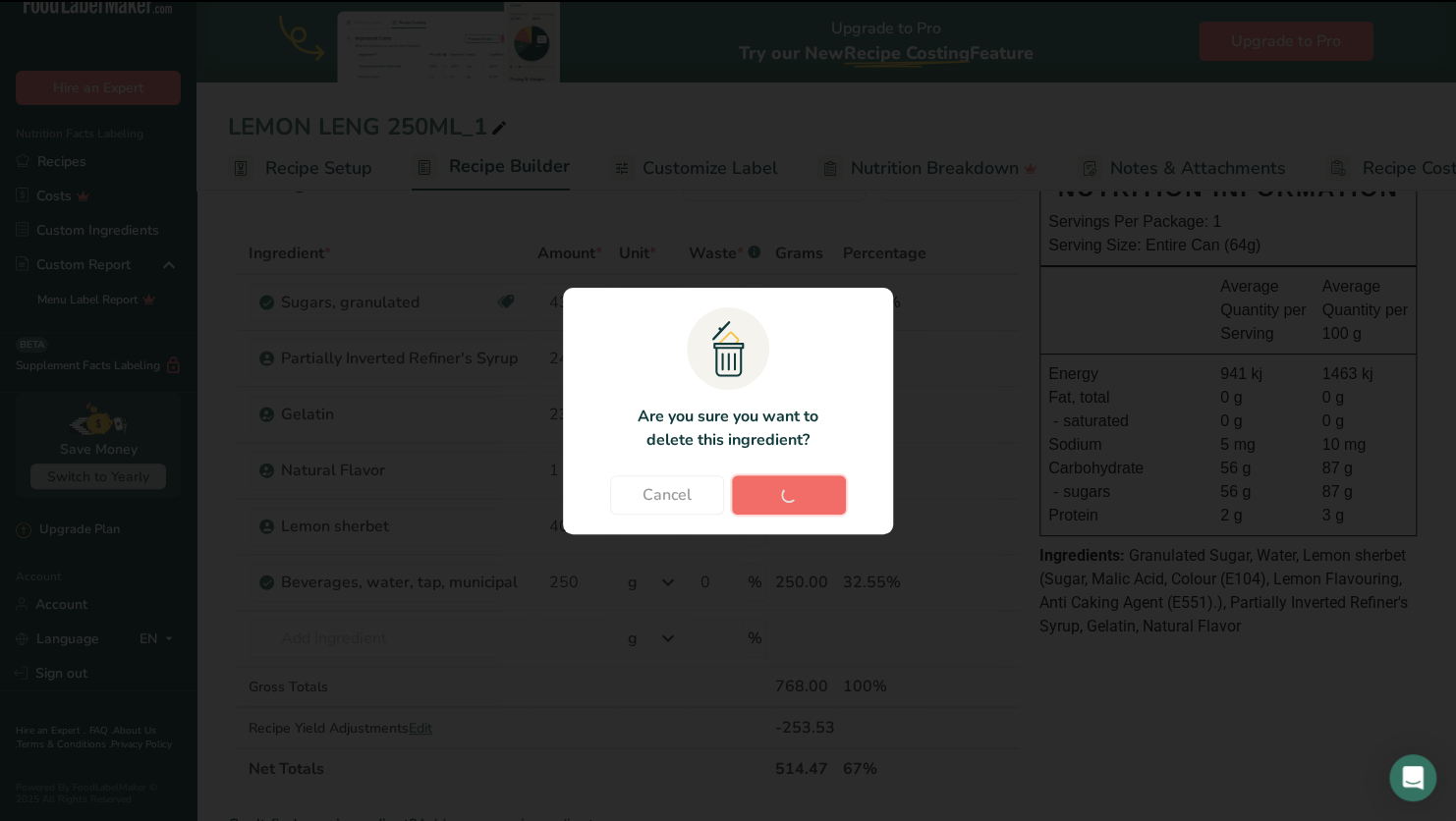 type on "250" 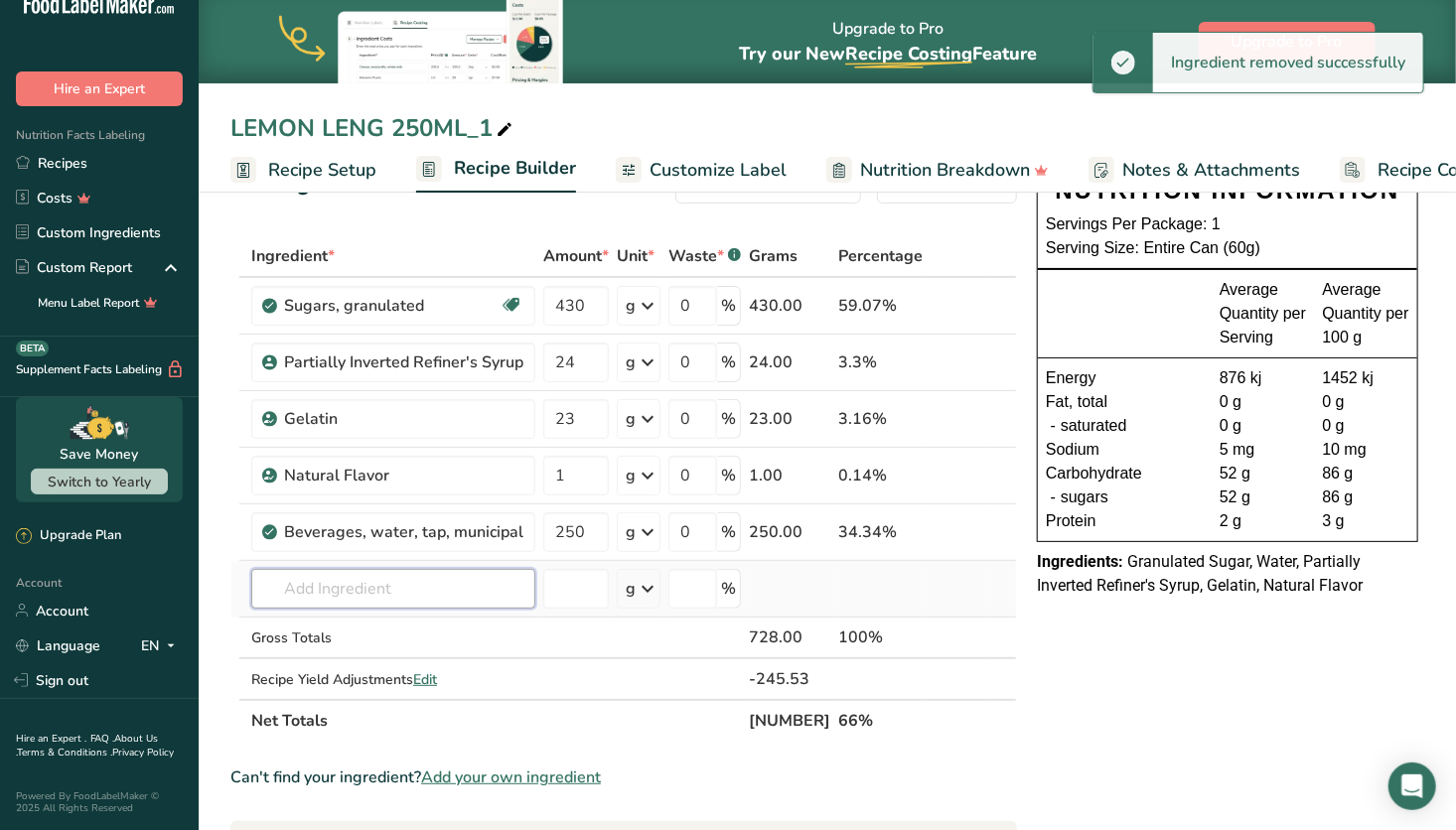 click at bounding box center [393, 589] 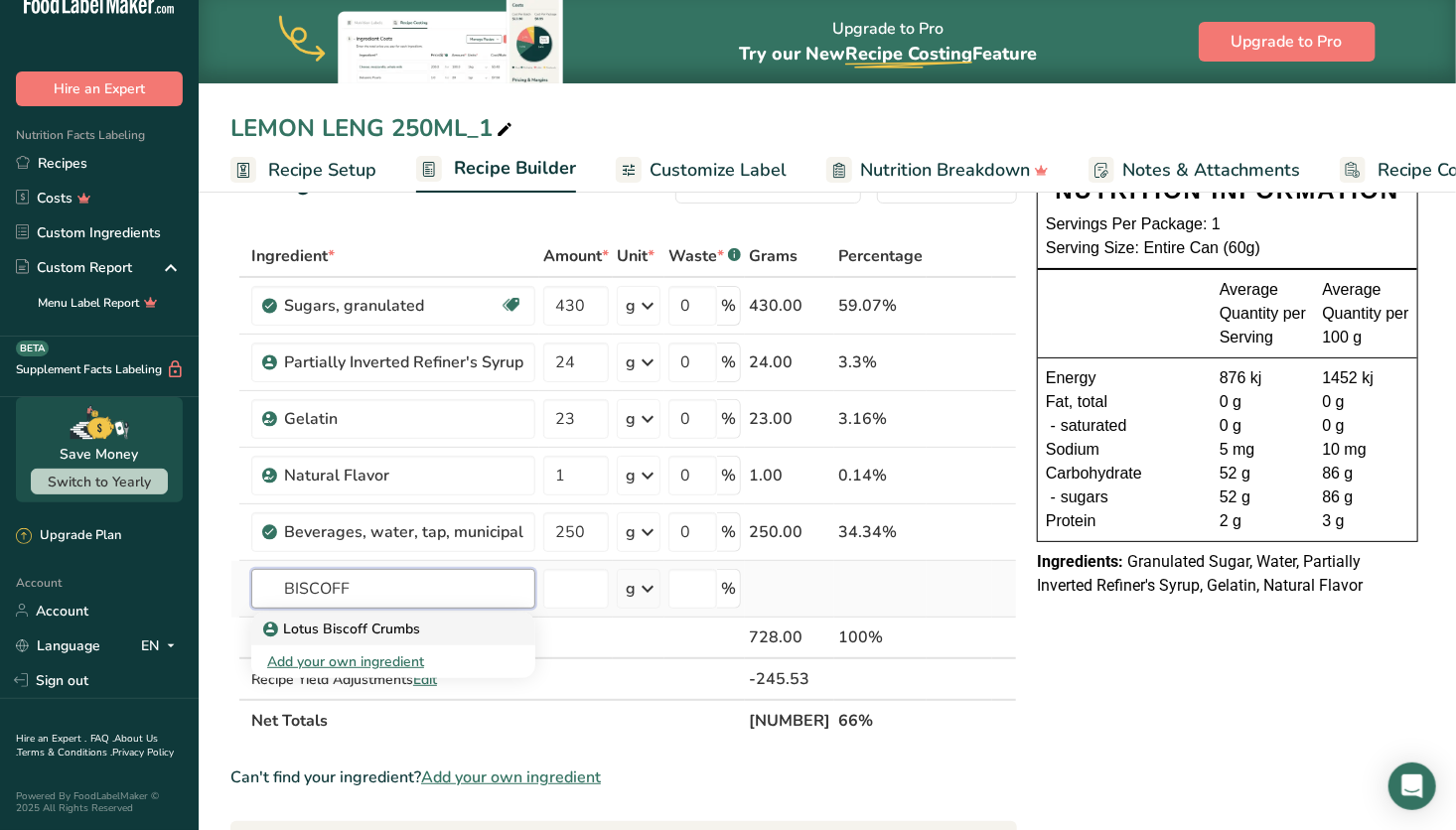 type on "BISCOFF" 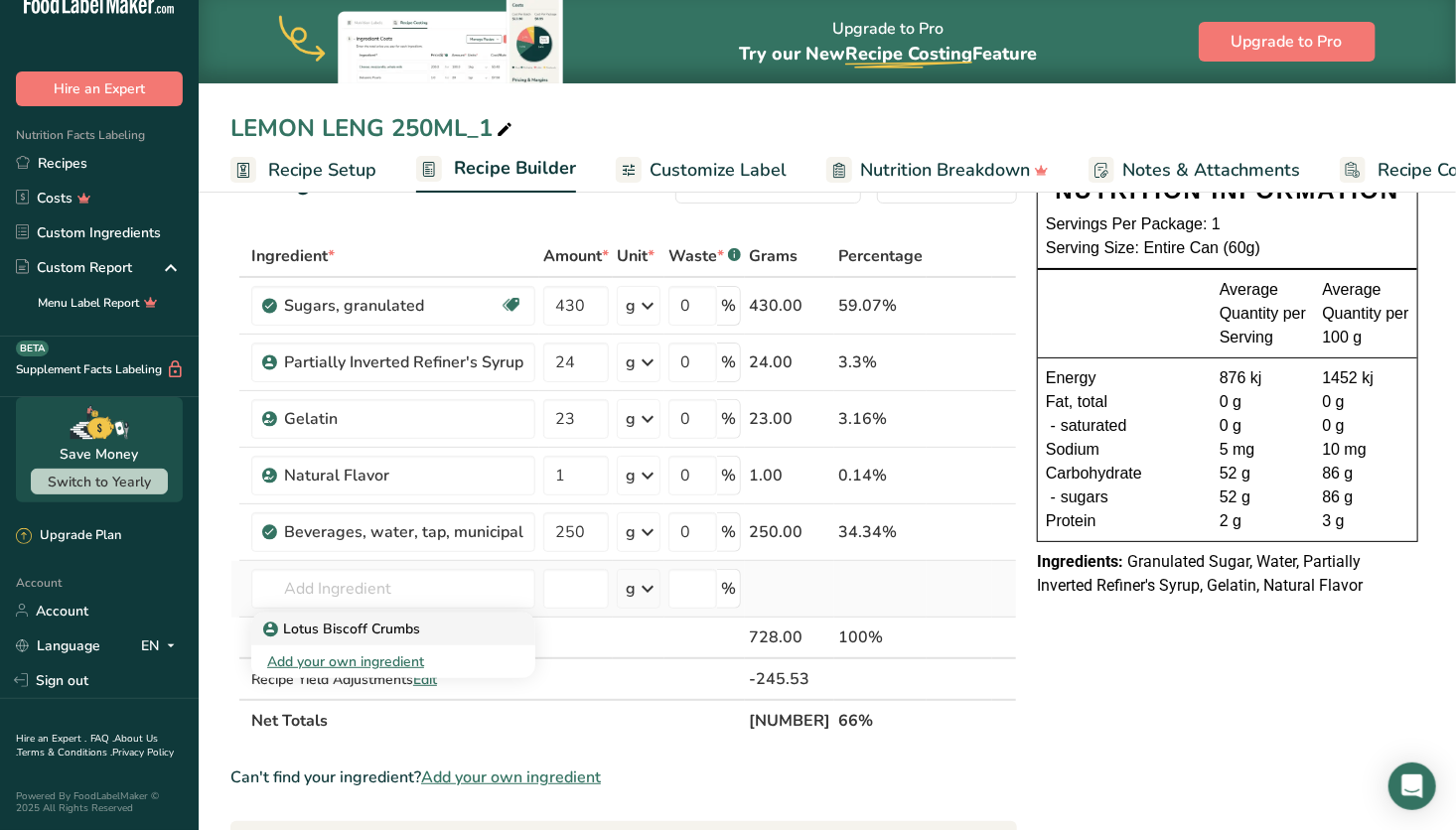 click on "Lotus Biscoff Crumbs" at bounding box center [344, 628] 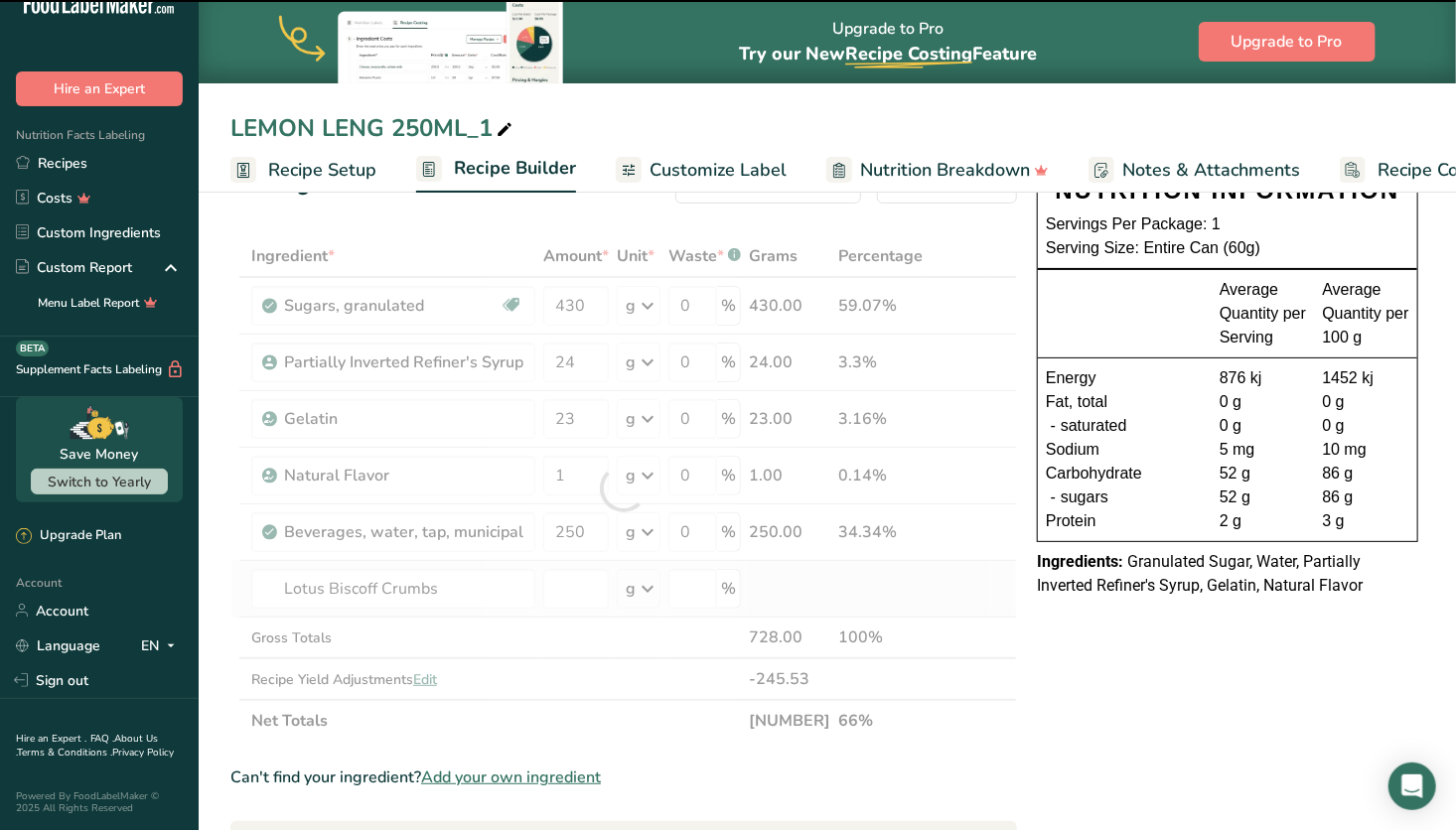 type on "0" 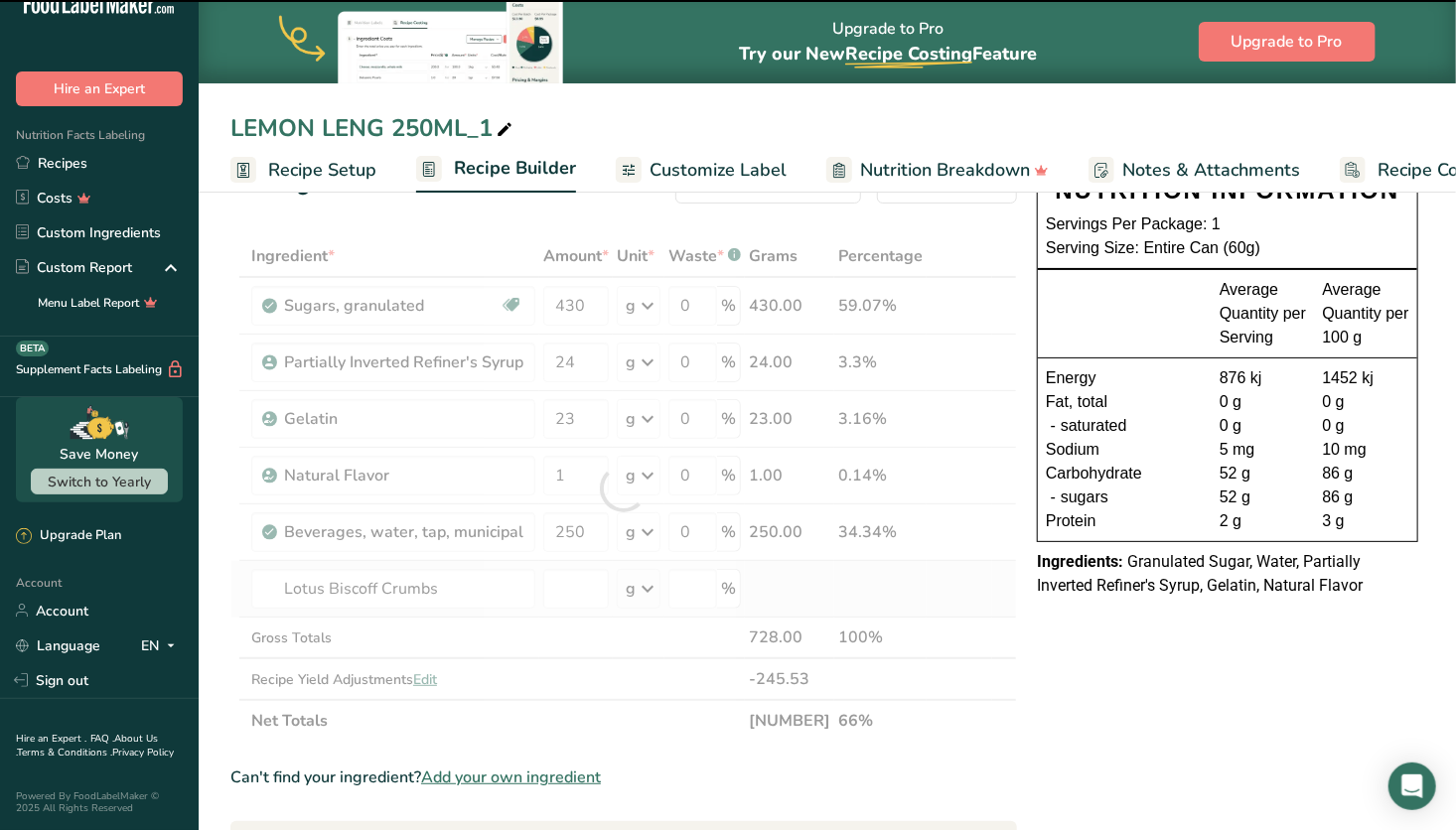type on "0" 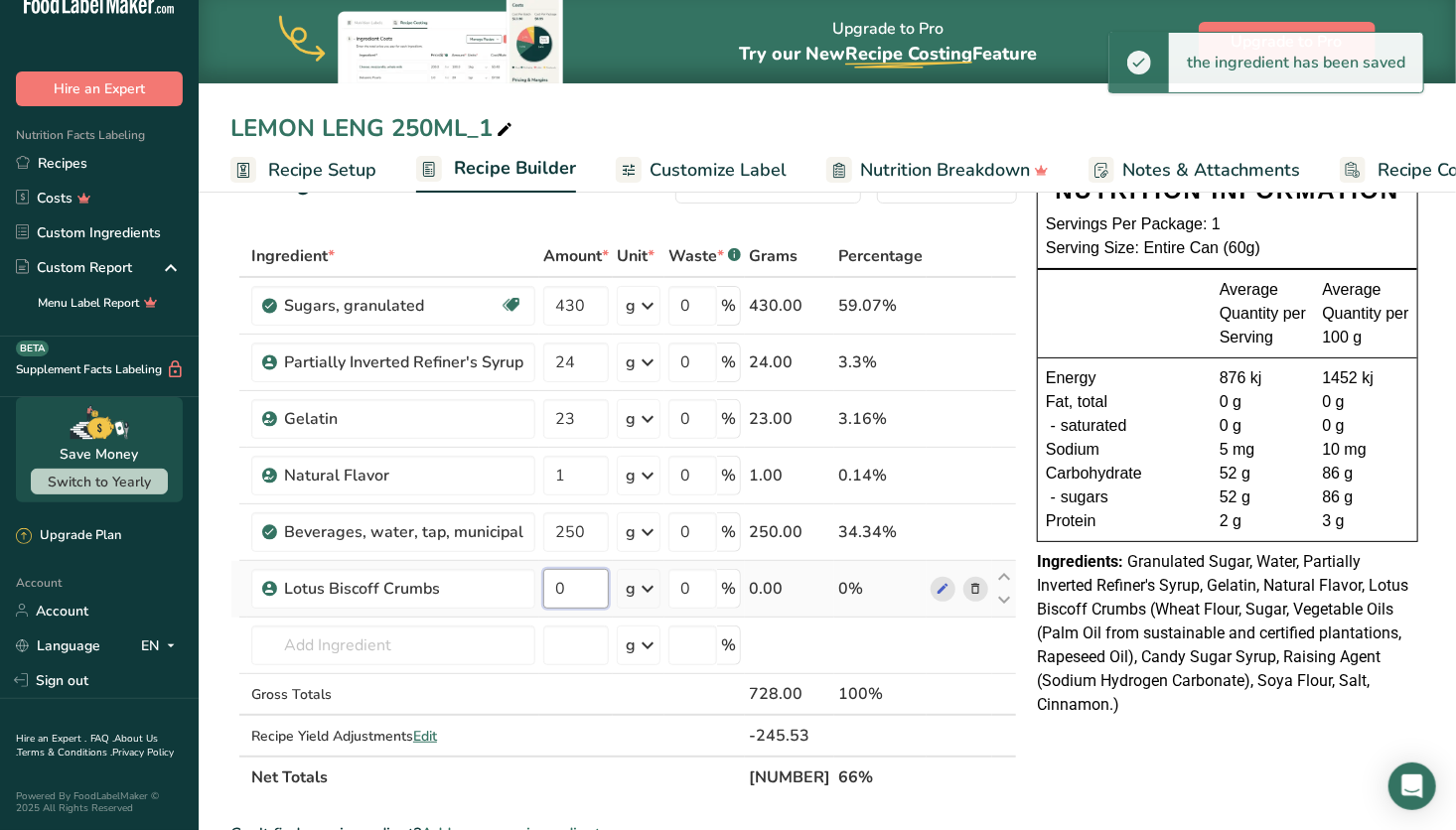 click on "0" at bounding box center (576, 589) 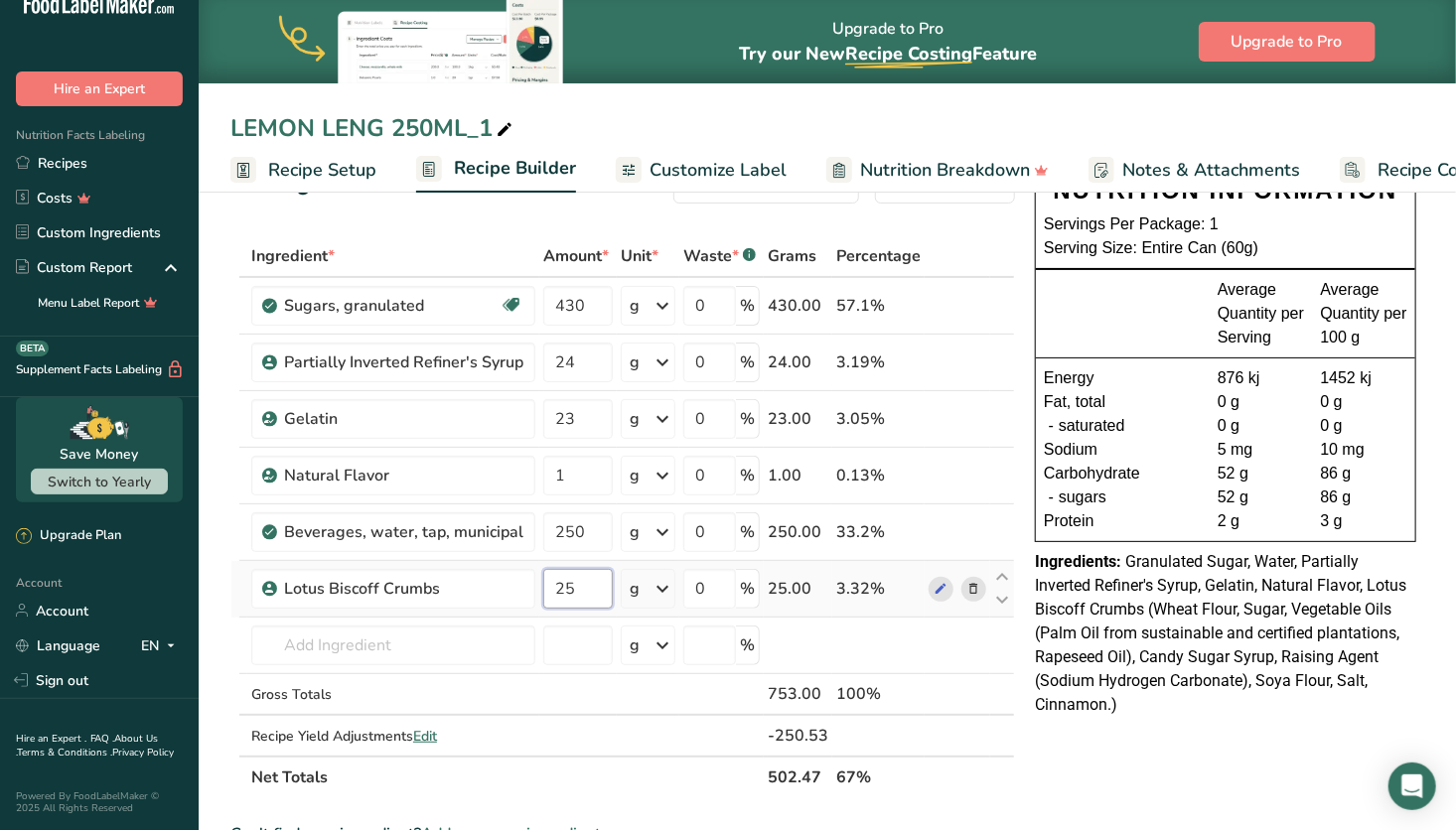 type on "2" 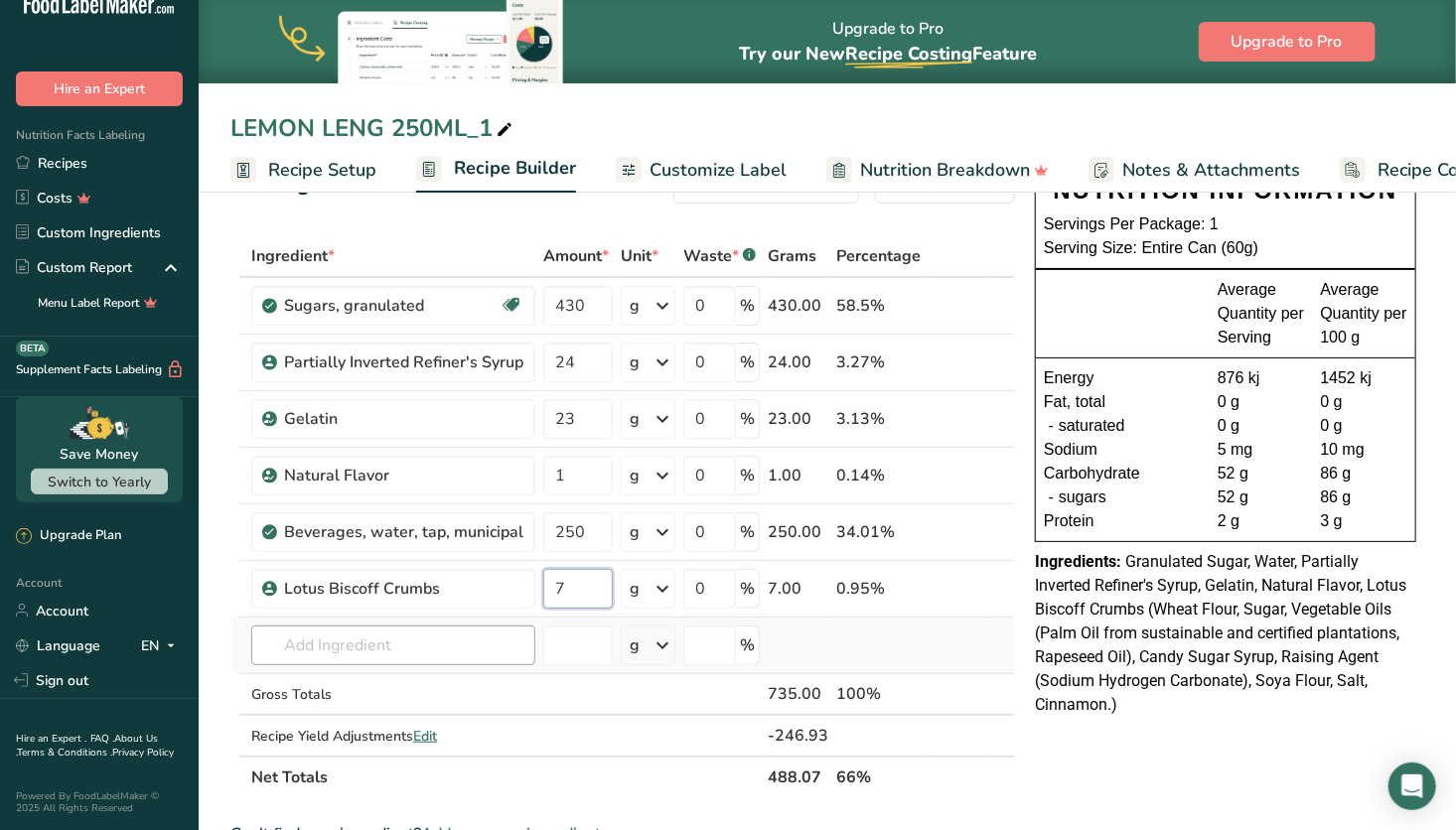 type on "7" 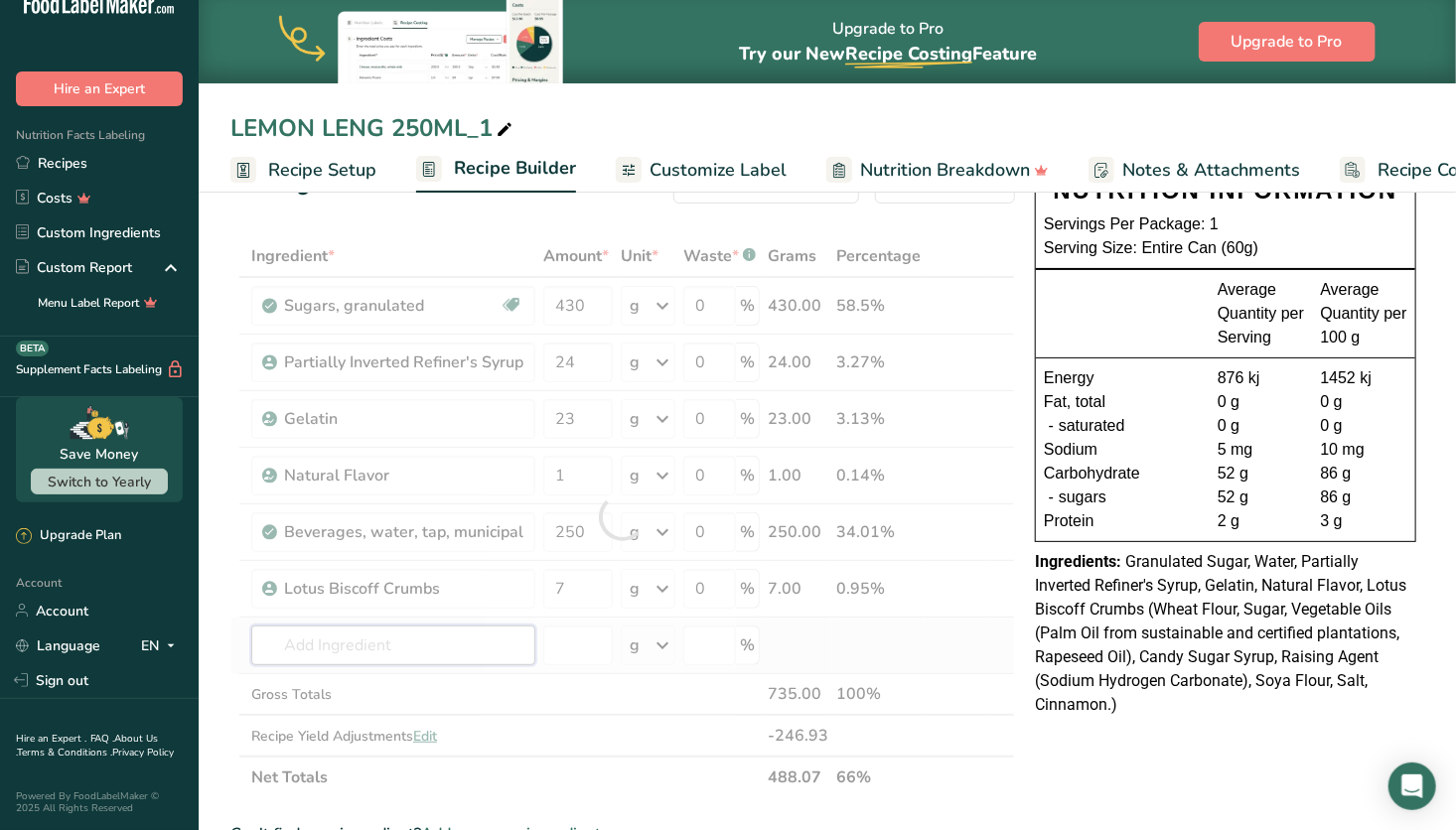 click on "Ingredient *
Amount *
Unit *
Waste *   .a-a{fill:#347362;}.b-a{fill:#fff;}          Grams
Percentage
Sugars, granulated
Dairy free
Gluten free
Vegan
Vegetarian
Soy free
430
g
Portions
1 serving packet
1 cup
Weight Units
g
kg
mg
See more
Volume Units
l
Volume units require a density conversion. If you know your ingredient's density enter it below. Otherwise, click on "RIA" our AI Regulatory bot - she will be able to help you
lb/ft3
g/cm3
Confirm
mL
lb/ft3" at bounding box center (623, 516) 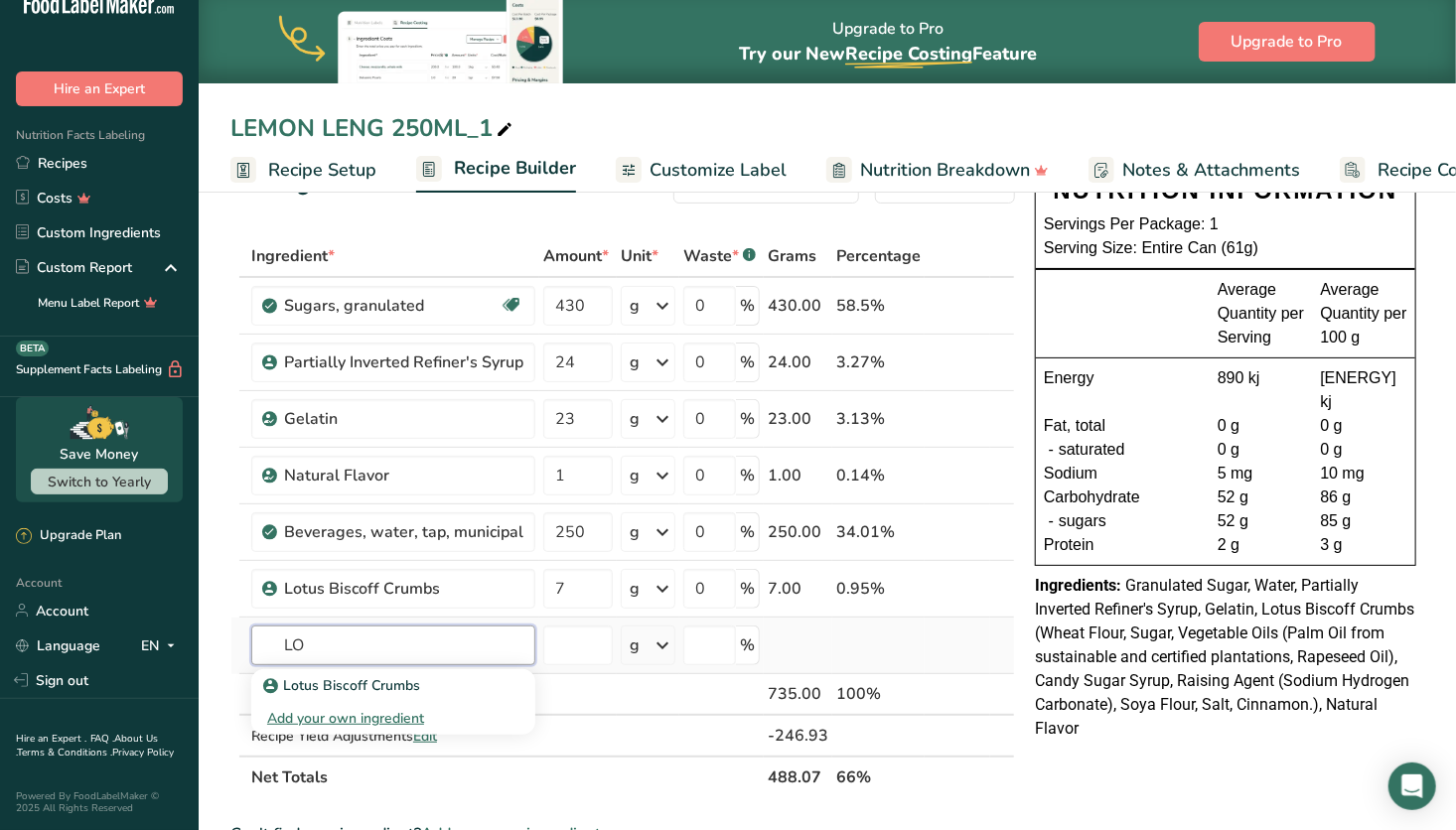 type on "L" 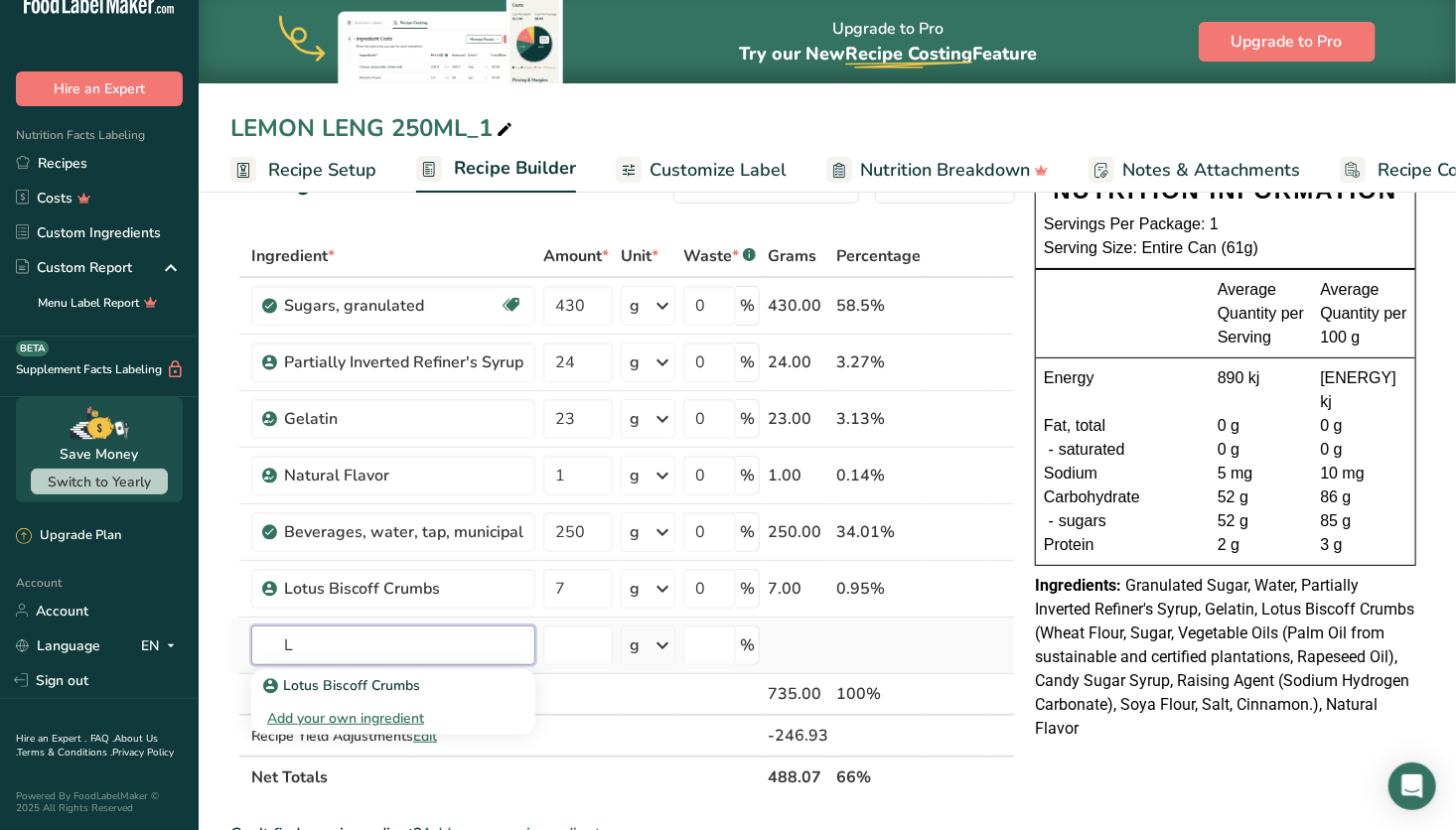 type 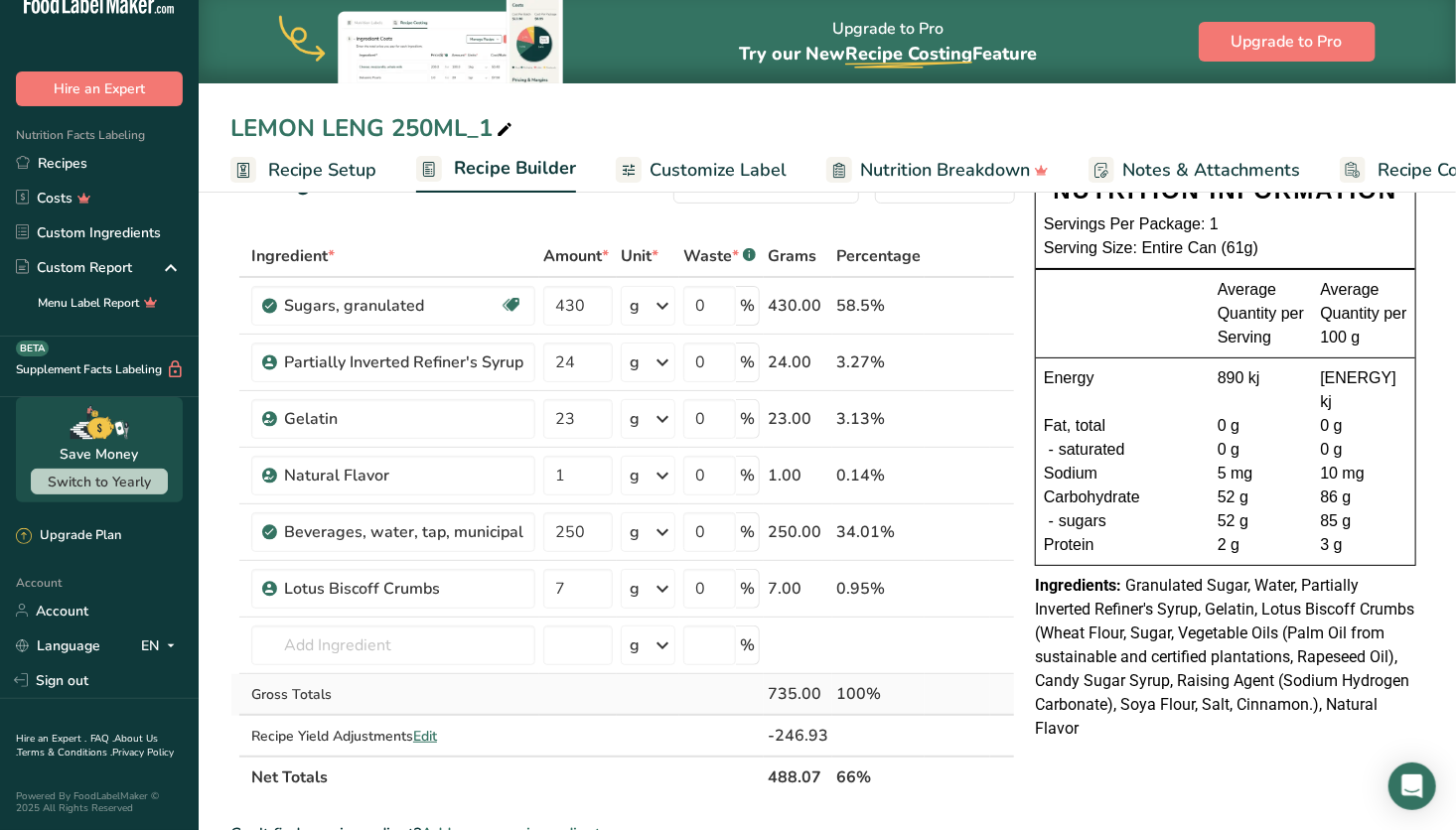 click at bounding box center [957, 695] 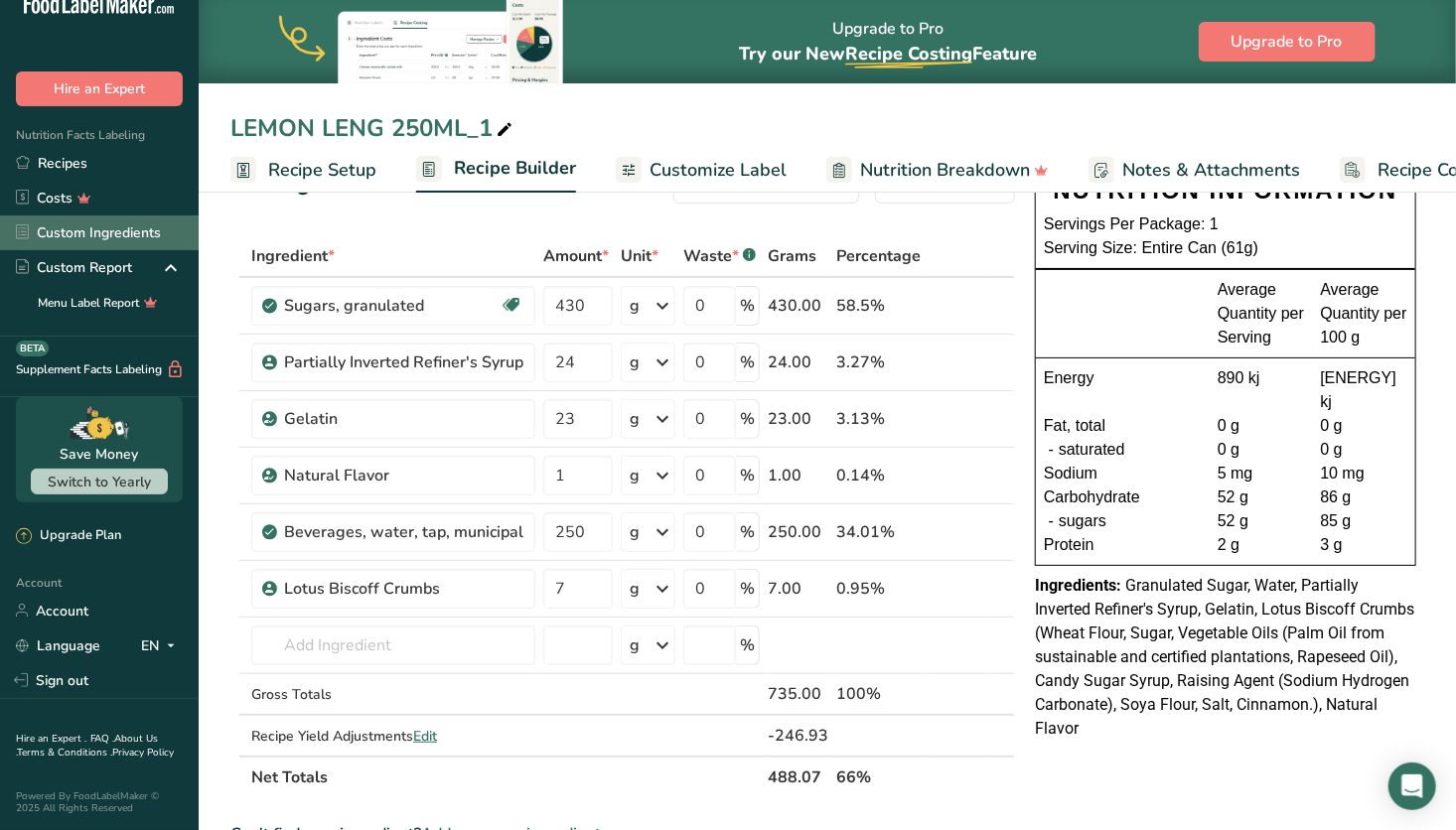 click on "Custom Ingredients" at bounding box center [99, 232] 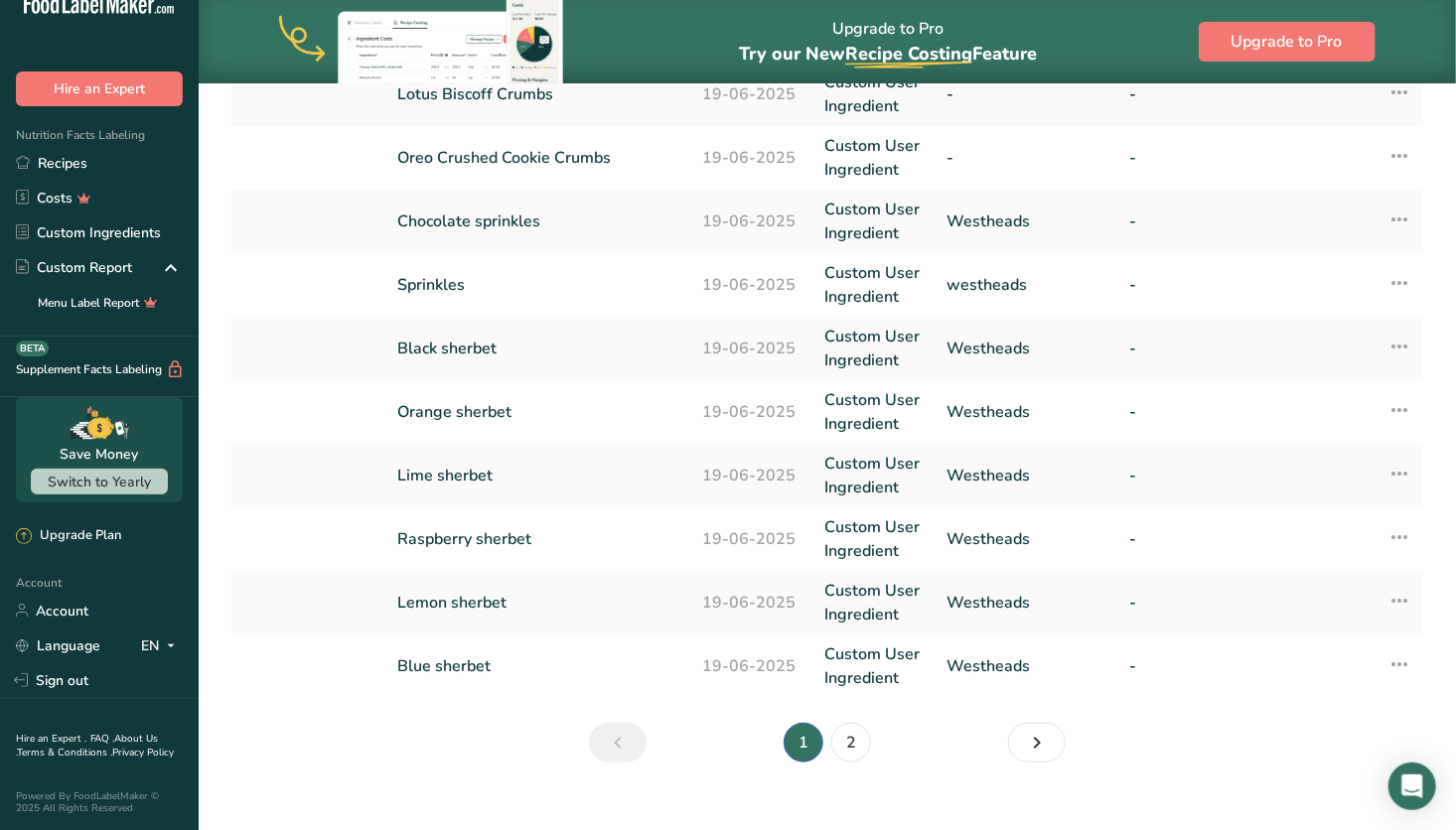 scroll, scrollTop: 543, scrollLeft: 0, axis: vertical 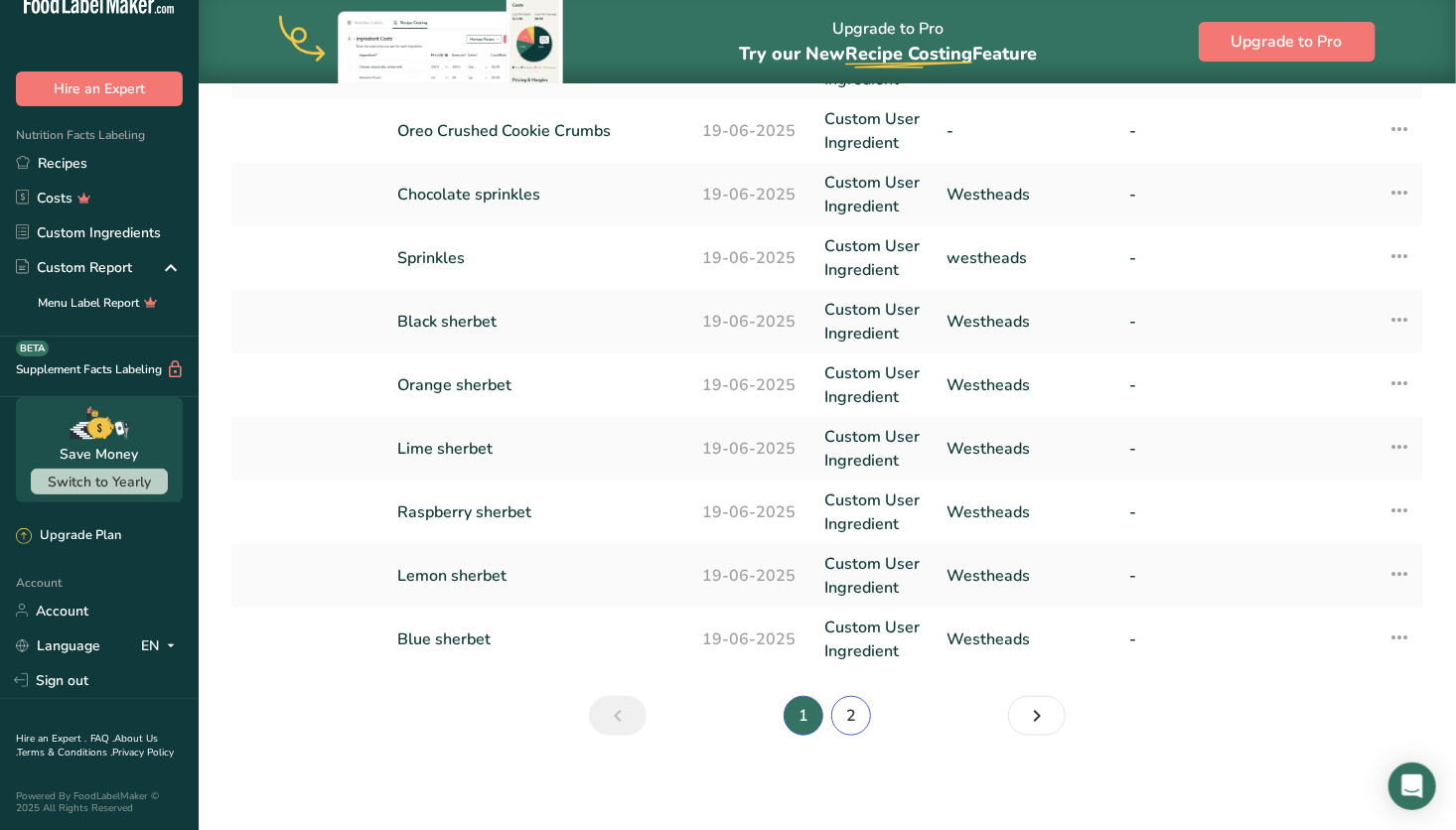 click on "2" at bounding box center (851, 716) 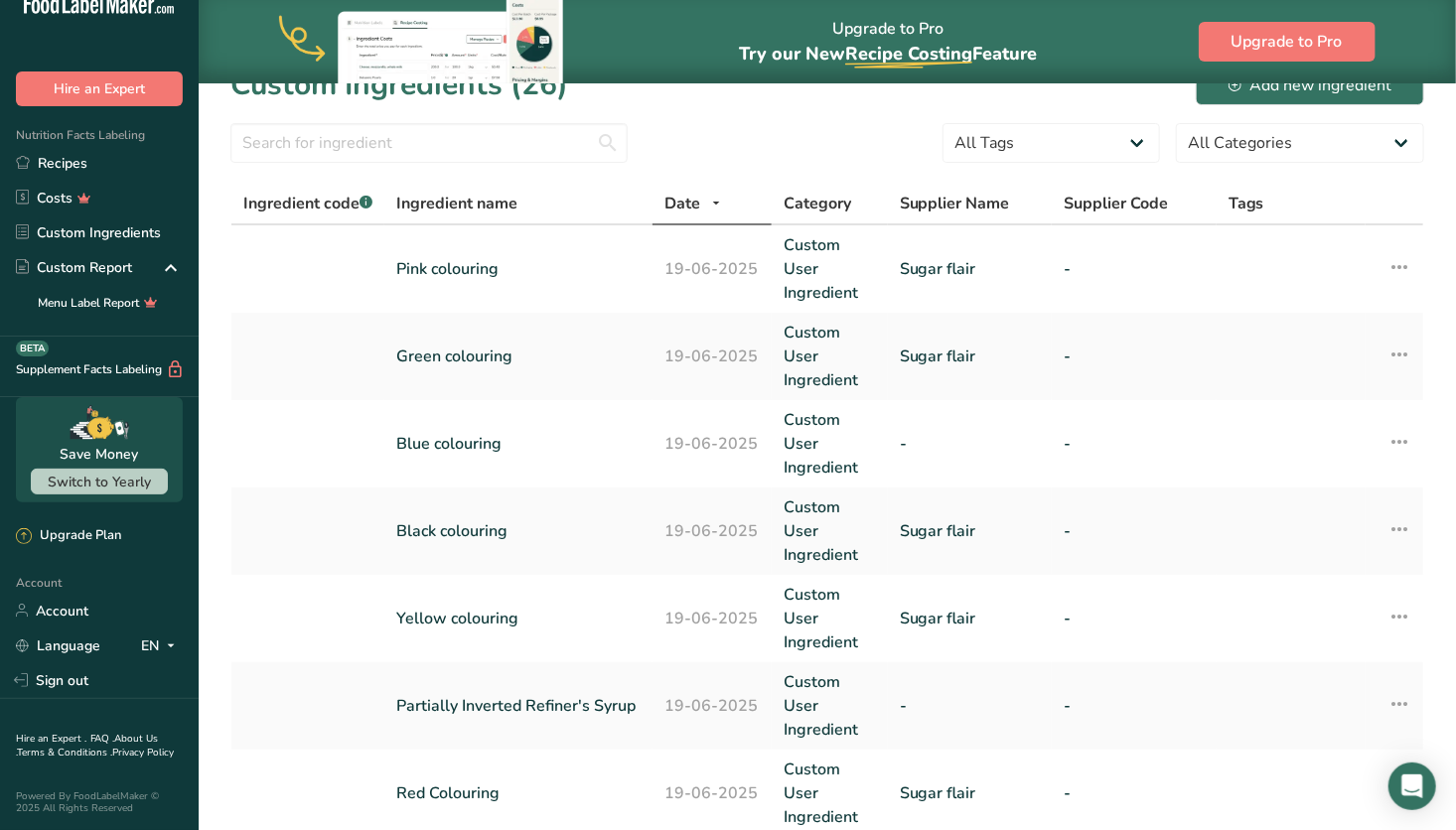 scroll, scrollTop: 0, scrollLeft: 0, axis: both 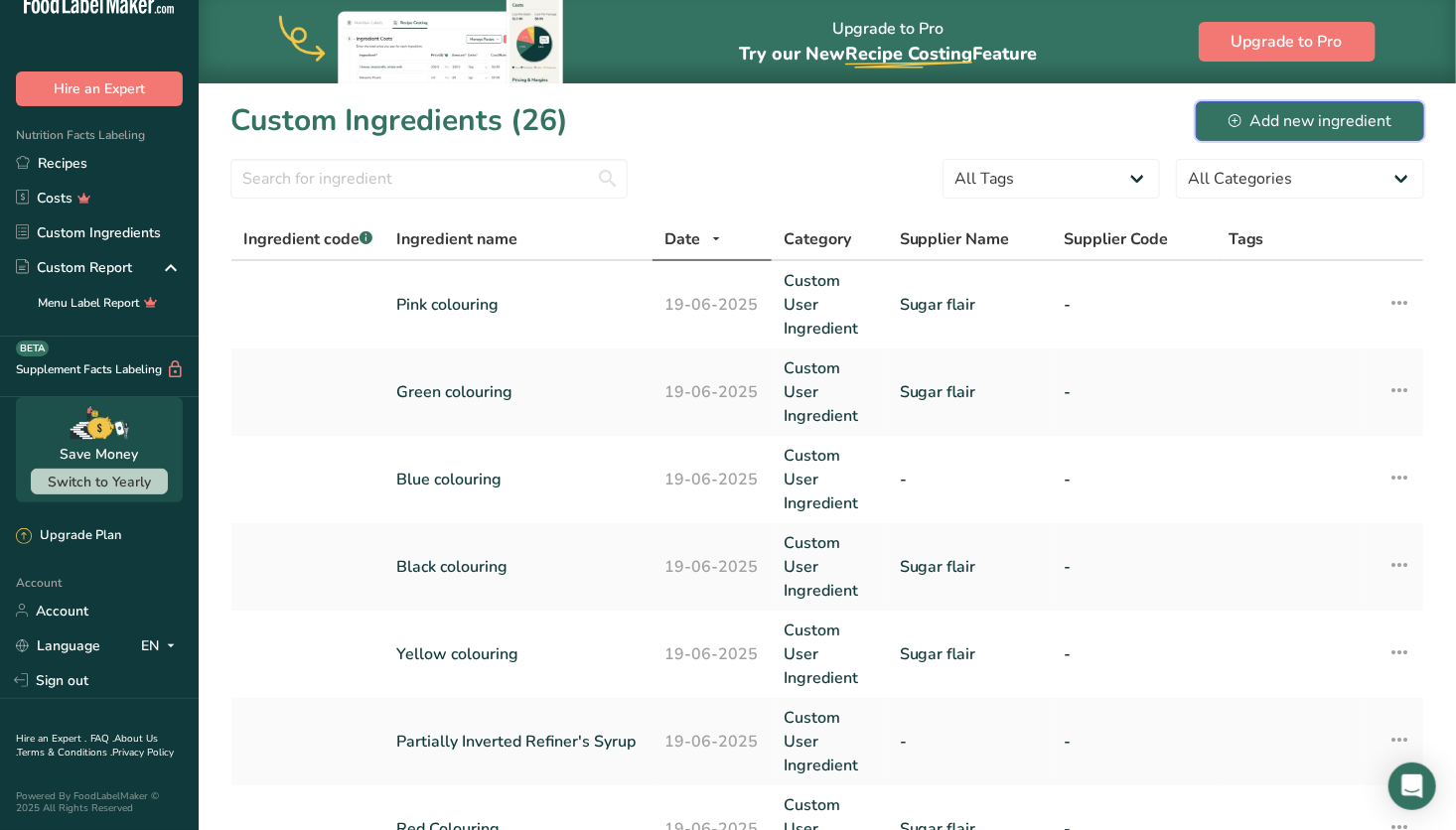 click on "Add new ingredient" at bounding box center (1310, 121) 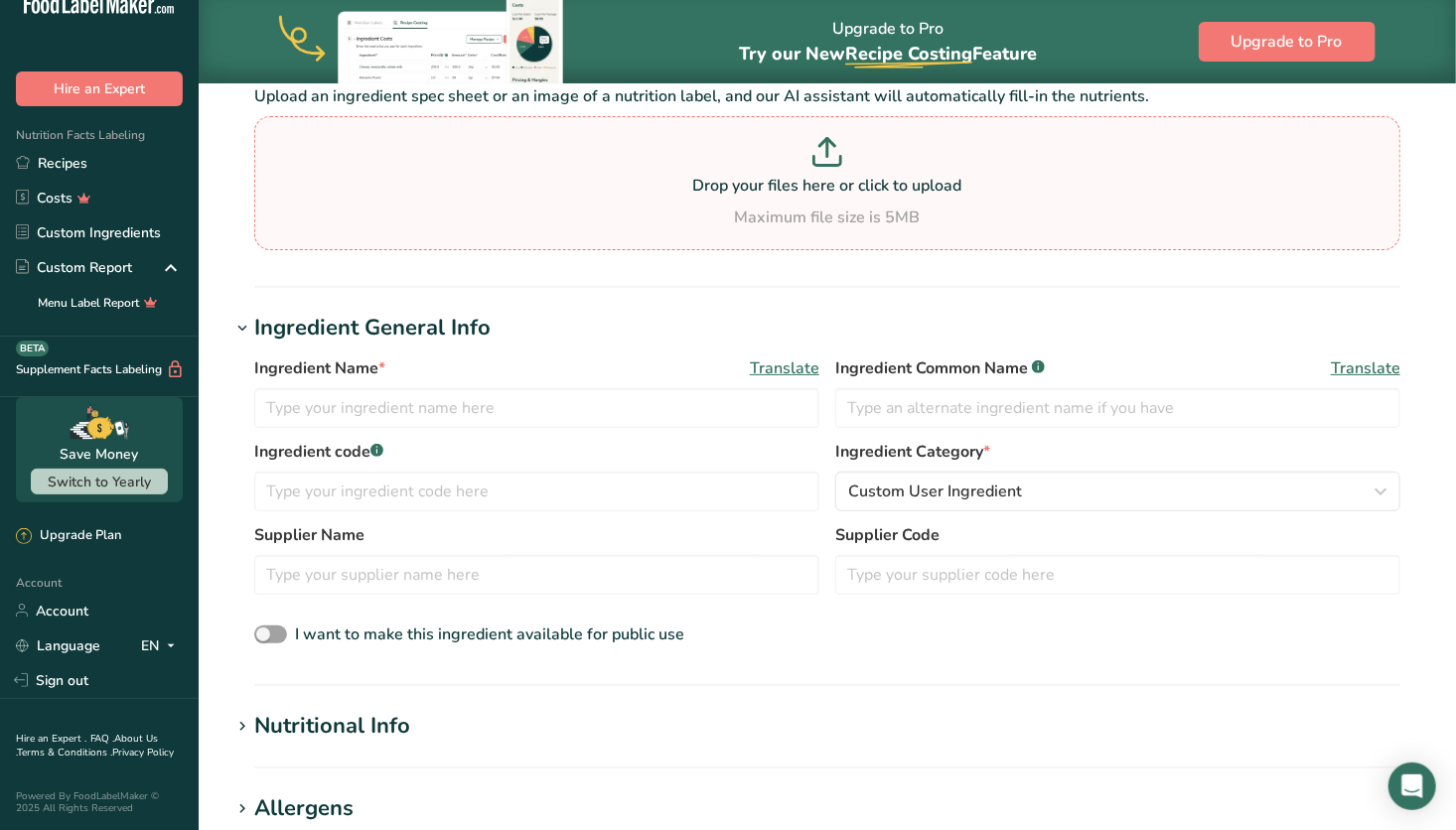 scroll, scrollTop: 143, scrollLeft: 0, axis: vertical 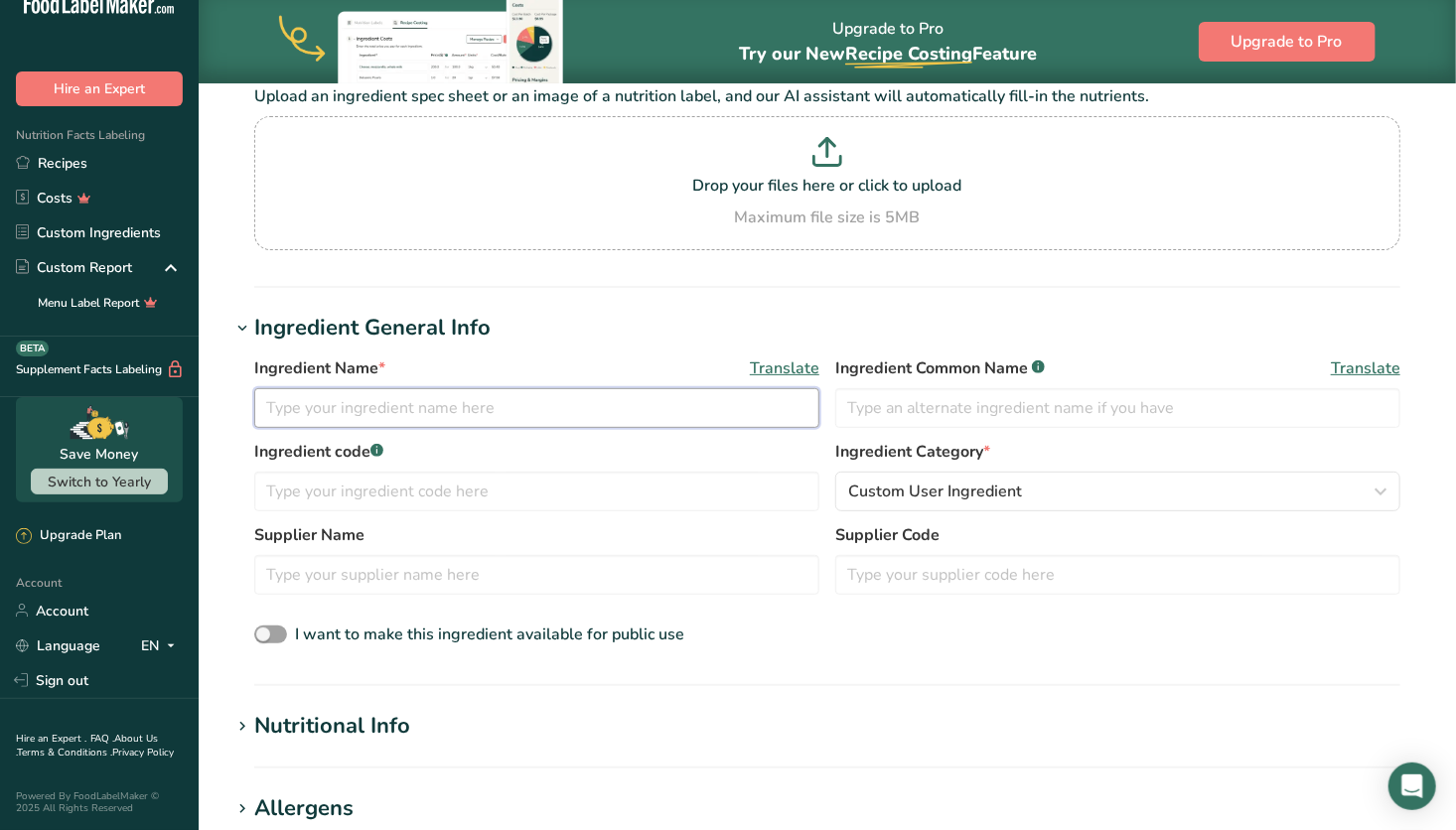 click at bounding box center [536, 408] 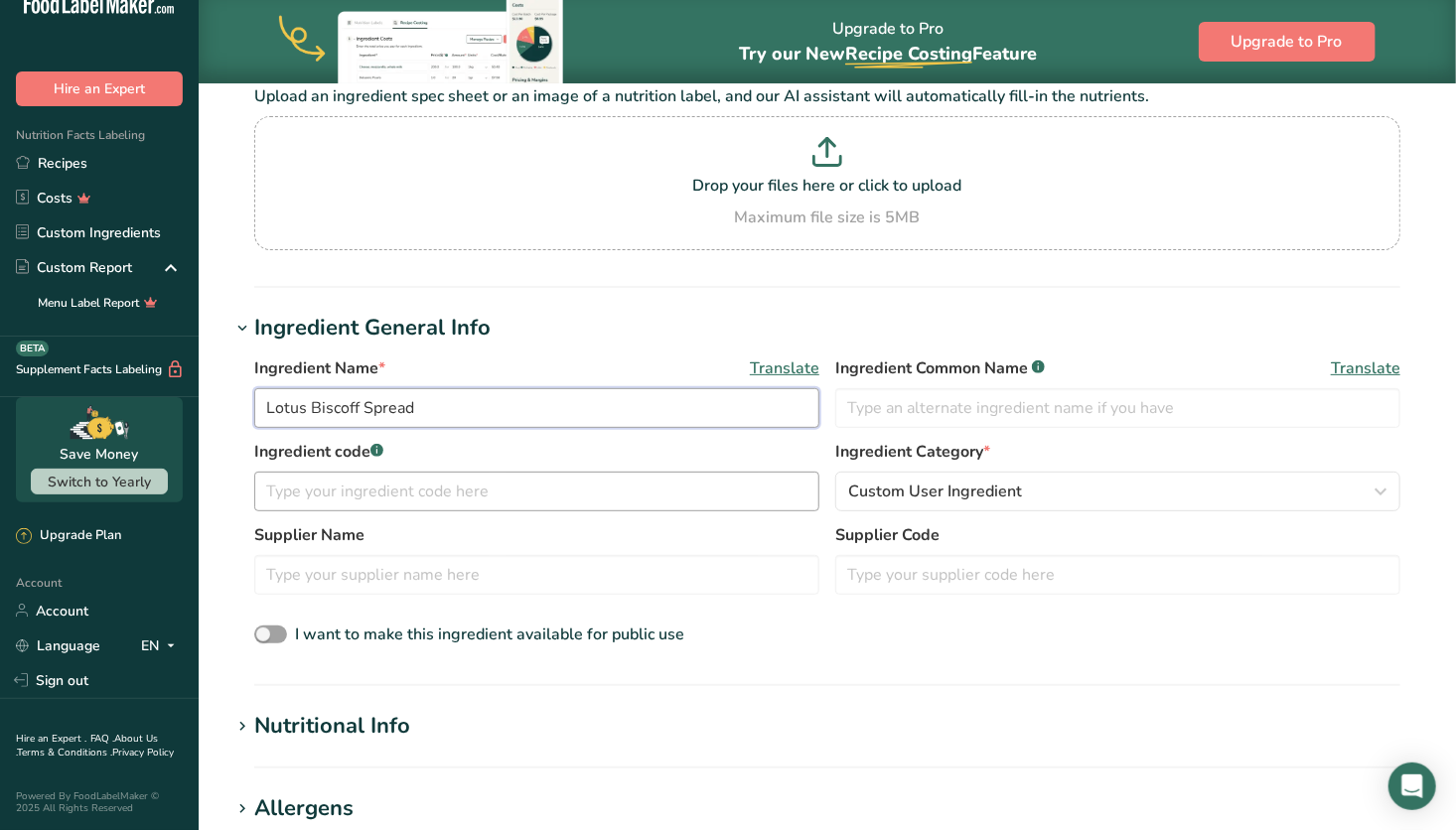type on "Lotus Biscoff Spread" 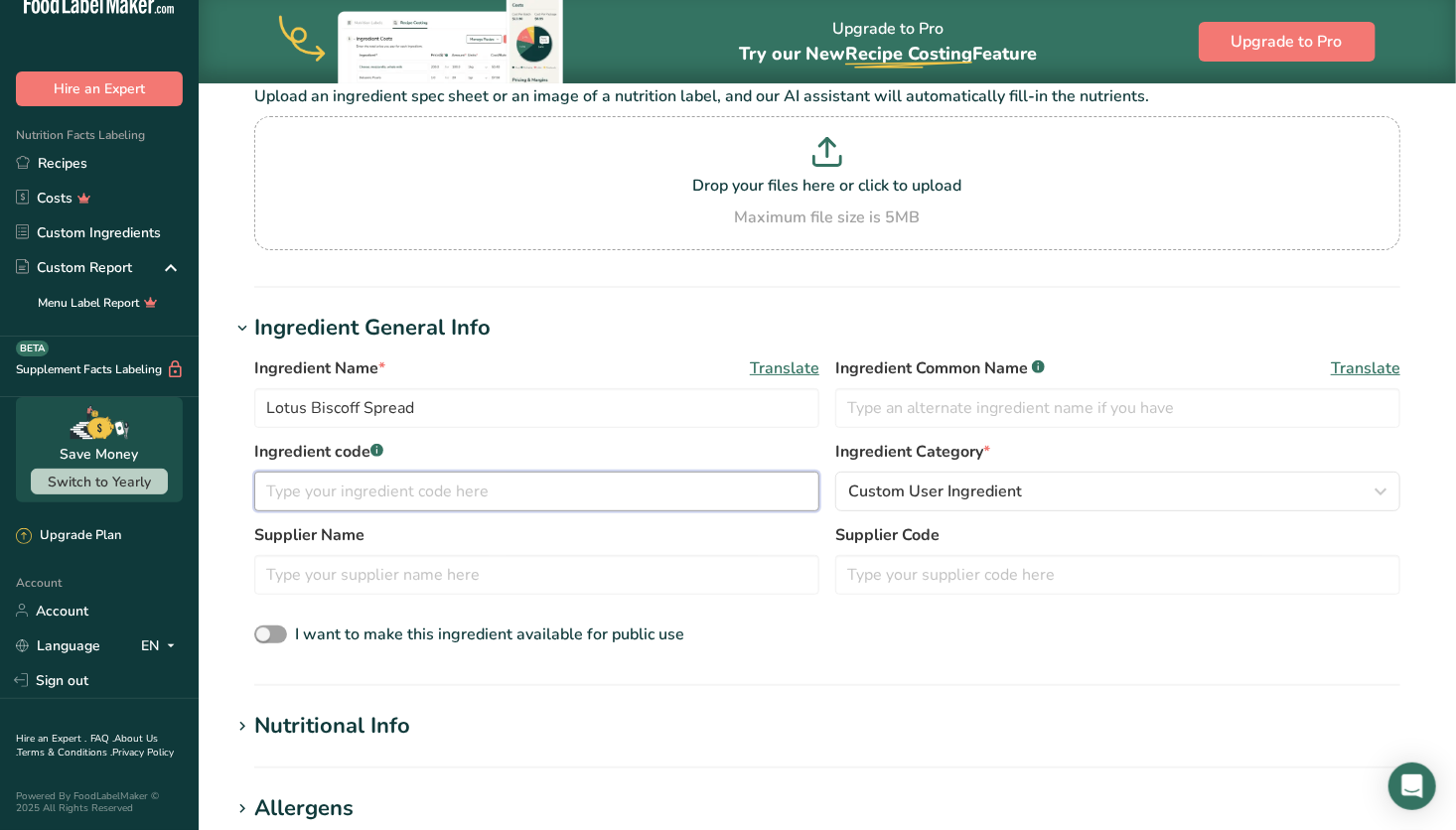 click at bounding box center (536, 491) 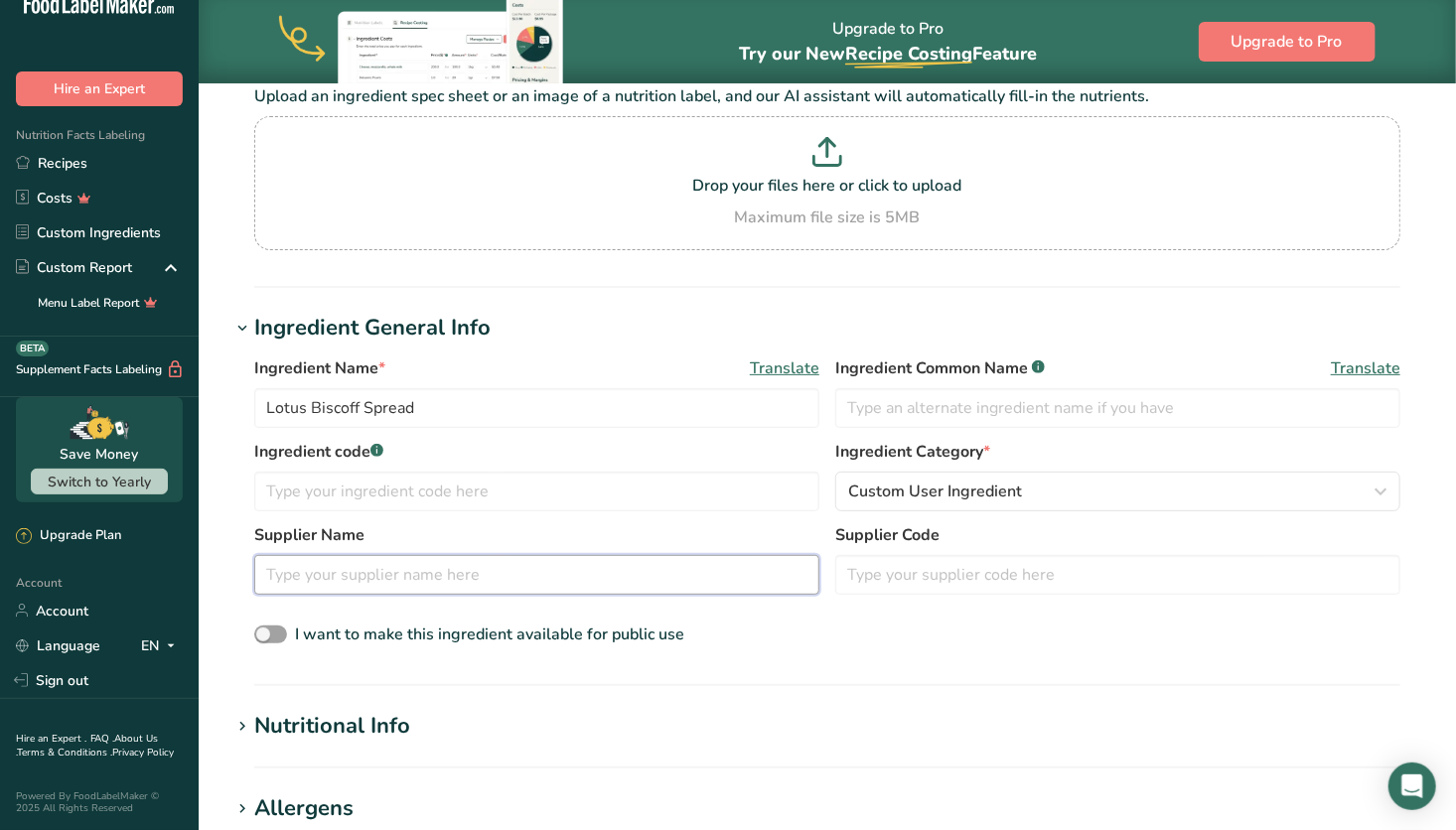 click at bounding box center (536, 575) 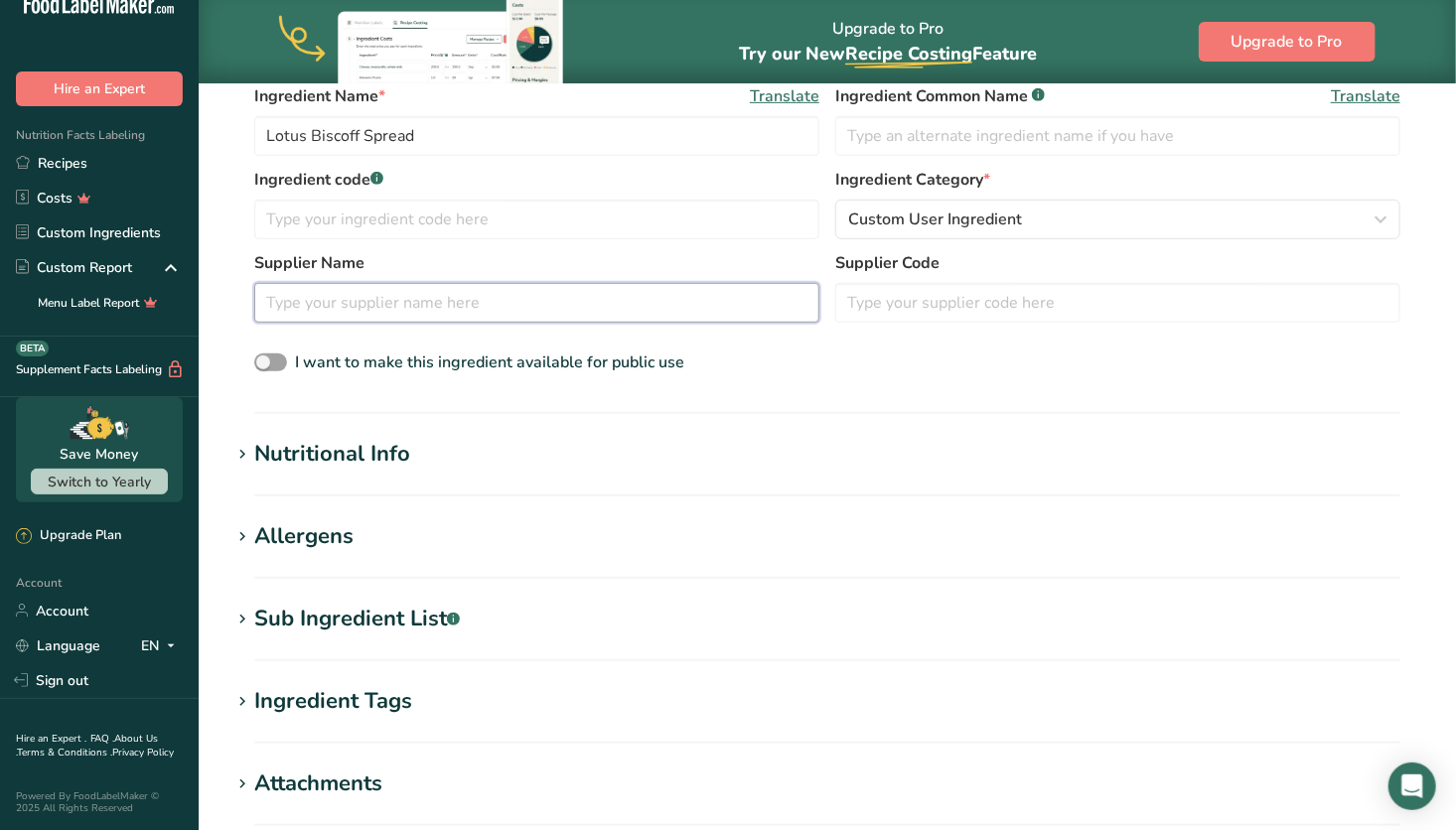 scroll, scrollTop: 417, scrollLeft: 0, axis: vertical 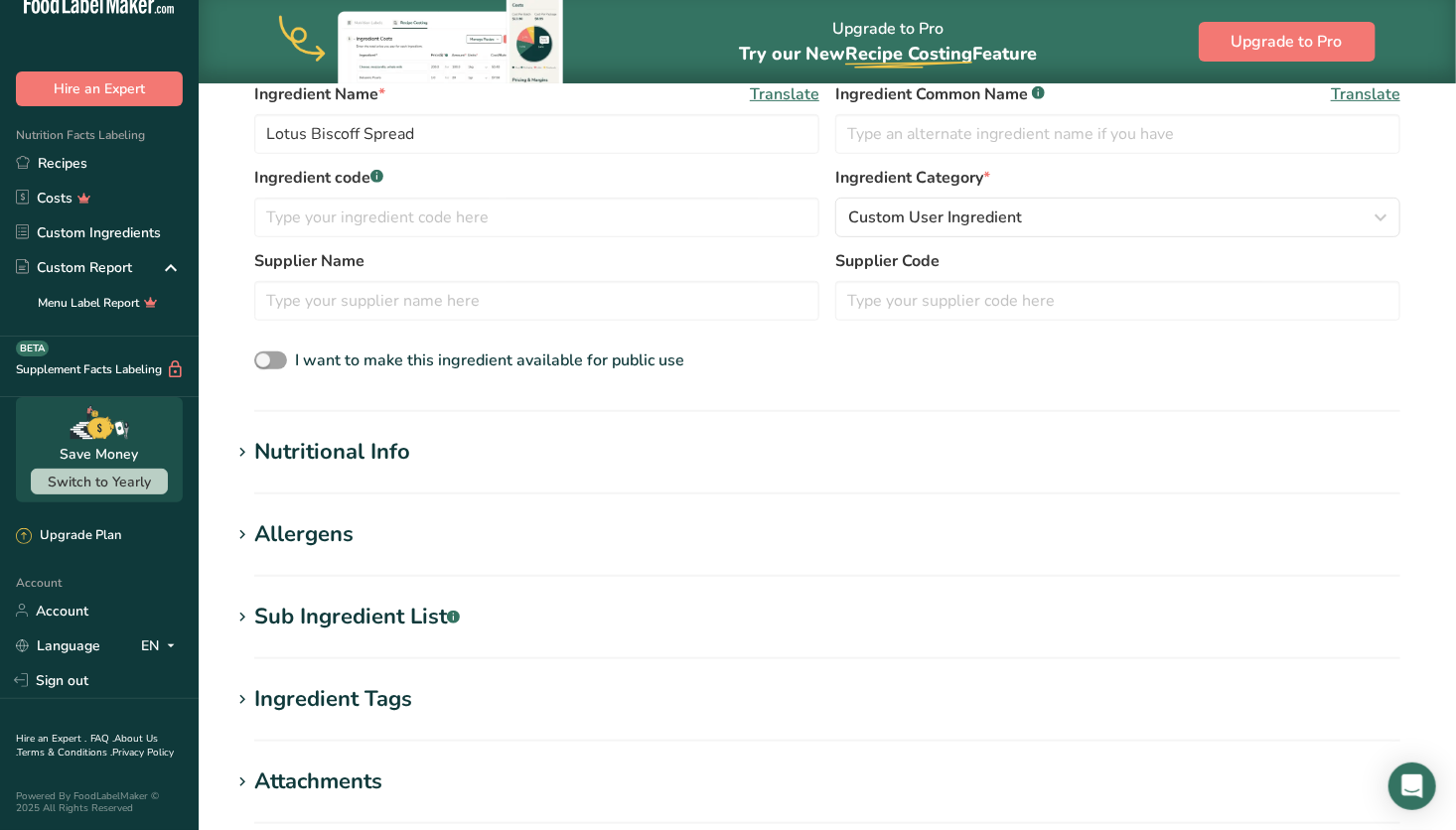 click on "Sub Ingredient List
.a-a{fill:#347362;}.b-a{fill:#fff;}" at bounding box center (357, 617) 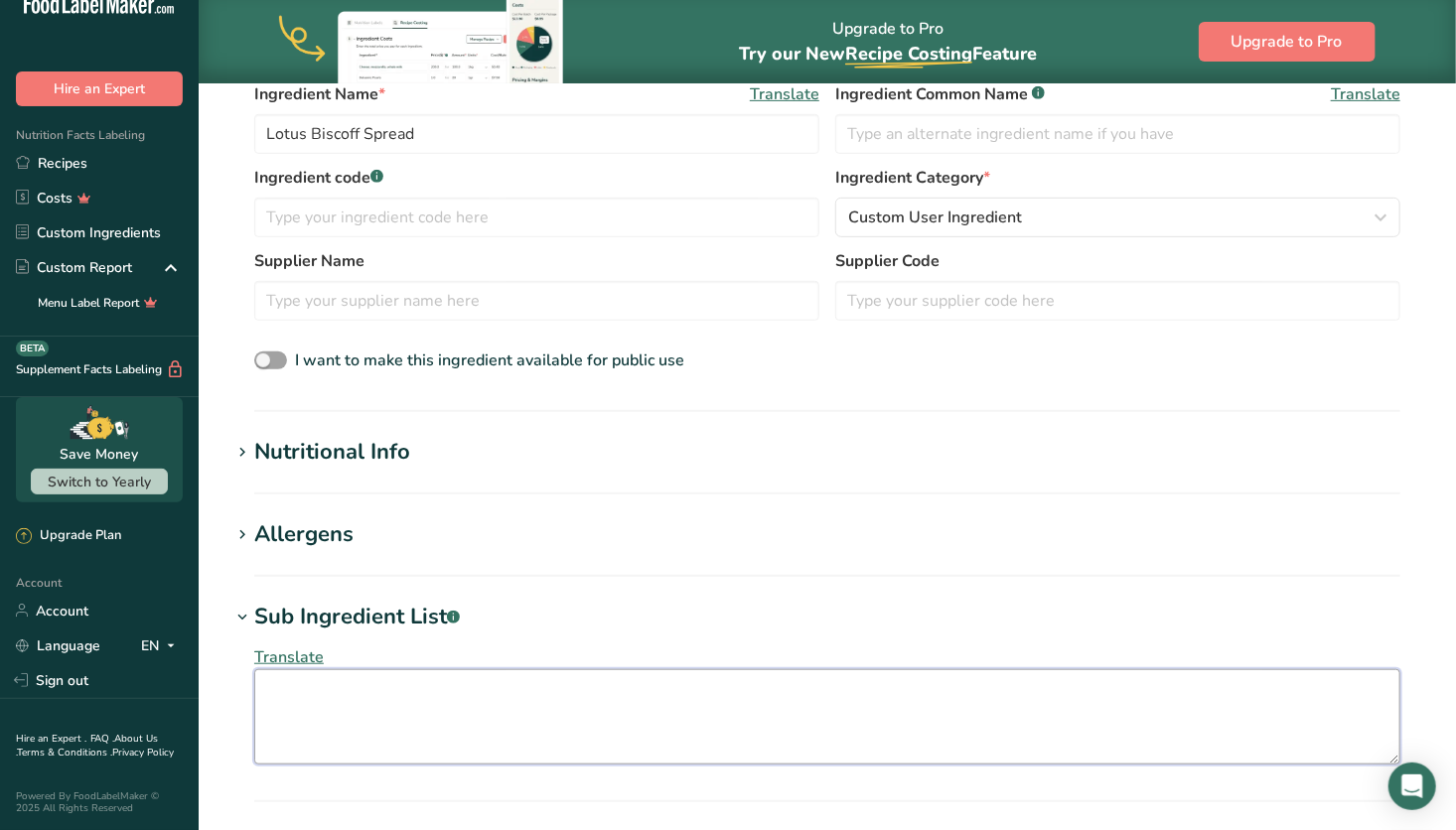 click at bounding box center [827, 717] 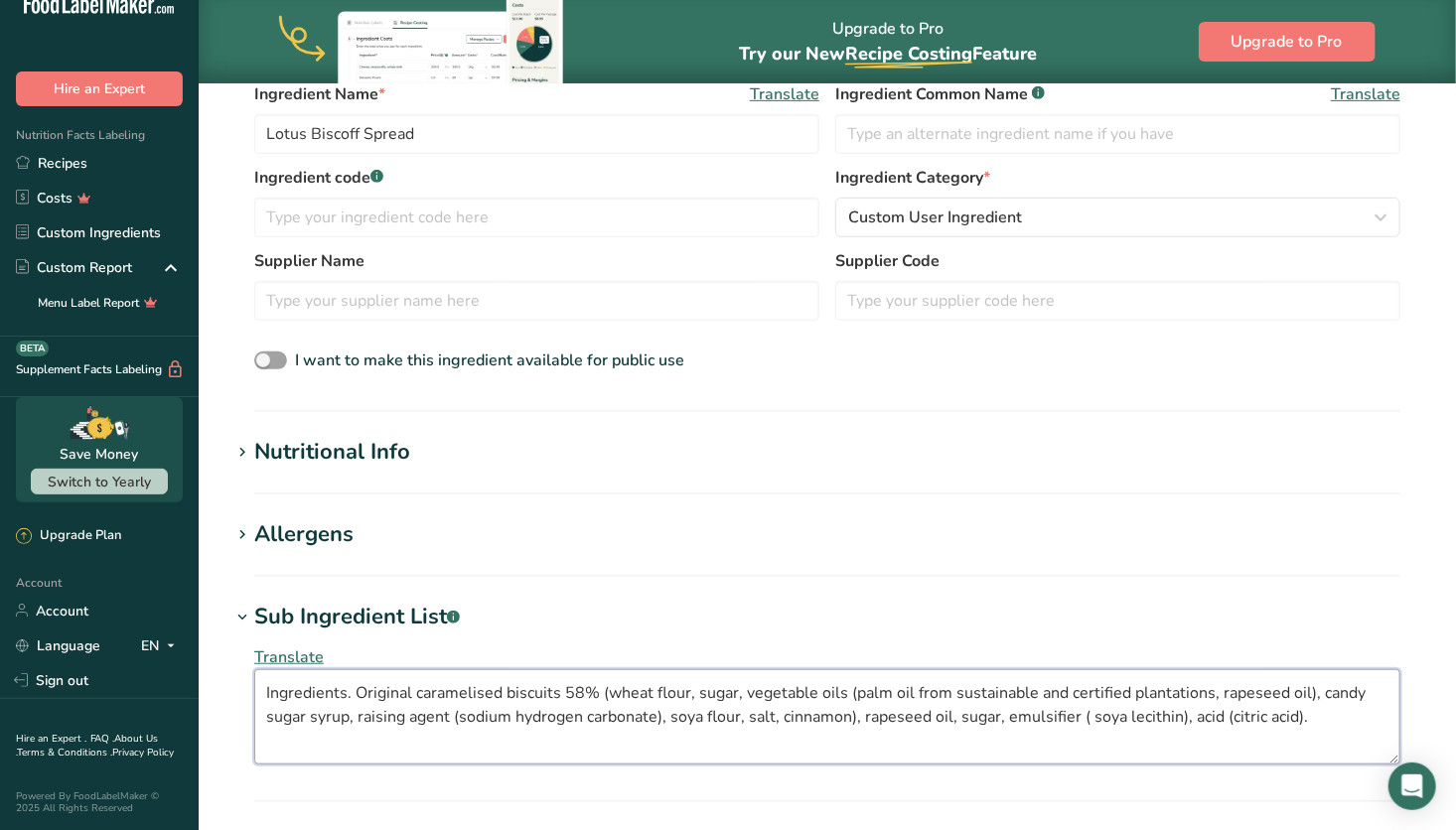 drag, startPoint x: 355, startPoint y: 693, endPoint x: 227, endPoint y: 671, distance: 129.87686 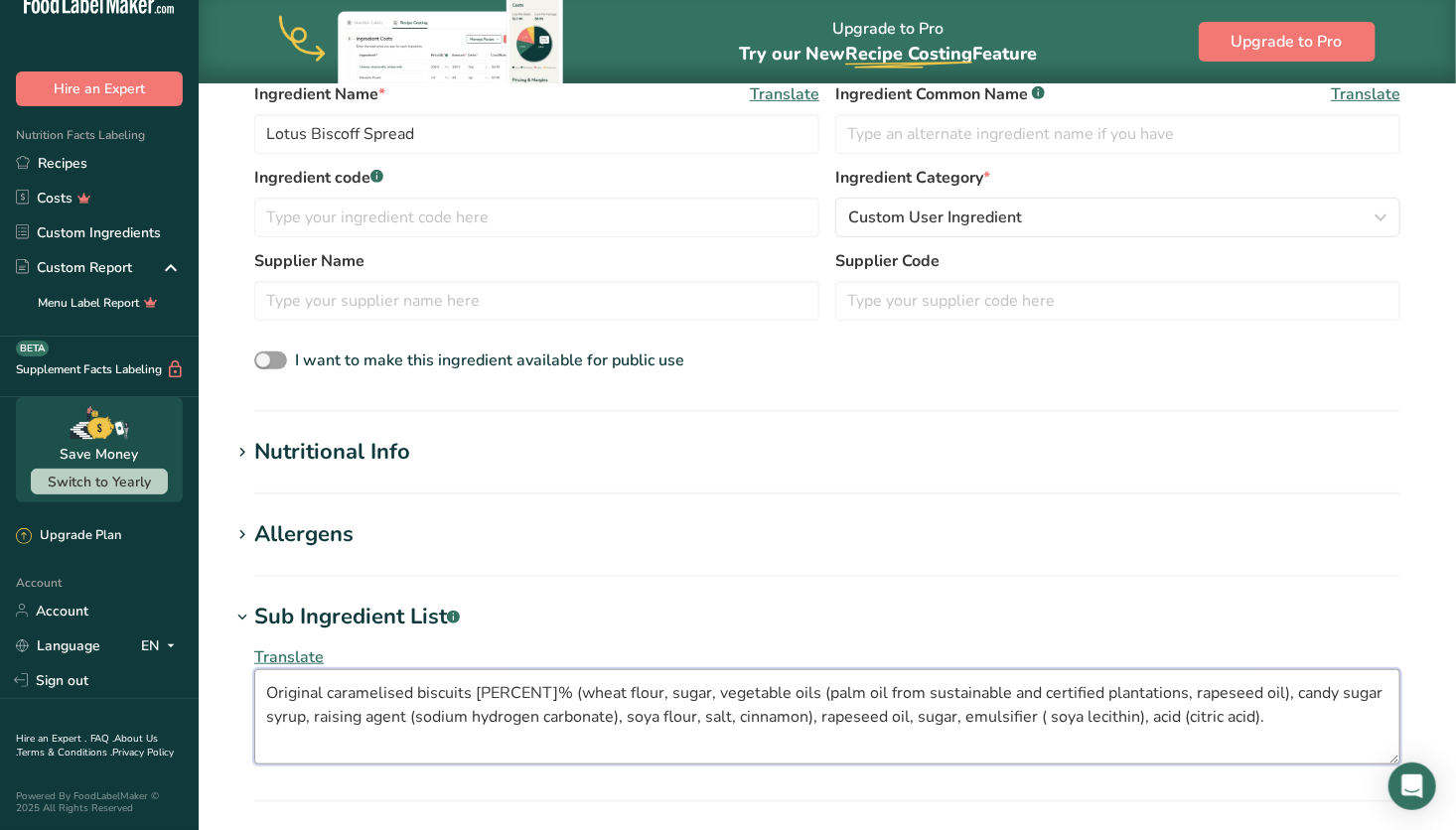 type on "Original caramelised biscuits 58% (wheat flour, sugar, vegetable oils (palm oil from sustainable and certified plantations, rapeseed oil), candy sugar syrup, raising agent (sodium hydrogen carbonate), soya flour, salt, cinnamon), rapeseed oil, sugar, emulsifier ( soya lecithin), acid (citric acid)." 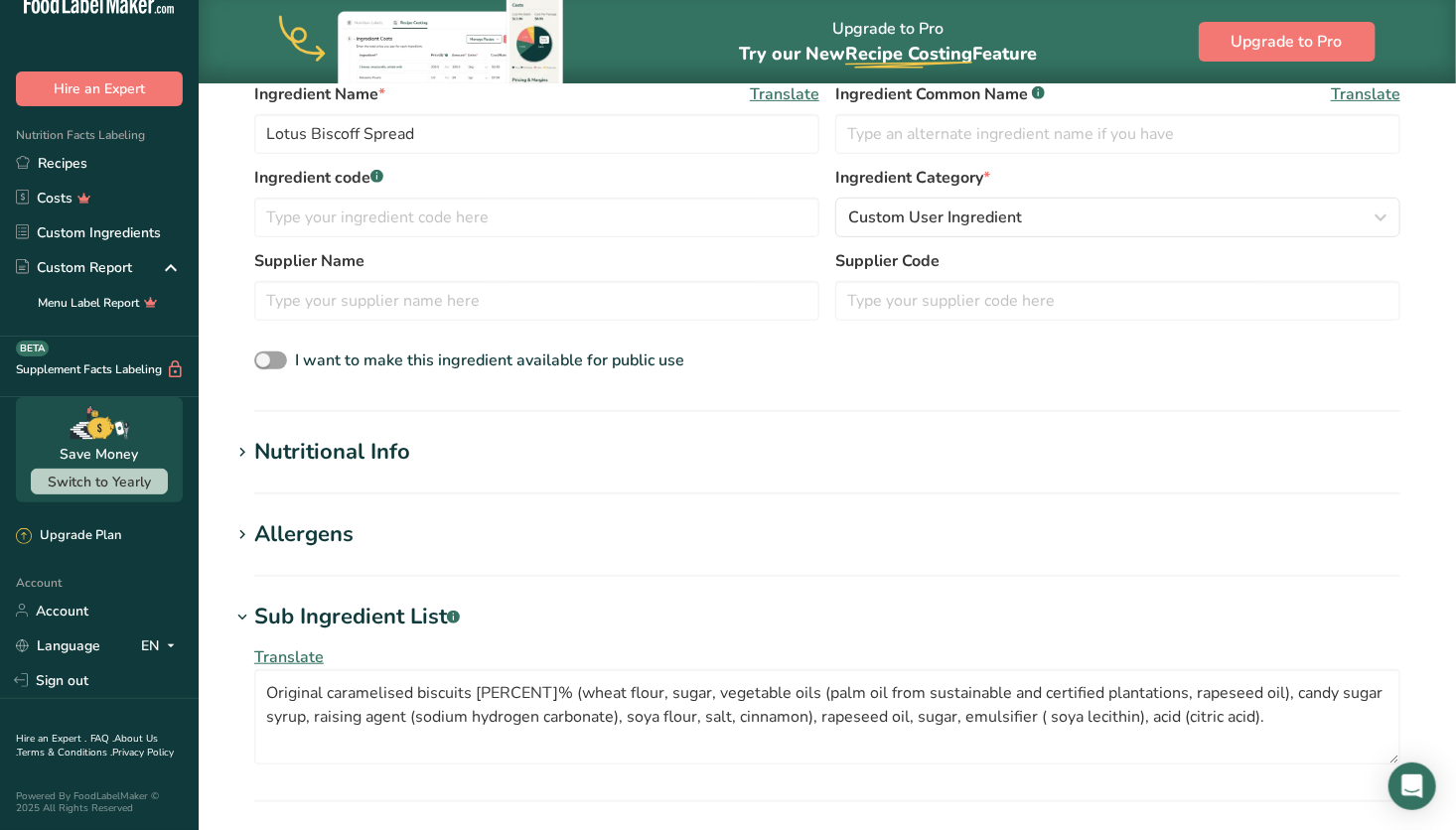click on "Allergens
Add any known allergens associated with your ingredient
Soy
Tree Nuts
Wheat
Milk
Eggs
Fish
Peanuts
Sesame
Crustaceans
Sulphites
Celery
Mustard
Lupins
Mollusks
Gluten
Almond
Beech nut
Brazil nut
Butternut
Cashew
Chestnut
Chinquapin
Coconut
Hazelnut
Gingko nut" at bounding box center (827, 547) 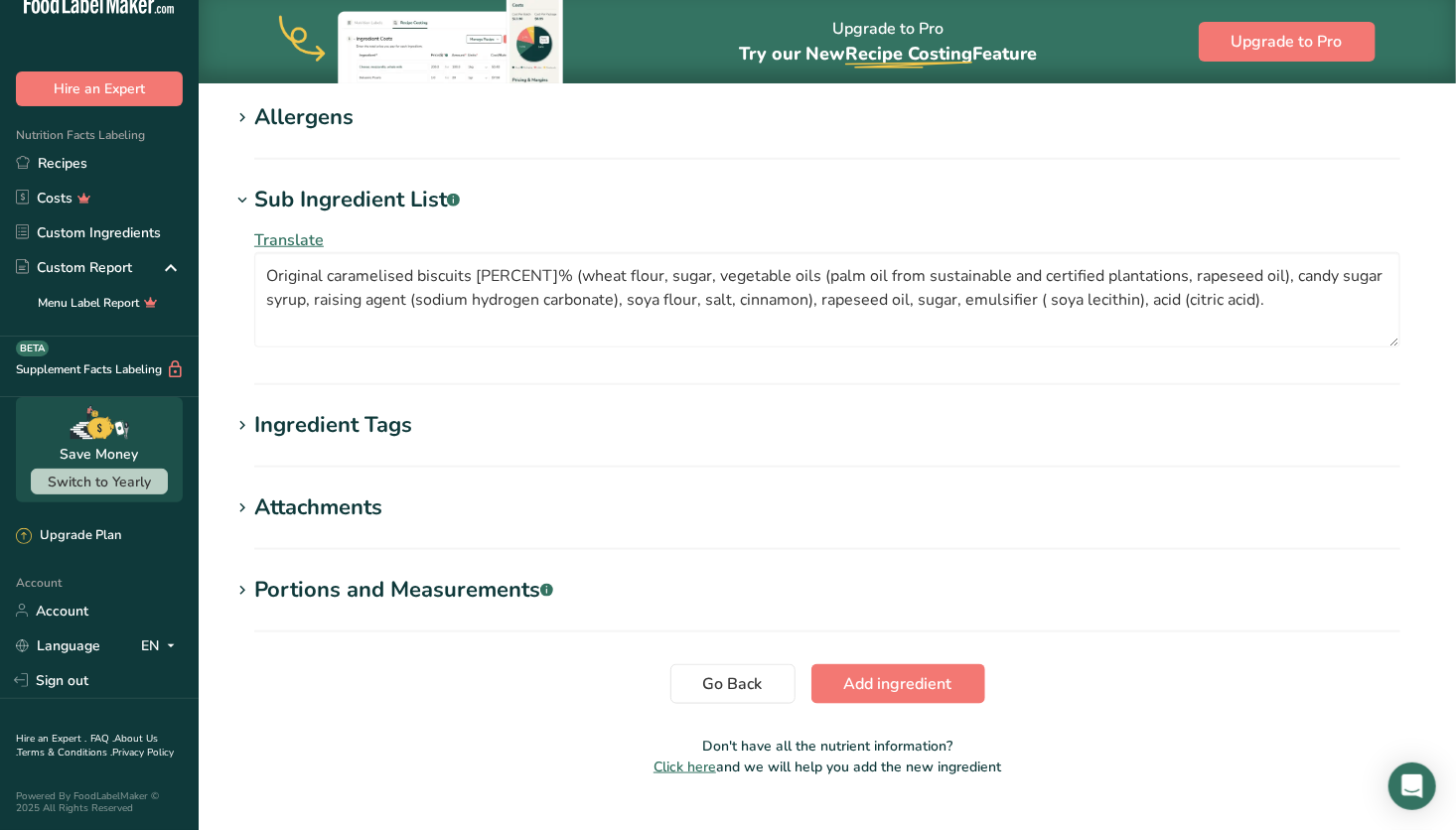 scroll, scrollTop: 845, scrollLeft: 0, axis: vertical 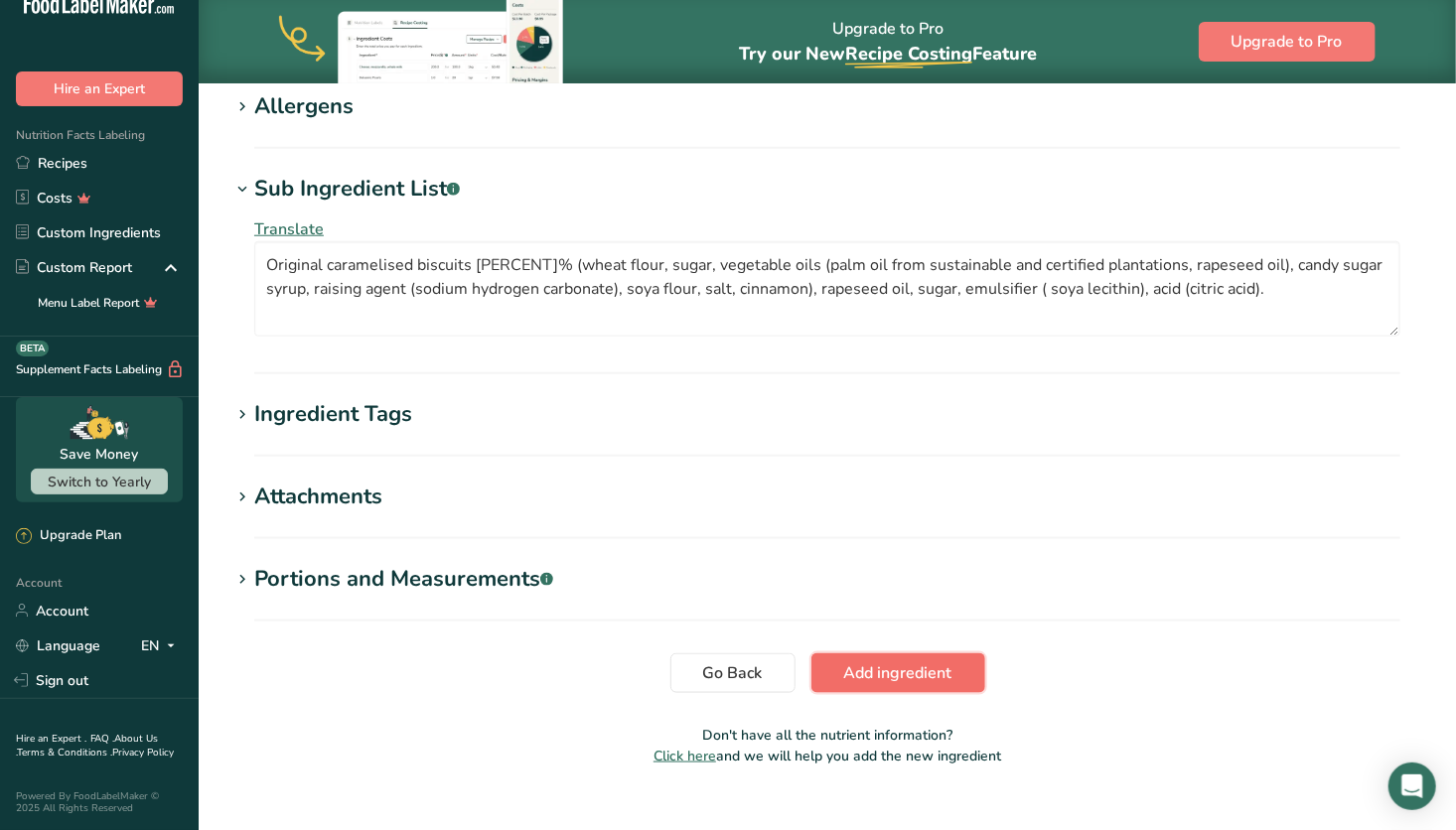 click on "Add ingredient" at bounding box center [898, 673] 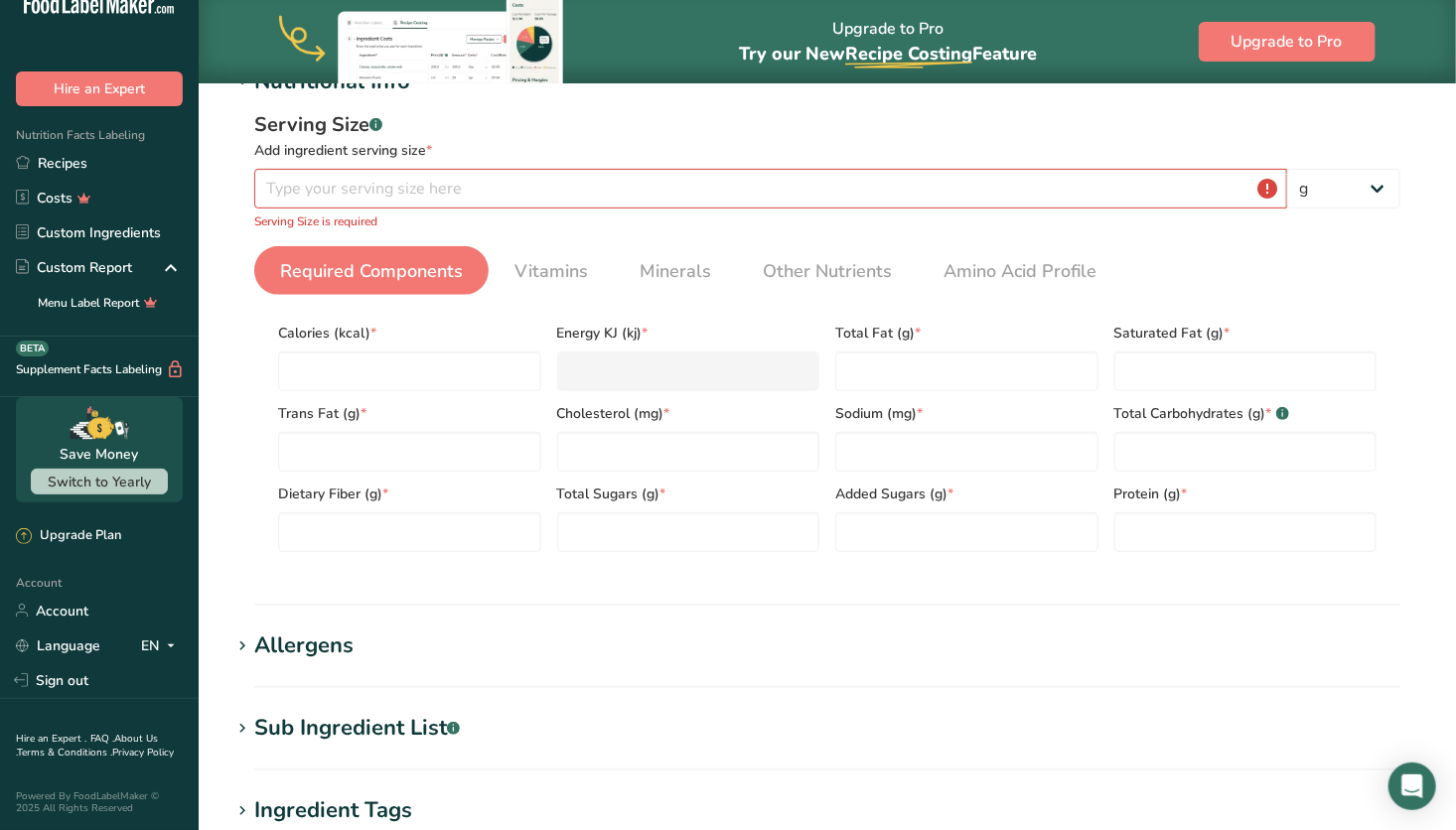 scroll, scrollTop: 266, scrollLeft: 0, axis: vertical 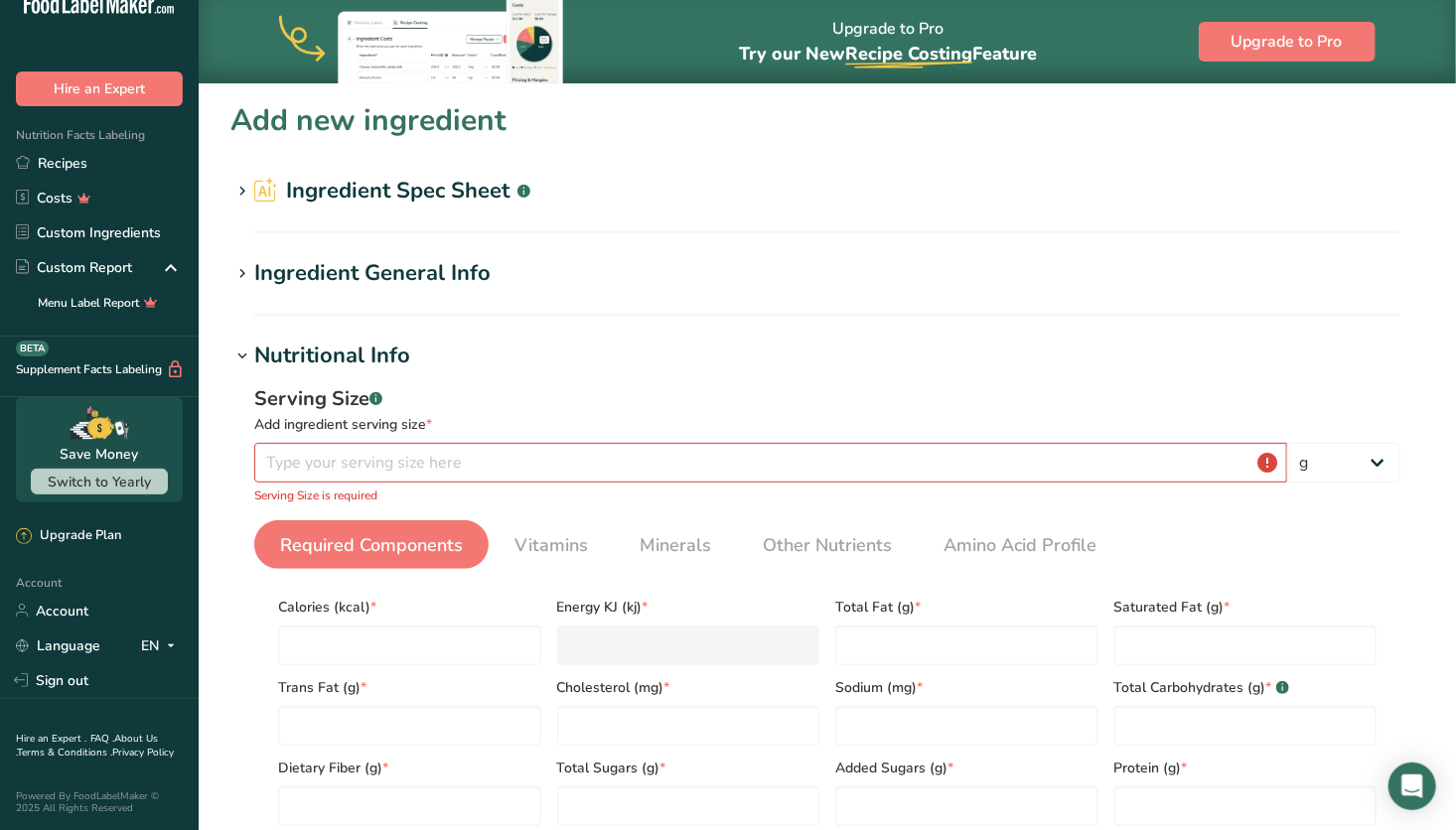 click on "Ingredient Spec Sheet
.a-a{fill:#347362;}.b-a{fill:#fff;}" at bounding box center (392, 191) 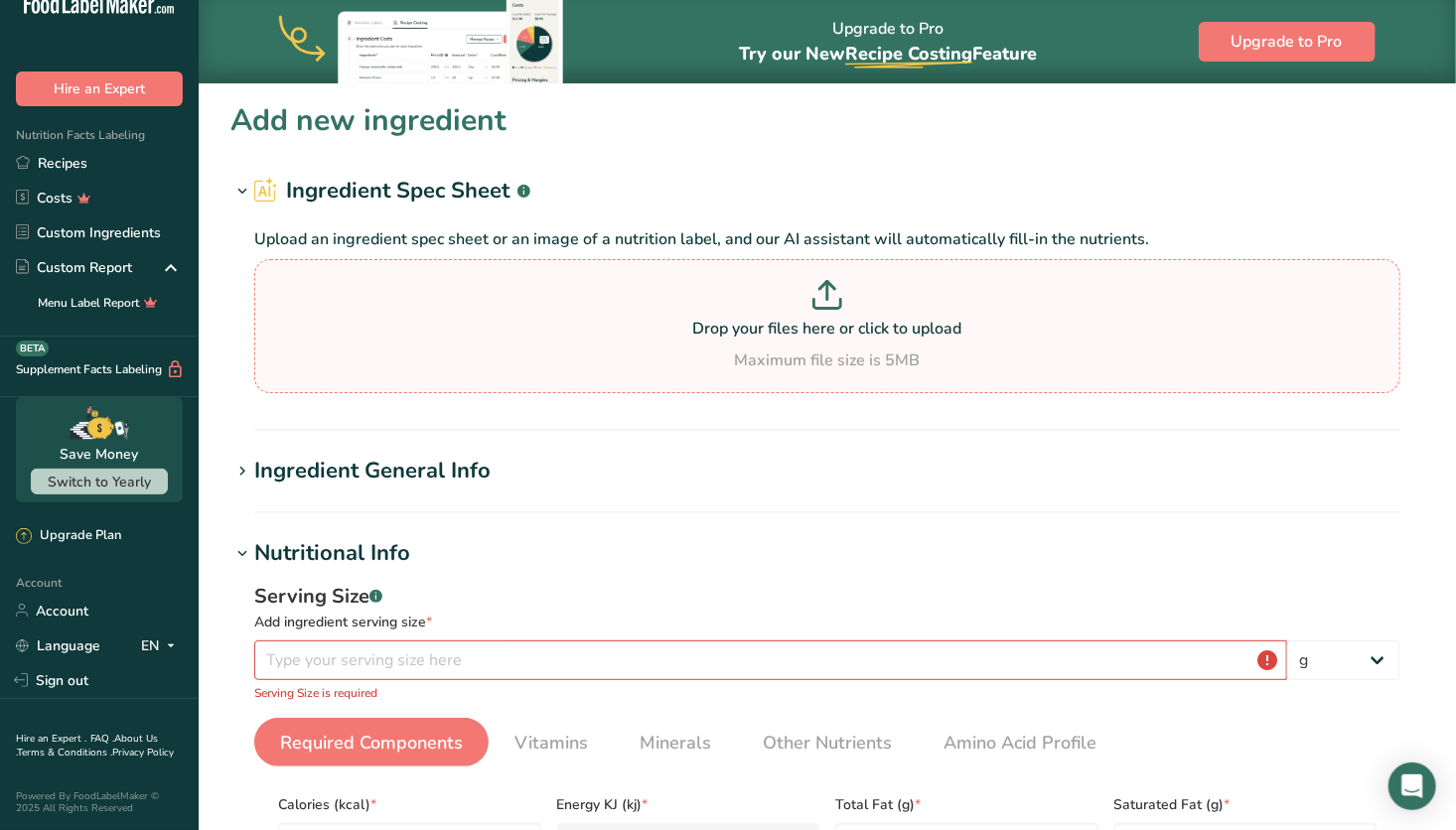 click on "Drop your files here or click to upload" at bounding box center (827, 329) 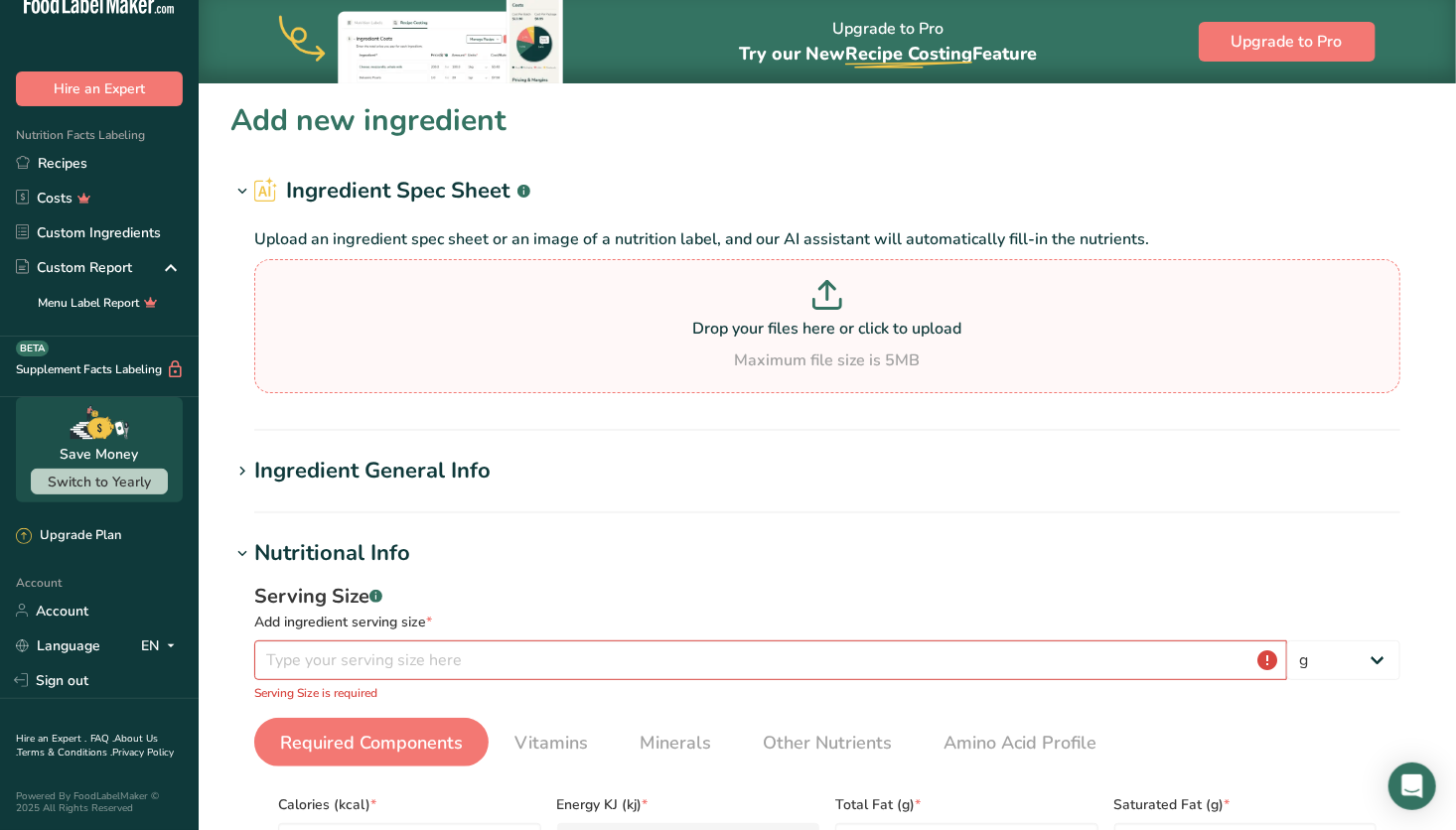 type on "C:\fakepath\Screenshot 2025-08-07 121256.png" 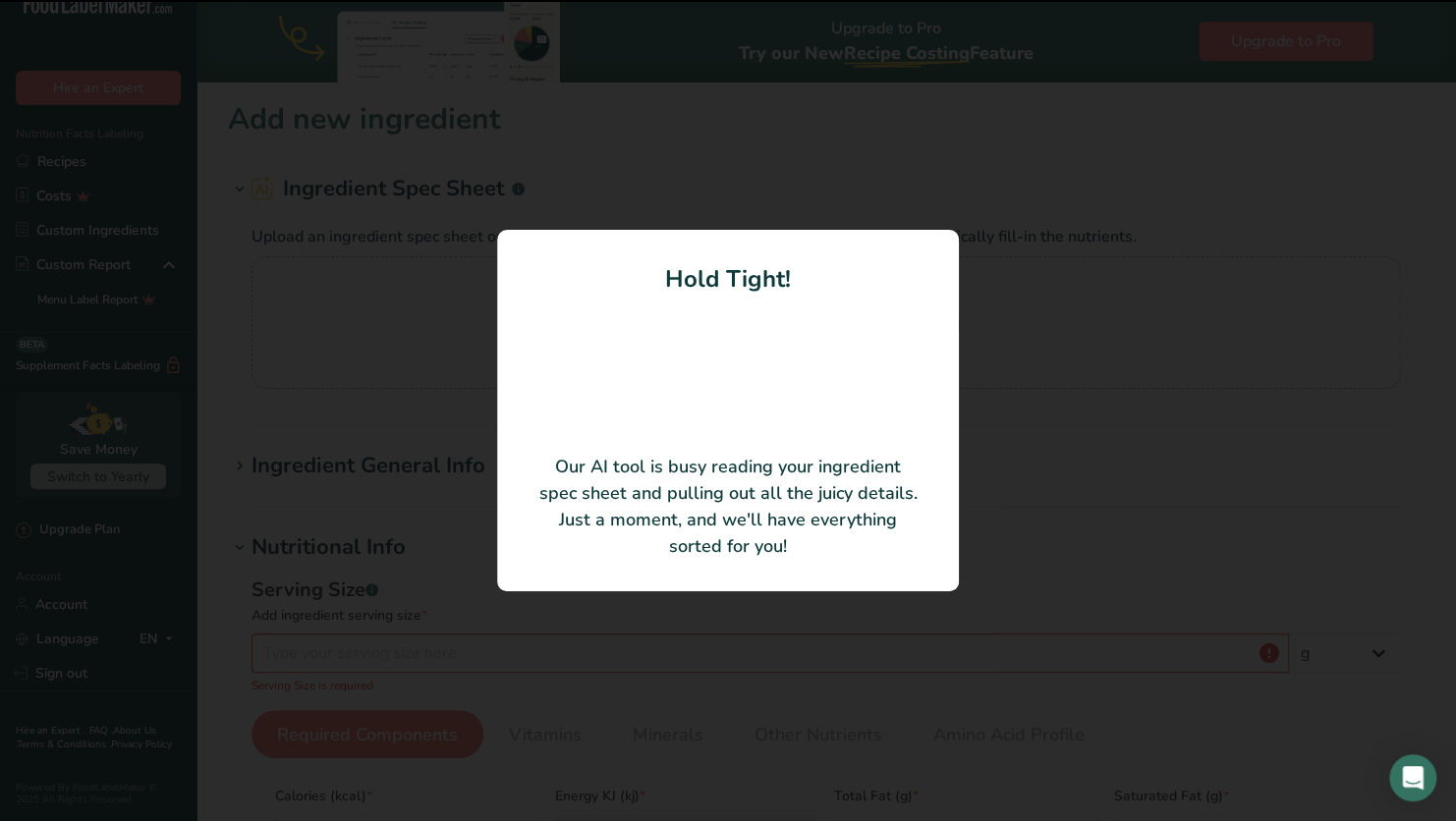 type on "100" 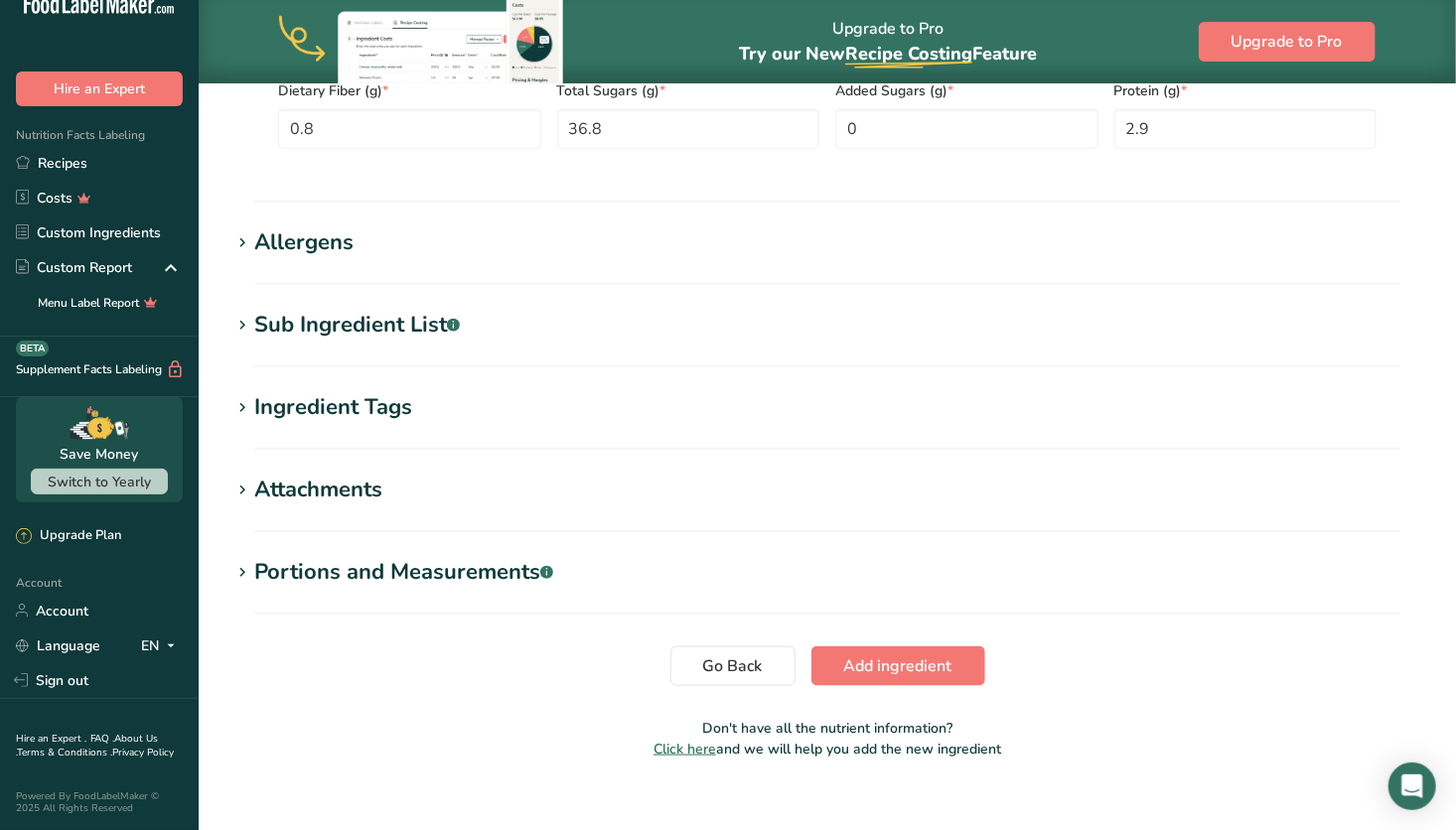 scroll, scrollTop: 780, scrollLeft: 0, axis: vertical 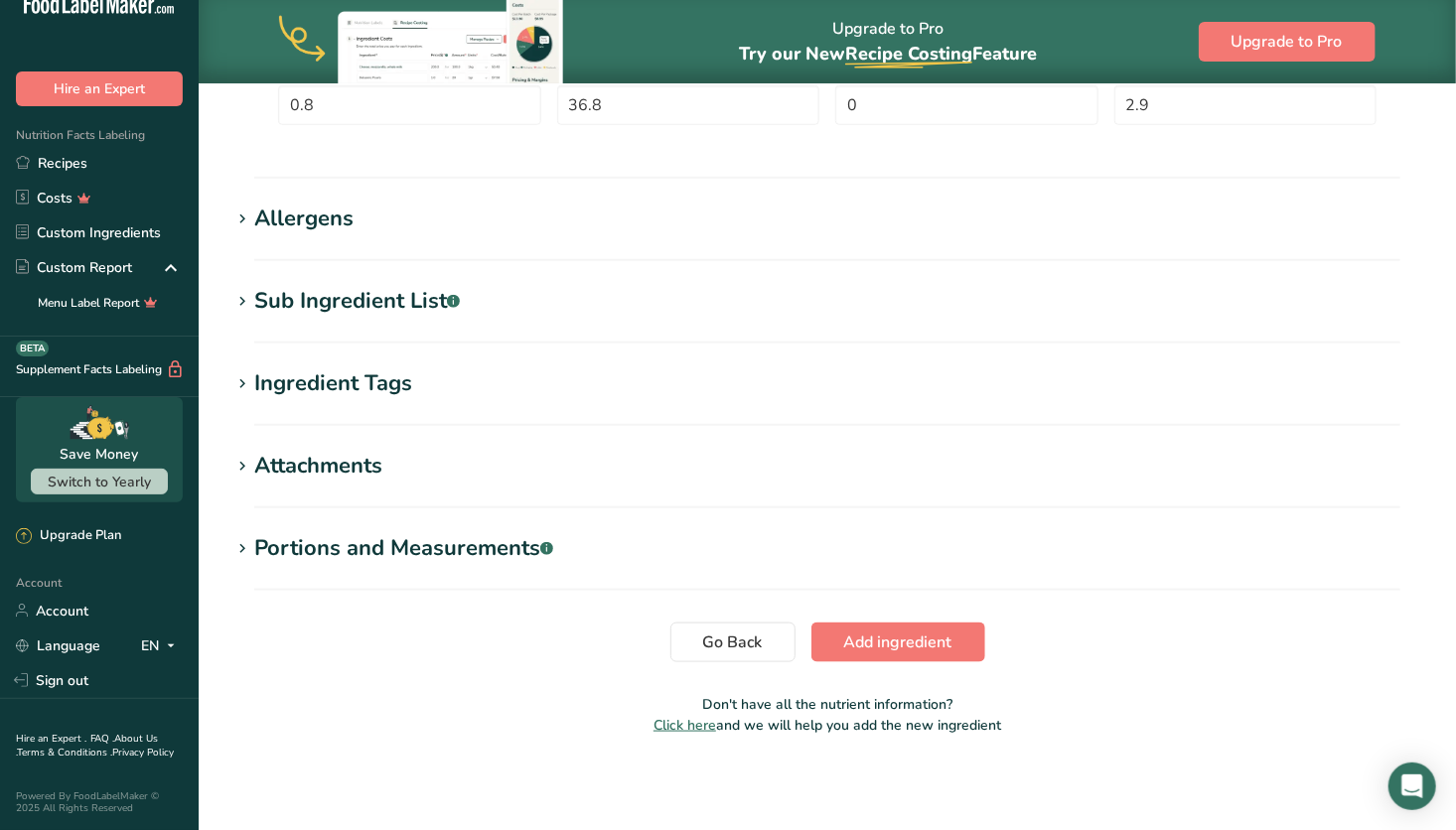 click on "Sub Ingredient List
.a-a{fill:#347362;}.b-a{fill:#fff;}" at bounding box center (357, 301) 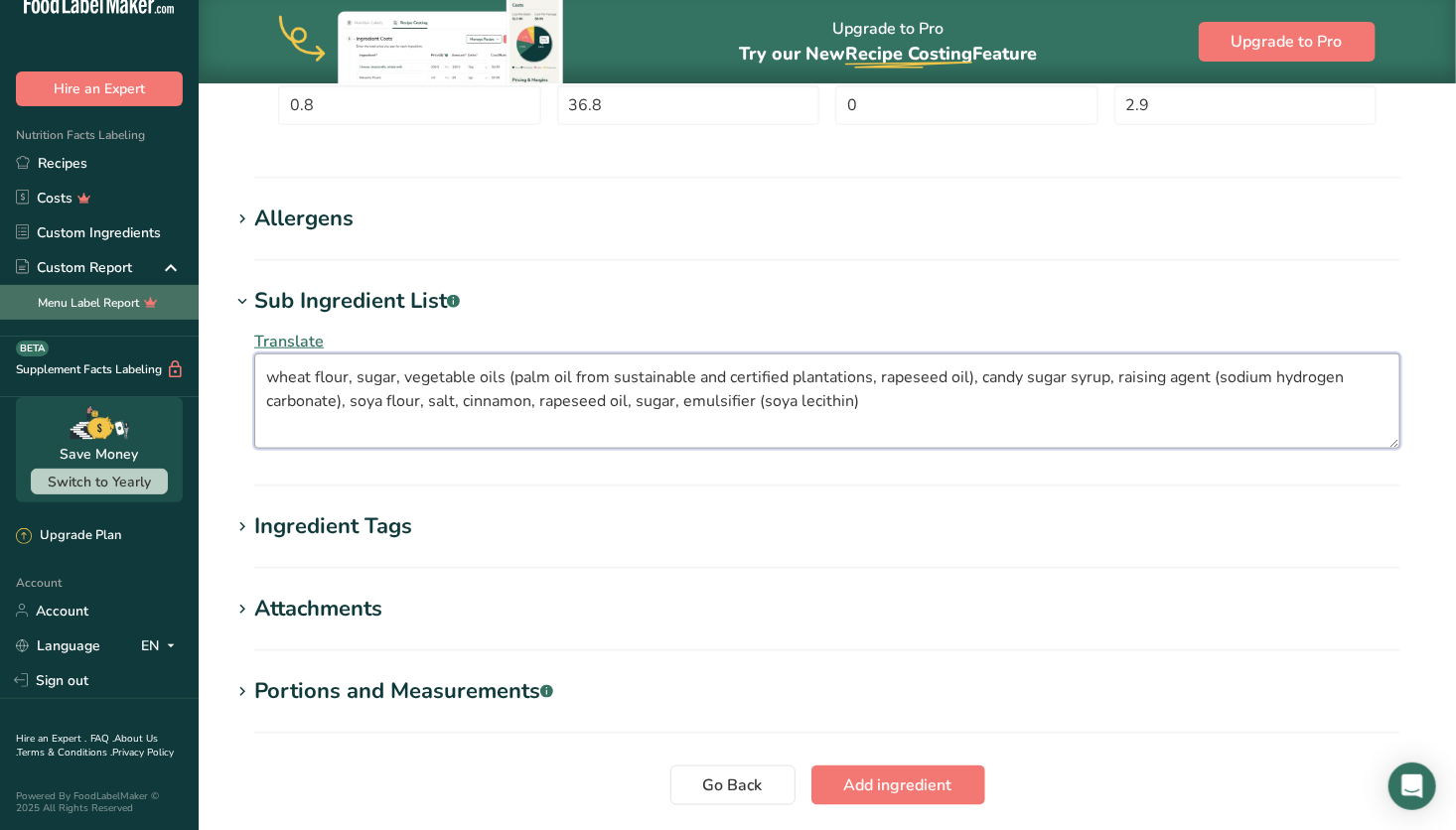 drag, startPoint x: 866, startPoint y: 393, endPoint x: 168, endPoint y: 297, distance: 704.57079 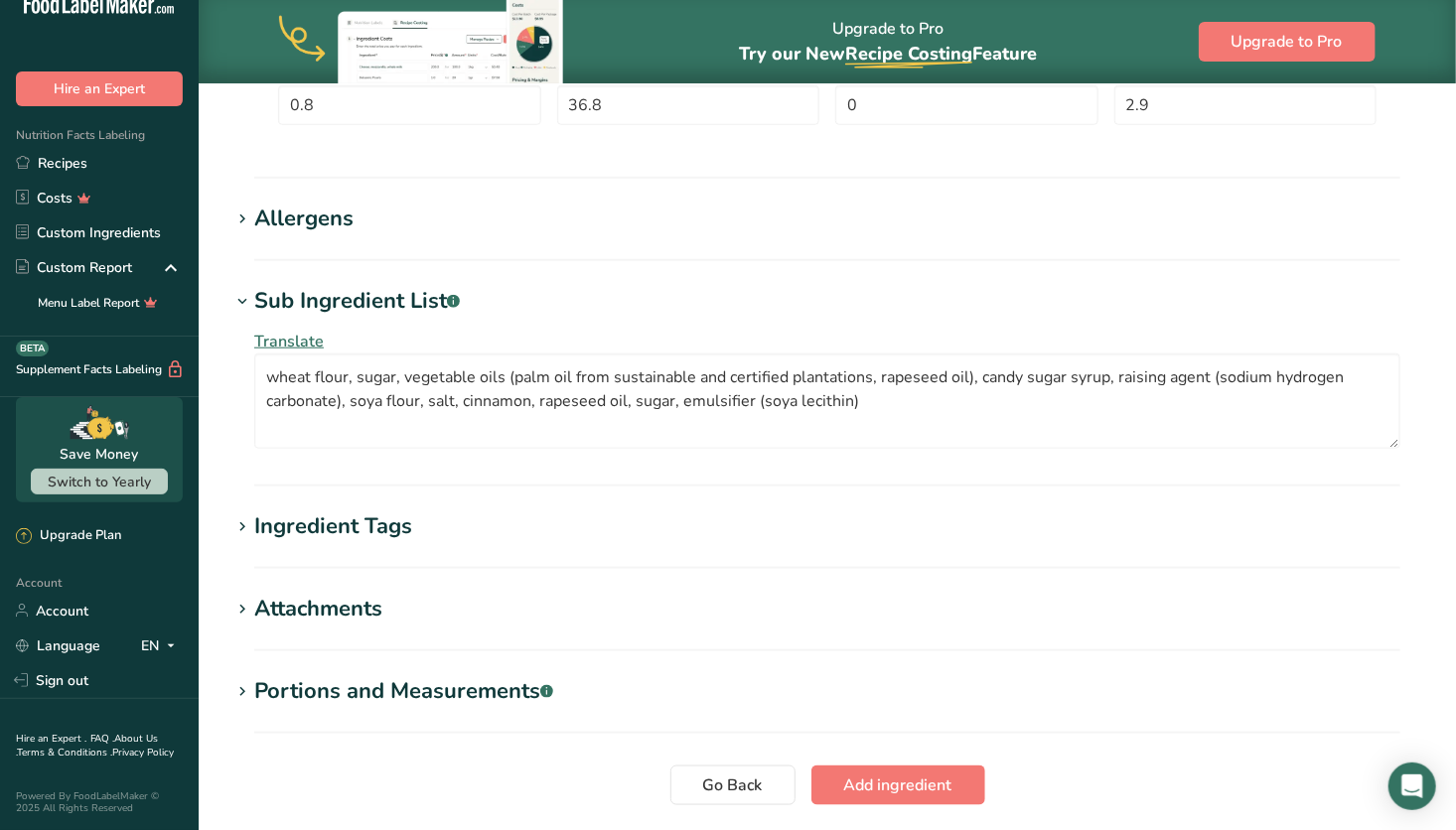 click on "Add new ingredient
Ingredient Spec Sheet
.a-a{fill:#347362;}.b-a{fill:#fff;}
Upload an ingredient spec sheet or an image of a nutrition label, and our AI assistant will automatically fill-in the nutrients.
Screenshot 2025-08-07 121256.png
Hold Tight!
Our AI tool is busy reading your ingredient spec sheet and pulling out all the juicy details.
Just a moment, and we'll have everything sorted for you!
Ingredient General Info
Ingredient Name *
Translate
Original caramelised biscuits
Ingredient Common Name
.a-a{fill:#347362;}.b-a{fill:#fff;}
Translate
Ingredient code
.a-a{fill:#347362;}.b-a{fill:#fff;}
Ingredient Category *" at bounding box center (827, 106) 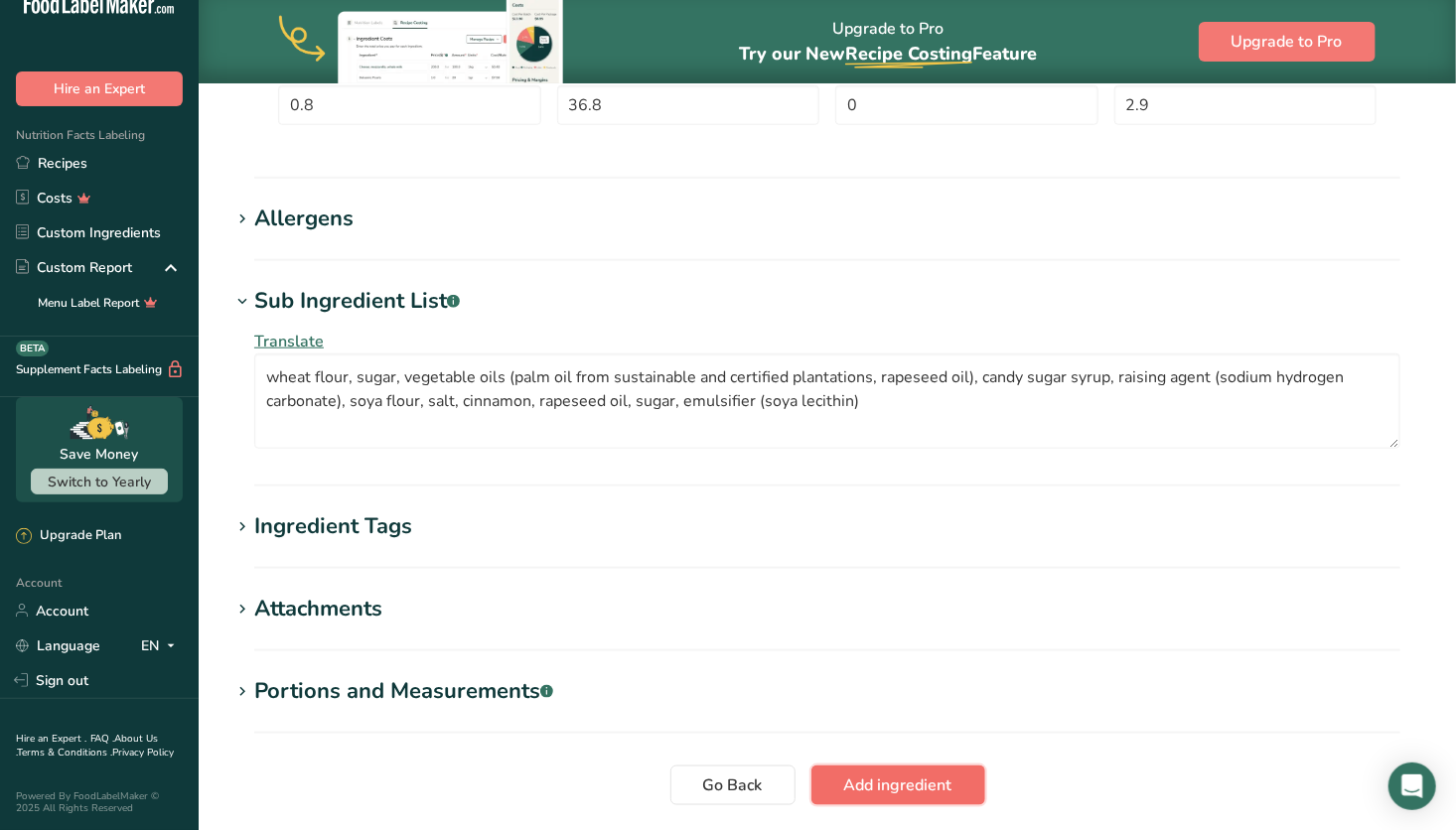 click on "Add ingredient" at bounding box center [898, 785] 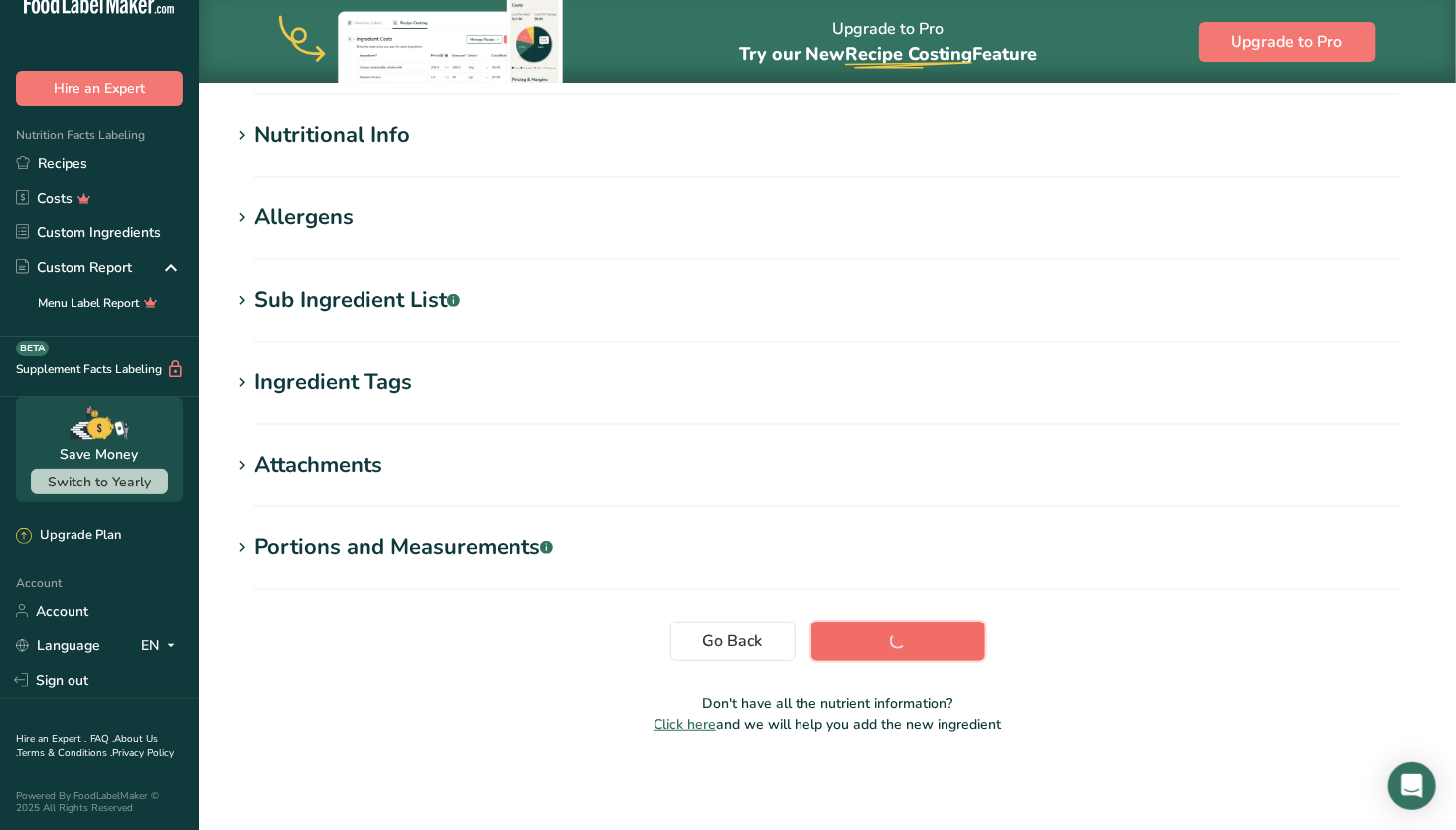 scroll, scrollTop: 220, scrollLeft: 0, axis: vertical 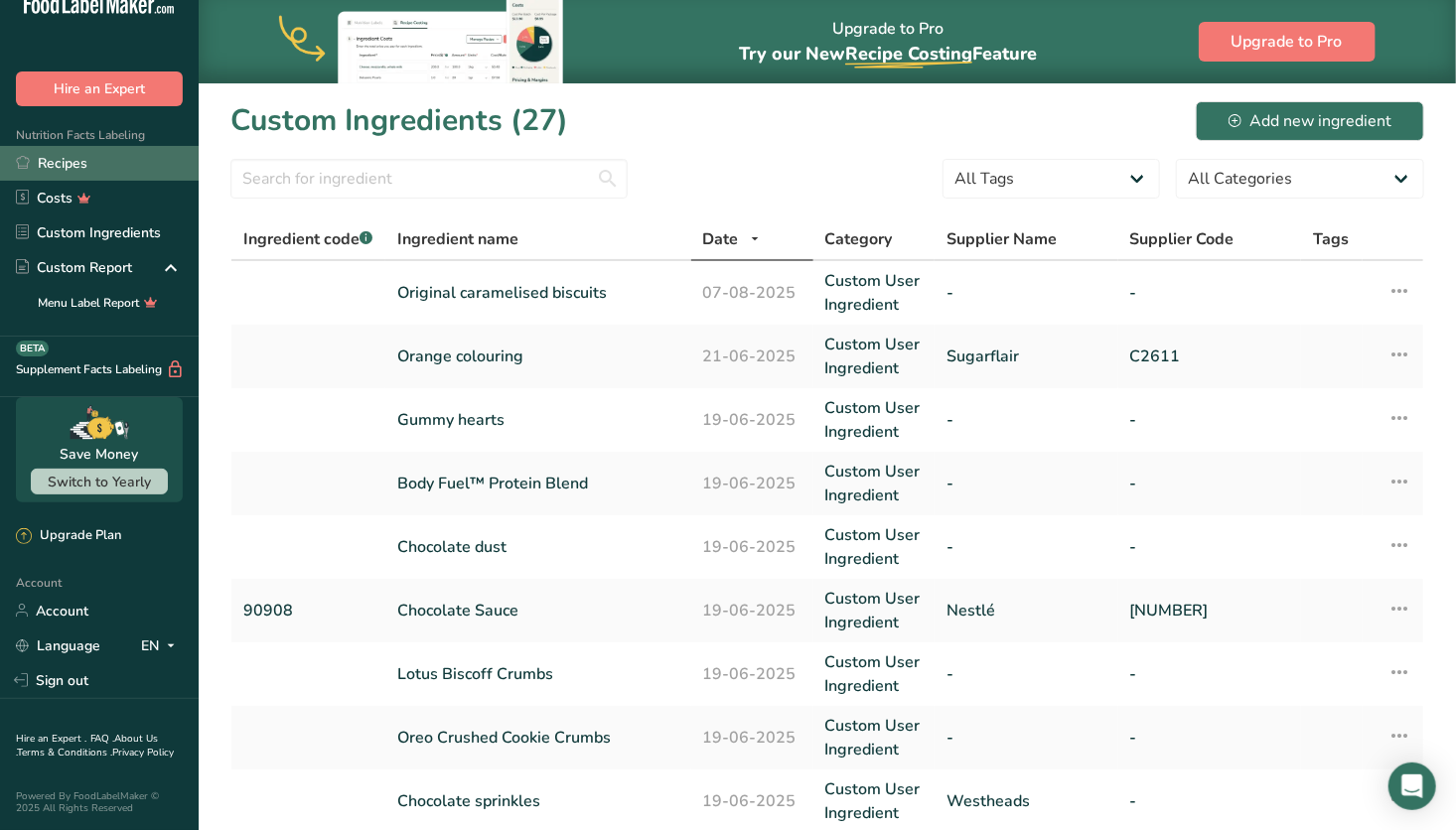 click on "Recipes" at bounding box center [99, 163] 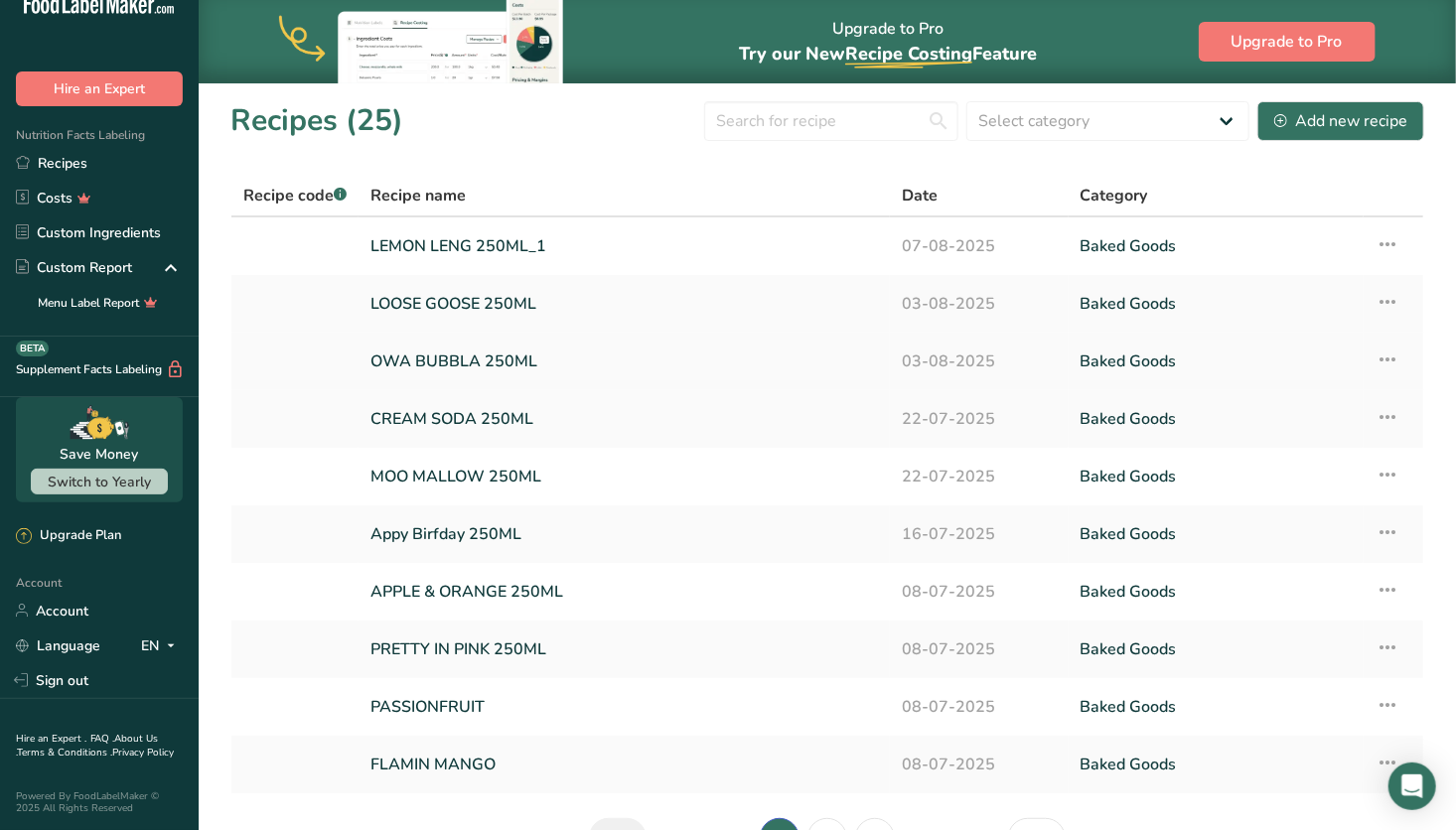 scroll, scrollTop: 122, scrollLeft: 0, axis: vertical 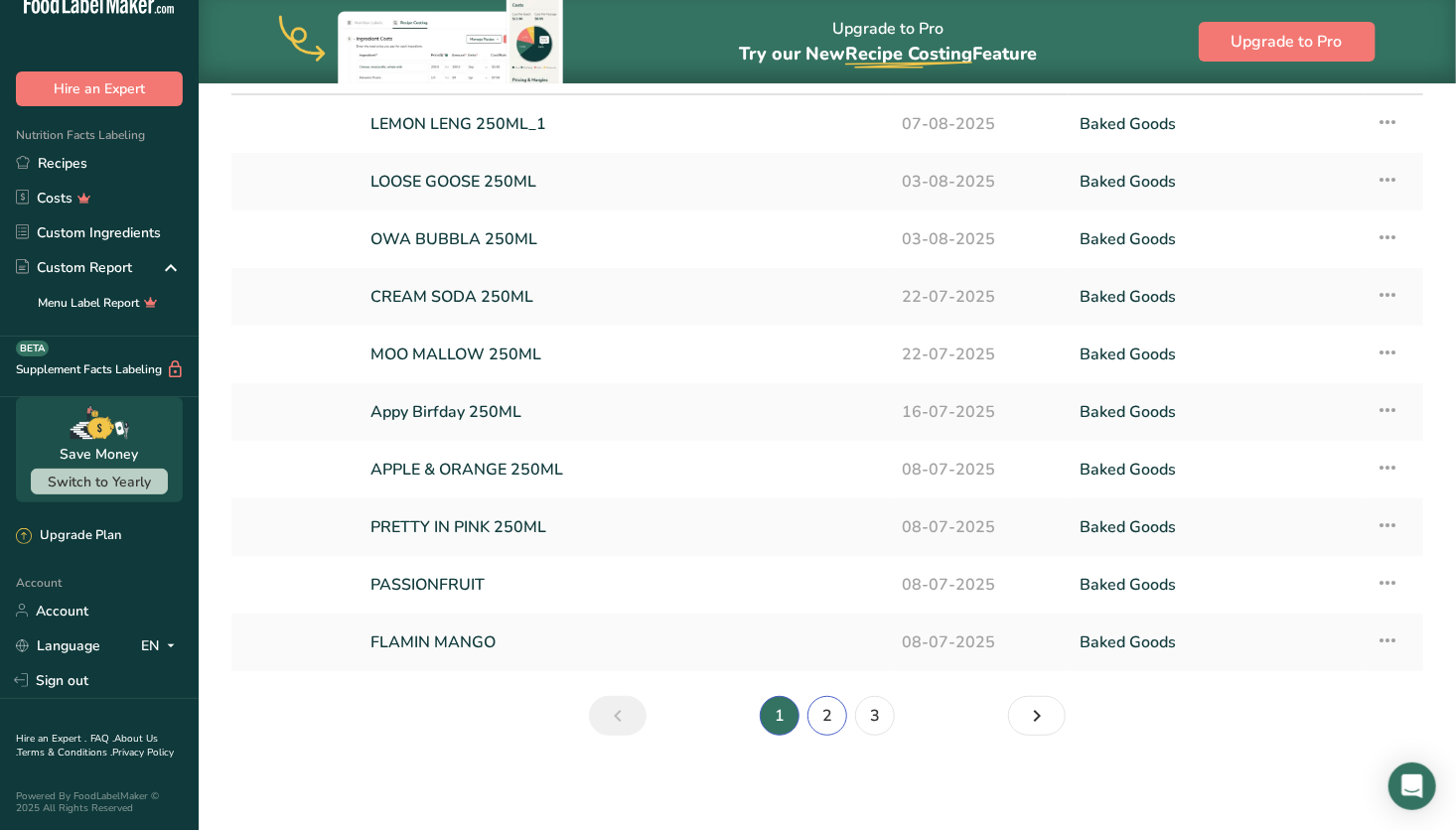 click on "2" at bounding box center [827, 716] 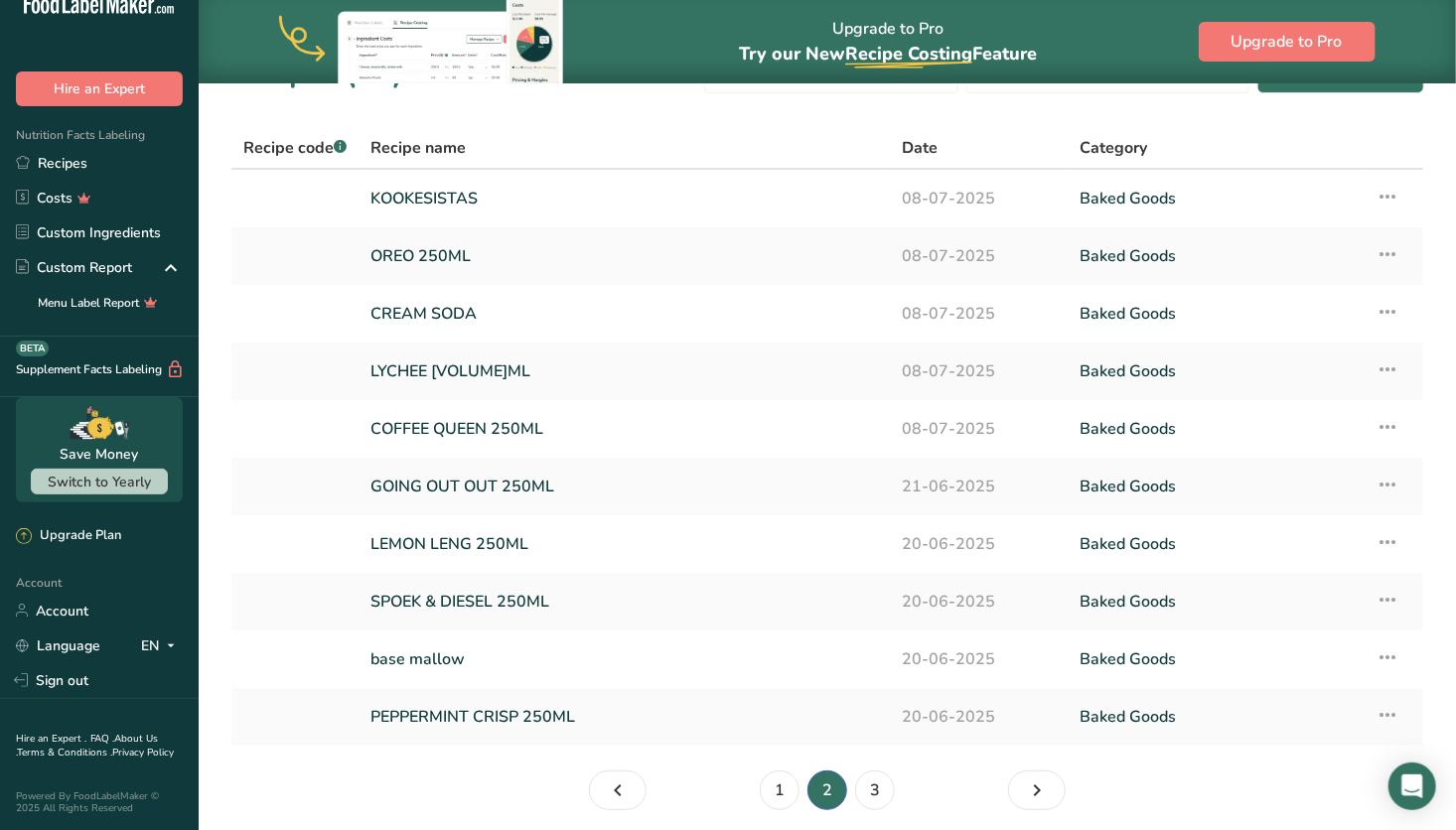 scroll, scrollTop: 122, scrollLeft: 0, axis: vertical 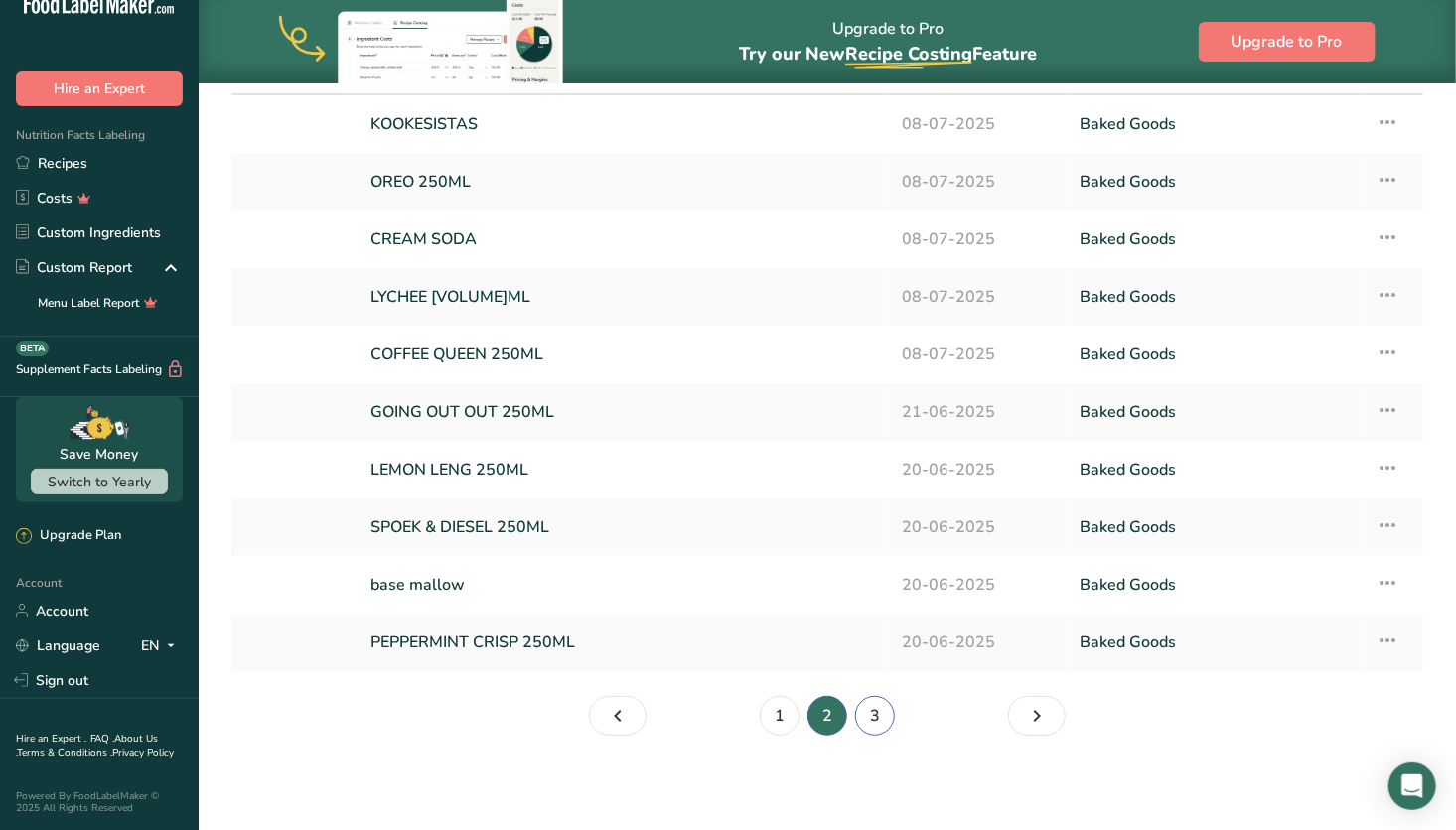 click on "3" at bounding box center [875, 716] 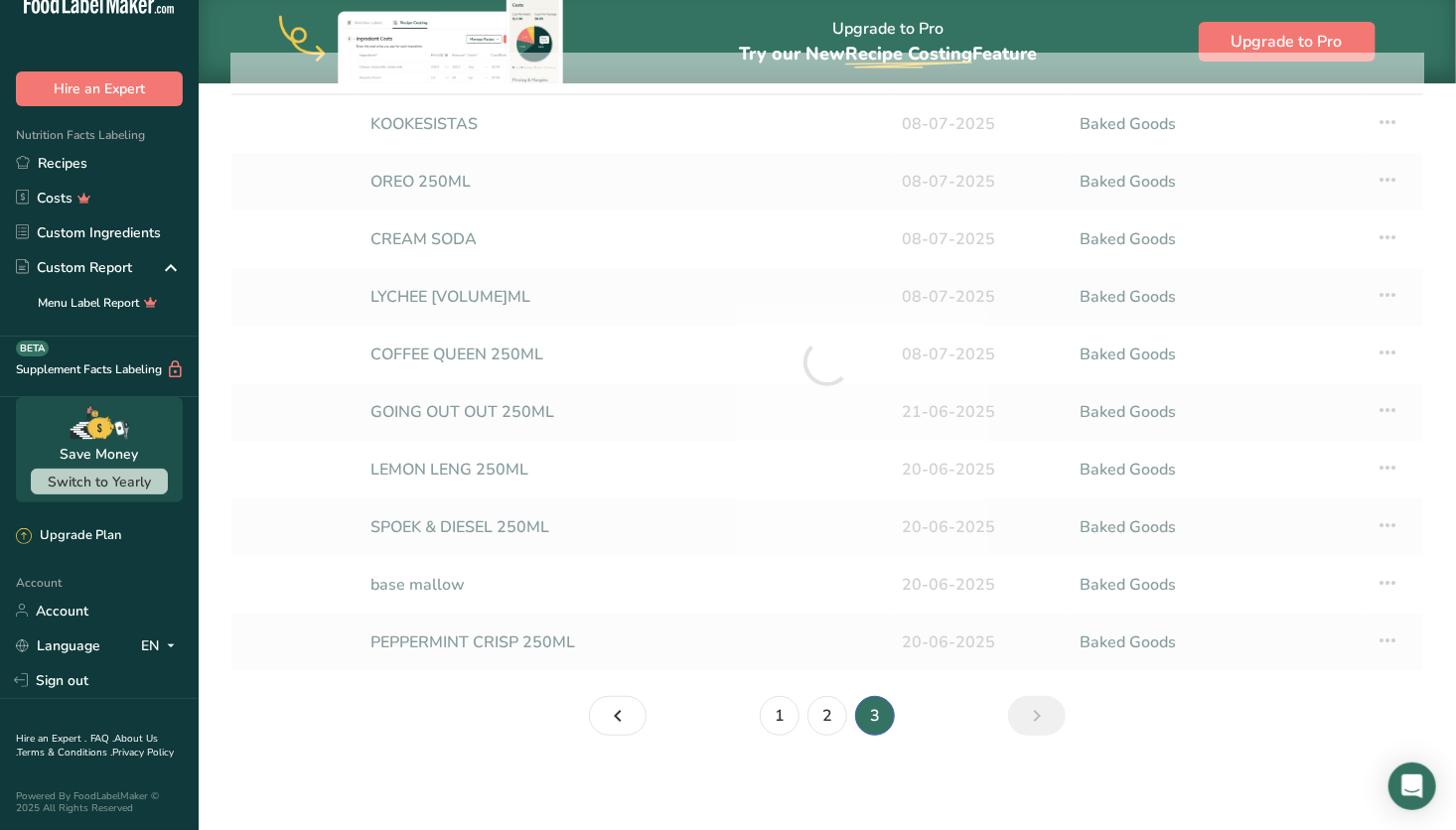 scroll, scrollTop: 0, scrollLeft: 0, axis: both 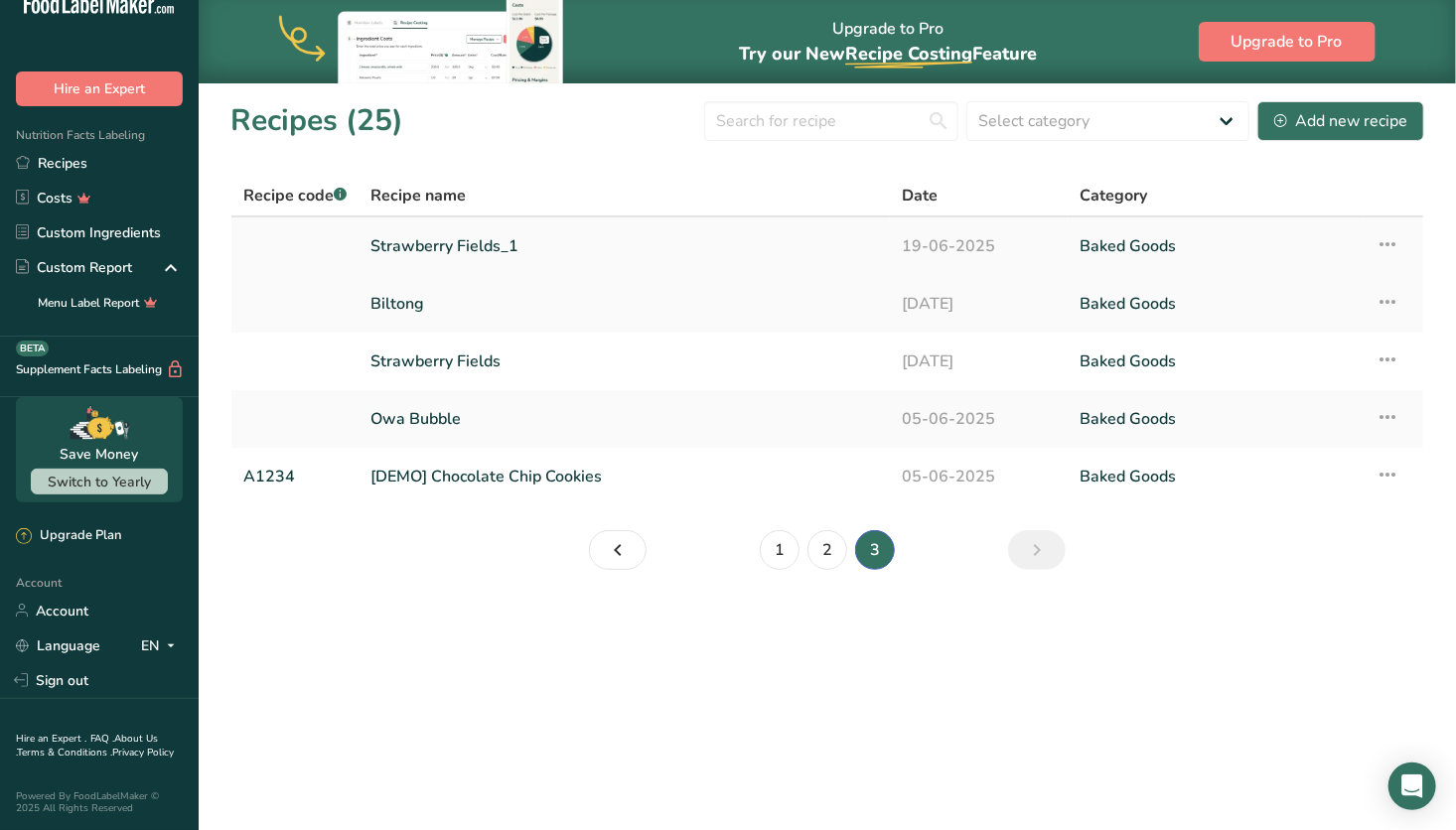 click on "Strawberry Fields_1" at bounding box center (624, 246) 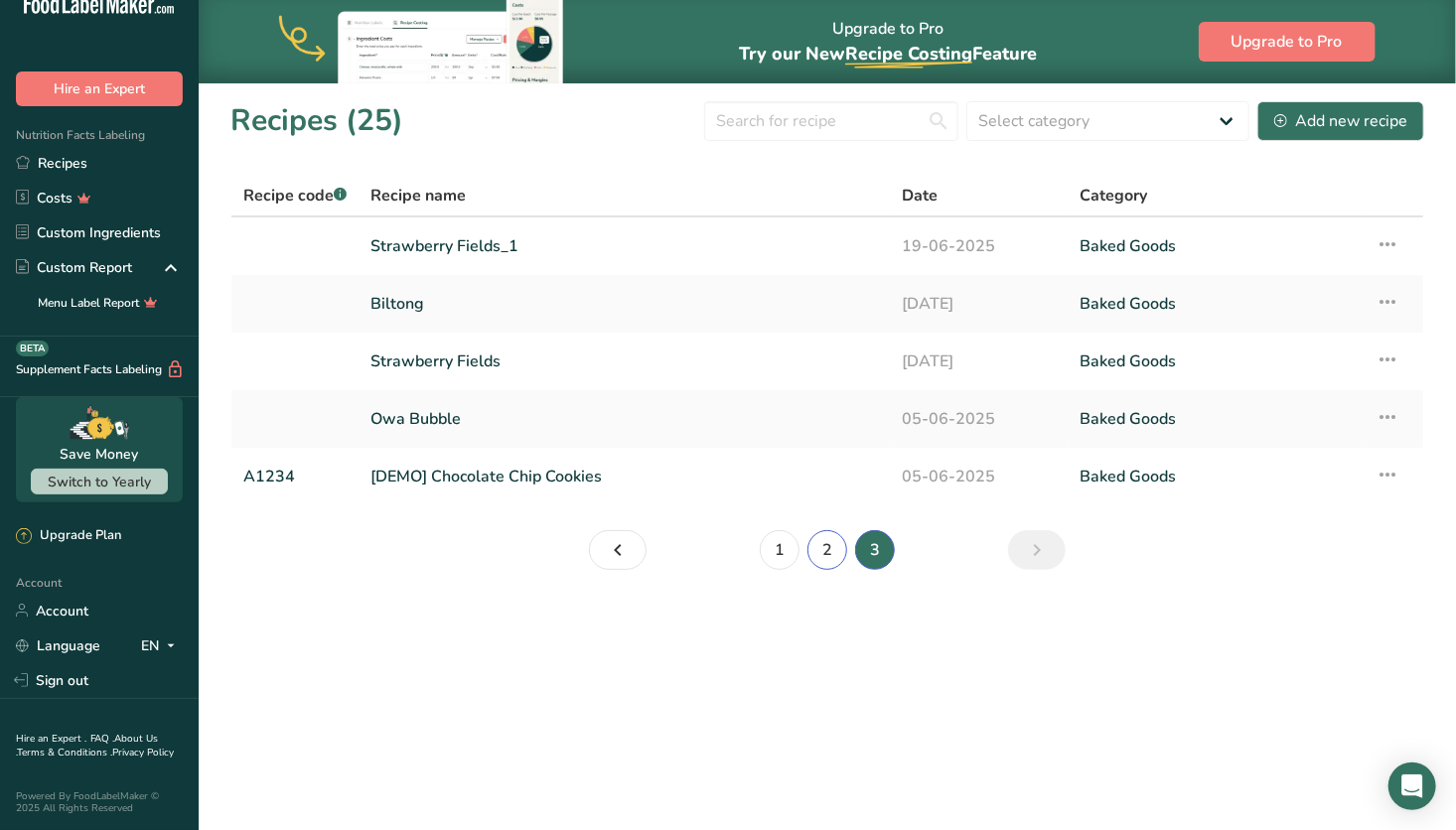 click on "2" at bounding box center [827, 550] 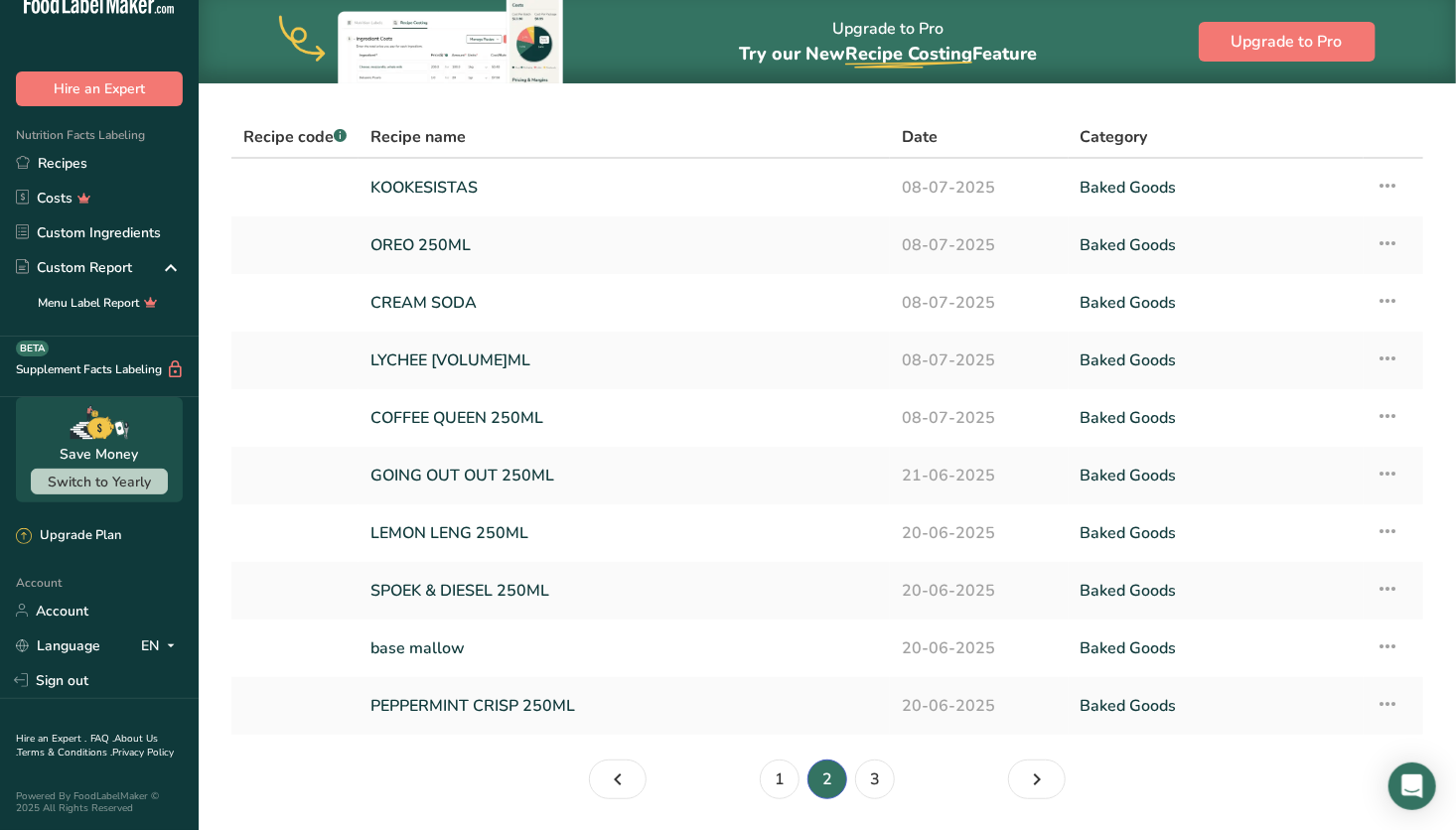 scroll, scrollTop: 58, scrollLeft: 0, axis: vertical 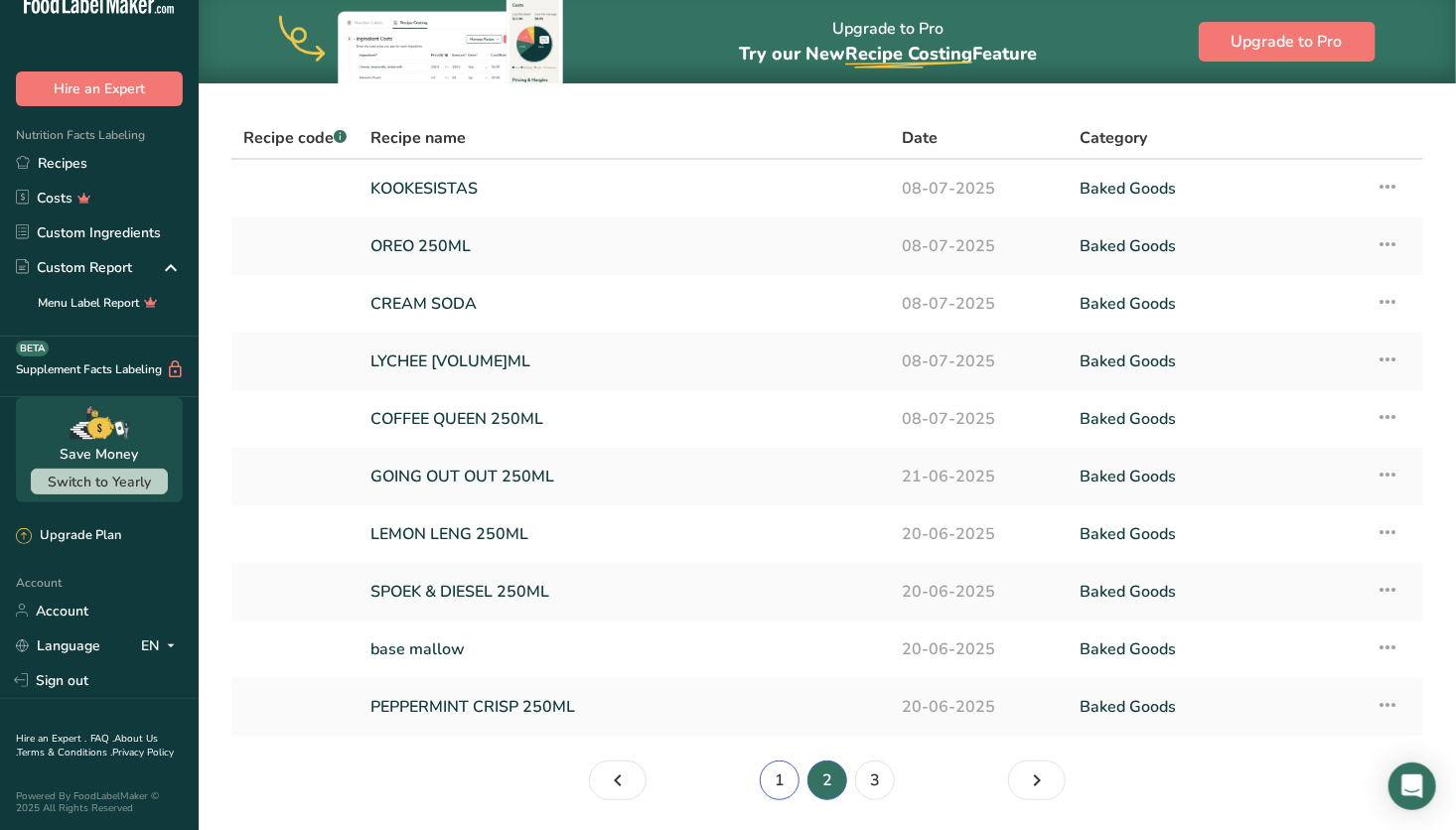 click on "1" at bounding box center [780, 780] 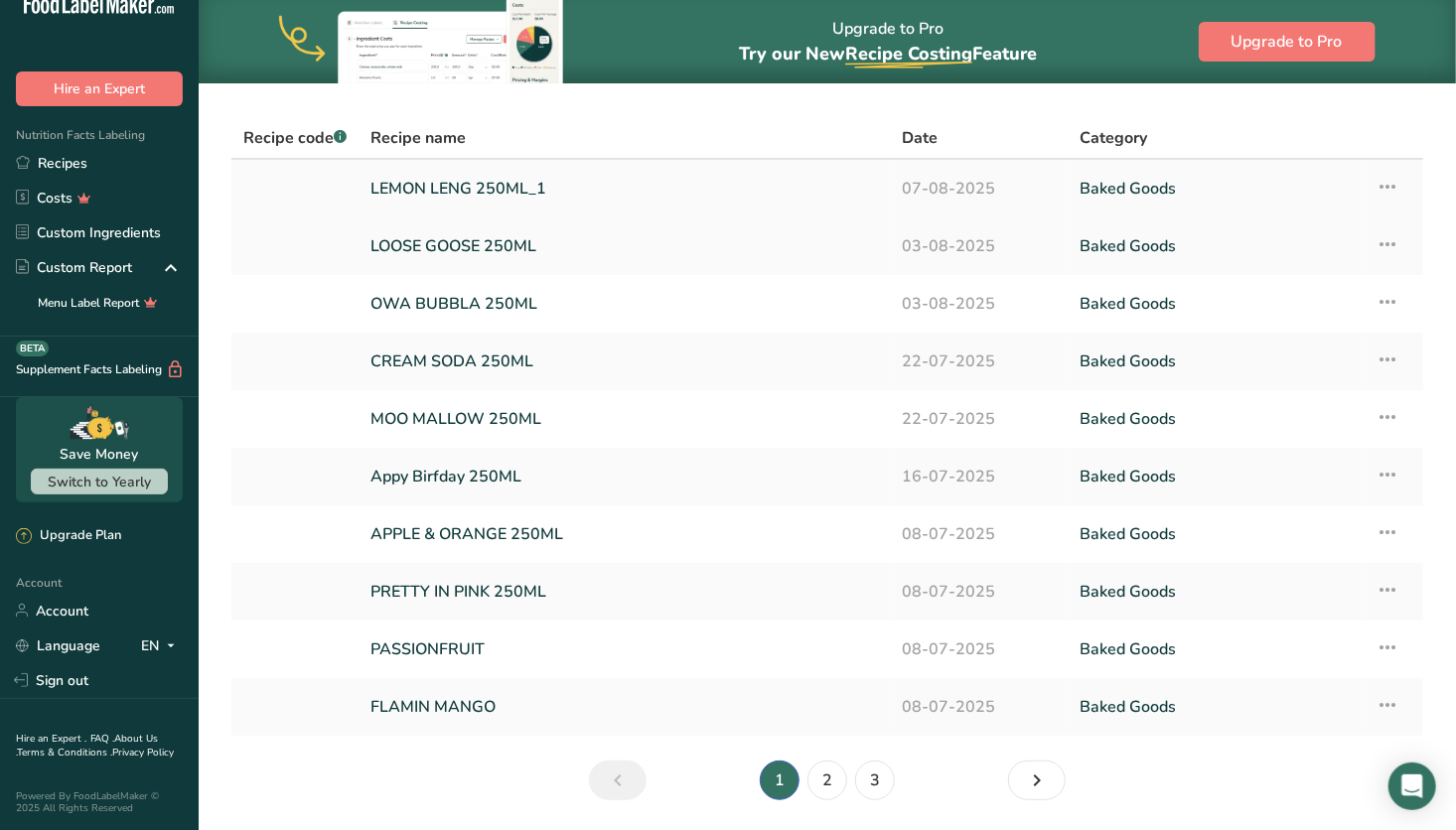 click on "LEMON LENG 250ML_1" at bounding box center (624, 189) 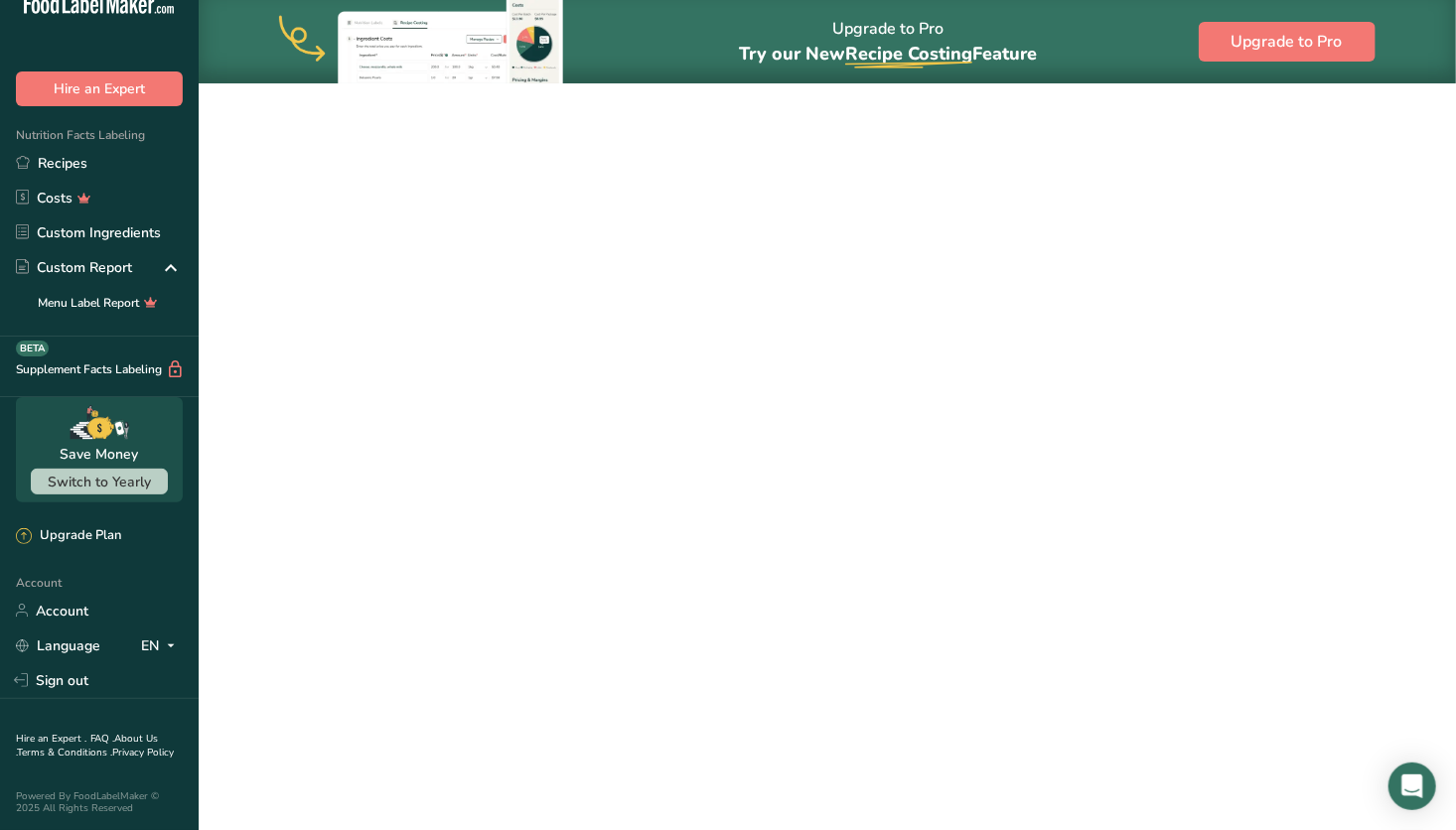 scroll, scrollTop: 0, scrollLeft: 0, axis: both 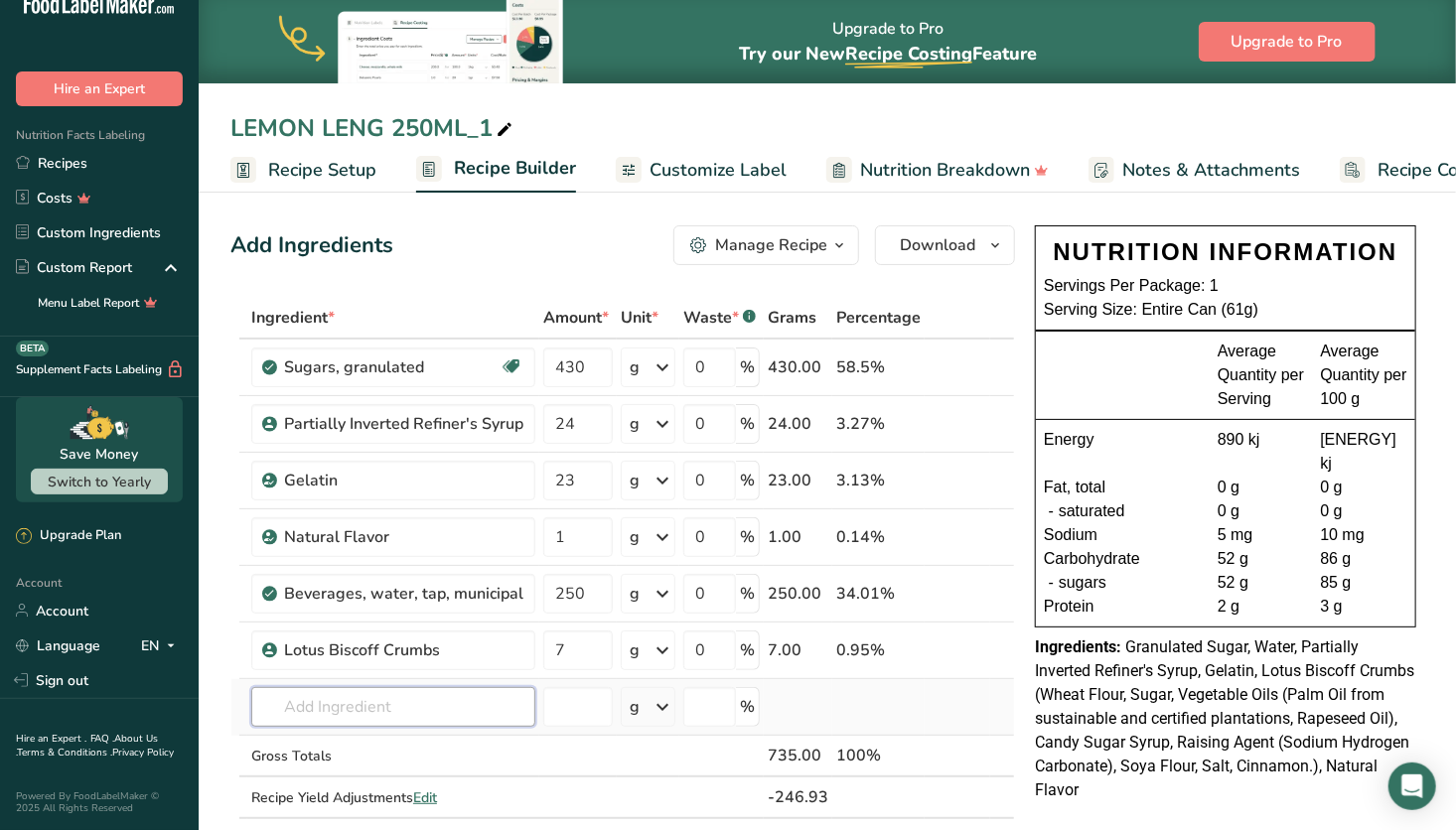click at bounding box center [393, 707] 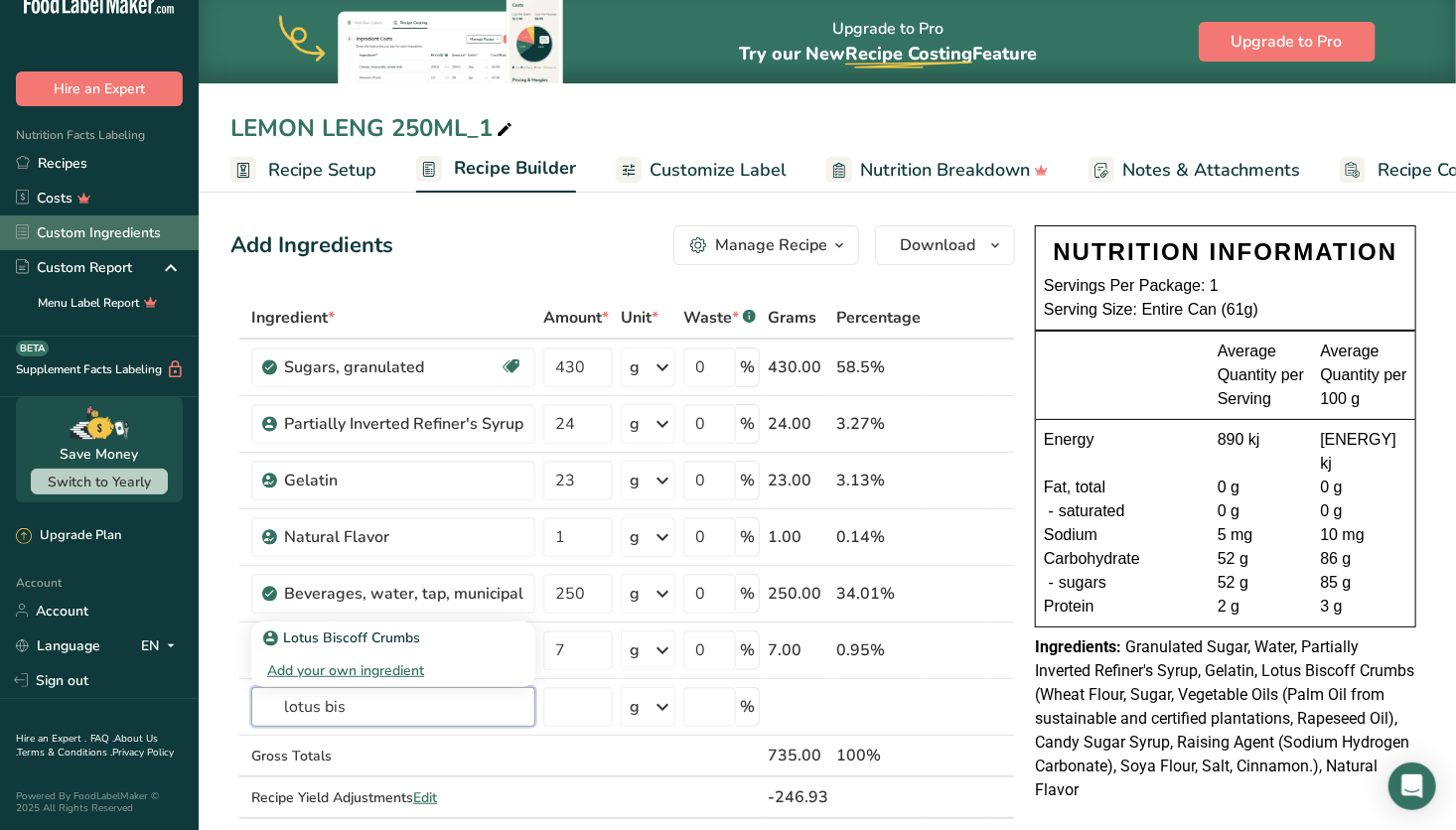 type on "lotus bis" 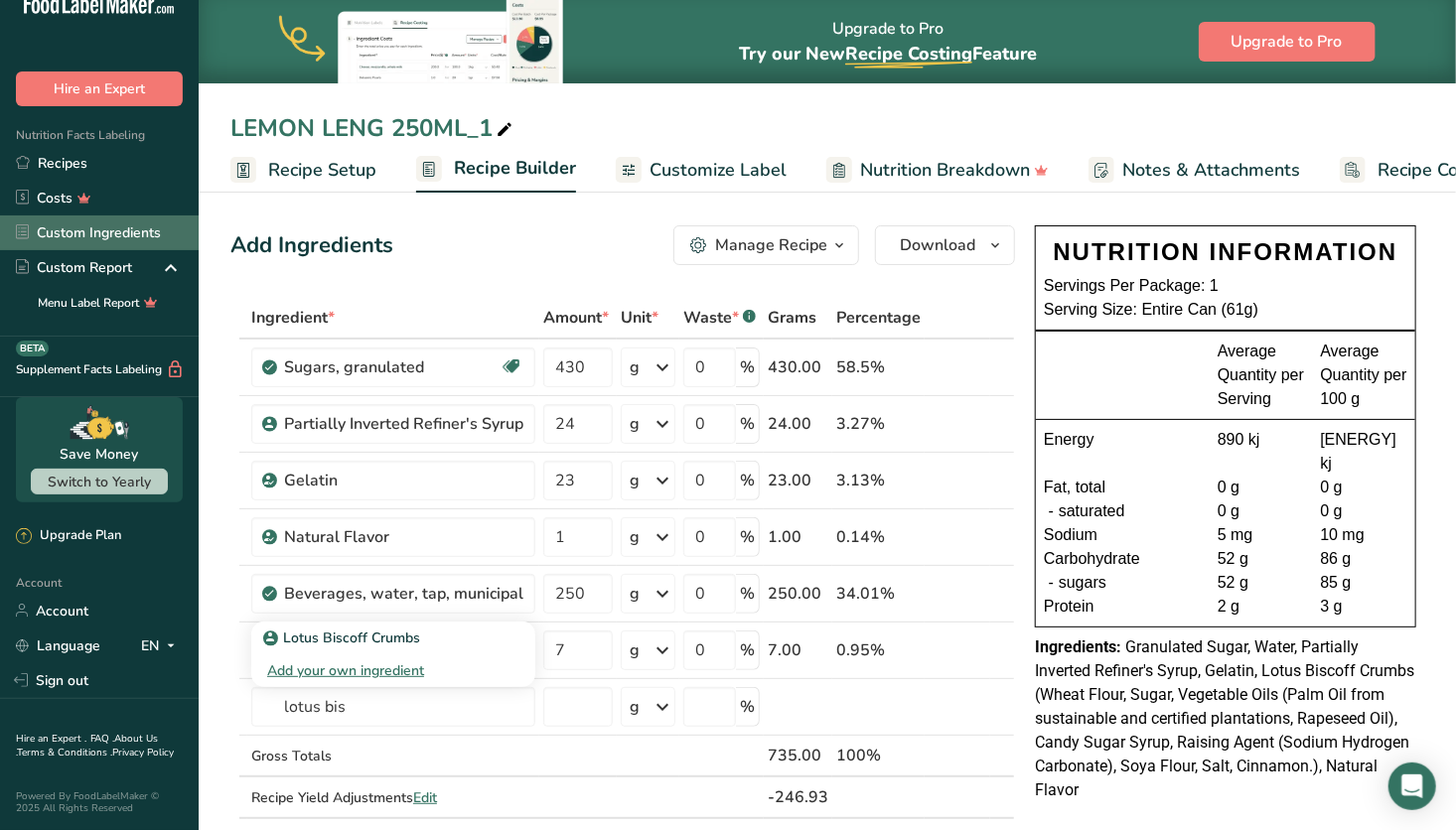 type 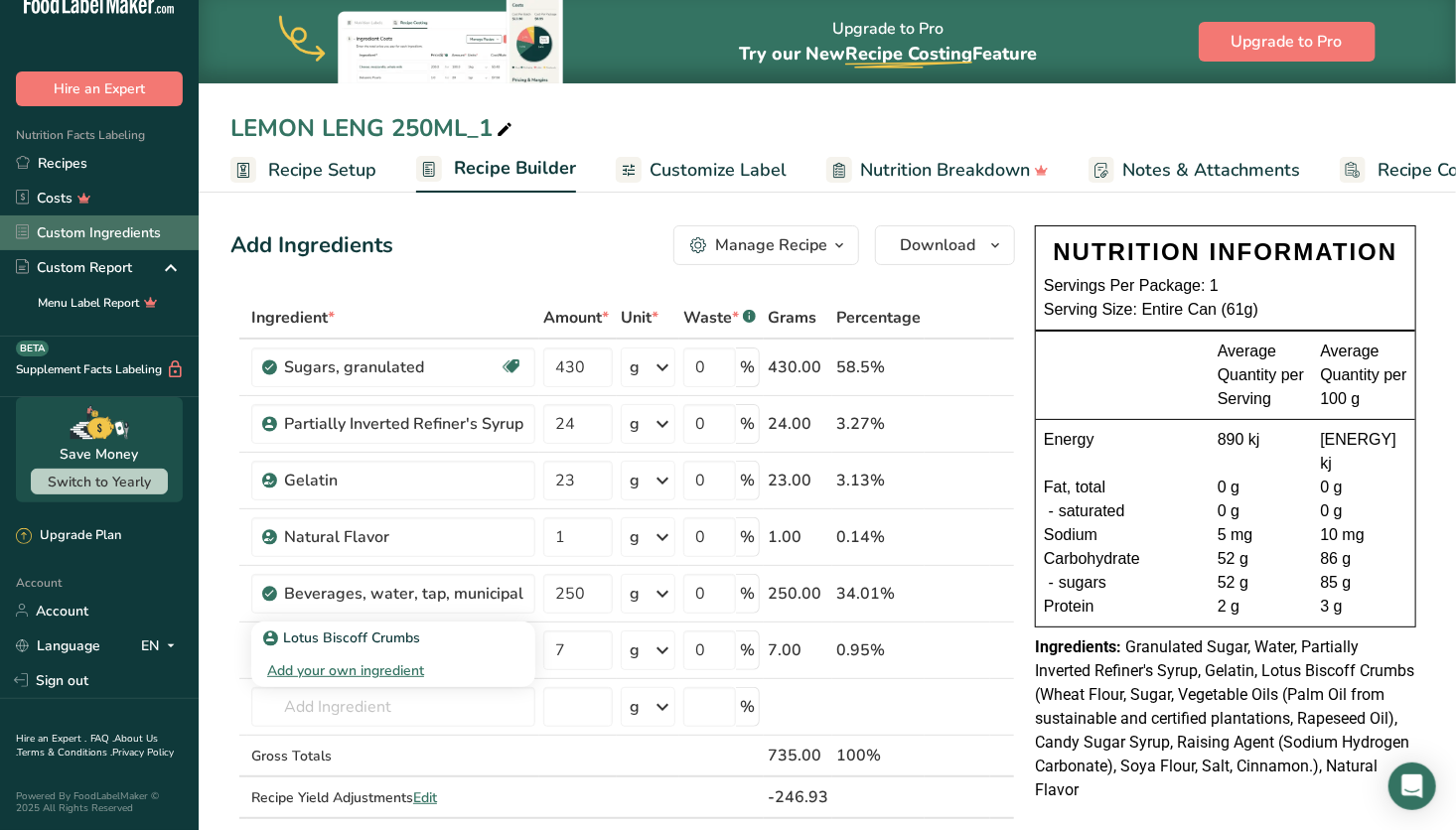 click on "Custom Ingredients" at bounding box center [99, 232] 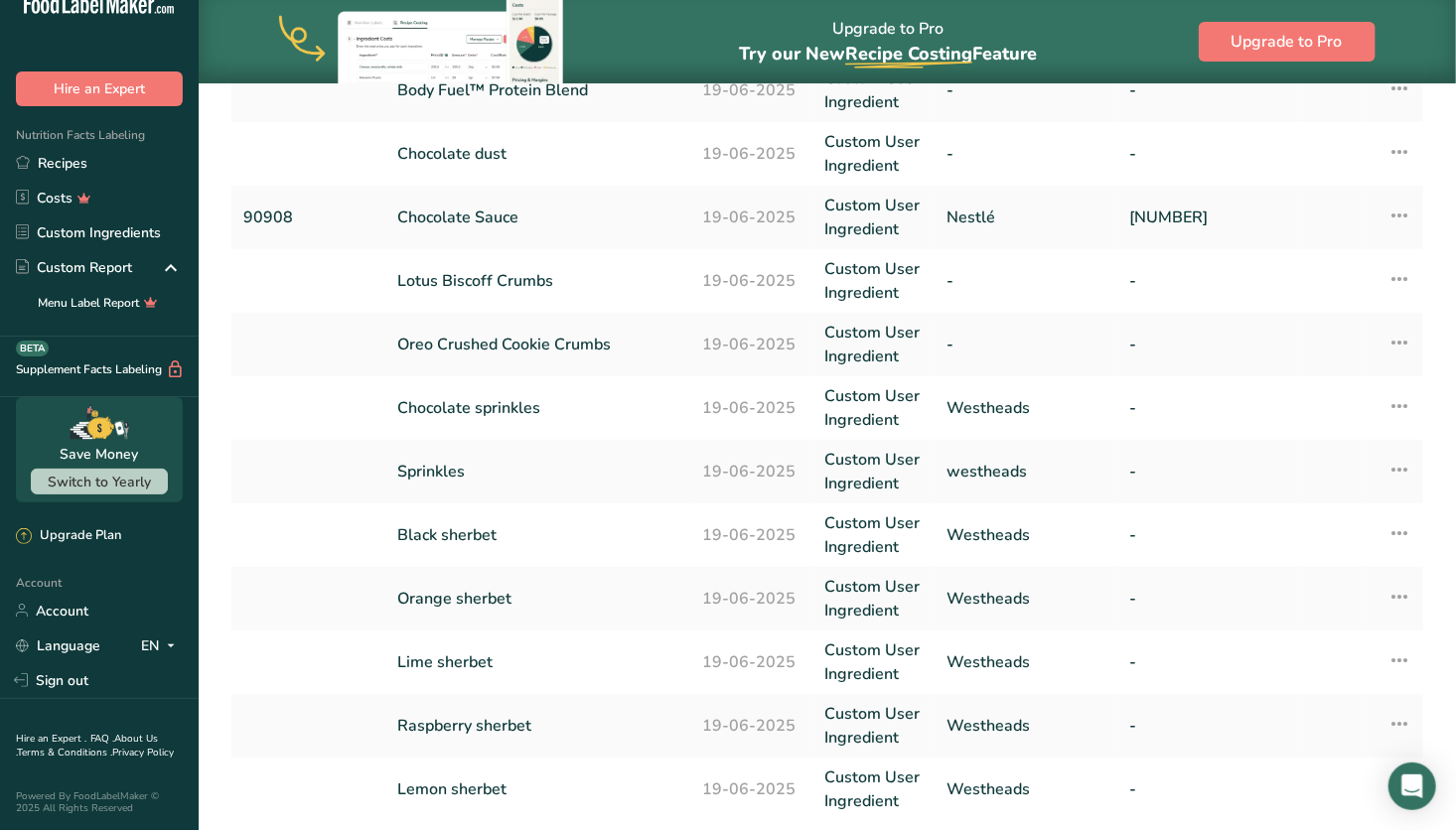 scroll, scrollTop: 543, scrollLeft: 0, axis: vertical 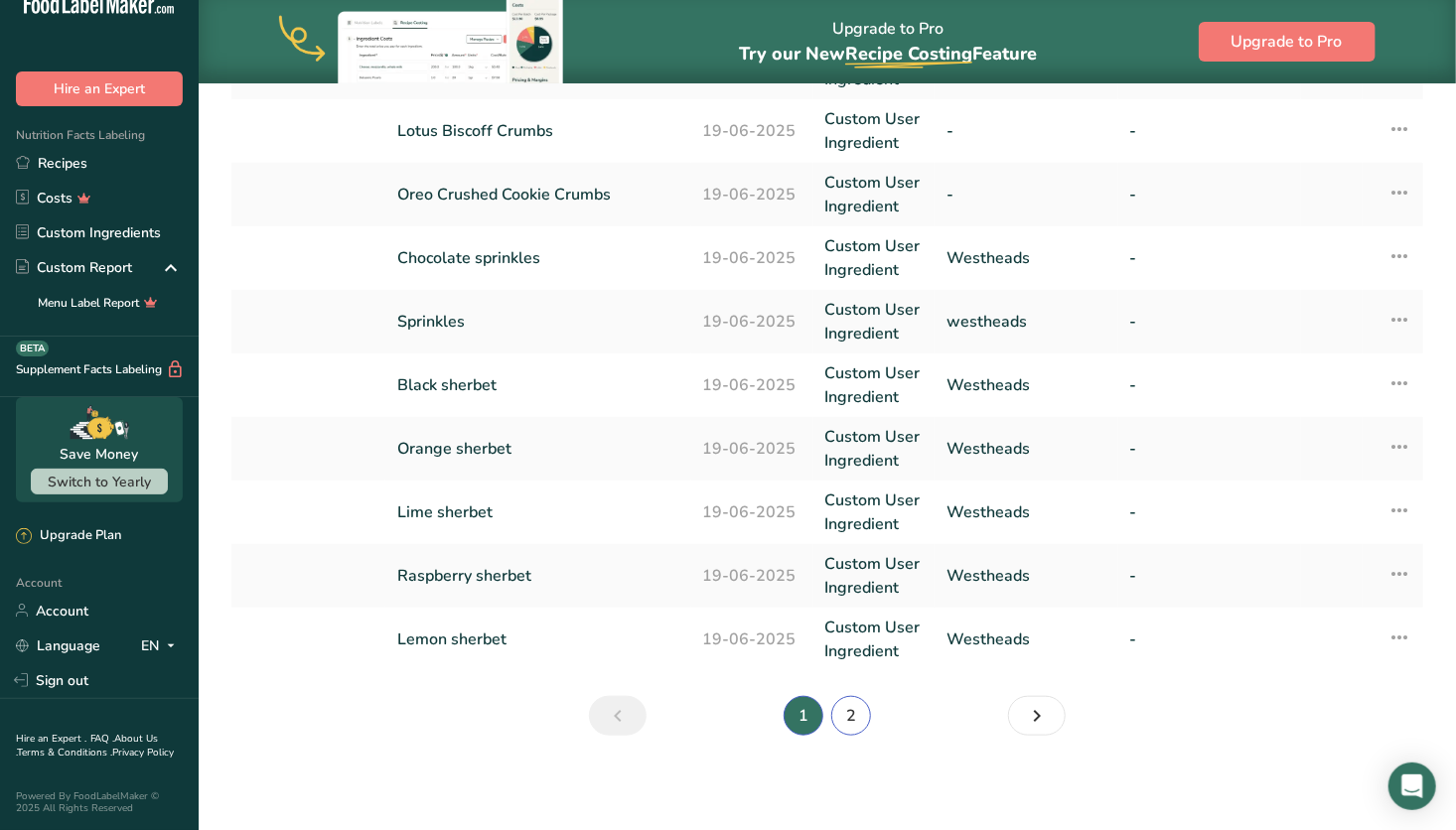 click on "2" at bounding box center (851, 716) 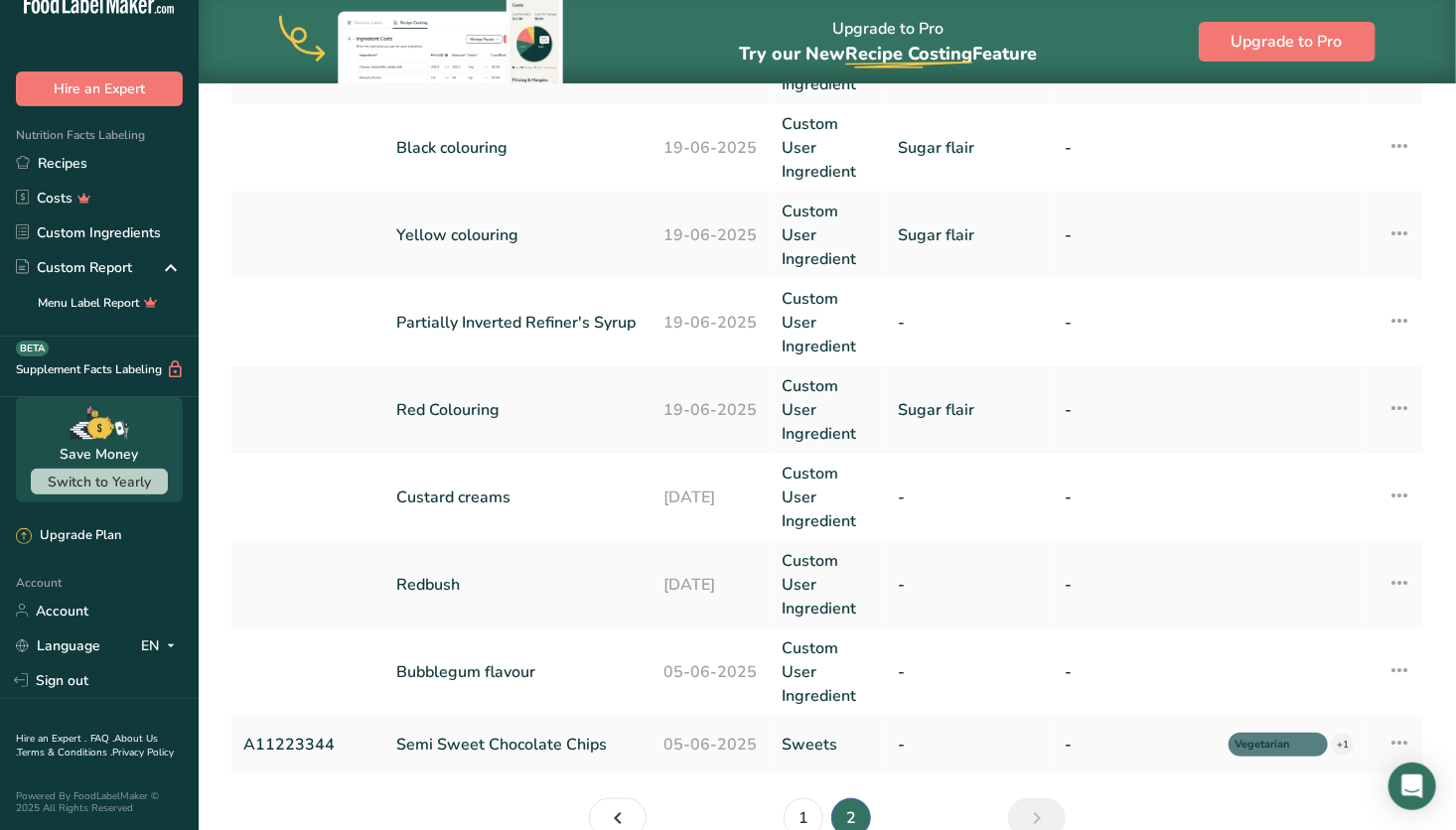 scroll, scrollTop: 609, scrollLeft: 0, axis: vertical 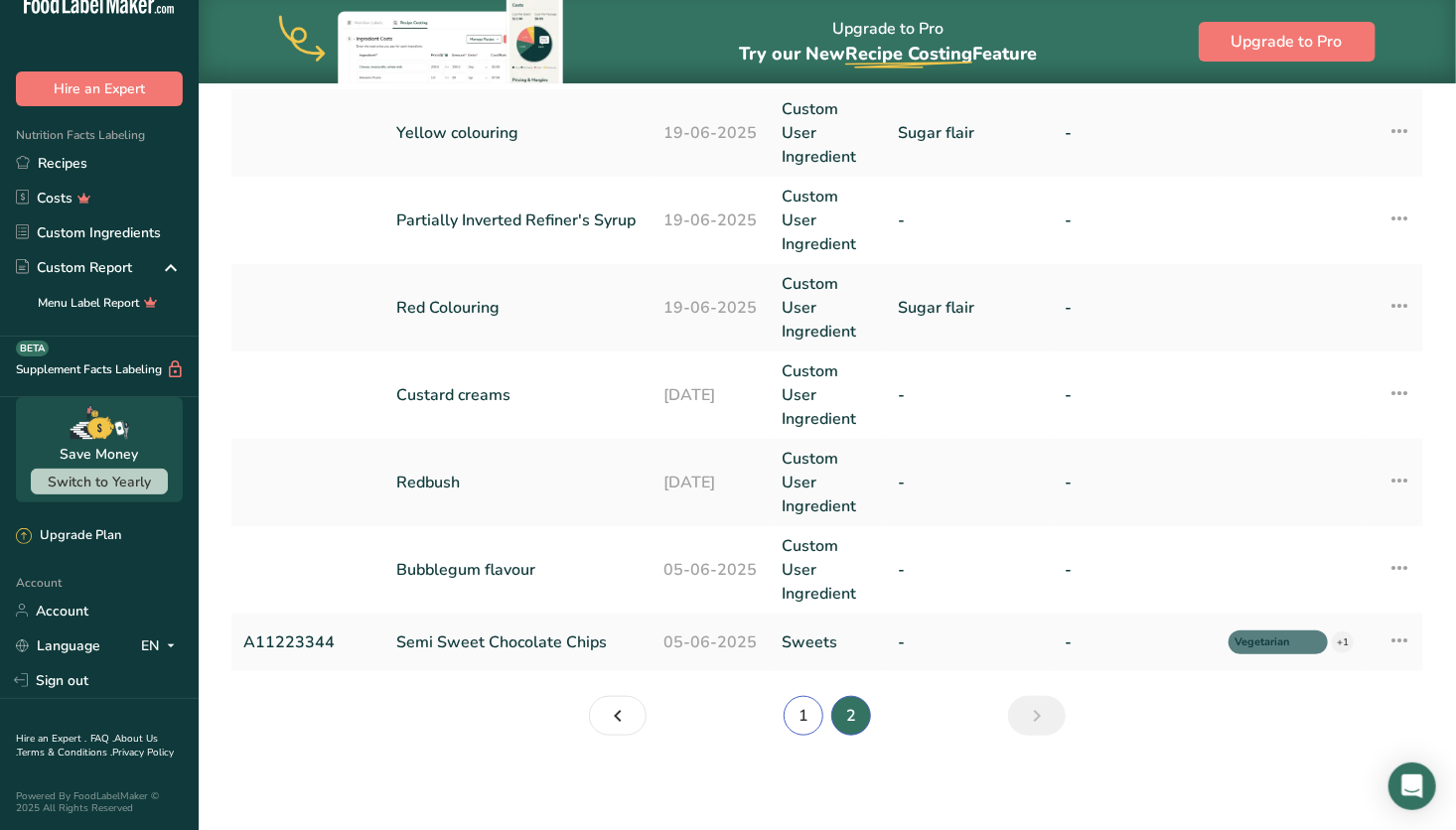 click on "1" at bounding box center [803, 716] 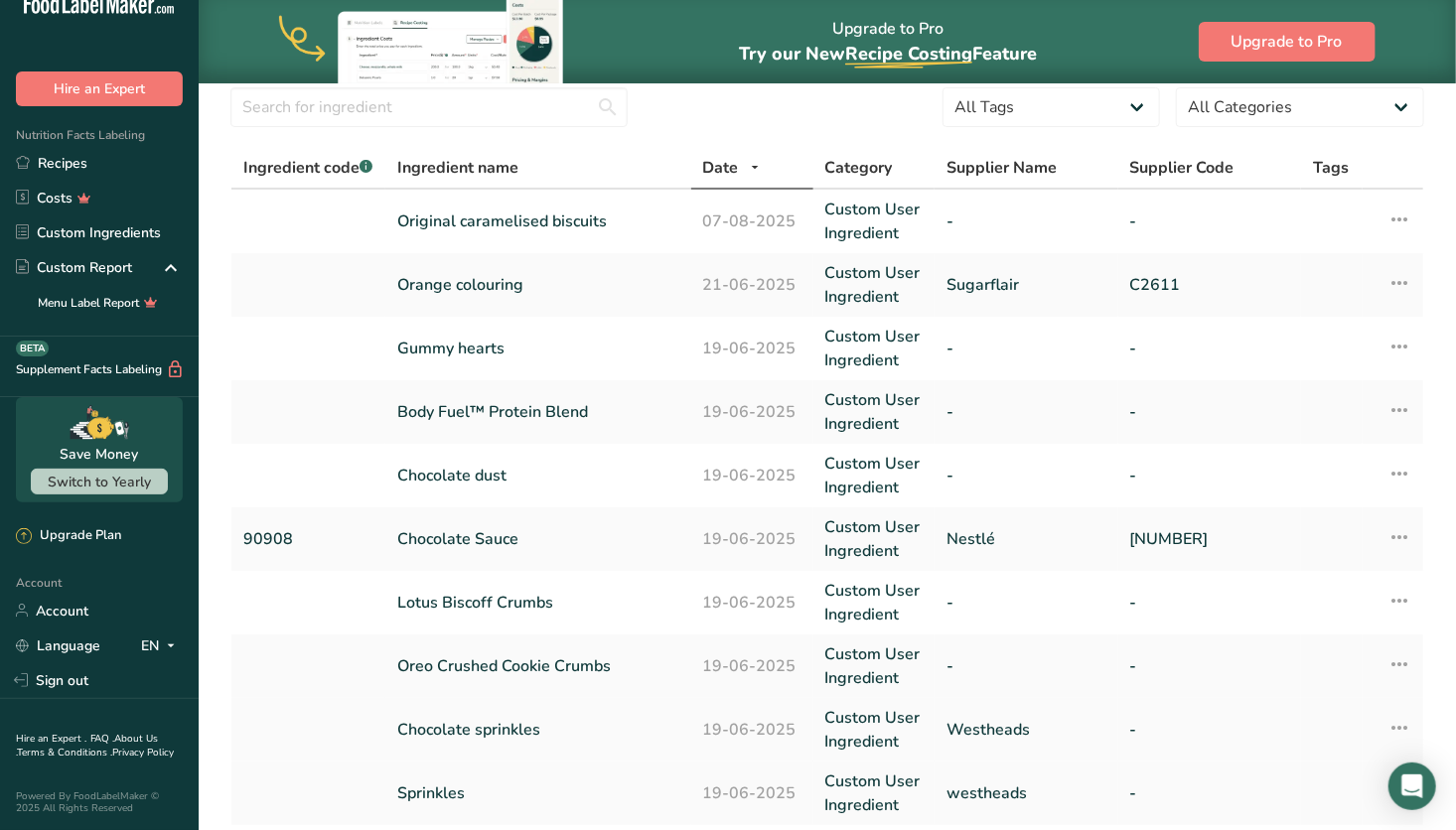 scroll, scrollTop: 0, scrollLeft: 0, axis: both 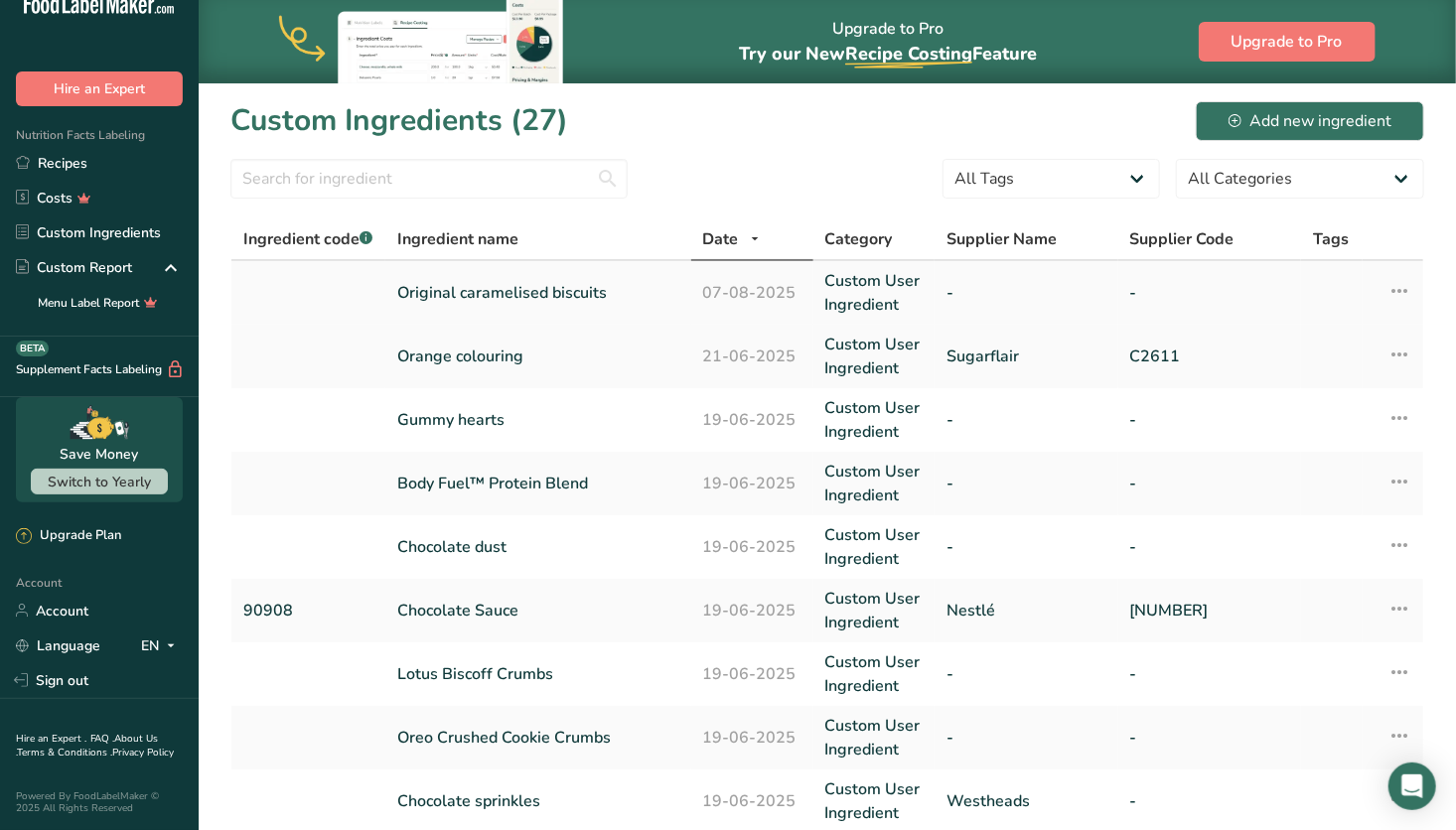 click on "Original caramelised biscuits" at bounding box center (537, 293) 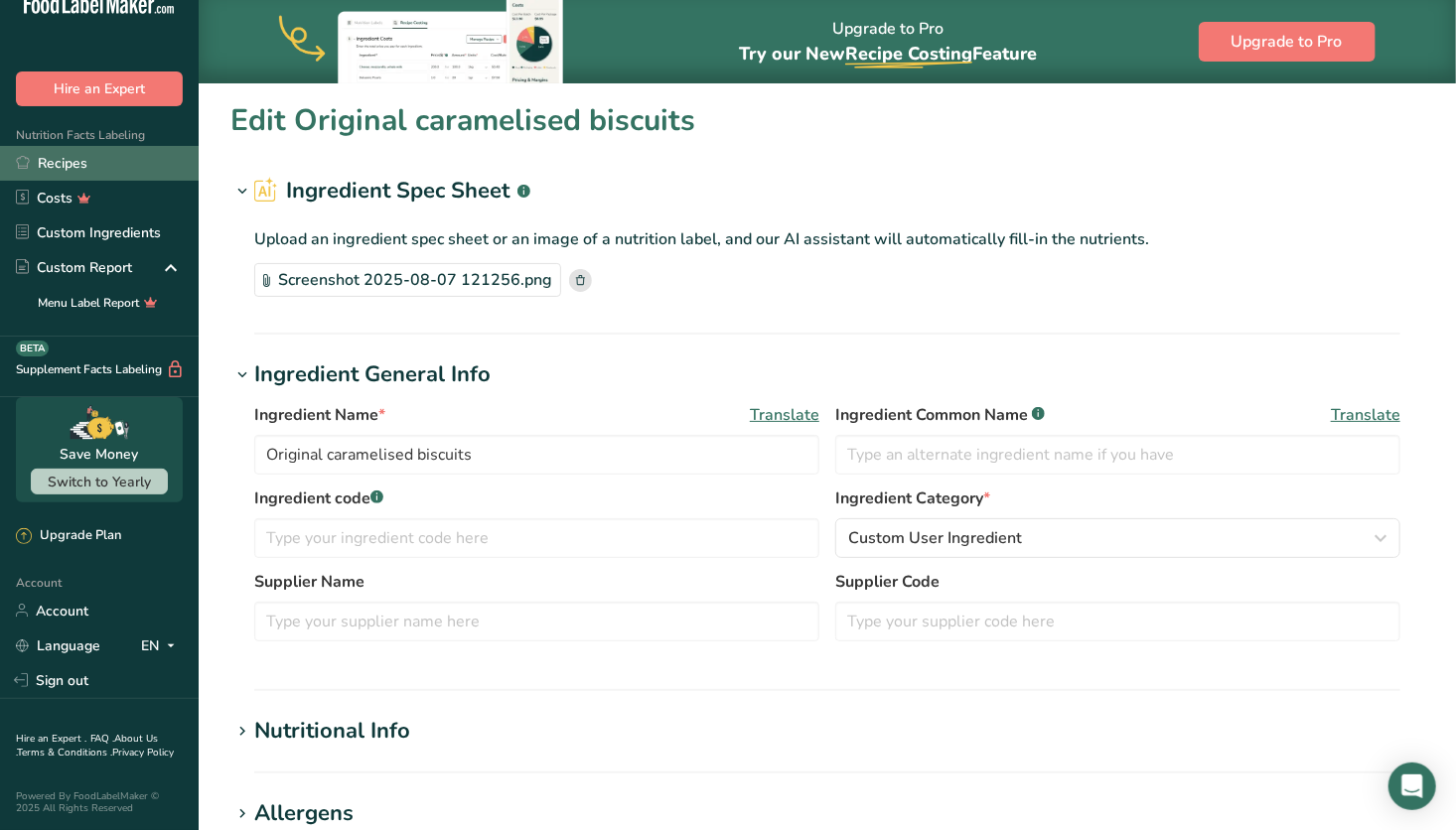 click on "Recipes" at bounding box center [99, 163] 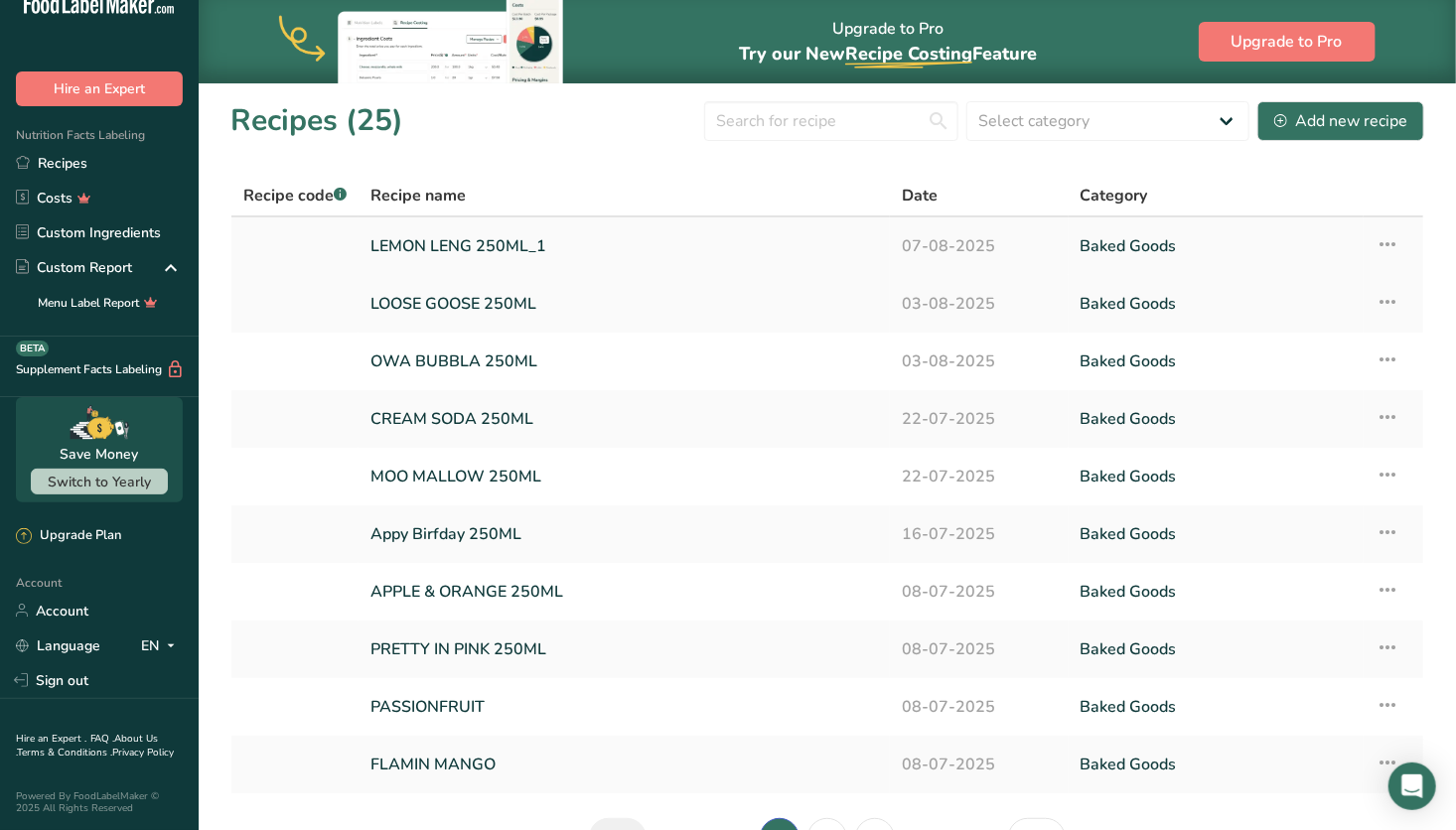 click on "LEMON LENG 250ML_1" at bounding box center [624, 246] 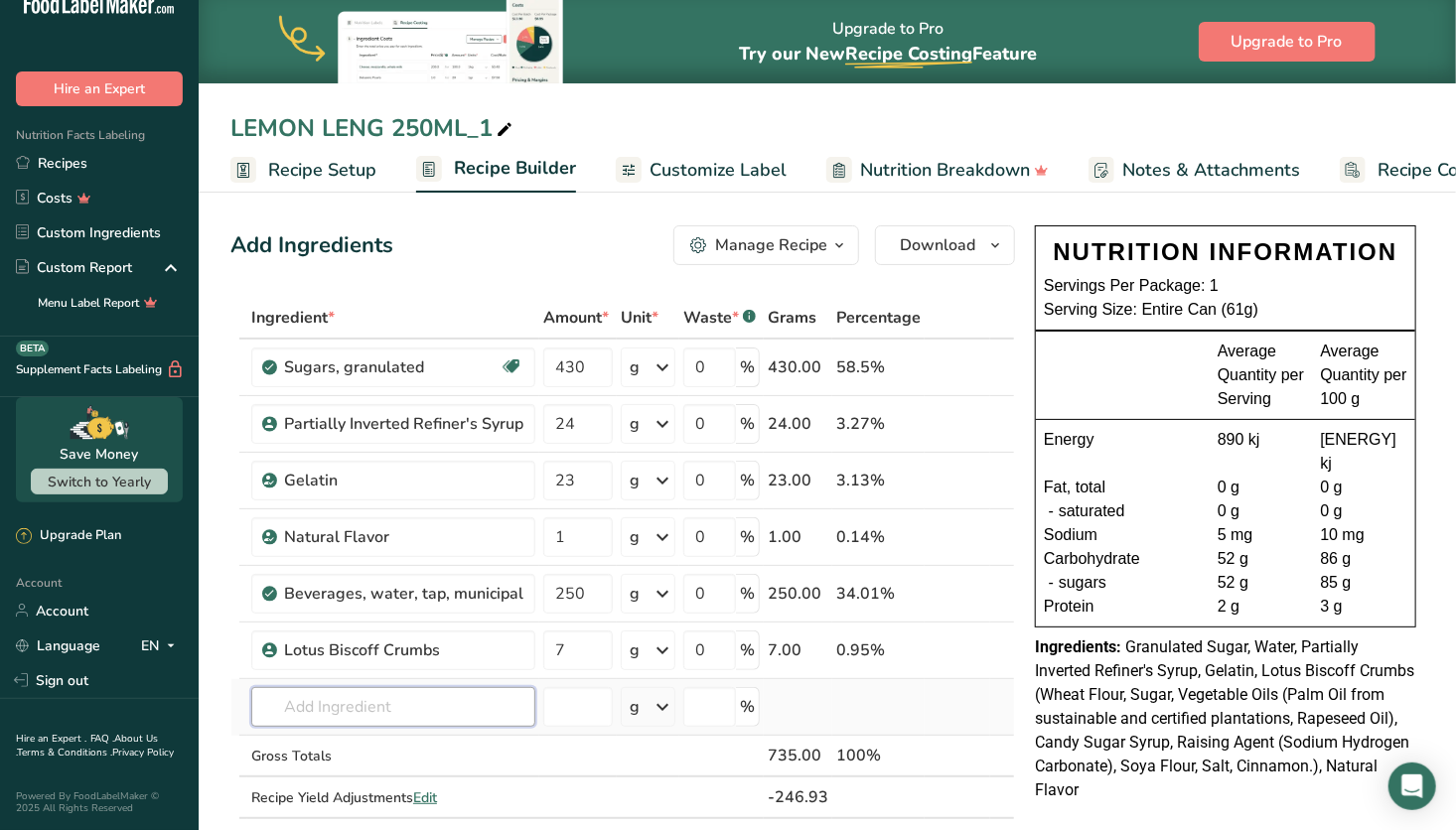 click at bounding box center [393, 707] 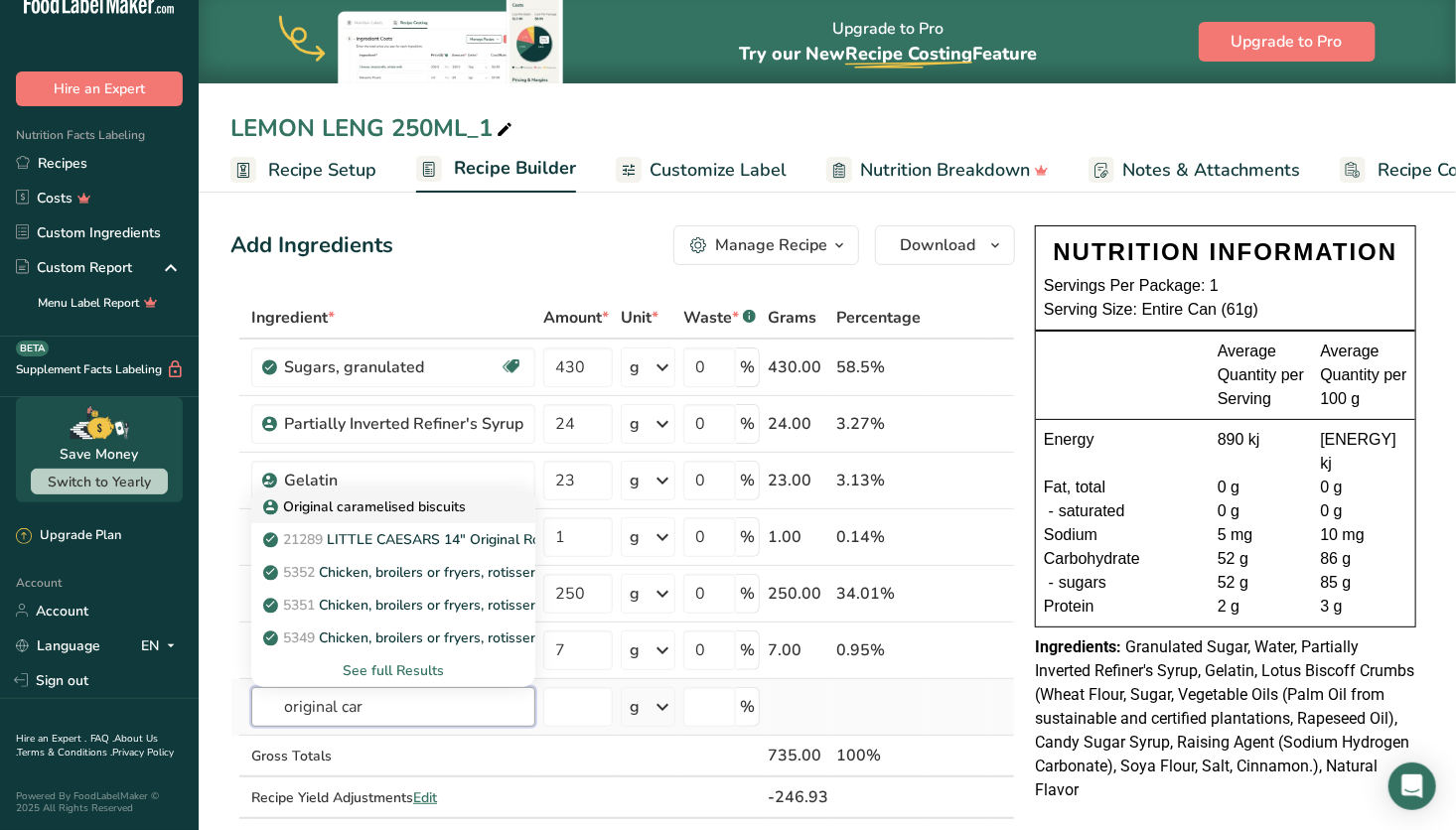 type on "original car" 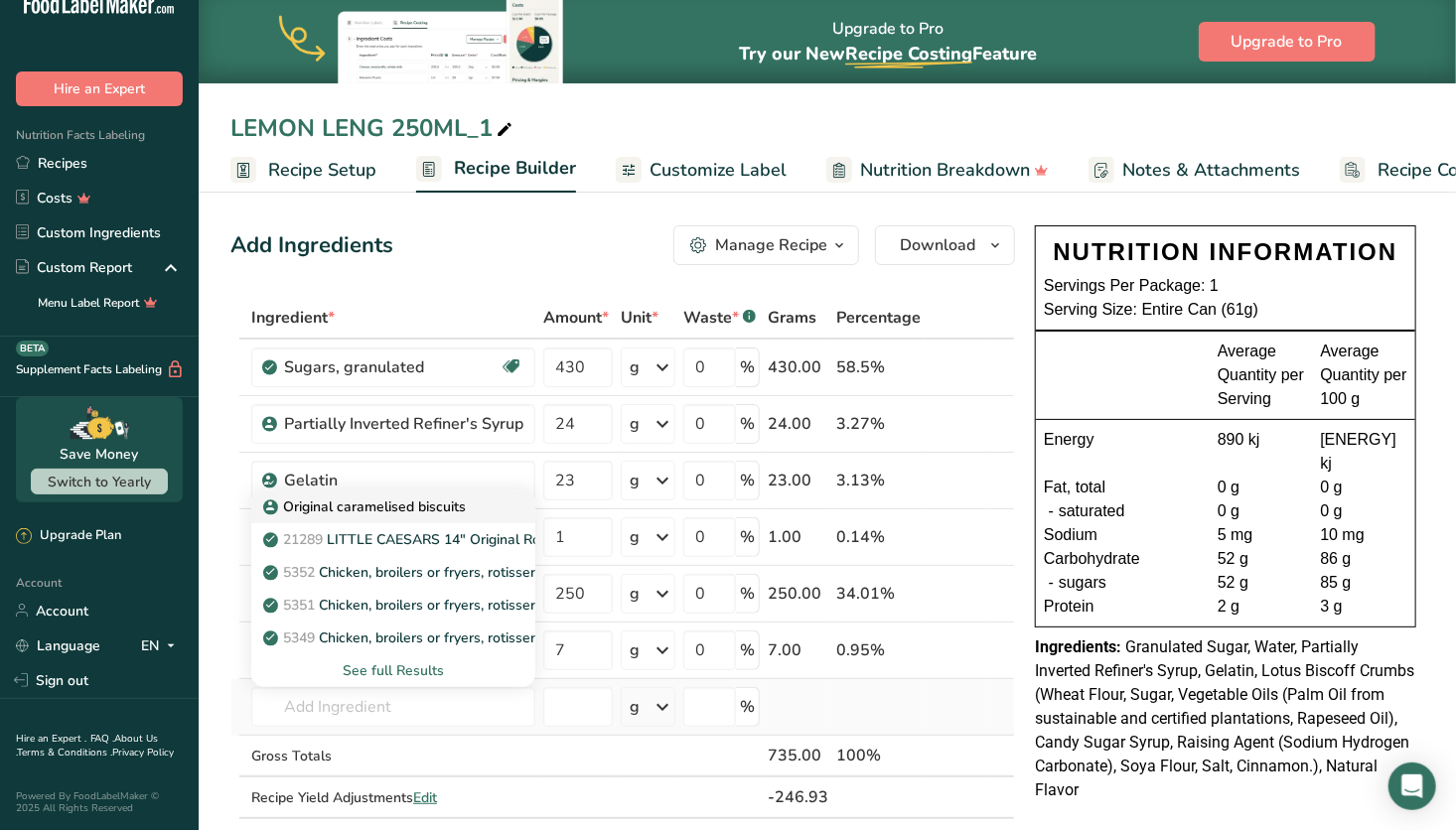 click on "Original caramelised biscuits" at bounding box center (377, 506) 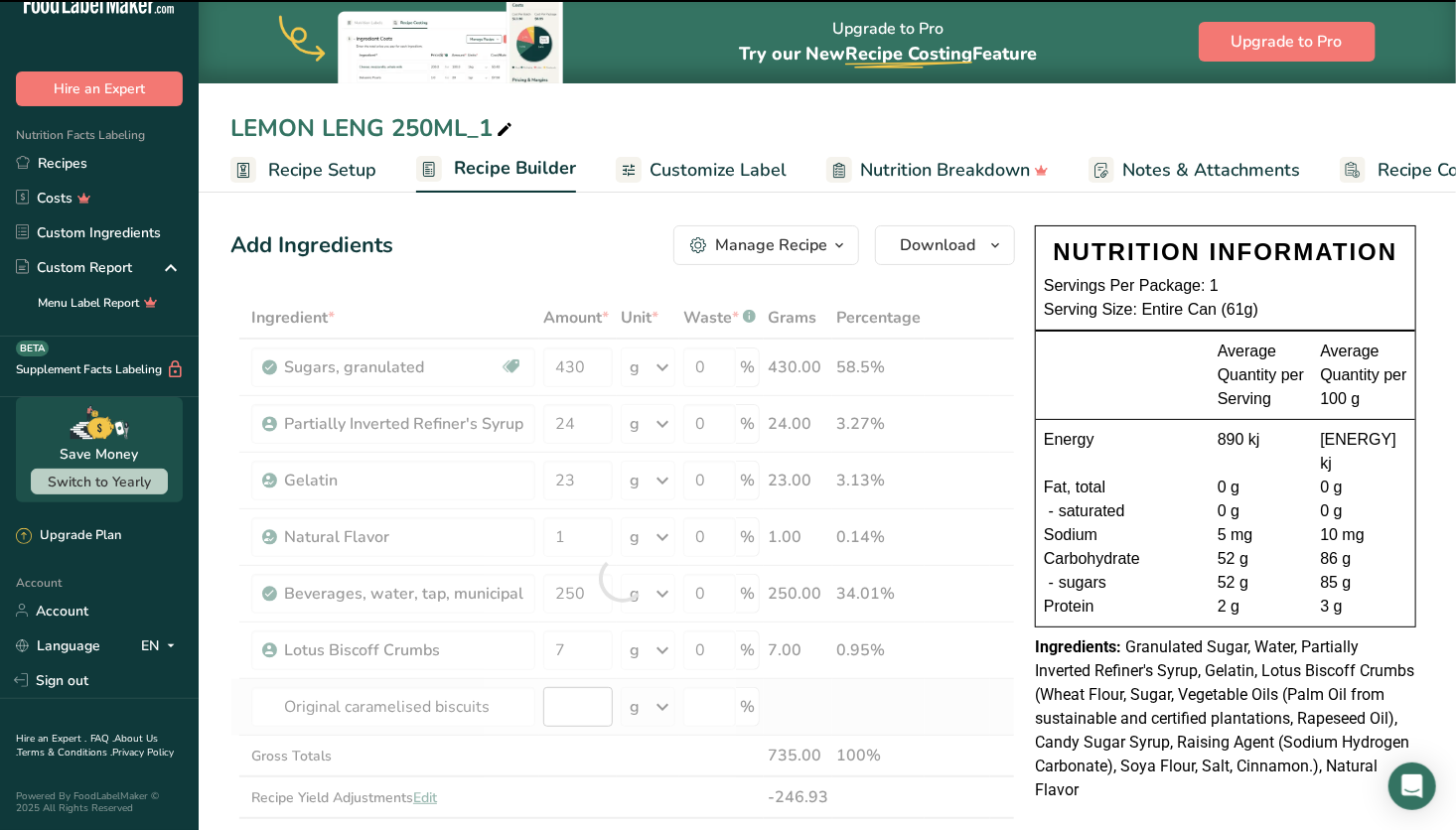 type on "0" 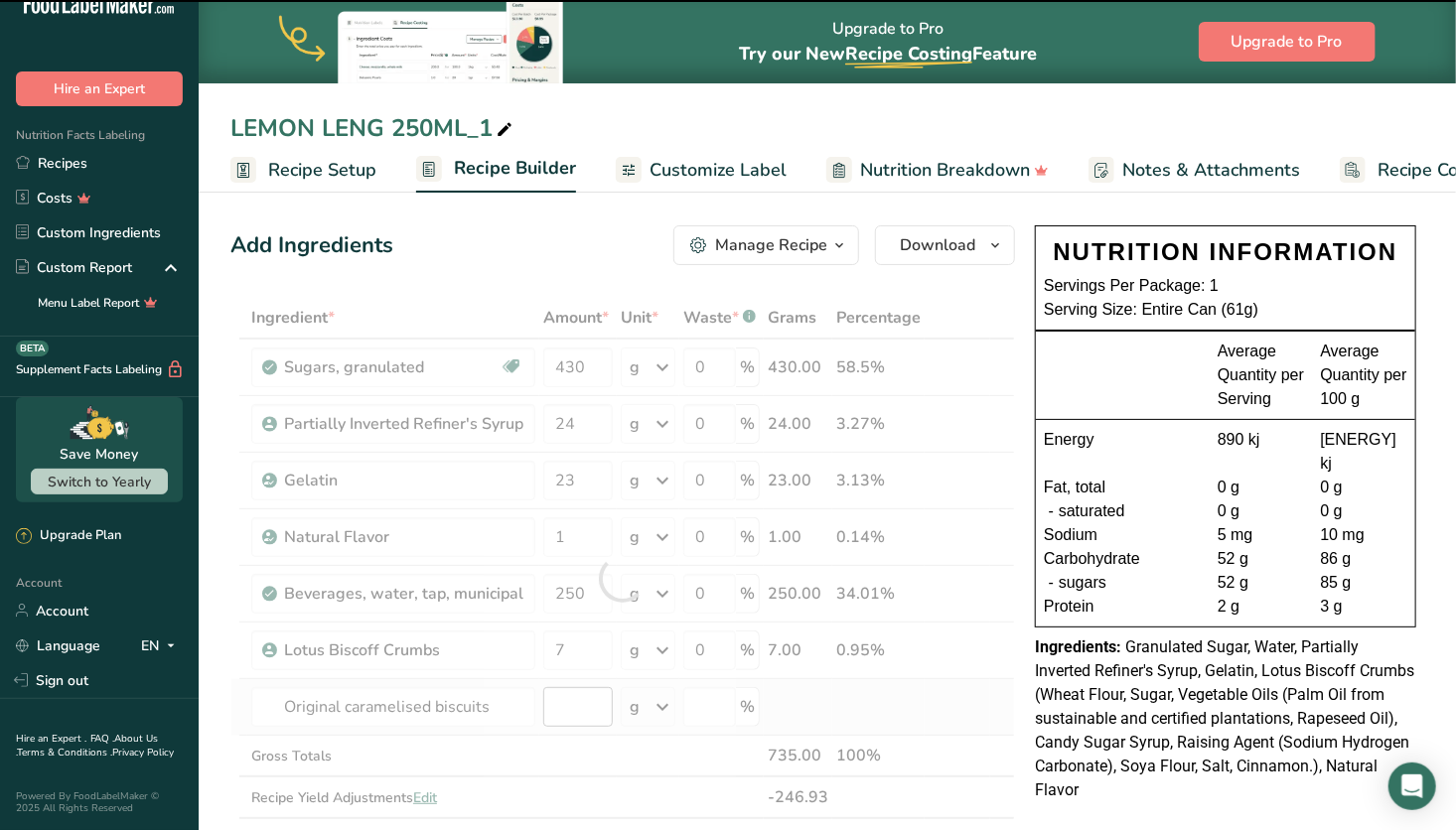 type on "0" 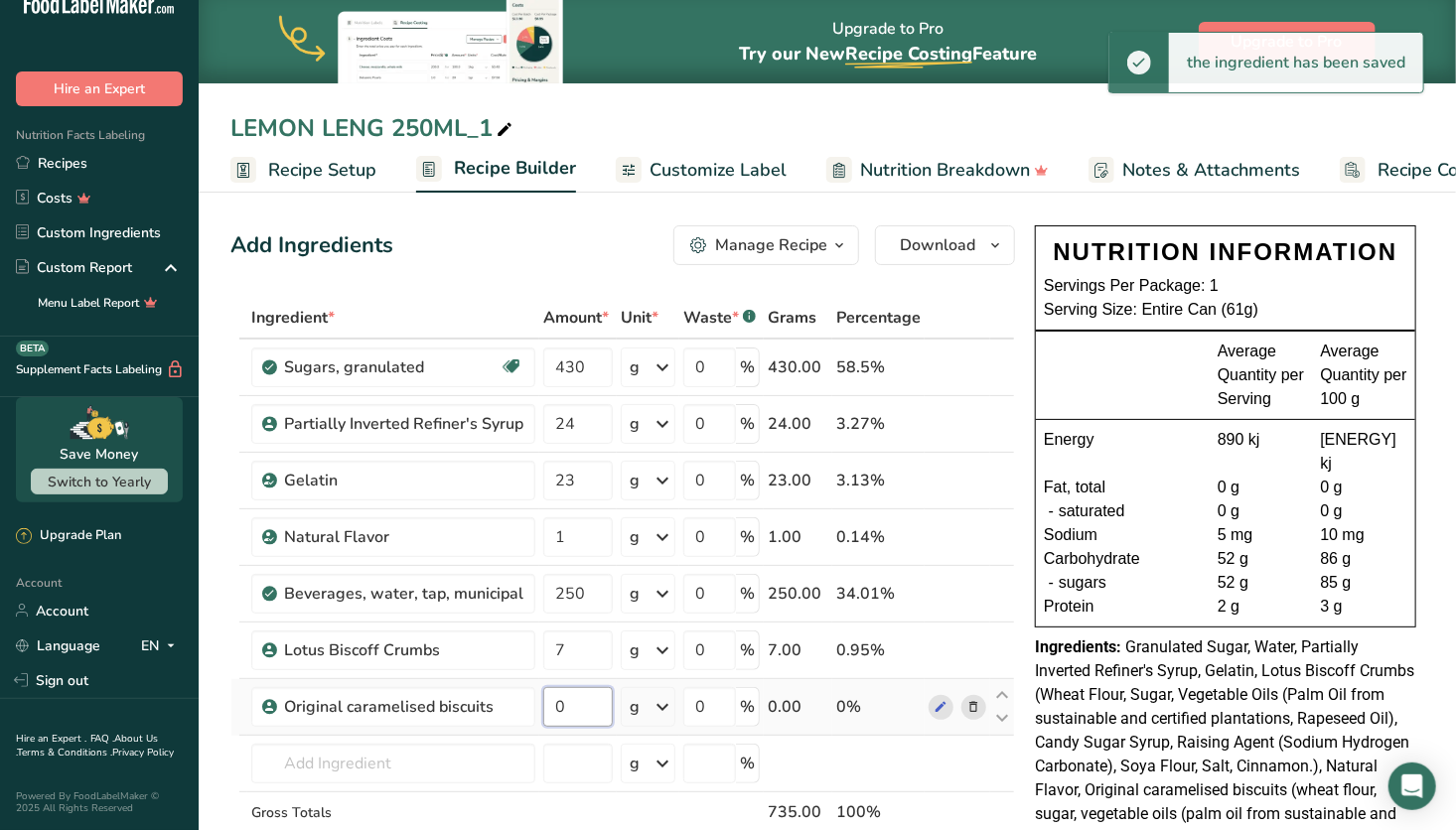 click on "0" at bounding box center [578, 707] 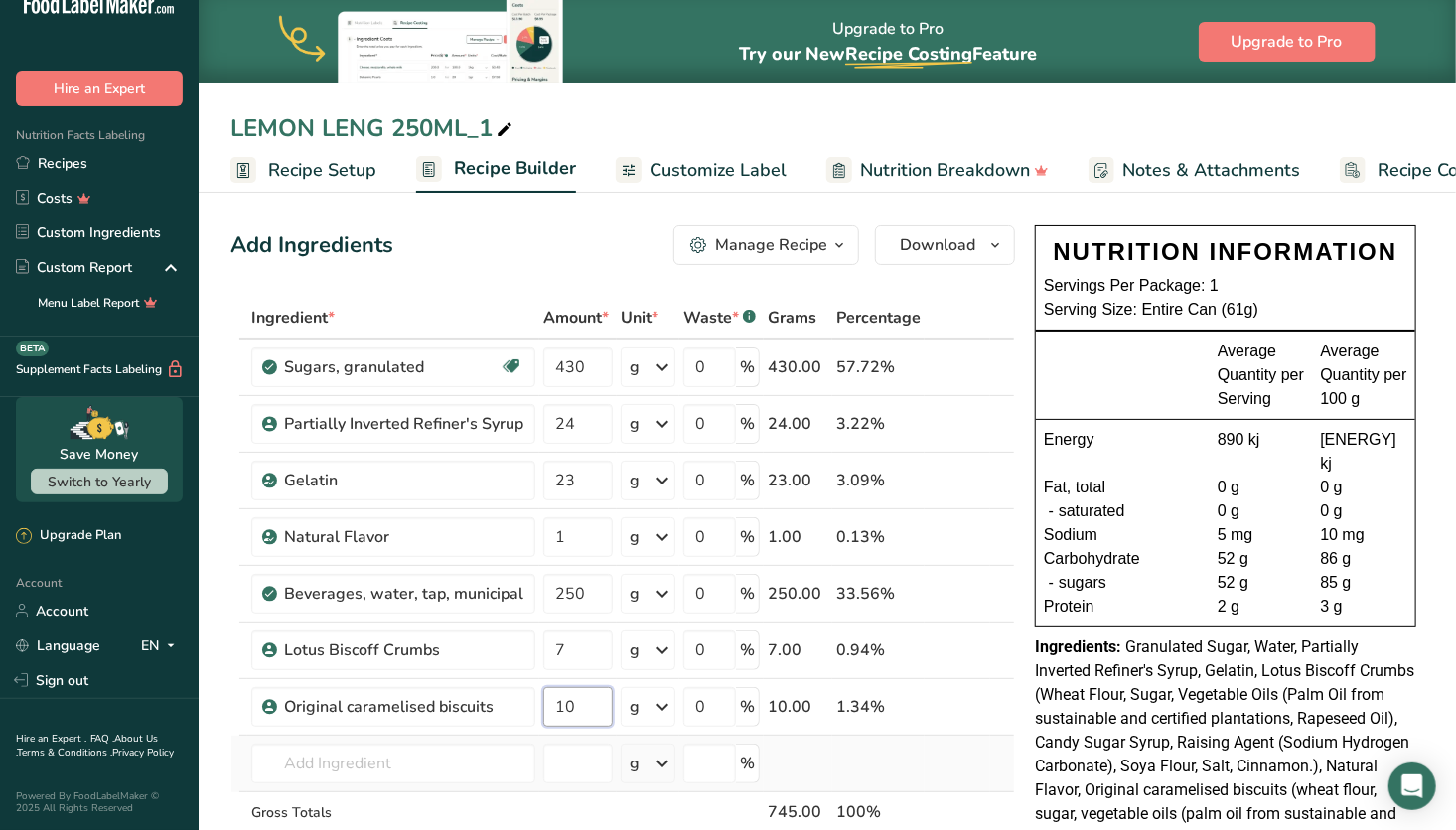 type on "10" 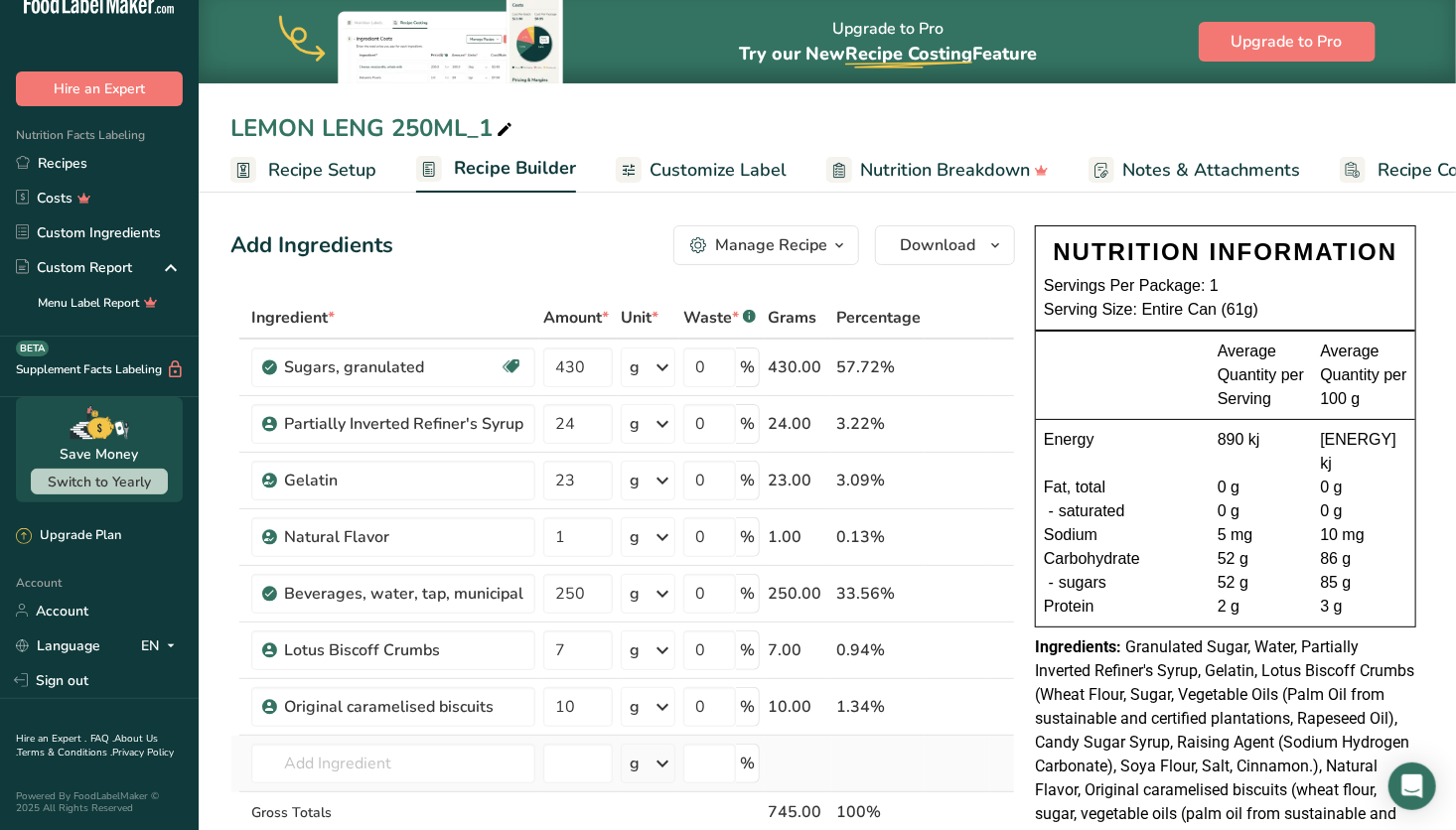 click on "Ingredient *
Amount *
Unit *
Waste *   .a-a{fill:#347362;}.b-a{fill:#fff;}          Grams
Percentage
Sugars, granulated
Dairy free
Gluten free
Vegan
Vegetarian
Soy free
430
g
Portions
1 serving packet
1 cup
Weight Units
g
kg
mg
See more
Volume Units
l
Volume units require a density conversion. If you know your ingredient's density enter it below. Otherwise, click on "RIA" our AI Regulatory bot - she will be able to help you
lb/ft3
g/cm3
Confirm
mL
lb/ft3" at bounding box center [623, 607] 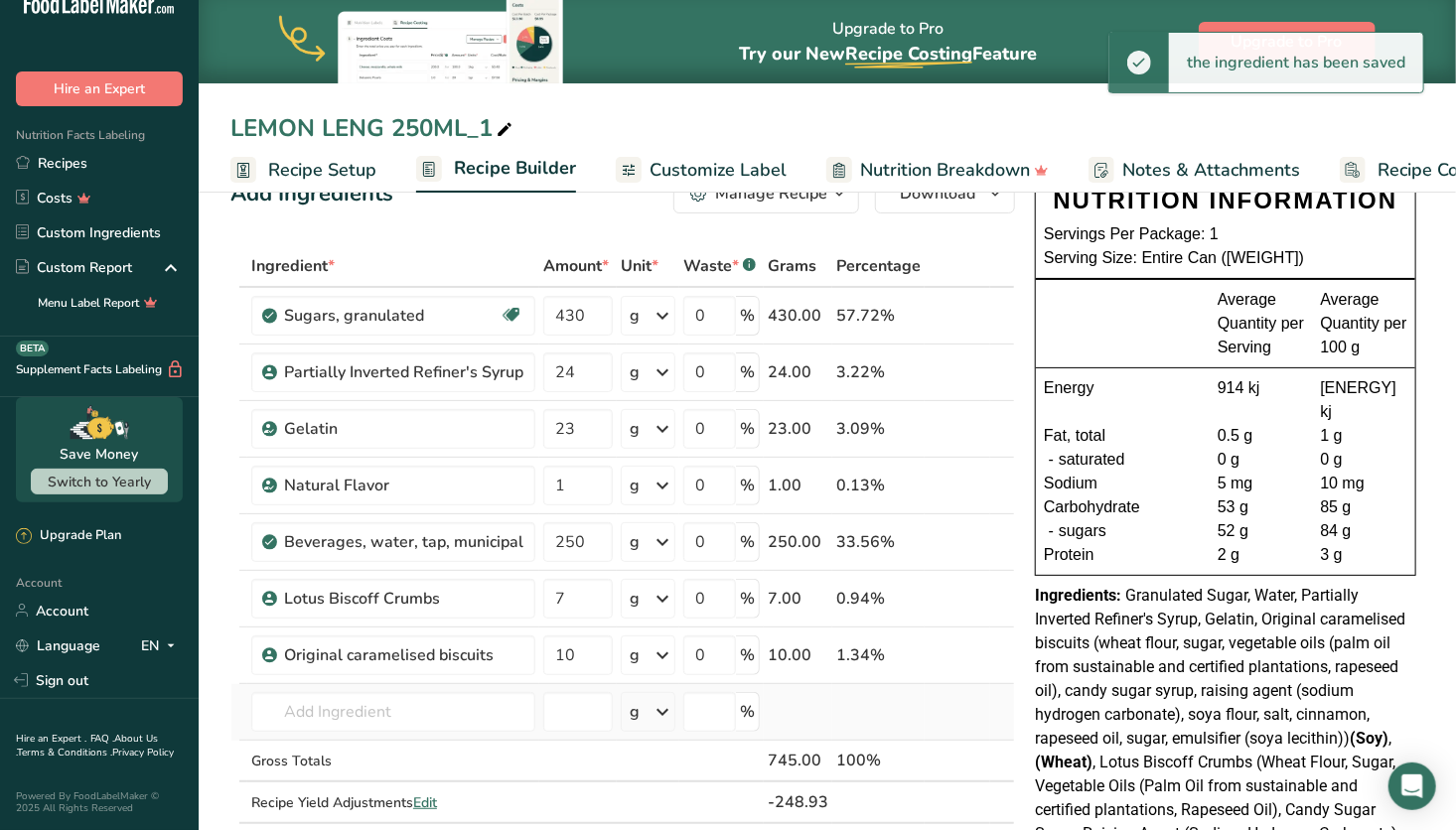 scroll, scrollTop: 0, scrollLeft: 0, axis: both 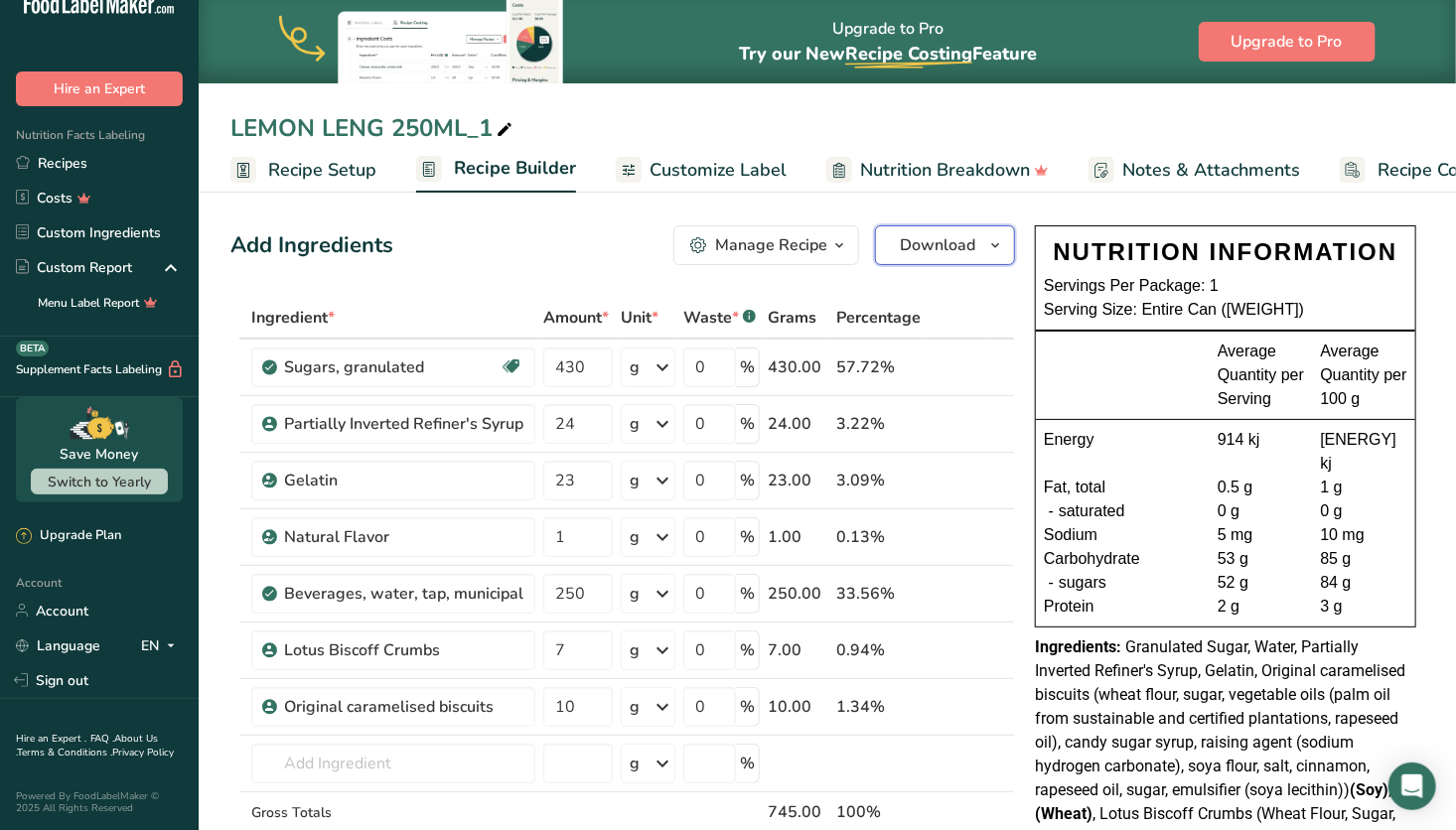 click at bounding box center (995, 245) 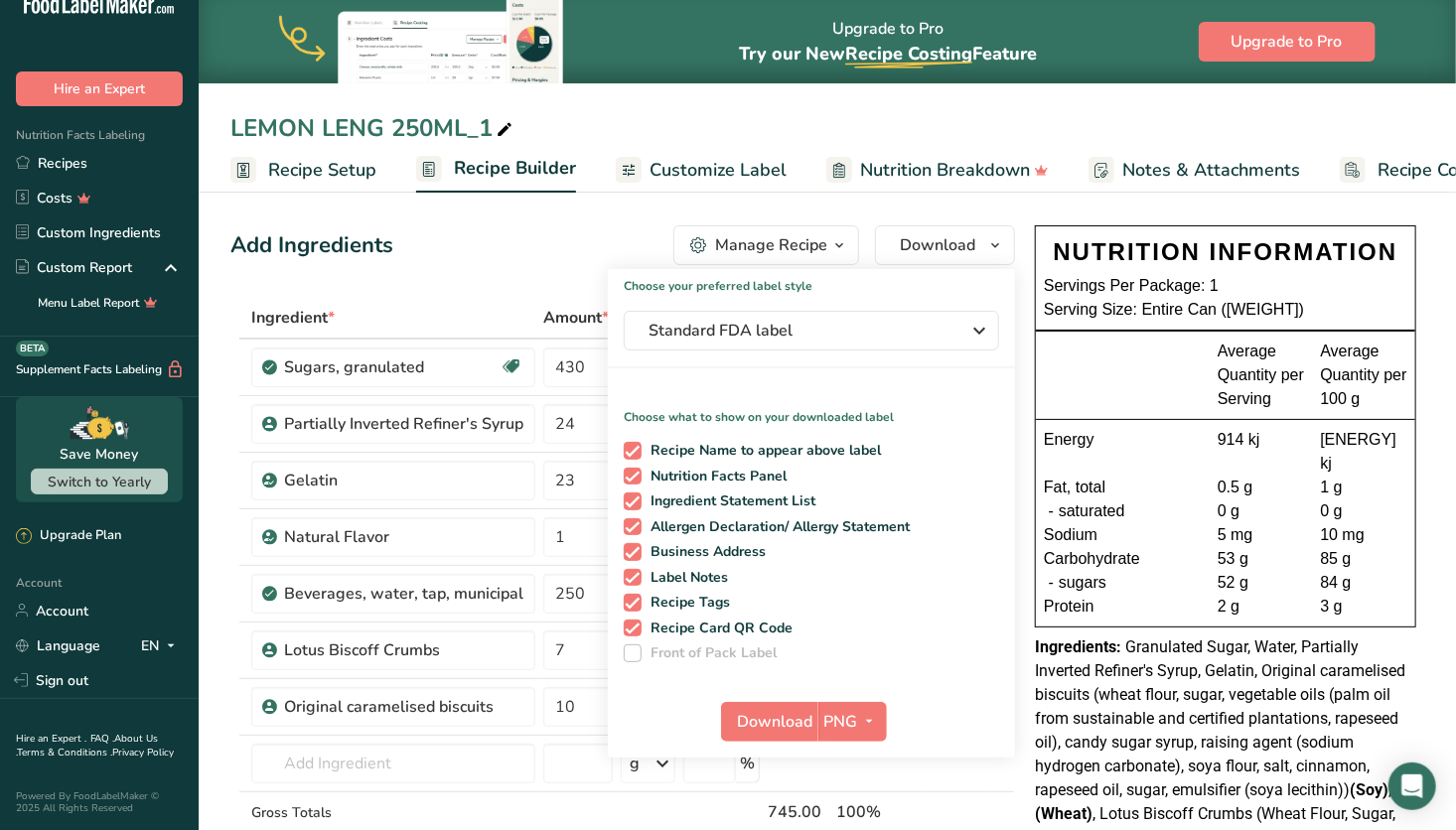 click at bounding box center (505, 130) 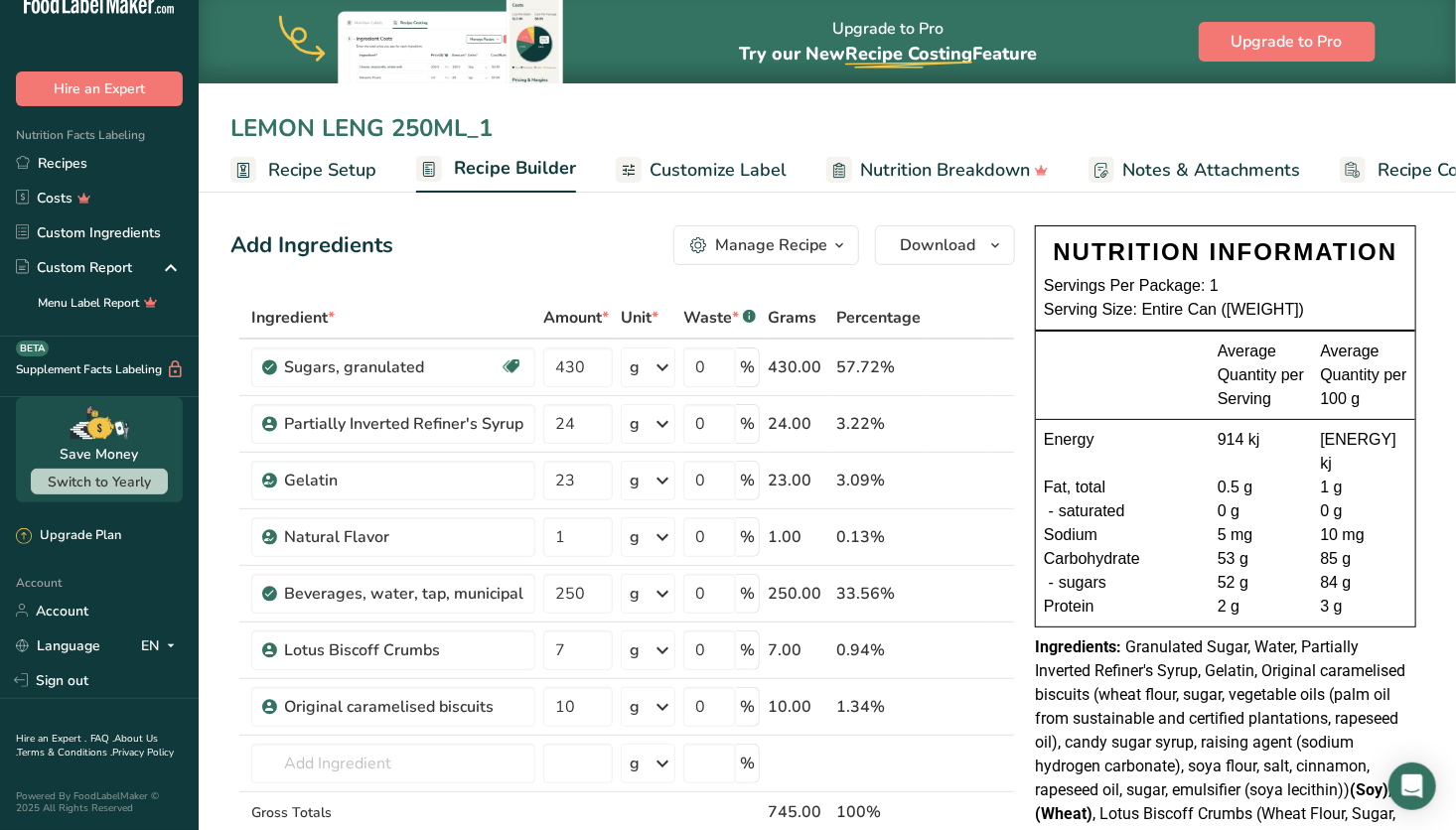 drag, startPoint x: 499, startPoint y: 130, endPoint x: 137, endPoint y: 125, distance: 362.03453 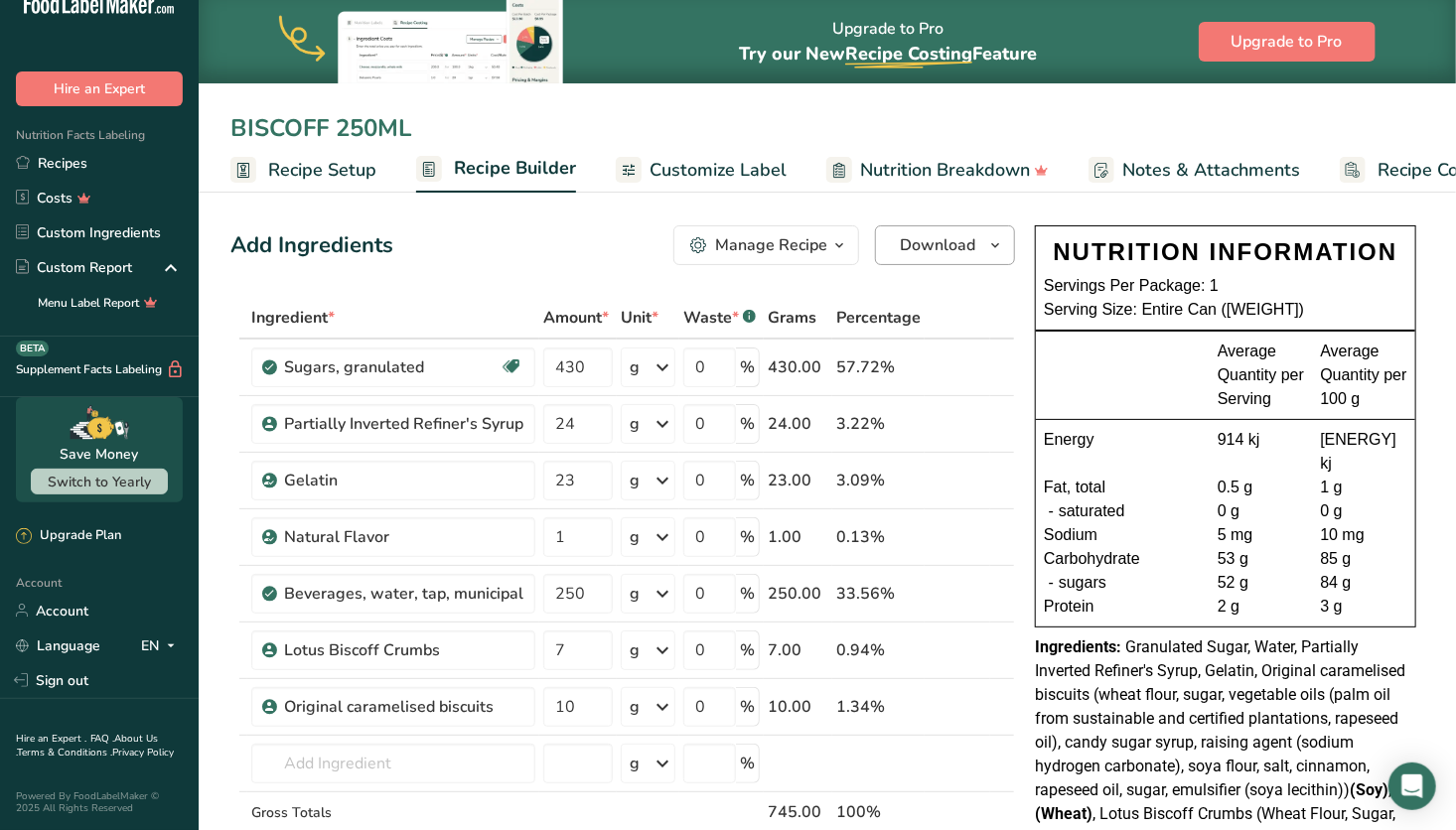 type on "BISCOFF 250ML" 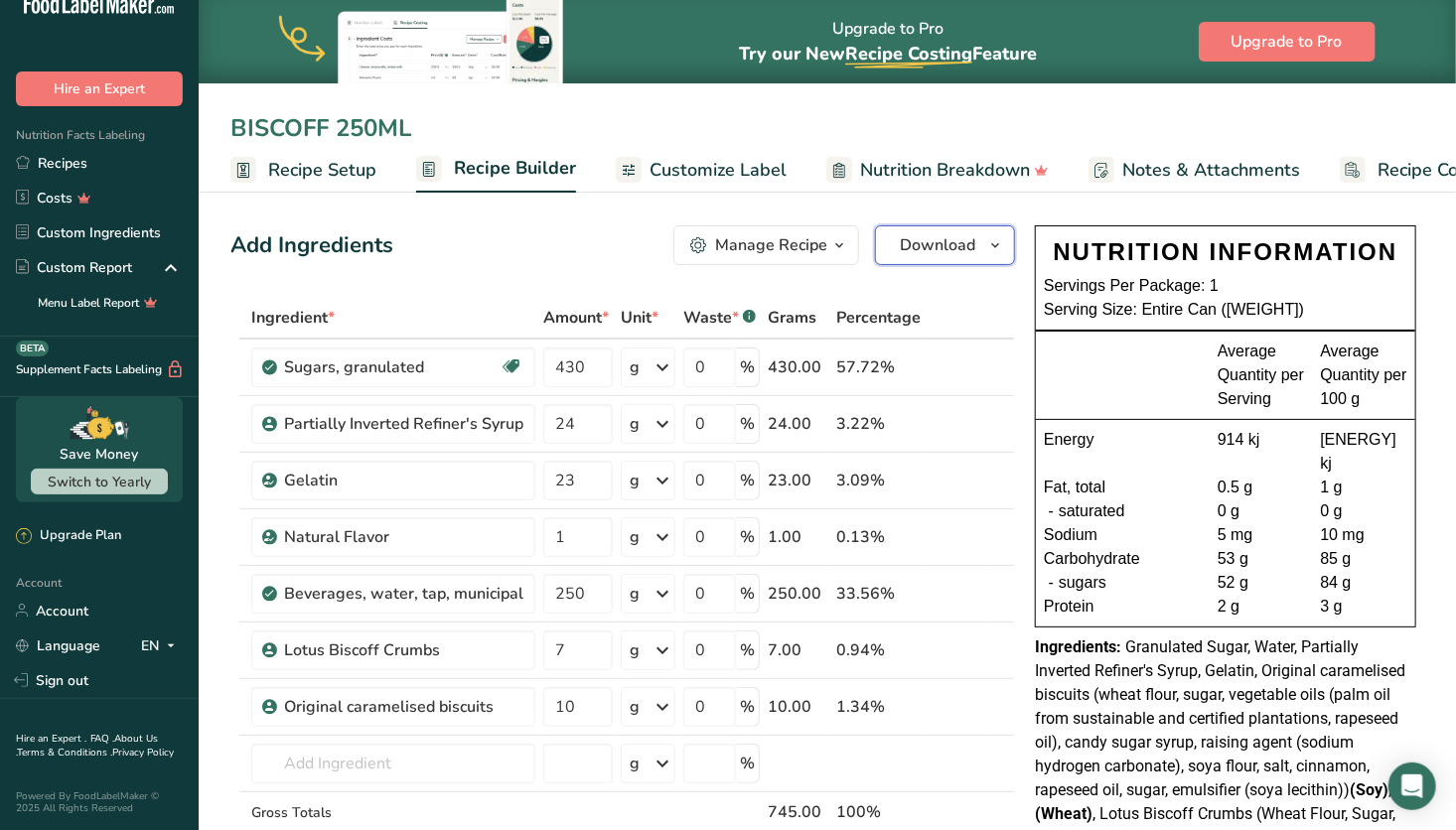 click on "Download" at bounding box center [938, 245] 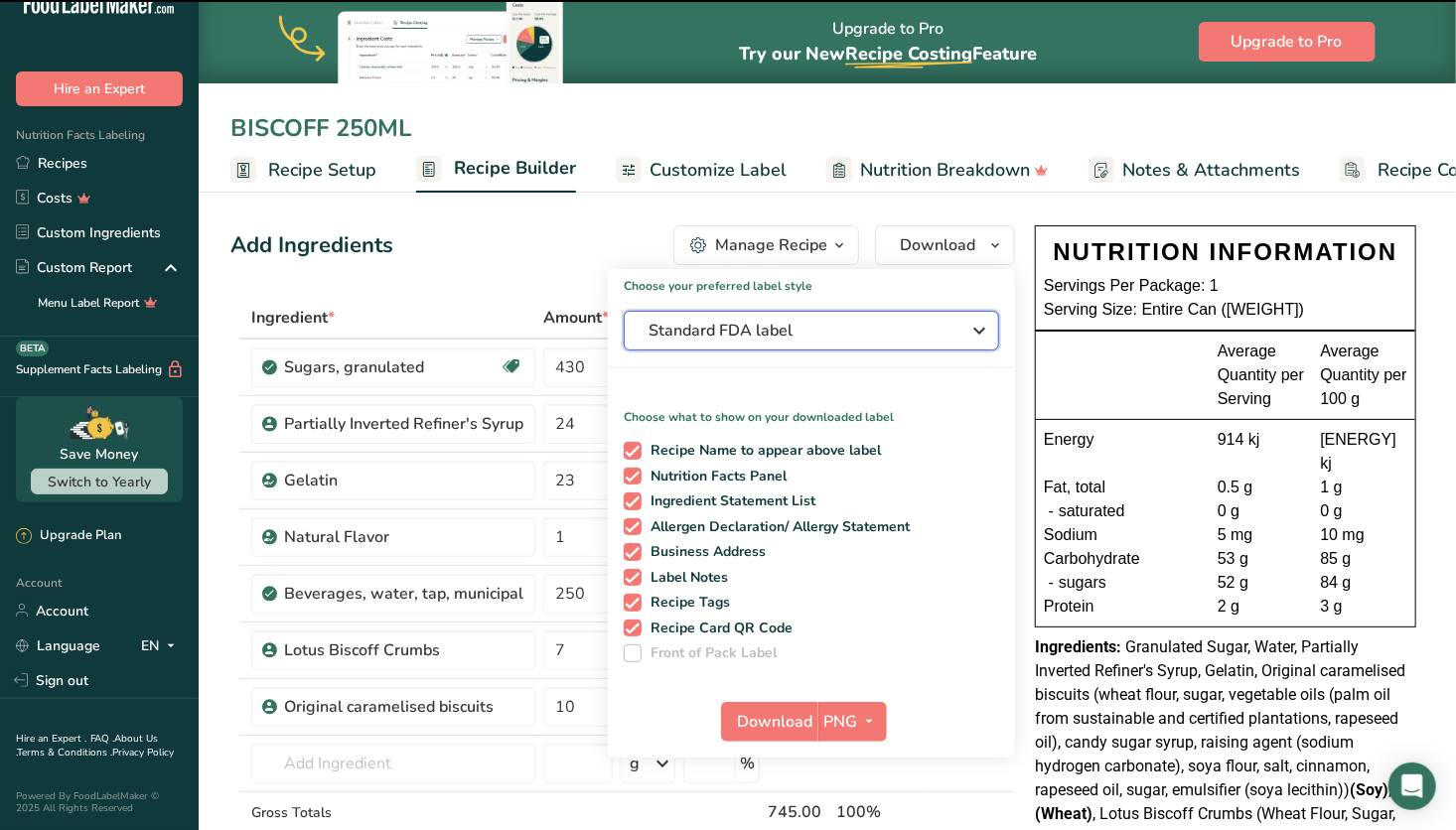 click on "Standard FDA label" at bounding box center (811, 331) 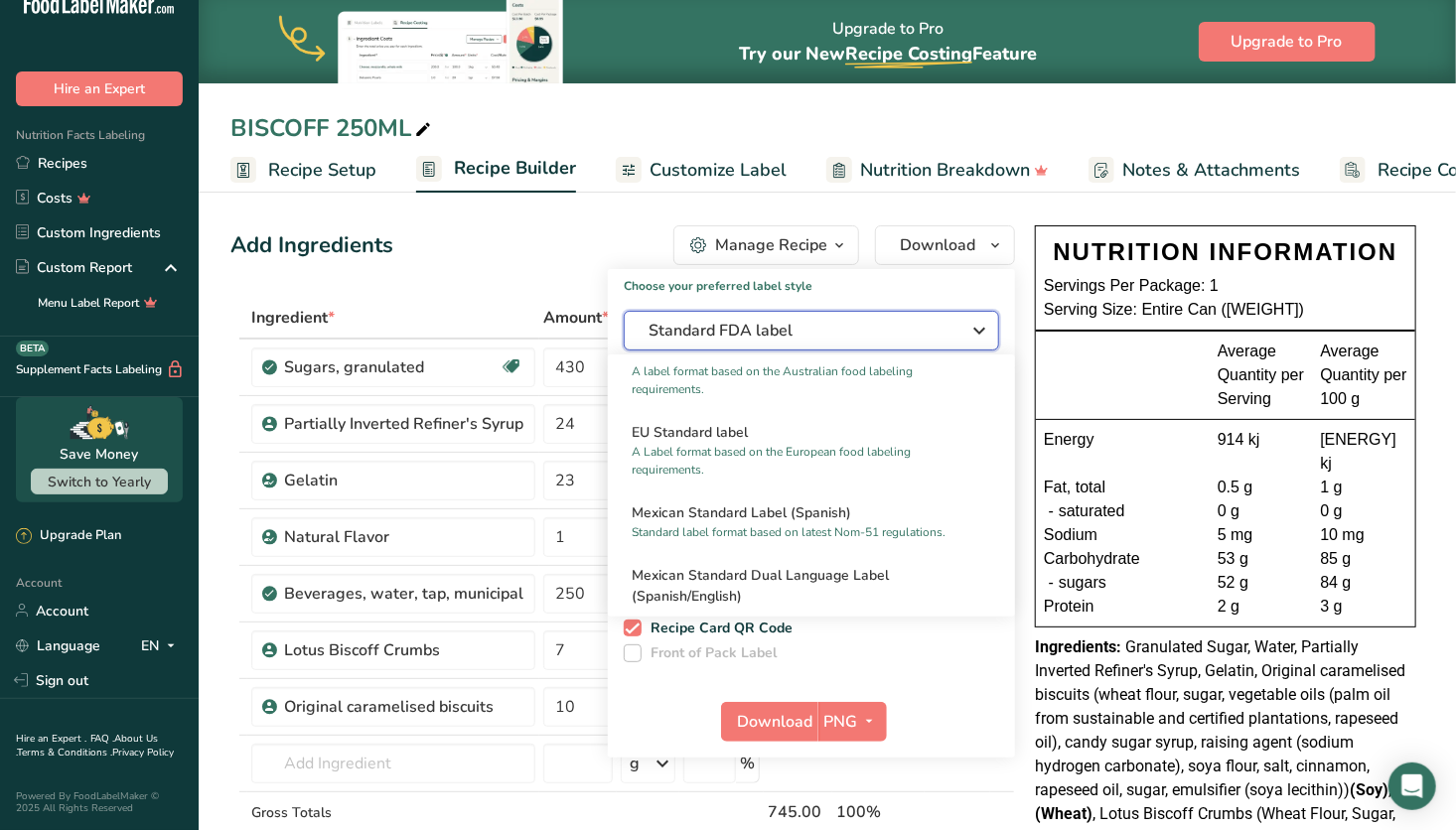 scroll, scrollTop: 988, scrollLeft: 0, axis: vertical 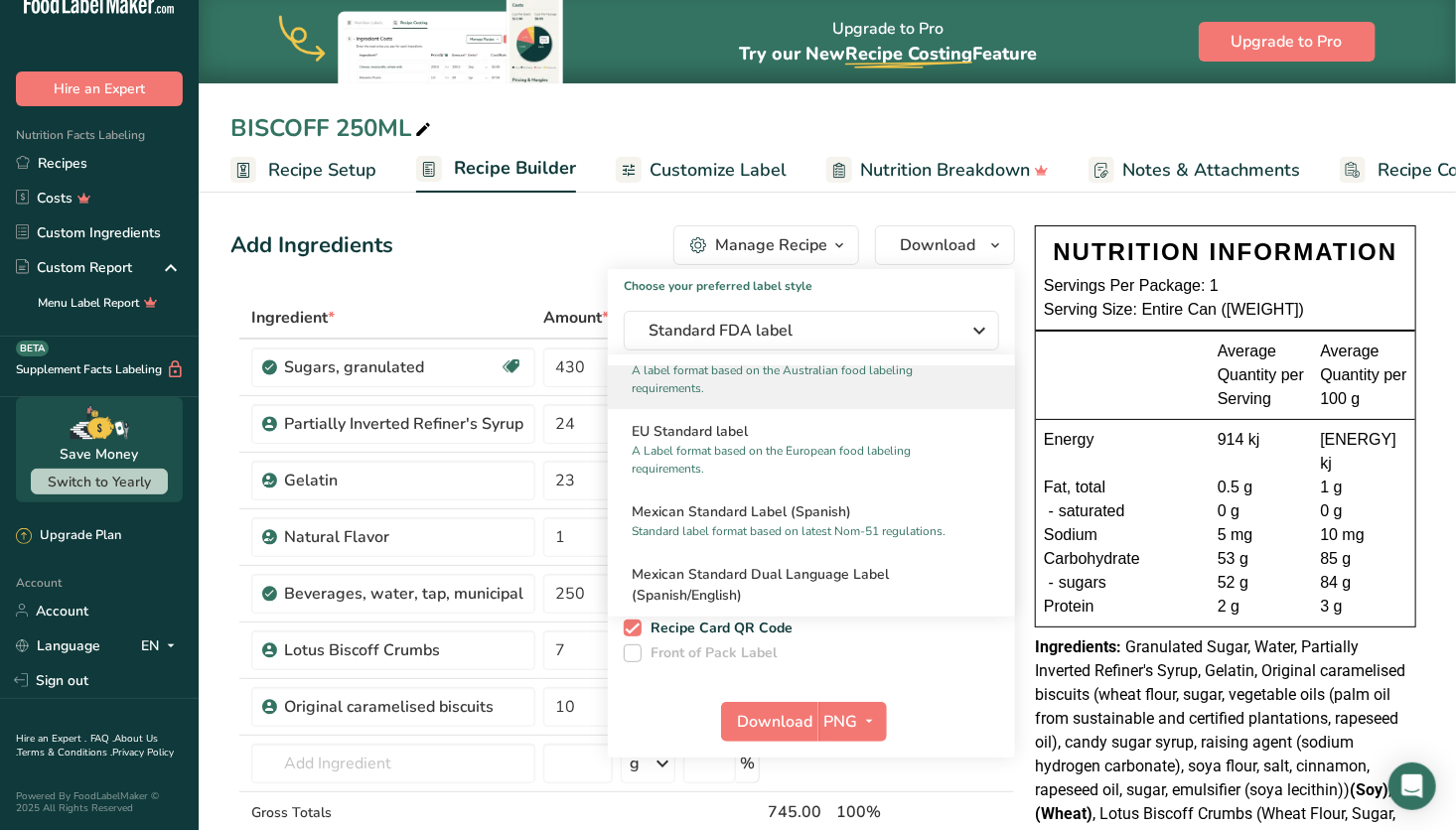 click on "A label format based on the Australian food labeling requirements." at bounding box center (802, 379) 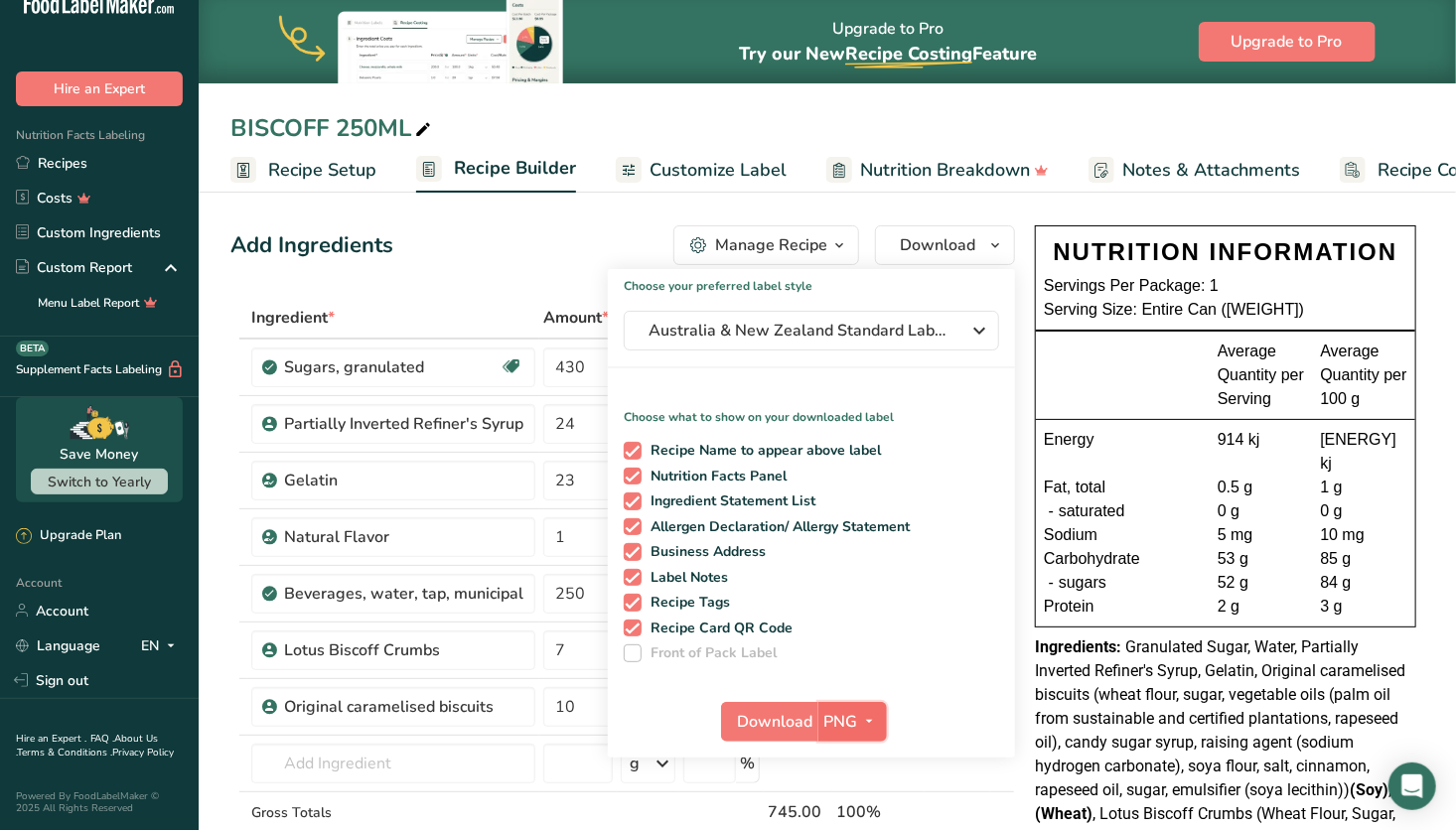 click on "PNG" at bounding box center (841, 722) 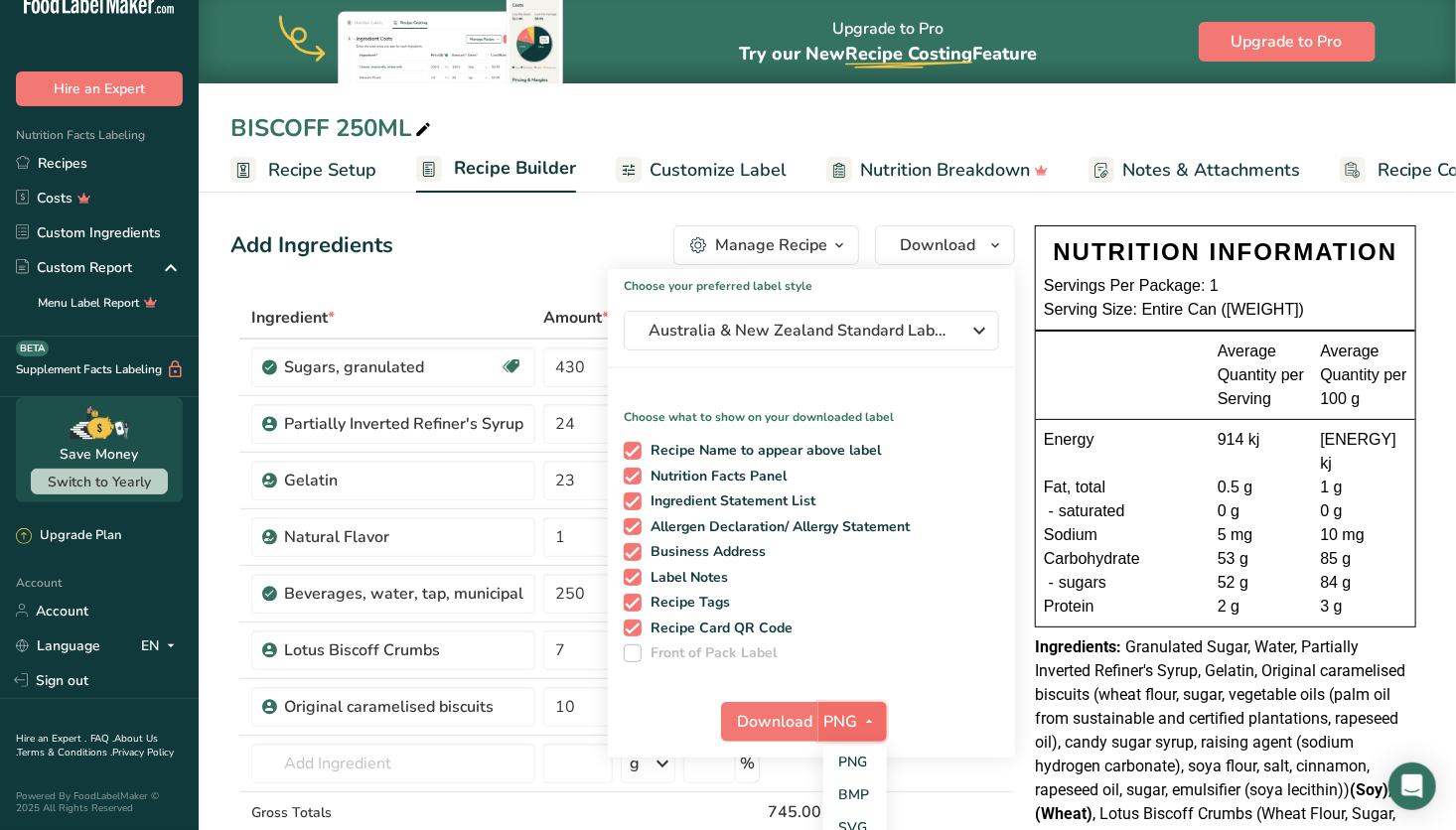 click on "PNG" at bounding box center [841, 722] 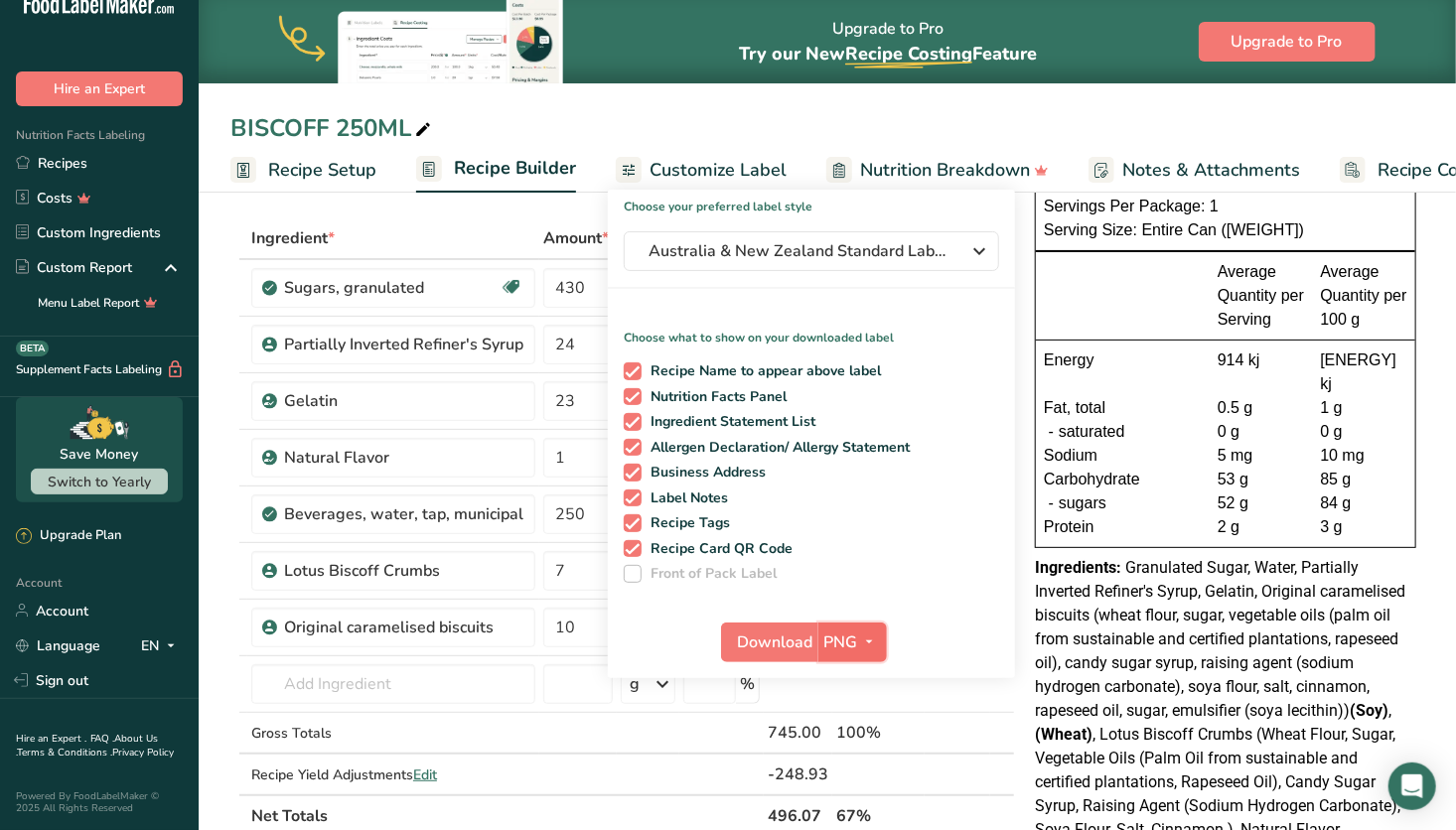 scroll, scrollTop: 85, scrollLeft: 0, axis: vertical 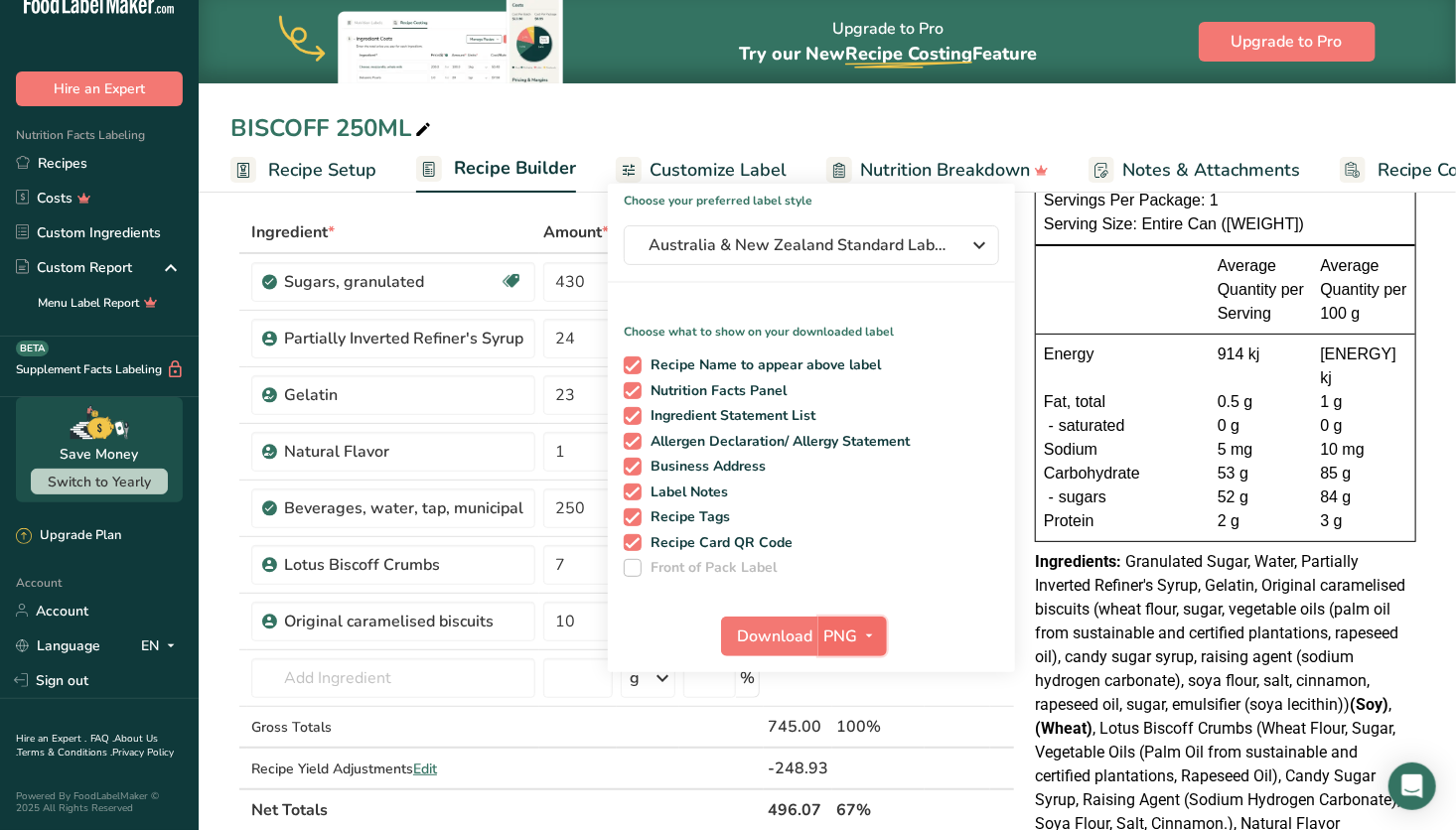 click on "PNG" at bounding box center [841, 636] 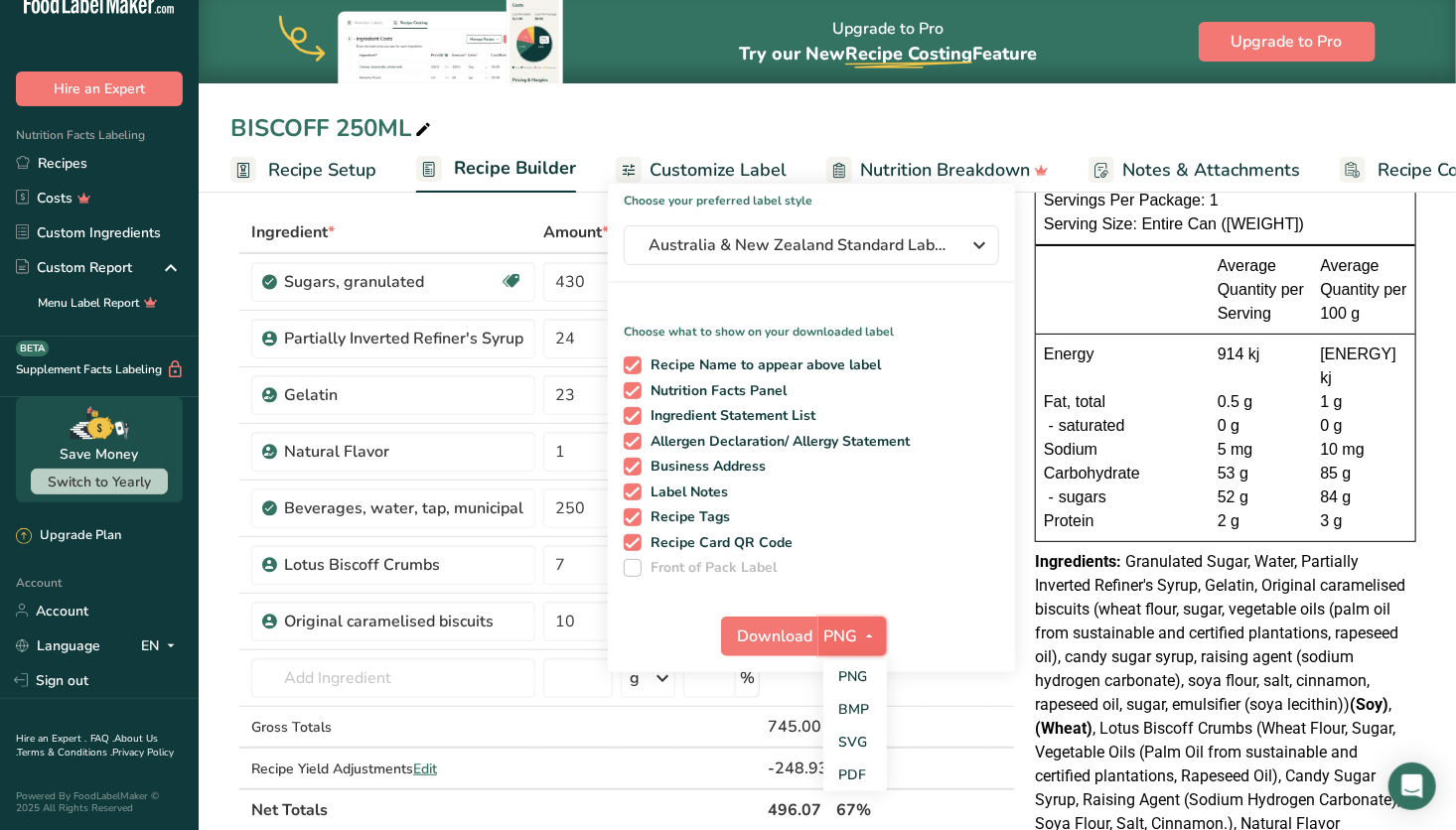 click on "PNG" at bounding box center (841, 636) 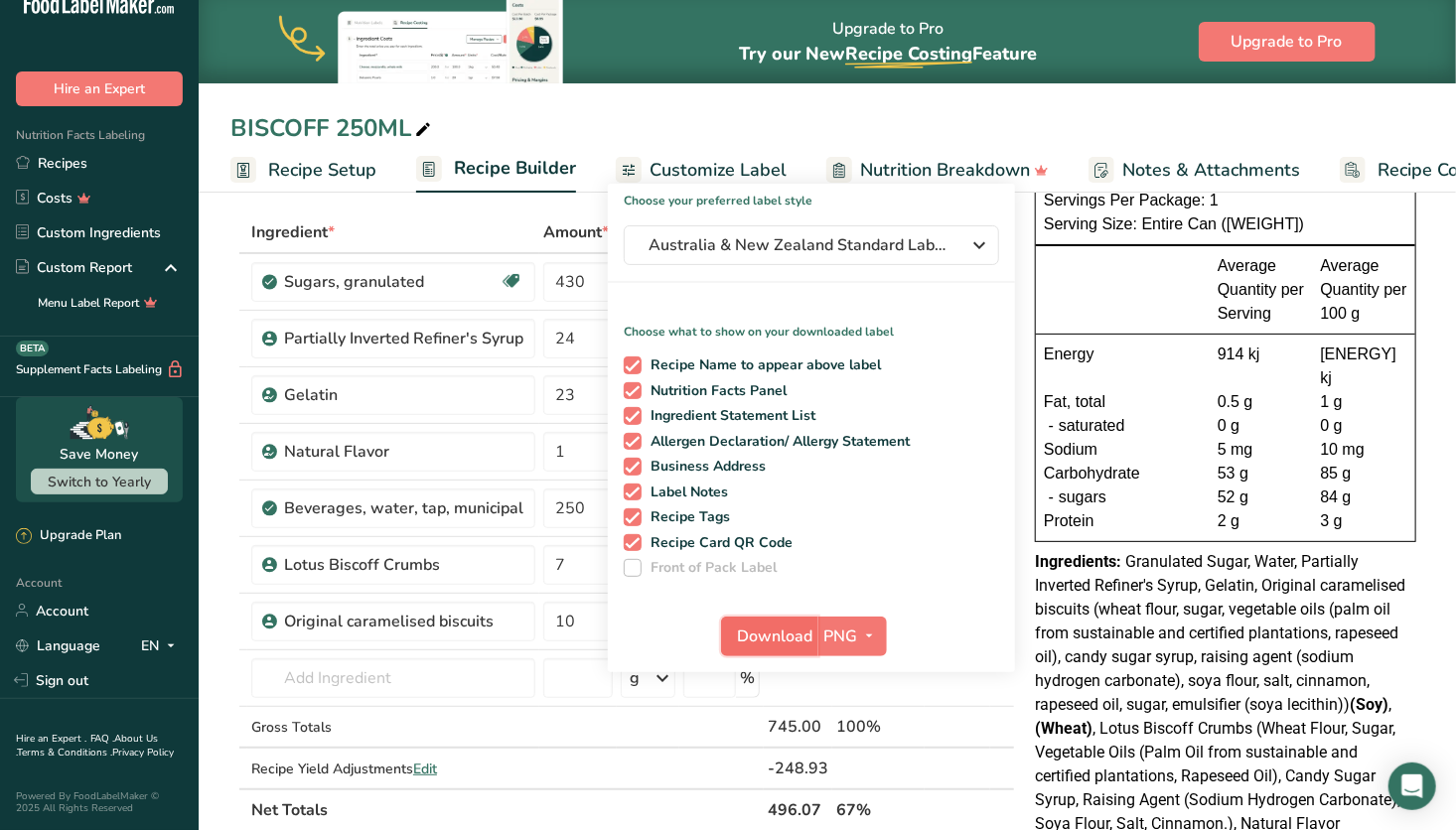 click on "Download" at bounding box center [776, 636] 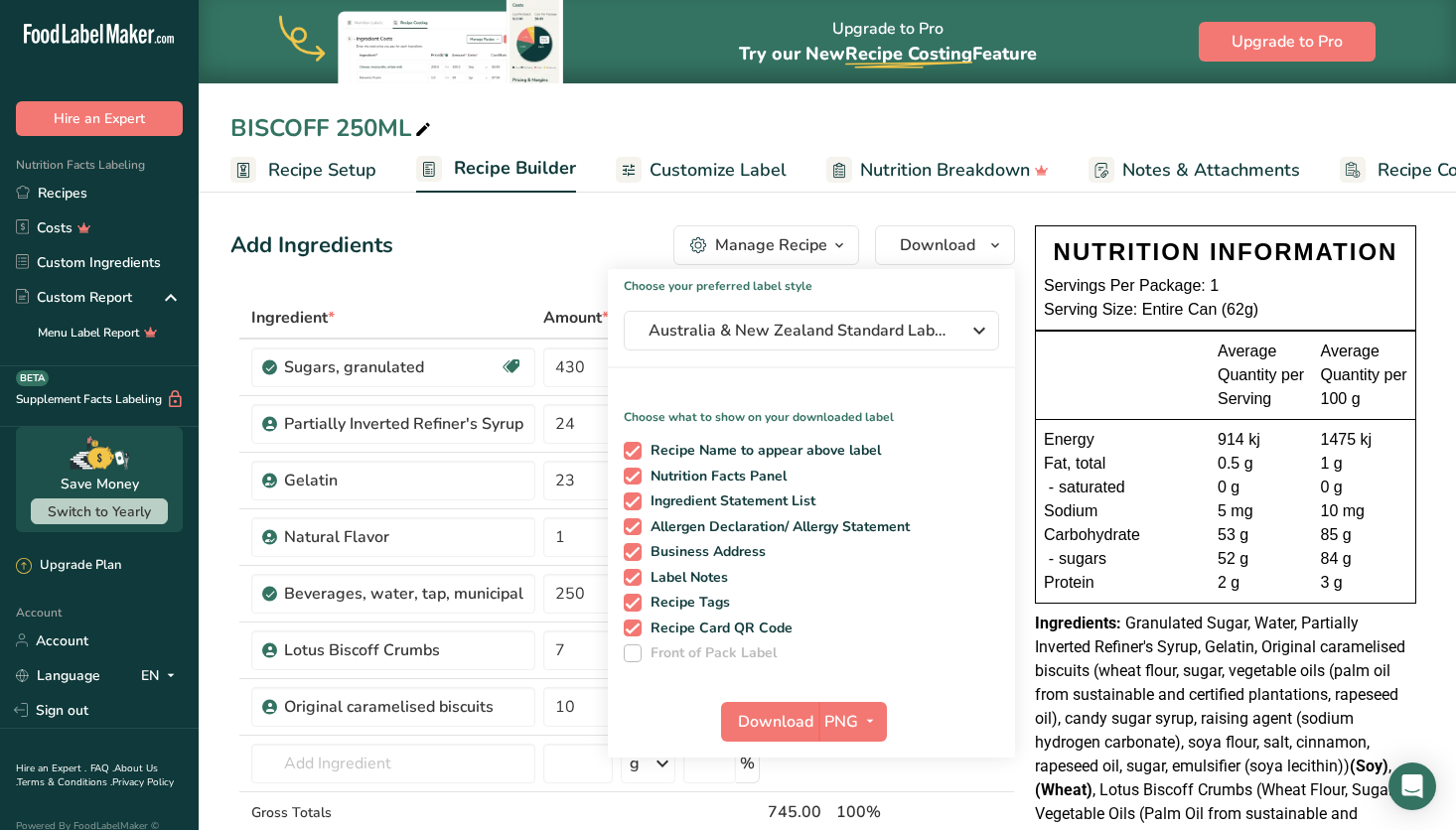 scroll, scrollTop: 85, scrollLeft: 0, axis: vertical 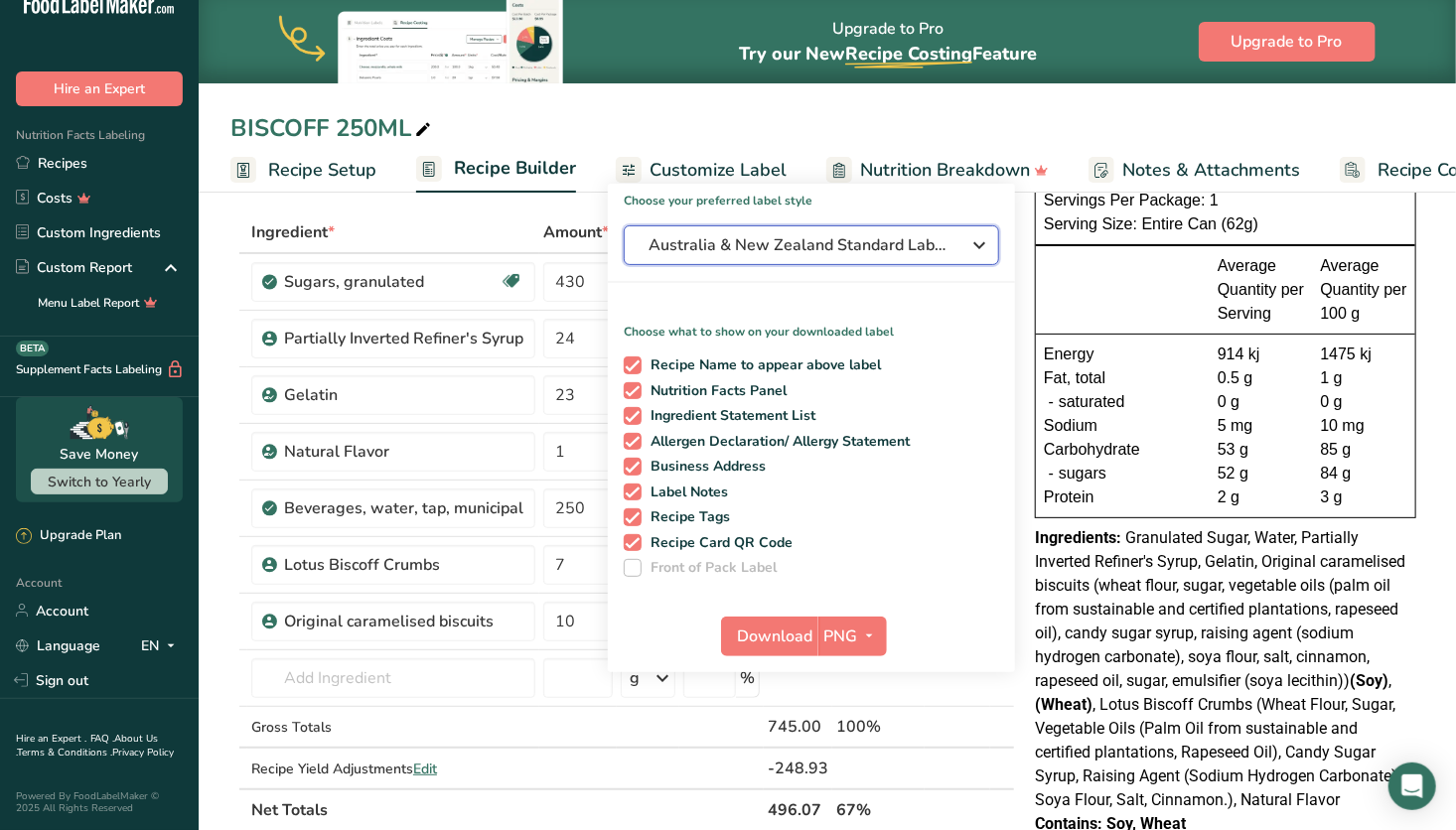 click on "Australia & New Zealand Standard Label" at bounding box center [798, 245] 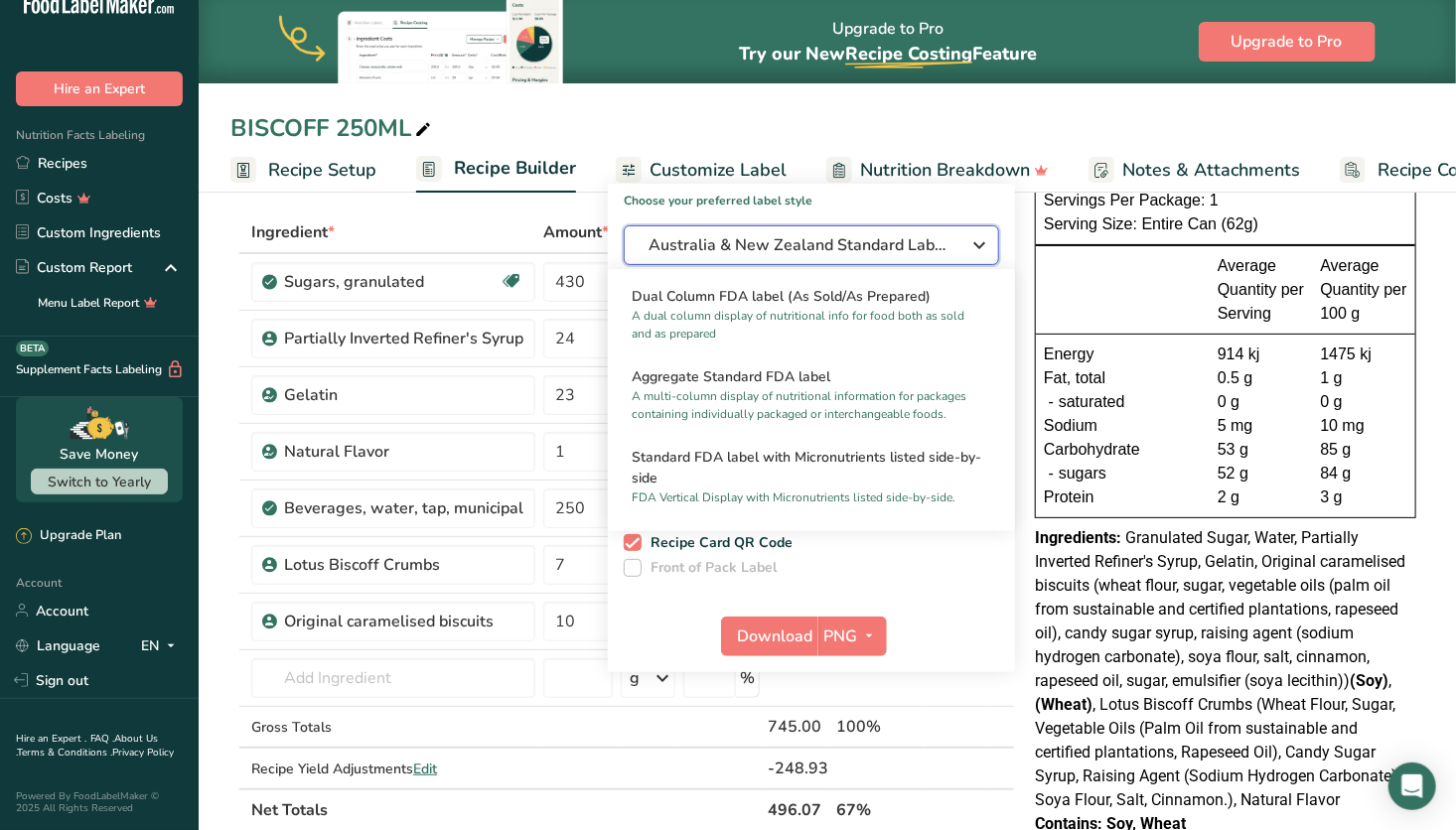 scroll, scrollTop: 0, scrollLeft: 0, axis: both 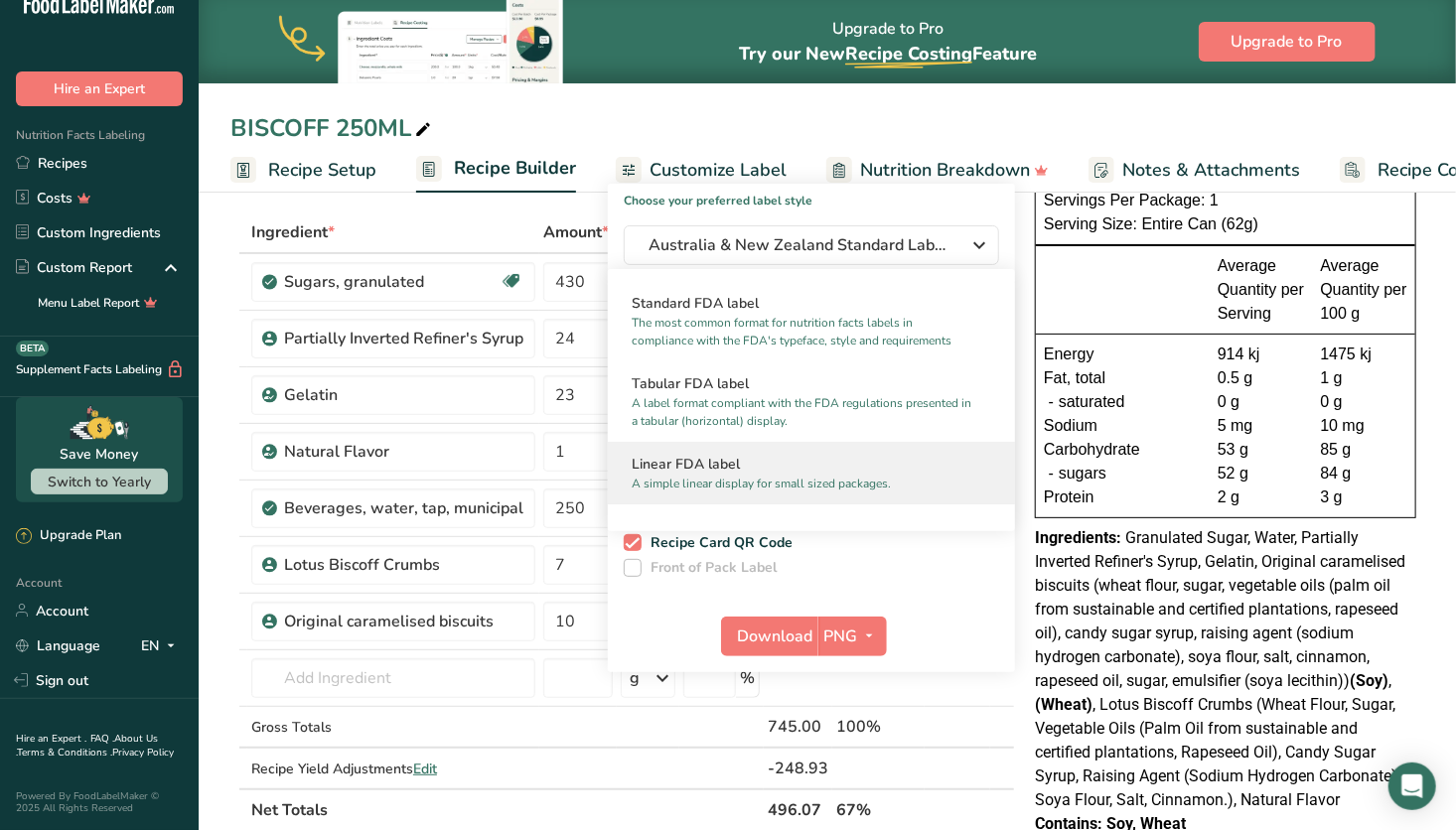 click on "Linear FDA label" at bounding box center (811, 464) 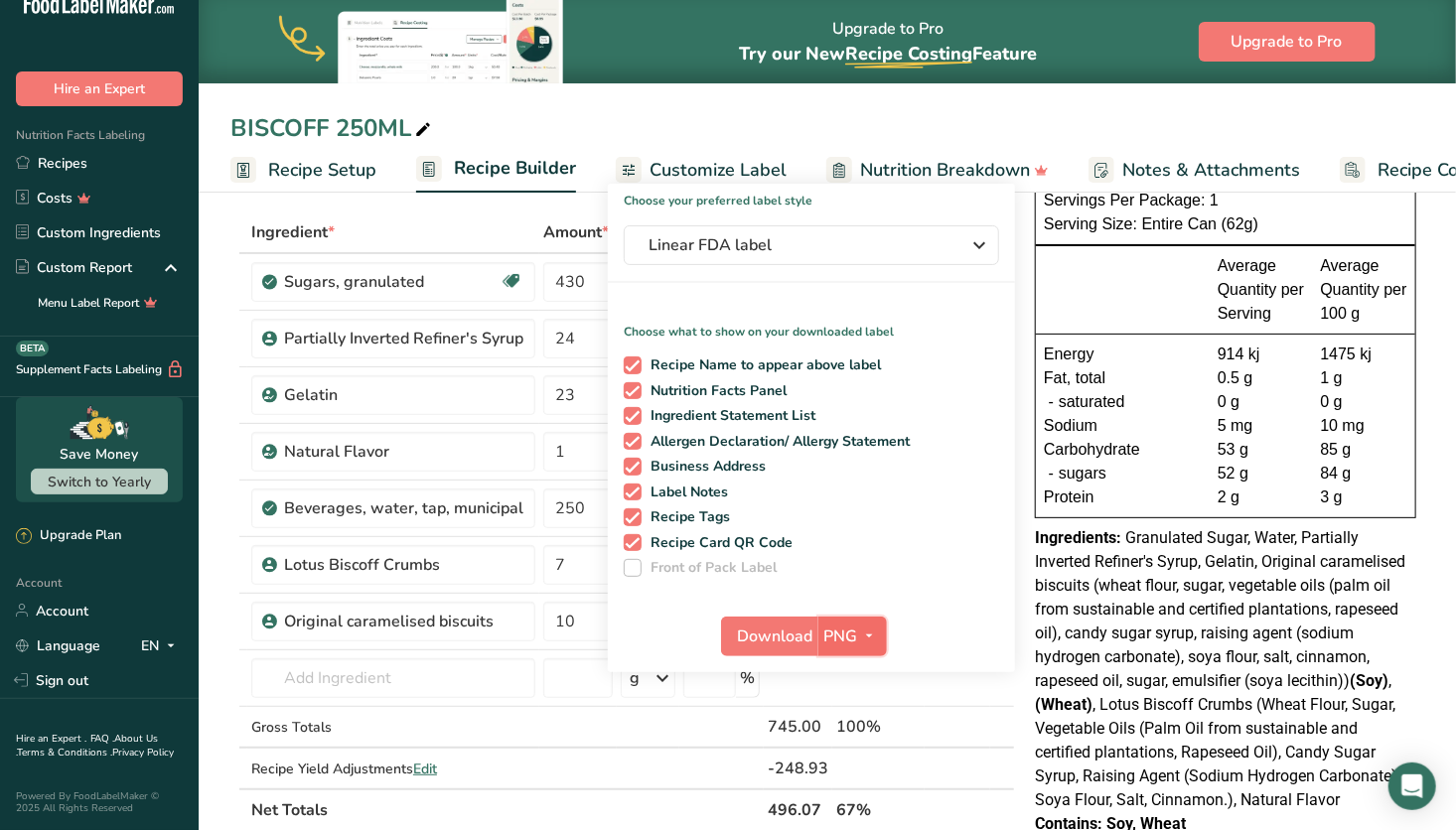 click at bounding box center [870, 635] 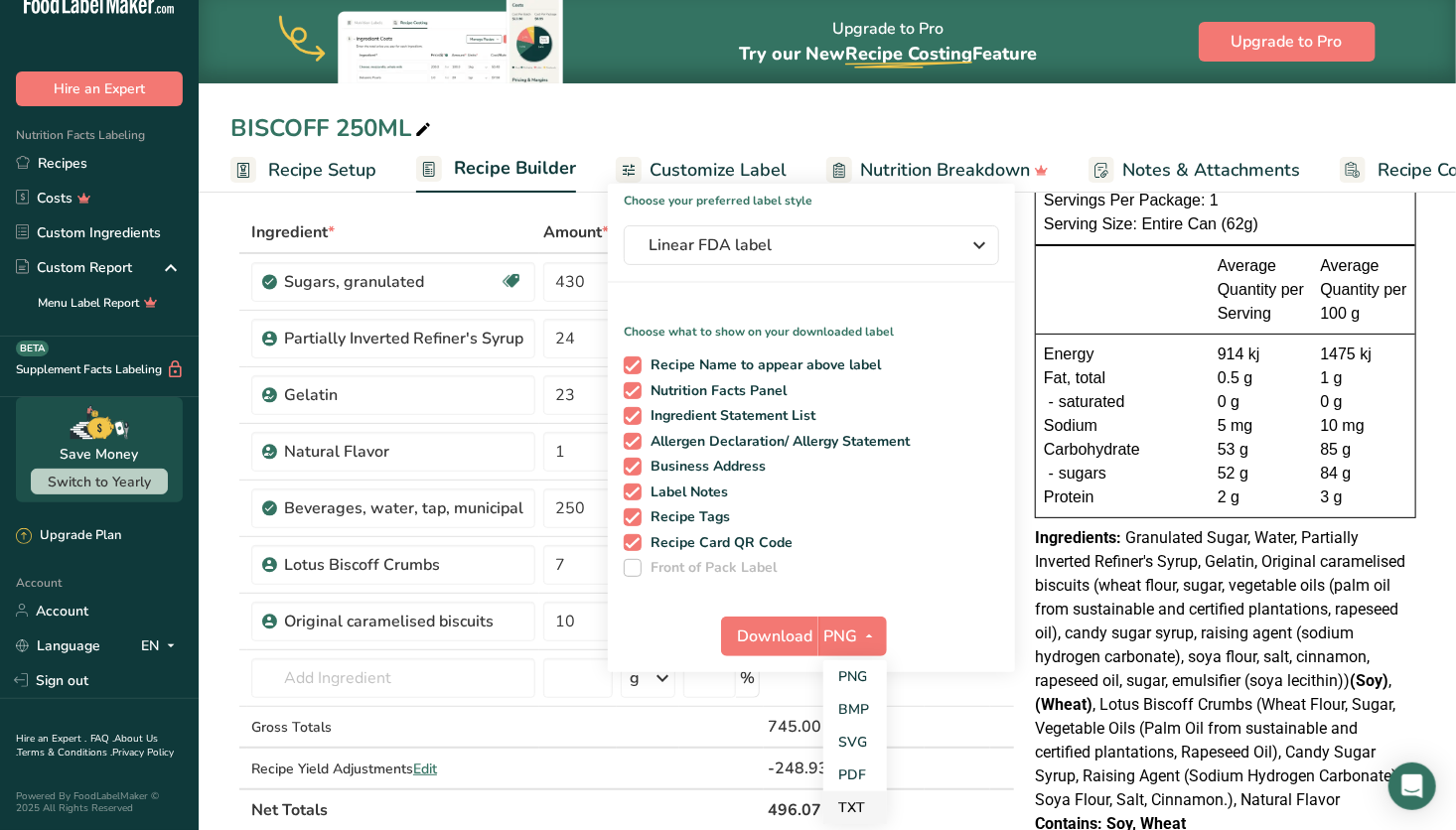 click on "TXT" at bounding box center (855, 807) 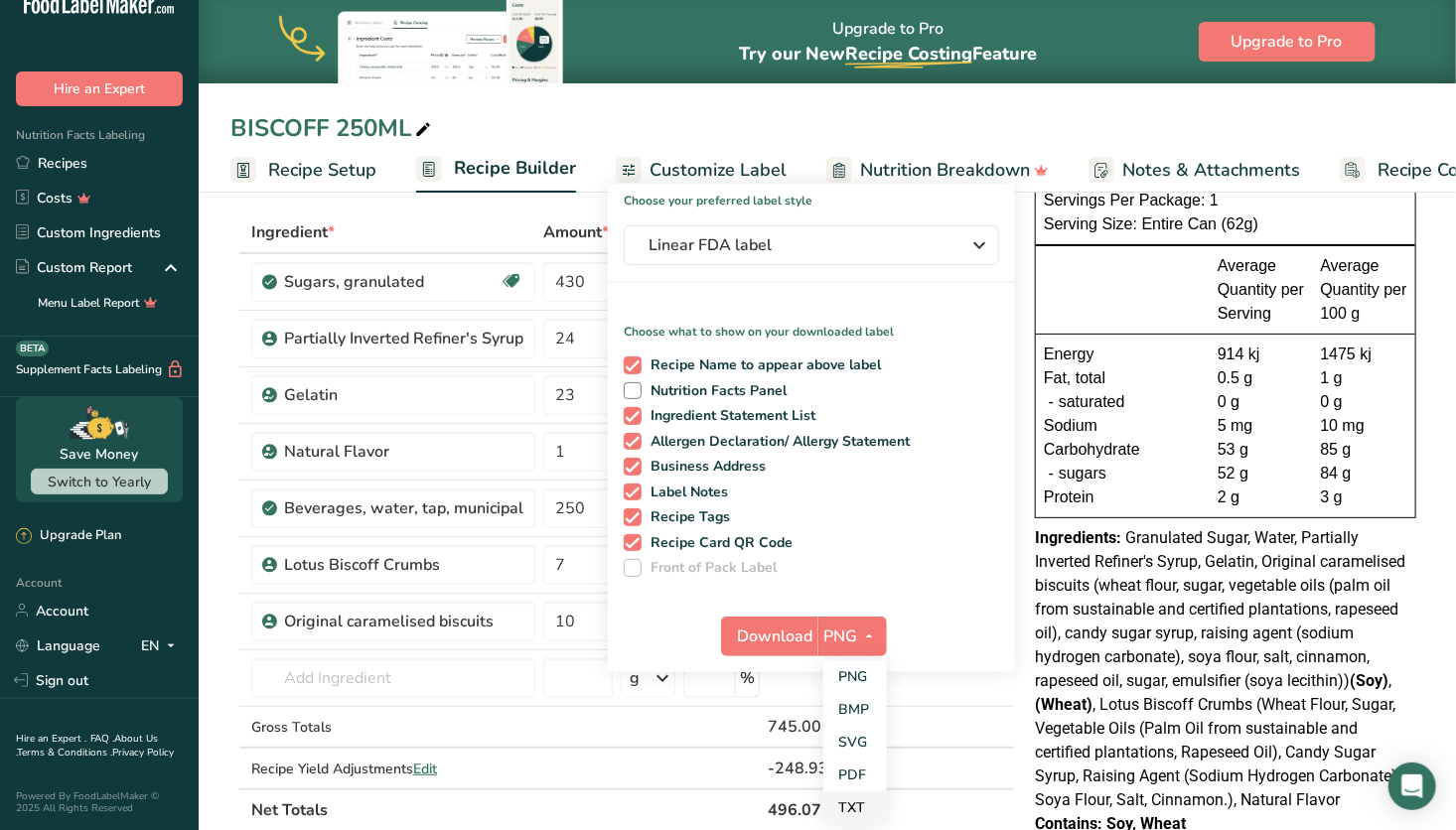 checkbox on "false" 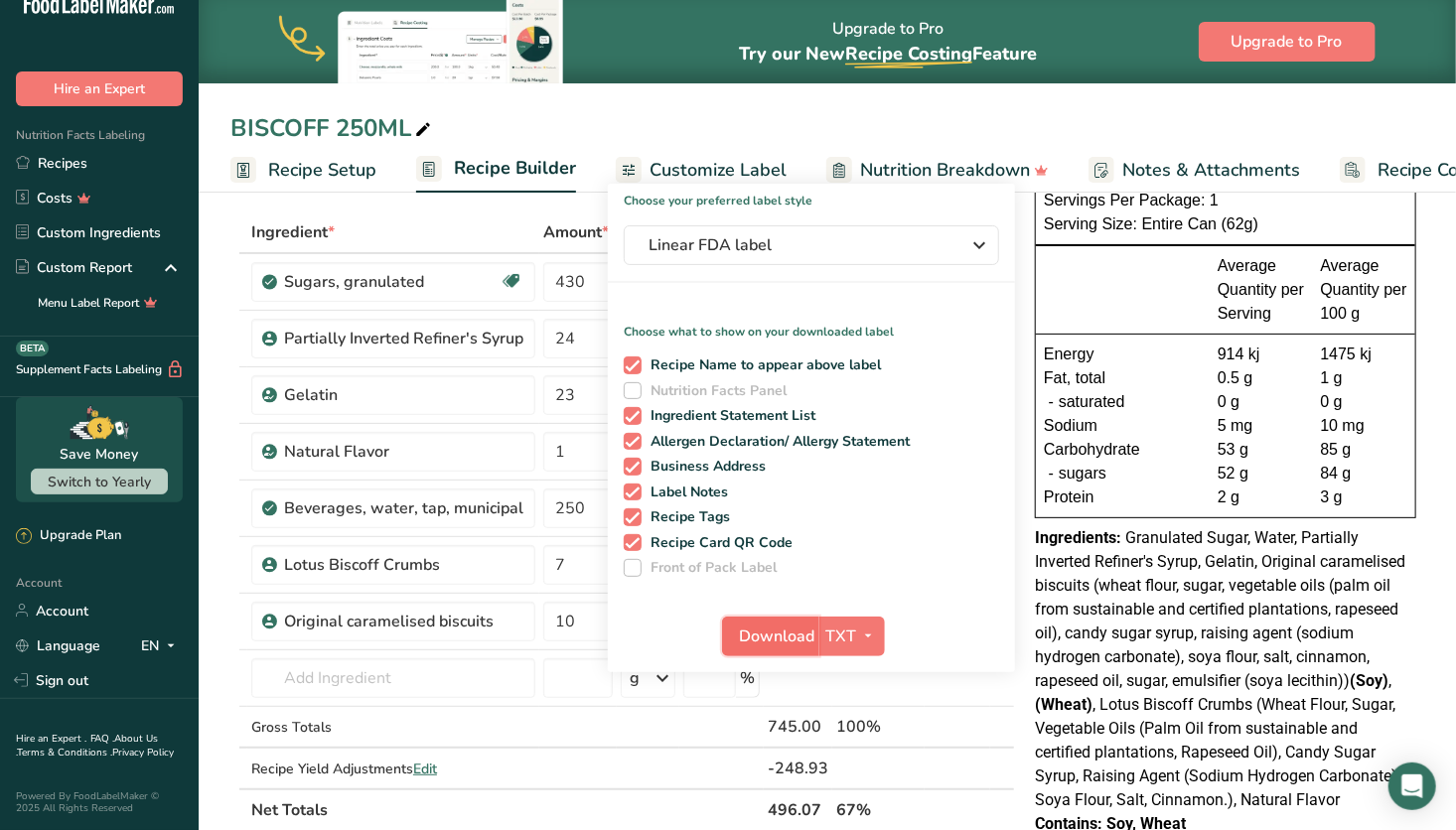 click on "Download" at bounding box center [777, 636] 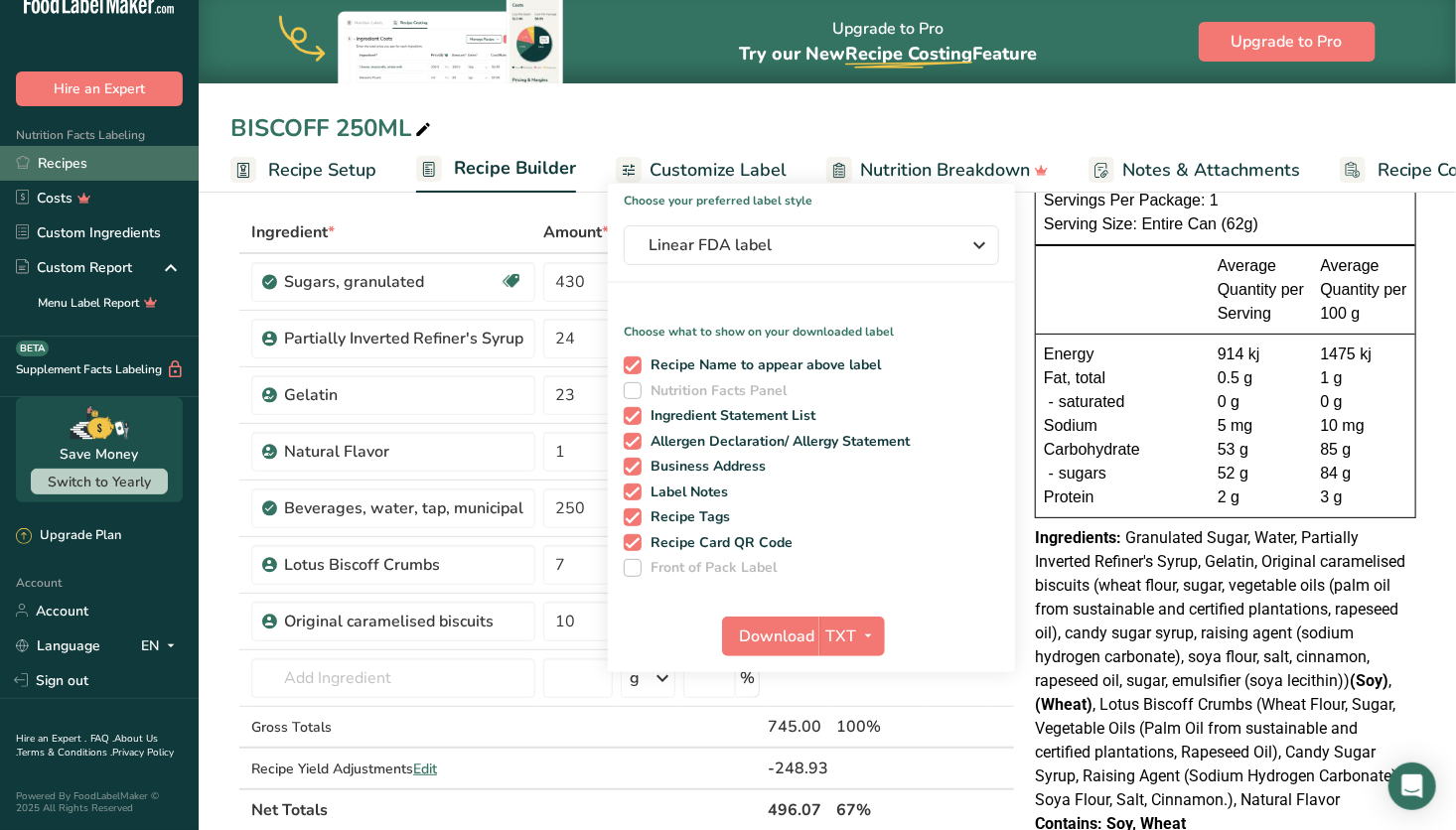 click on "Recipes" at bounding box center [99, 163] 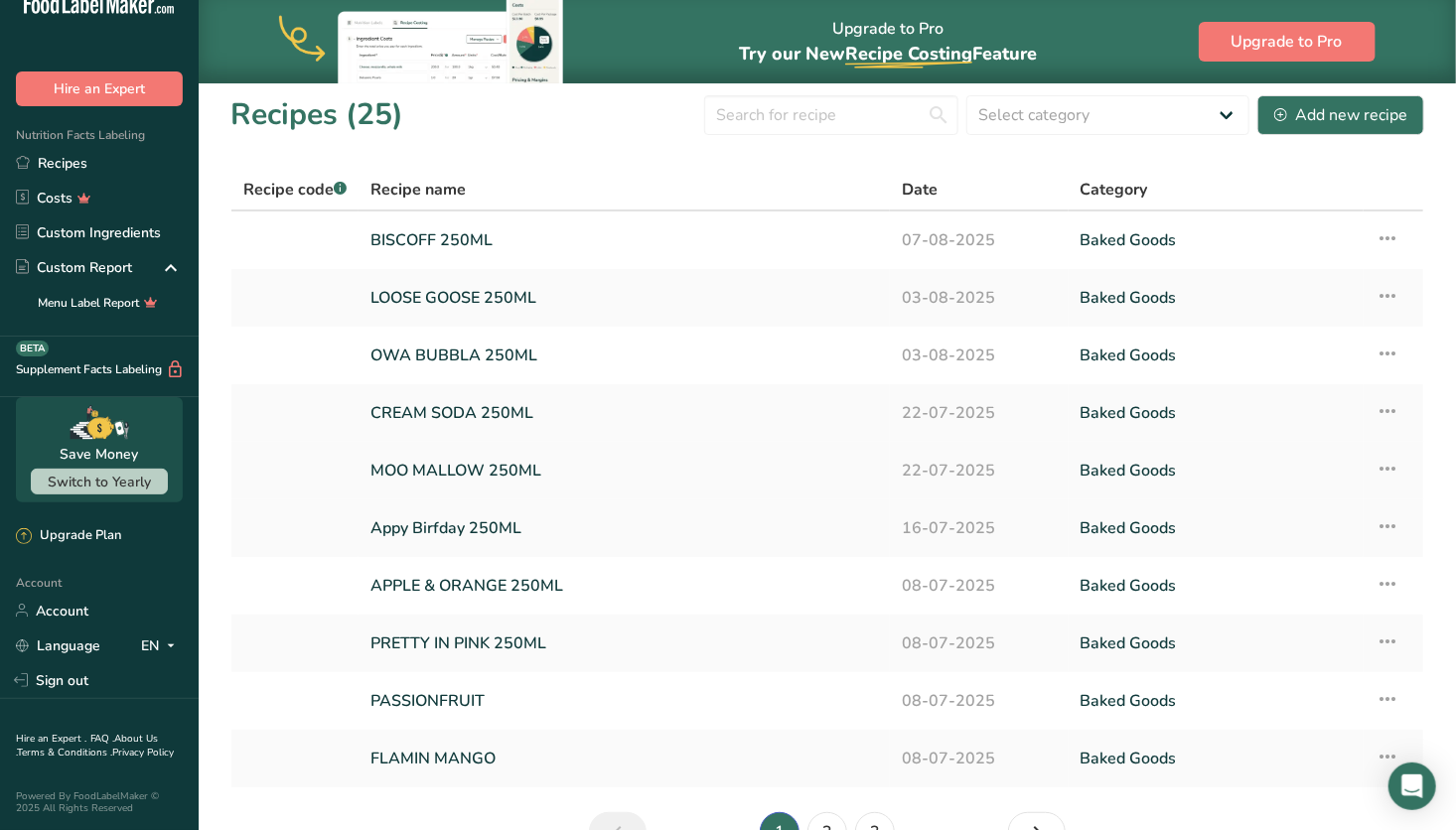 scroll, scrollTop: 122, scrollLeft: 0, axis: vertical 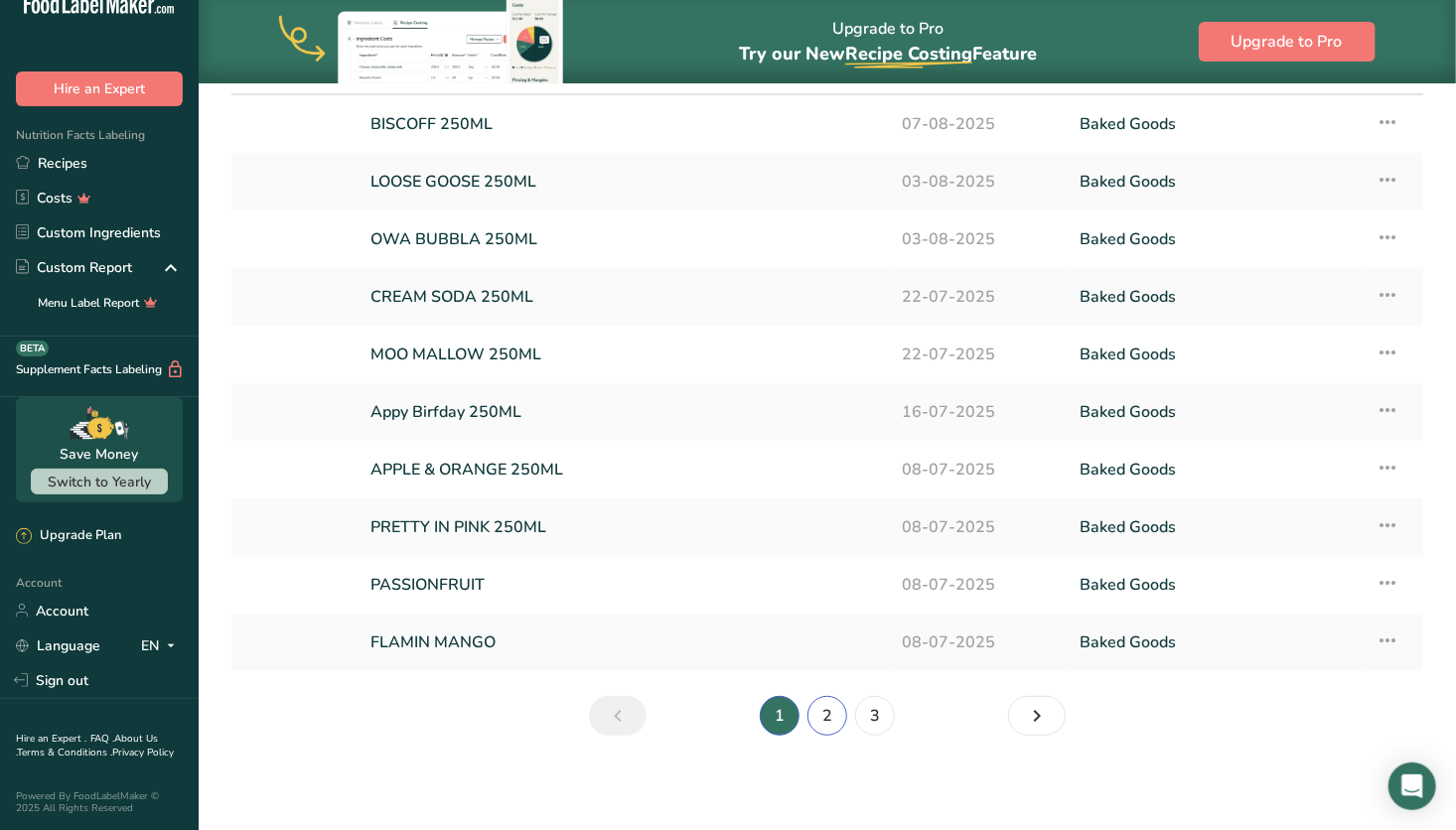 click on "2" at bounding box center [827, 716] 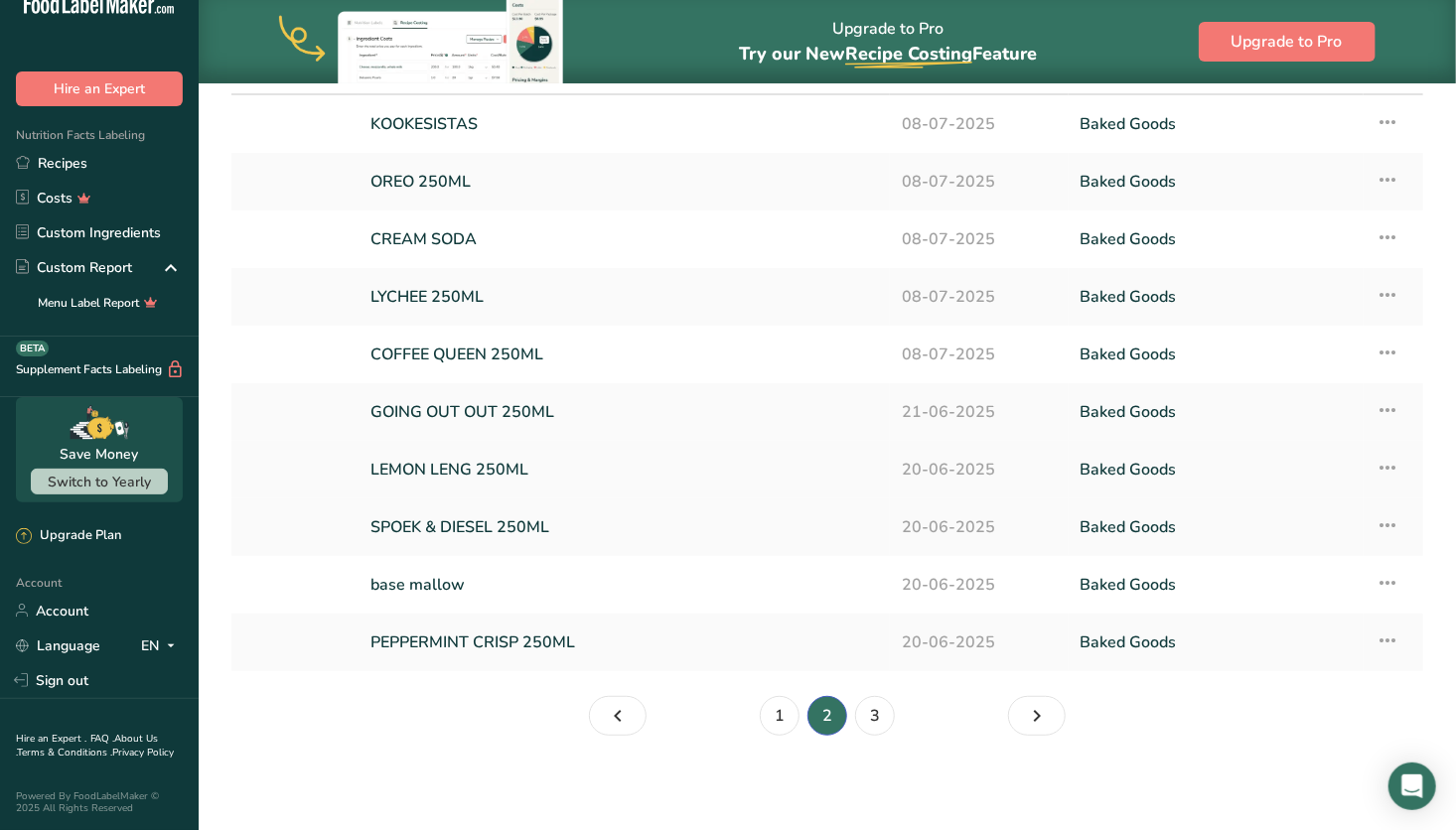 click on "LEMON LENG 250ML" at bounding box center (624, 470) 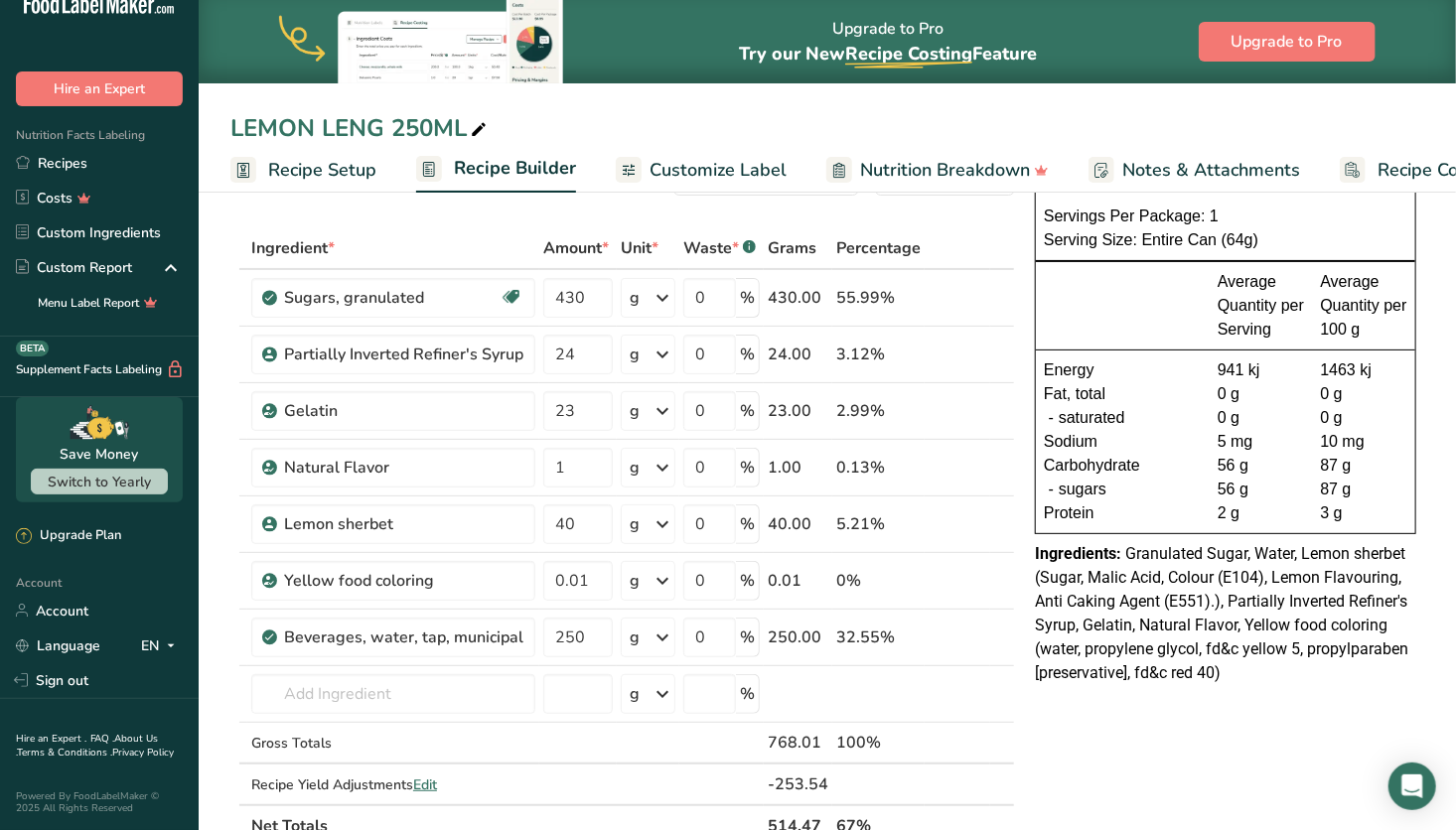 scroll, scrollTop: 71, scrollLeft: 0, axis: vertical 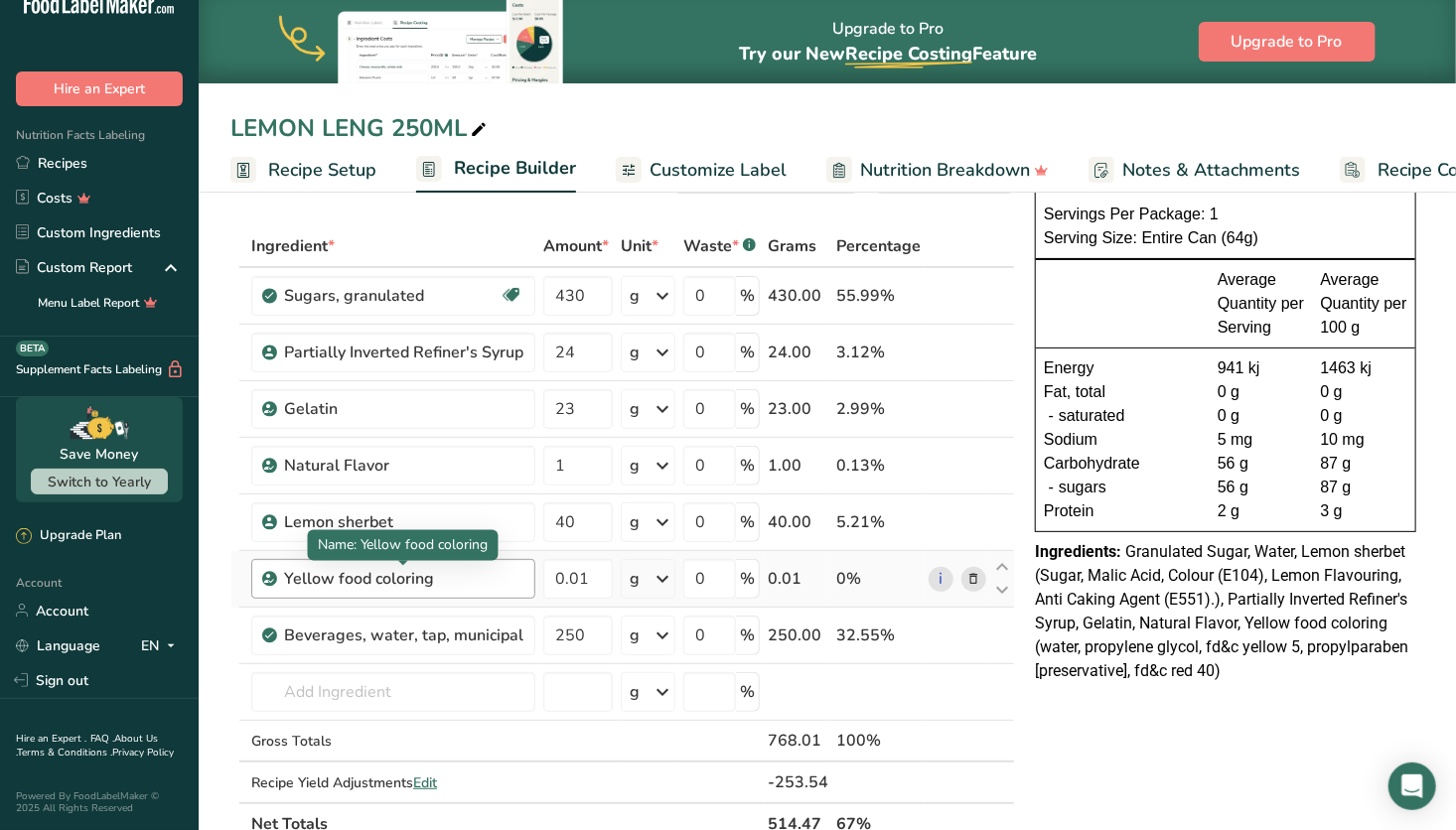 click on "Yellow food coloring" at bounding box center [403, 579] 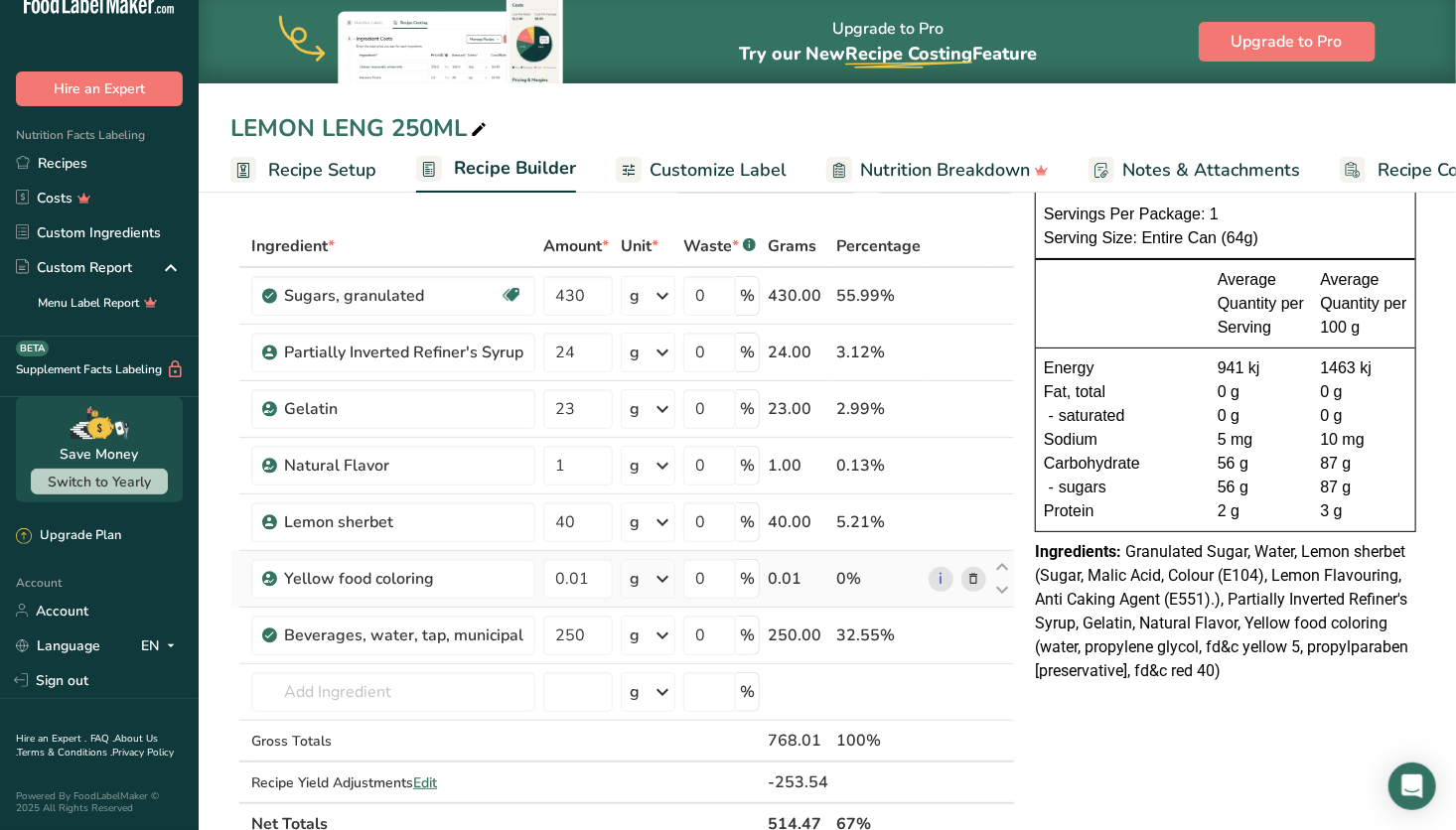 click at bounding box center [973, 579] 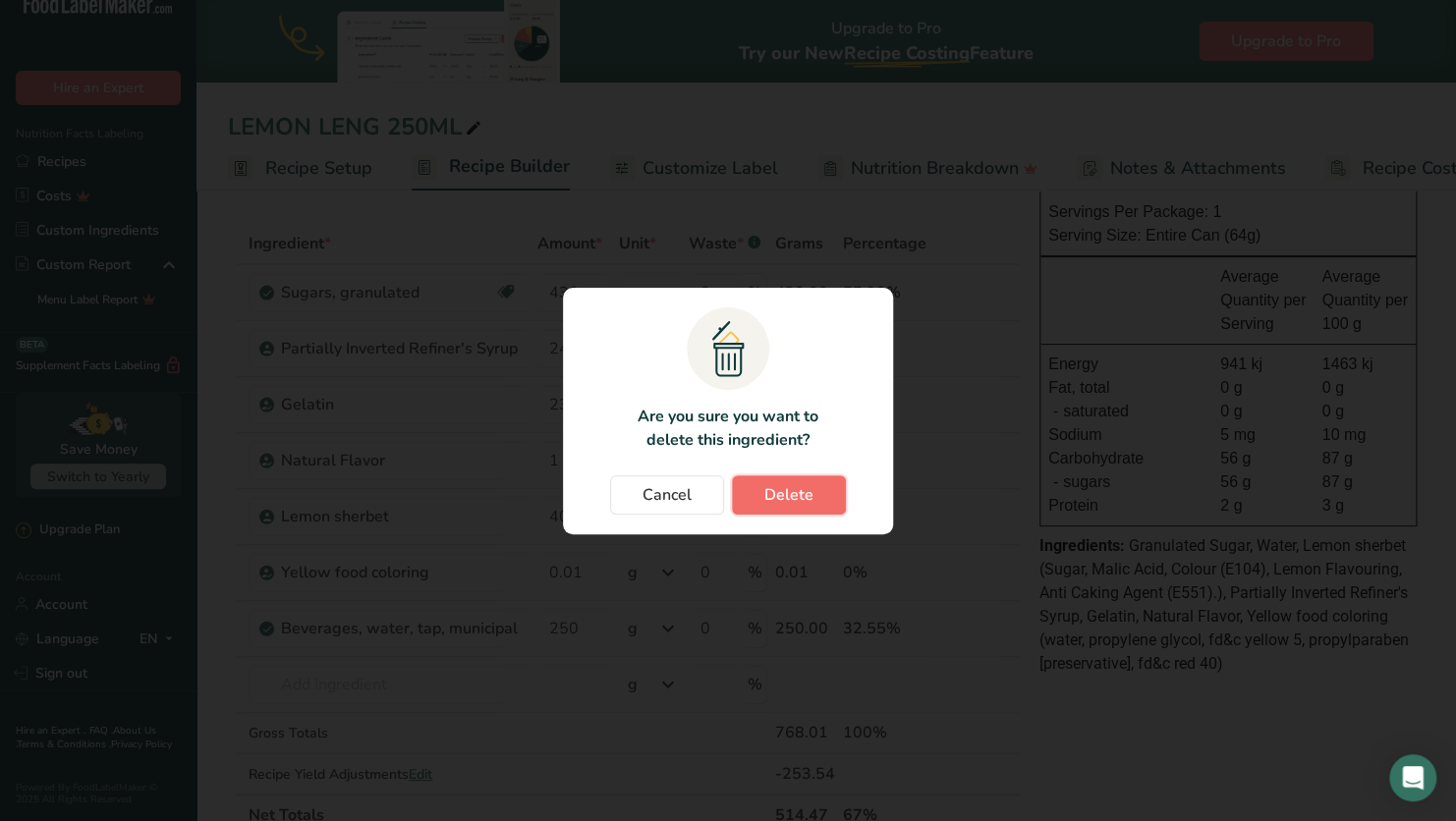 click on "Delete" at bounding box center (789, 495) 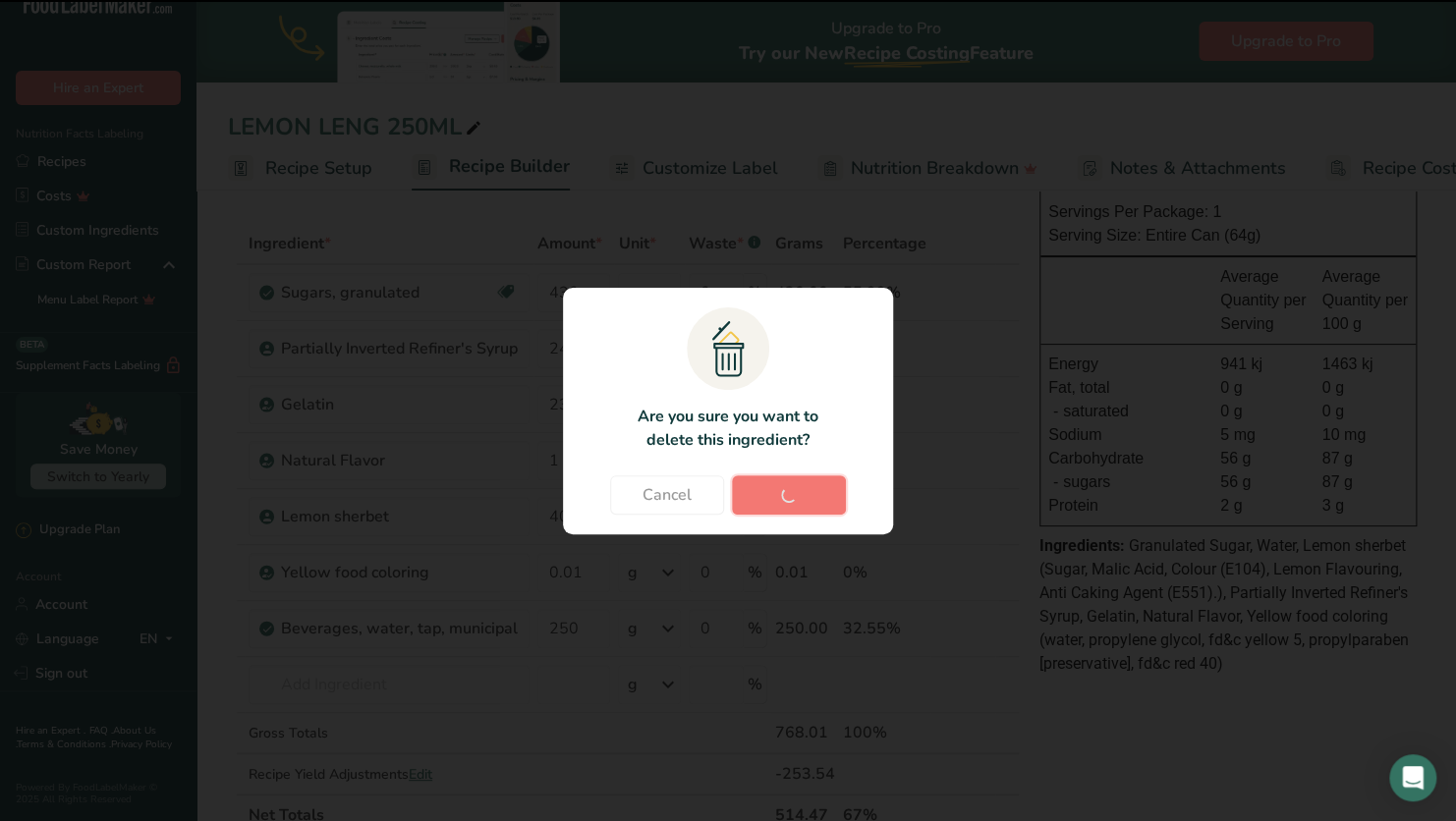 type on "250" 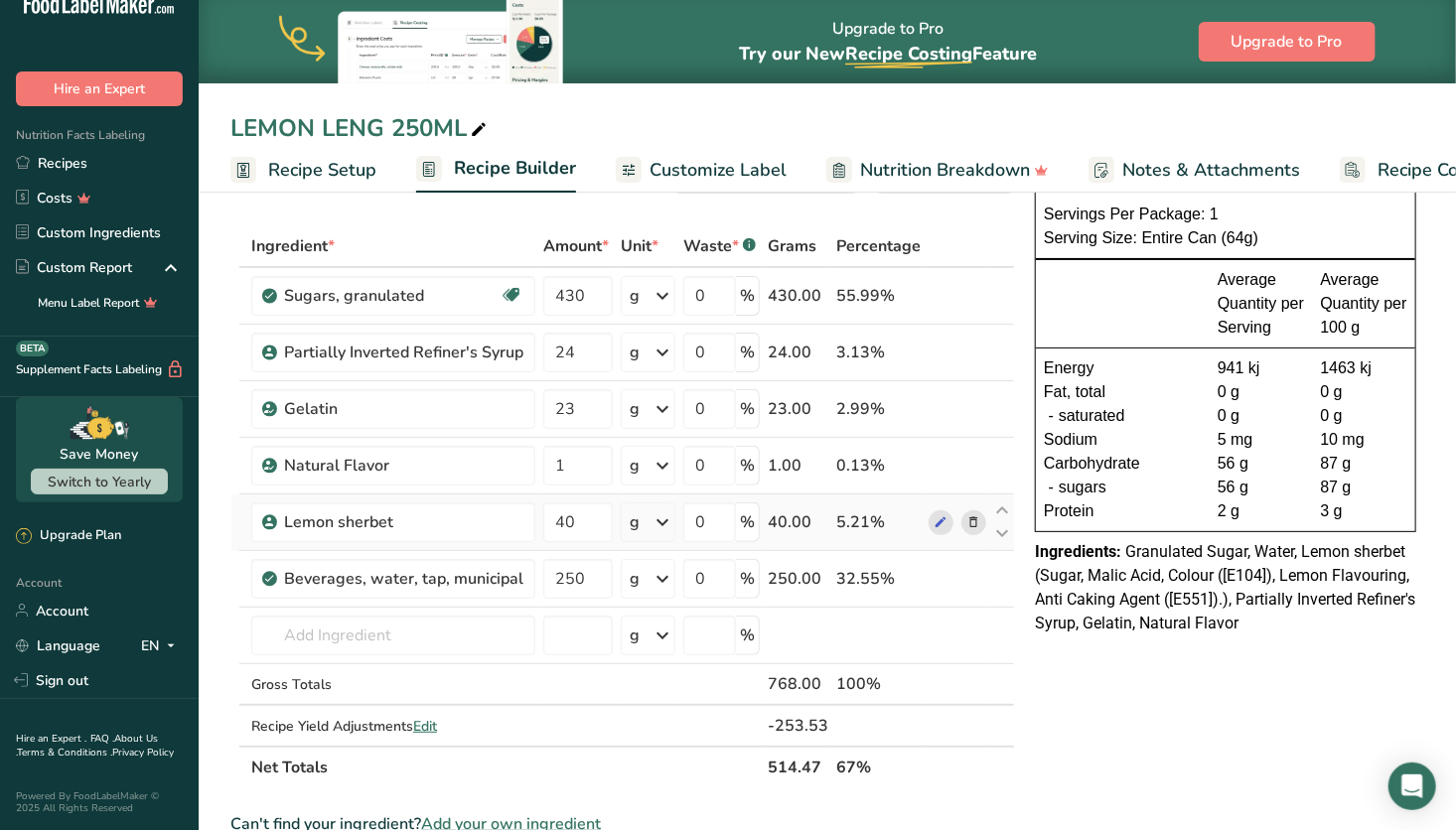 click at bounding box center (973, 522) 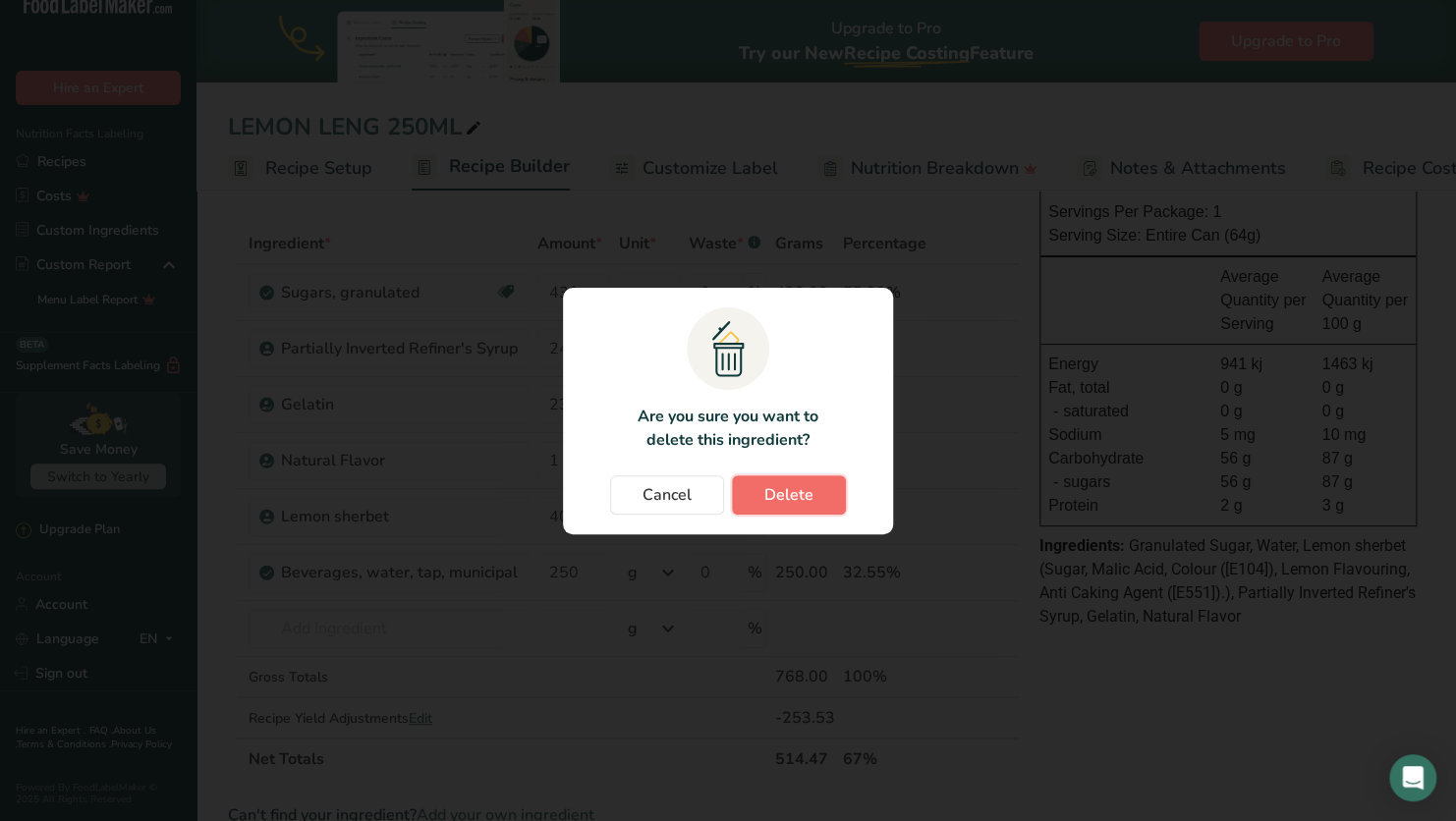 click on "Delete" at bounding box center [789, 495] 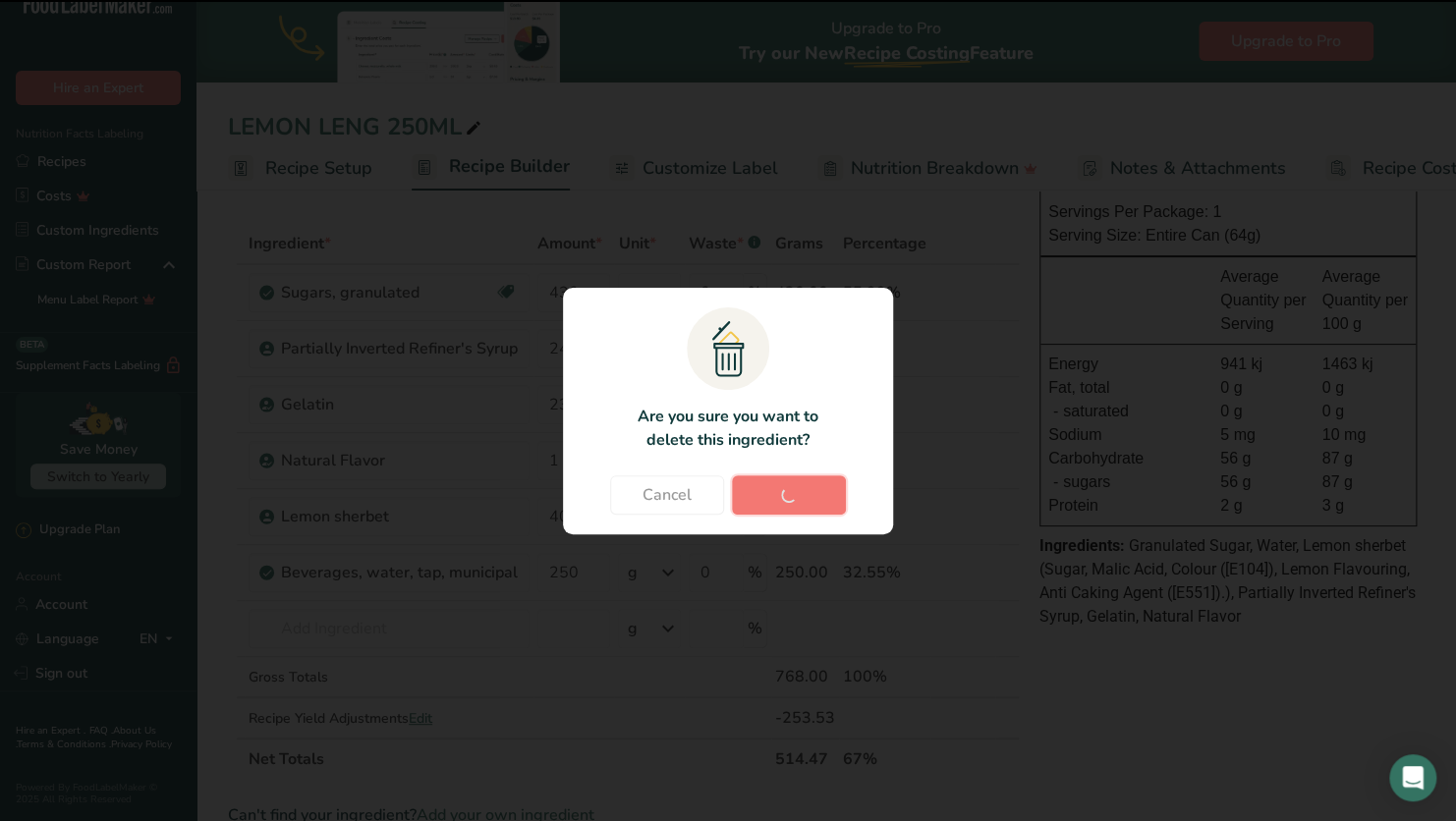 type on "250" 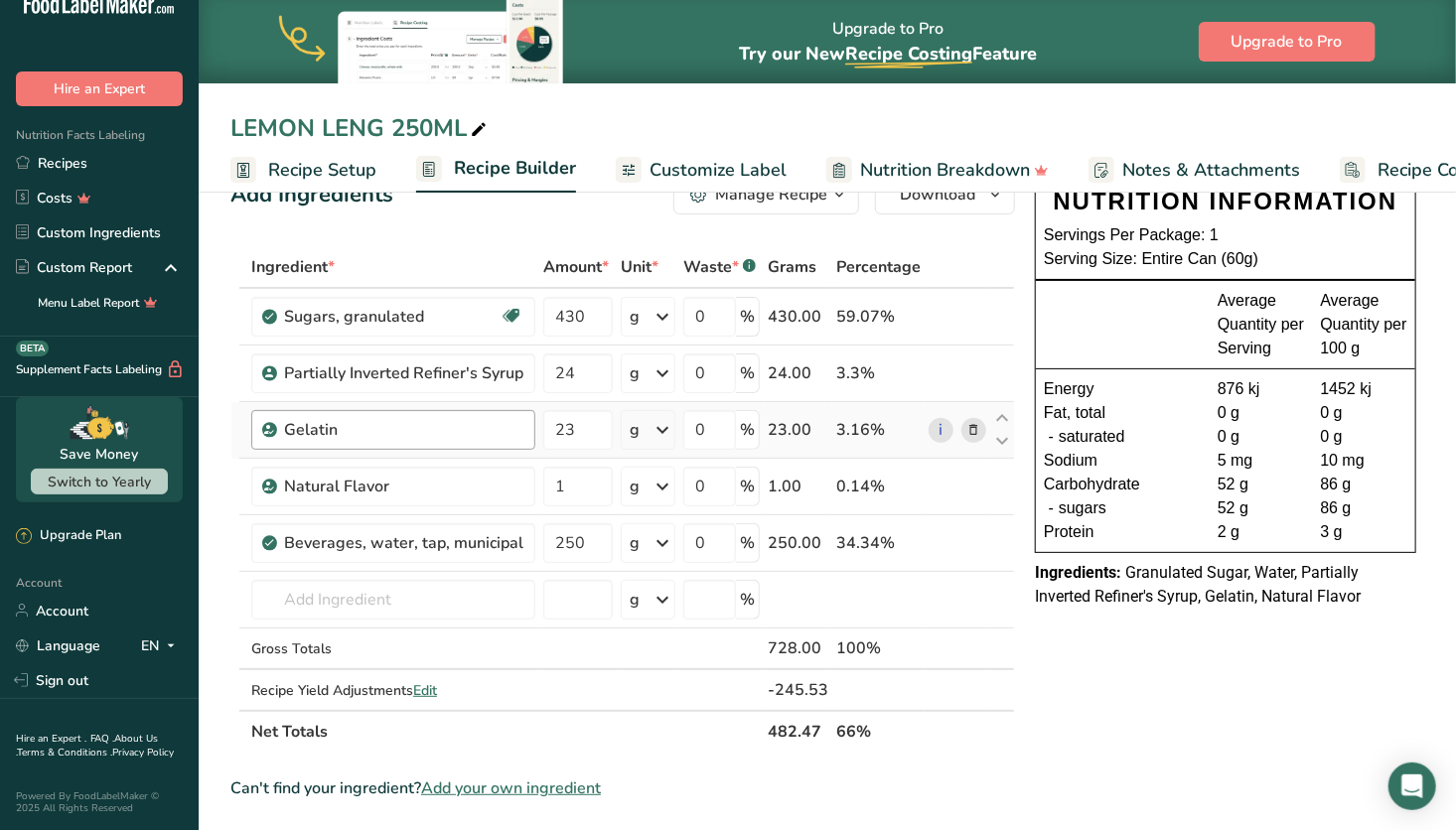 scroll, scrollTop: 48, scrollLeft: 0, axis: vertical 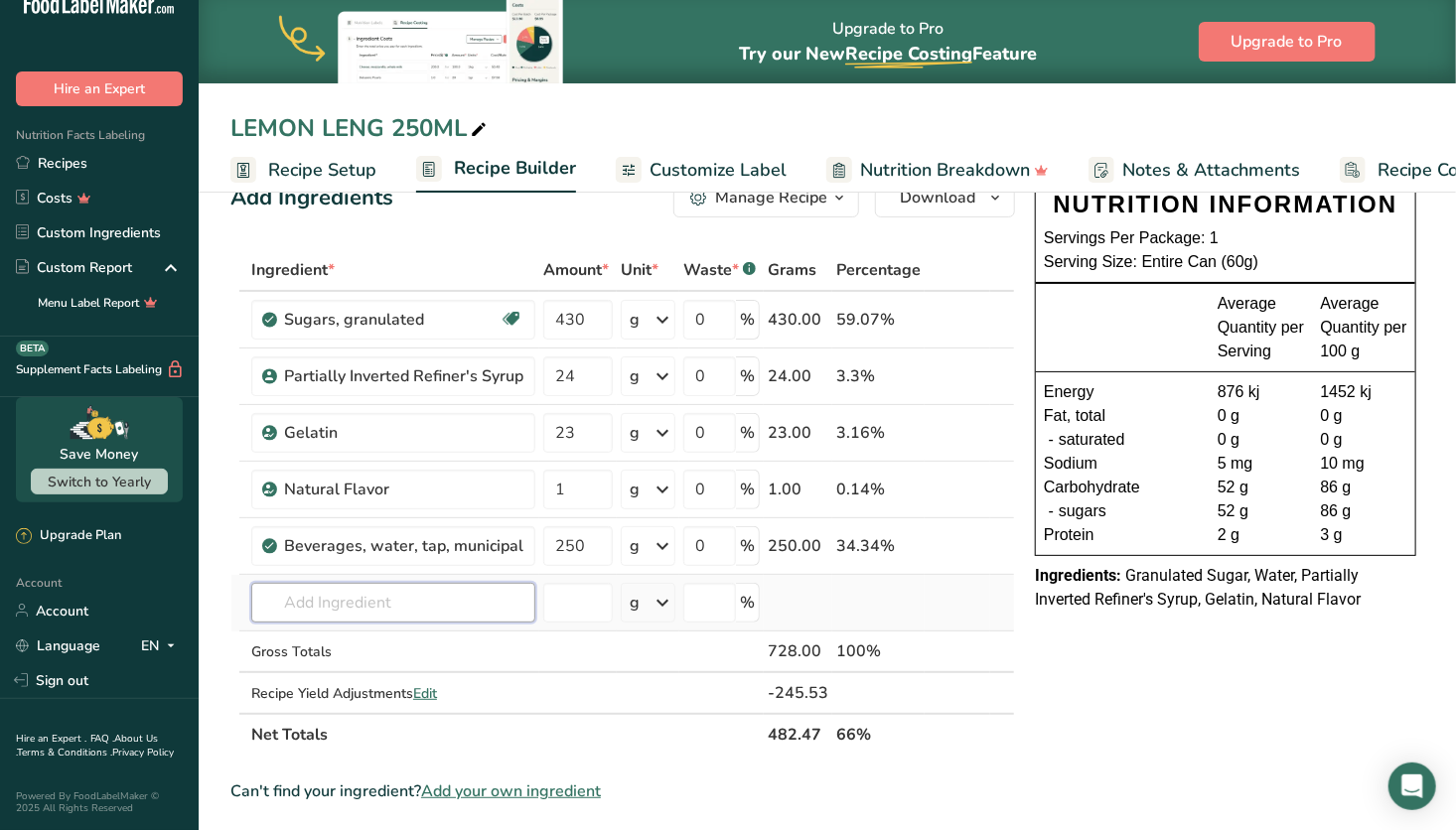 click at bounding box center (393, 603) 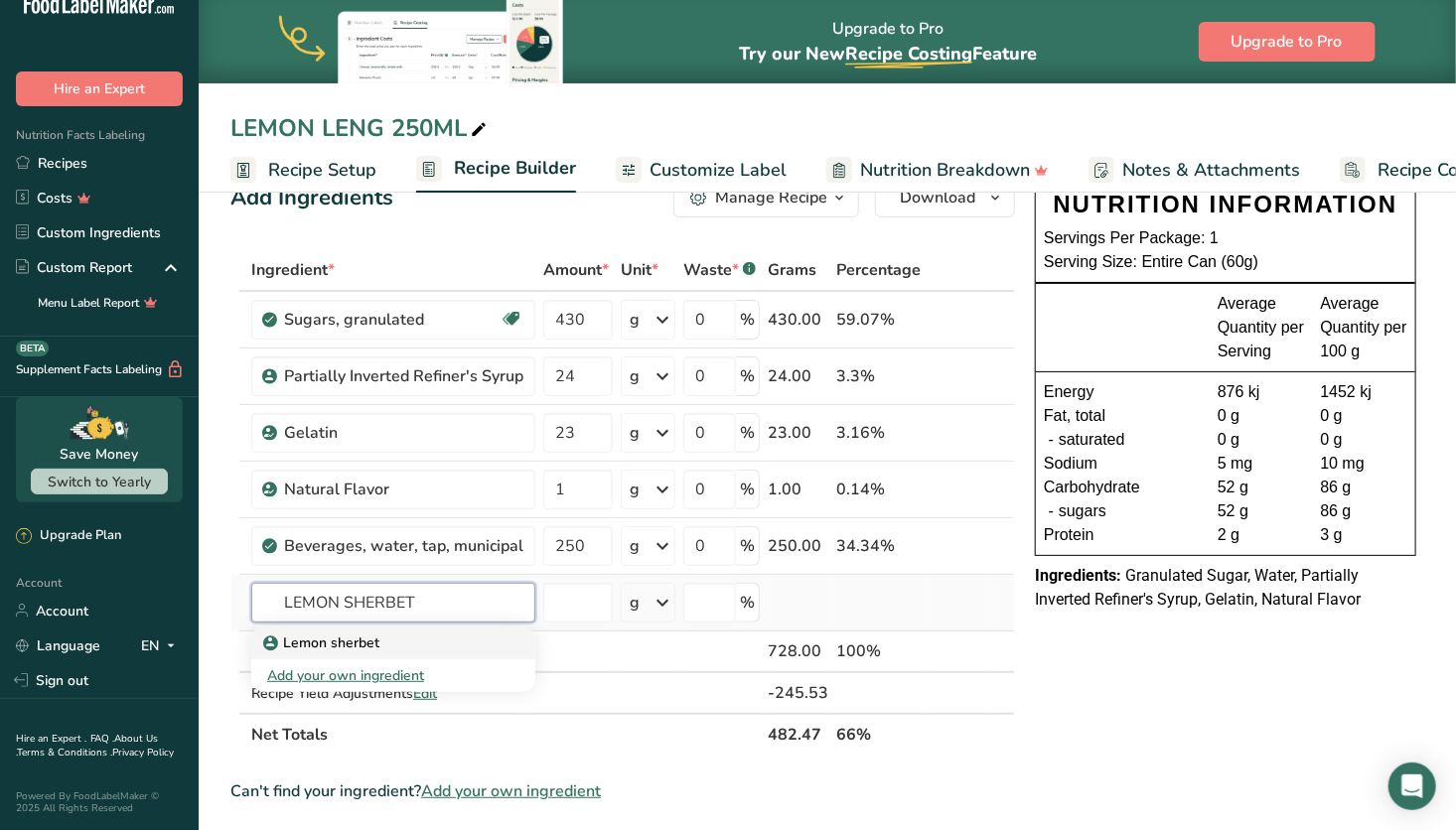 type on "LEMON SHERBET" 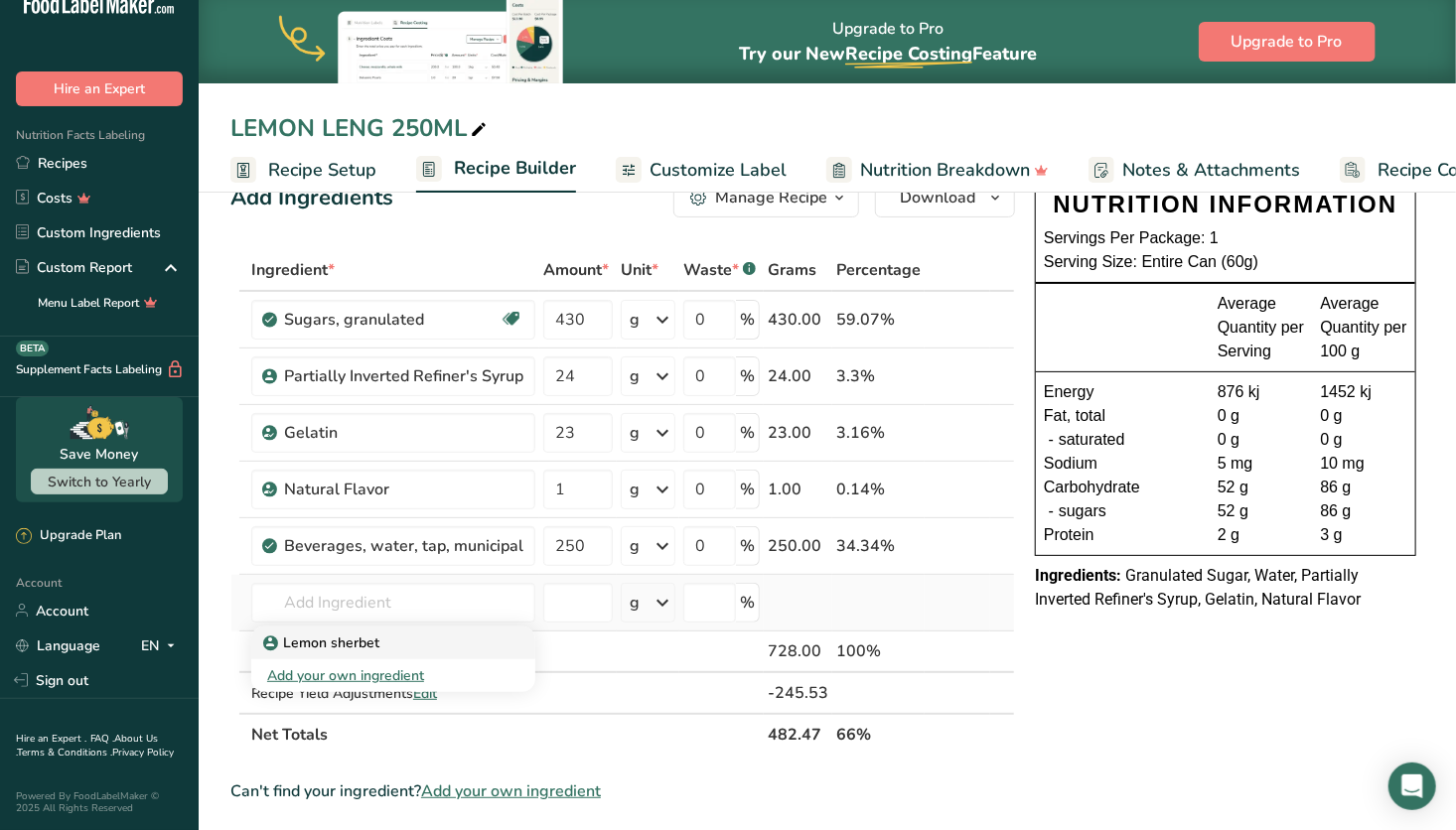 click on "Lemon sherbet" at bounding box center (377, 642) 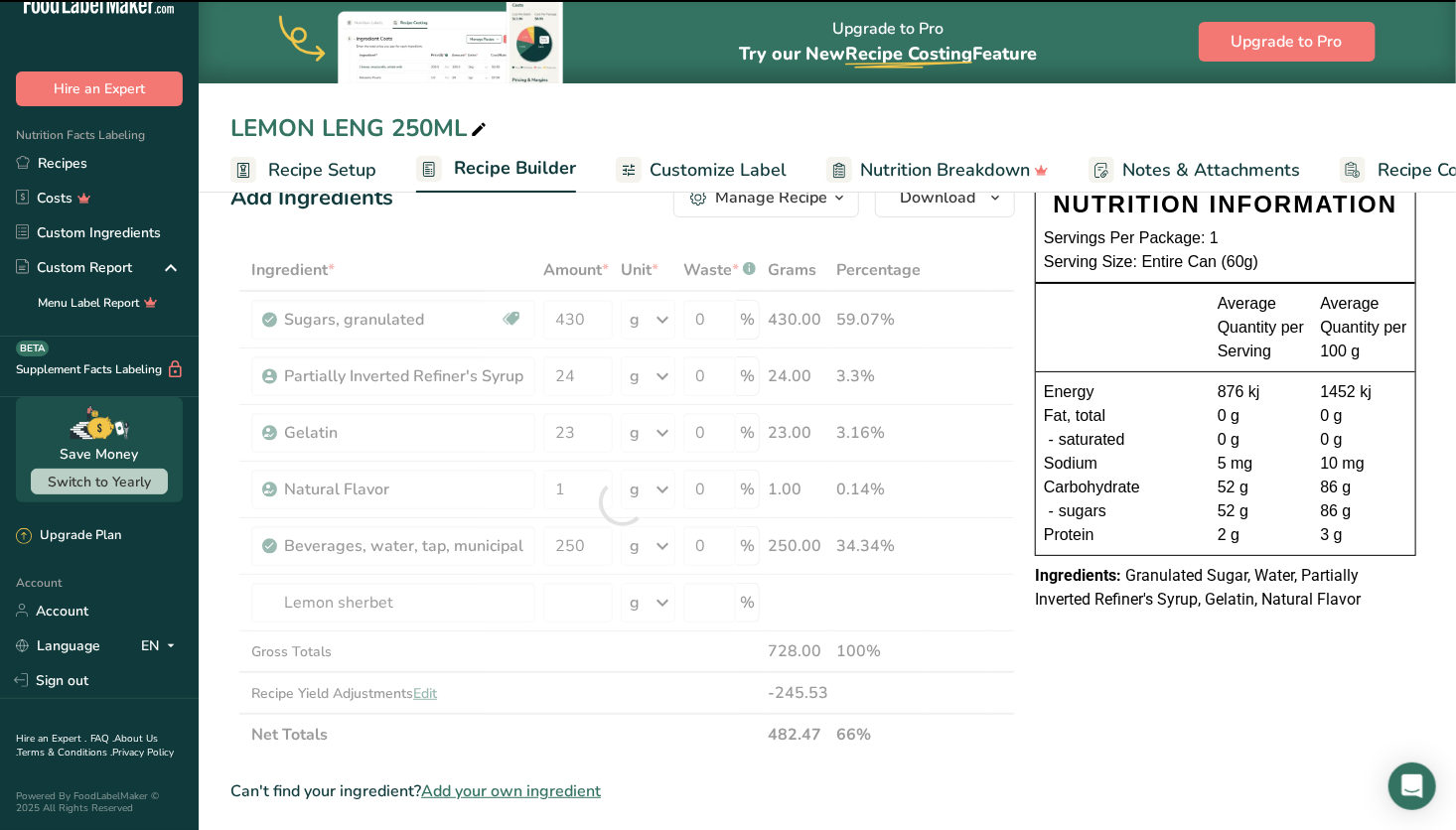 type on "0" 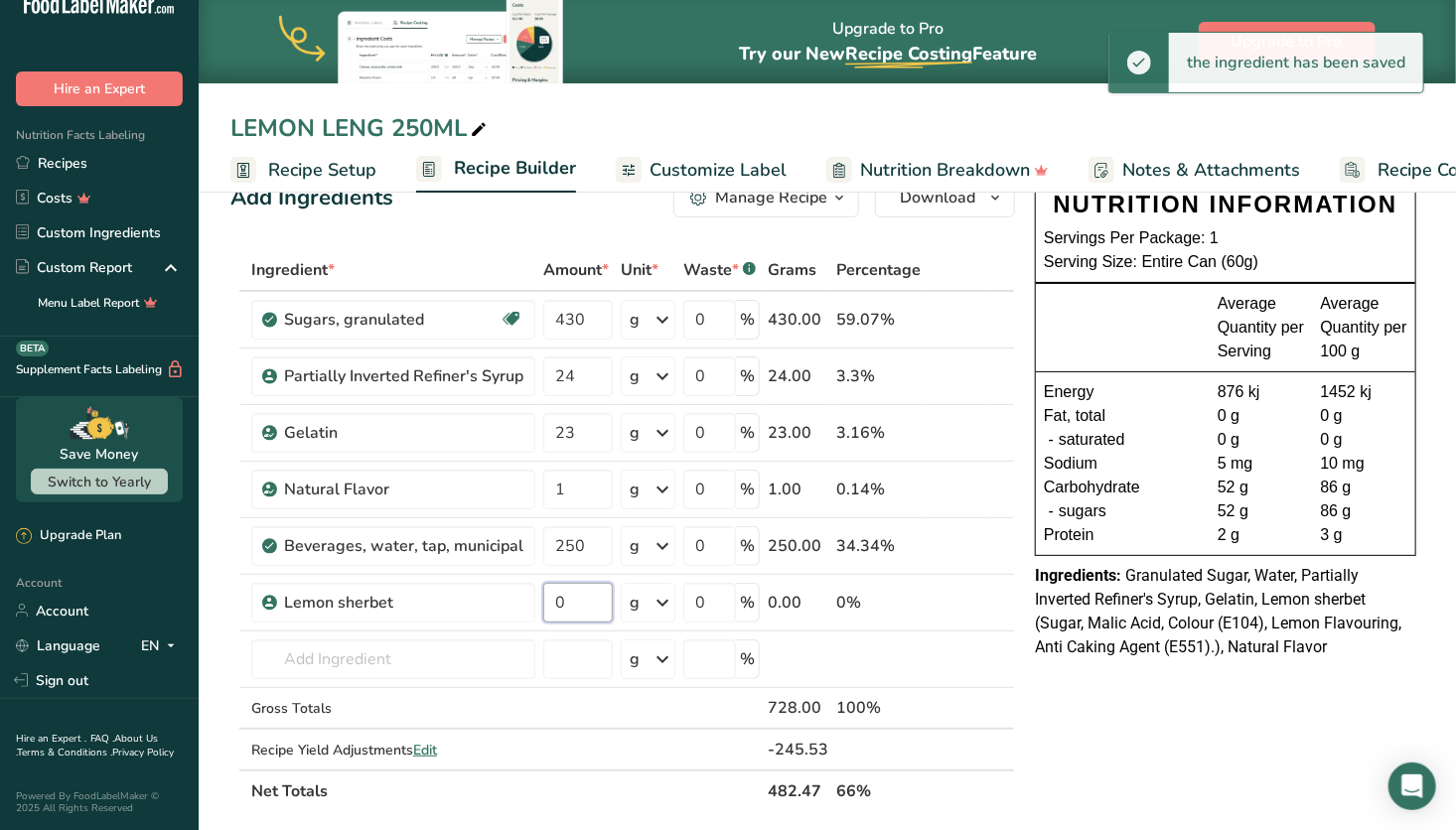click on "0" at bounding box center (578, 603) 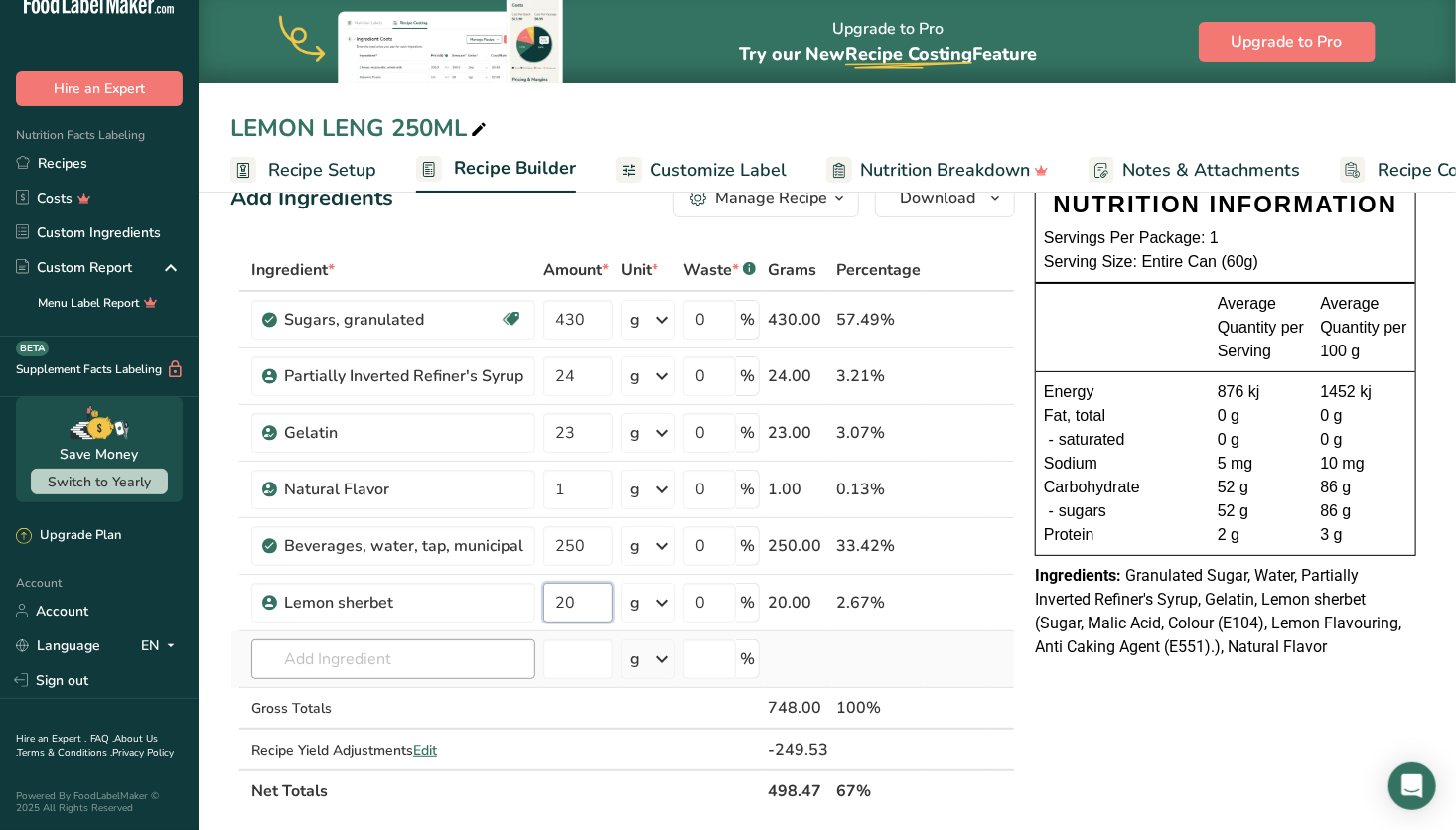 type on "20" 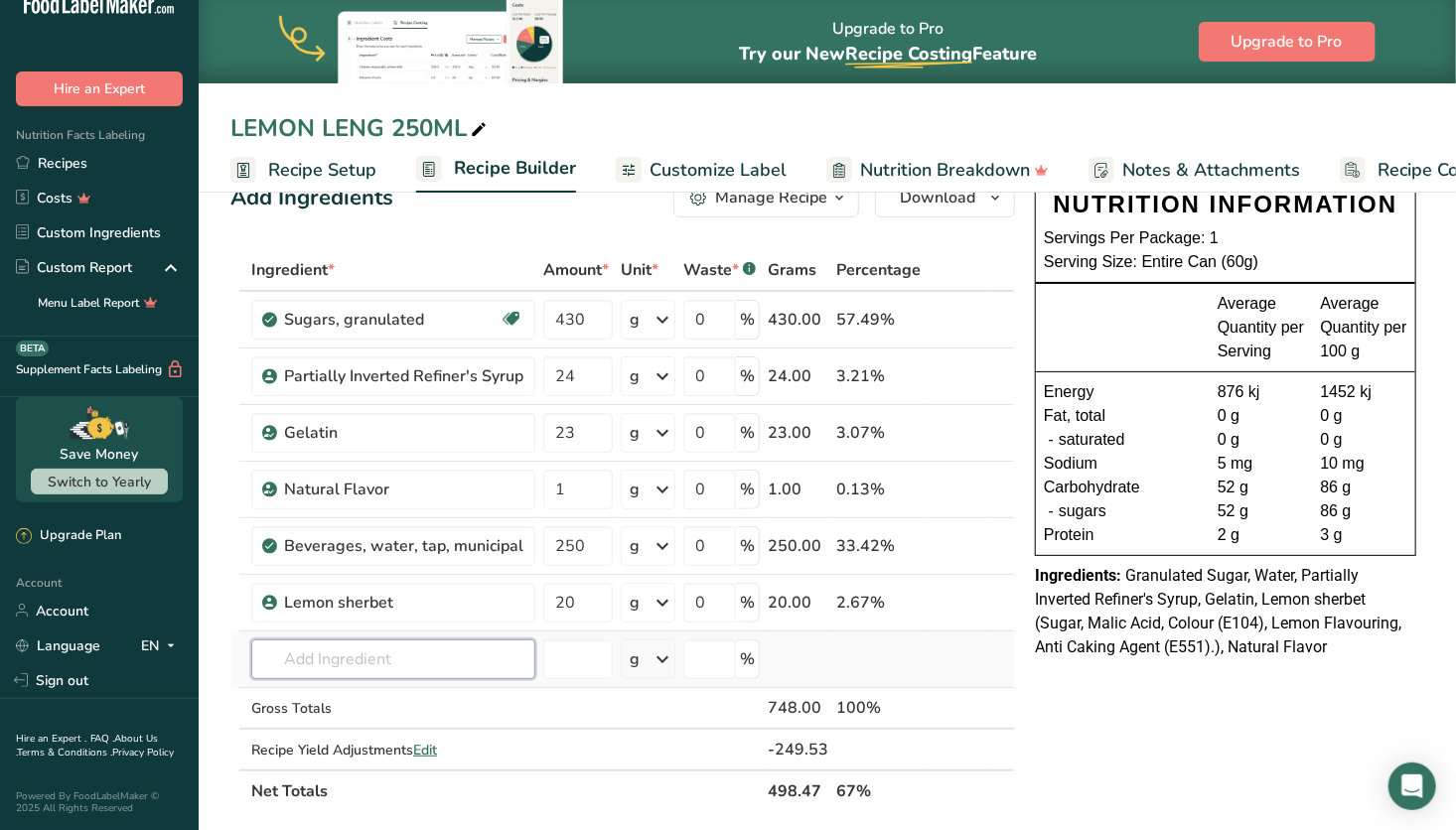 click on "Ingredient *
Amount *
Unit *
Waste *   .a-a{fill:#347362;}.b-a{fill:#fff;}          Grams
Percentage
Sugars, granulated
Dairy free
Gluten free
Vegan
Vegetarian
Soy free
430
g
Portions
1 serving packet
1 cup
Weight Units
g
kg
mg
See more
Volume Units
l
Volume units require a density conversion. If you know your ingredient's density enter it below. Otherwise, click on "RIA" our AI Regulatory bot - she will be able to help you
lb/ft3
g/cm3
Confirm
mL
lb/ft3" at bounding box center (623, 530) 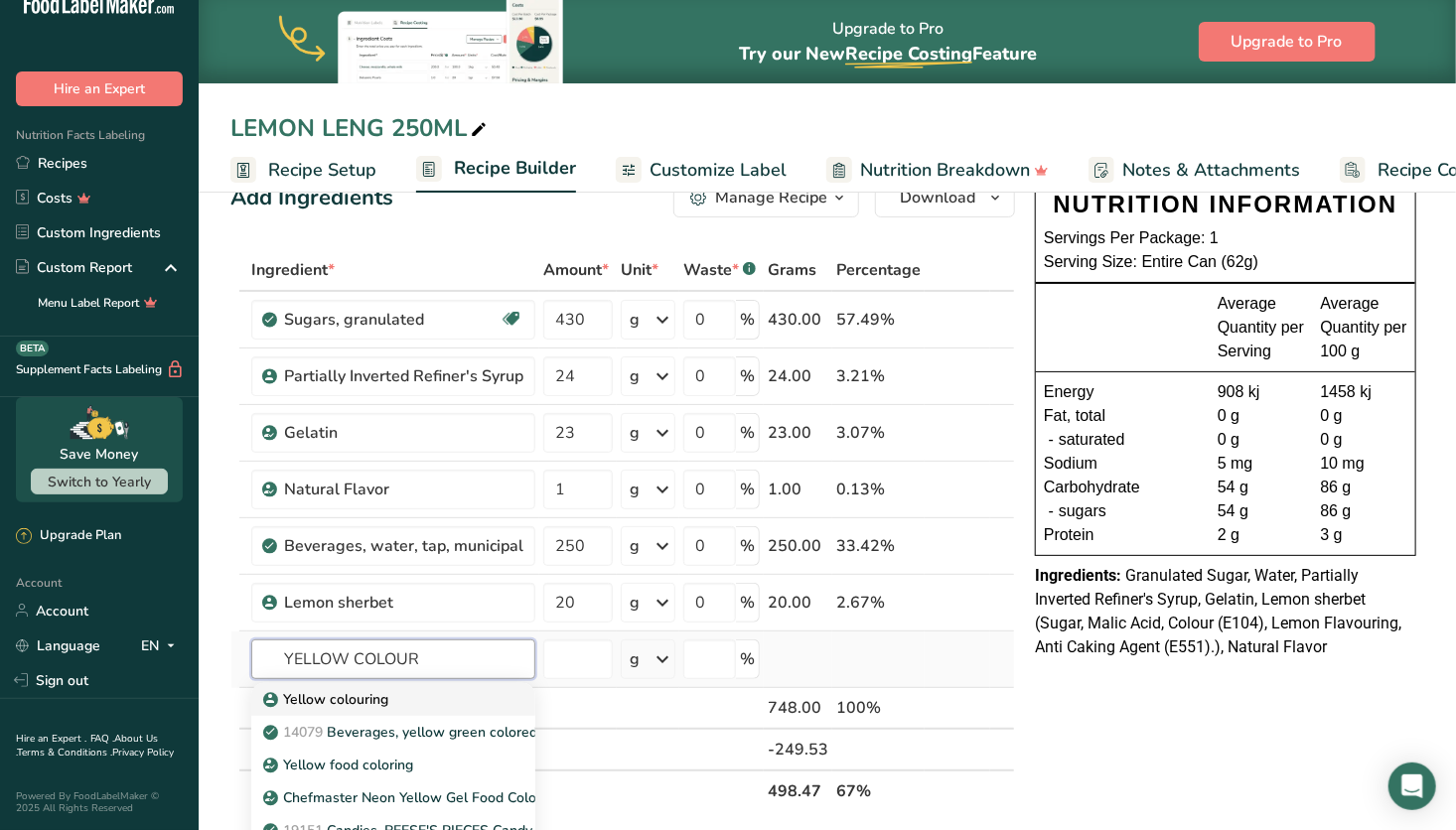 type on "YELLOW COLOUR" 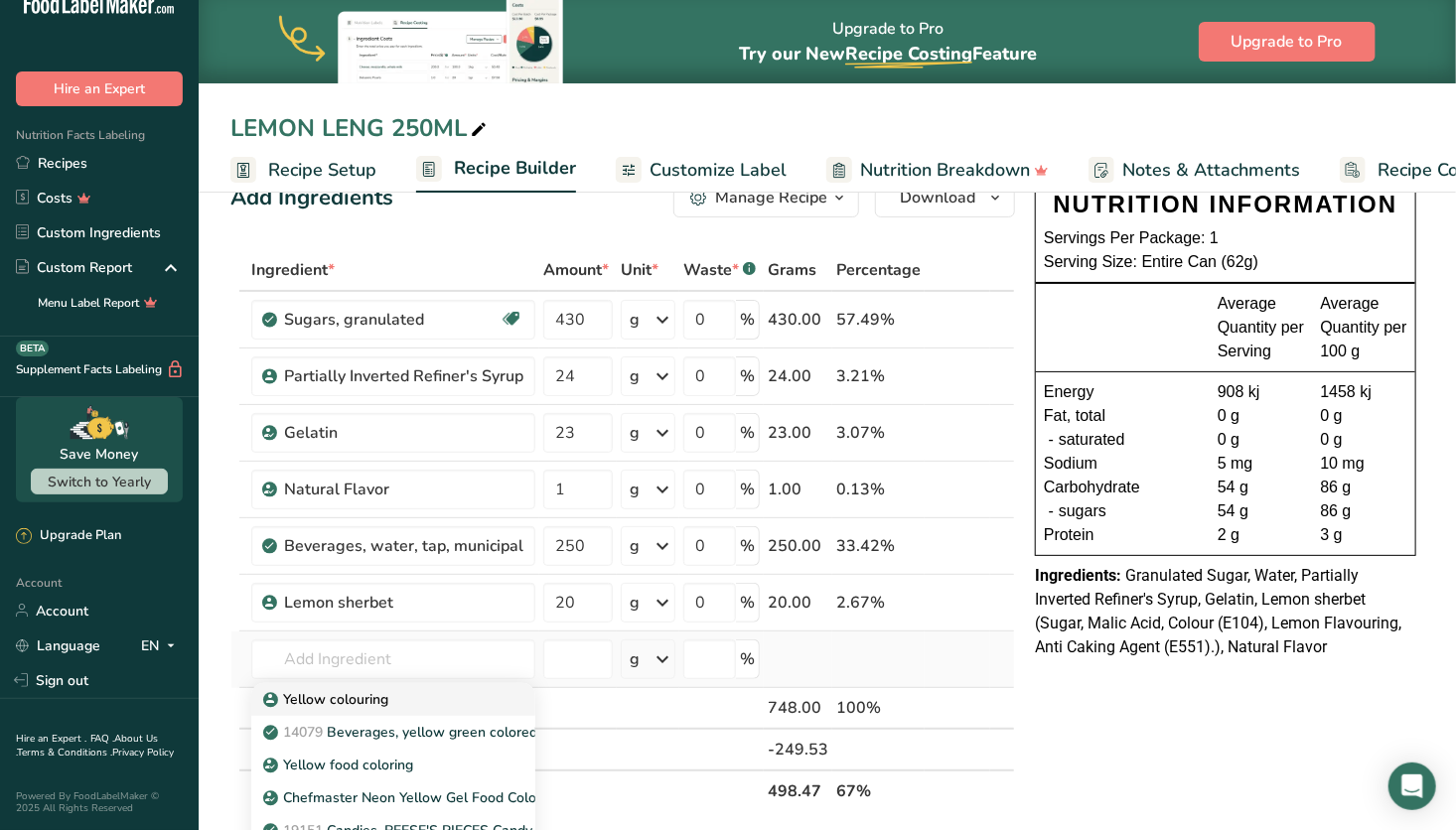 click on "Yellow colouring" at bounding box center (393, 699) 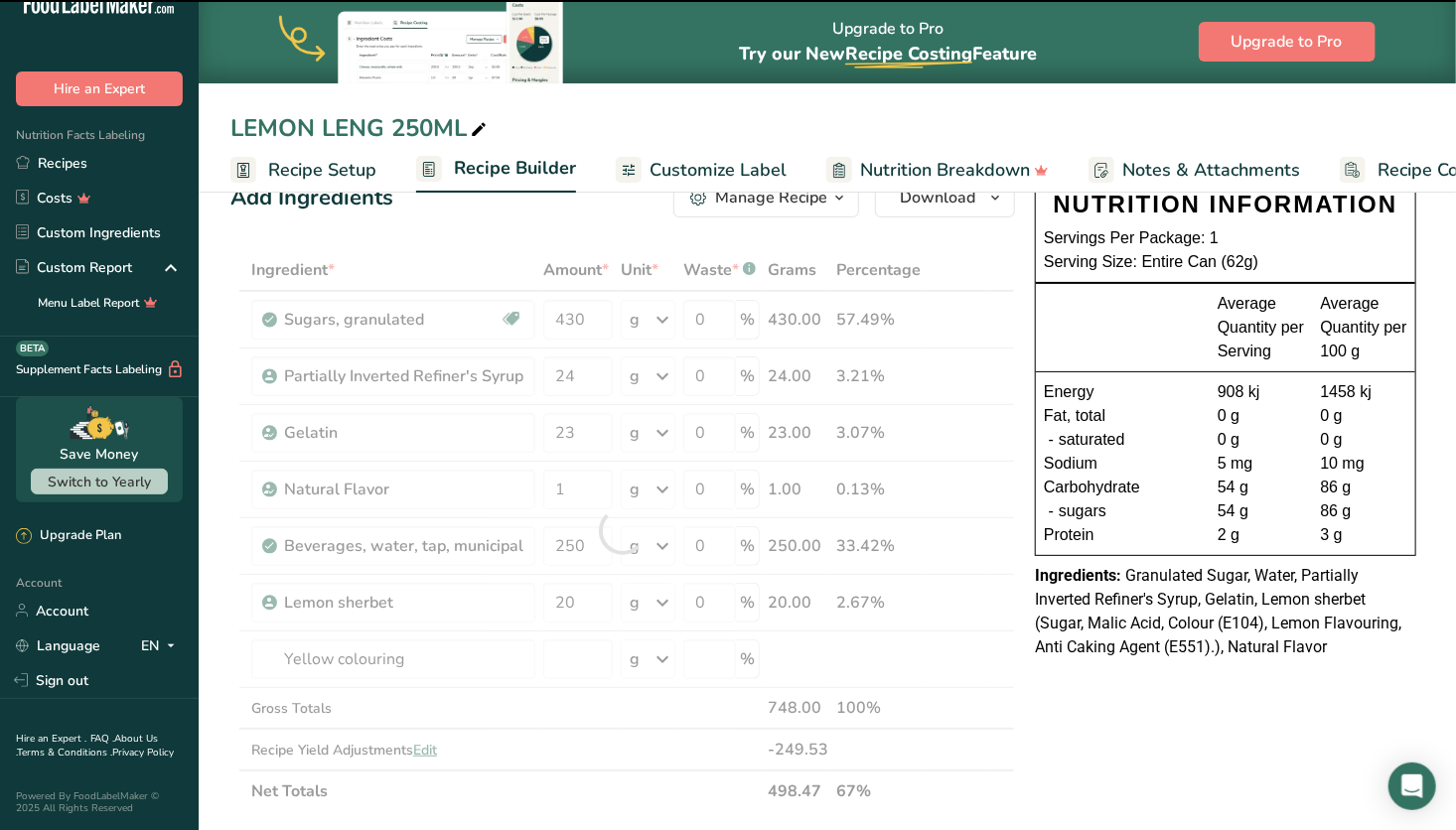 type on "0" 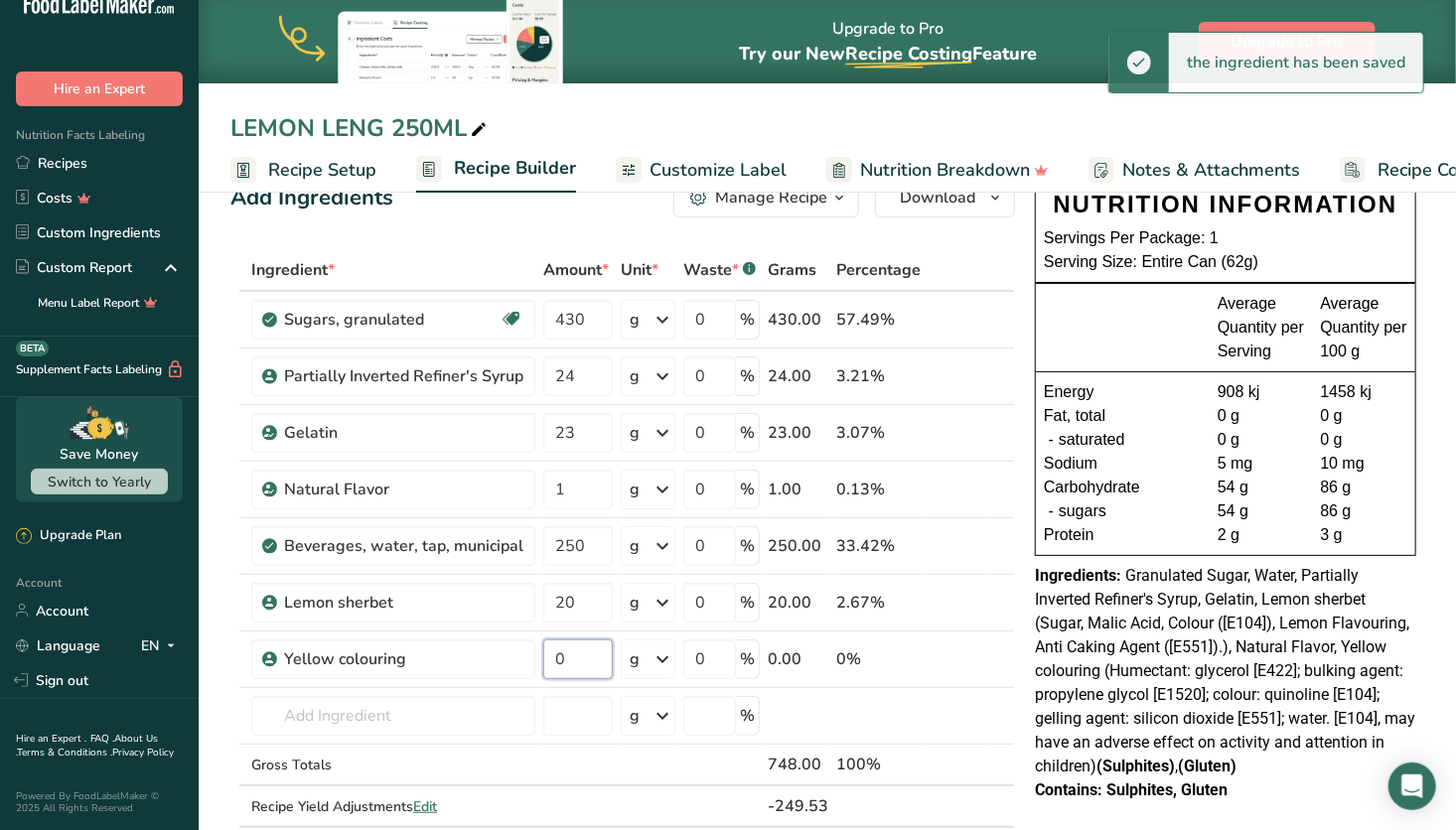 click on "0" at bounding box center [578, 659] 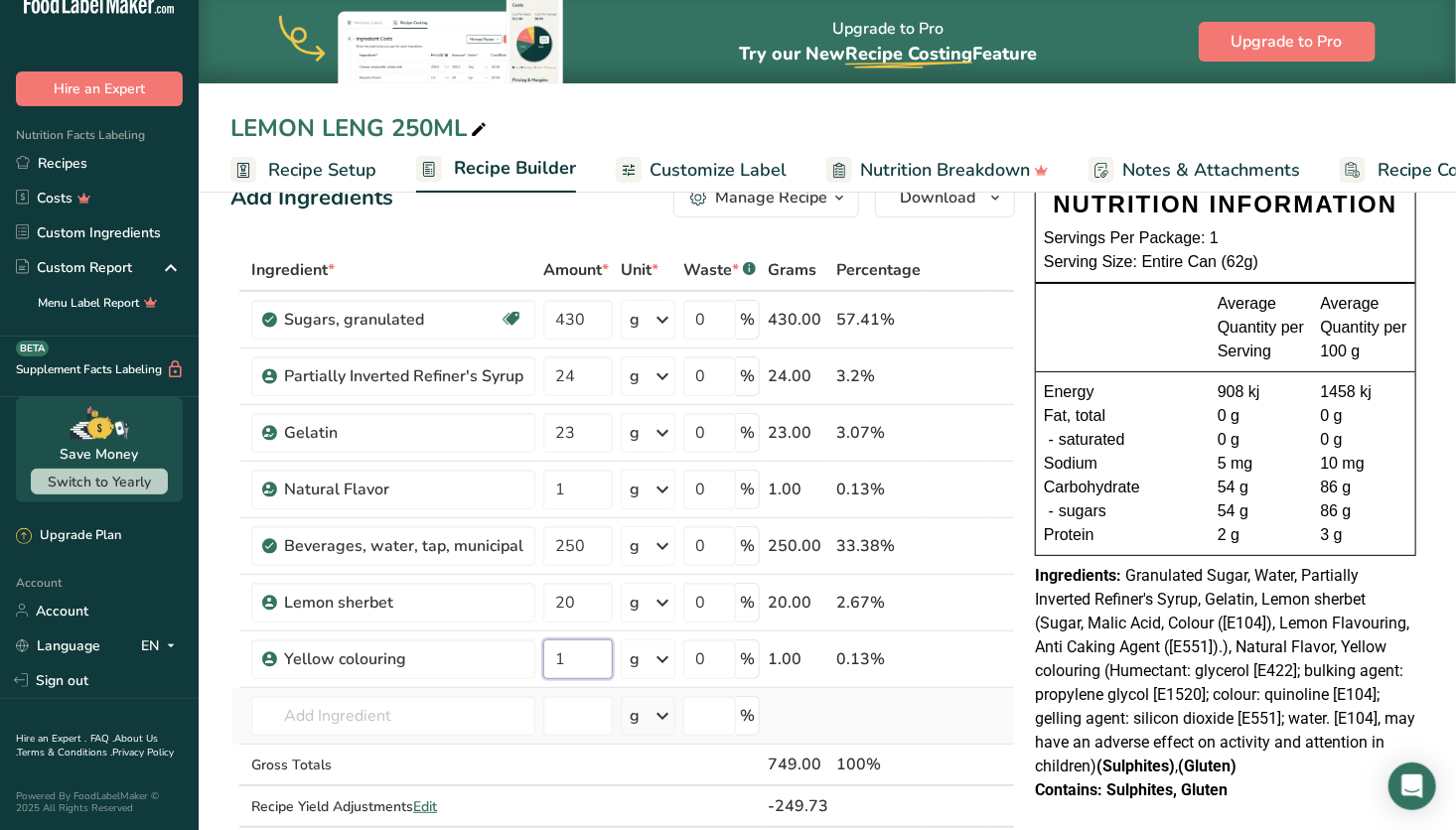 type on "1" 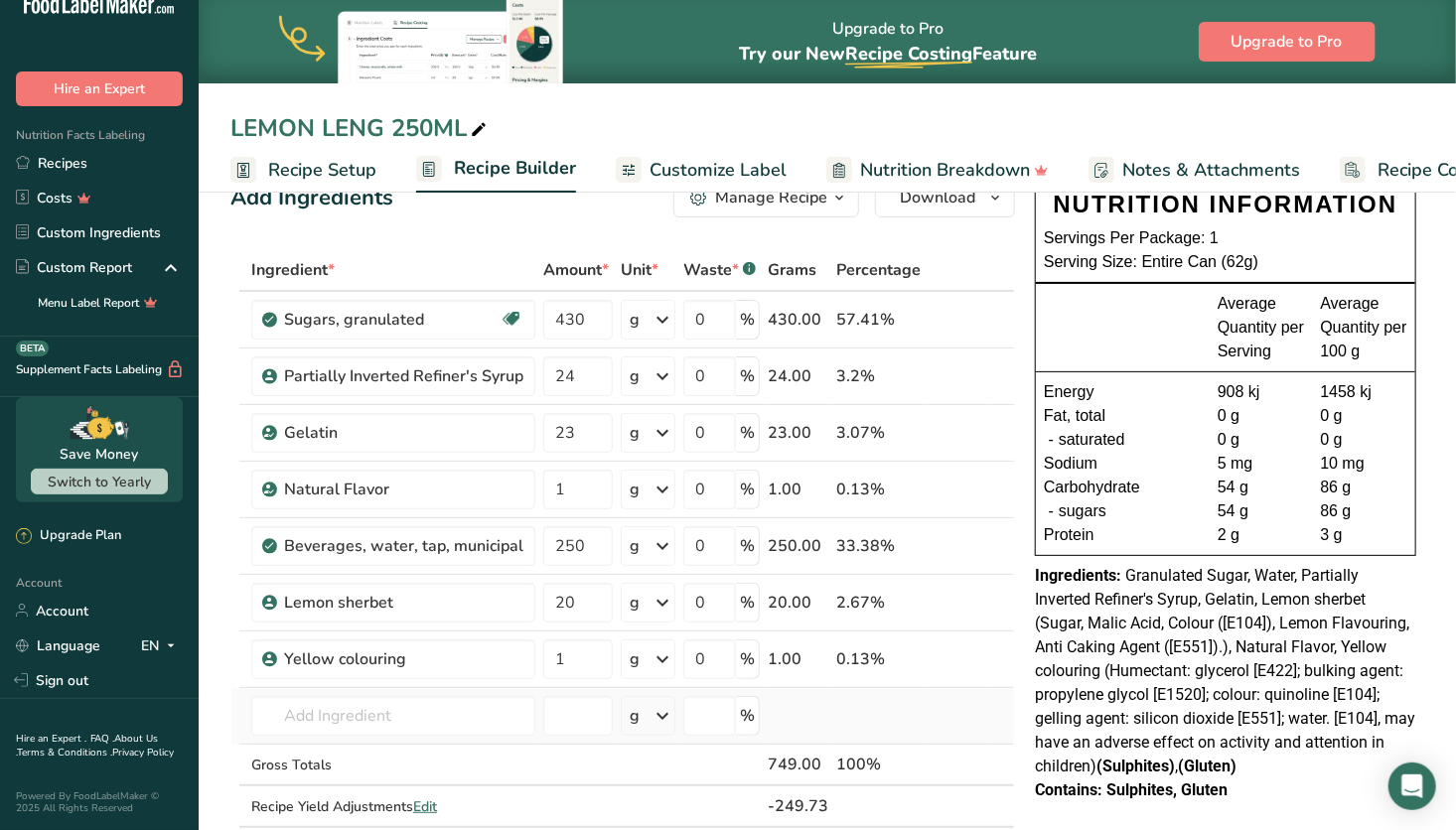 click on "Ingredient *
Amount *
Unit *
Waste *   .a-a{fill:#347362;}.b-a{fill:#fff;}          Grams
Percentage
Sugars, granulated
Dairy free
Gluten free
Vegan
Vegetarian
Soy free
430
g
Portions
1 serving packet
1 cup
Weight Units
g
kg
mg
See more
Volume Units
l
Volume units require a density conversion. If you know your ingredient's density enter it below. Otherwise, click on "RIA" our AI Regulatory bot - she will be able to help you
lb/ft3
g/cm3
Confirm
mL
lb/ft3" at bounding box center [623, 559] 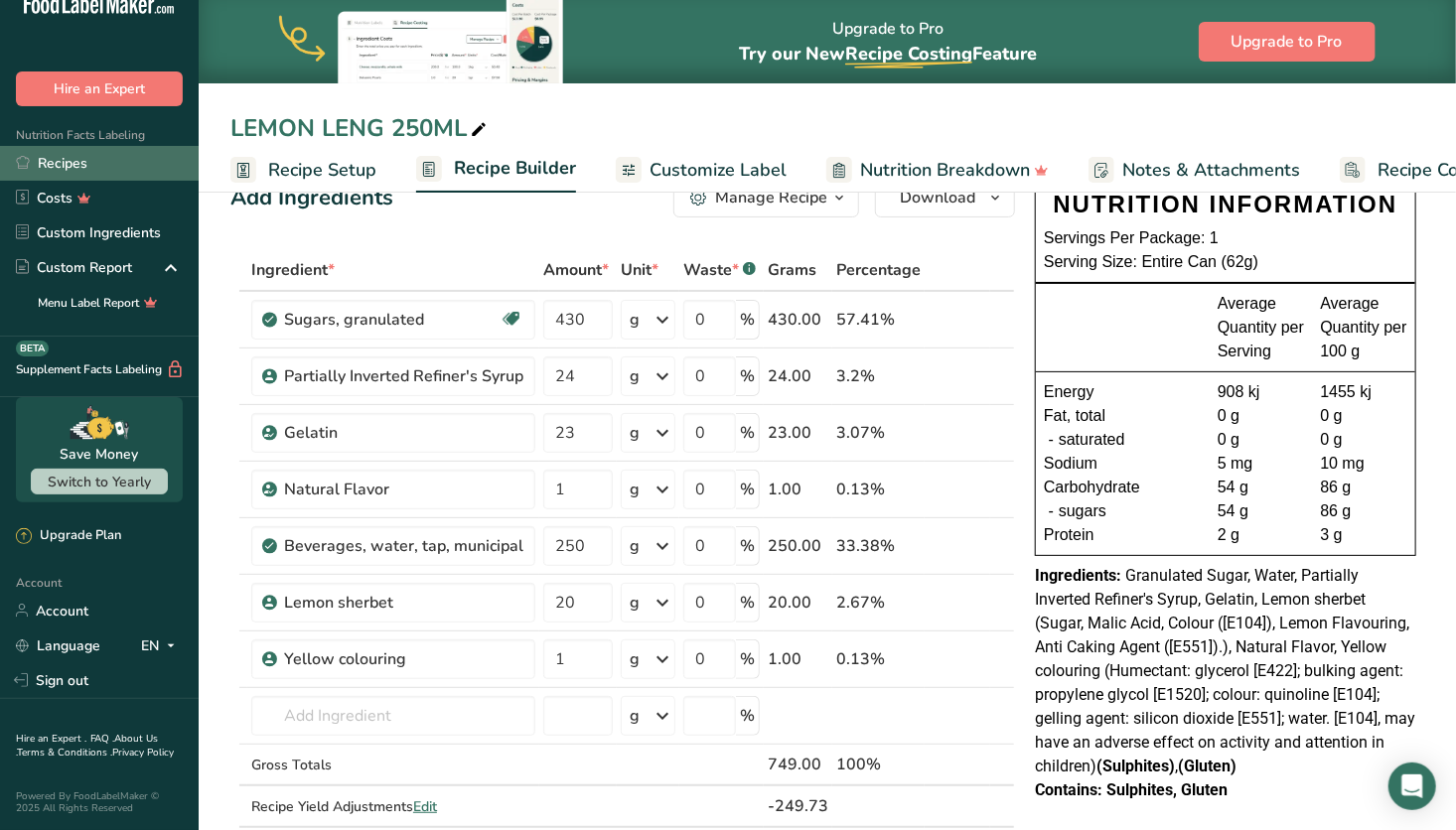 click on "Recipes" at bounding box center [99, 163] 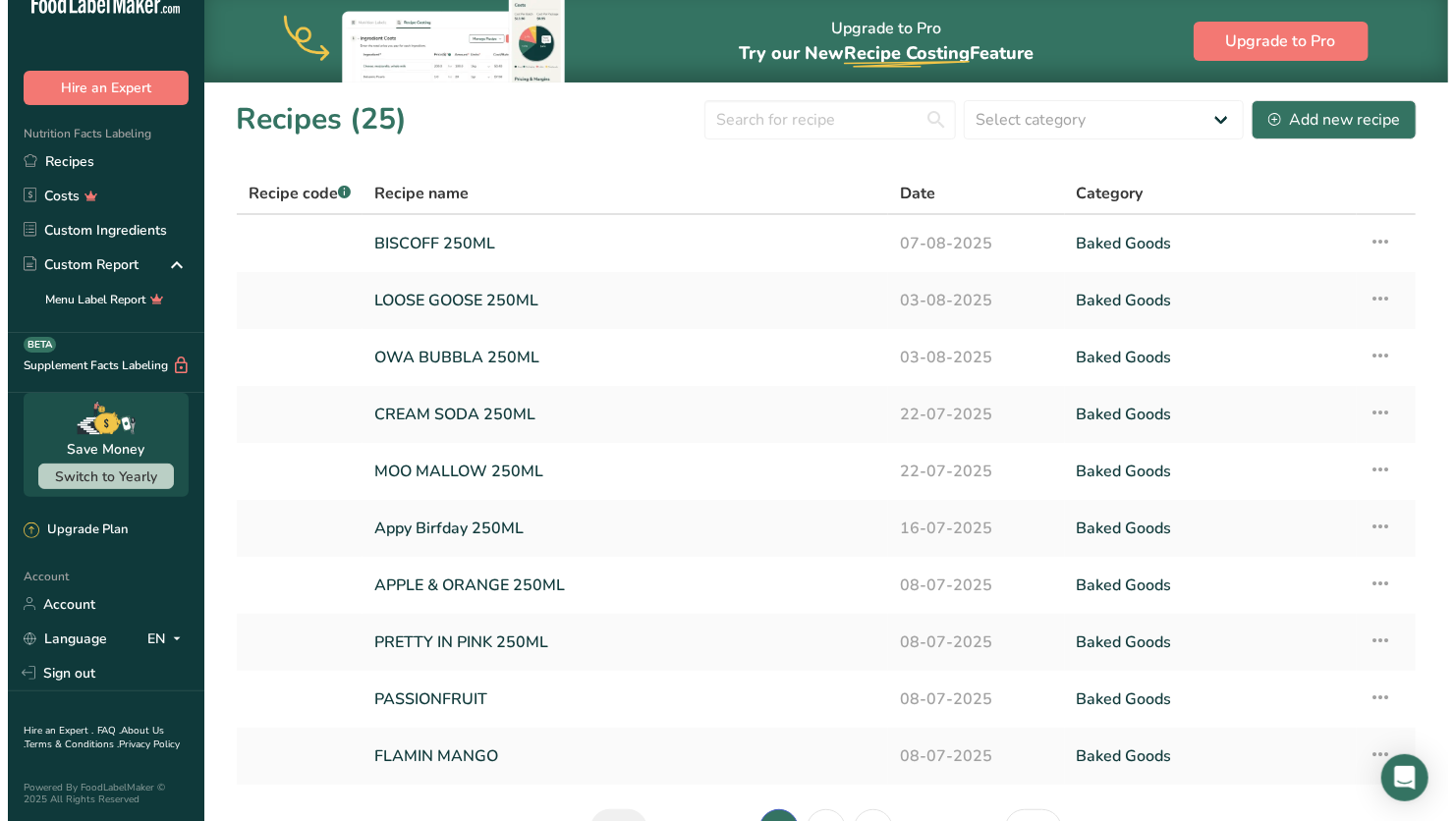 scroll, scrollTop: 121, scrollLeft: 0, axis: vertical 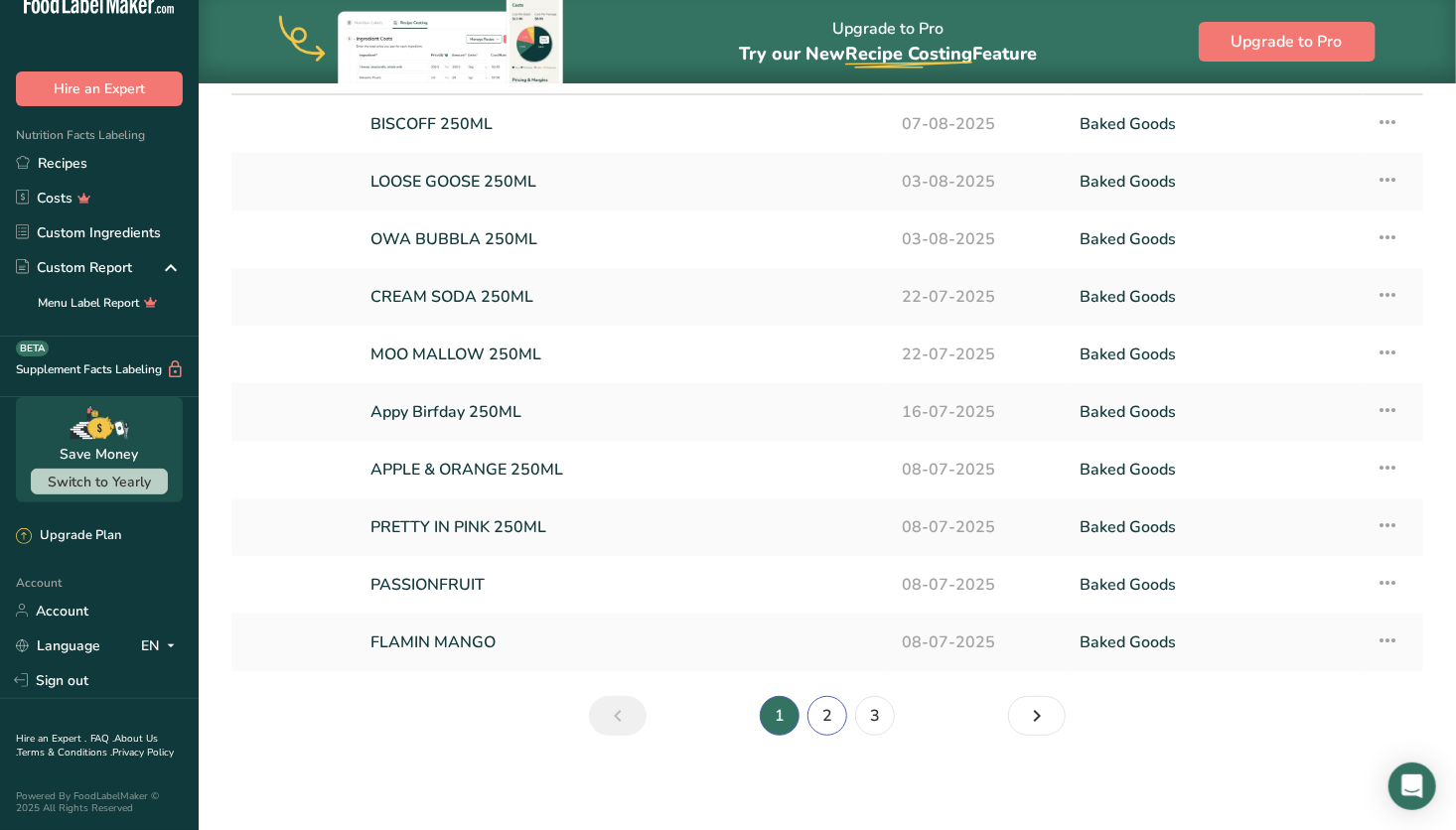 click on "2" at bounding box center [827, 716] 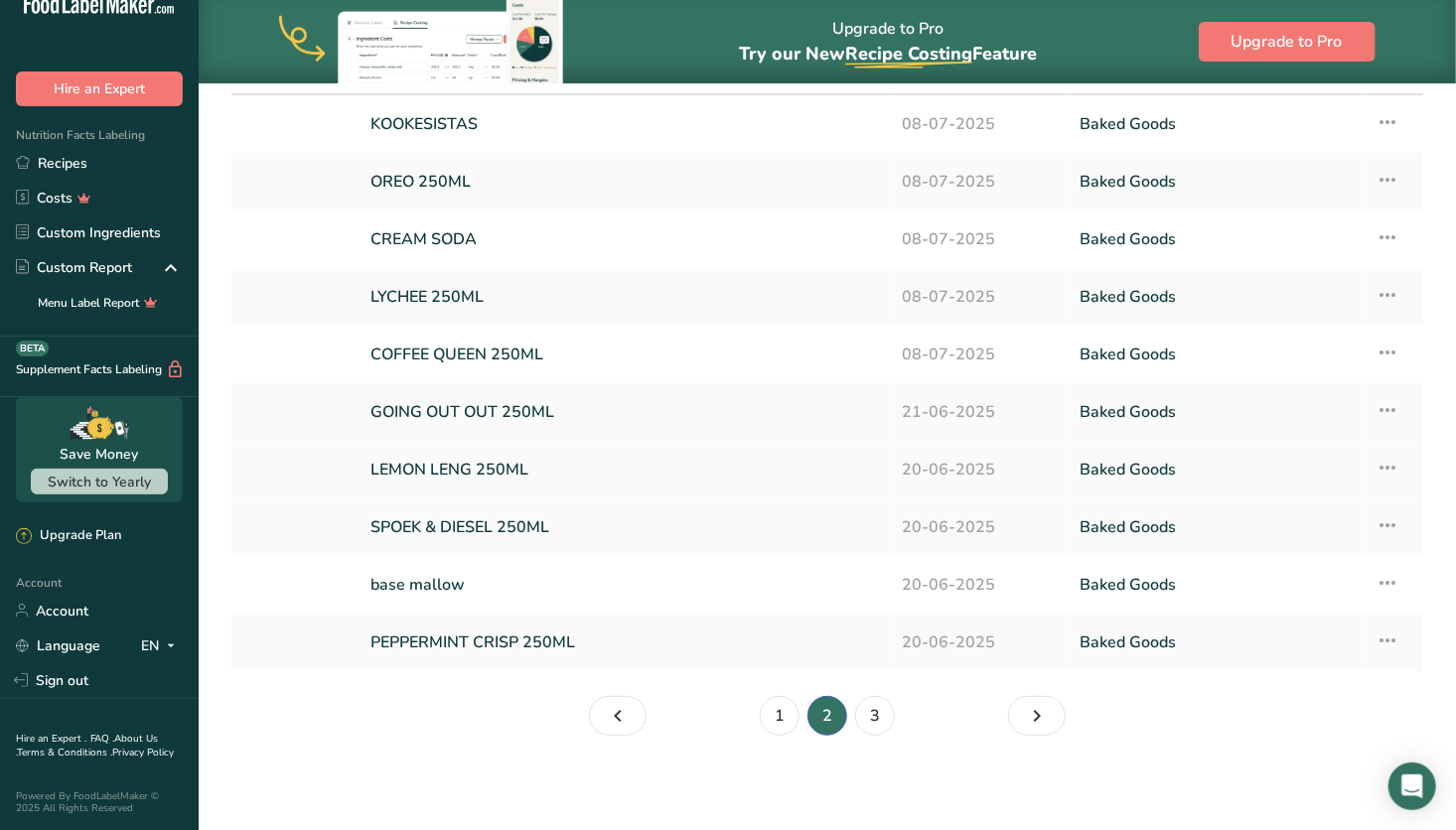 click at bounding box center (1387, 468) 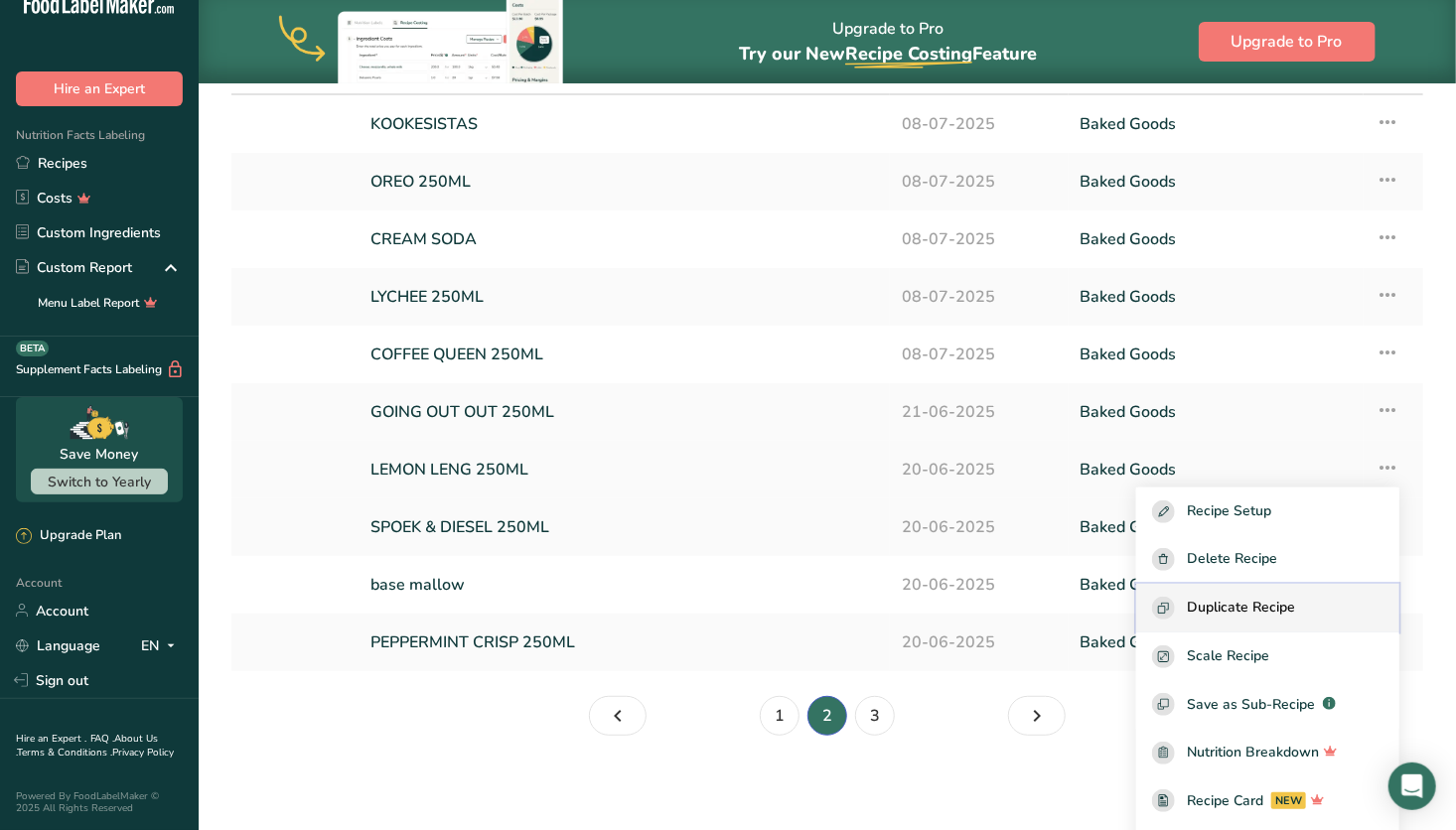 click on "Duplicate Recipe" at bounding box center [1240, 608] 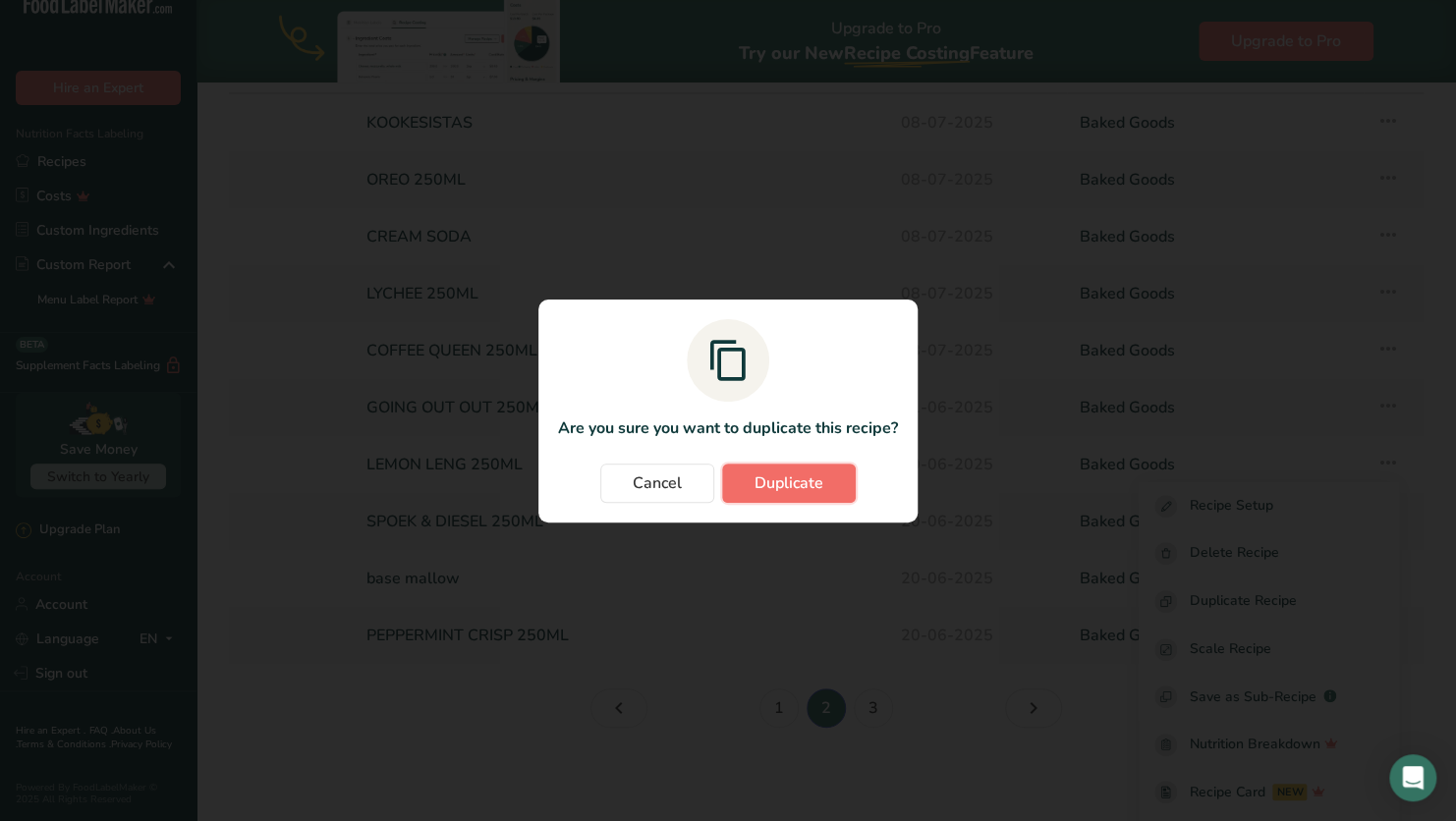 click on "Duplicate" at bounding box center [789, 483] 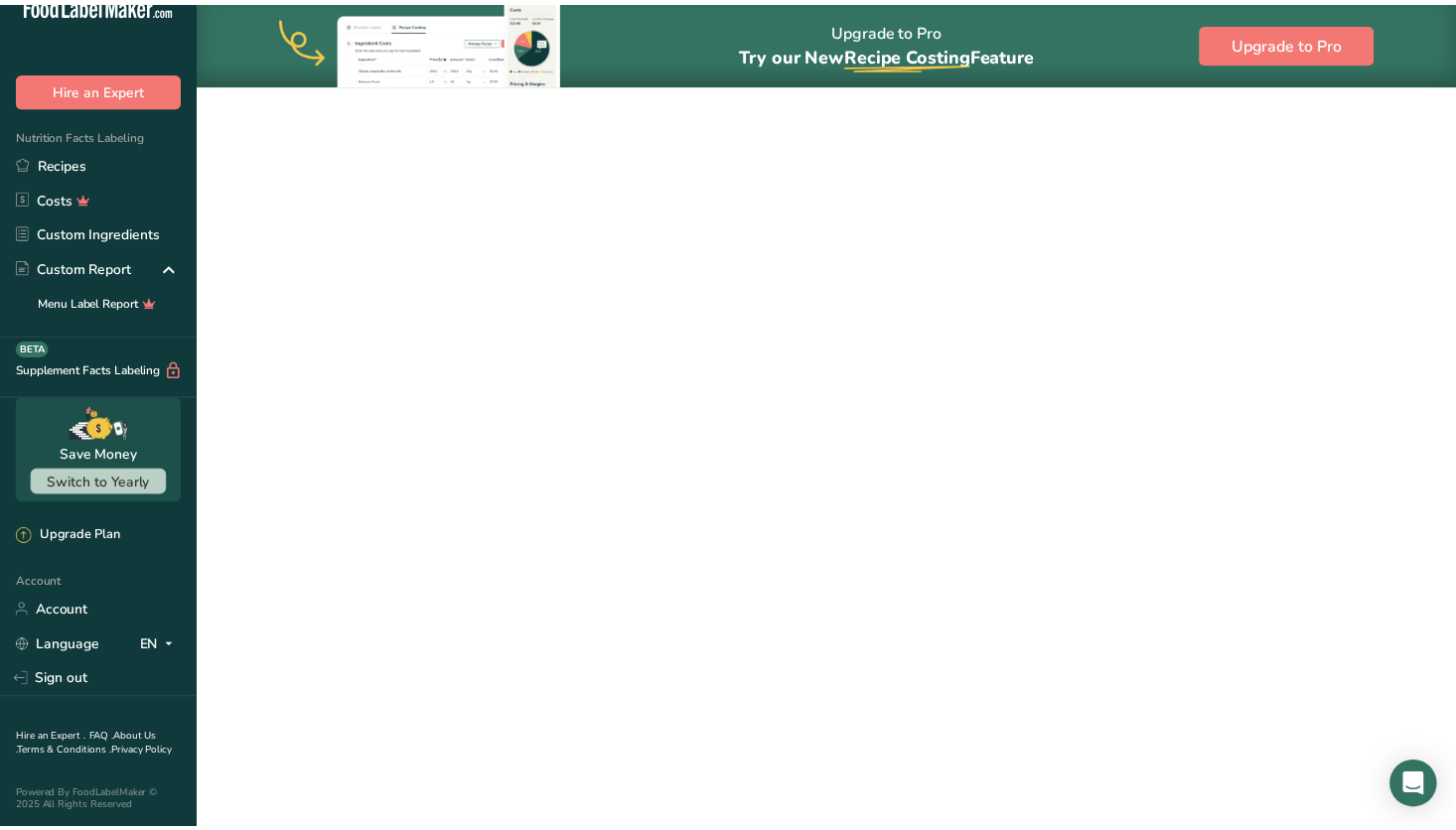 scroll, scrollTop: 0, scrollLeft: 0, axis: both 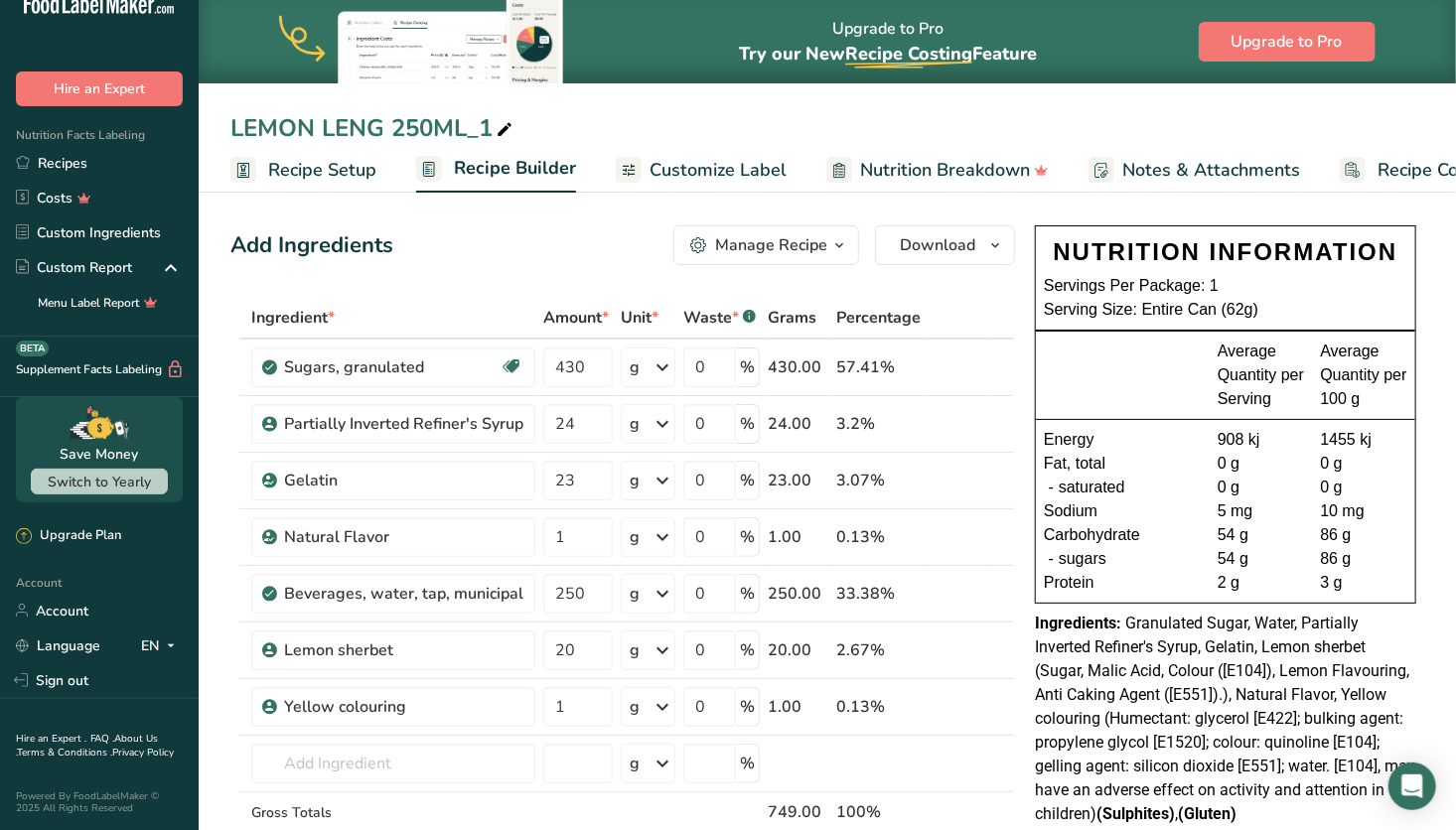 click at bounding box center (505, 130) 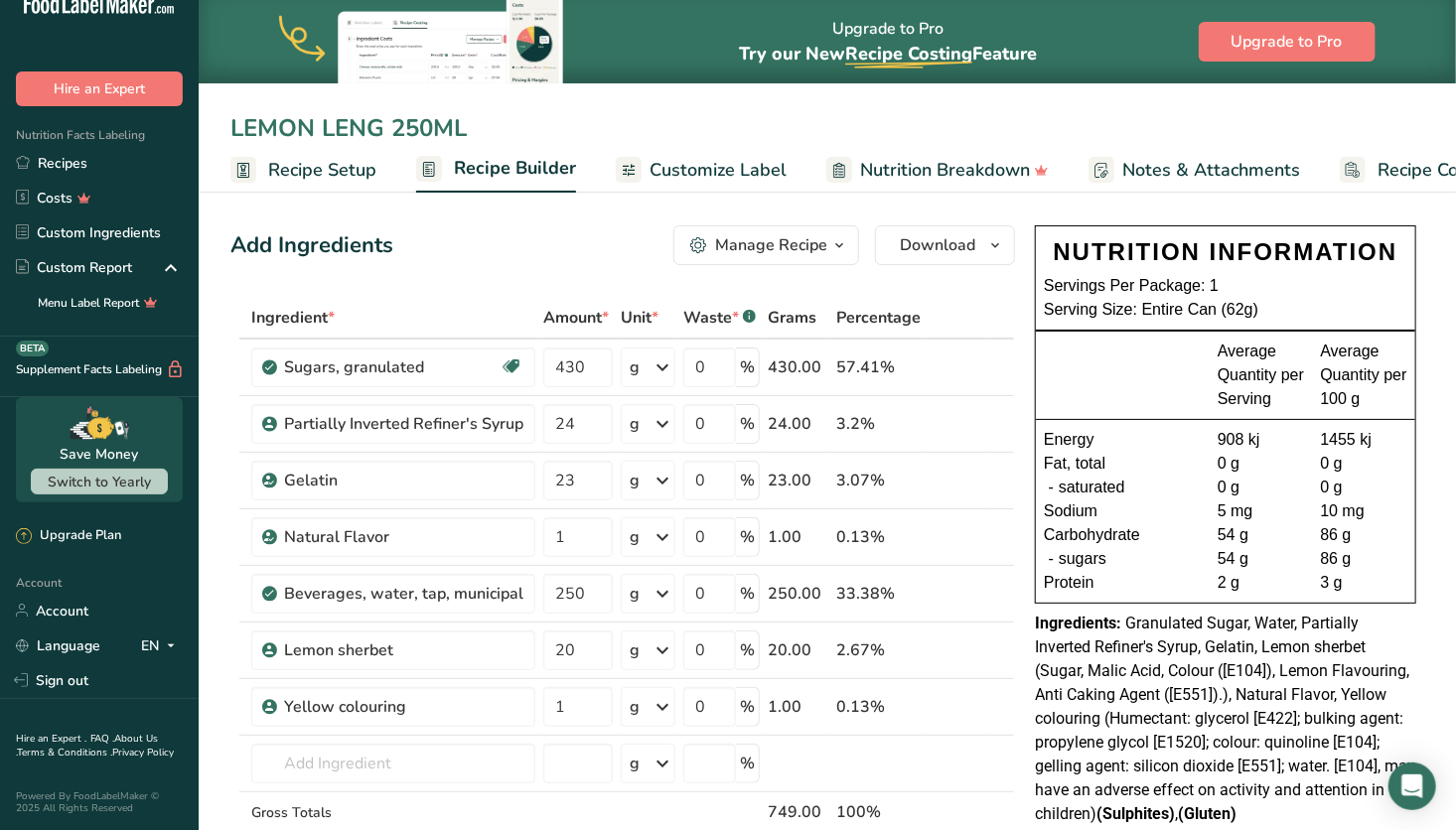 drag, startPoint x: 392, startPoint y: 122, endPoint x: 216, endPoint y: 96, distance: 177.91009 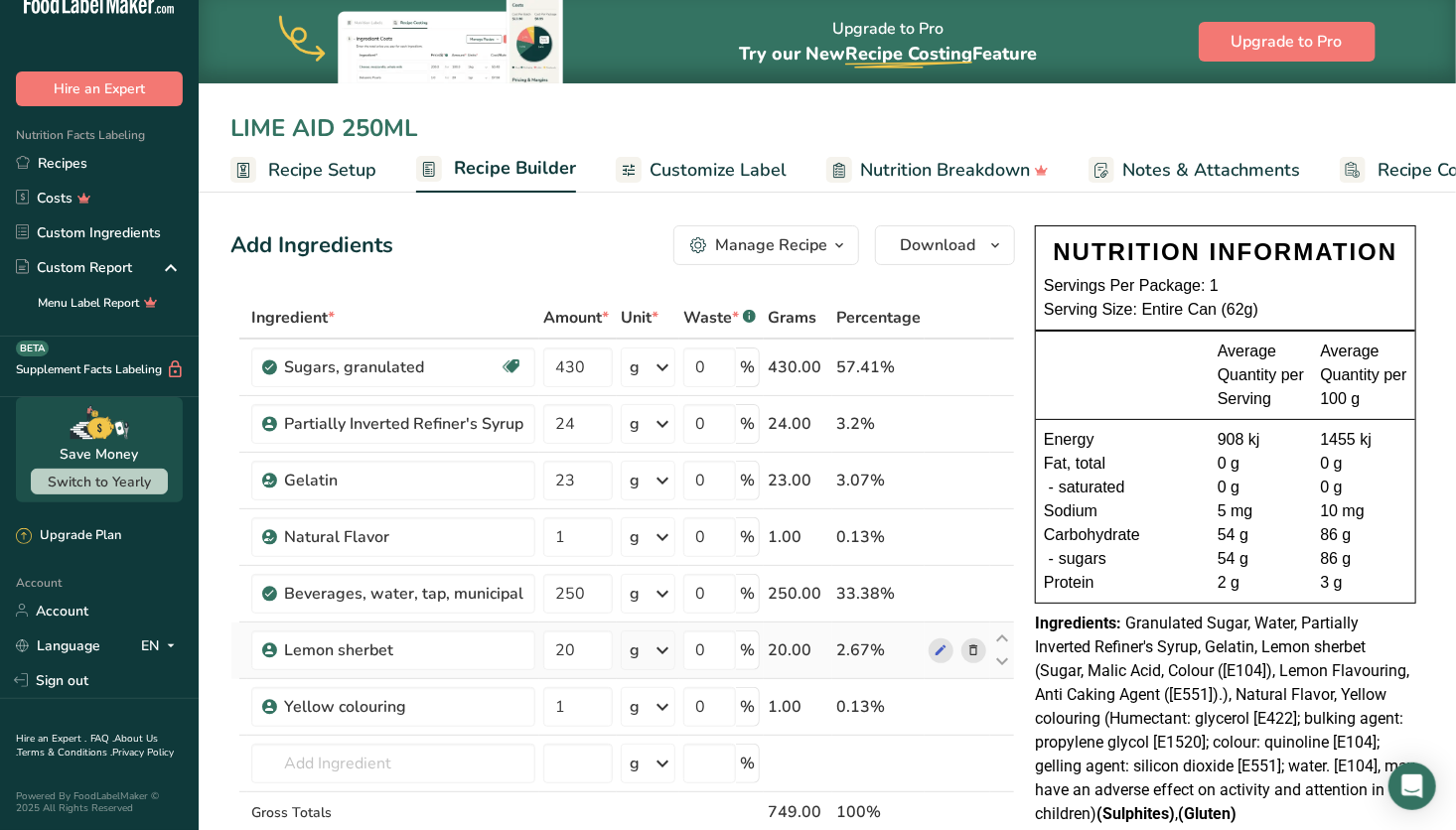 type on "LIME AID 250ML" 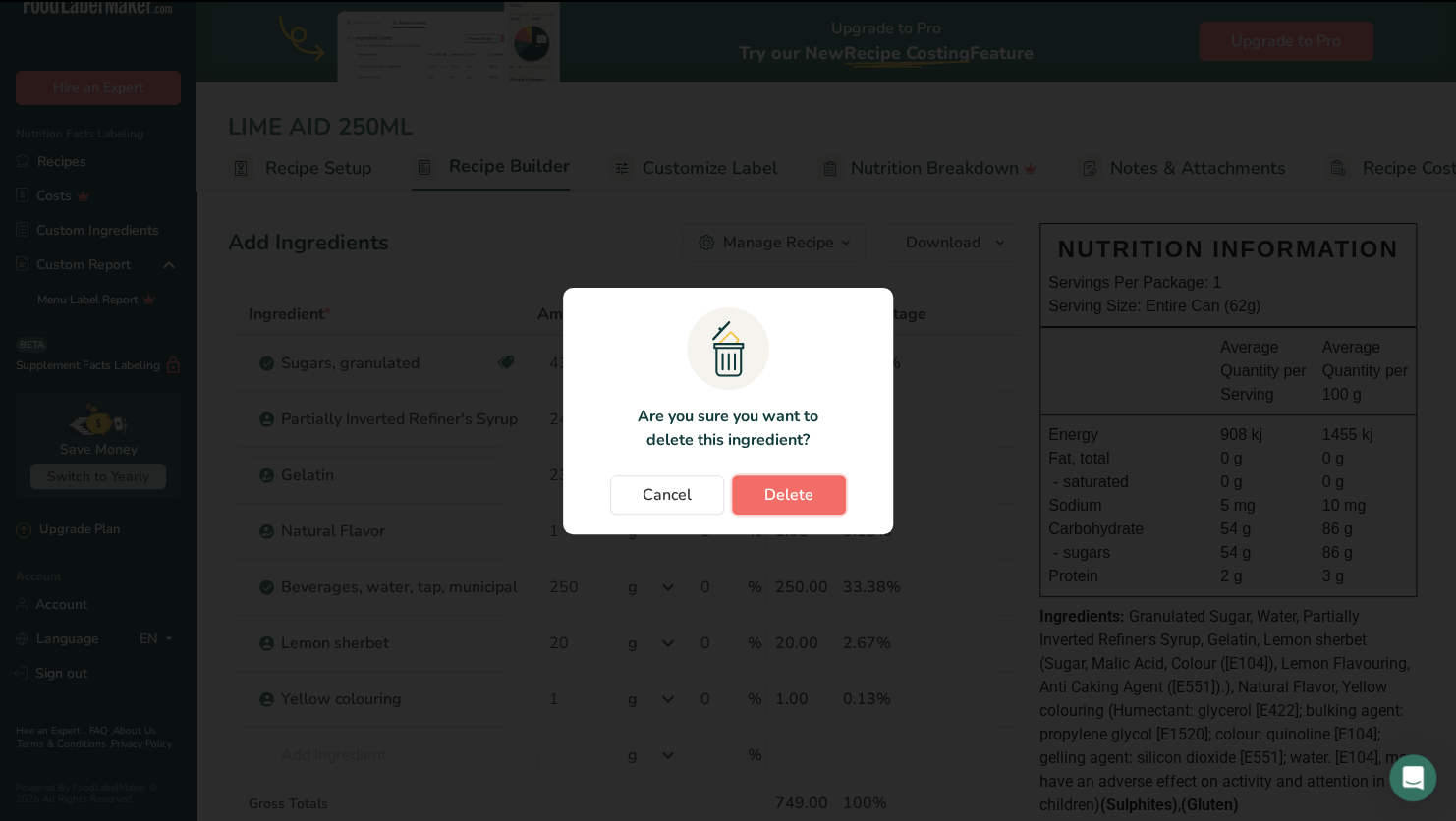 click on "Delete" at bounding box center [789, 495] 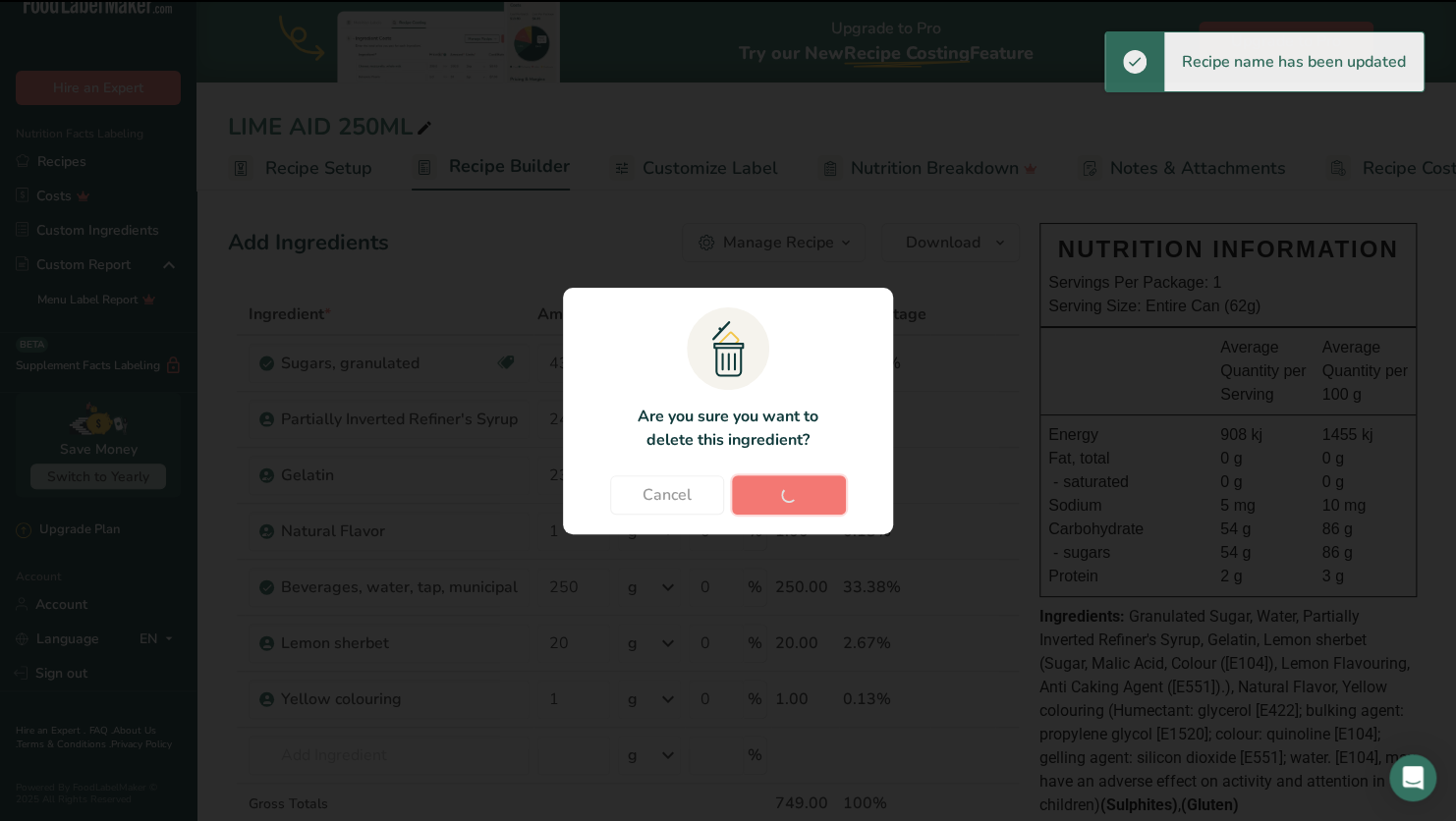 type on "1" 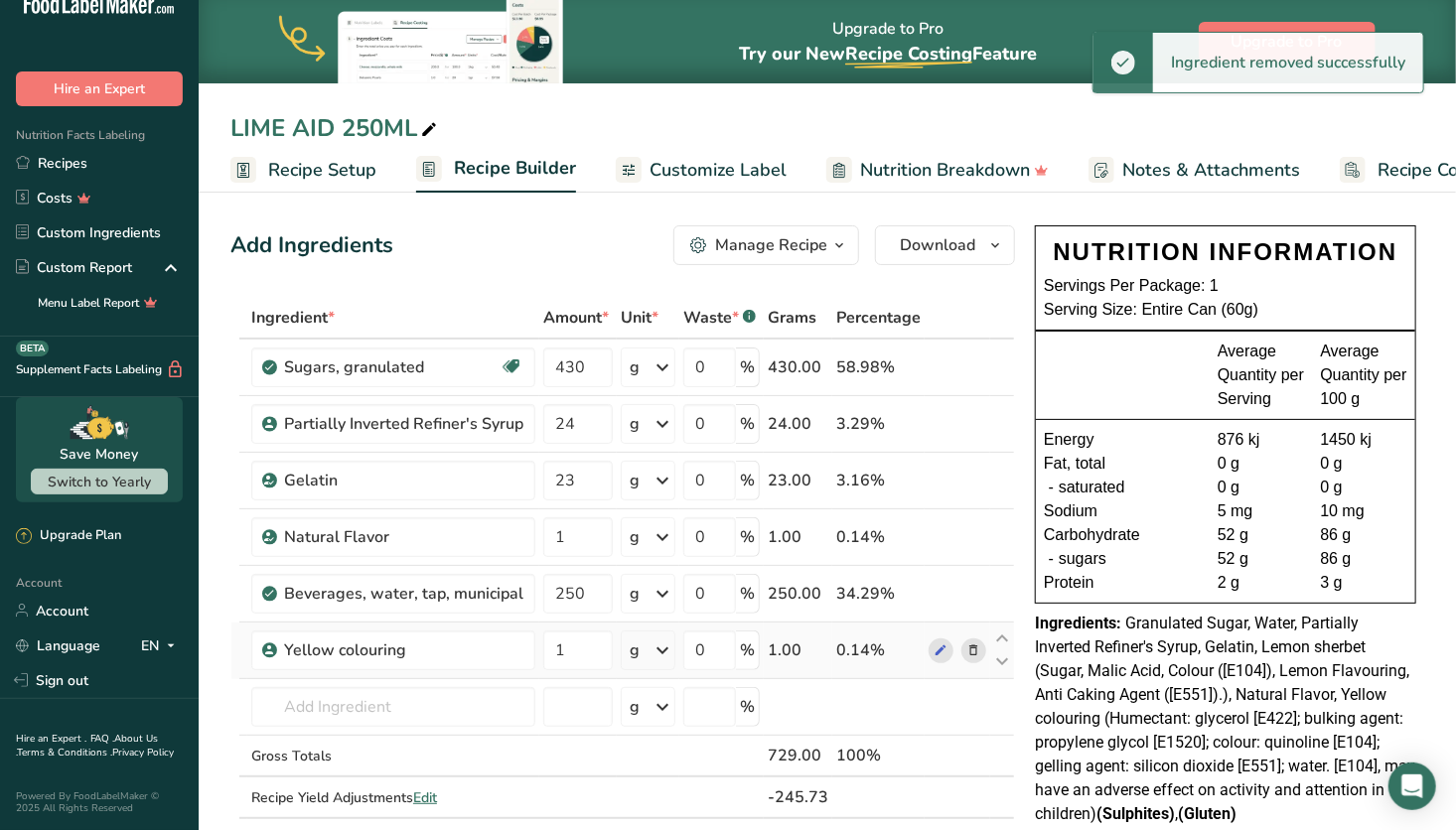 click at bounding box center [973, 650] 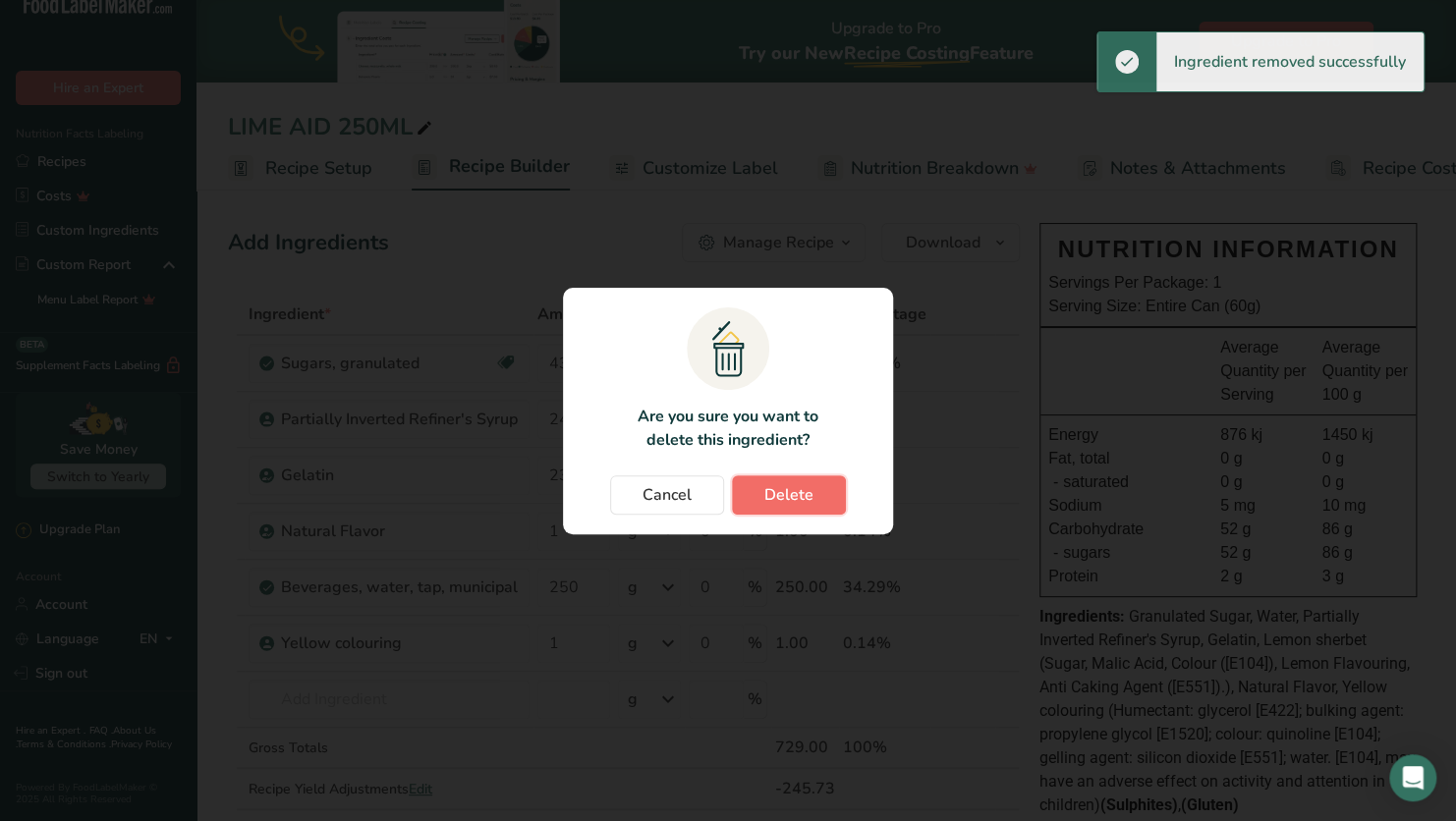 click on "Delete" at bounding box center [789, 495] 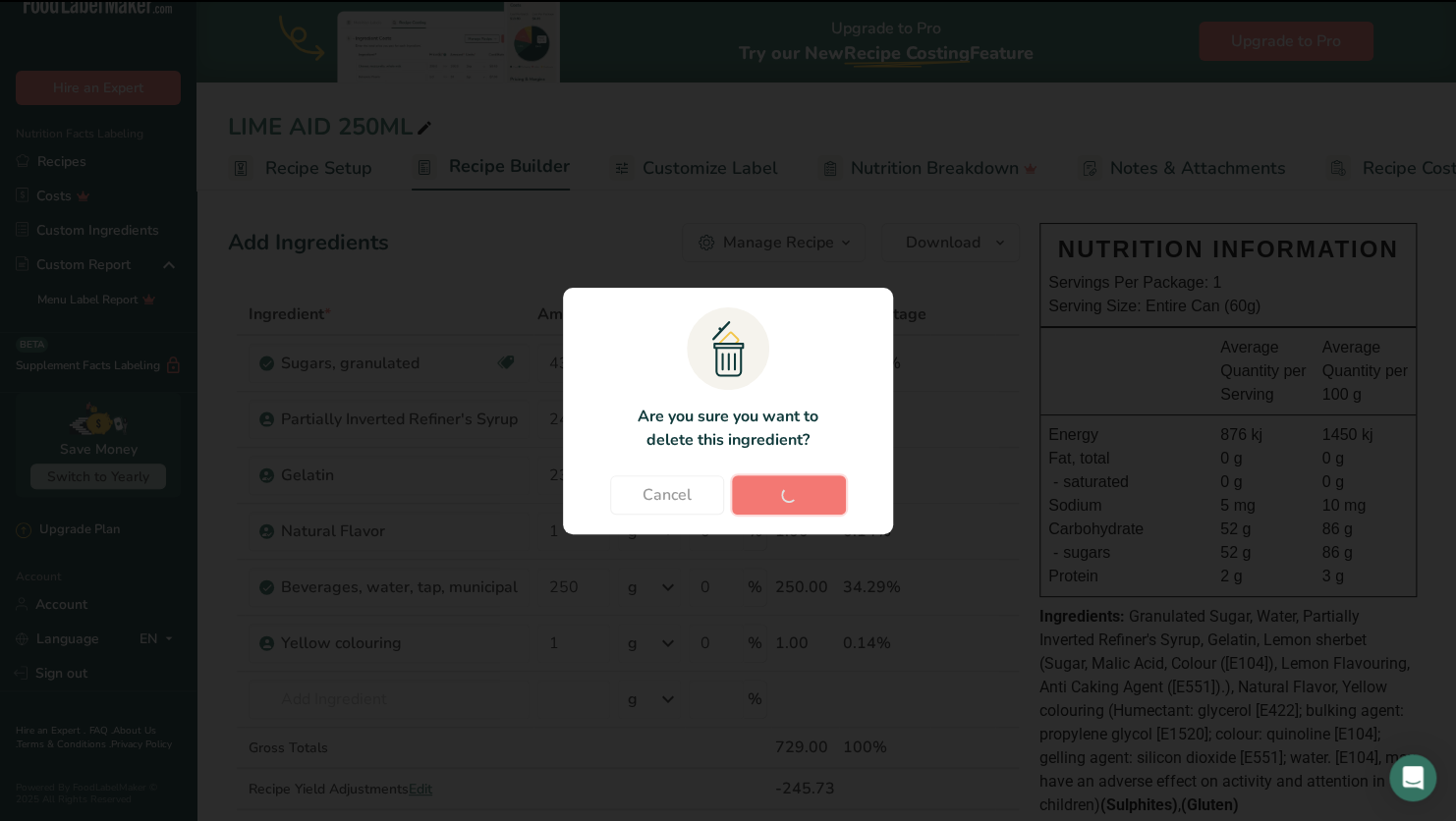 type 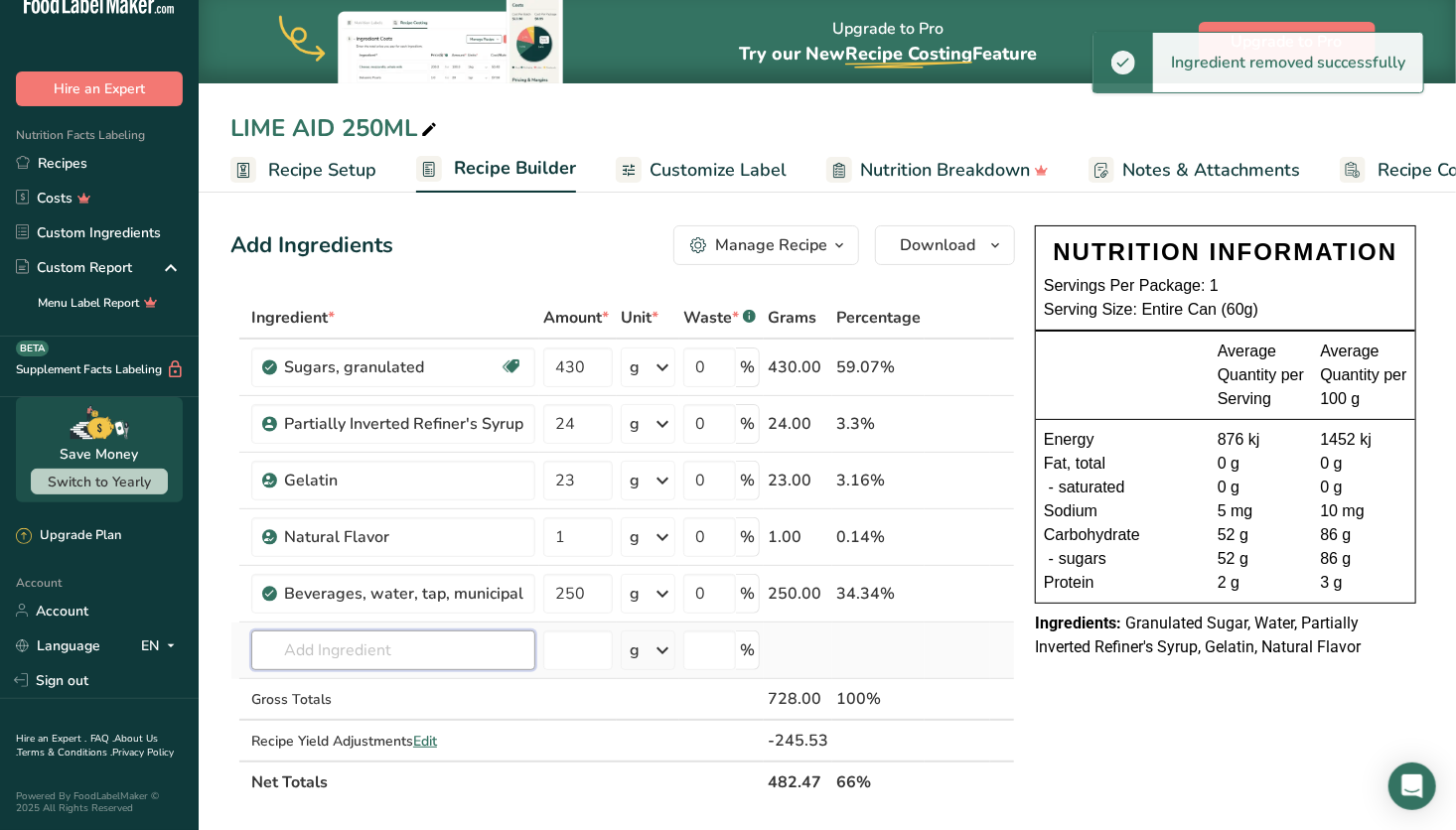 click at bounding box center (393, 650) 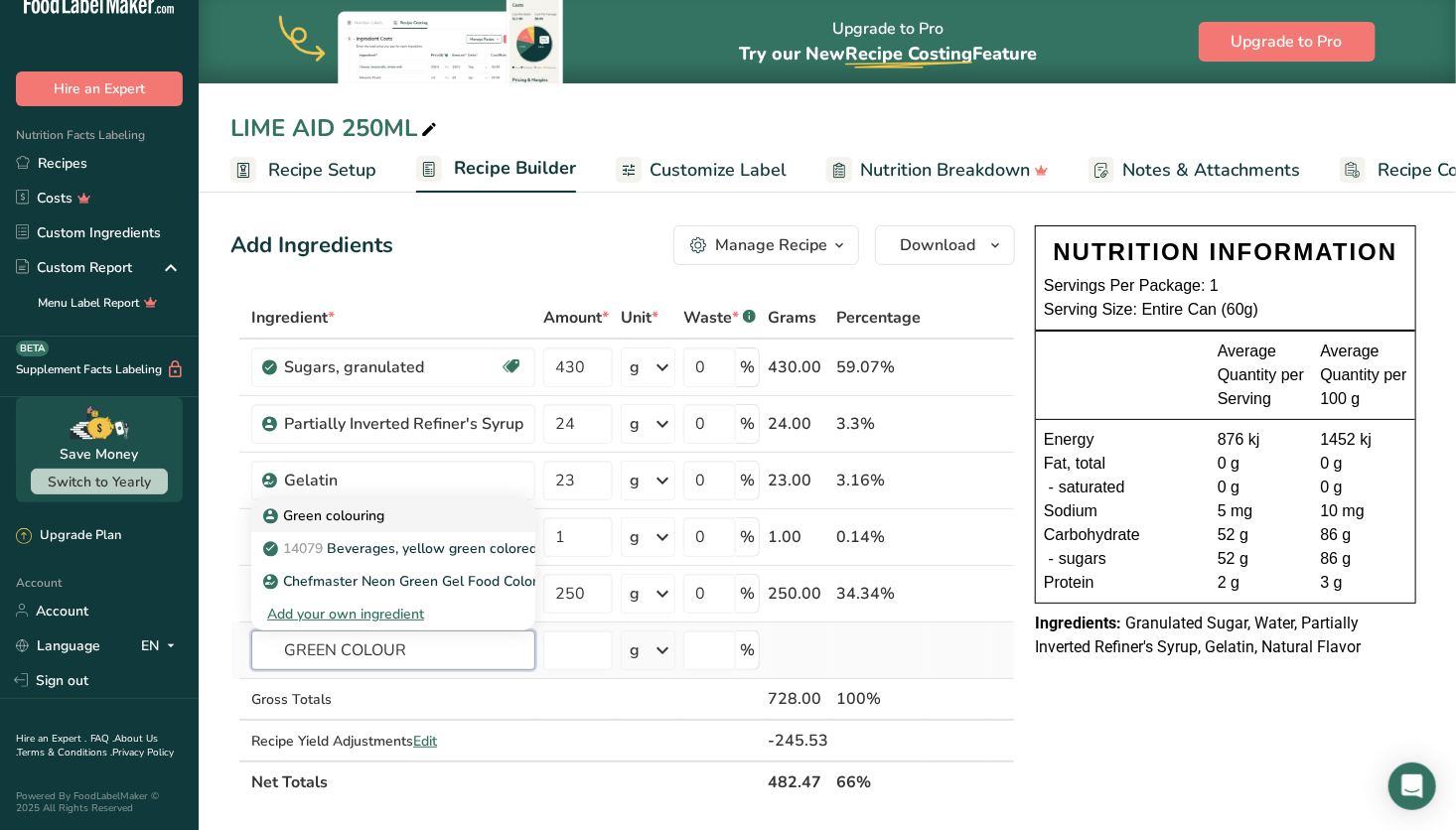 type on "GREEN COLOUR" 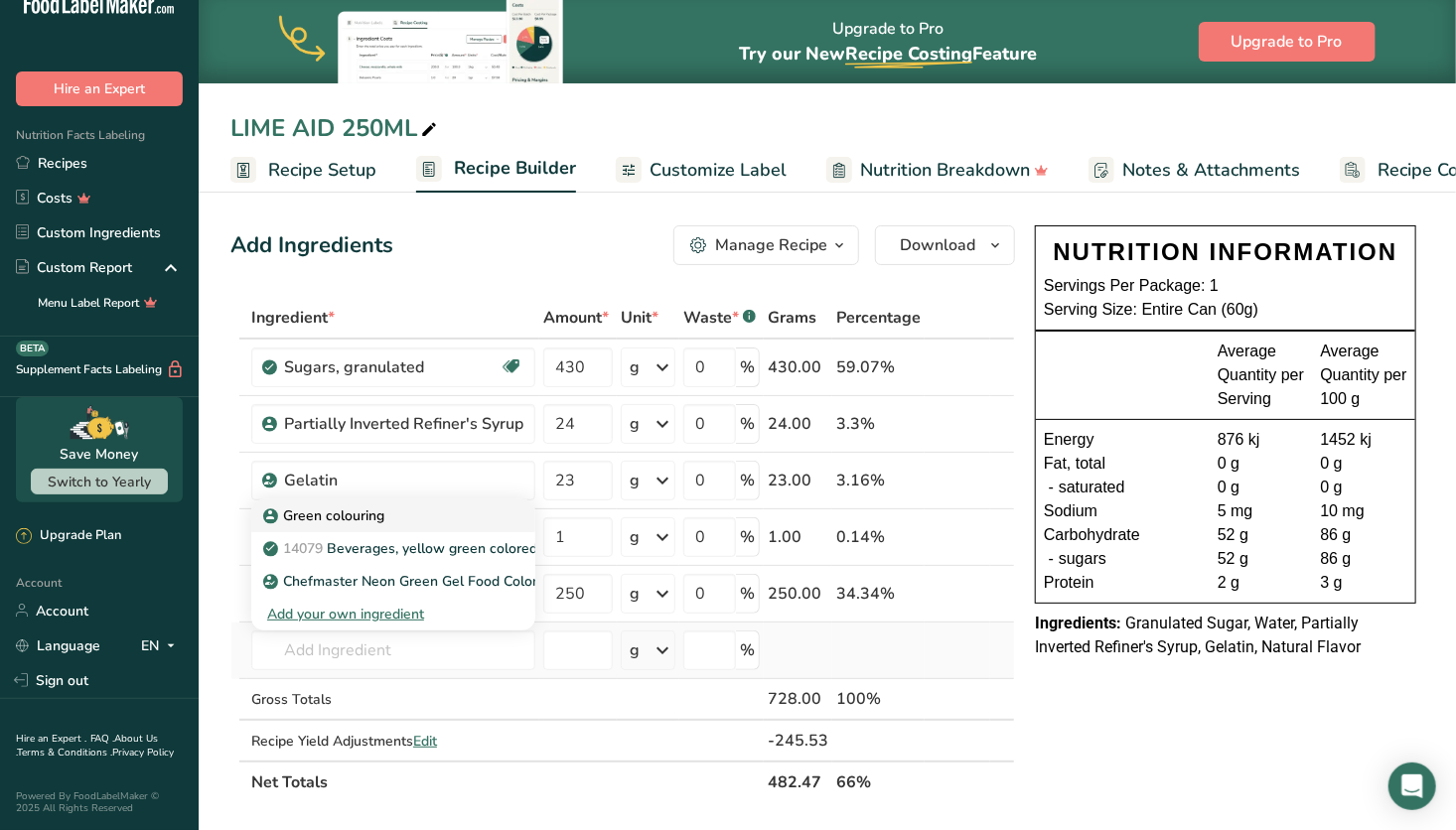 click on "Green colouring" at bounding box center (393, 515) 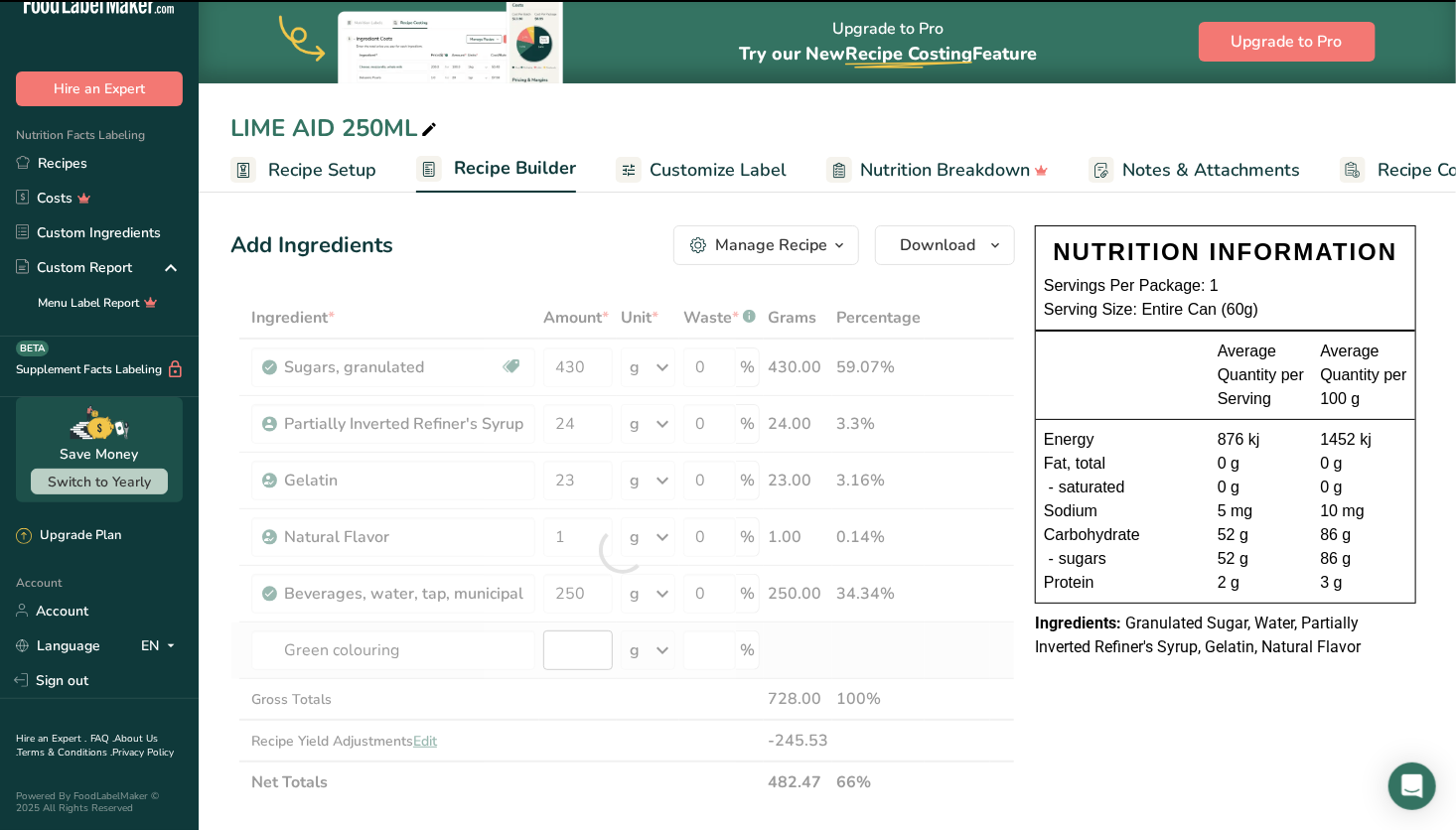 type on "0" 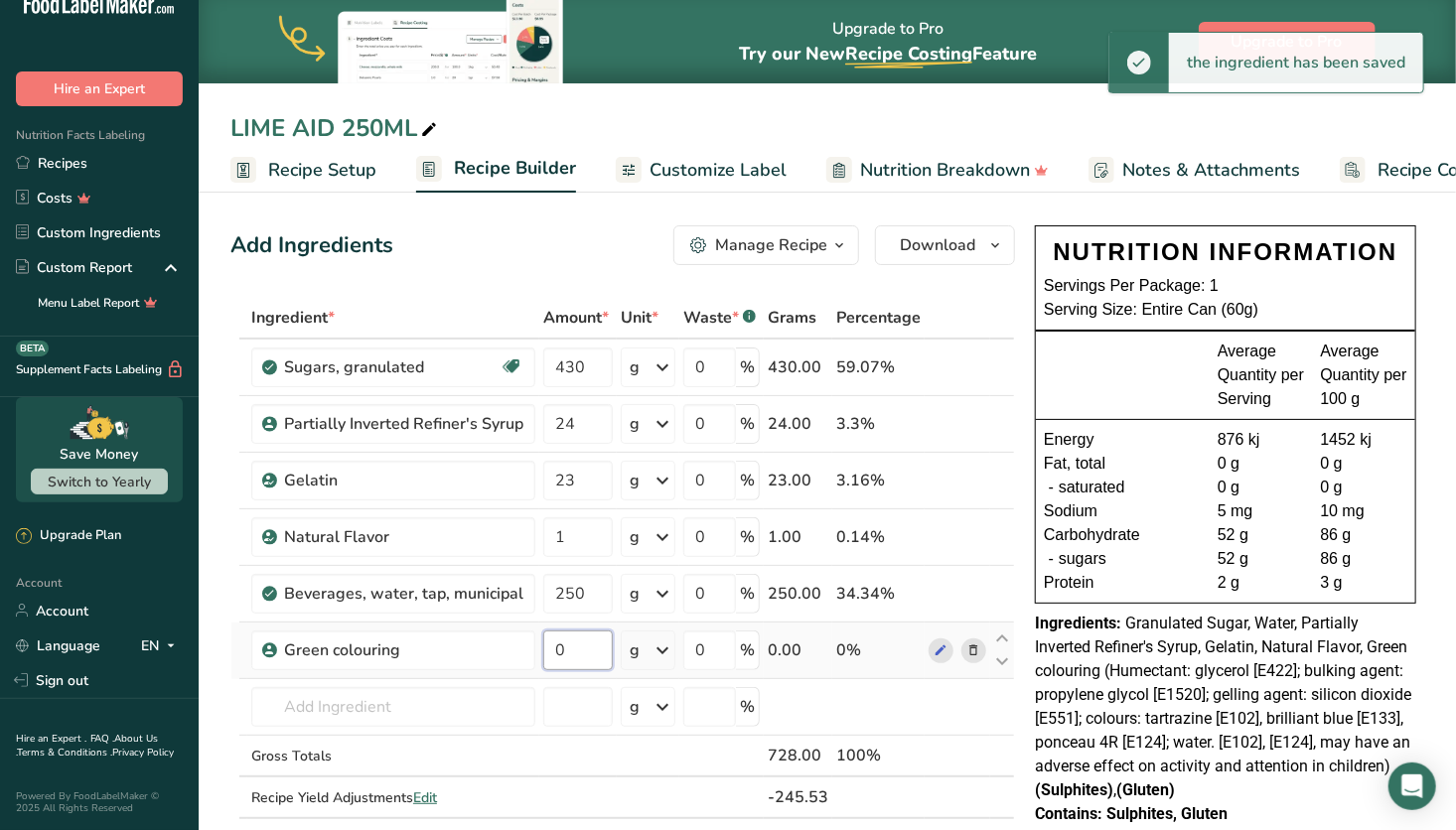 click on "0" at bounding box center [578, 650] 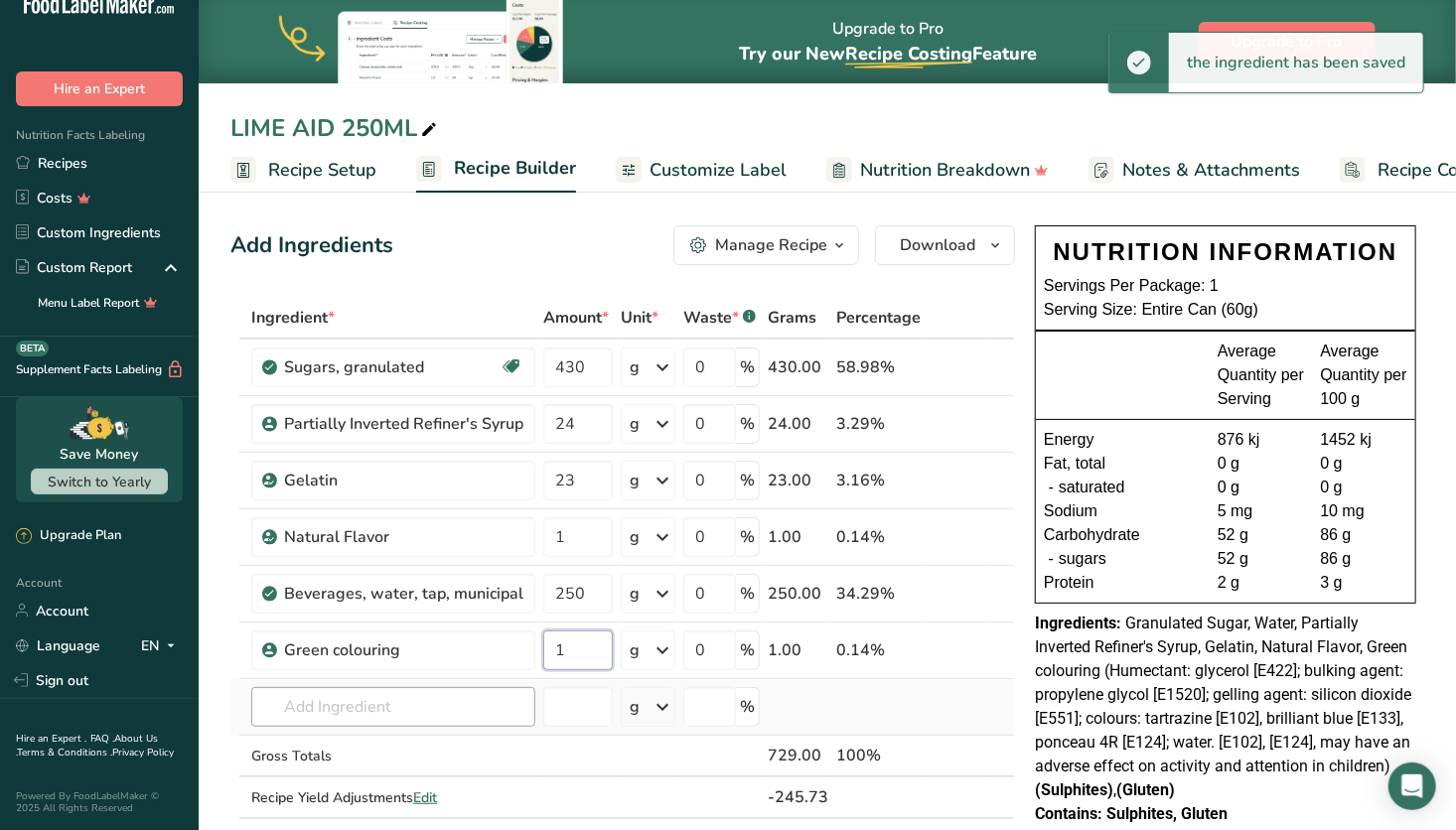 type on "1" 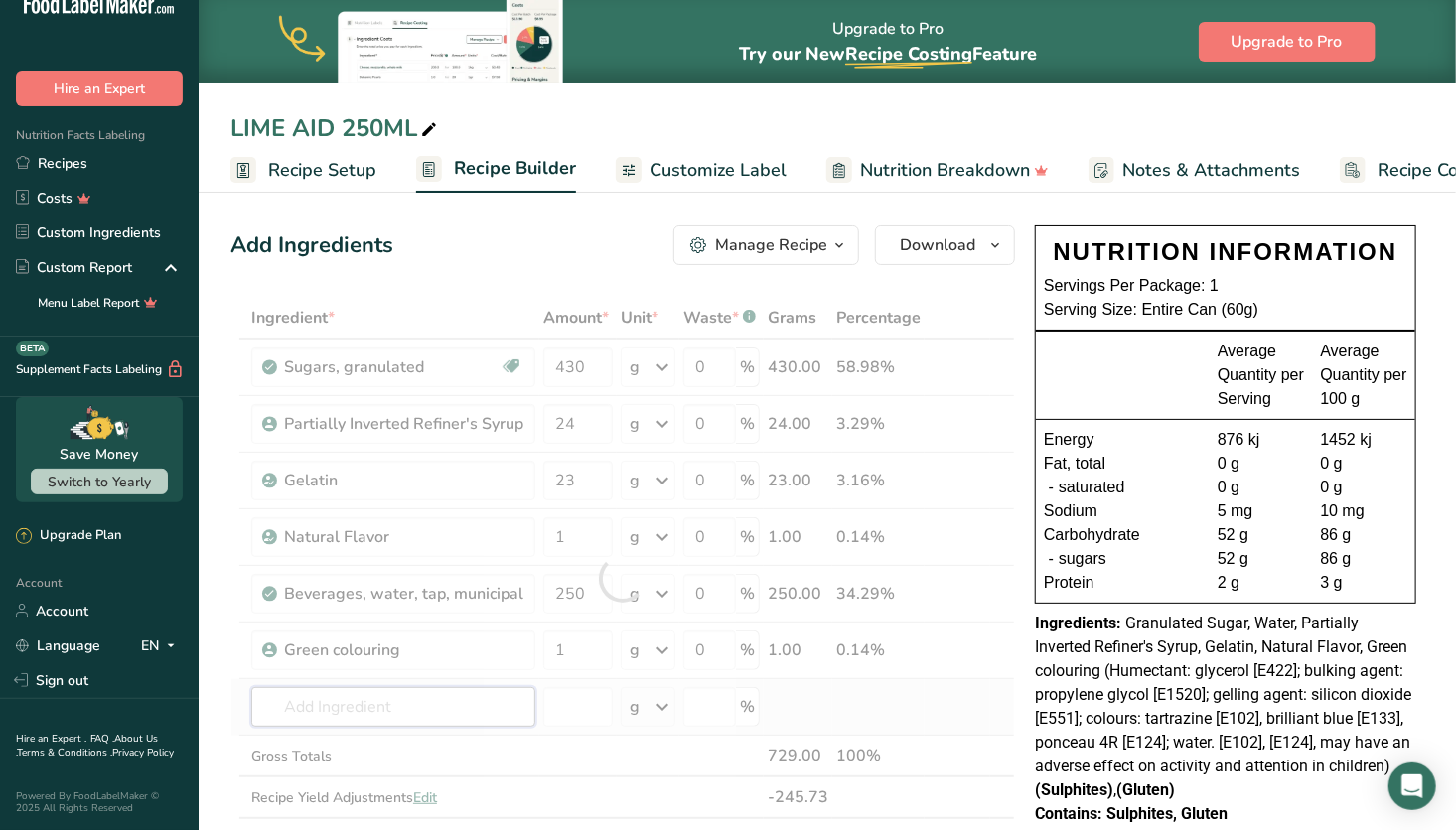 click on "Ingredient *
Amount *
Unit *
Waste *   .a-a{fill:#347362;}.b-a{fill:#fff;}          Grams
Percentage
Sugars, granulated
Dairy free
Gluten free
Vegan
Vegetarian
Soy free
430
g
Portions
1 serving packet
1 cup
Weight Units
g
kg
mg
See more
Volume Units
l
Volume units require a density conversion. If you know your ingredient's density enter it below. Otherwise, click on "RIA" our AI Regulatory bot - she will be able to help you
lb/ft3
g/cm3
Confirm
mL
lb/ft3" at bounding box center [623, 578] 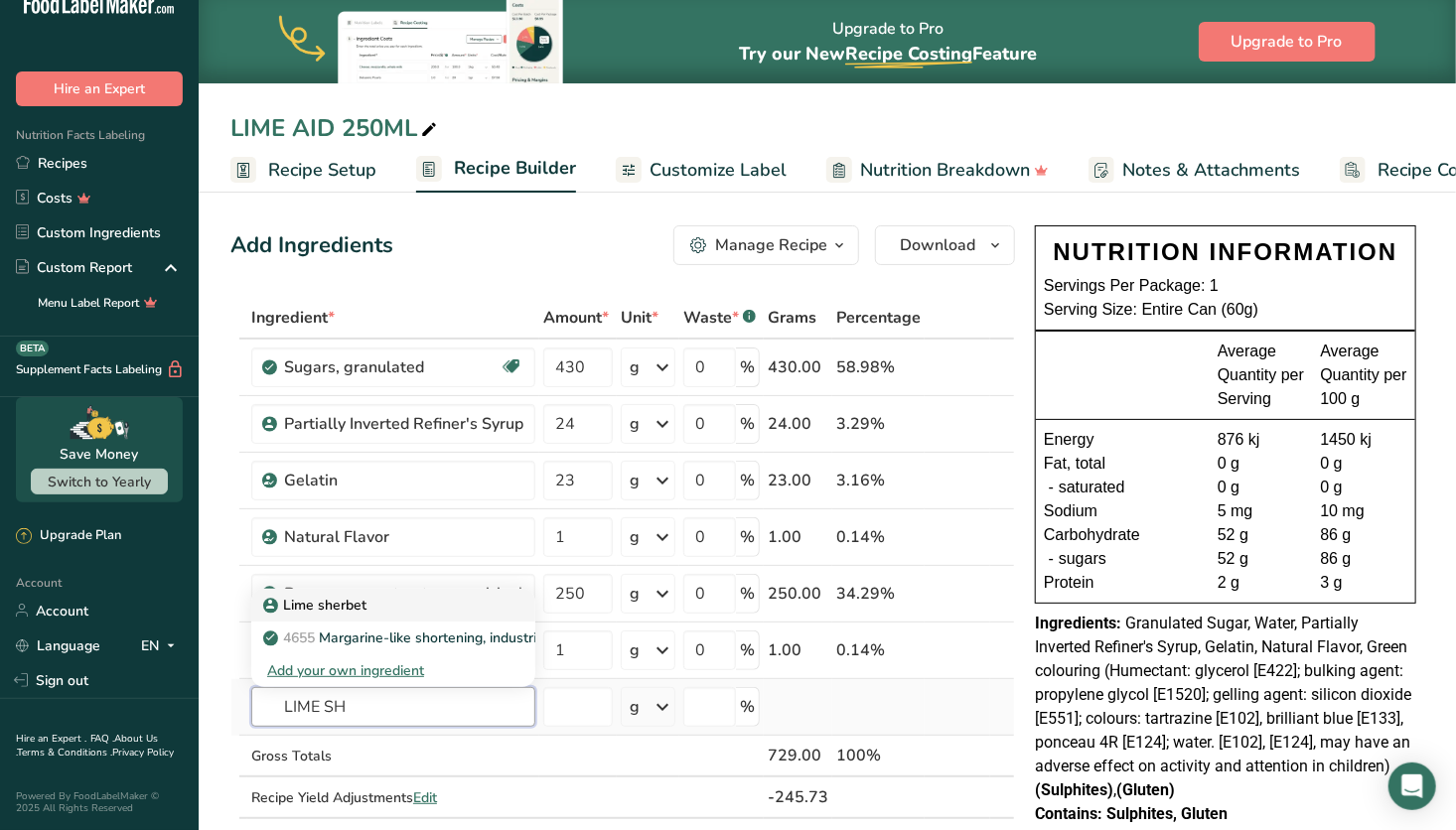 type on "LIME SH" 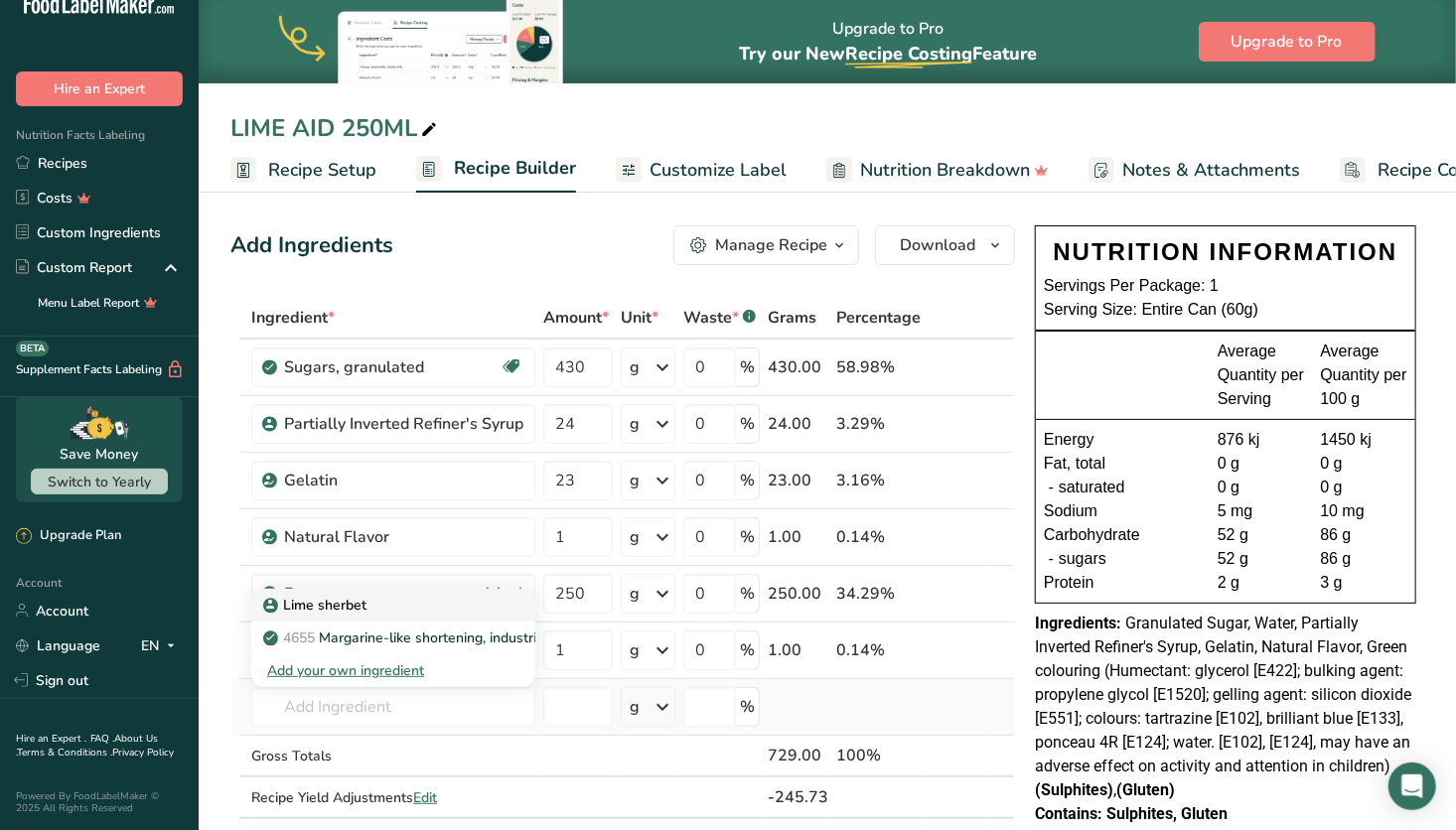 click on "Lime sherbet" at bounding box center (377, 605) 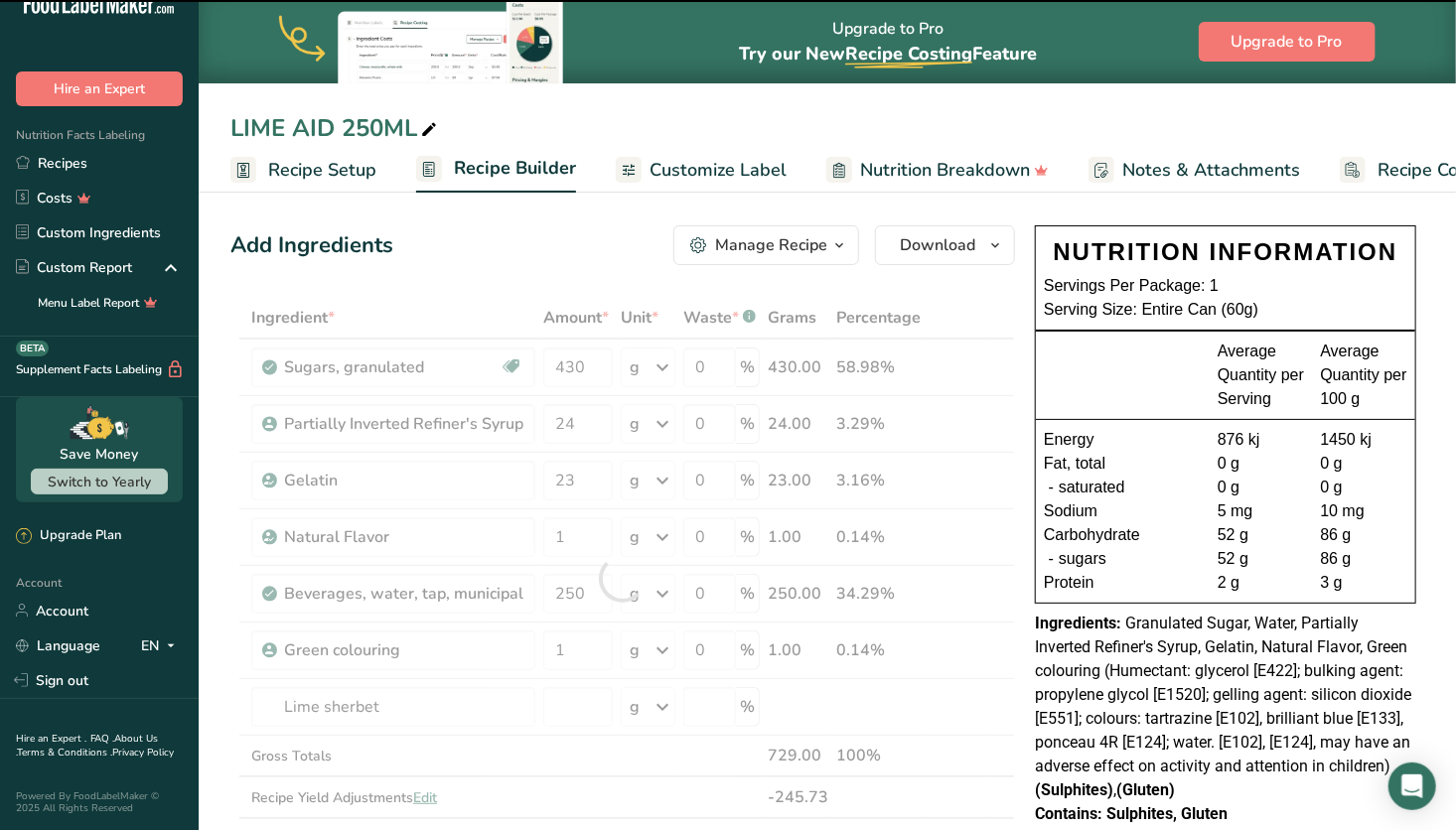 type on "0" 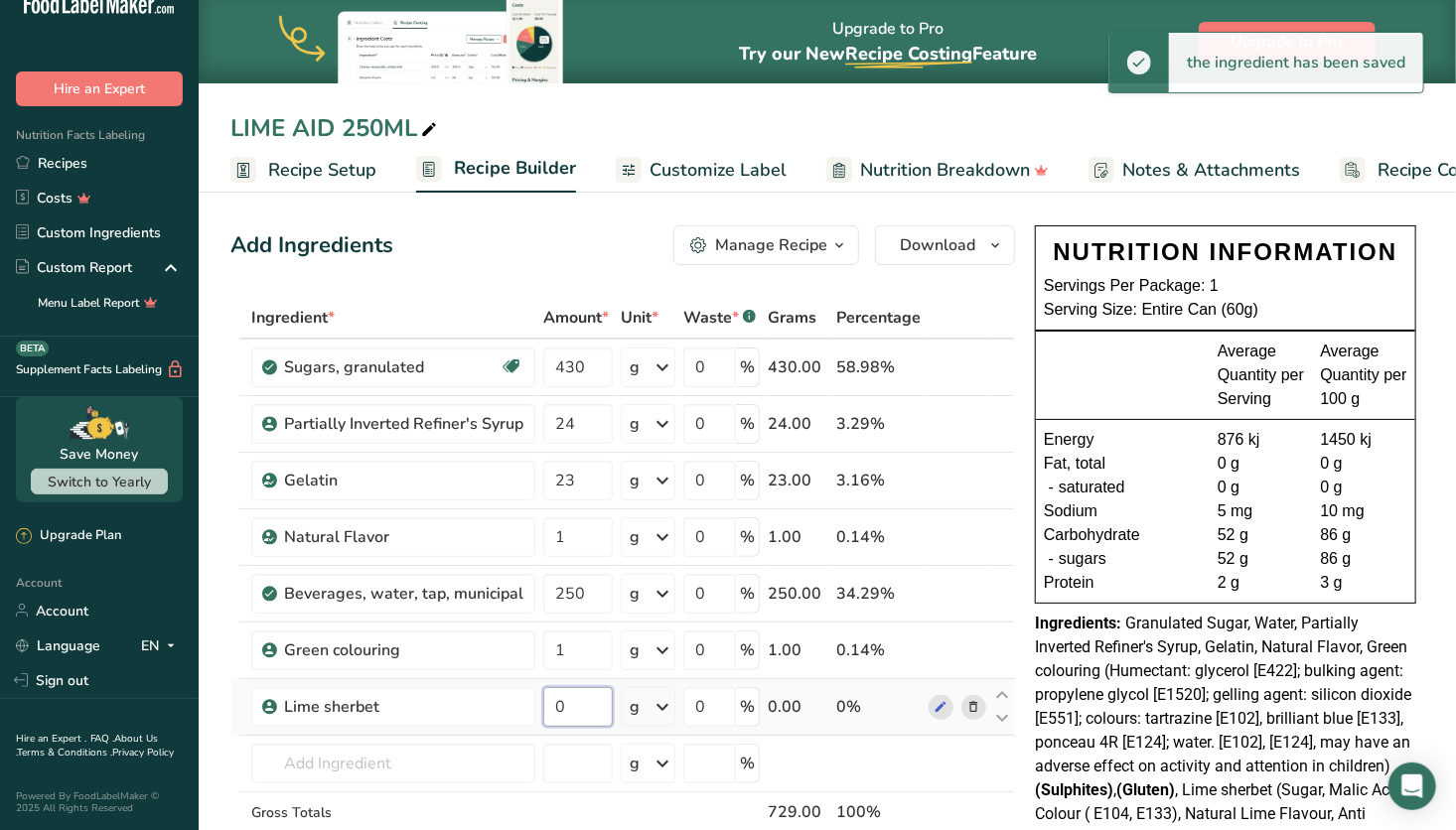 click on "0" at bounding box center [578, 707] 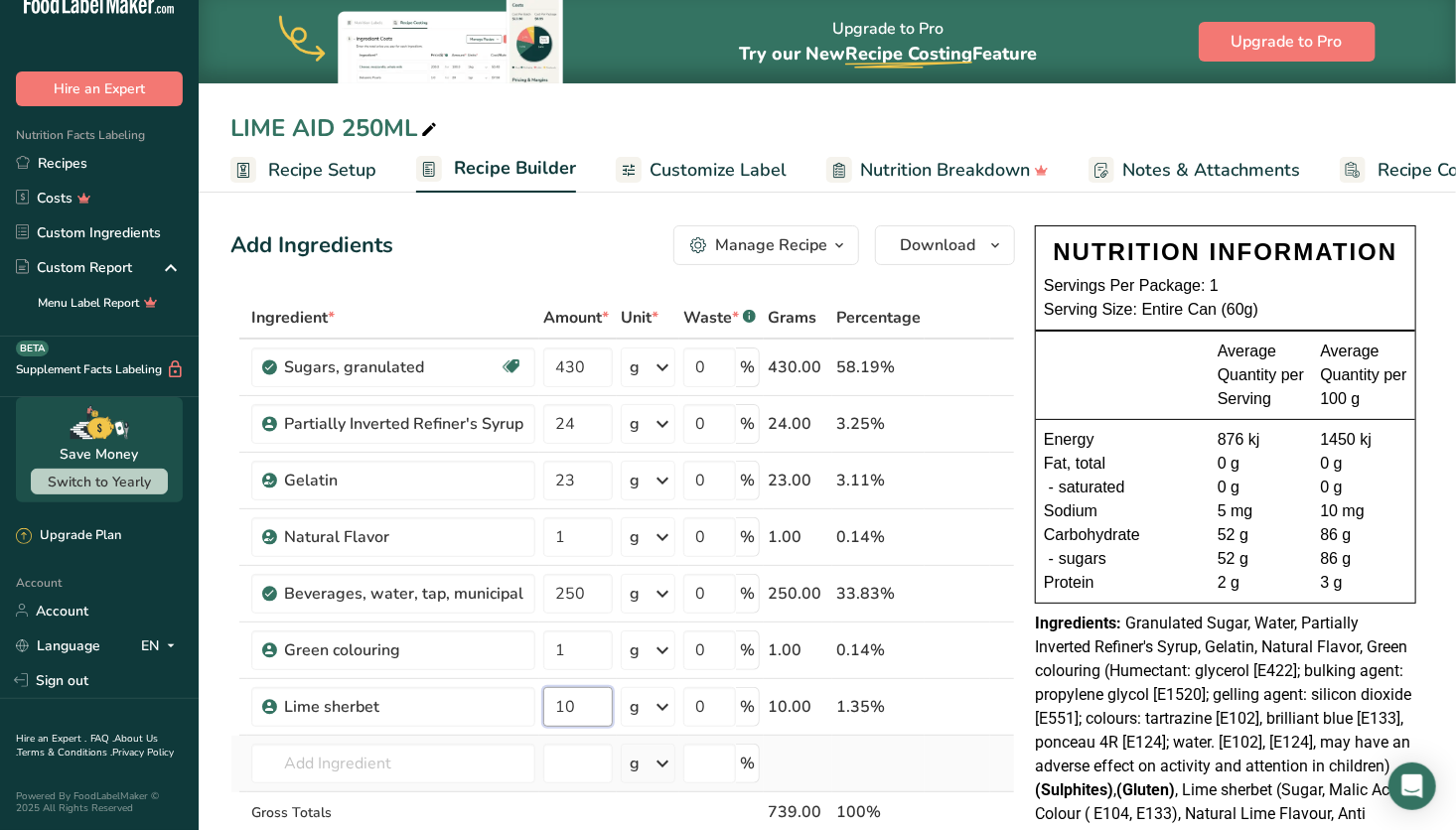 type on "10" 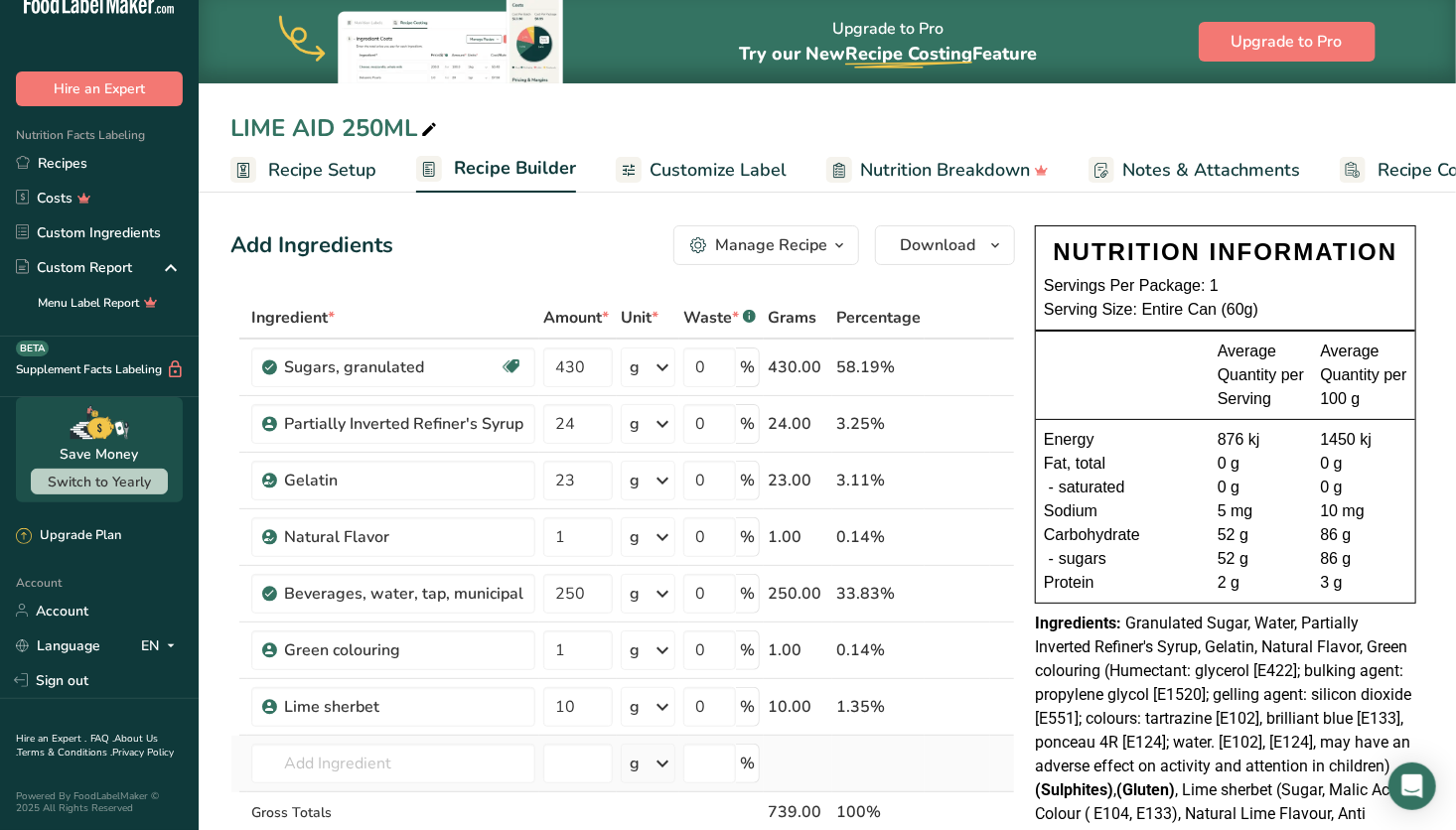 click on "Ingredient *
Amount *
Unit *
Waste *   .a-a{fill:#347362;}.b-a{fill:#fff;}          Grams
Percentage
Sugars, granulated
Dairy free
Gluten free
Vegan
Vegetarian
Soy free
430
g
Portions
1 serving packet
1 cup
Weight Units
g
kg
mg
See more
Volume Units
l
Volume units require a density conversion. If you know your ingredient's density enter it below. Otherwise, click on "RIA" our AI Regulatory bot - she will be able to help you
lb/ft3
g/cm3
Confirm
mL
lb/ft3" at bounding box center (623, 607) 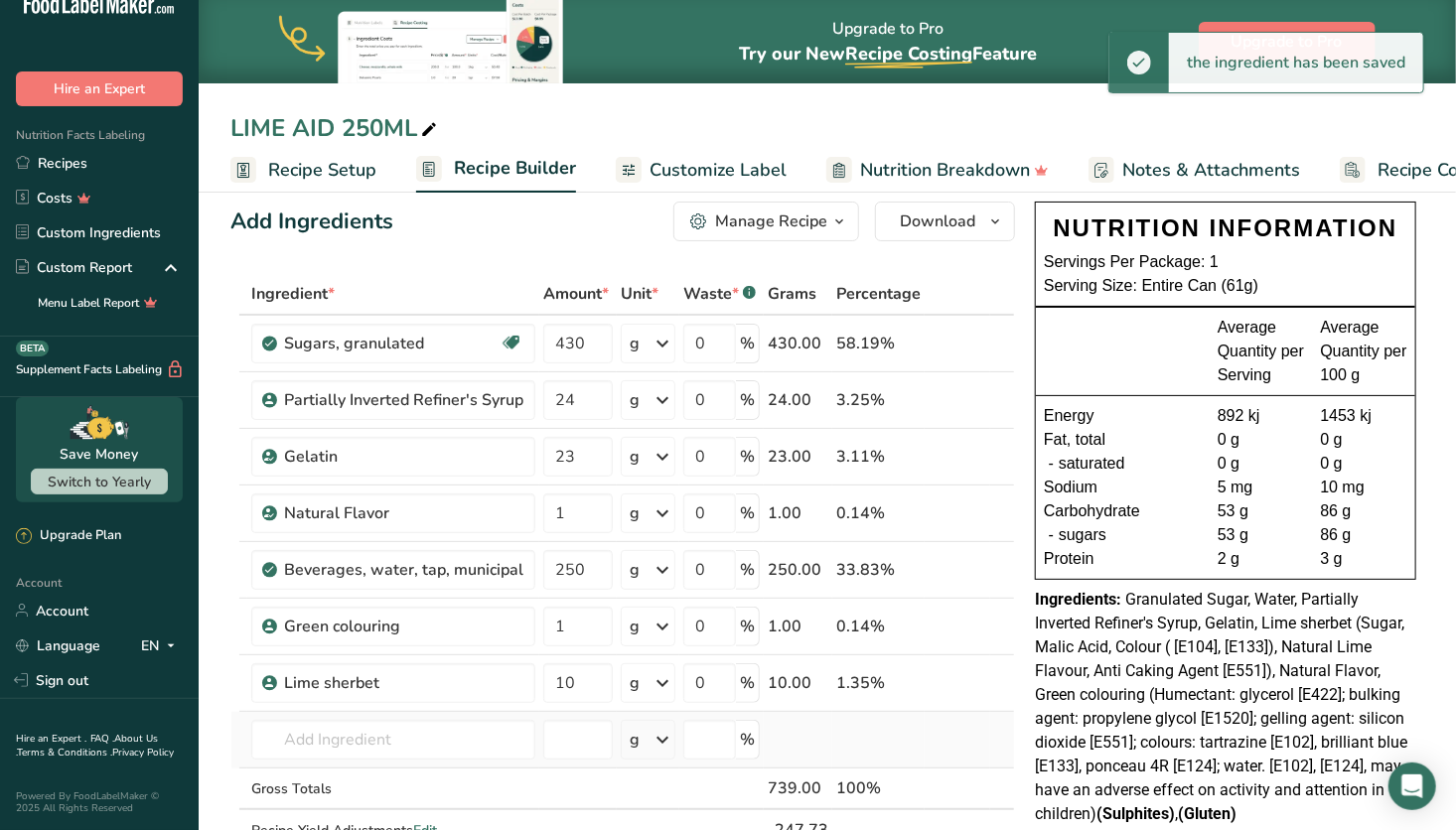 scroll, scrollTop: 0, scrollLeft: 0, axis: both 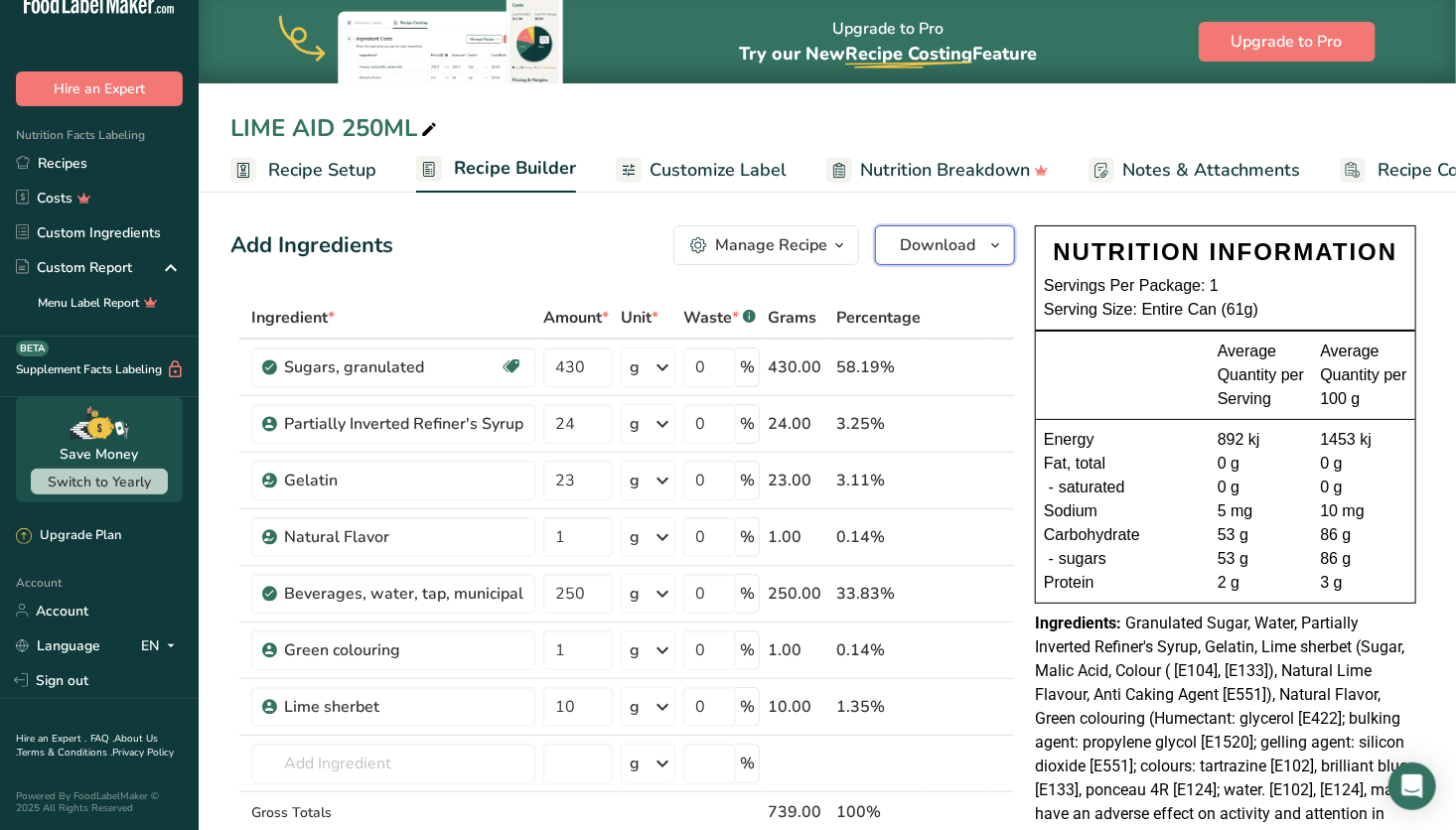 click on "Download" at bounding box center (938, 245) 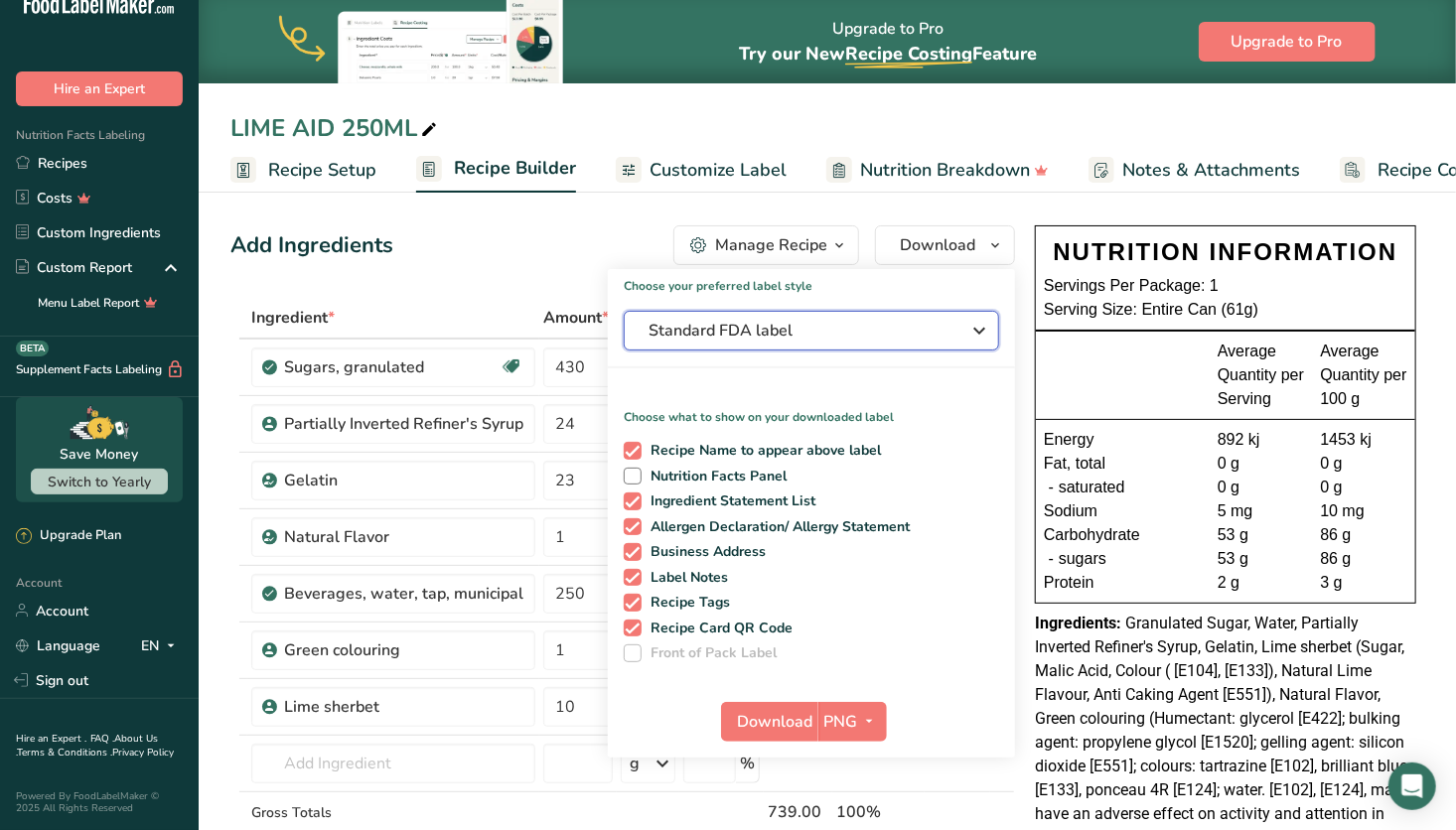 click on "Standard FDA label" at bounding box center (798, 331) 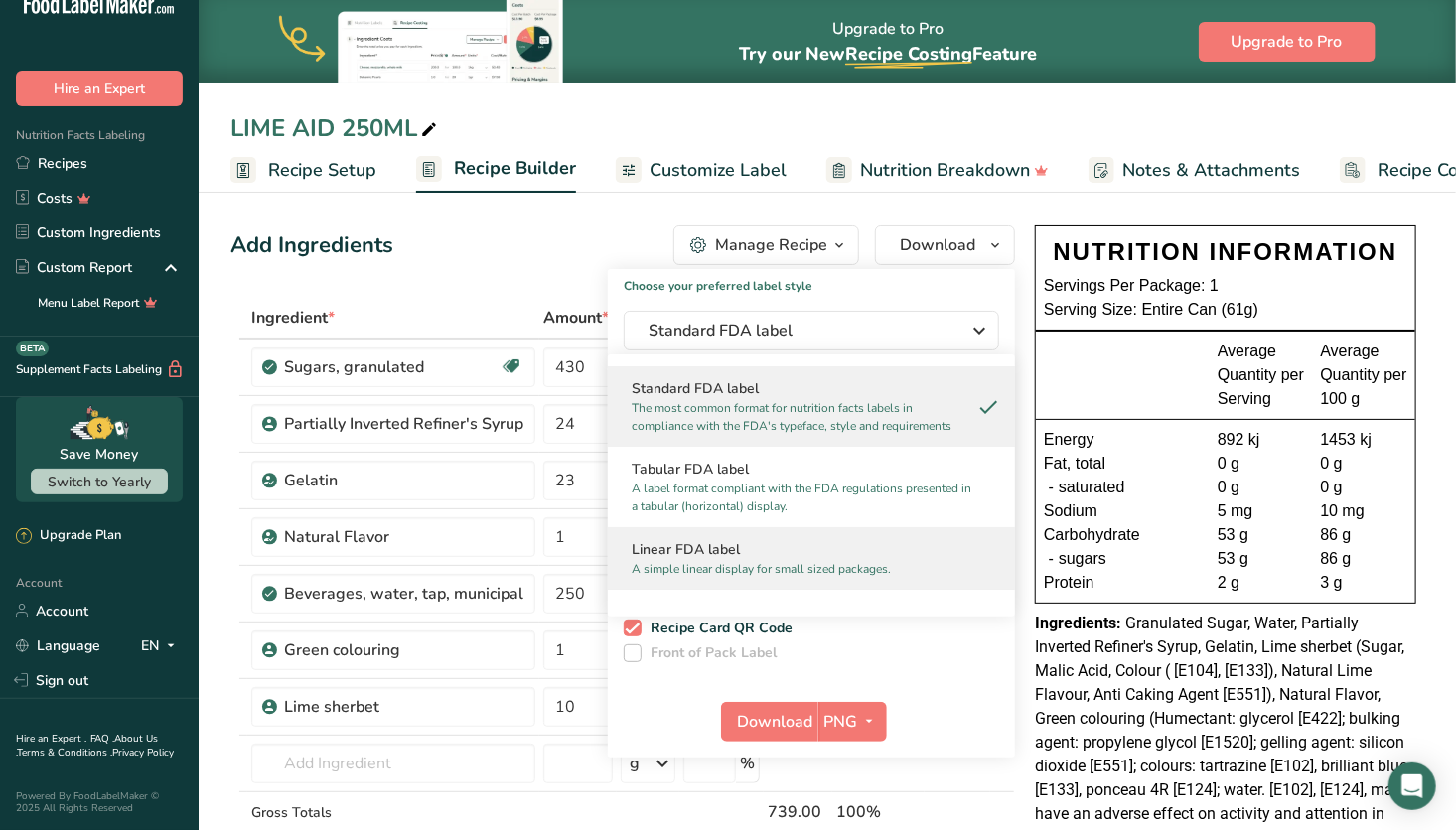 click on "Linear FDA label" at bounding box center [811, 549] 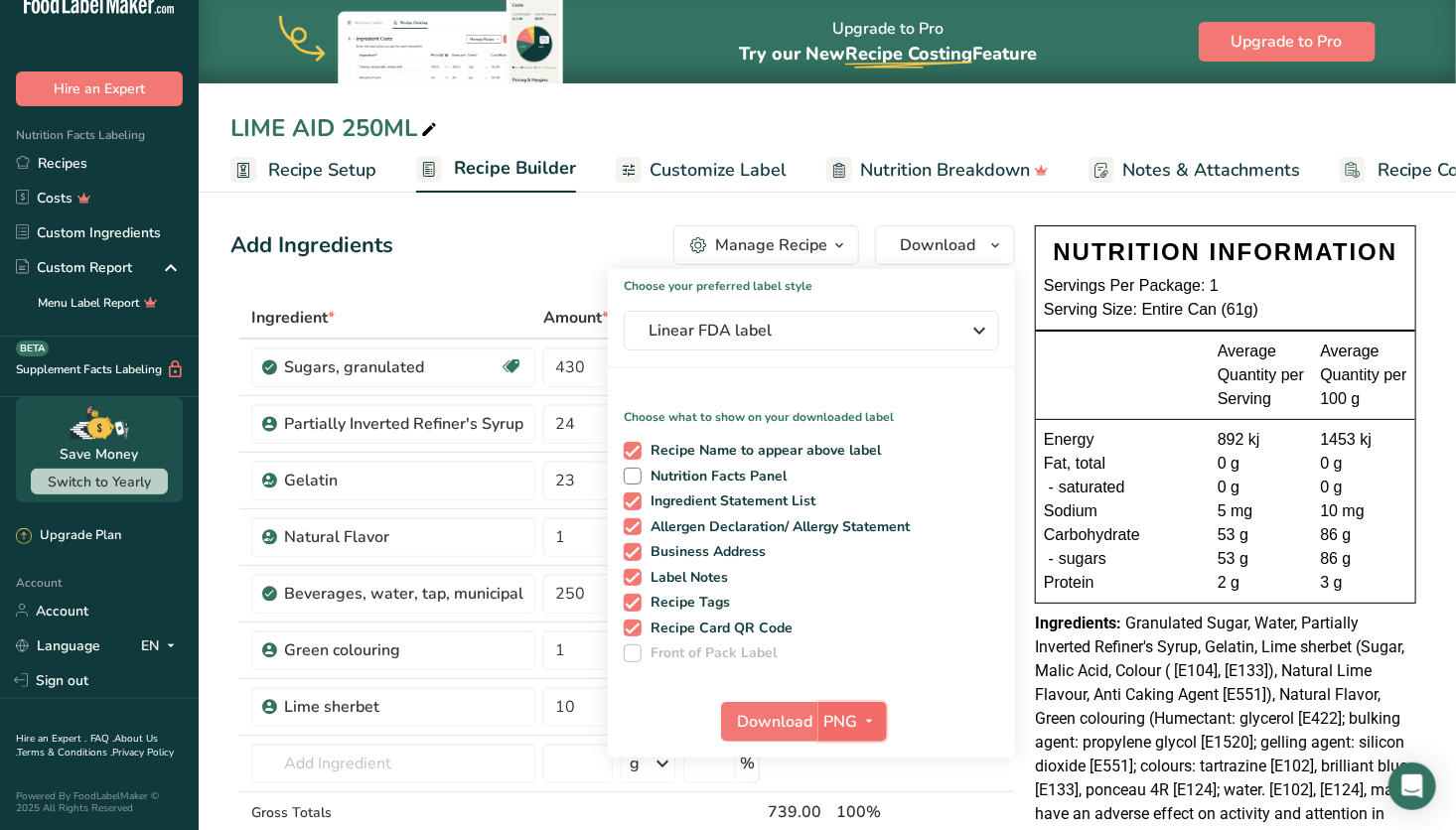 click at bounding box center (870, 722) 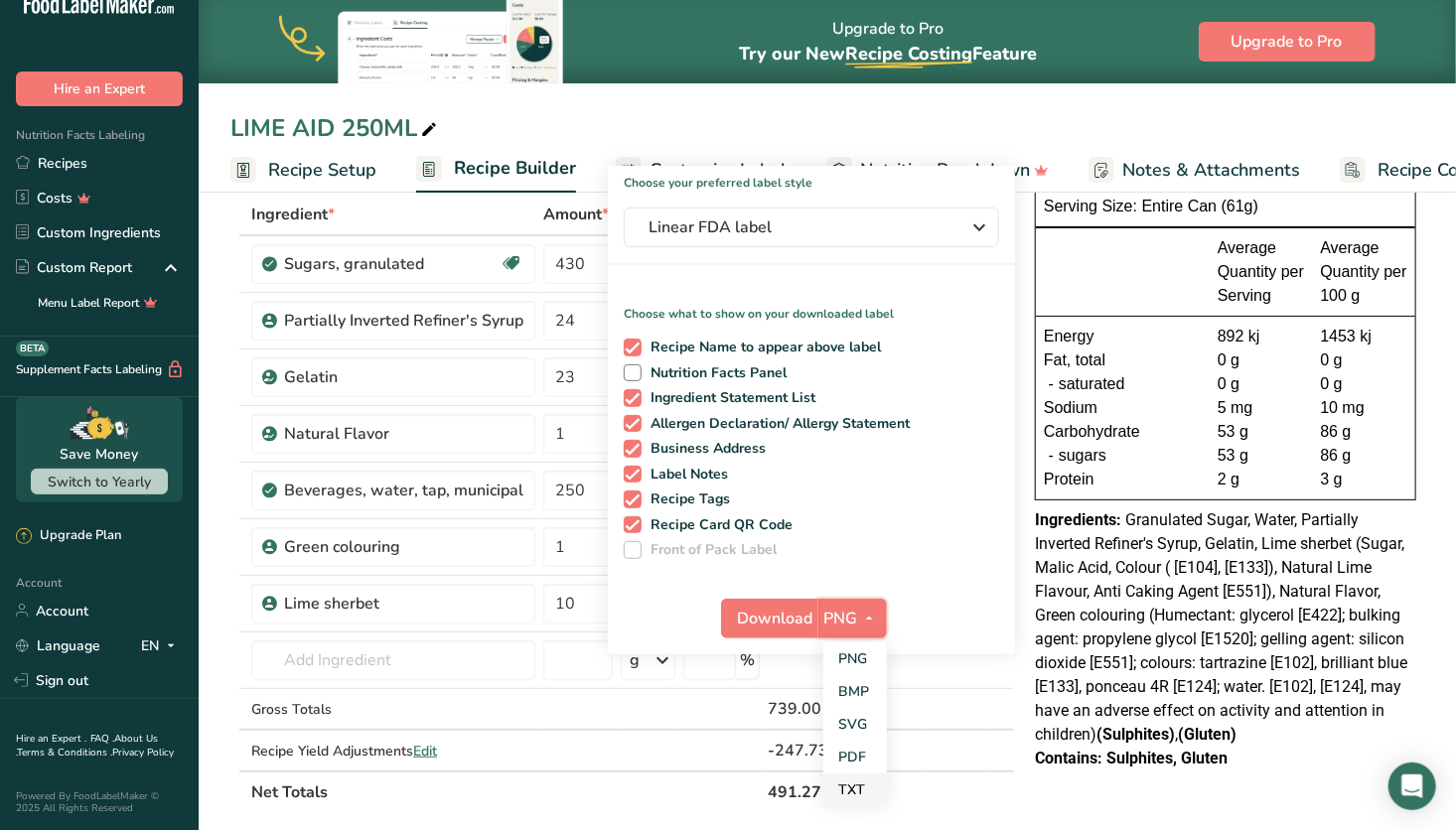 scroll, scrollTop: 105, scrollLeft: 0, axis: vertical 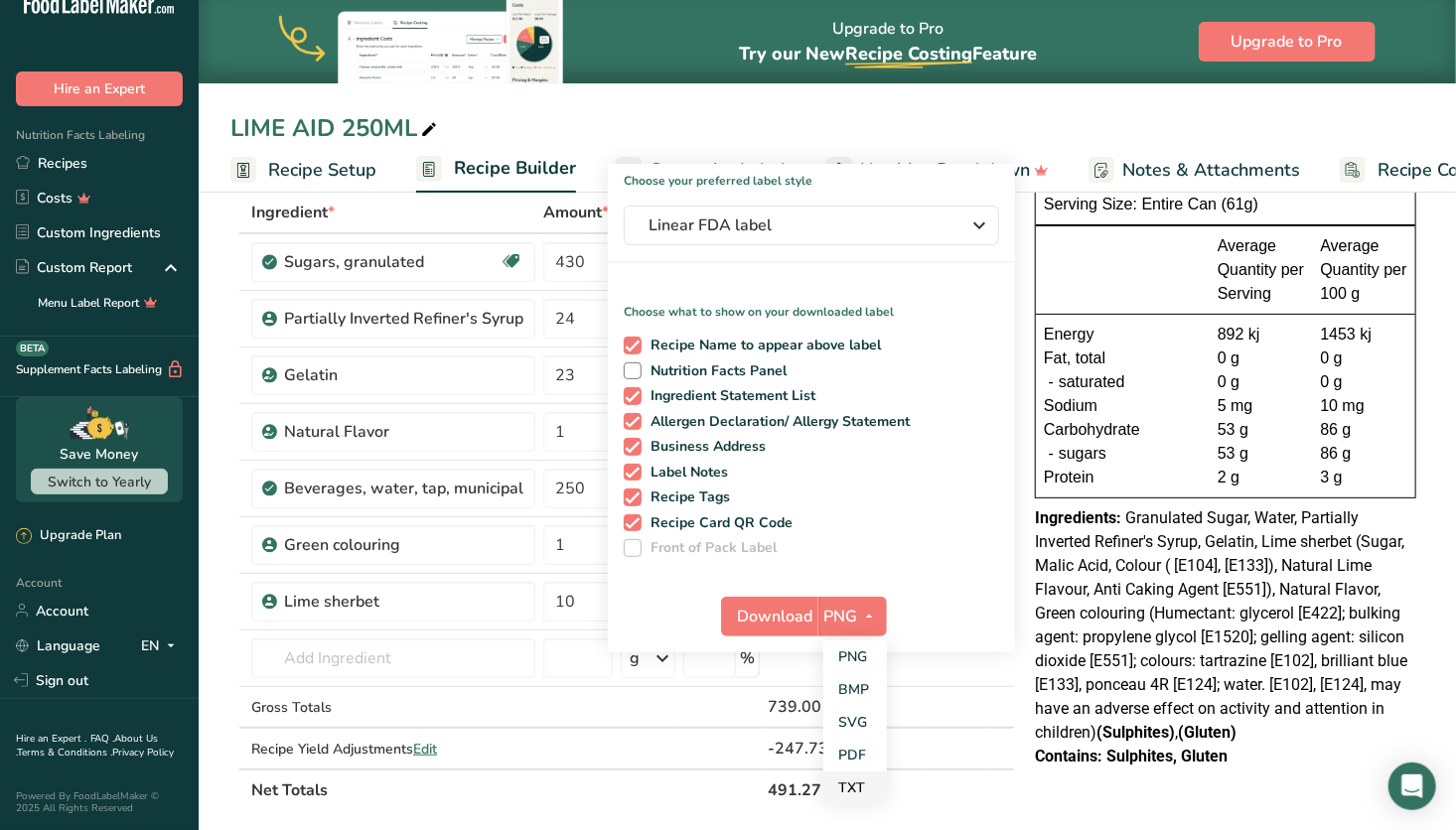 click on "TXT" at bounding box center (855, 787) 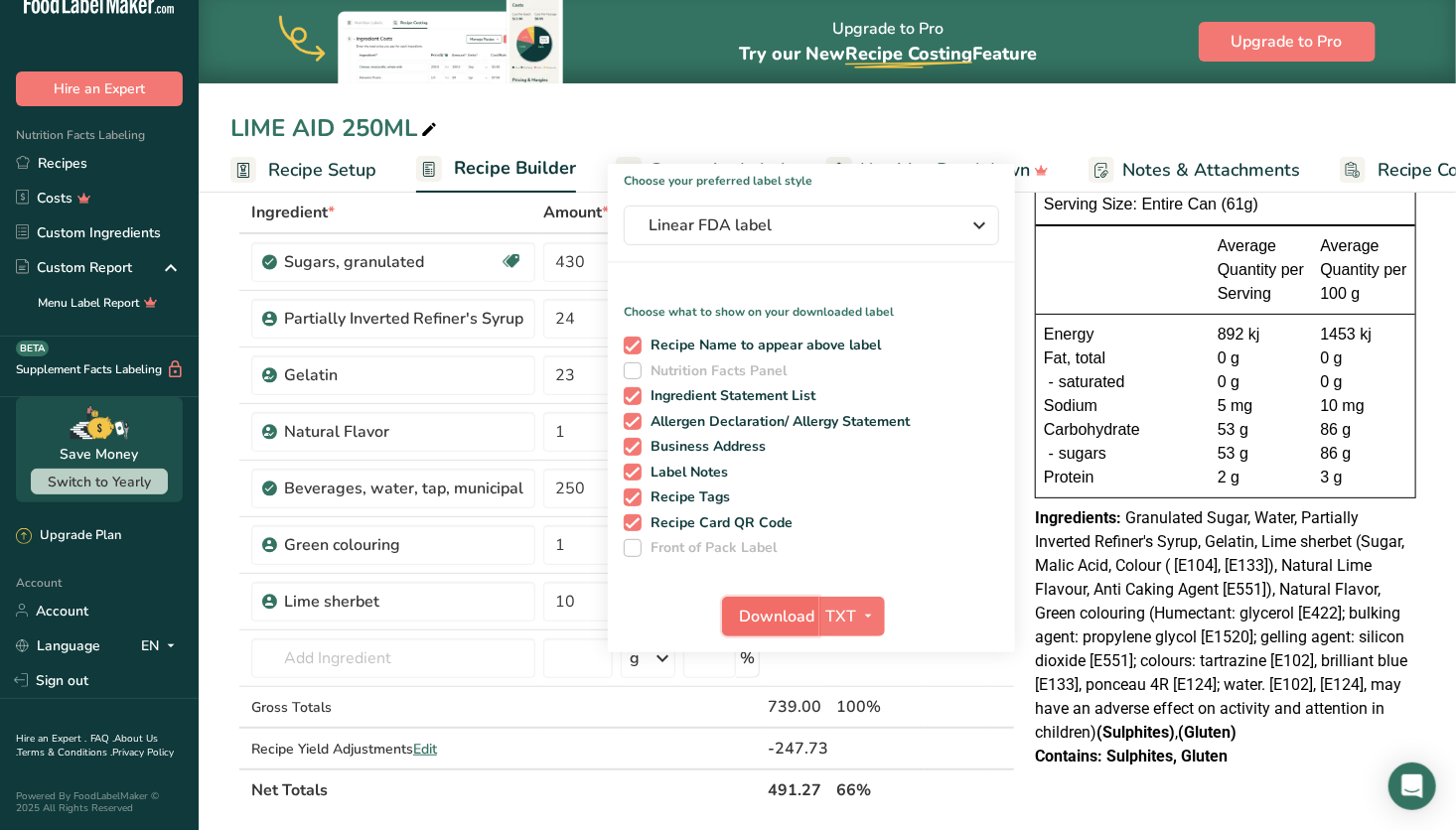 click on "Download" at bounding box center (777, 617) 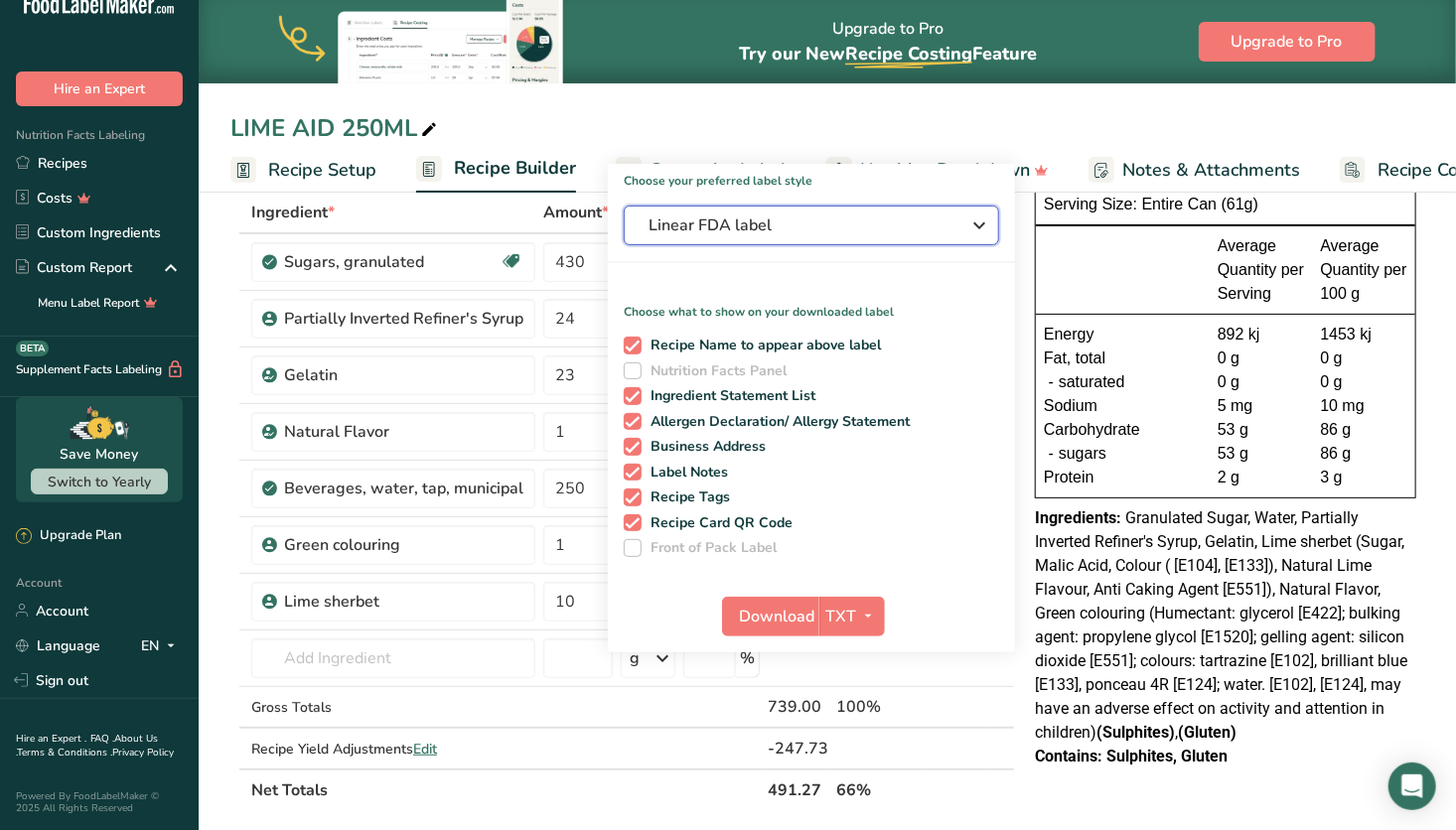 click on "Linear FDA label" at bounding box center [798, 225] 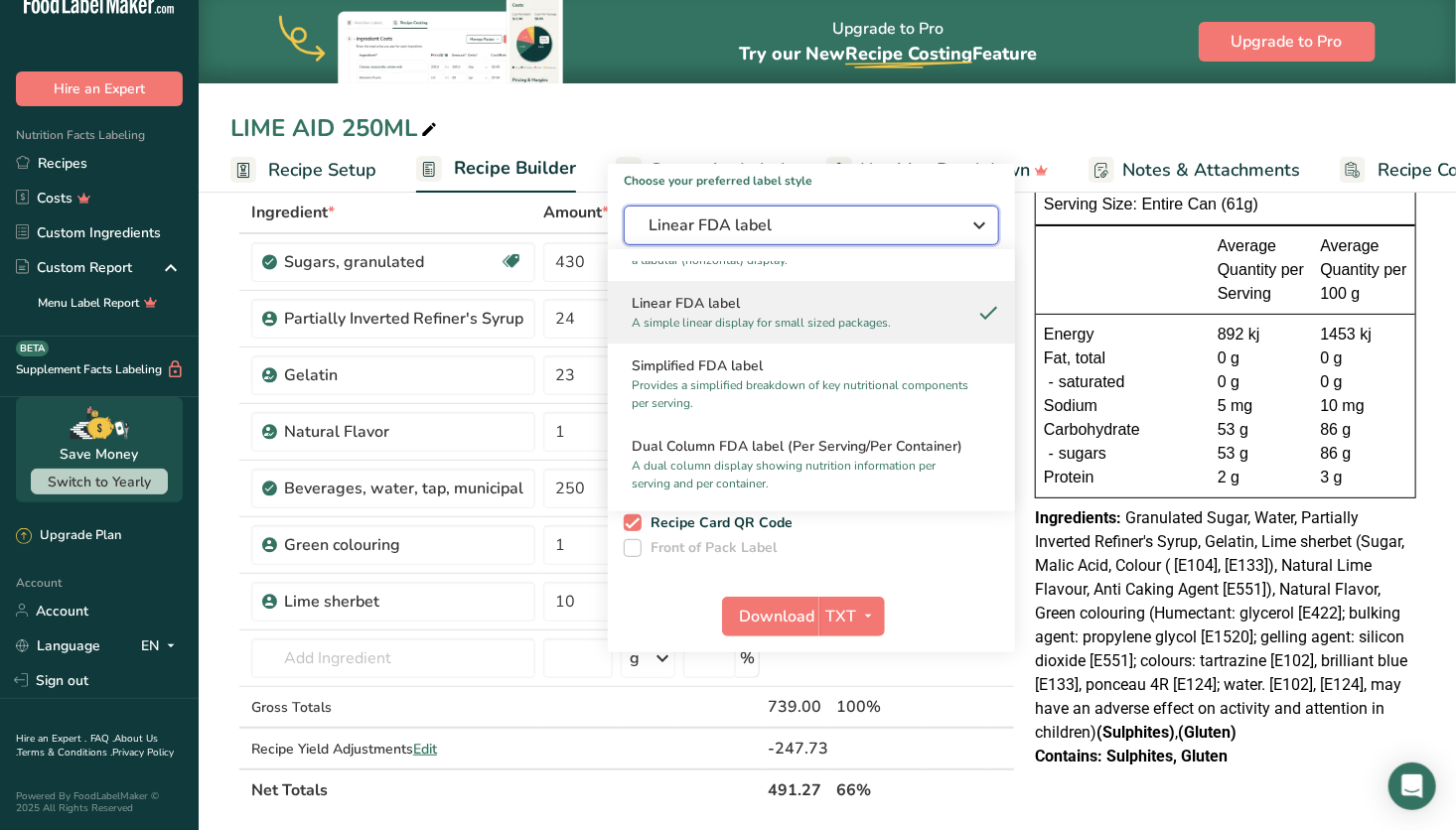 scroll, scrollTop: 142, scrollLeft: 0, axis: vertical 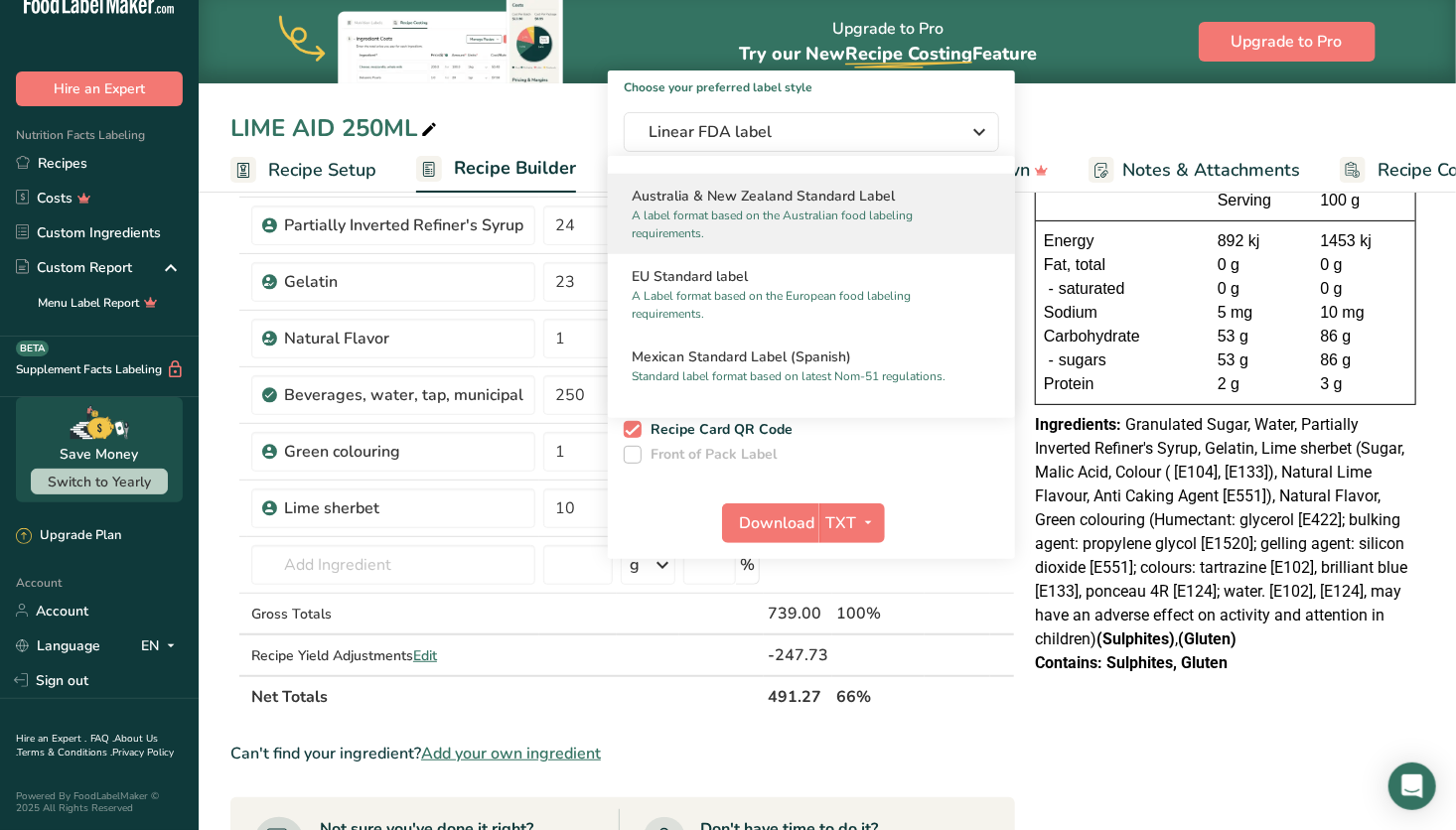 click on "Australia & New Zealand Standard Label" at bounding box center [811, 196] 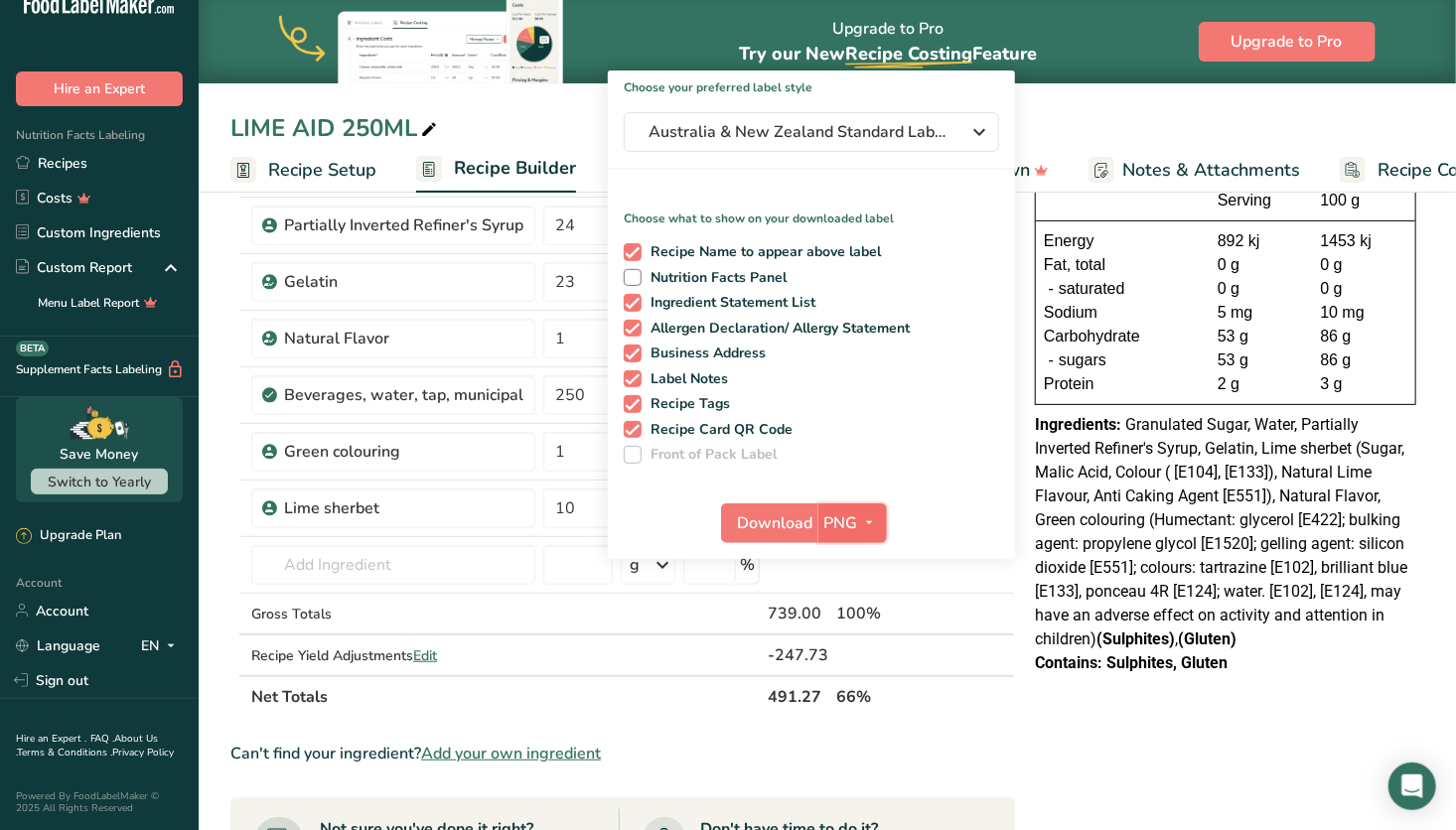 click on "PNG" at bounding box center [841, 523] 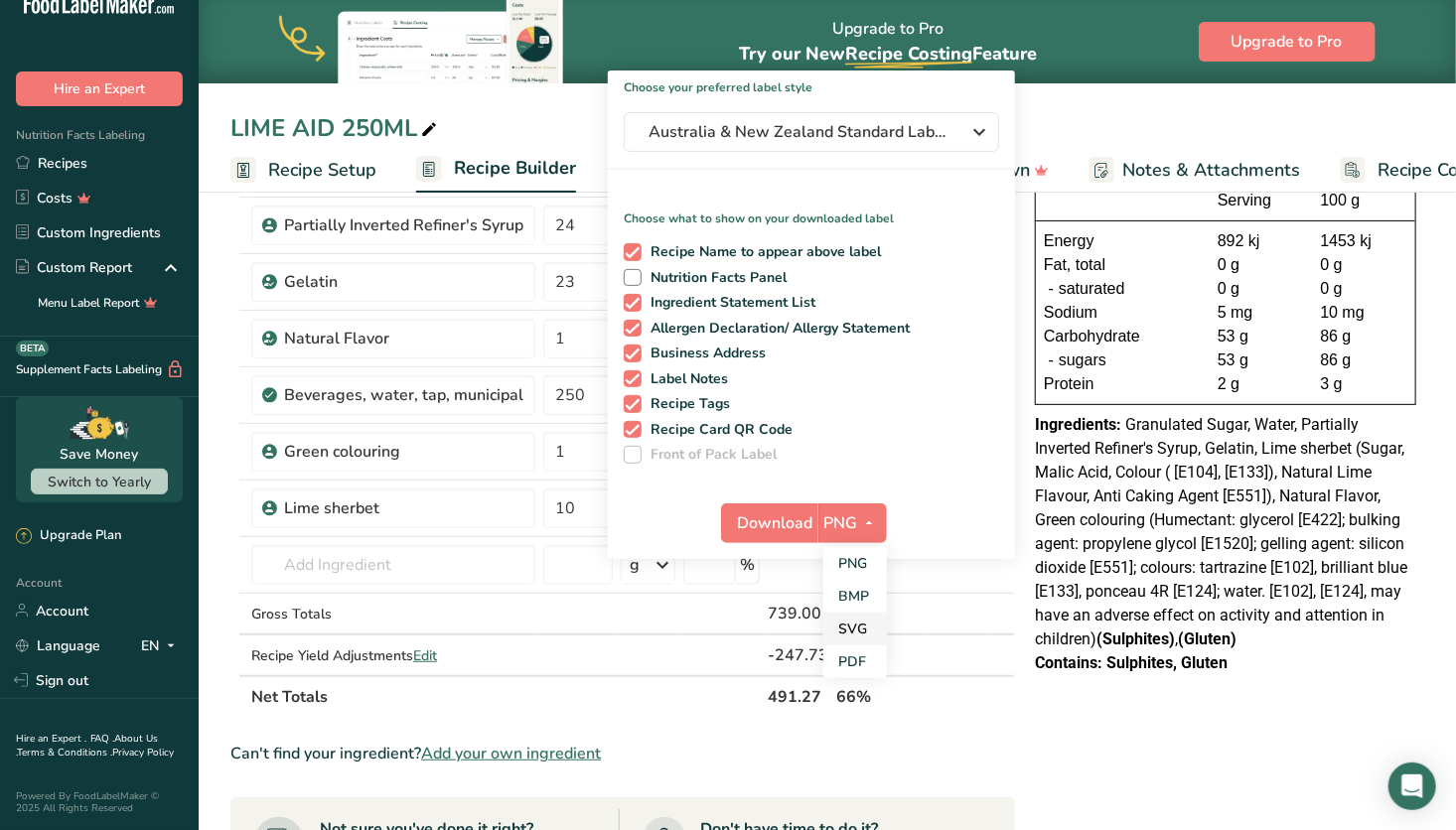 click on "SVG" at bounding box center (855, 628) 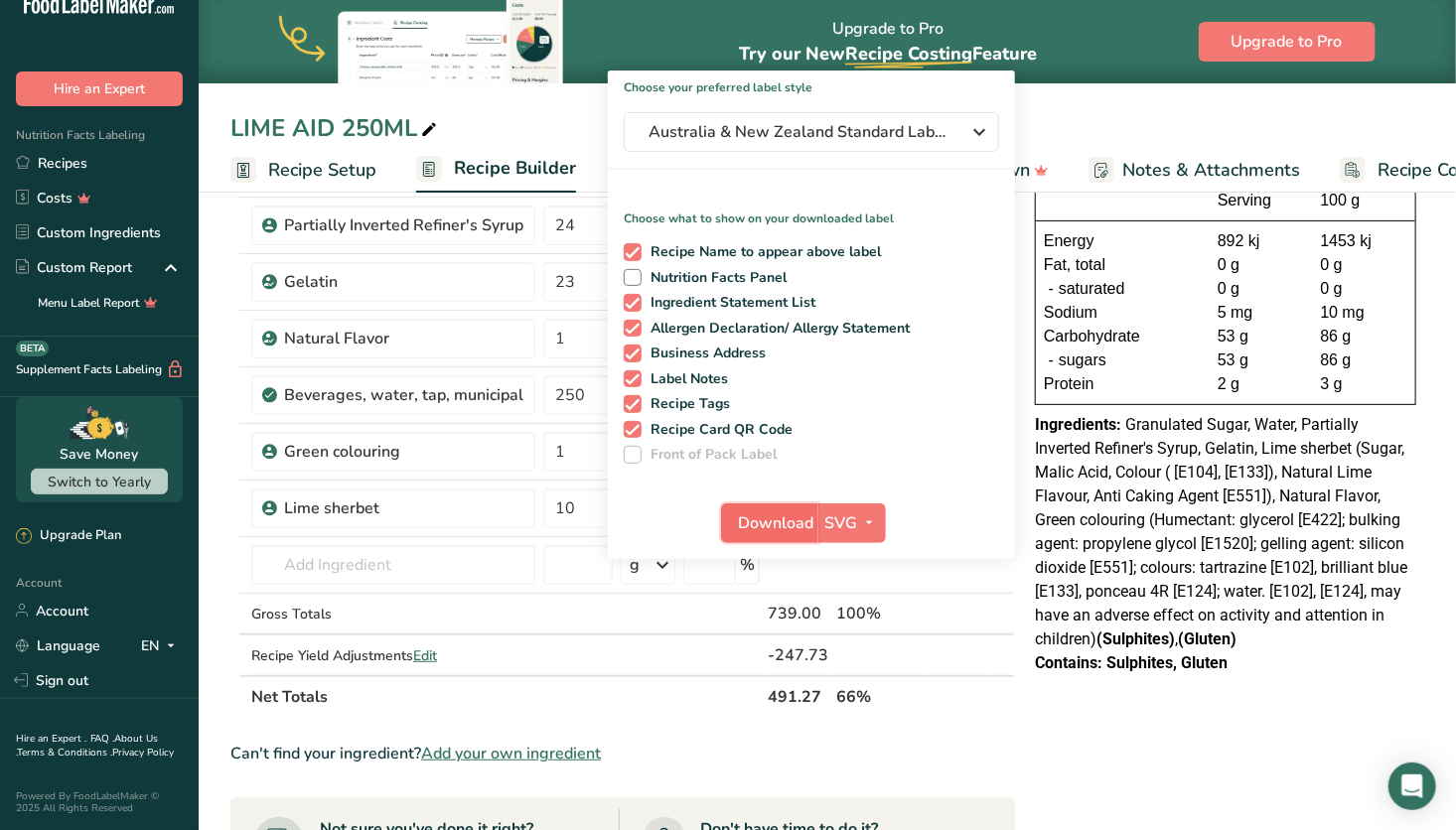 click on "Download" at bounding box center (776, 523) 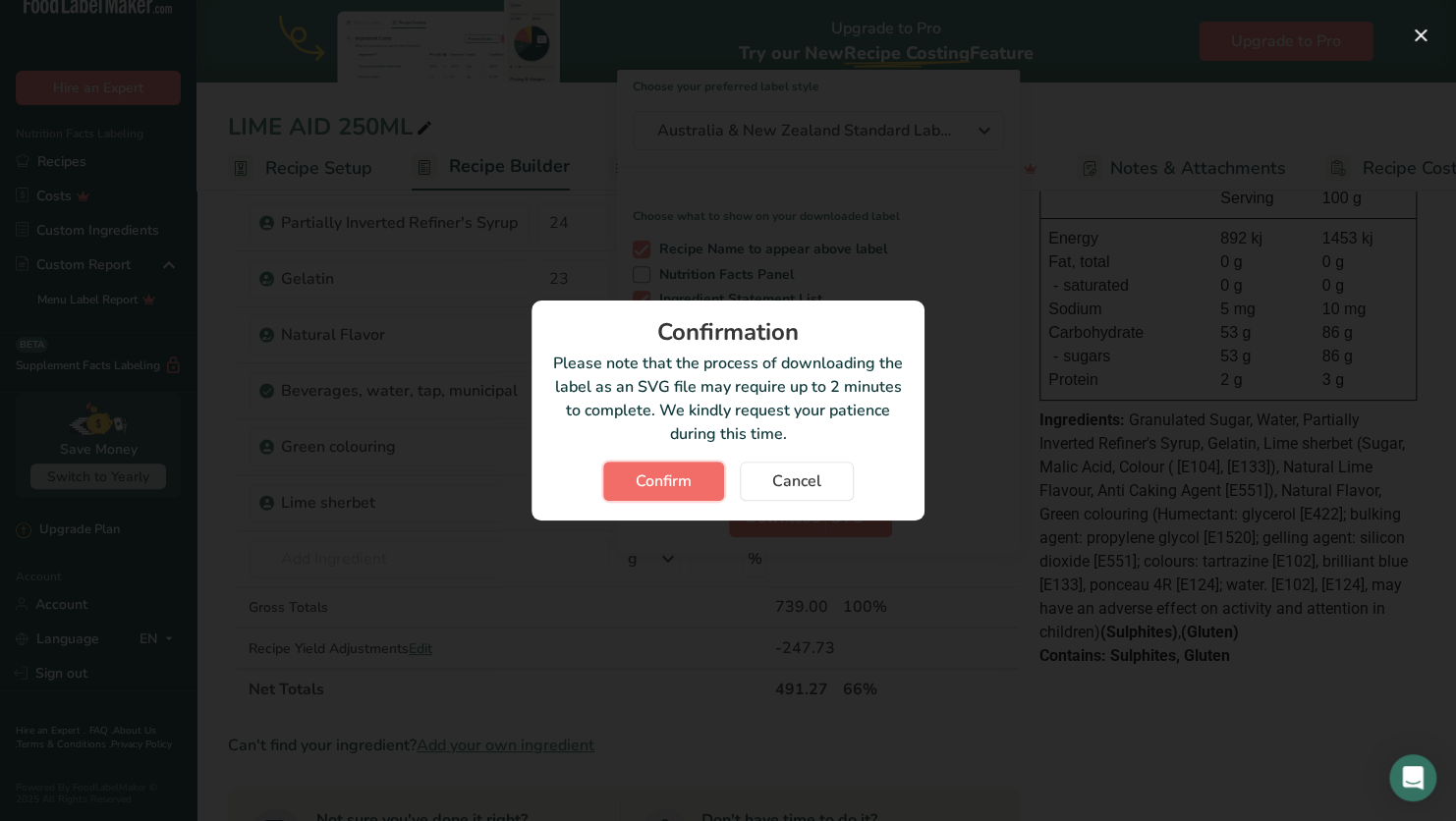 click on "Confirm" at bounding box center [663, 481] 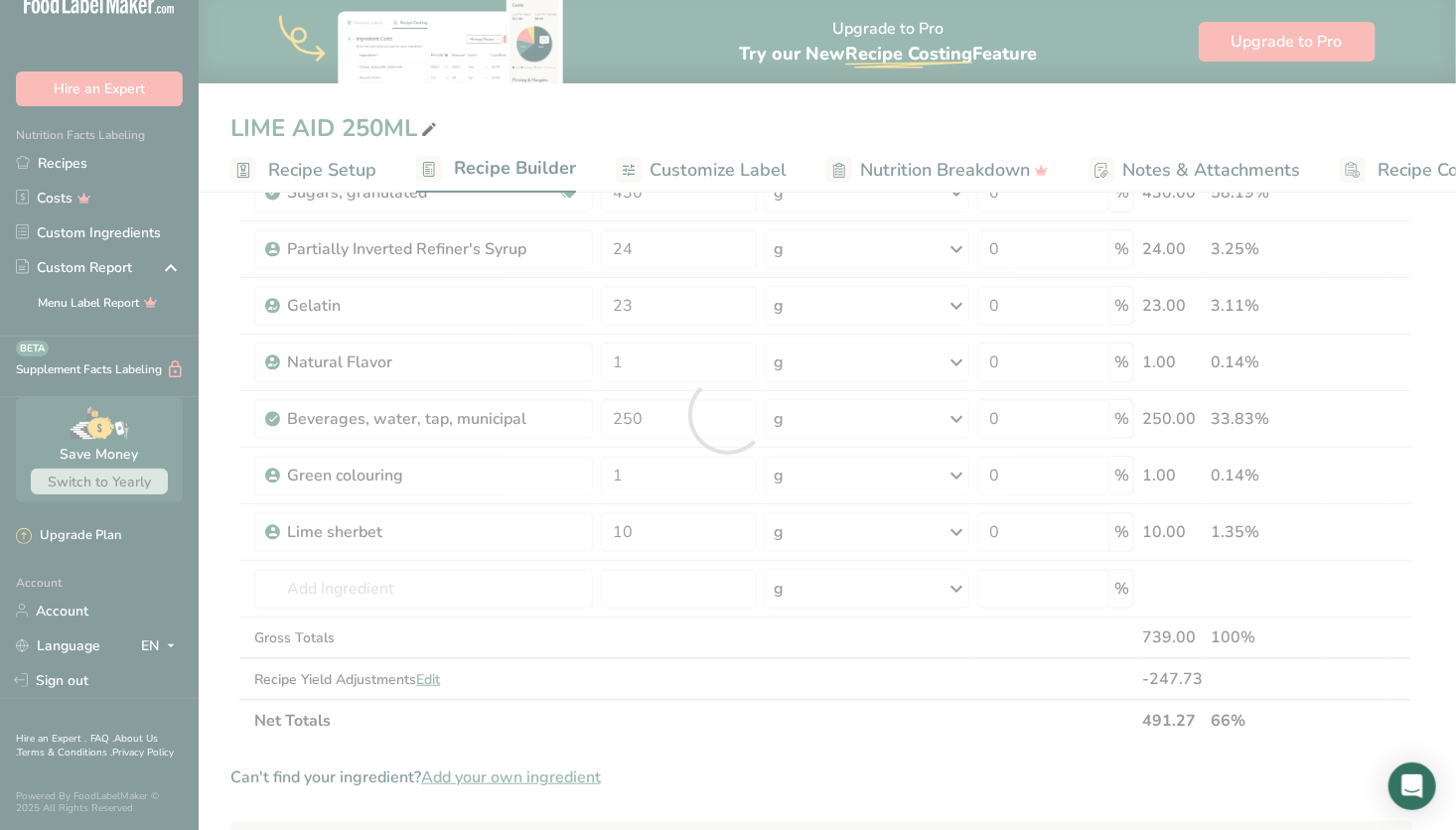 scroll, scrollTop: 0, scrollLeft: 0, axis: both 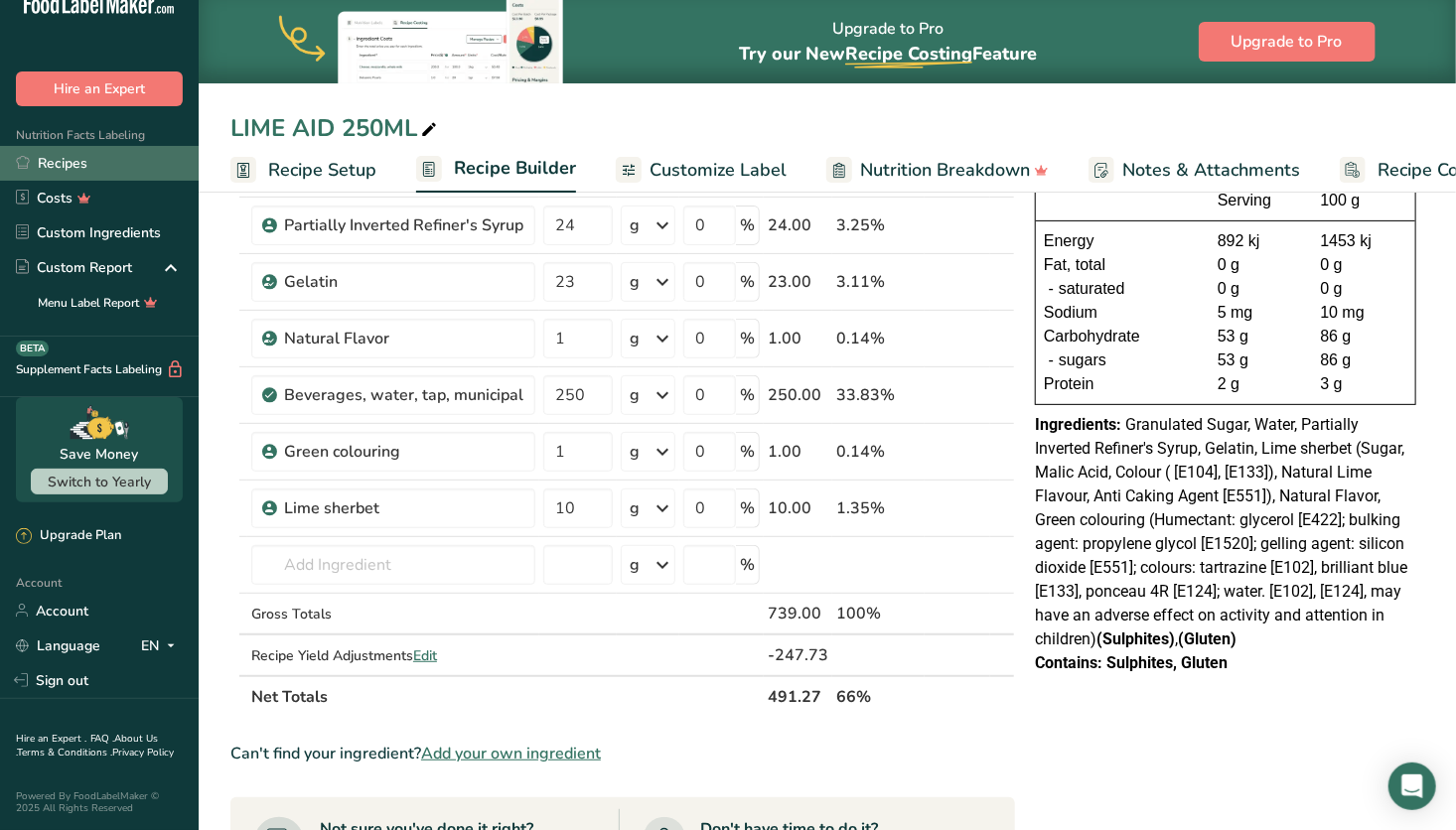 click on "Recipes" at bounding box center (99, 163) 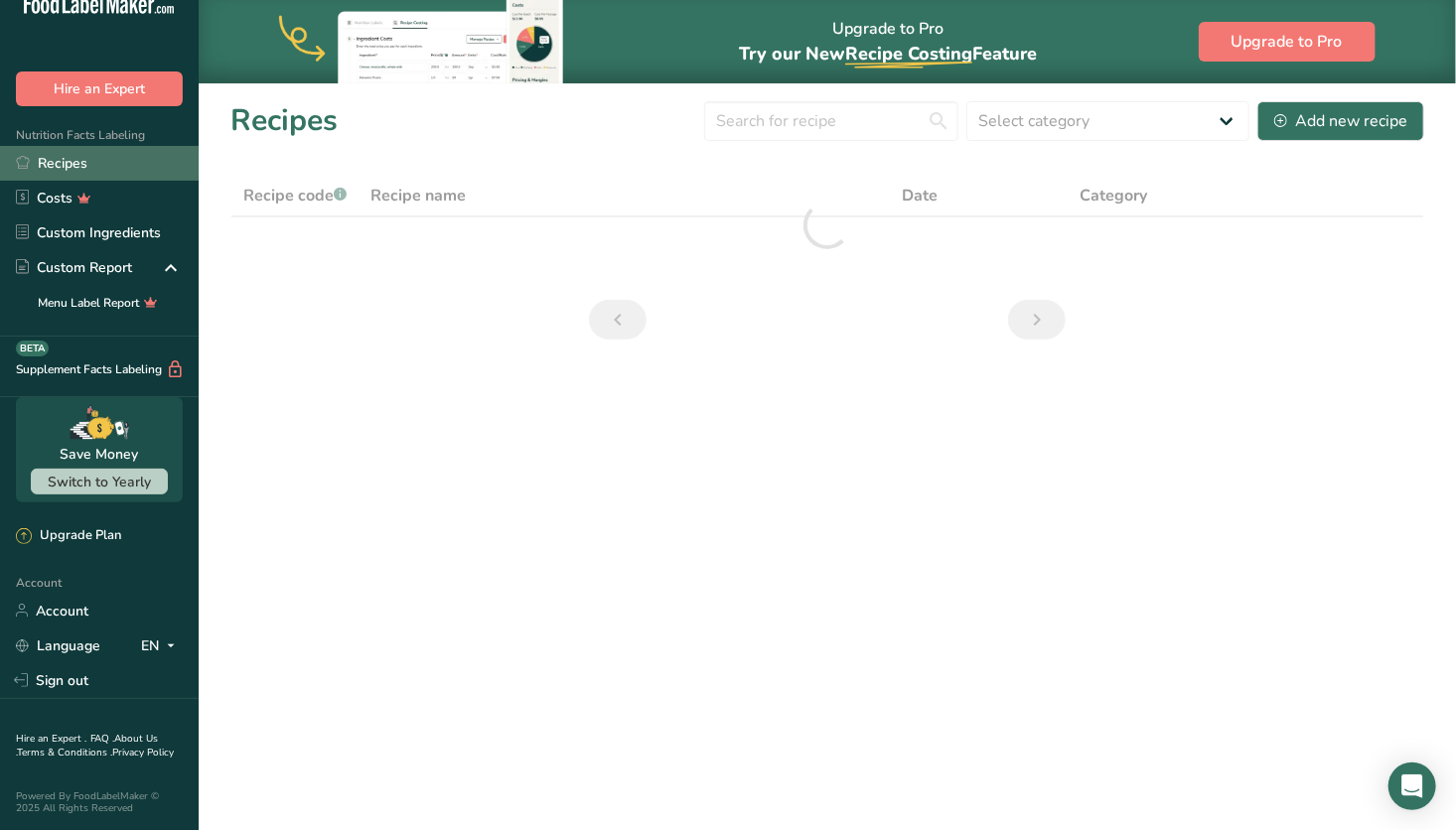 scroll, scrollTop: 0, scrollLeft: 0, axis: both 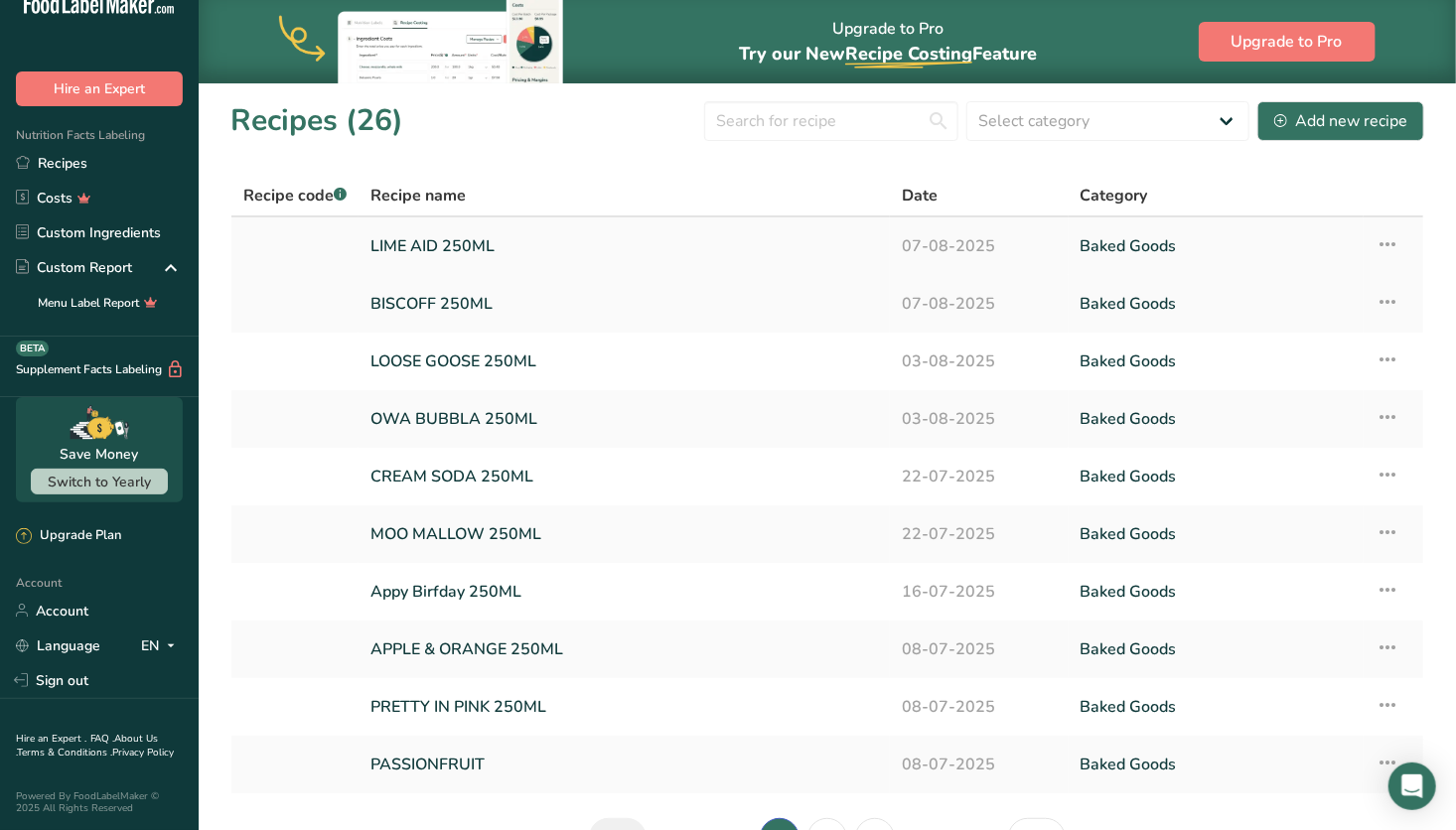 click at bounding box center (1387, 244) 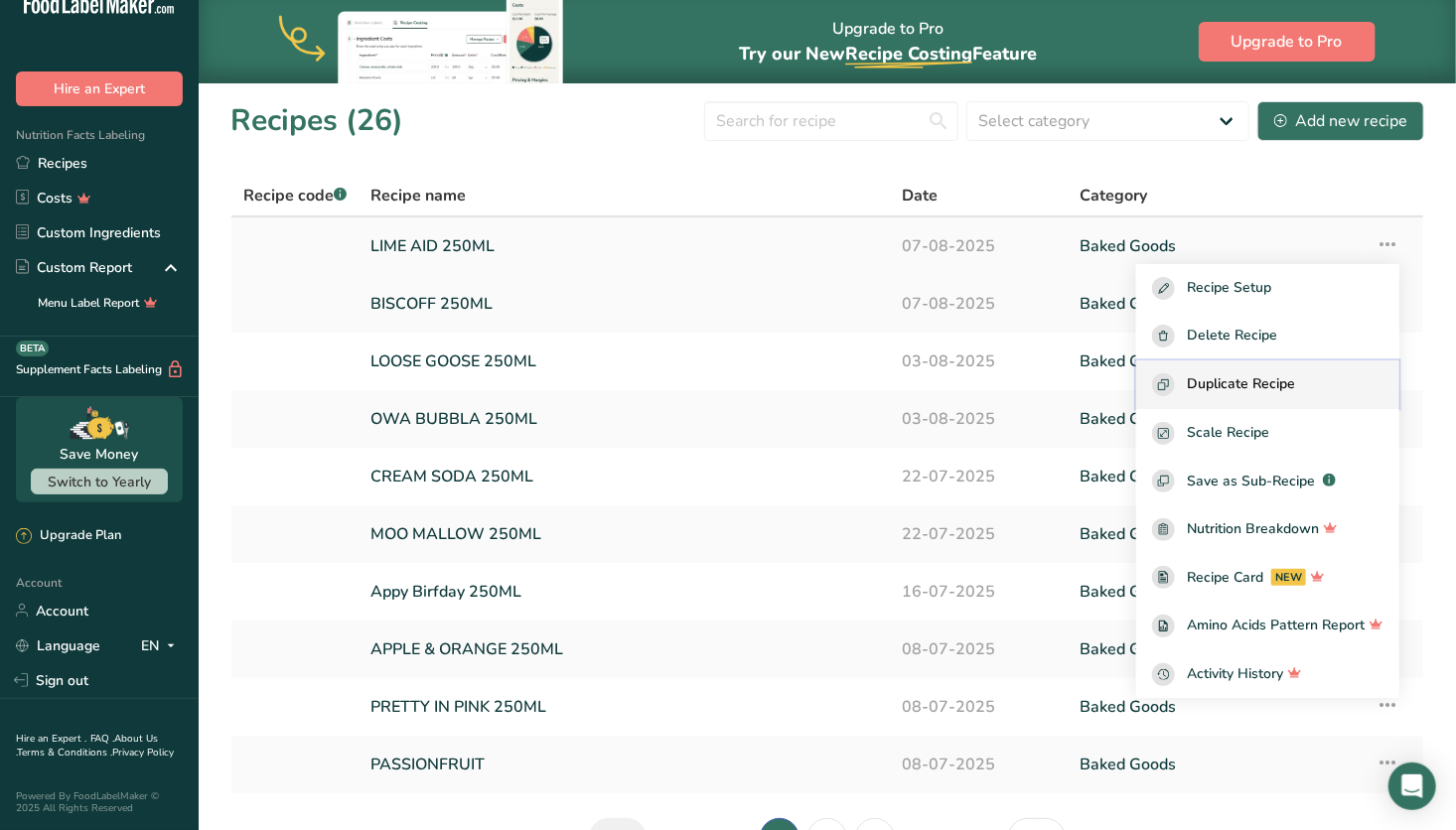 click on "Duplicate Recipe" at bounding box center [1240, 384] 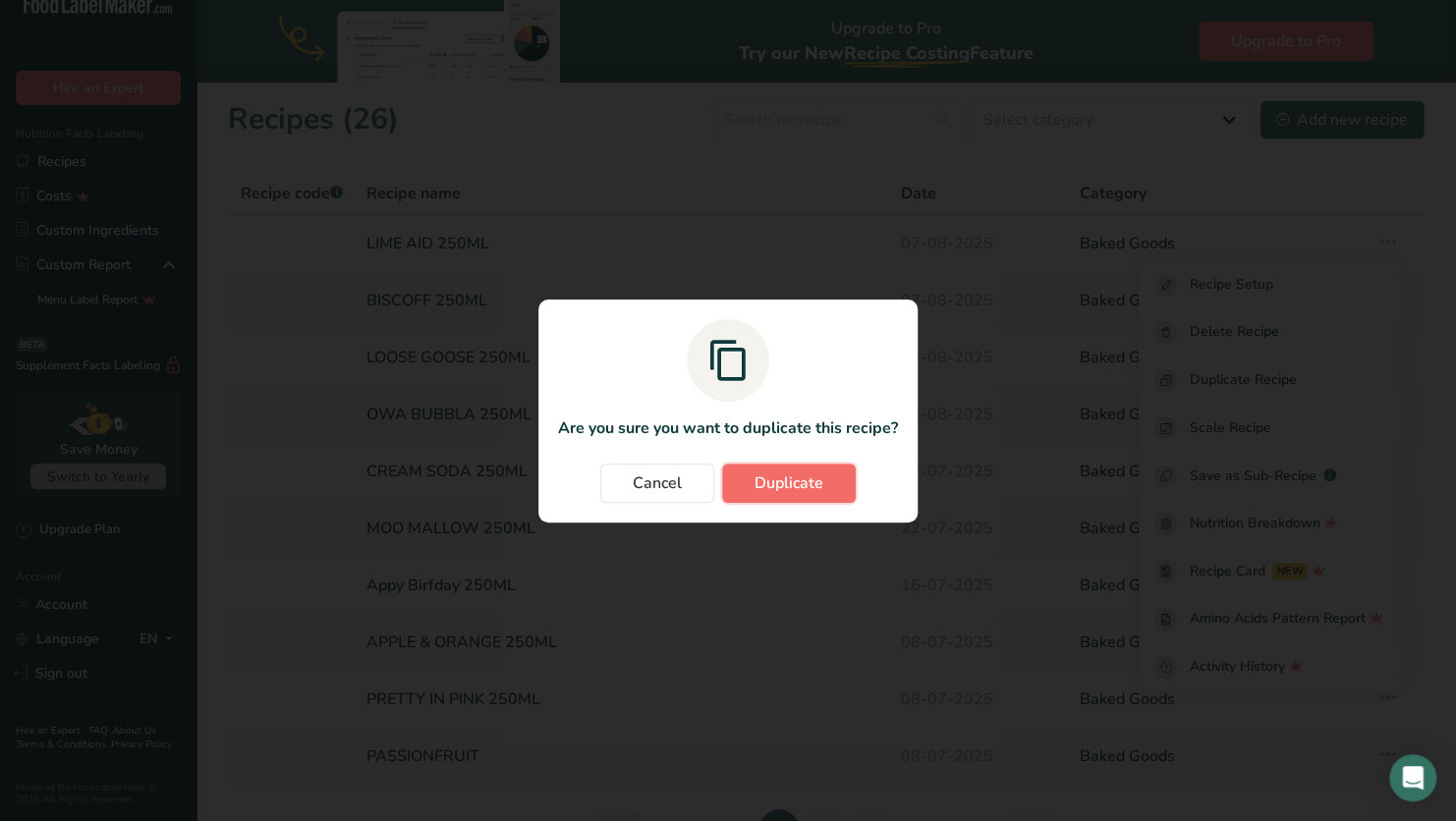 click on "Duplicate" at bounding box center (789, 483) 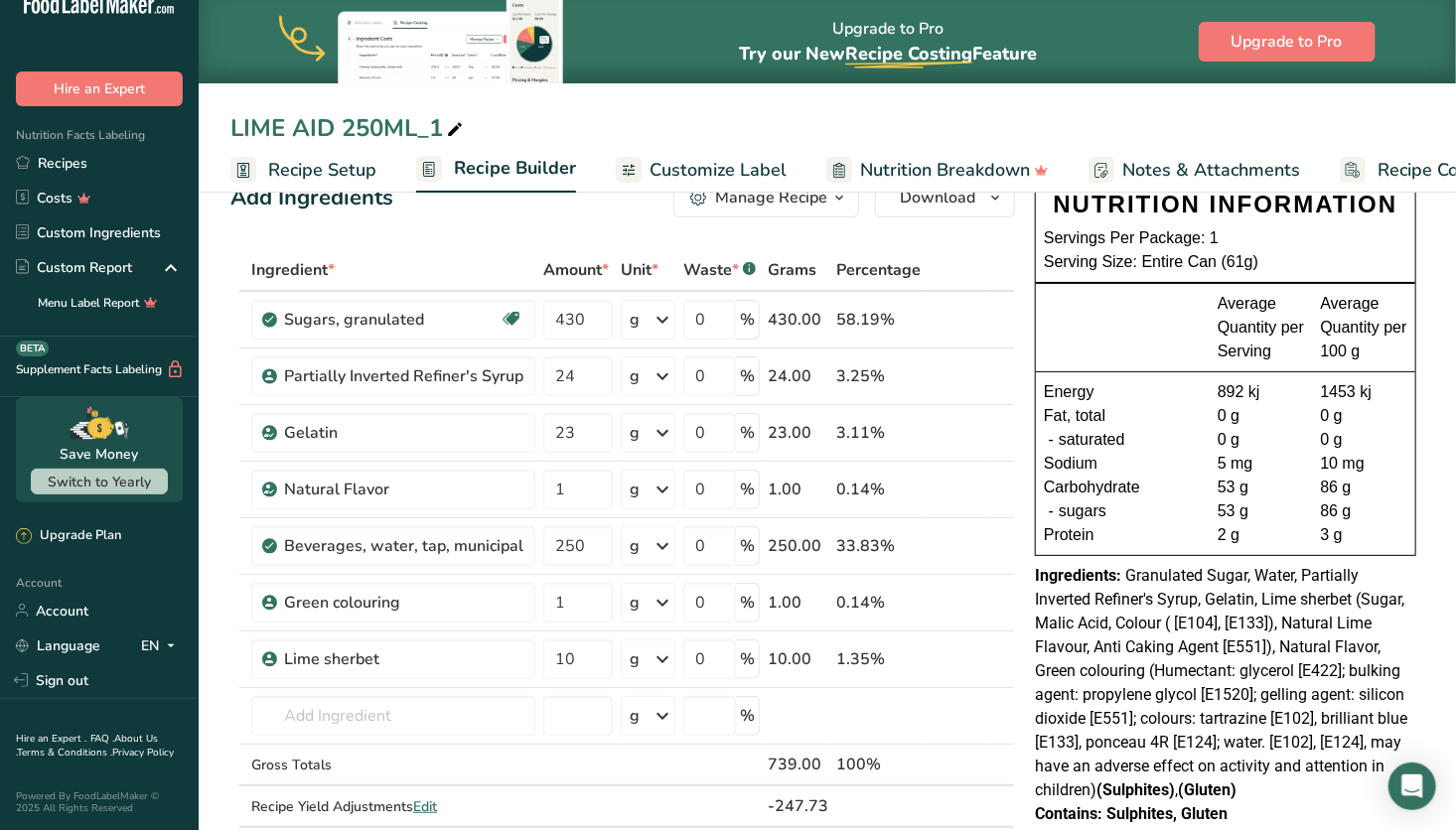 scroll, scrollTop: 0, scrollLeft: 0, axis: both 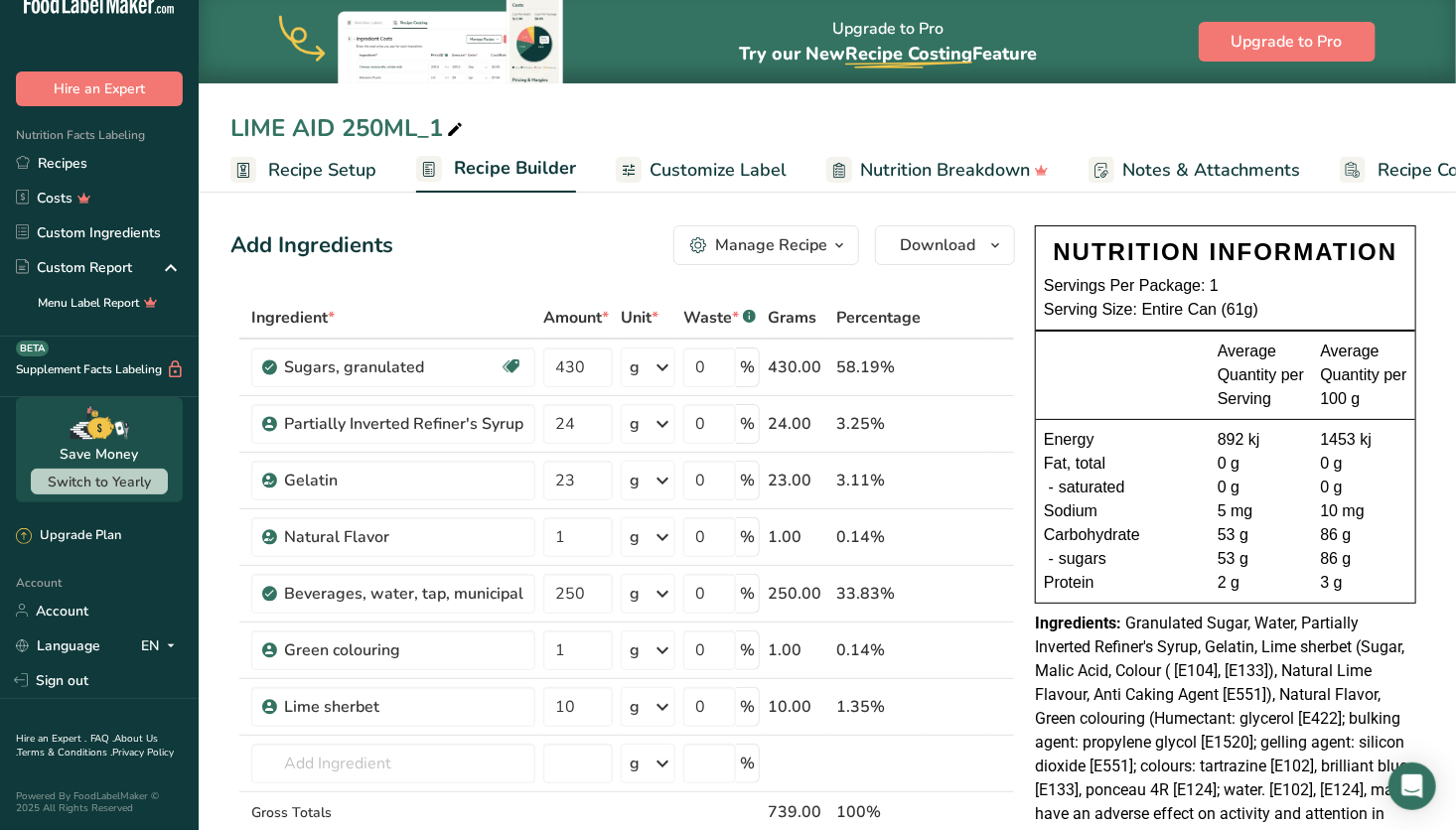 click at bounding box center [455, 130] 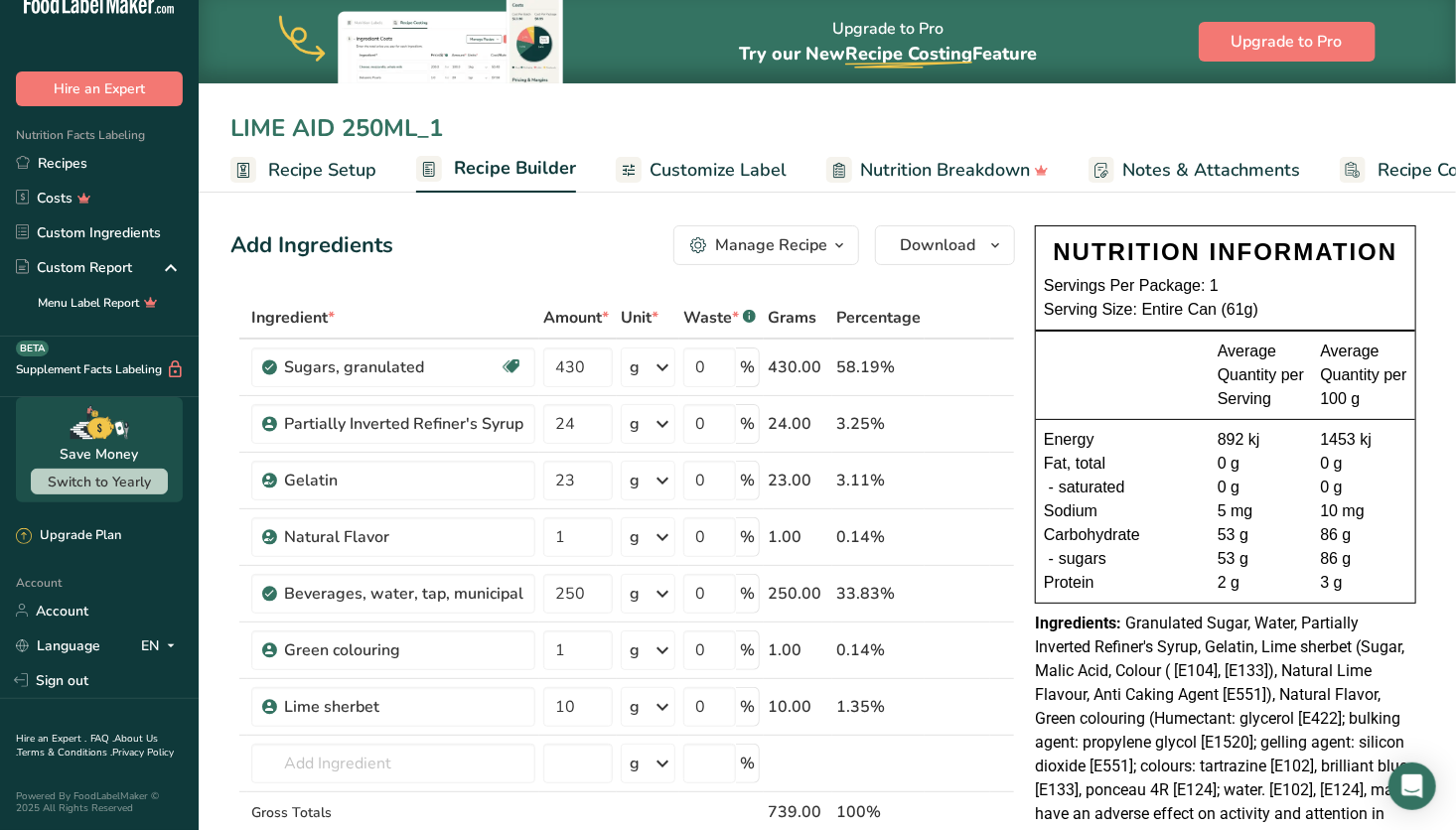 drag, startPoint x: 446, startPoint y: 128, endPoint x: 175, endPoint y: 103, distance: 272.1507 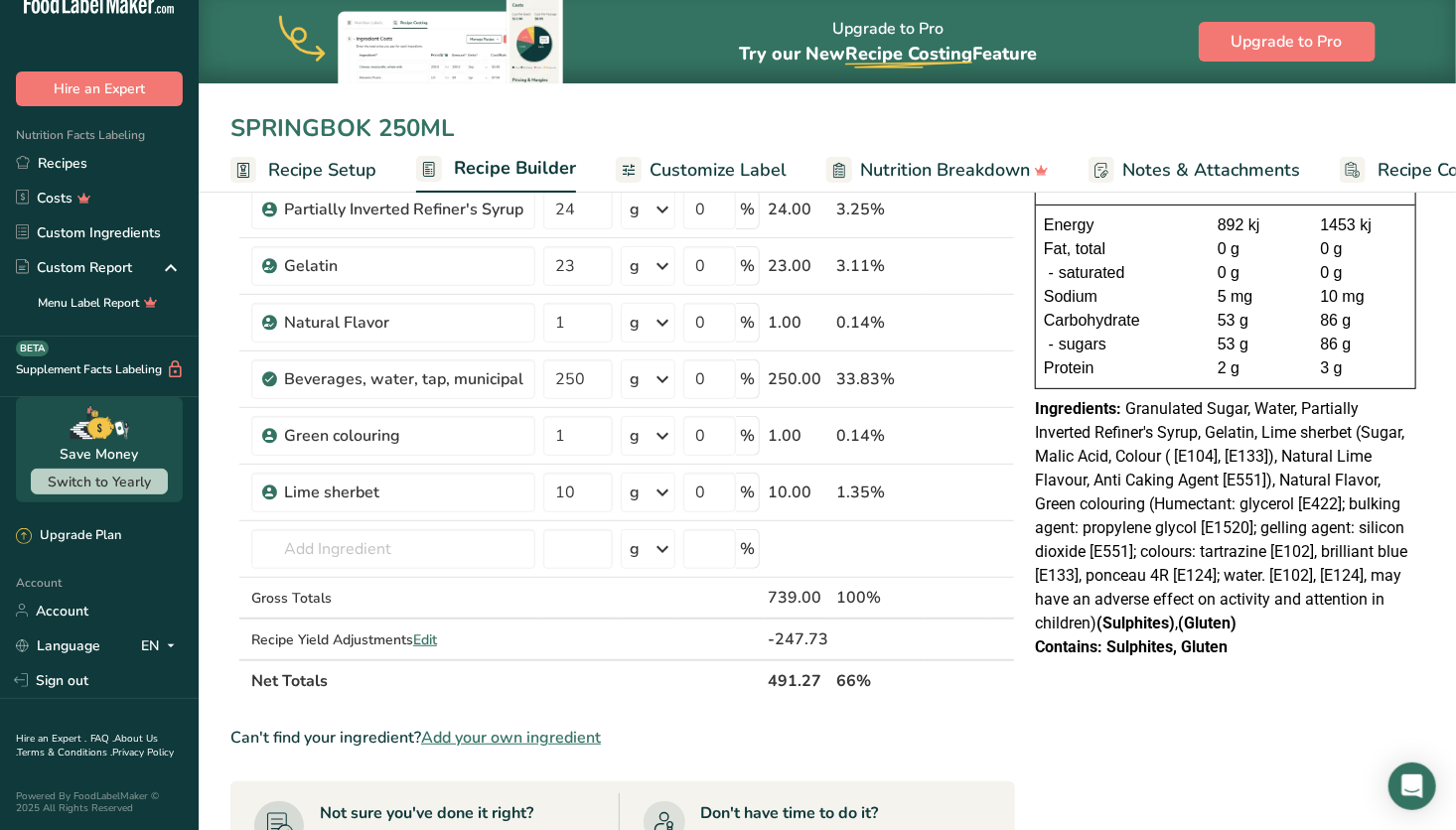 scroll, scrollTop: 246, scrollLeft: 0, axis: vertical 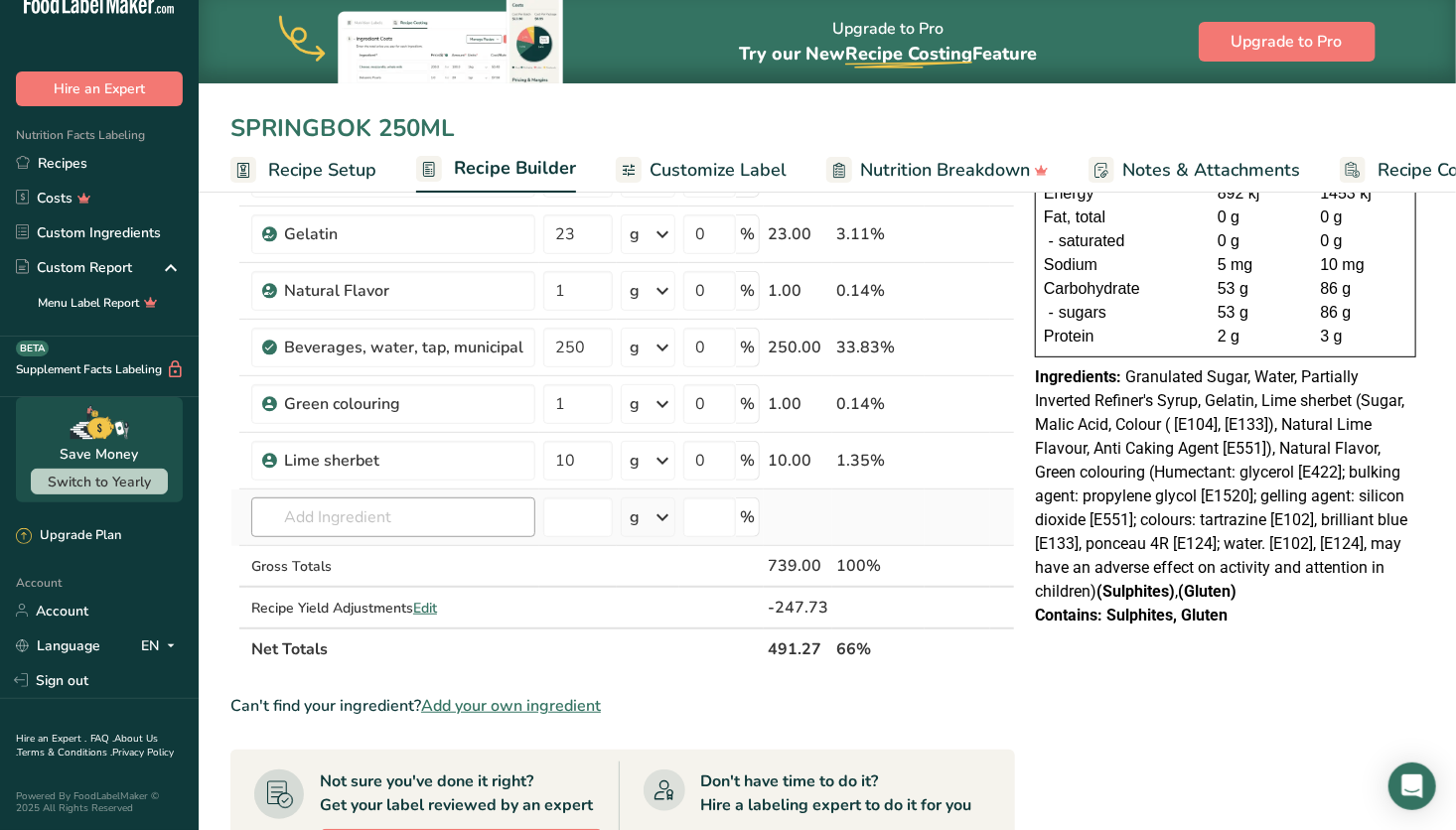 type on "SPRINGBOK 250ML" 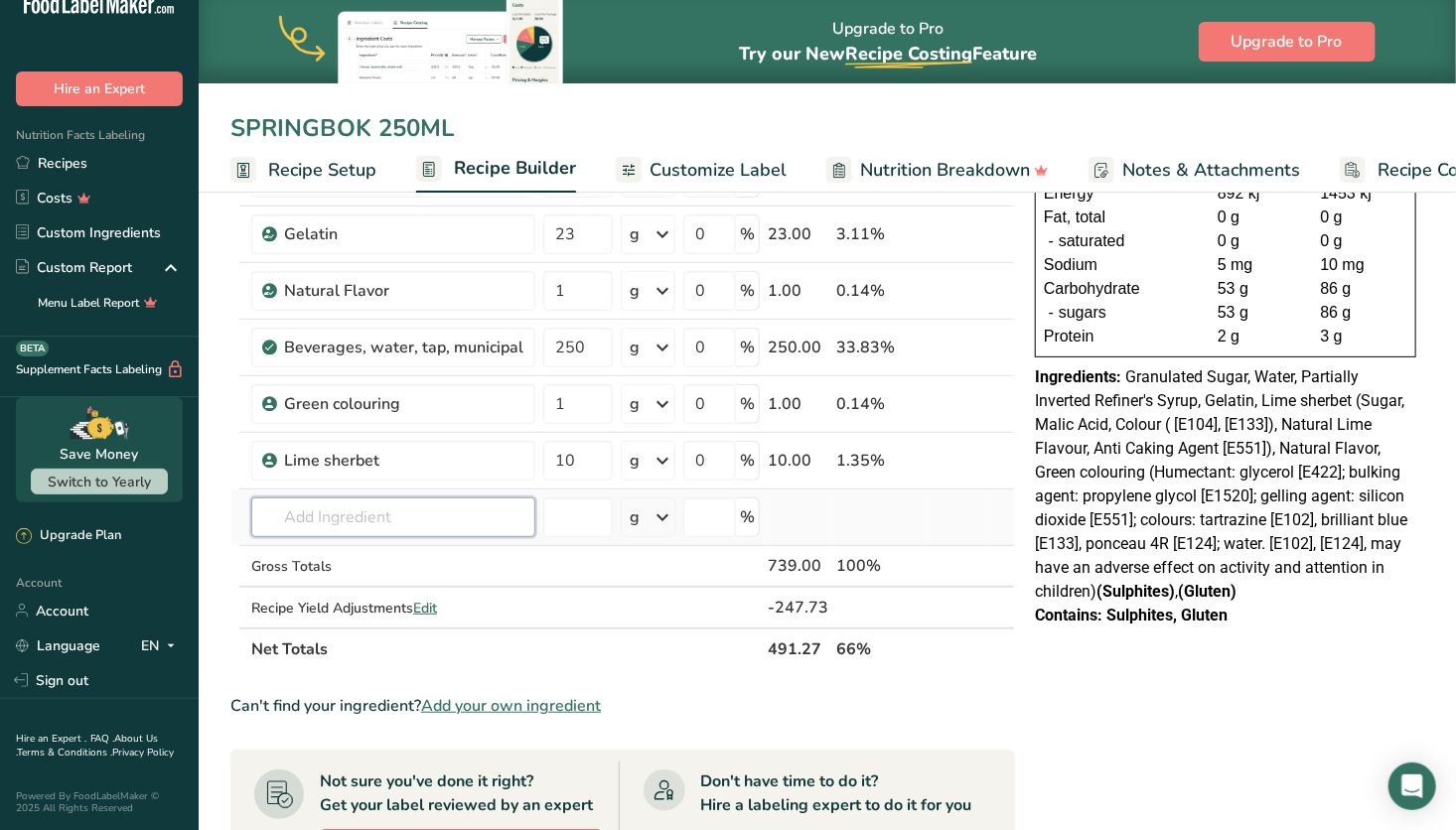 click at bounding box center (393, 517) 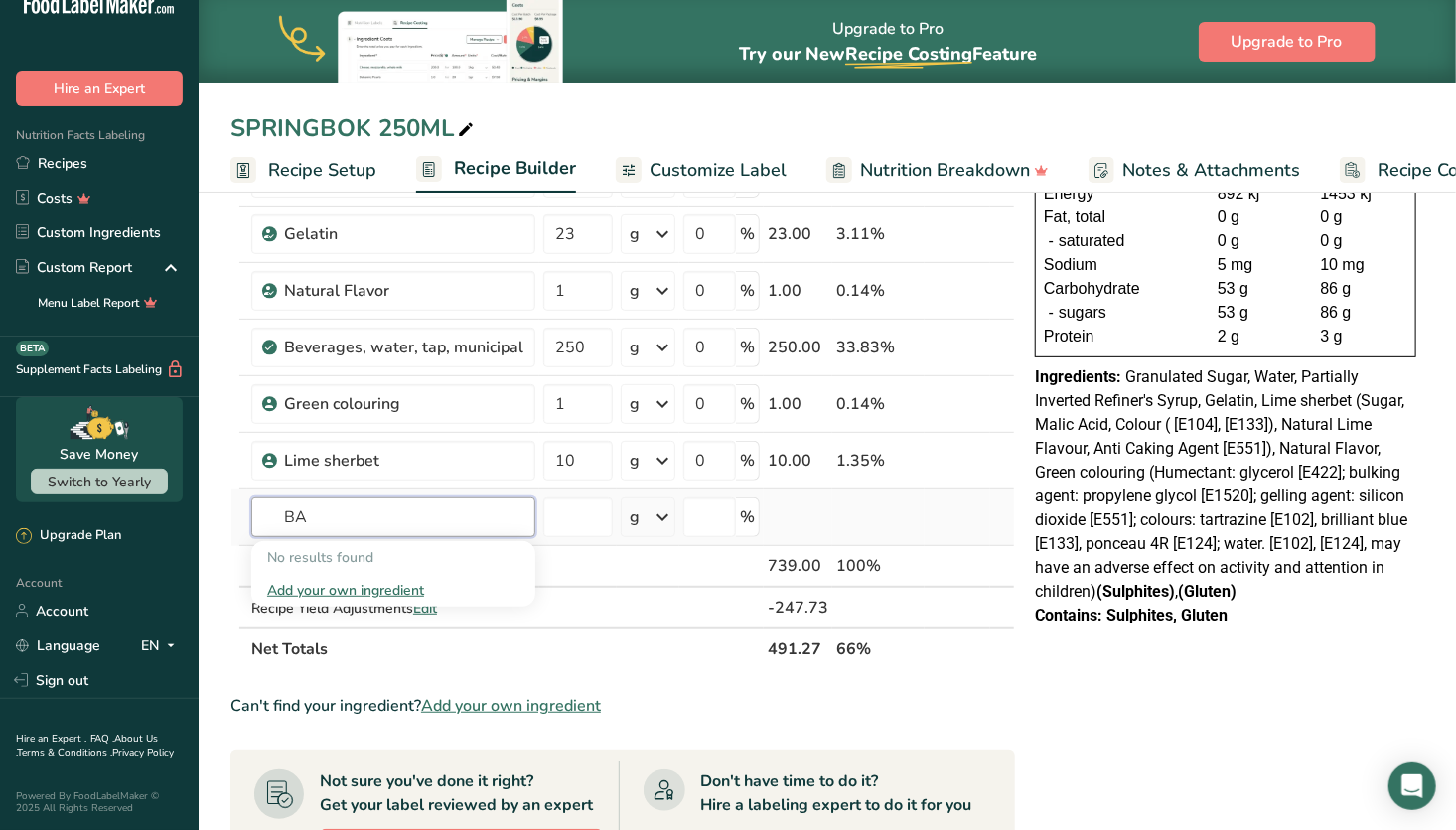 type on "B" 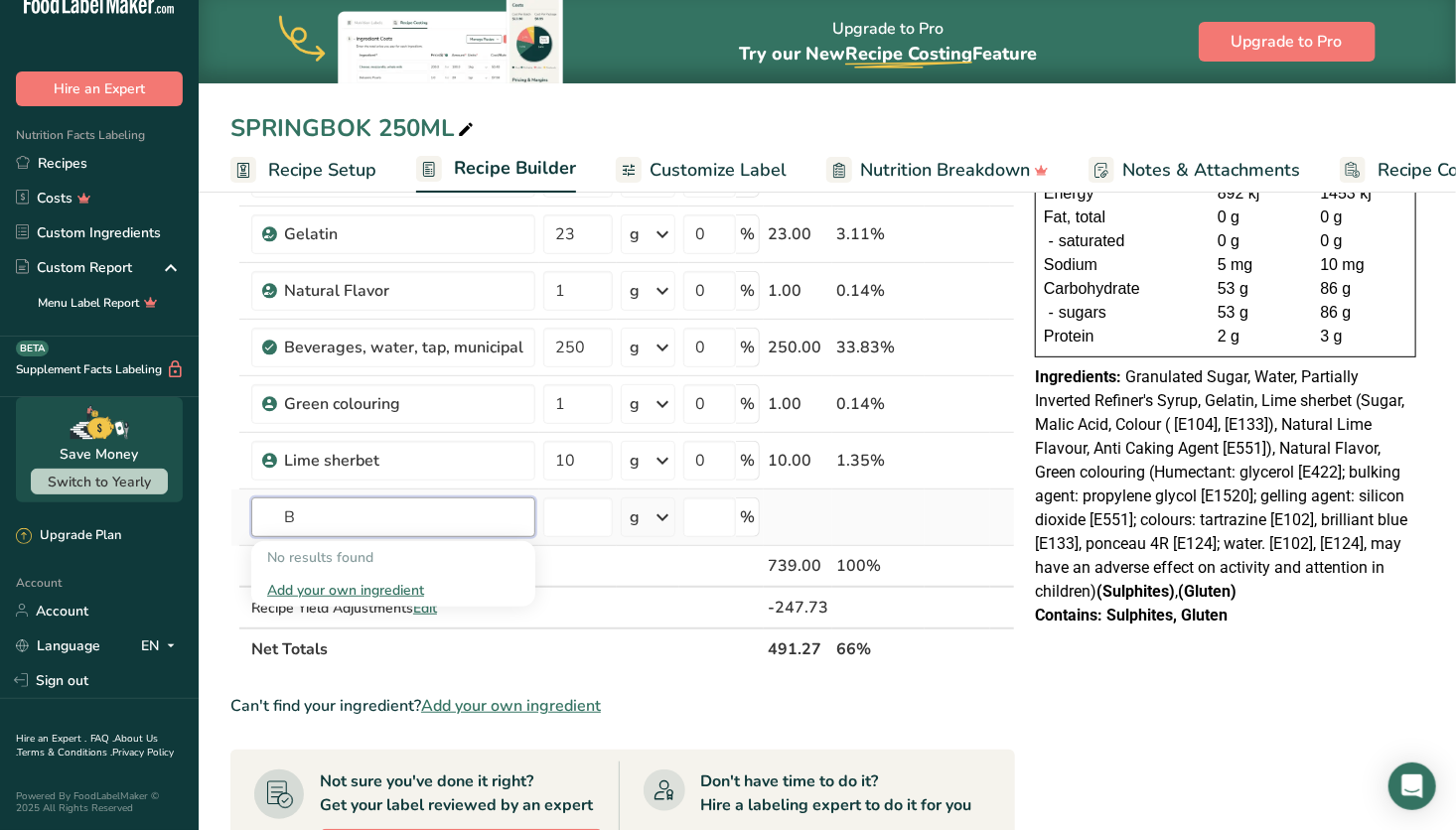 type 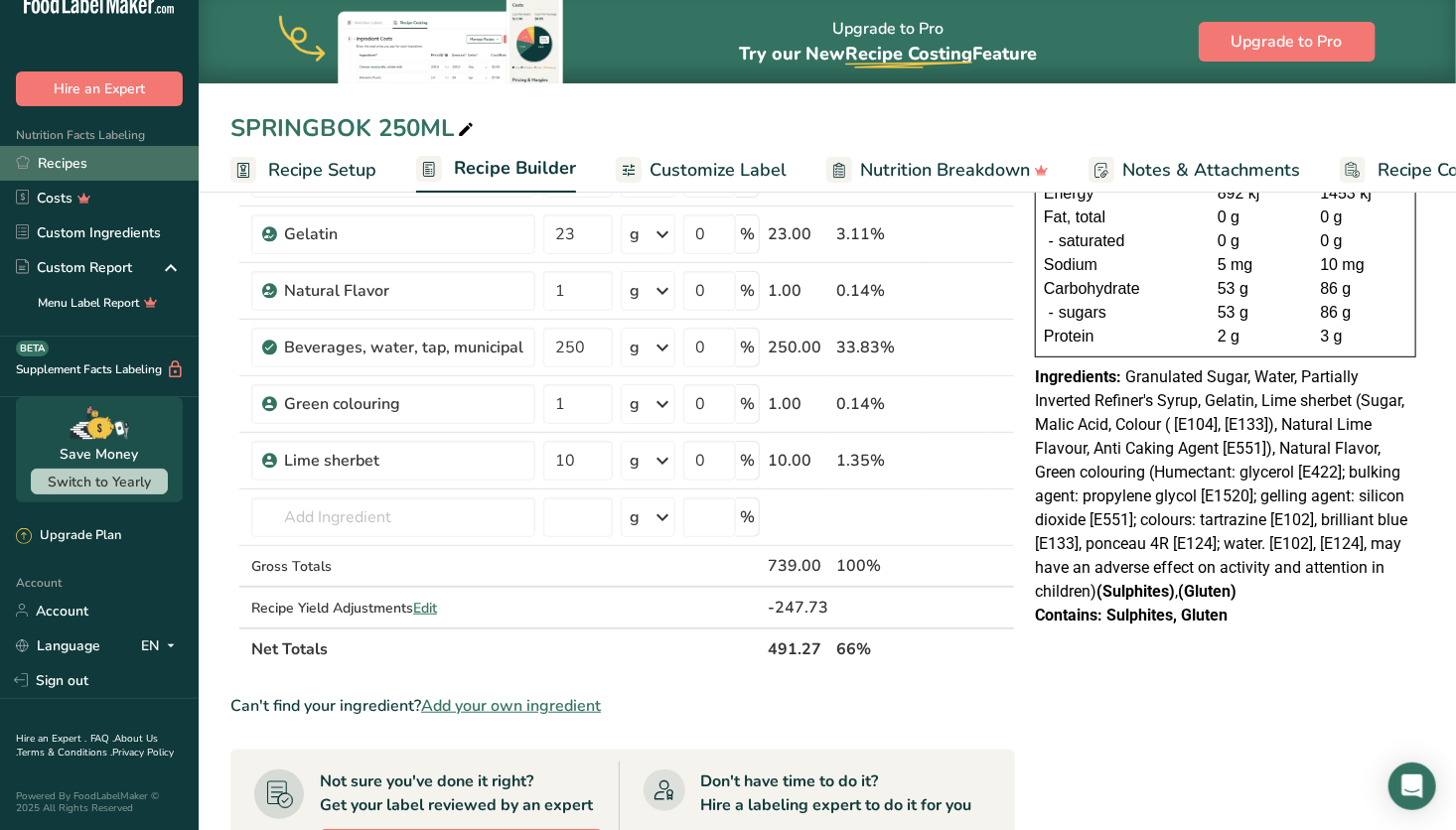 click on "Recipes" at bounding box center (99, 163) 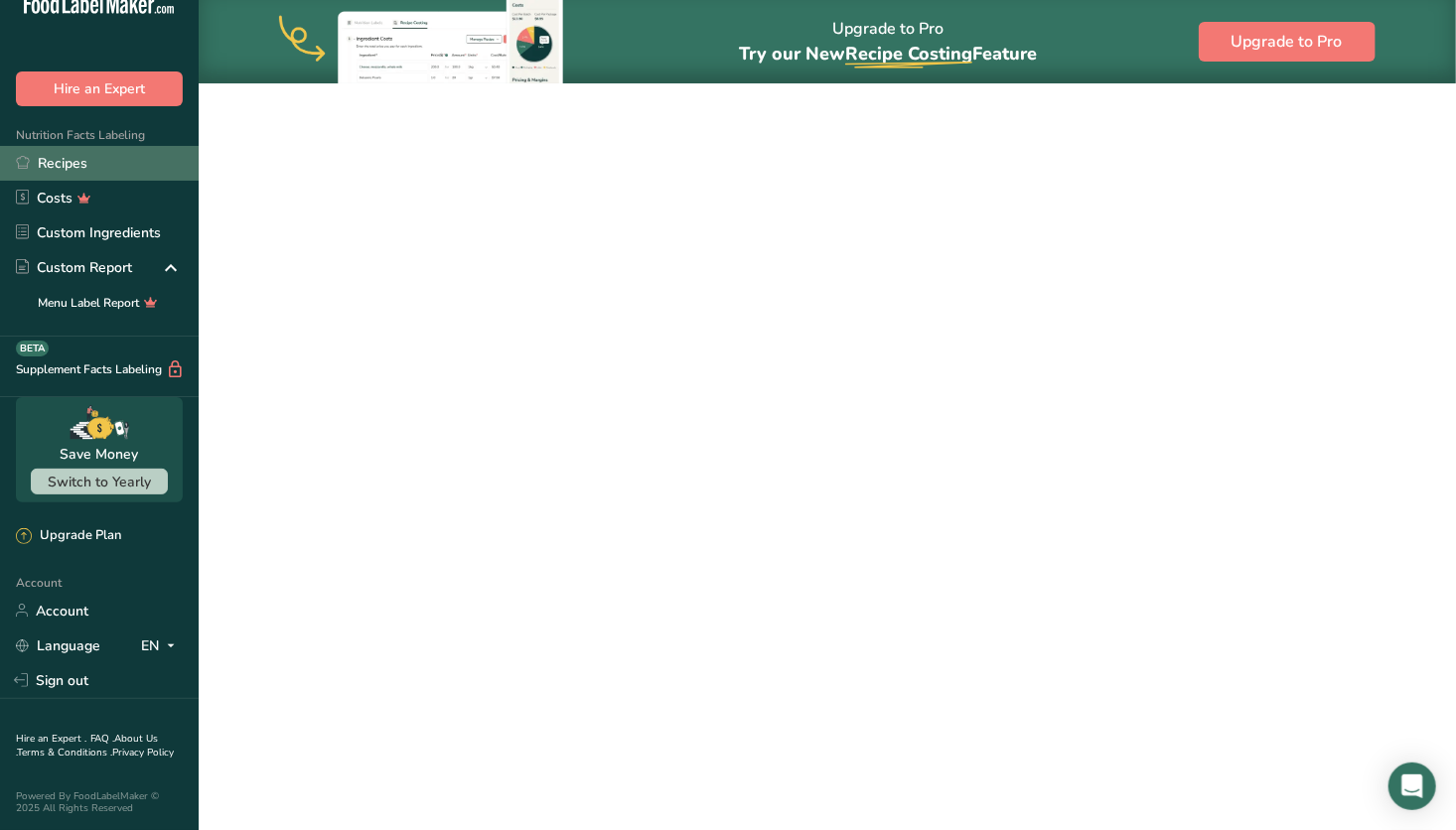 scroll, scrollTop: 0, scrollLeft: 0, axis: both 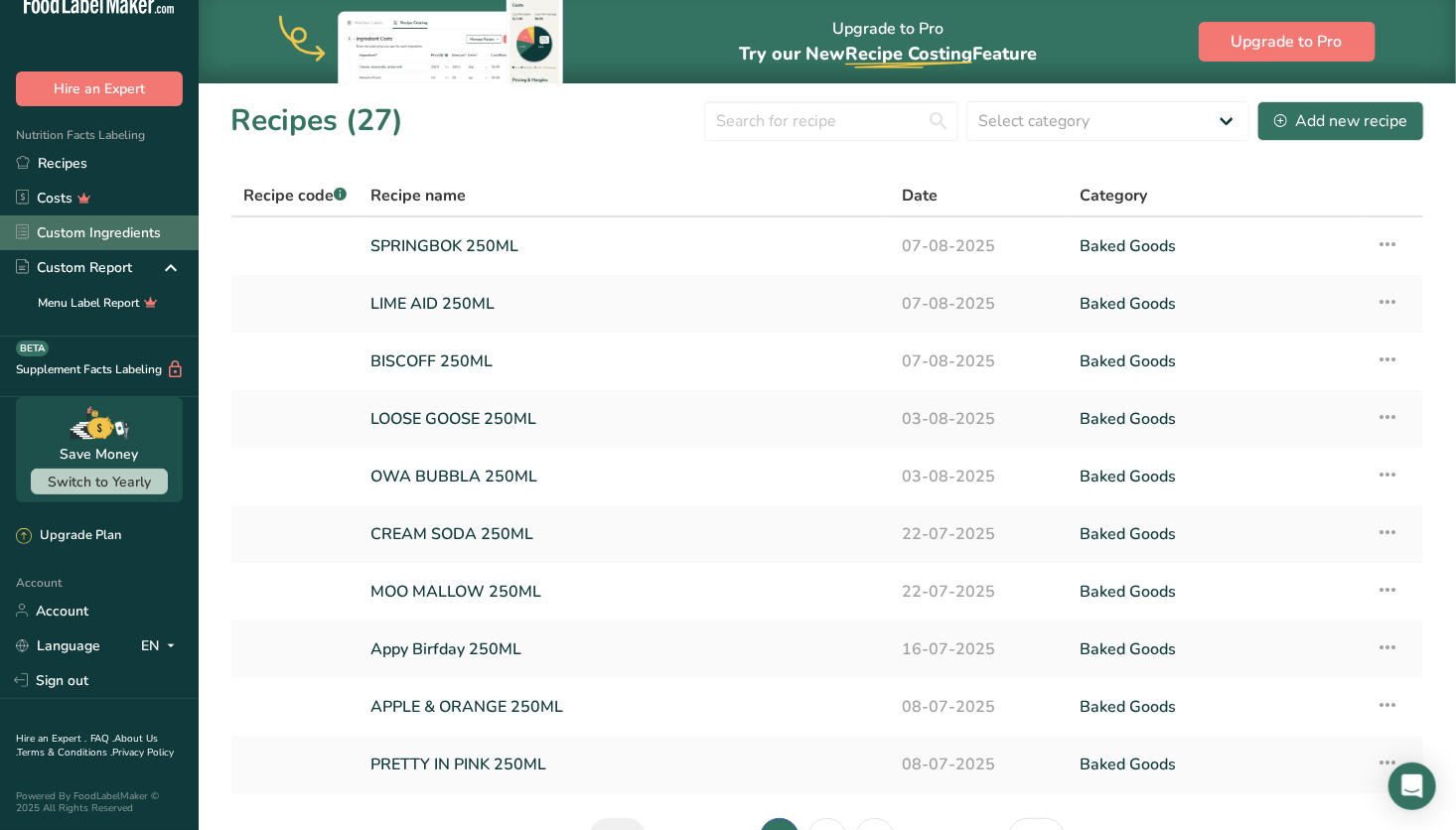 click on "Custom Ingredients" at bounding box center [99, 232] 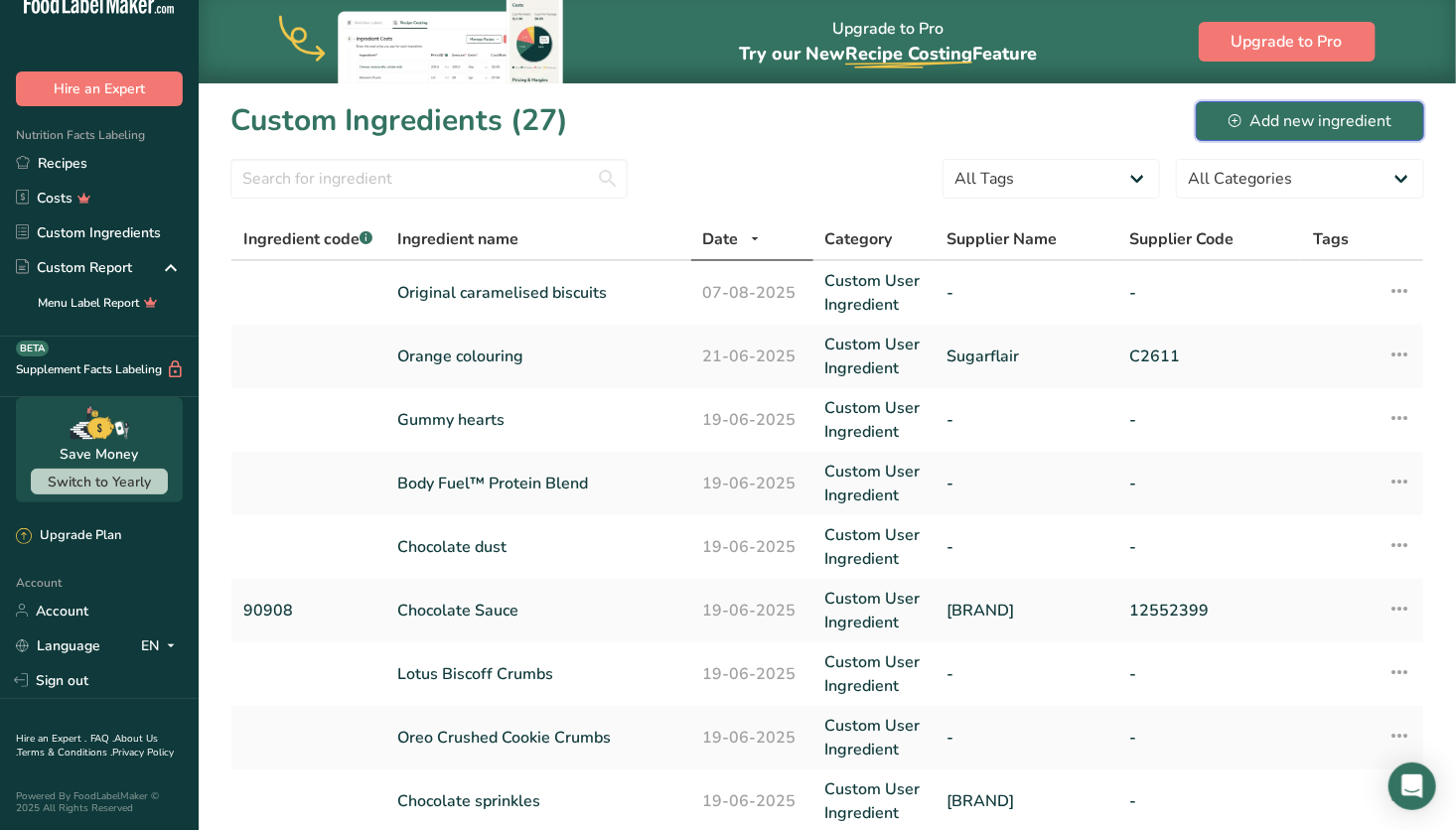click on "Add new ingredient" at bounding box center [1310, 121] 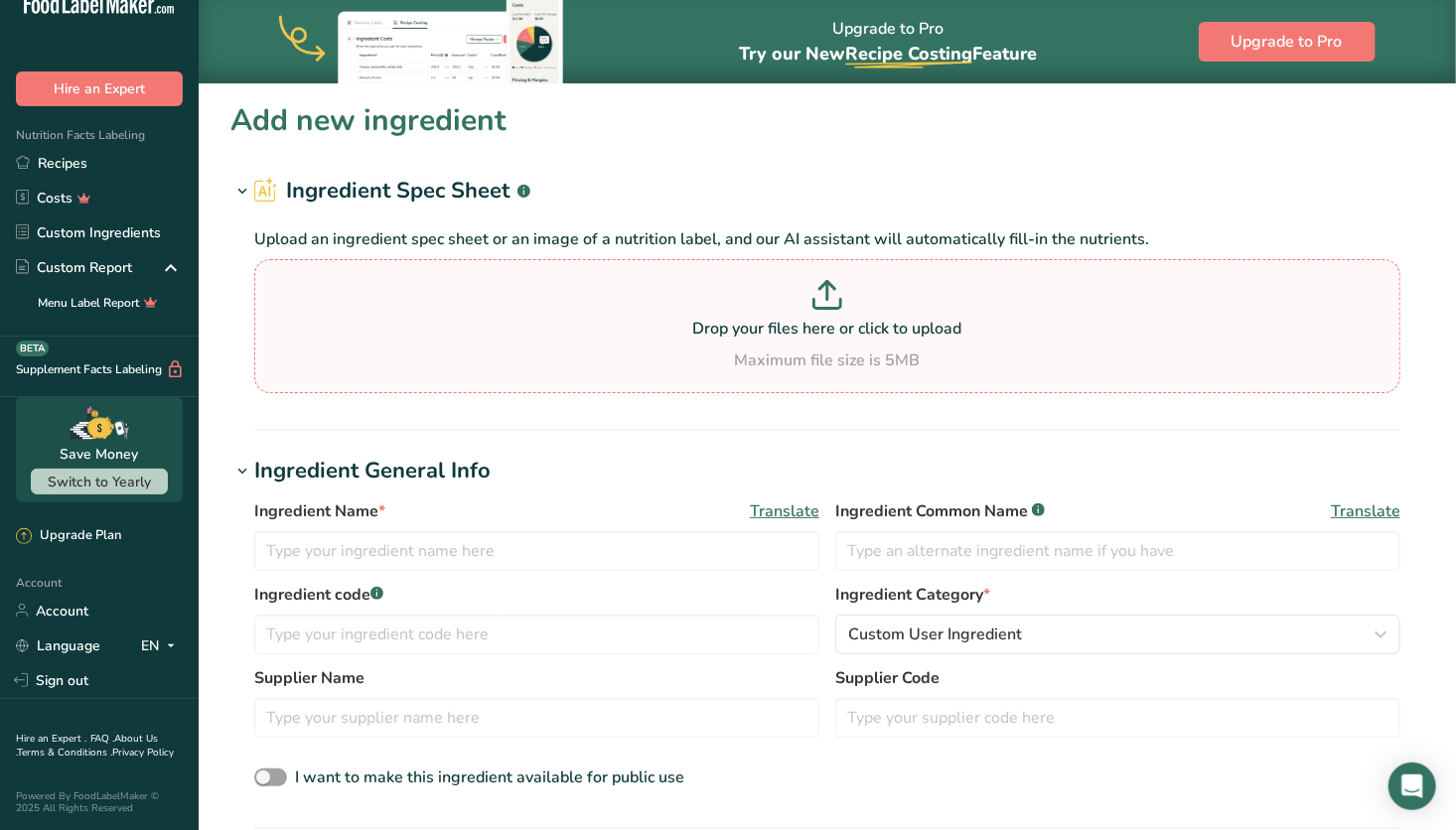 click on "Drop your files here or click to upload" at bounding box center (827, 329) 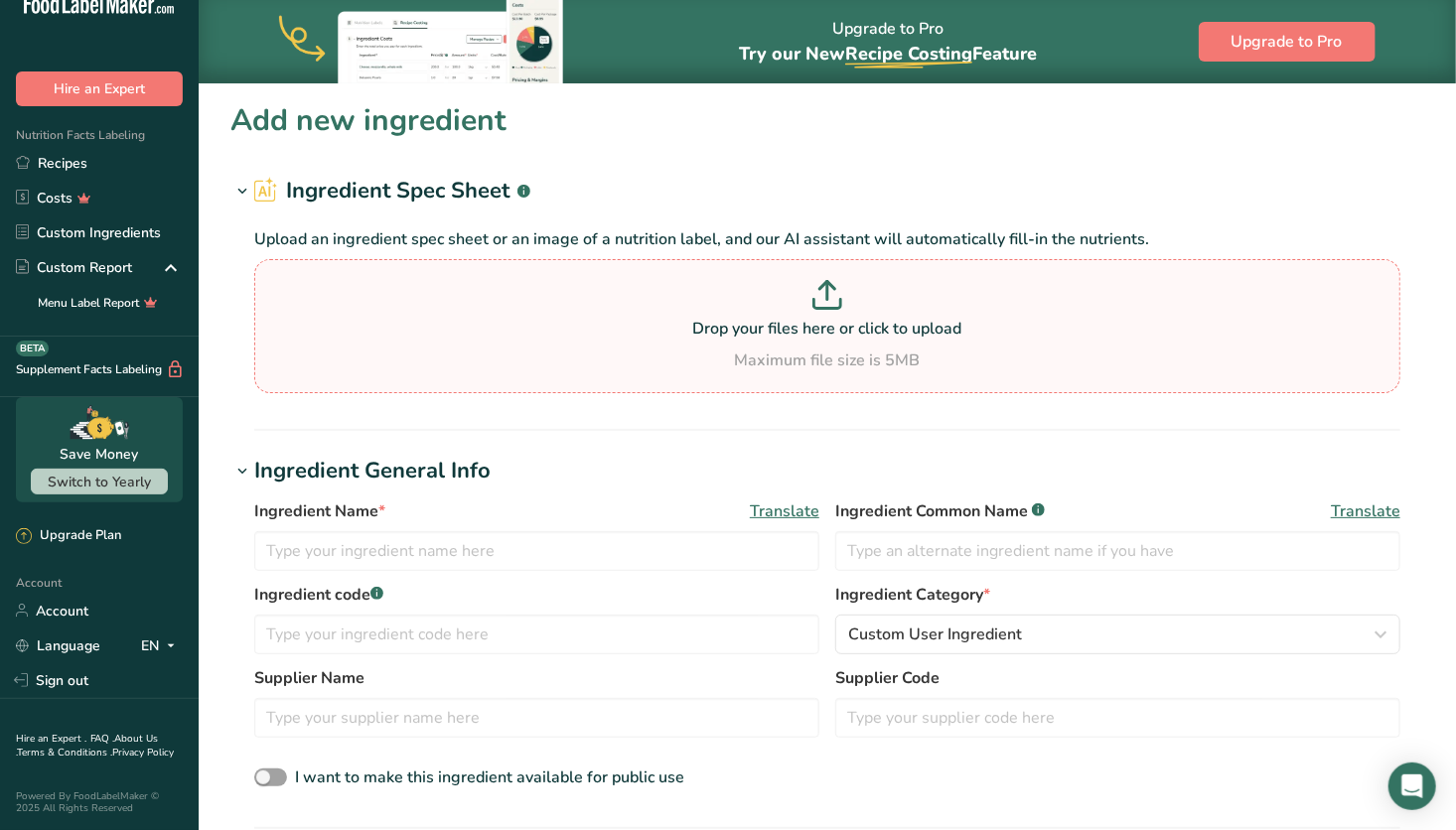 type on "C:\fakepath\WhatsApp Image 2025-08-07 at 12.27.48_53118ac6.jpg" 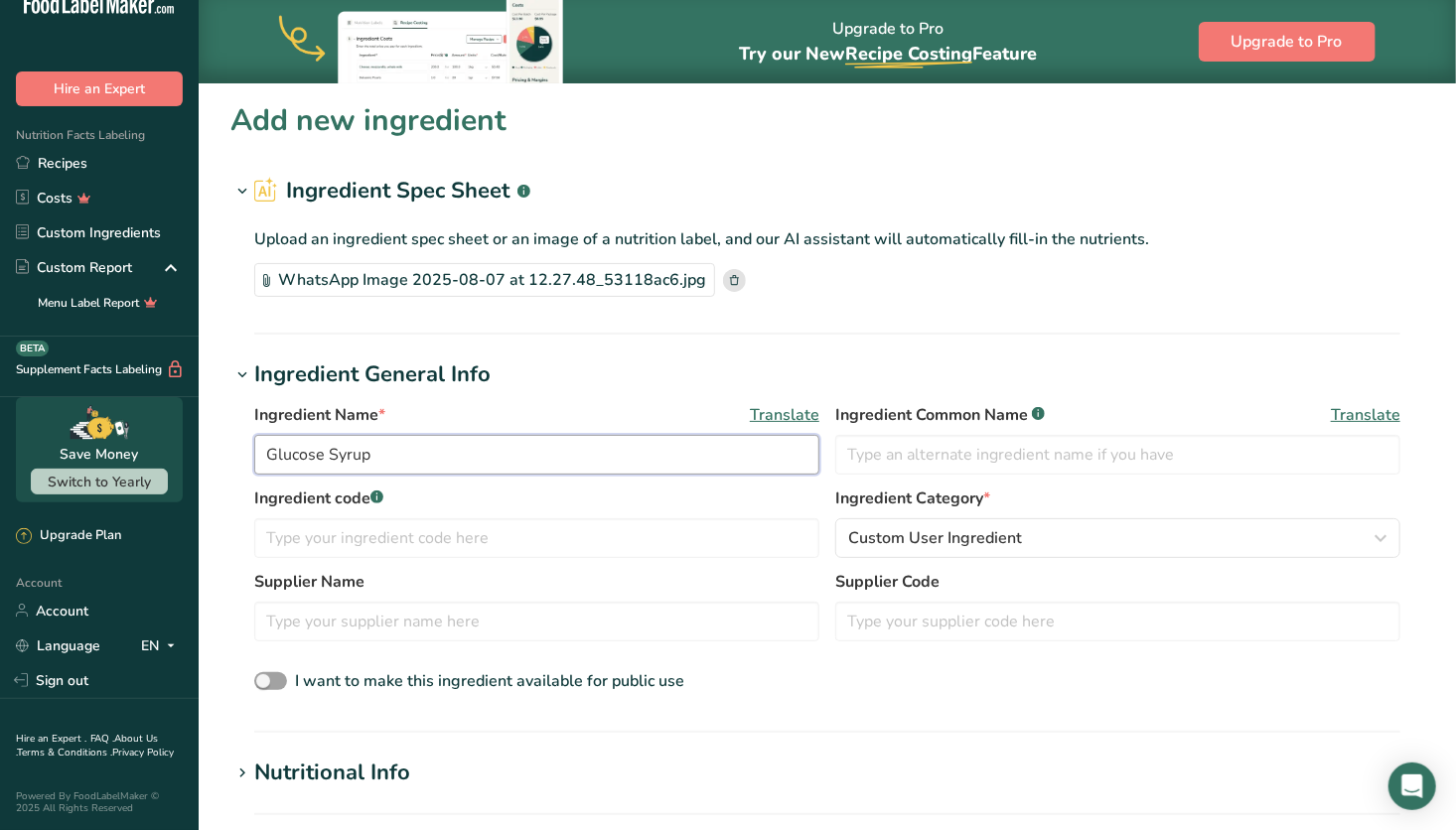 drag, startPoint x: 327, startPoint y: 449, endPoint x: 209, endPoint y: 436, distance: 118.71394 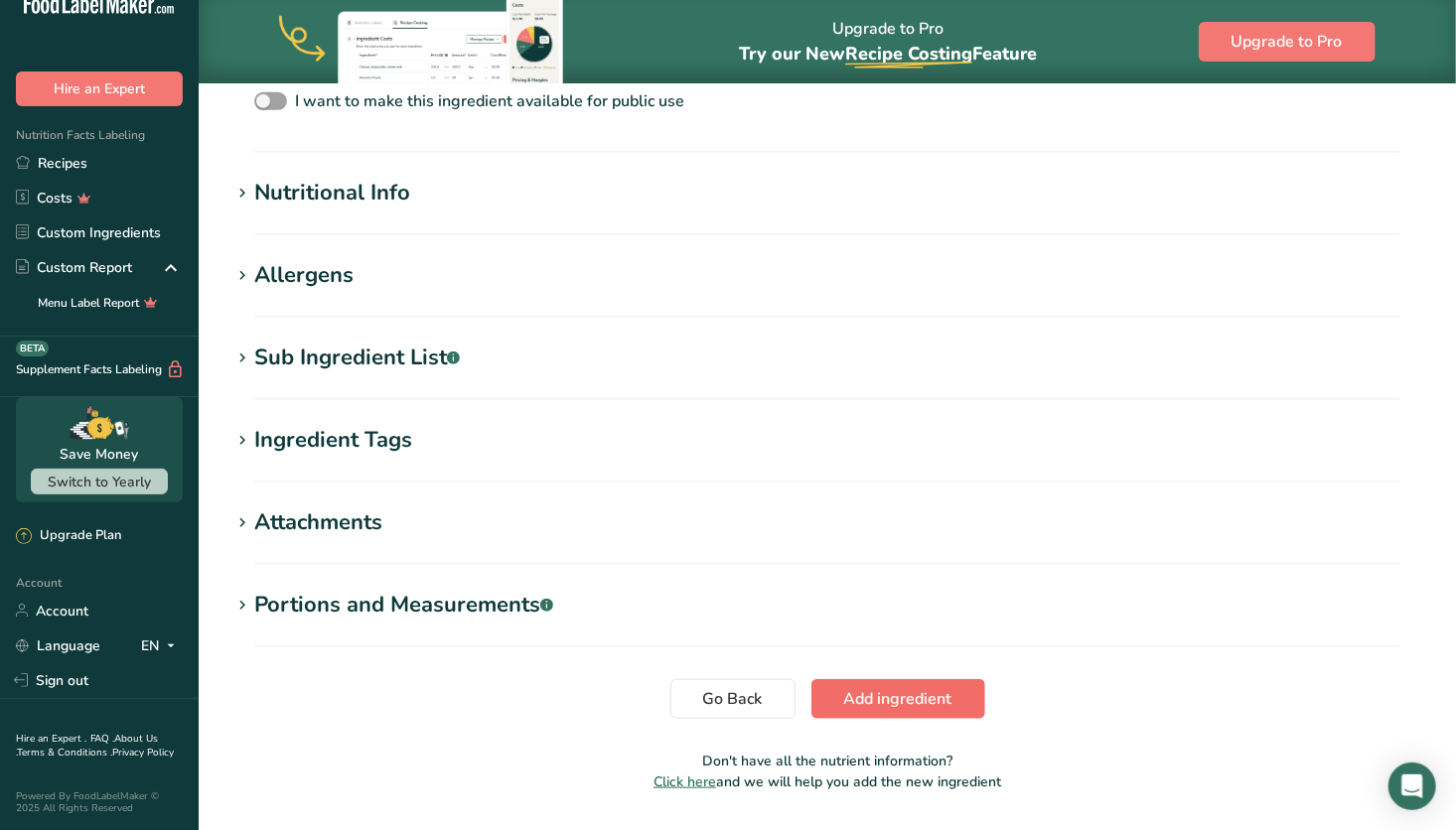 type on "BAILEYS Syrup" 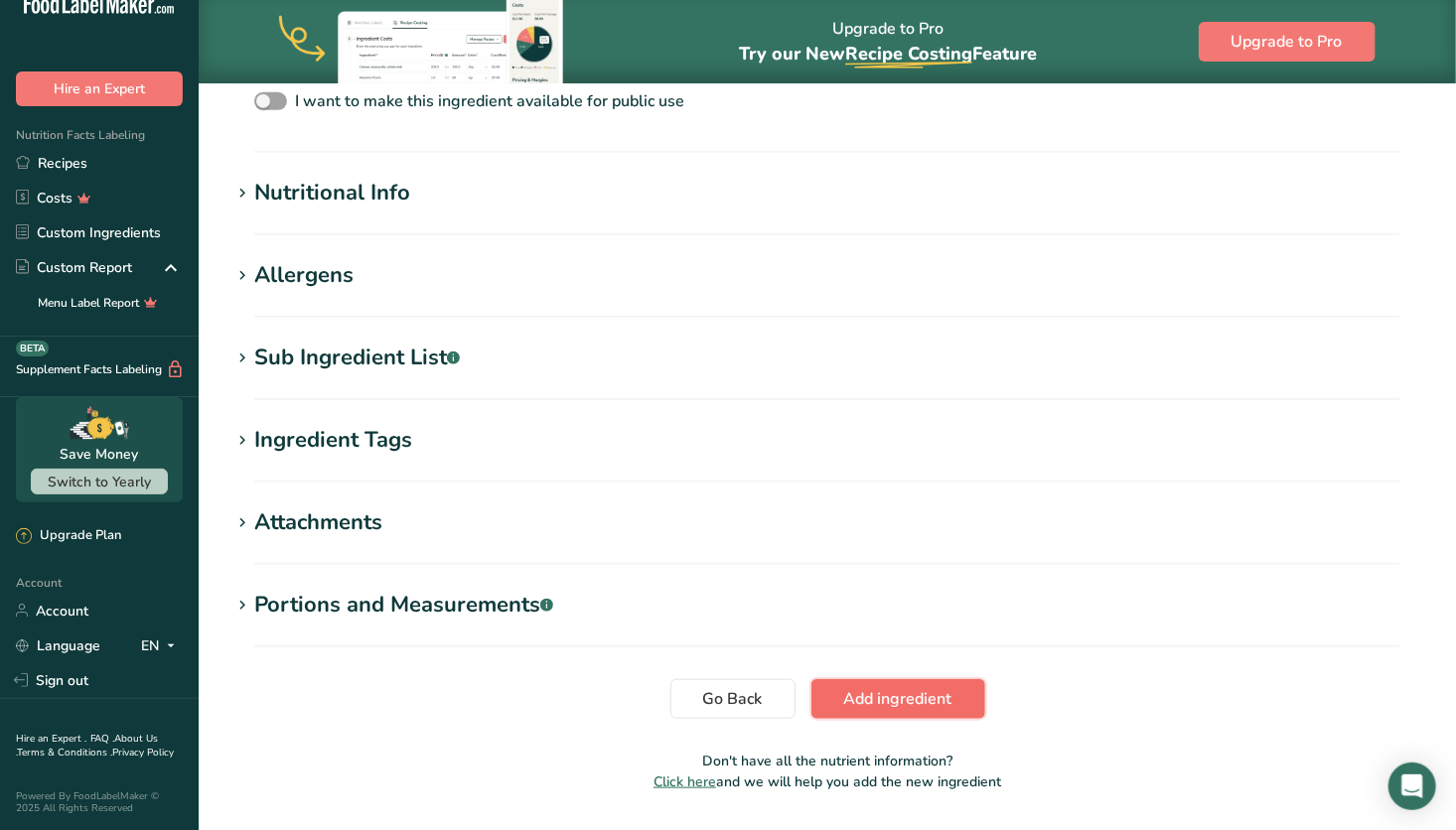 click on "Add ingredient" at bounding box center [898, 699] 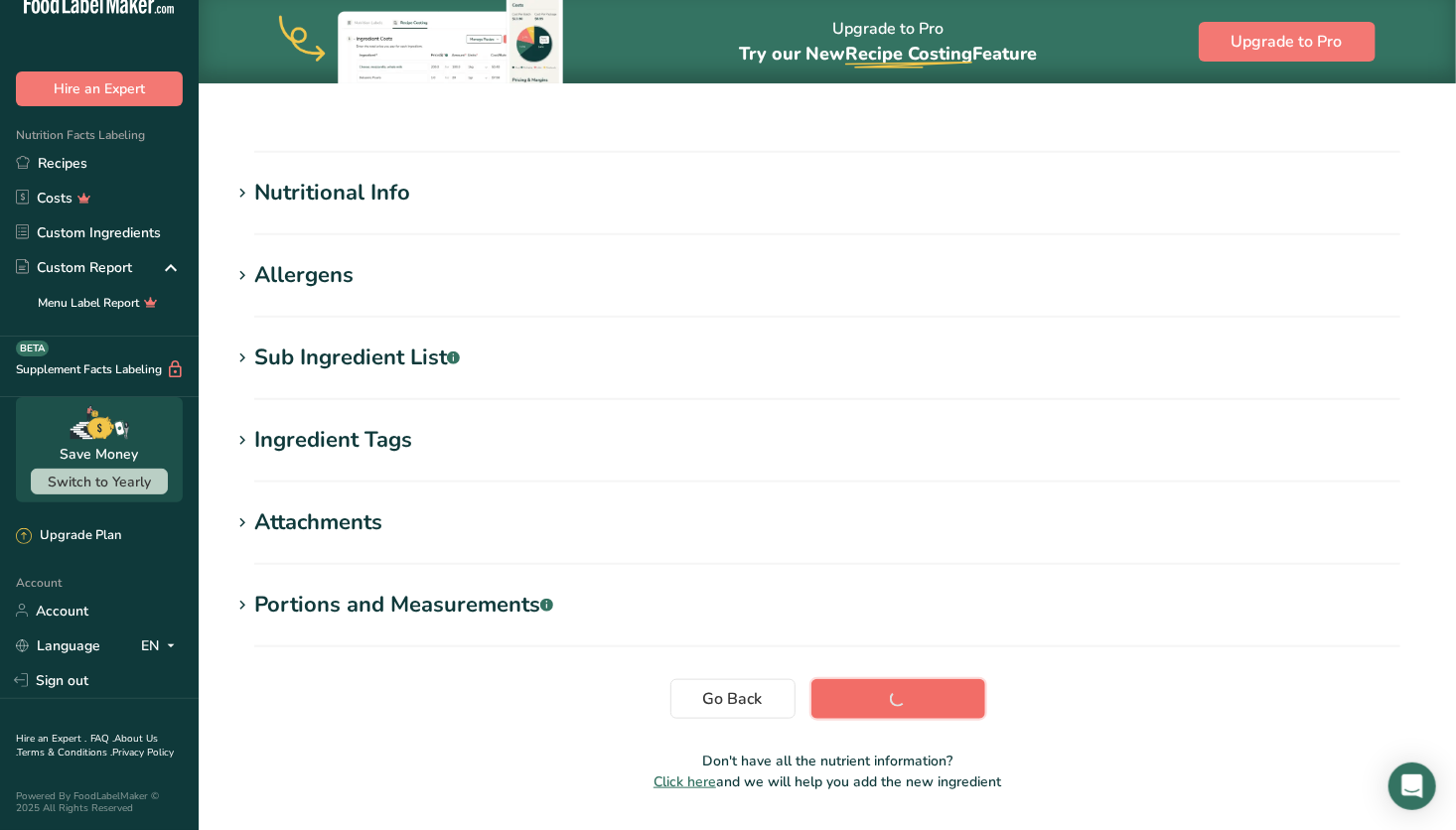 scroll, scrollTop: 220, scrollLeft: 0, axis: vertical 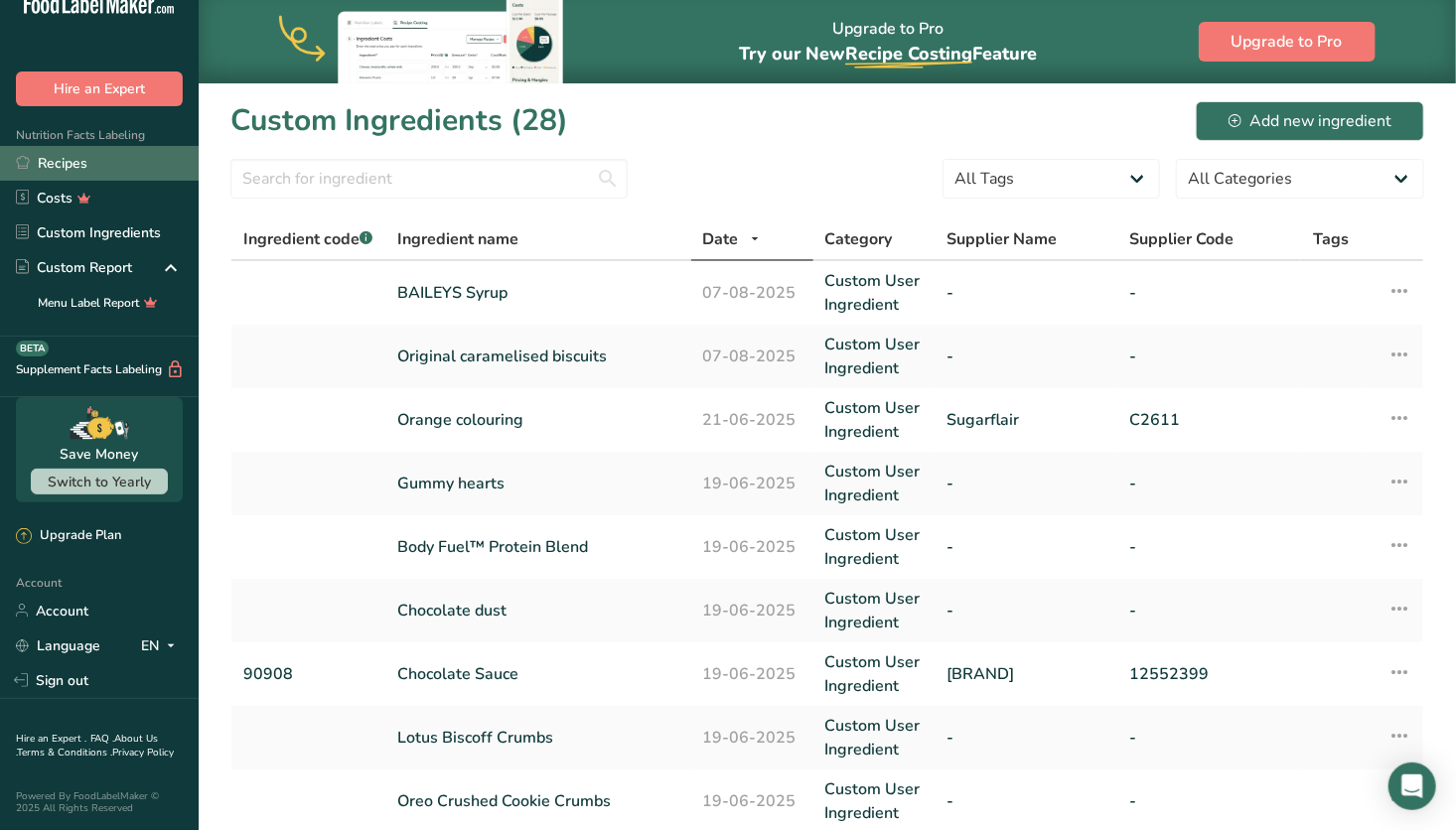 click on "Recipes" at bounding box center [99, 163] 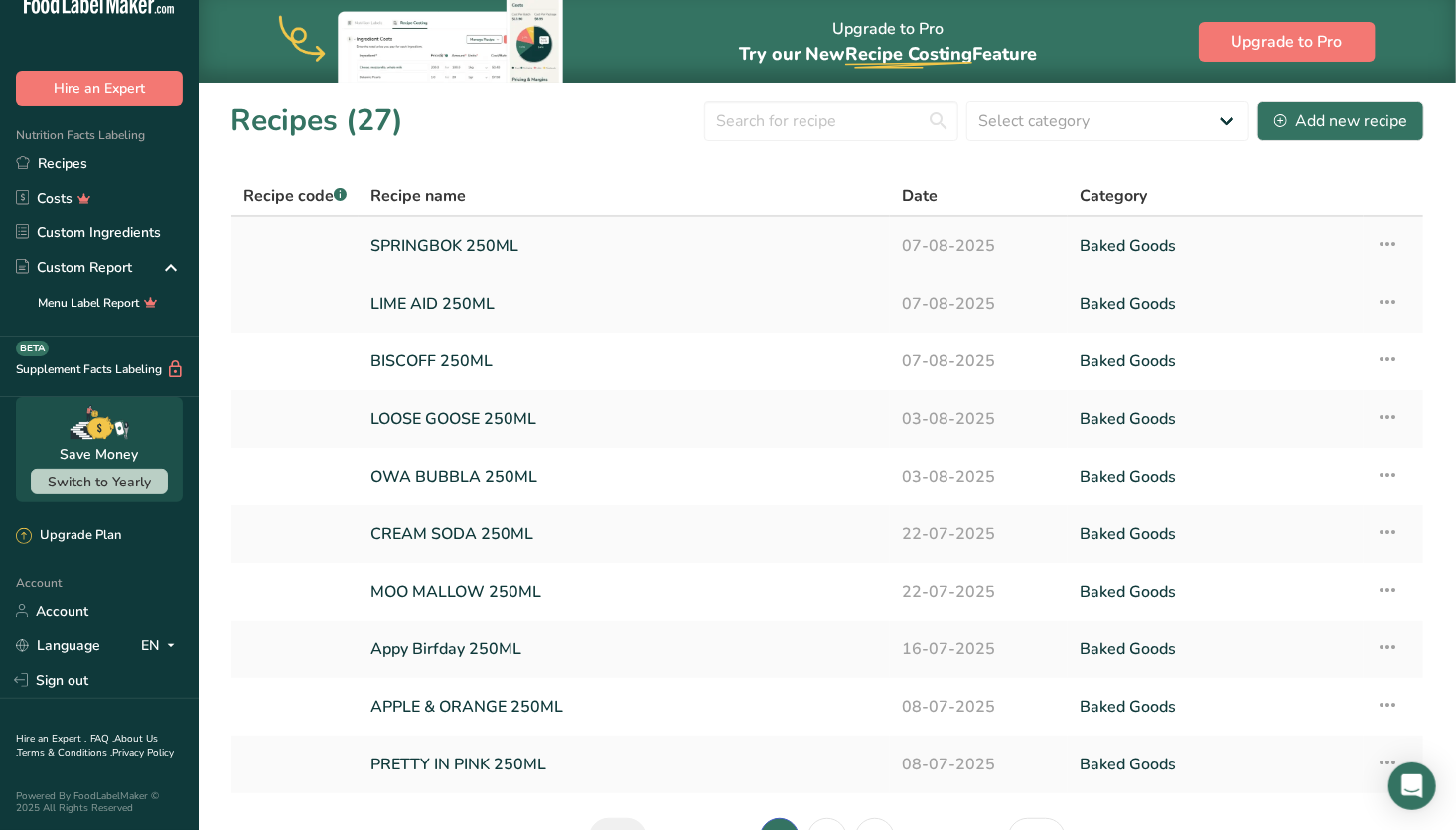 click on "SPRINGBOK 250ML" at bounding box center (624, 246) 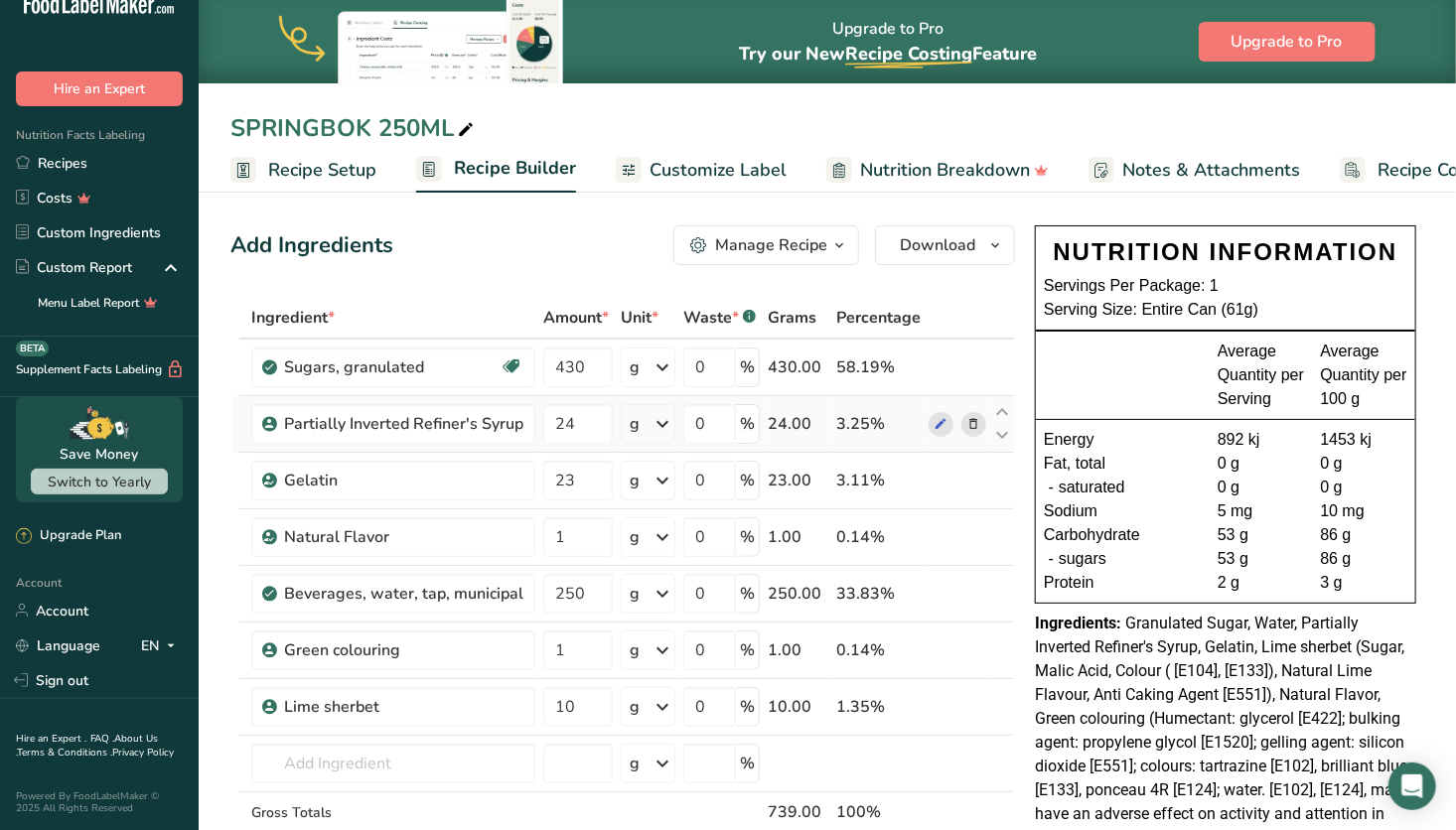 click at bounding box center (973, 424) 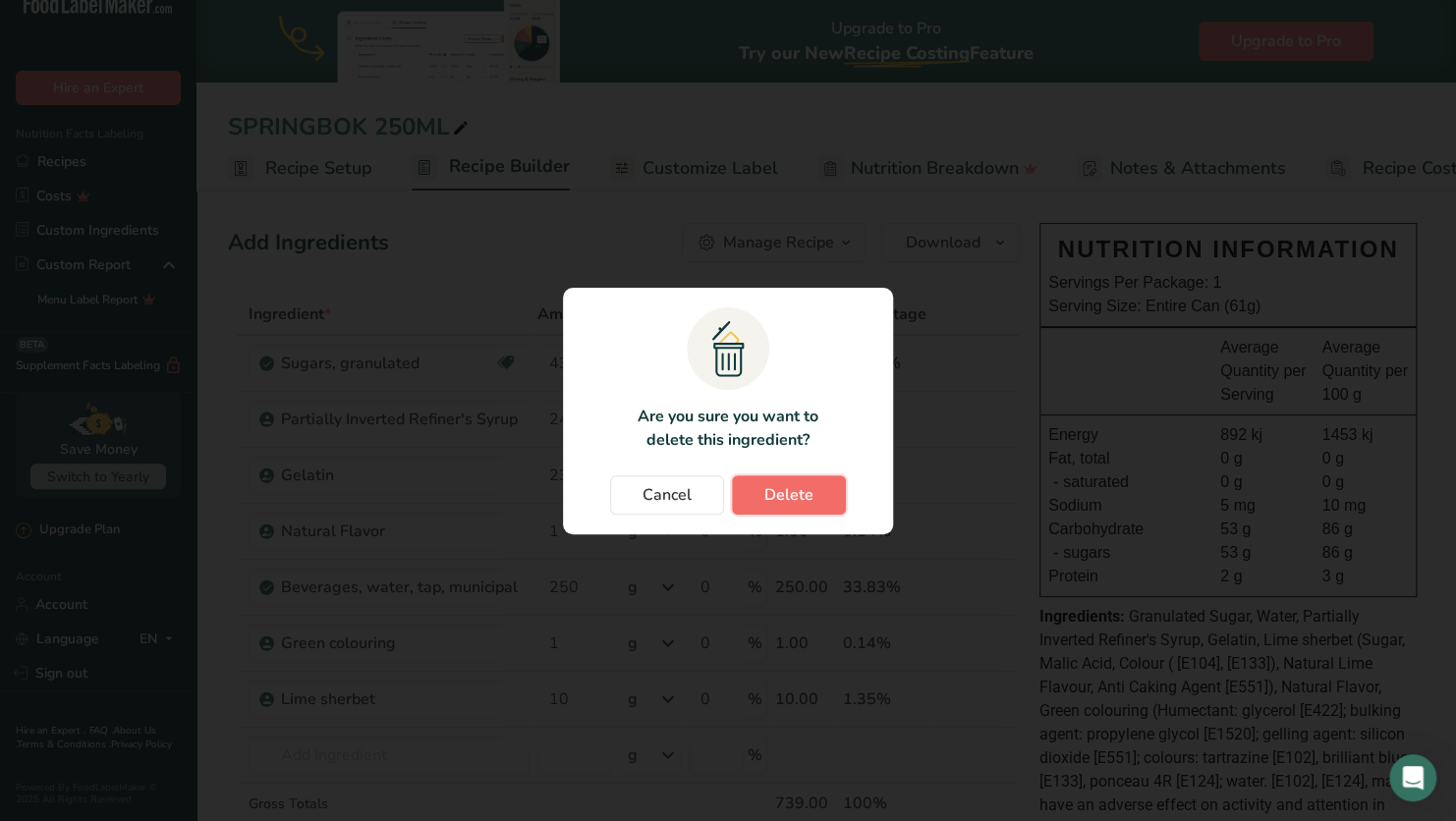 click on "Delete" at bounding box center [789, 495] 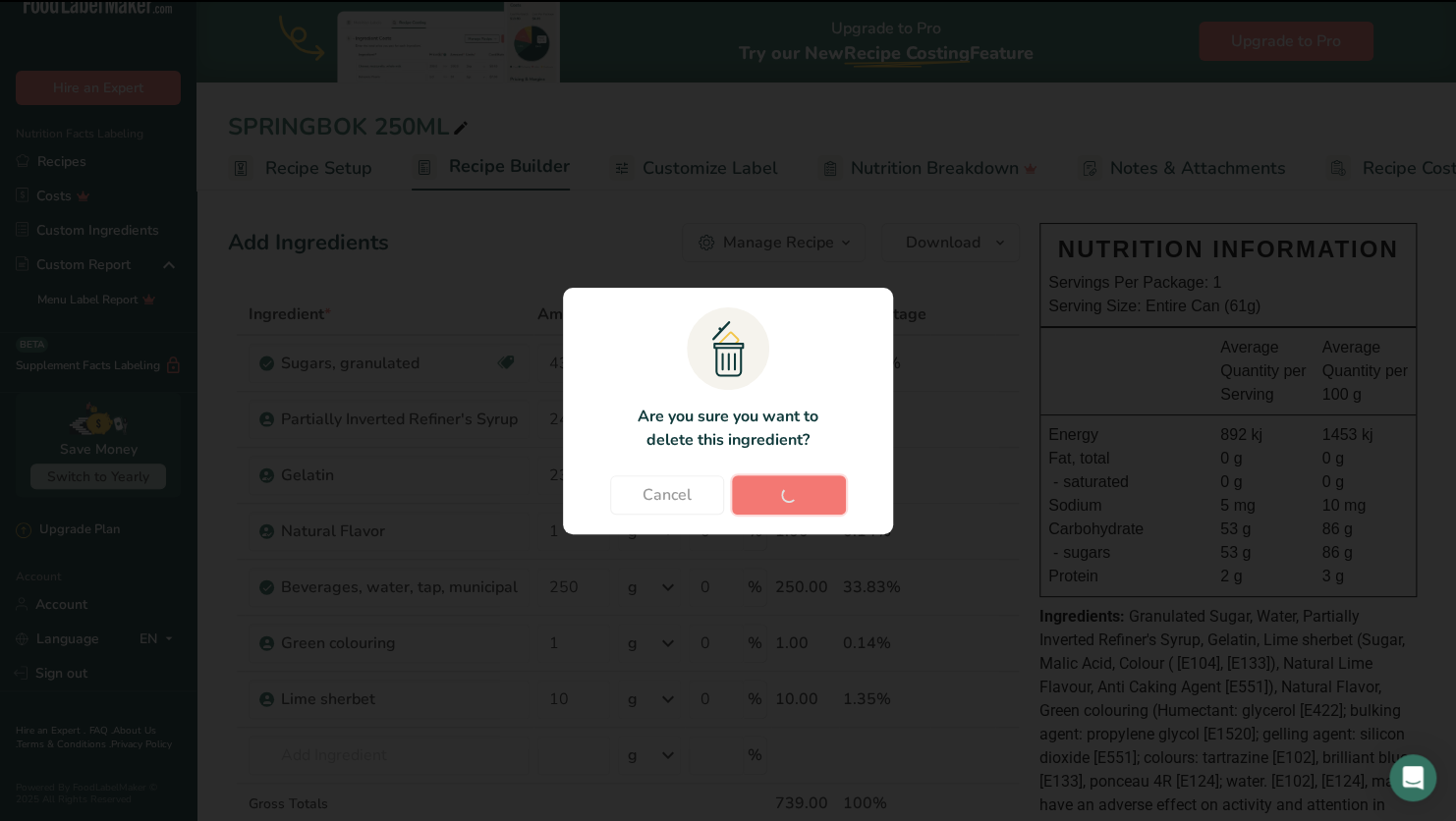 type on "23" 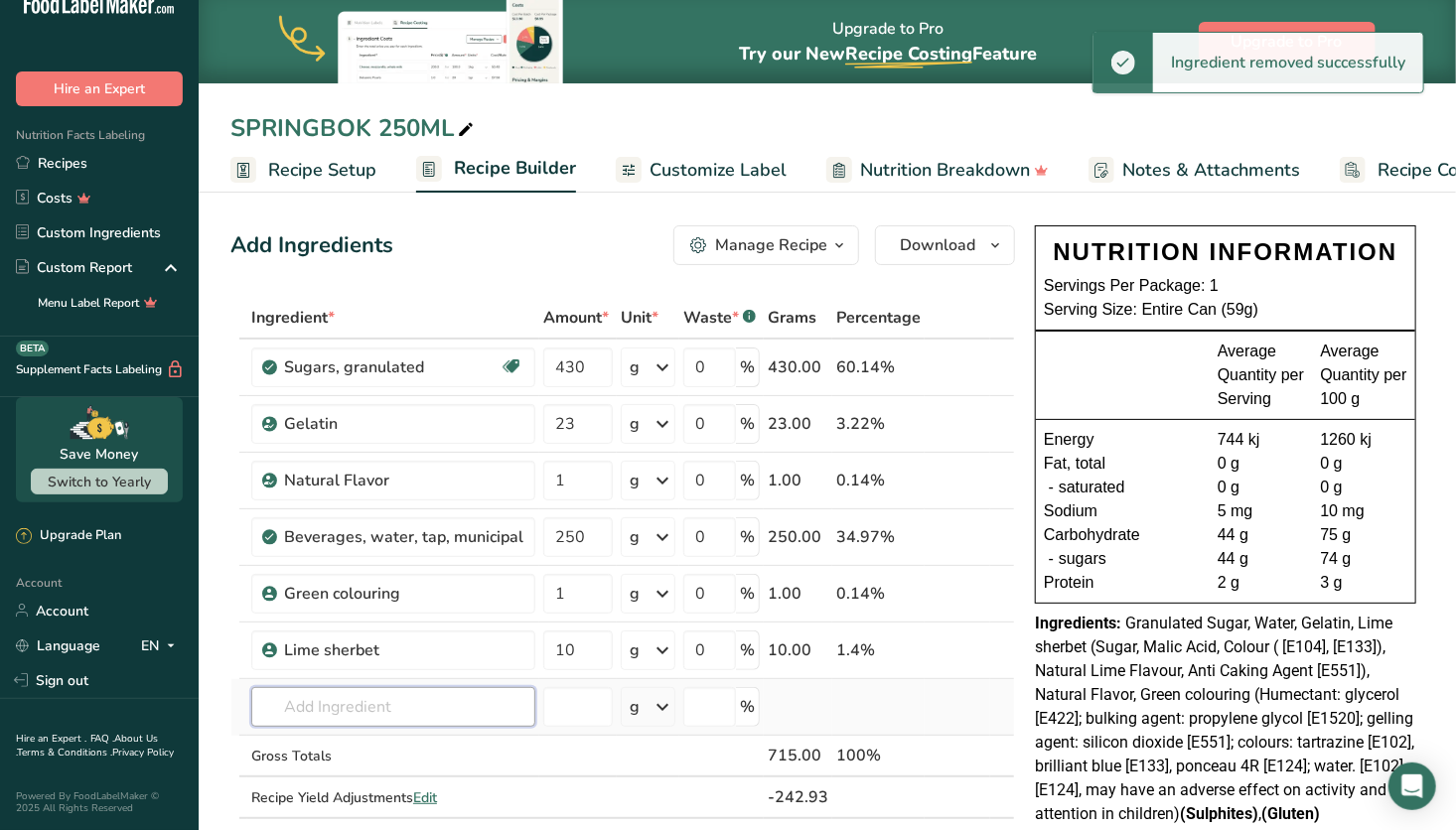 click at bounding box center (393, 707) 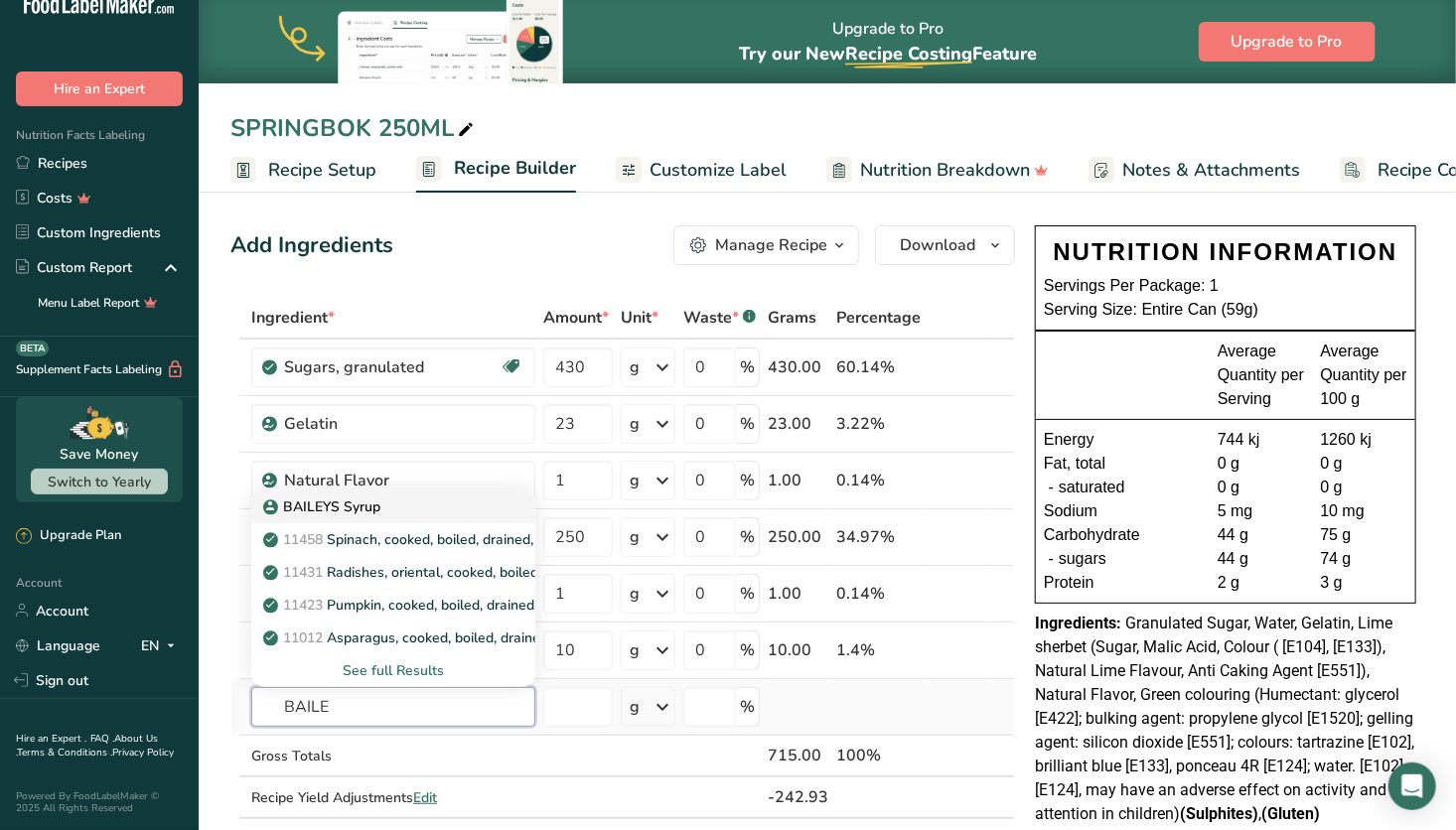 type on "BAILE" 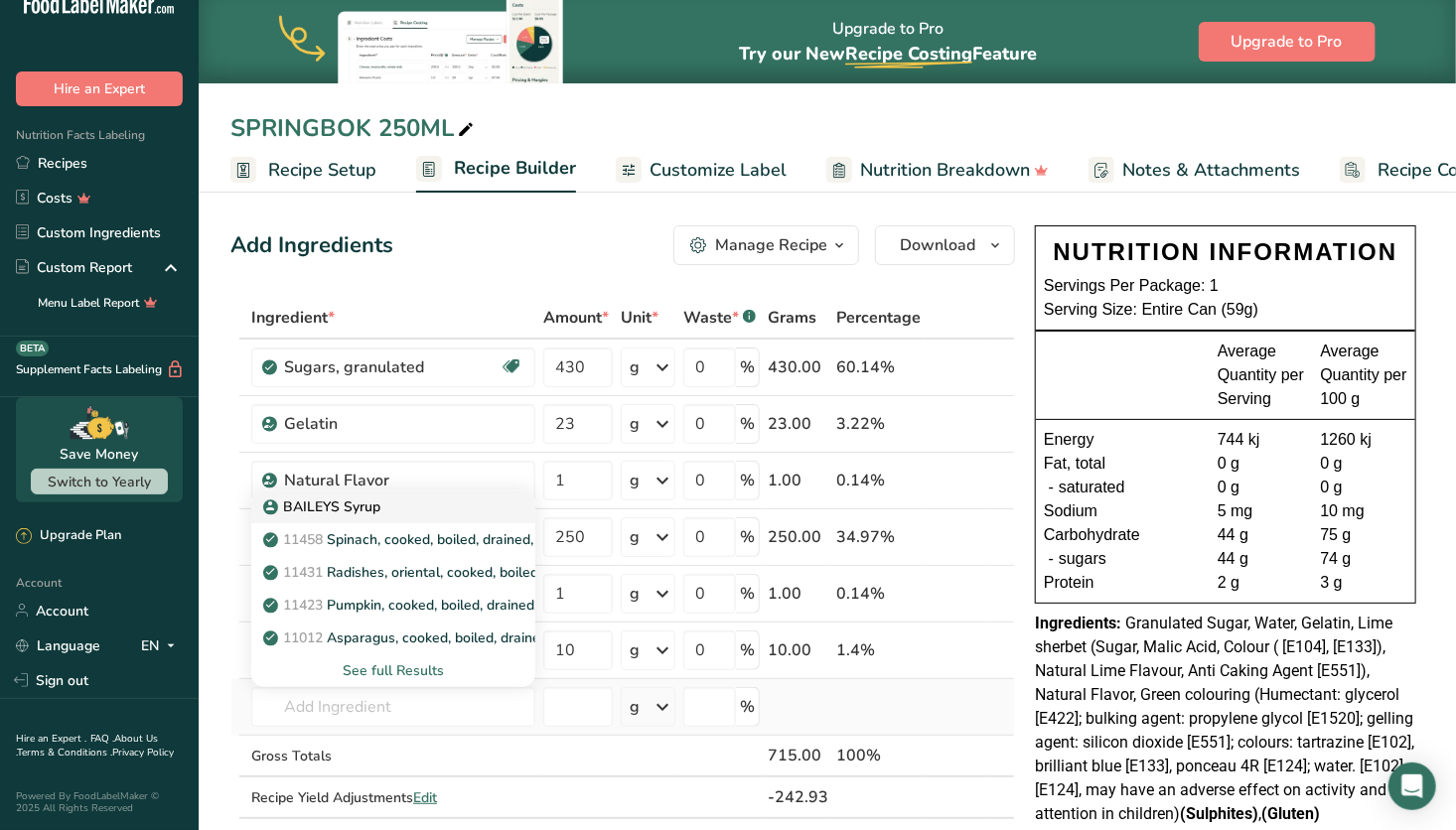 click on "BAILEYS Syrup" at bounding box center (324, 506) 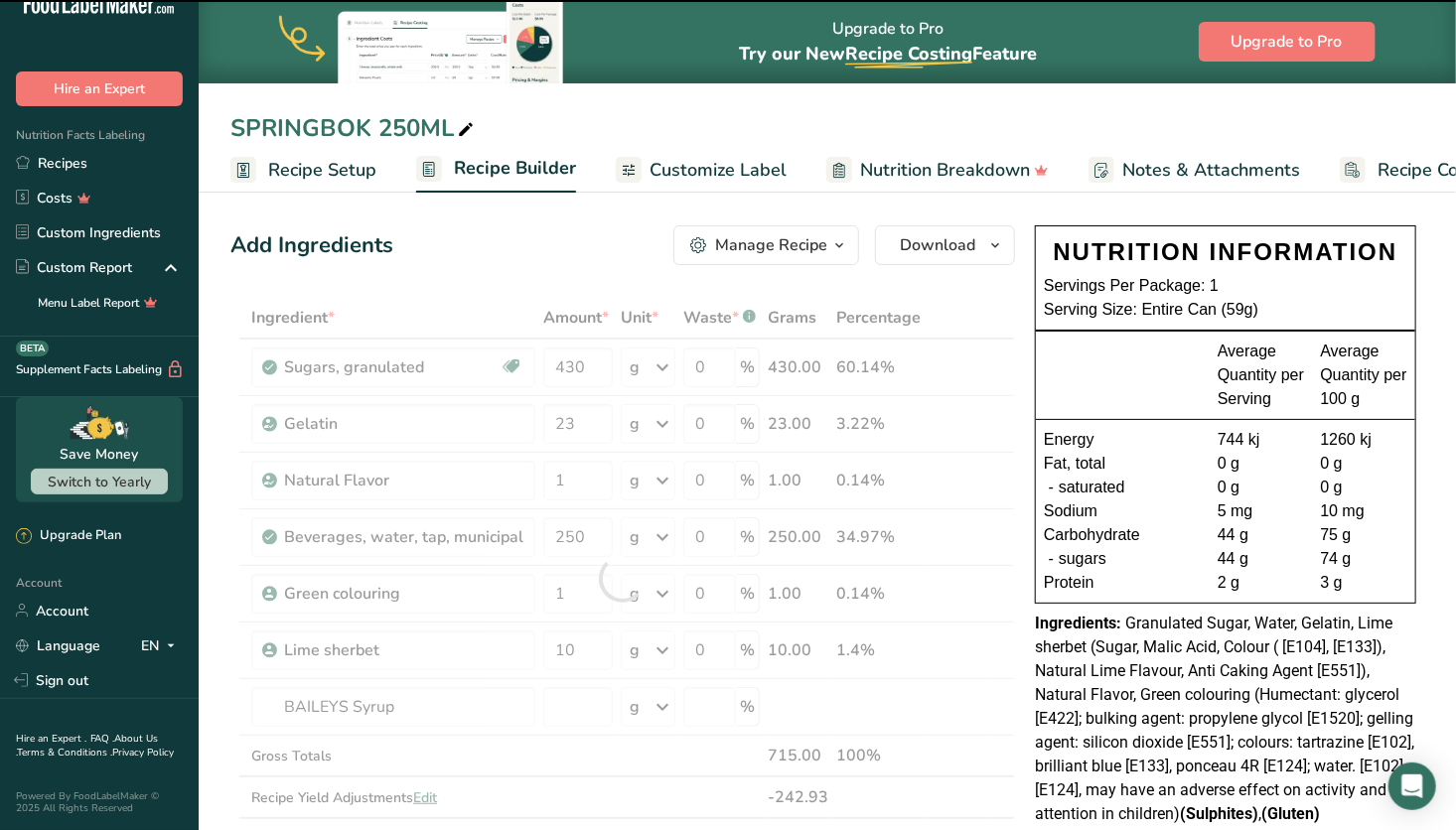 type on "0" 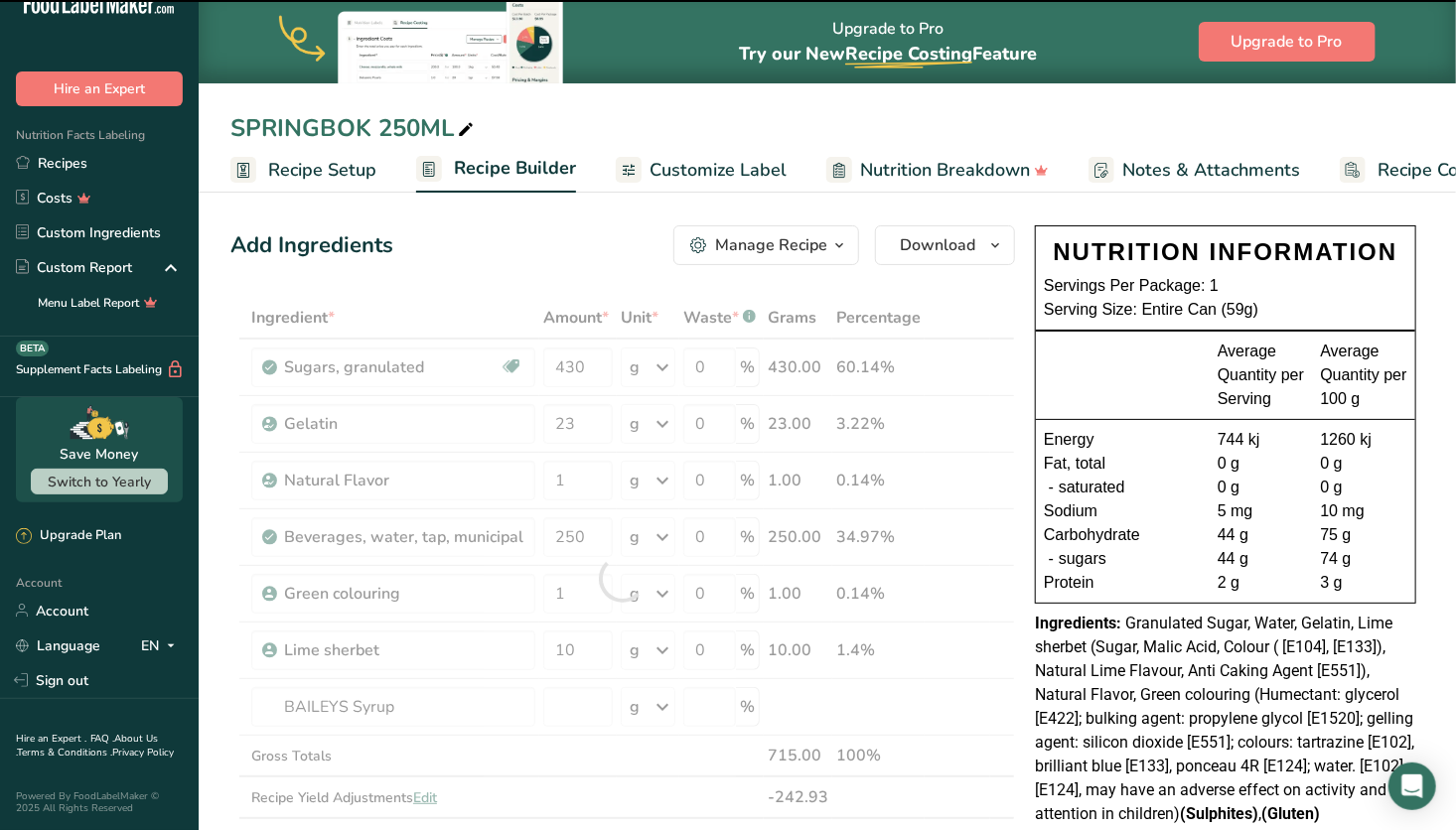 type on "0" 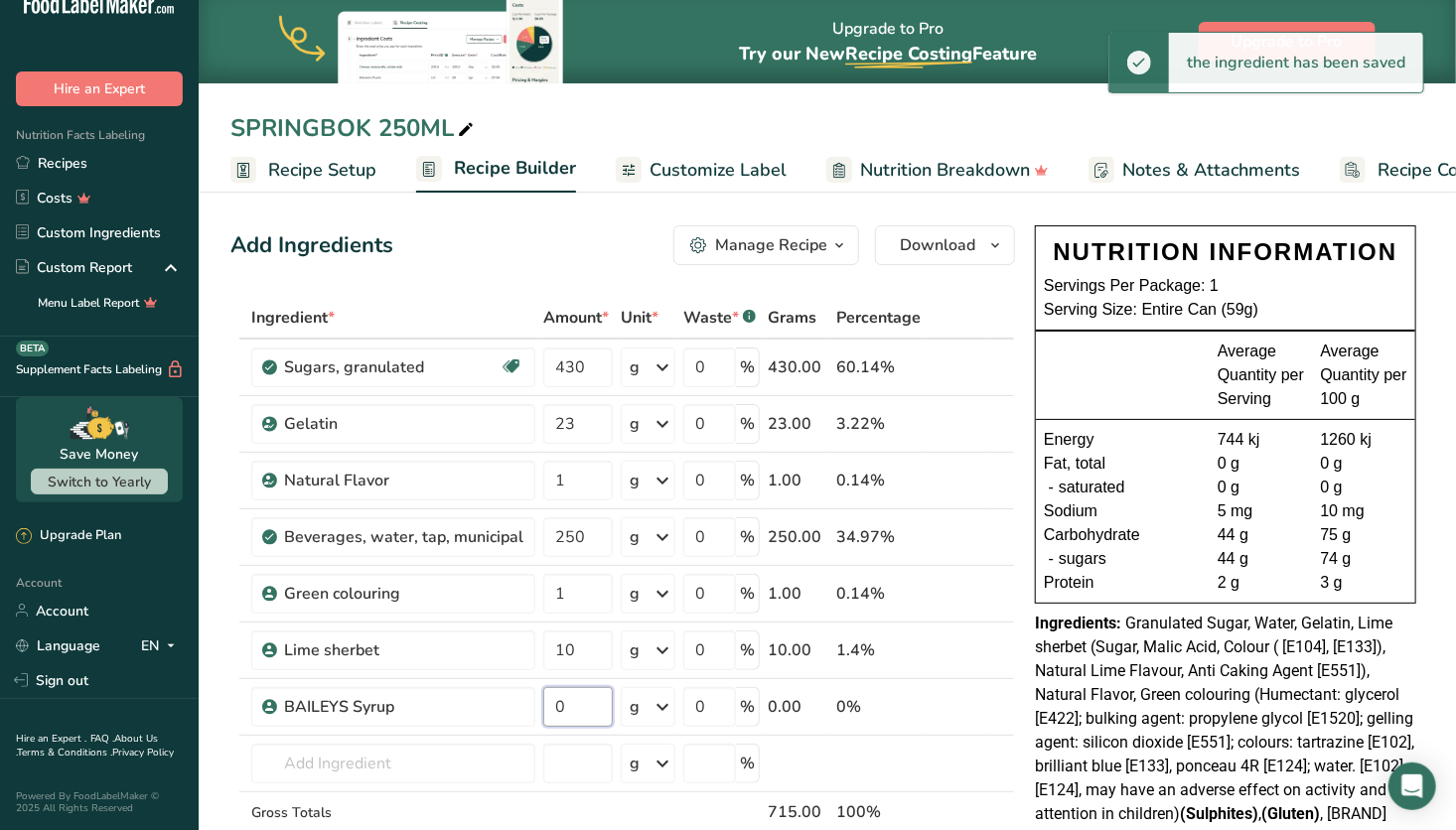 click on "0" at bounding box center (578, 707) 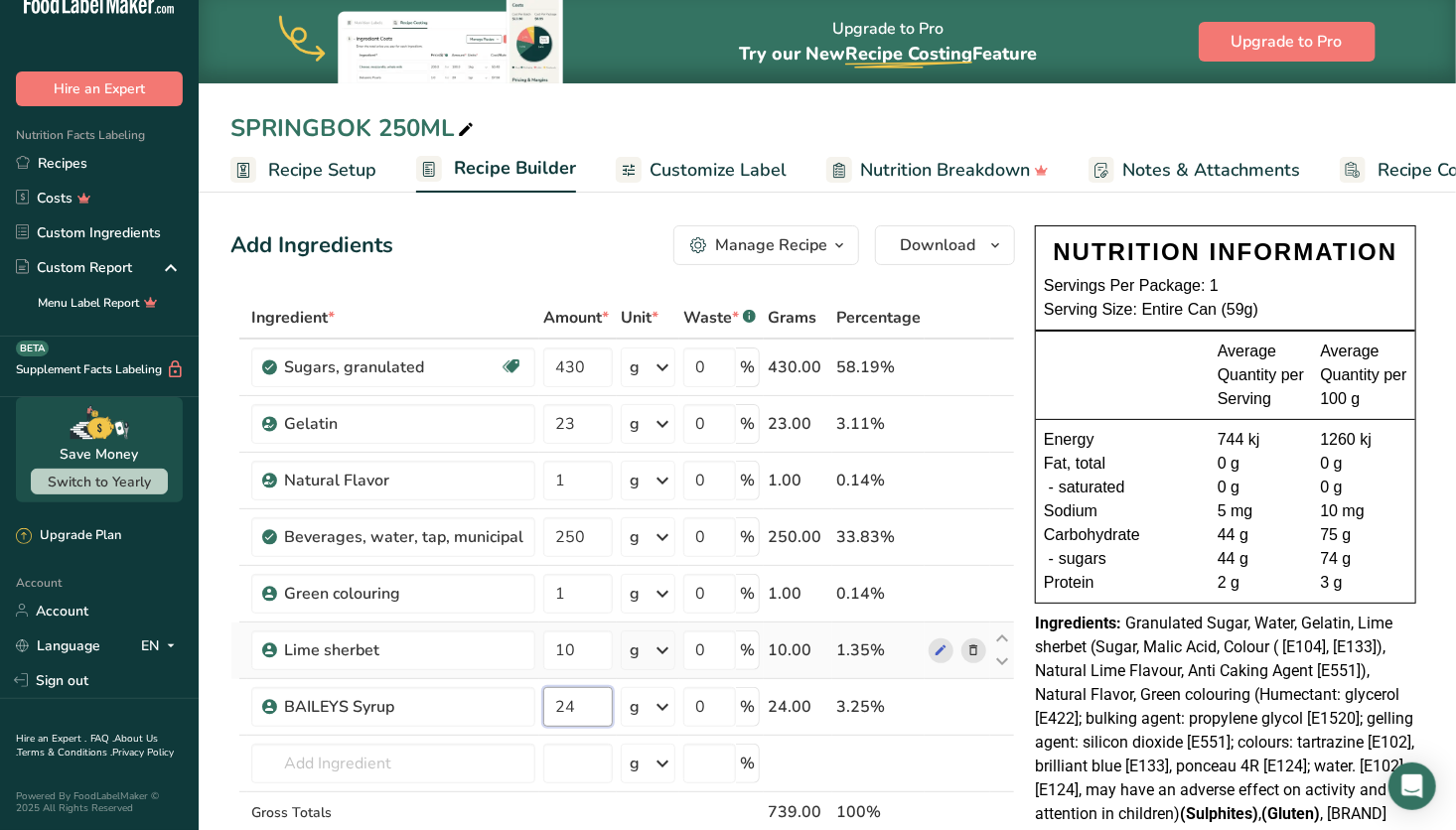 type on "24" 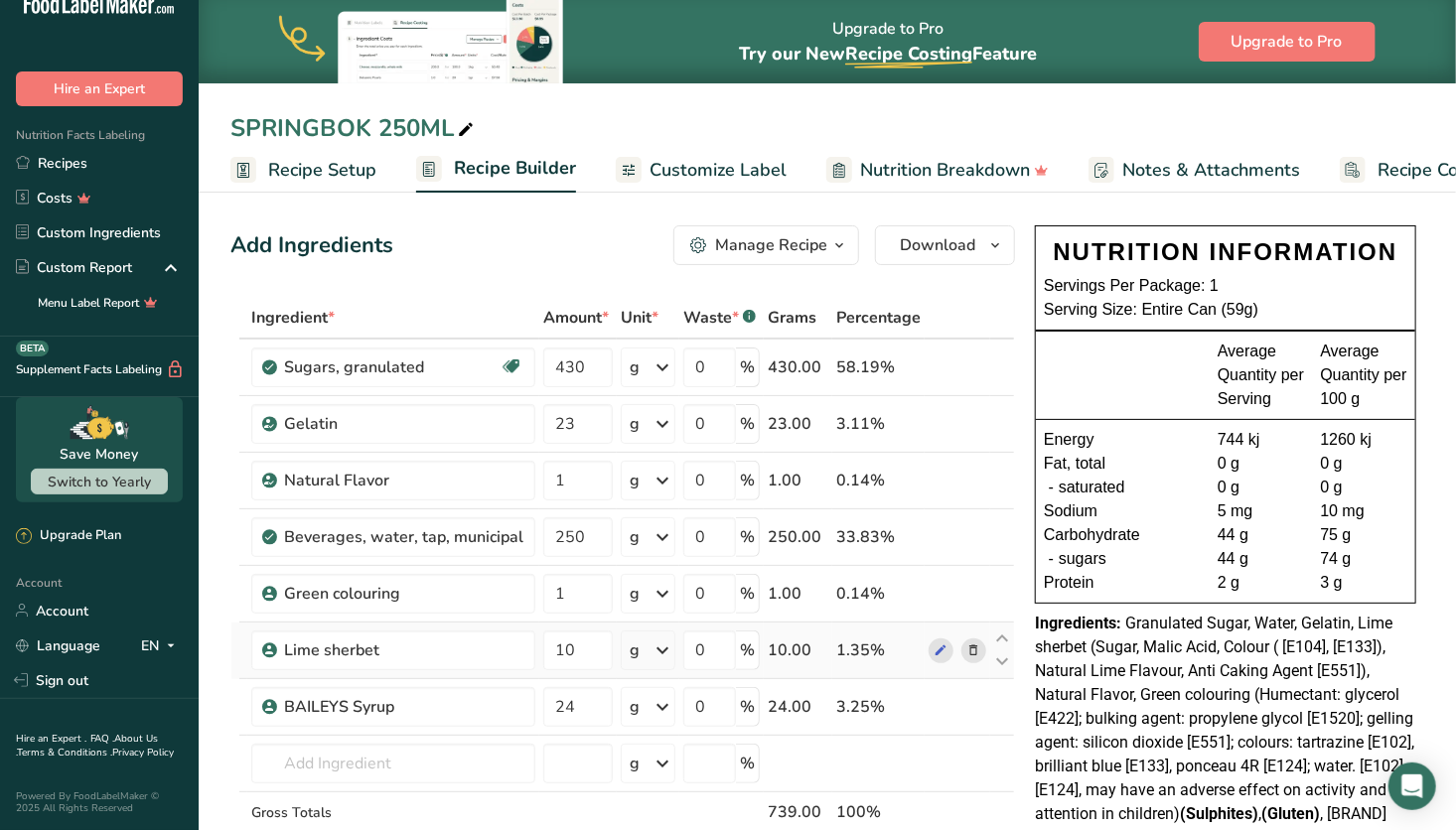 click on "Ingredient *
Amount *
Unit *
Waste *   .a-a{fill:#347362;}.b-a{fill:#fff;}          Grams
Percentage
Sugars, granulated
Dairy free
Gluten free
Vegan
Vegetarian
Soy free
430
g
Portions
1 serving packet
1 cup
Weight Units
g
kg
mg
See more
Volume Units
l
Volume units require a density conversion. If you know your ingredient's density enter it below. Otherwise, click on "RIA" our AI Regulatory bot - she will be able to help you
lb/ft3
g/cm3
Confirm
mL
lb/ft3" at bounding box center [623, 607] 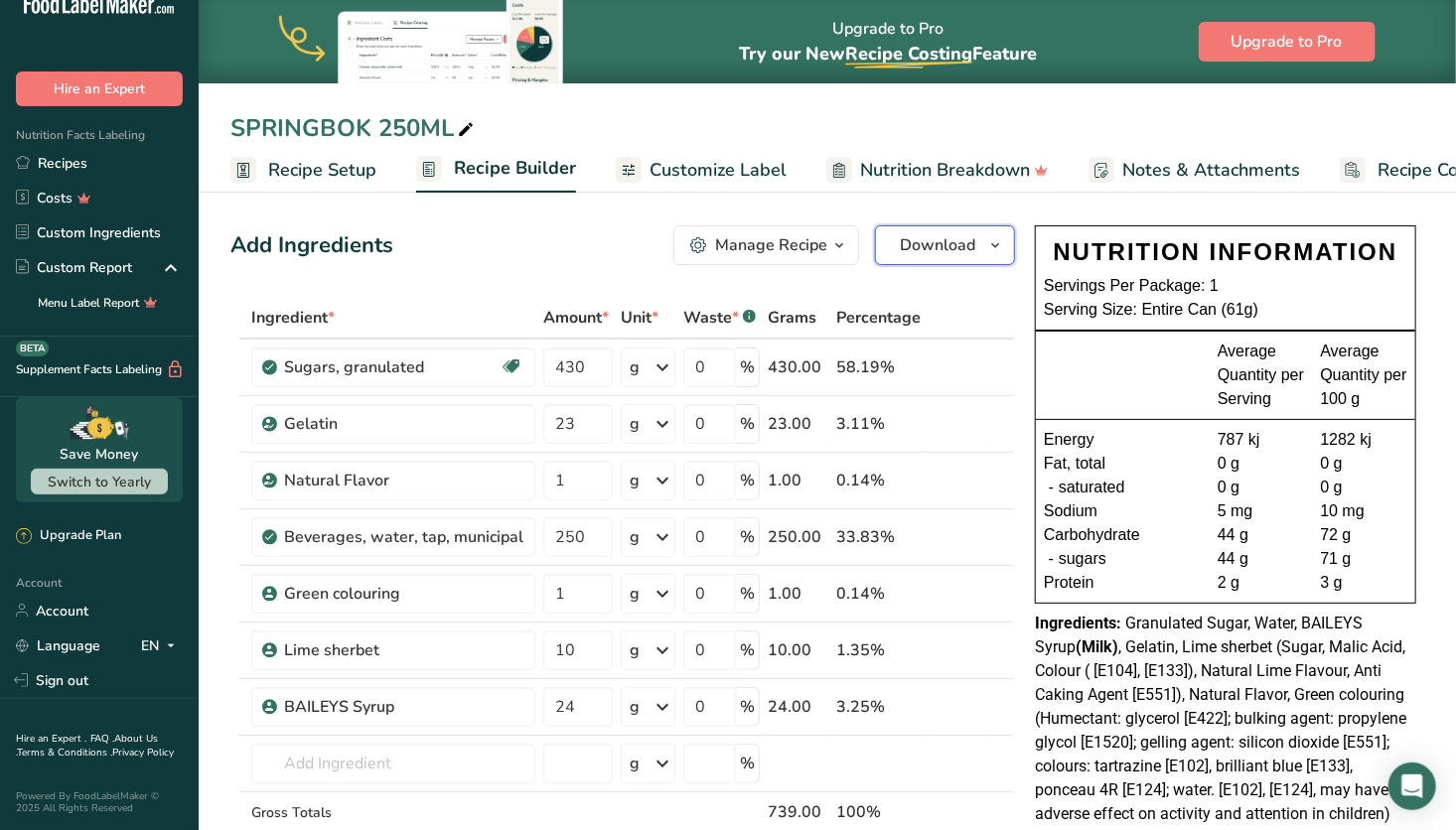 click on "Download" at bounding box center (938, 245) 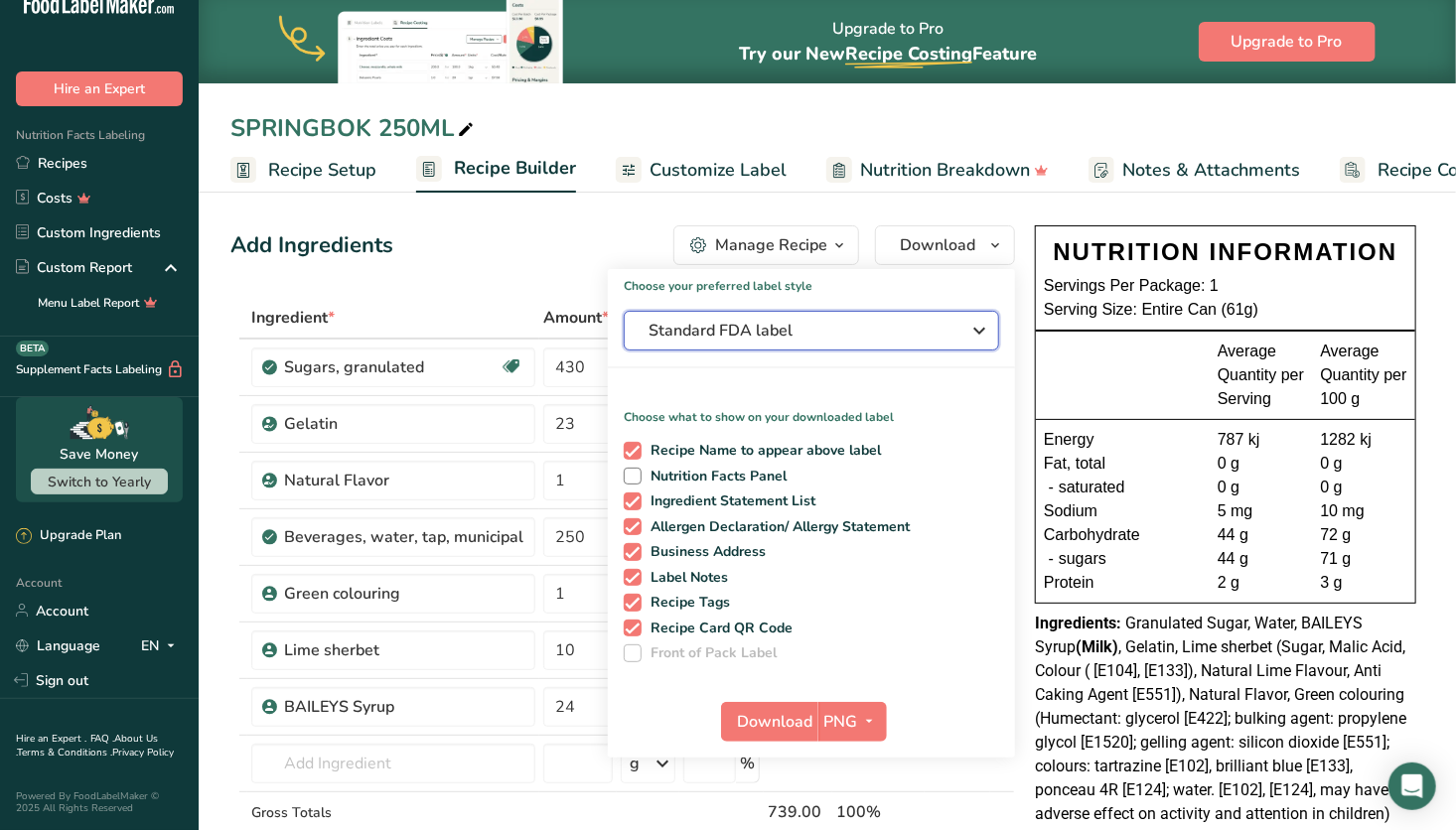 click on "Standard FDA label" at bounding box center (811, 331) 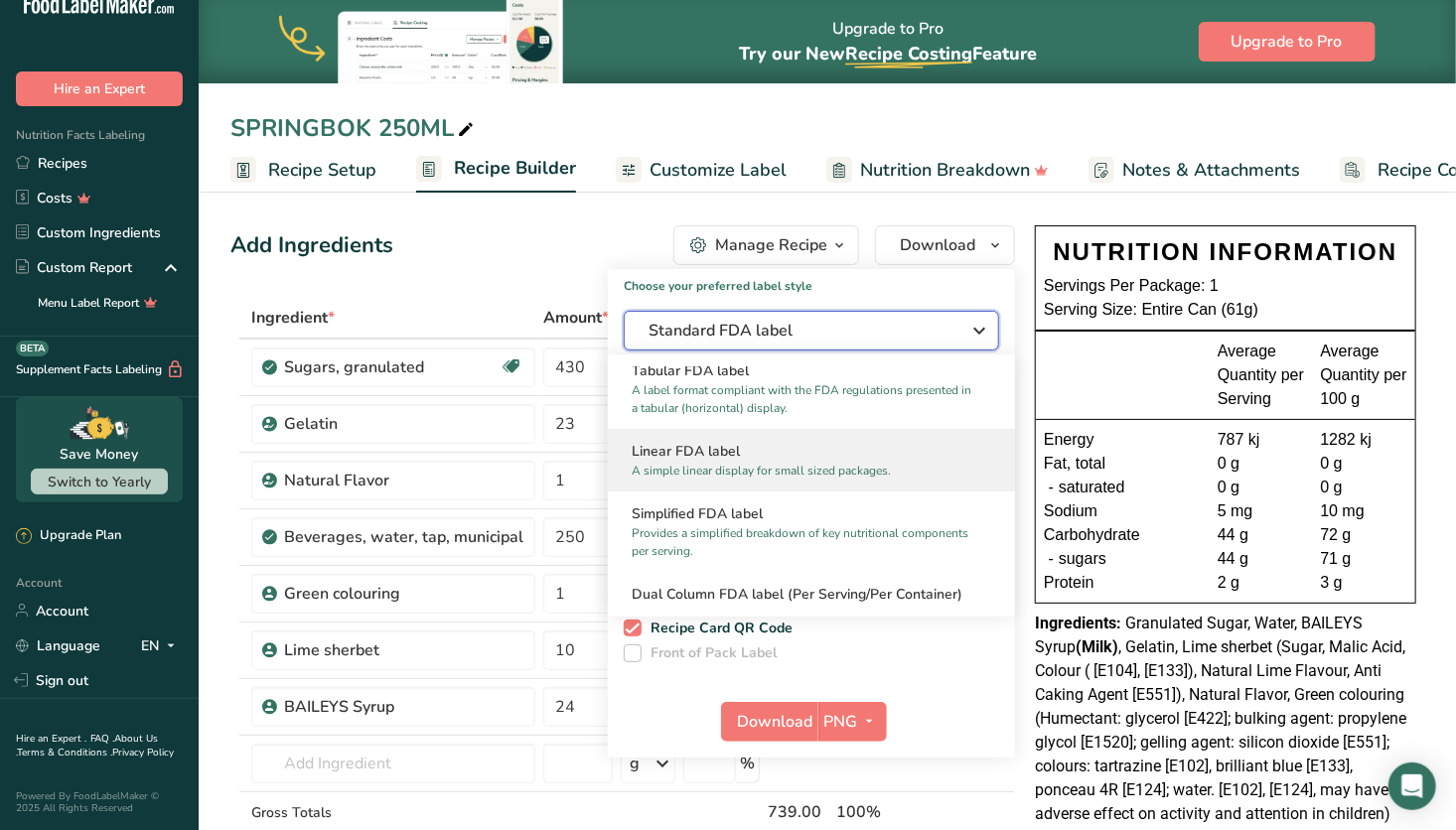 scroll, scrollTop: 99, scrollLeft: 0, axis: vertical 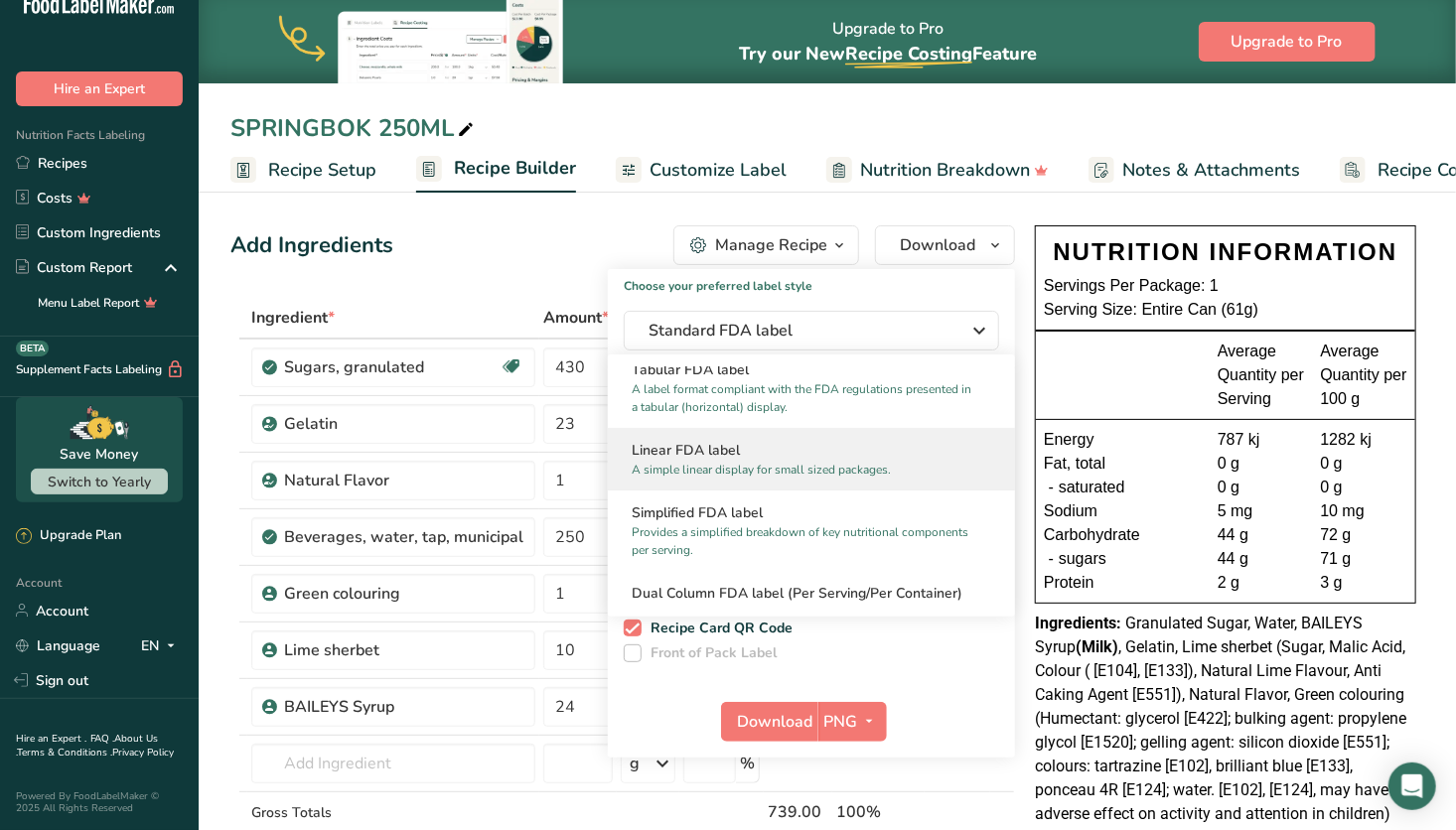 click on "Linear FDA label" at bounding box center [811, 450] 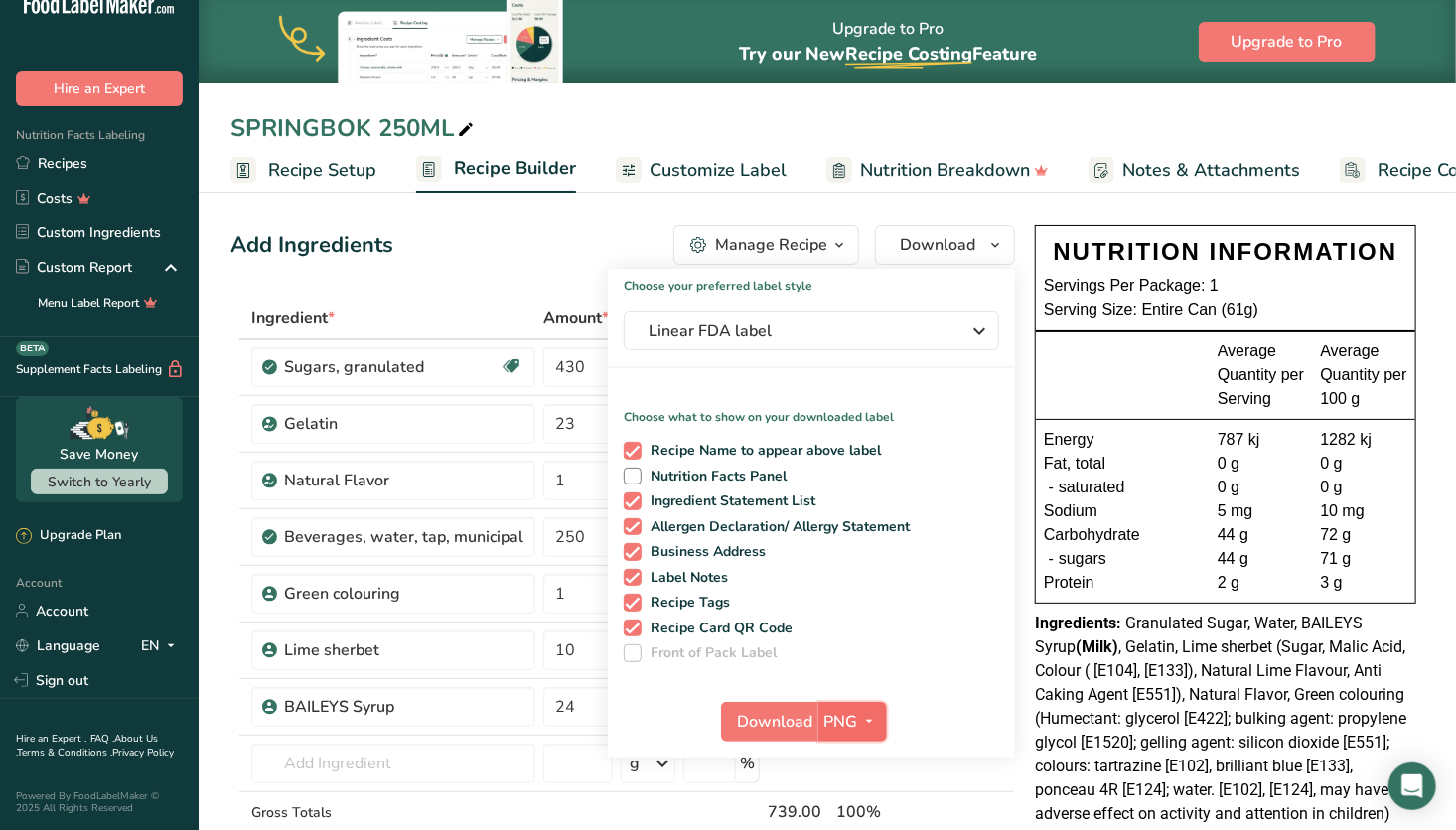 click on "PNG" at bounding box center (841, 722) 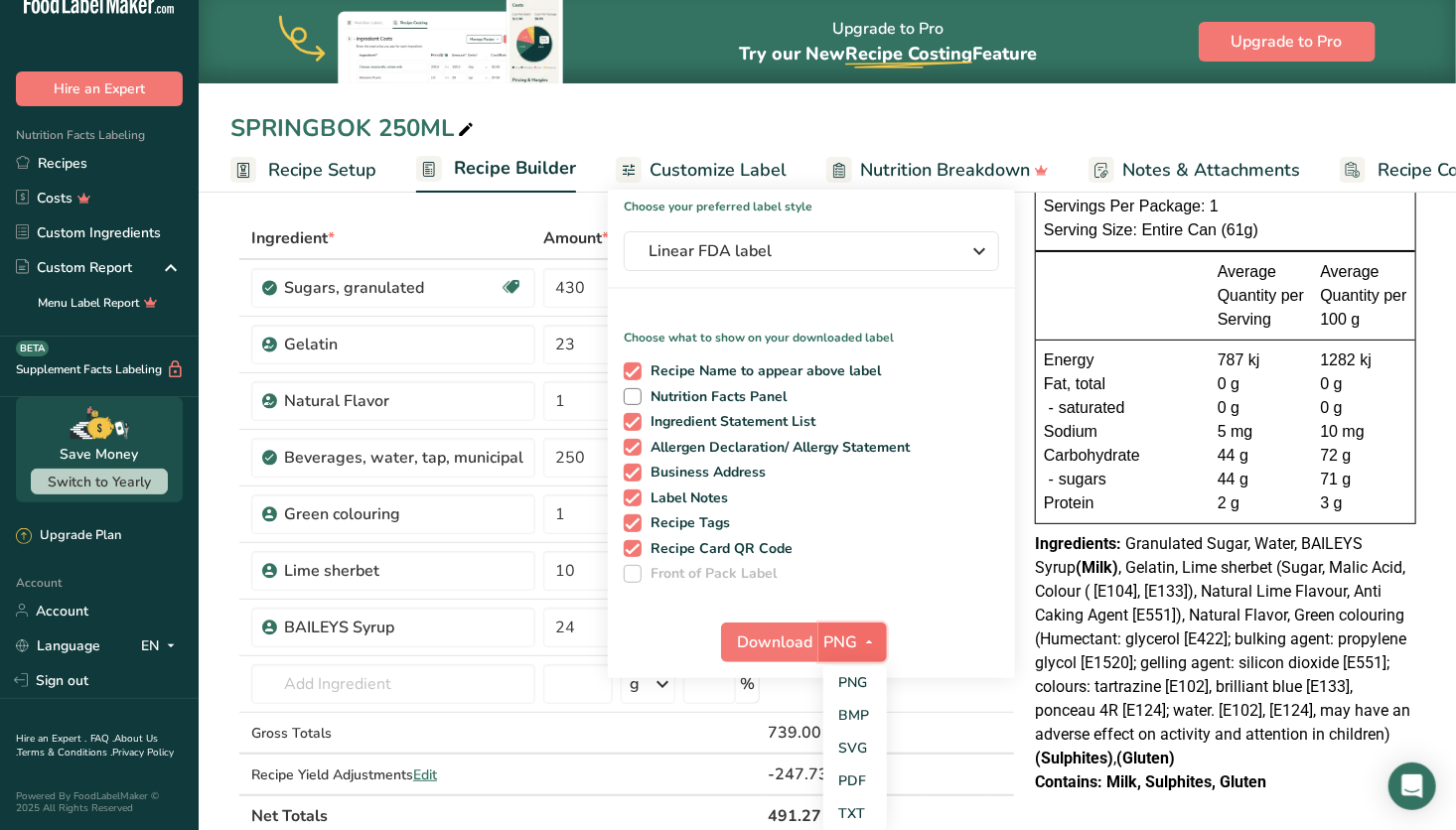 scroll, scrollTop: 85, scrollLeft: 0, axis: vertical 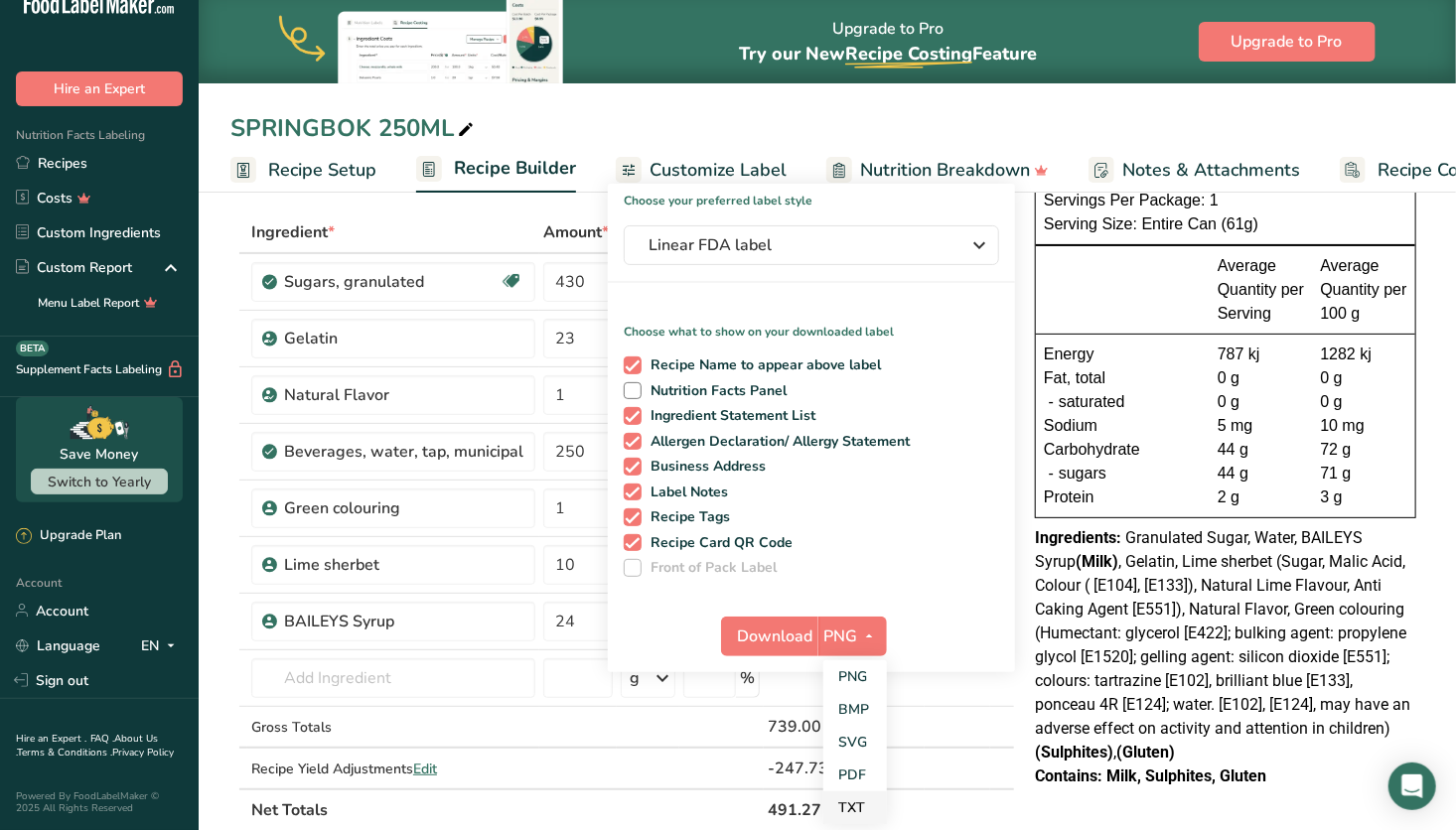 click on "TXT" at bounding box center (855, 807) 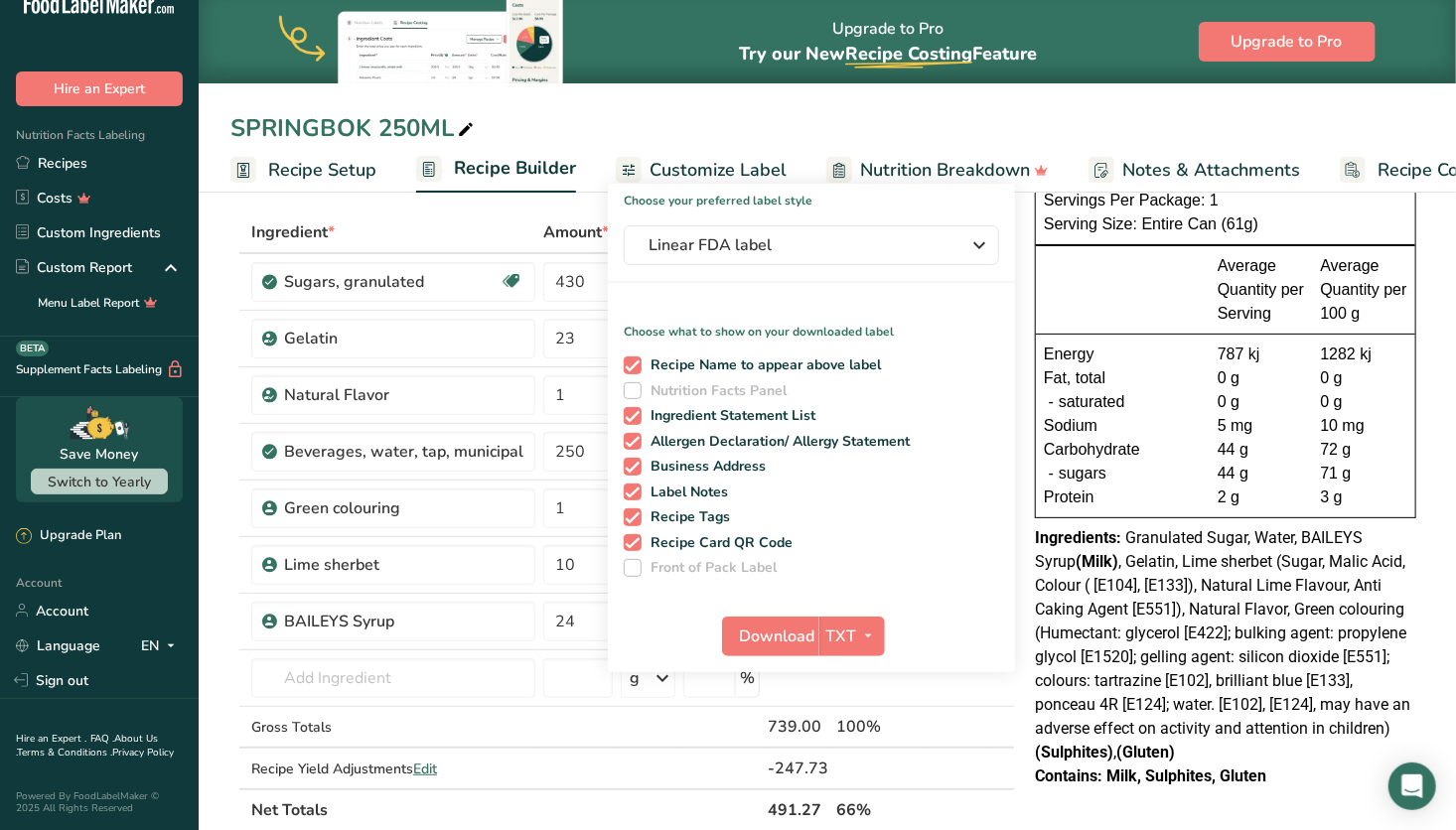 click on "Add Ingredients
Manage Recipe         Delete Recipe           Duplicate Recipe             Scale Recipe             Save as Sub-Recipe   .a-a{fill:#347362;}.b-a{fill:#fff;}                               Nutrition Breakdown                   Recipe Card
NEW
Amino Acids Pattern Report             Activity History
Download
Choose your preferred label style
Linear FDA label
Standard FDA label
The most common format for nutrition facts labels in compliance with the FDA's typeface, style and requirements
Tabular FDA label
A label format compliant with the FDA regulations presented in a tabular (horizontal) display.
Linear FDA label
A simple linear display for small sized packages.
Simplified FDA label" at bounding box center [827, 809] 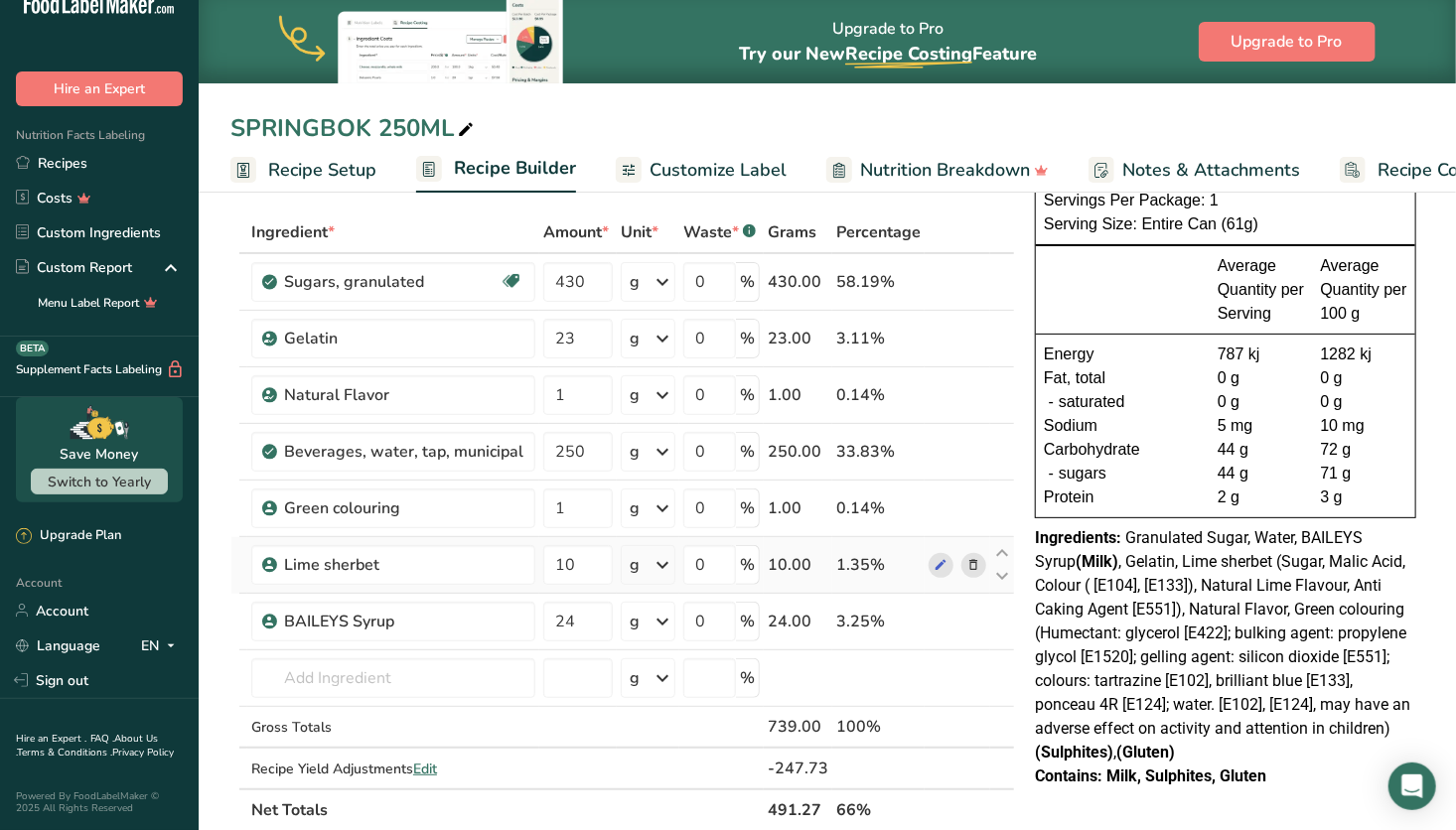 click at bounding box center (973, 565) 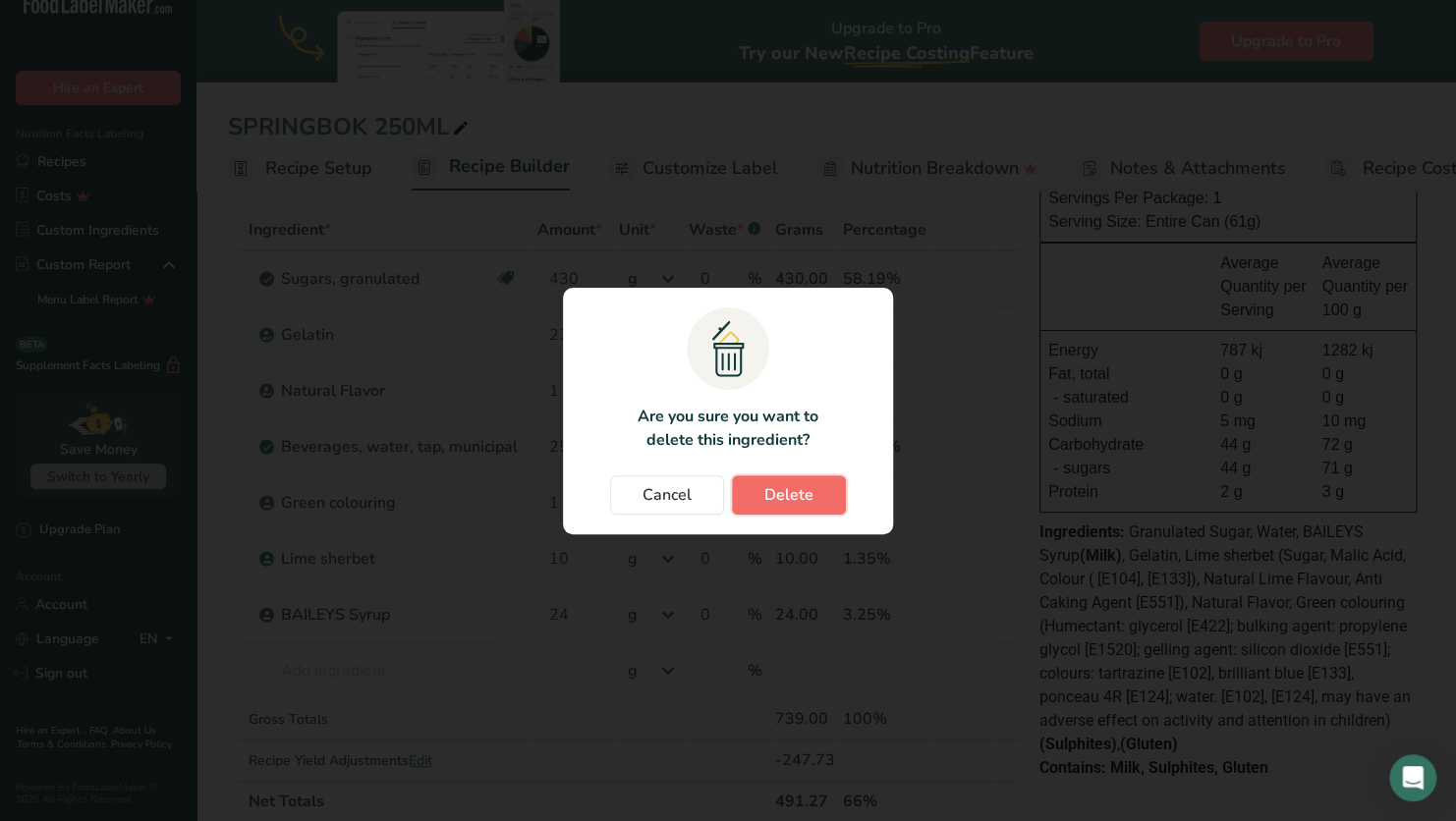 click on "Delete" at bounding box center (789, 495) 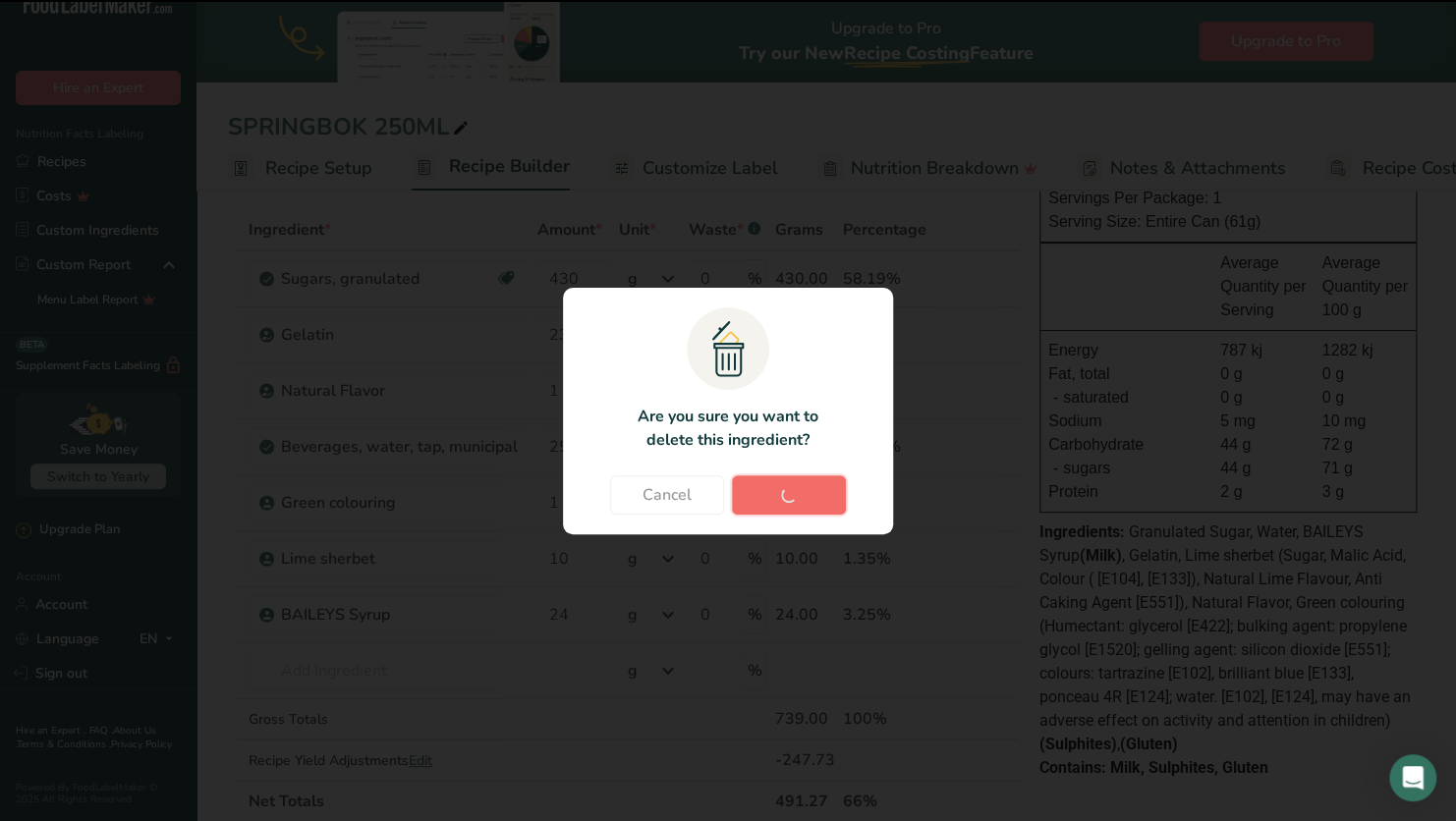 type on "24" 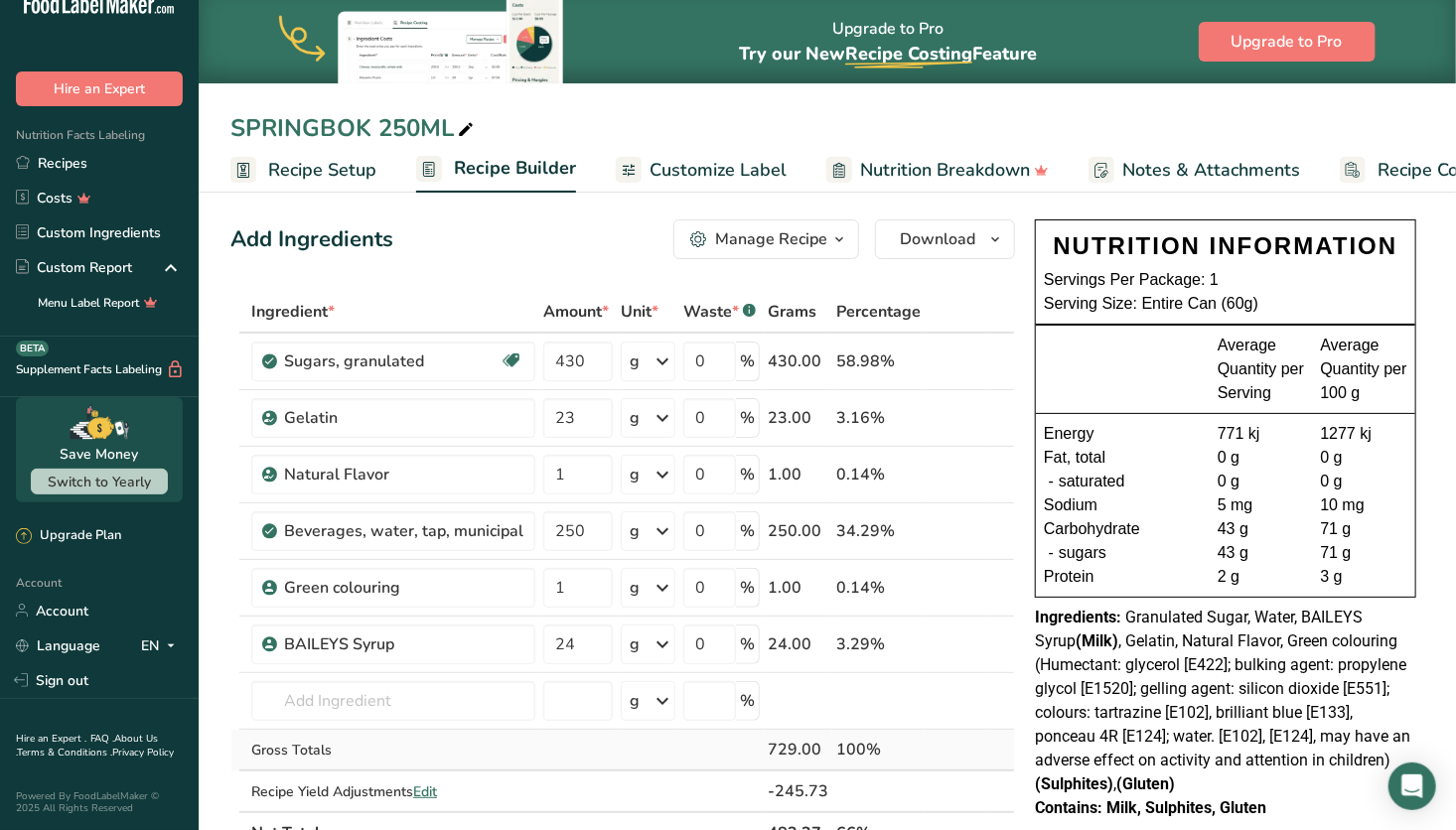 scroll, scrollTop: 0, scrollLeft: 0, axis: both 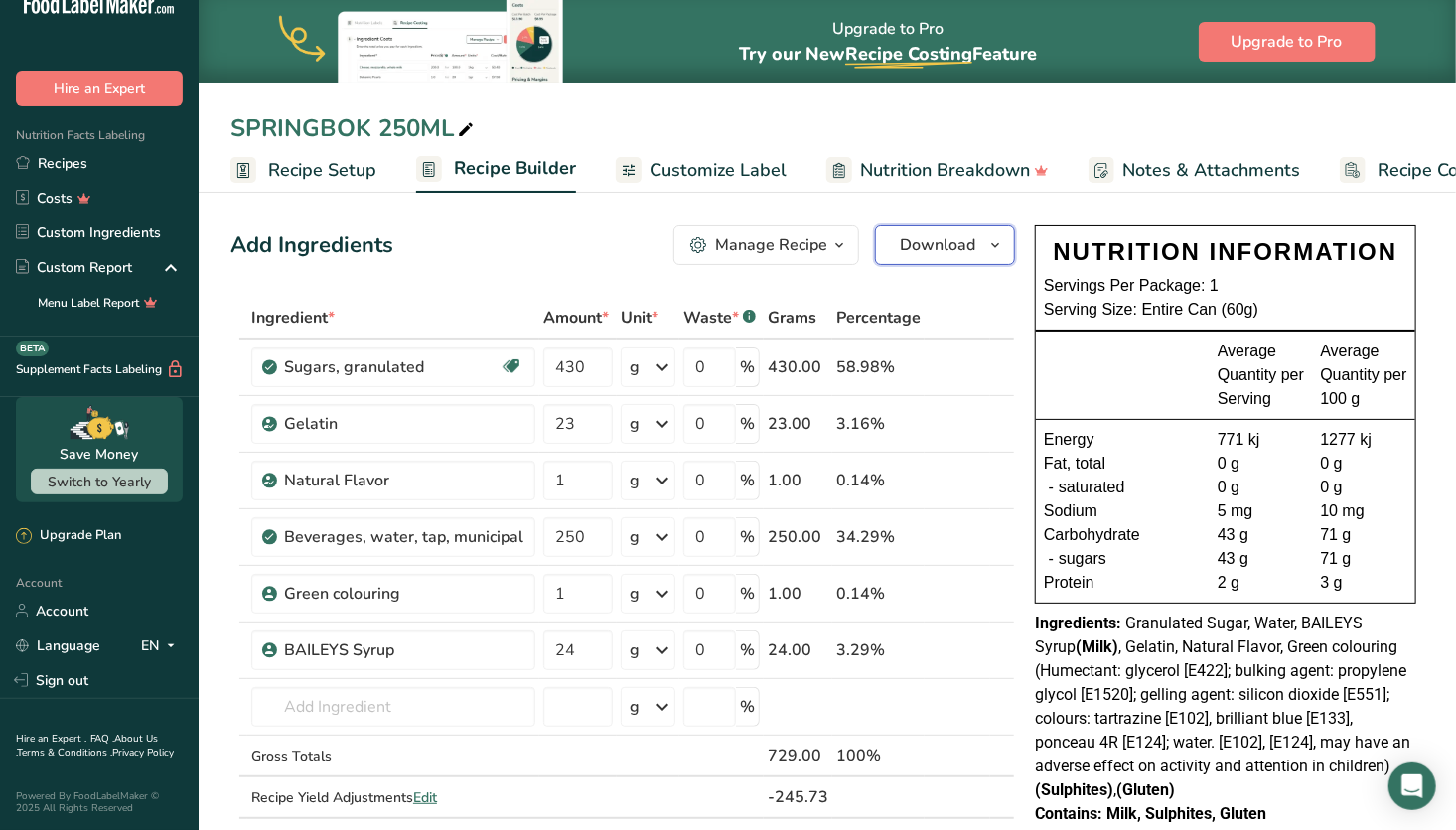 click on "Download" at bounding box center [938, 245] 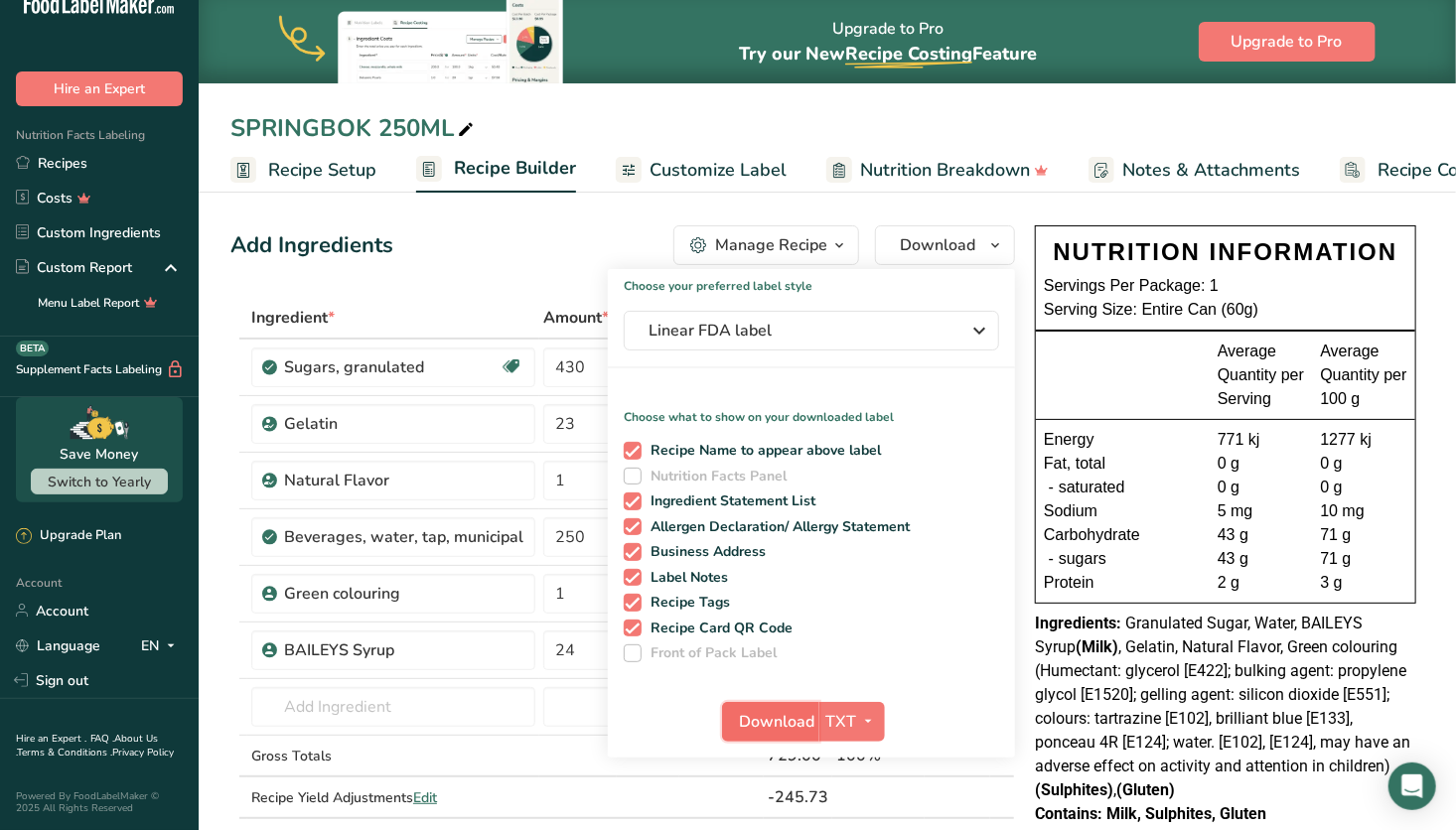 click on "Download" at bounding box center (777, 722) 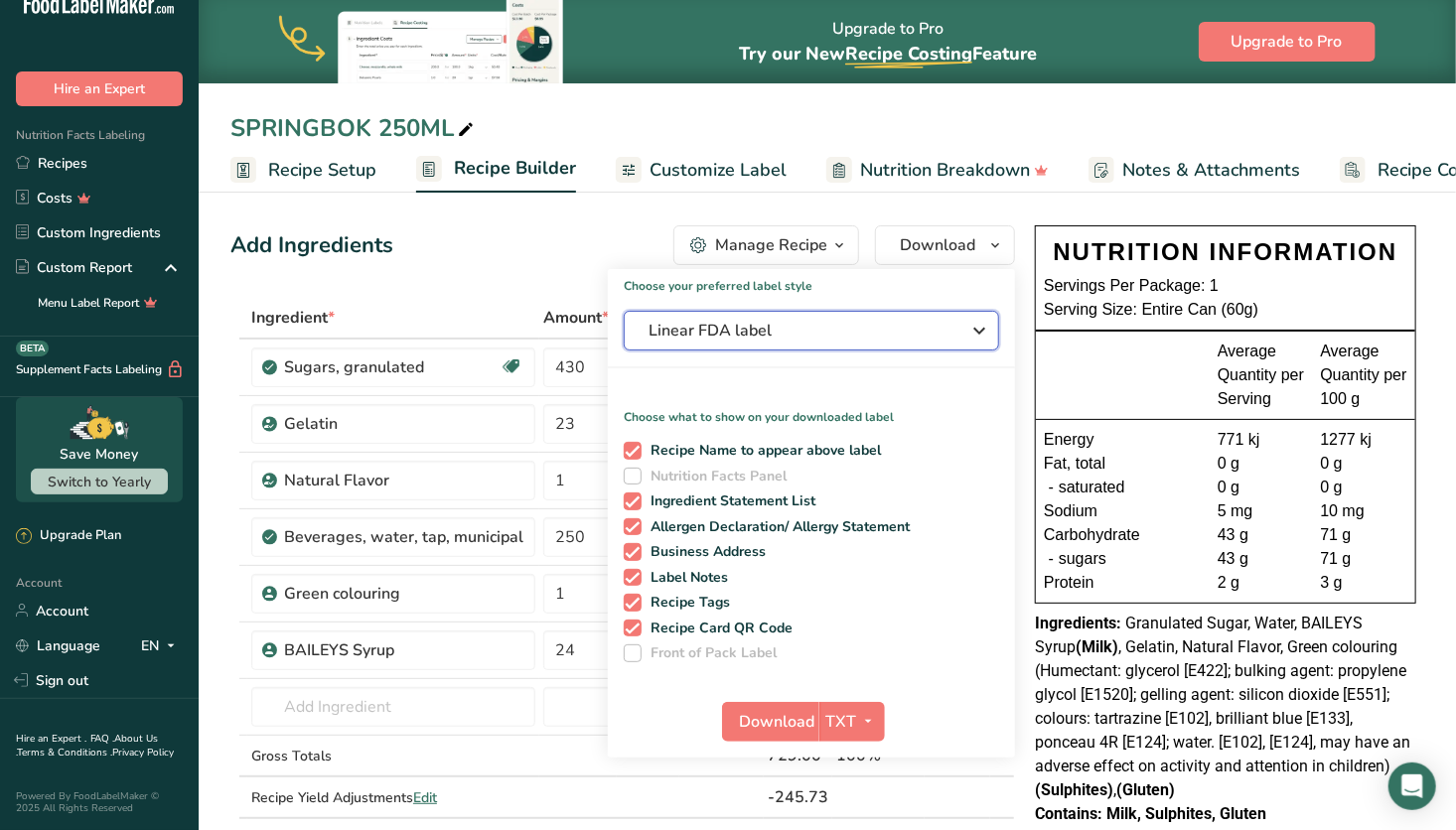 click on "Linear FDA label" at bounding box center (798, 331) 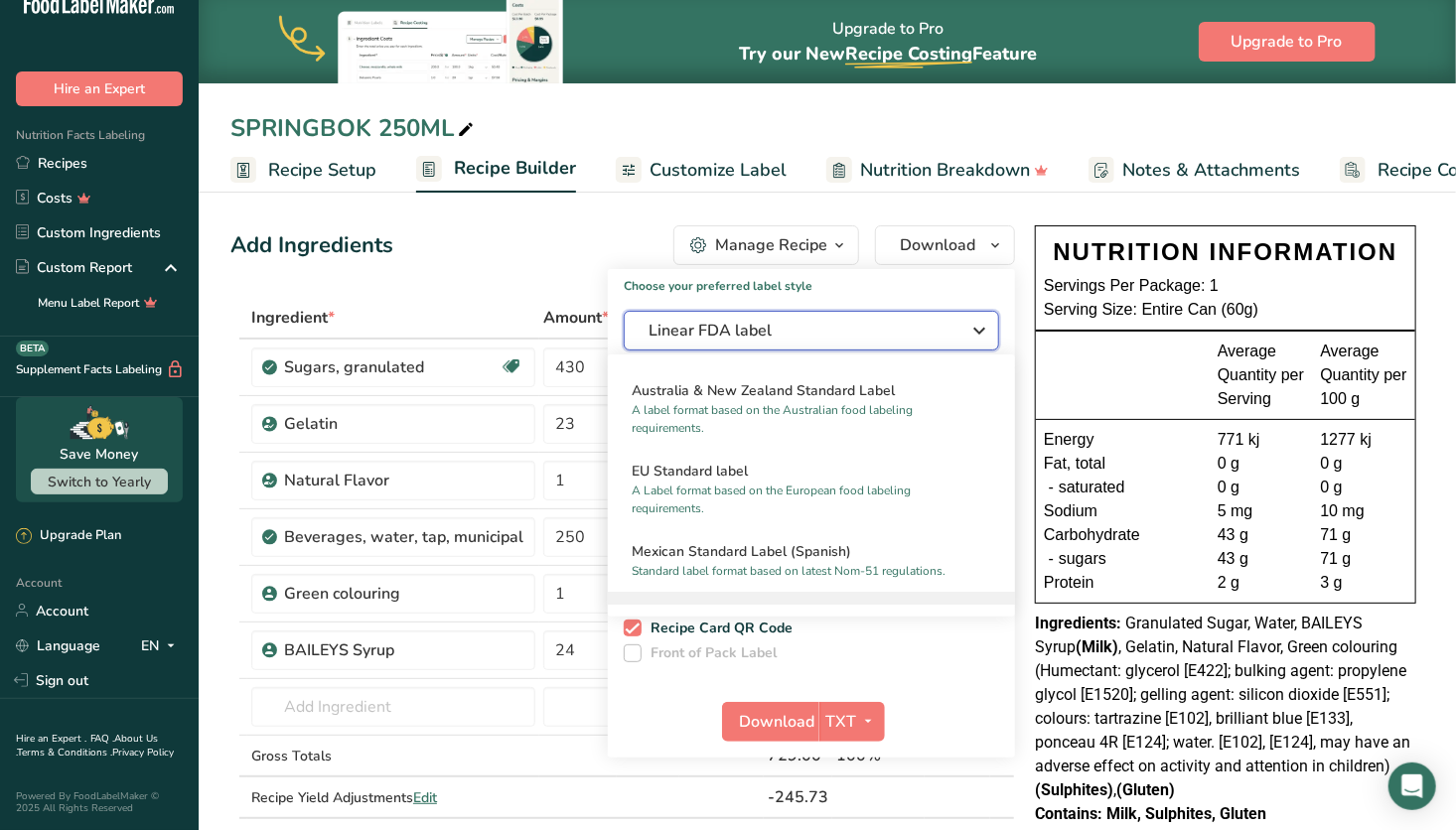 scroll, scrollTop: 947, scrollLeft: 0, axis: vertical 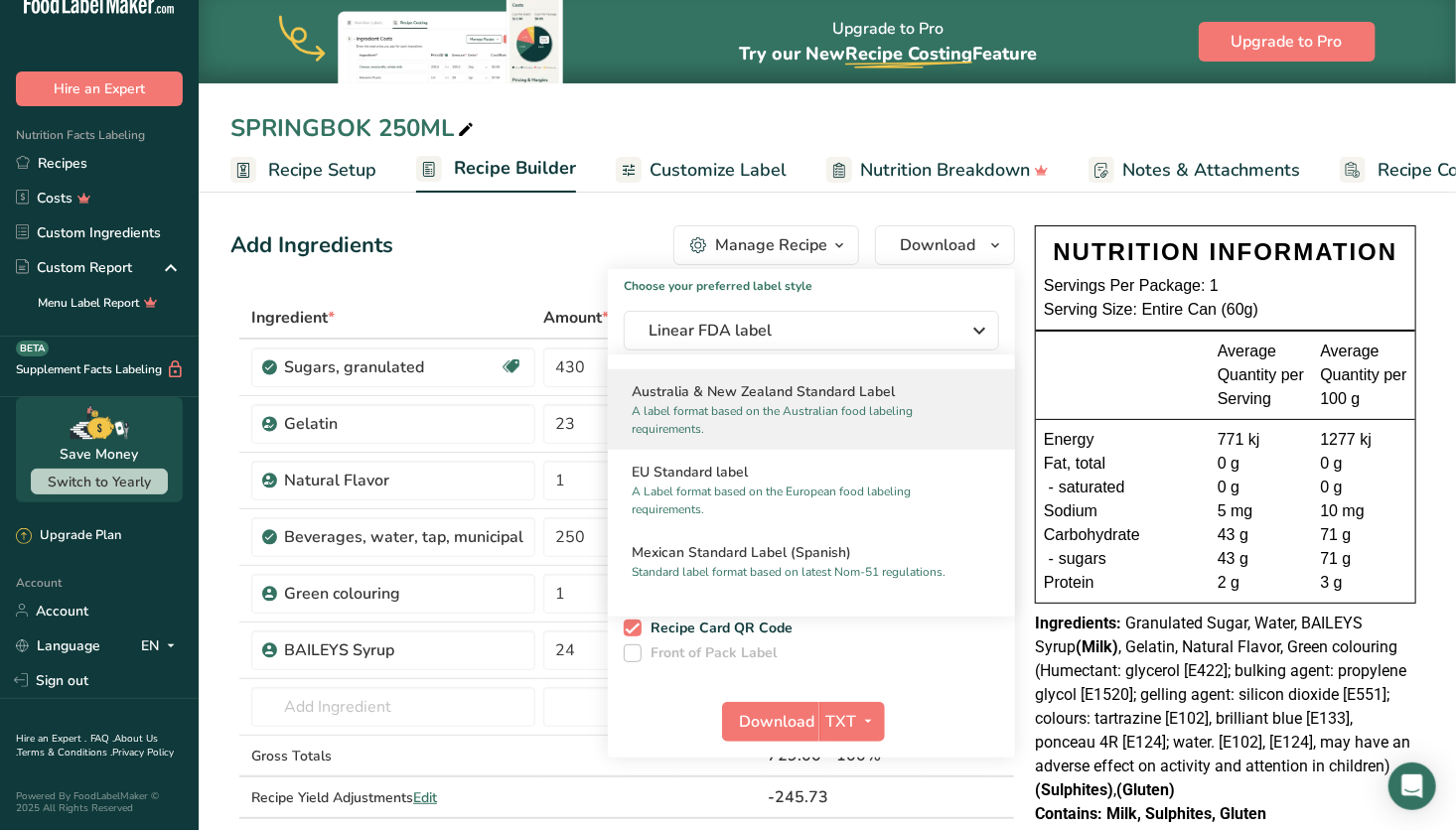 click on "A label format based on the Australian food labeling requirements." at bounding box center [802, 420] 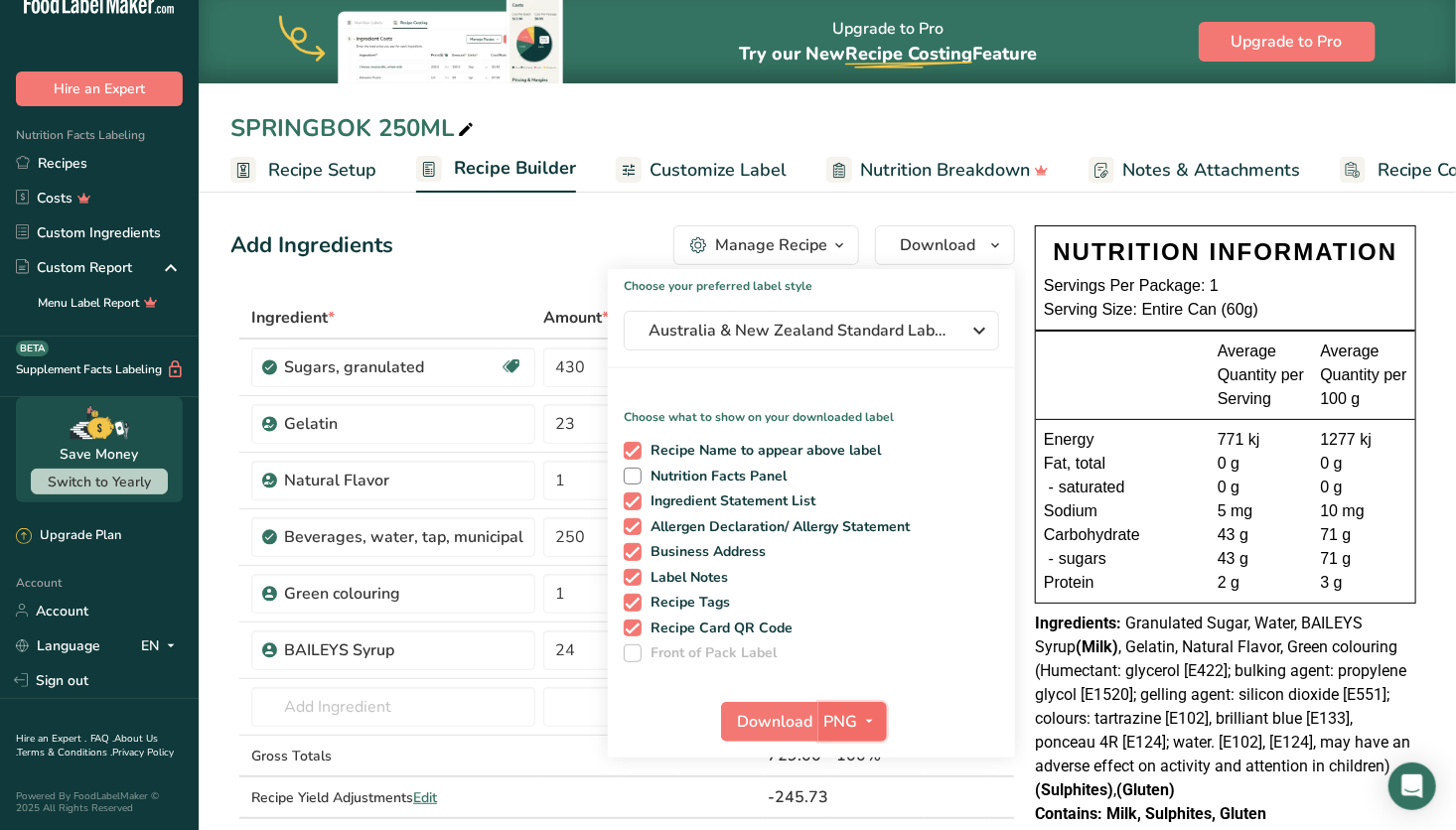 click on "PNG" at bounding box center (841, 722) 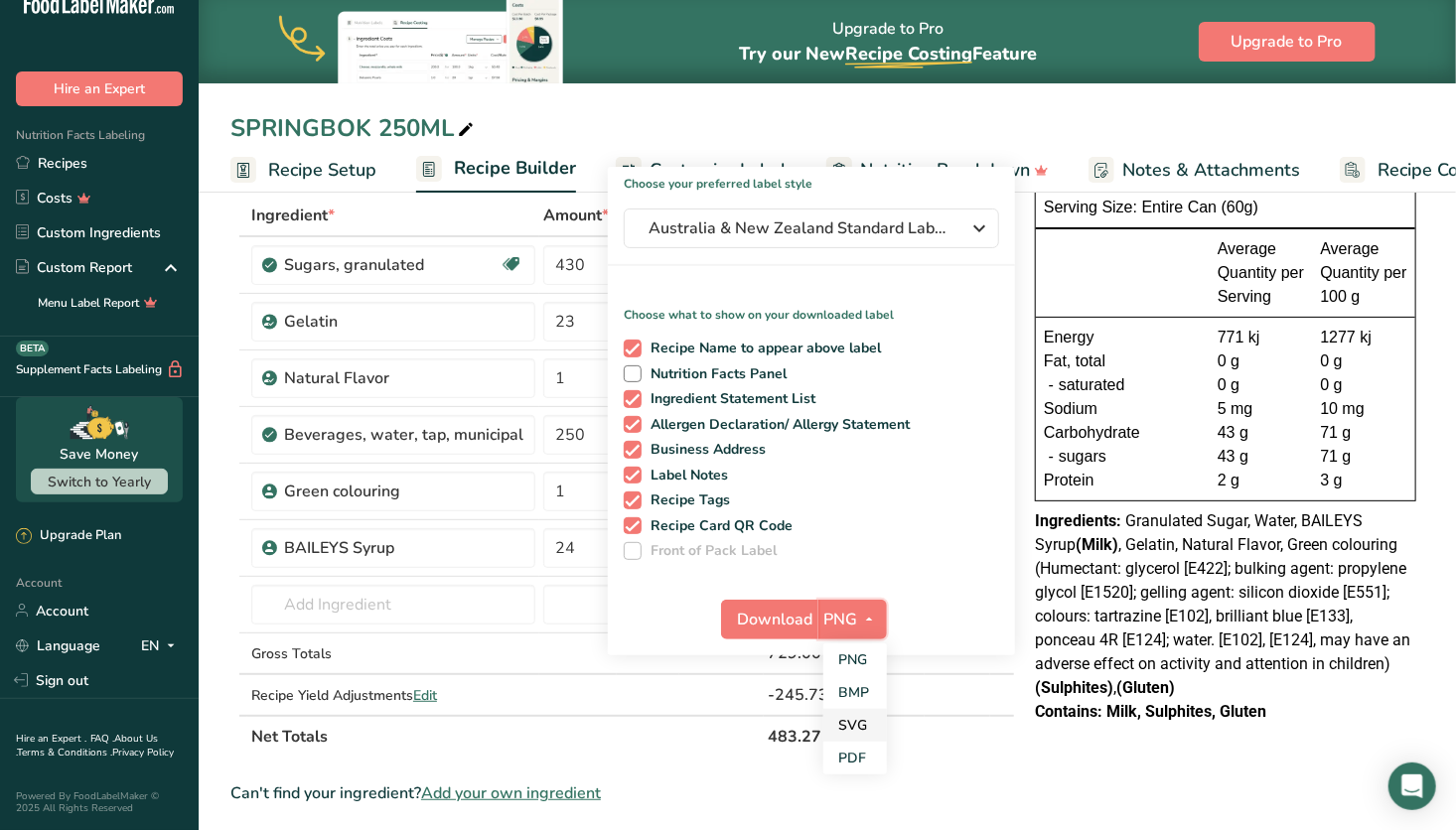 scroll, scrollTop: 103, scrollLeft: 0, axis: vertical 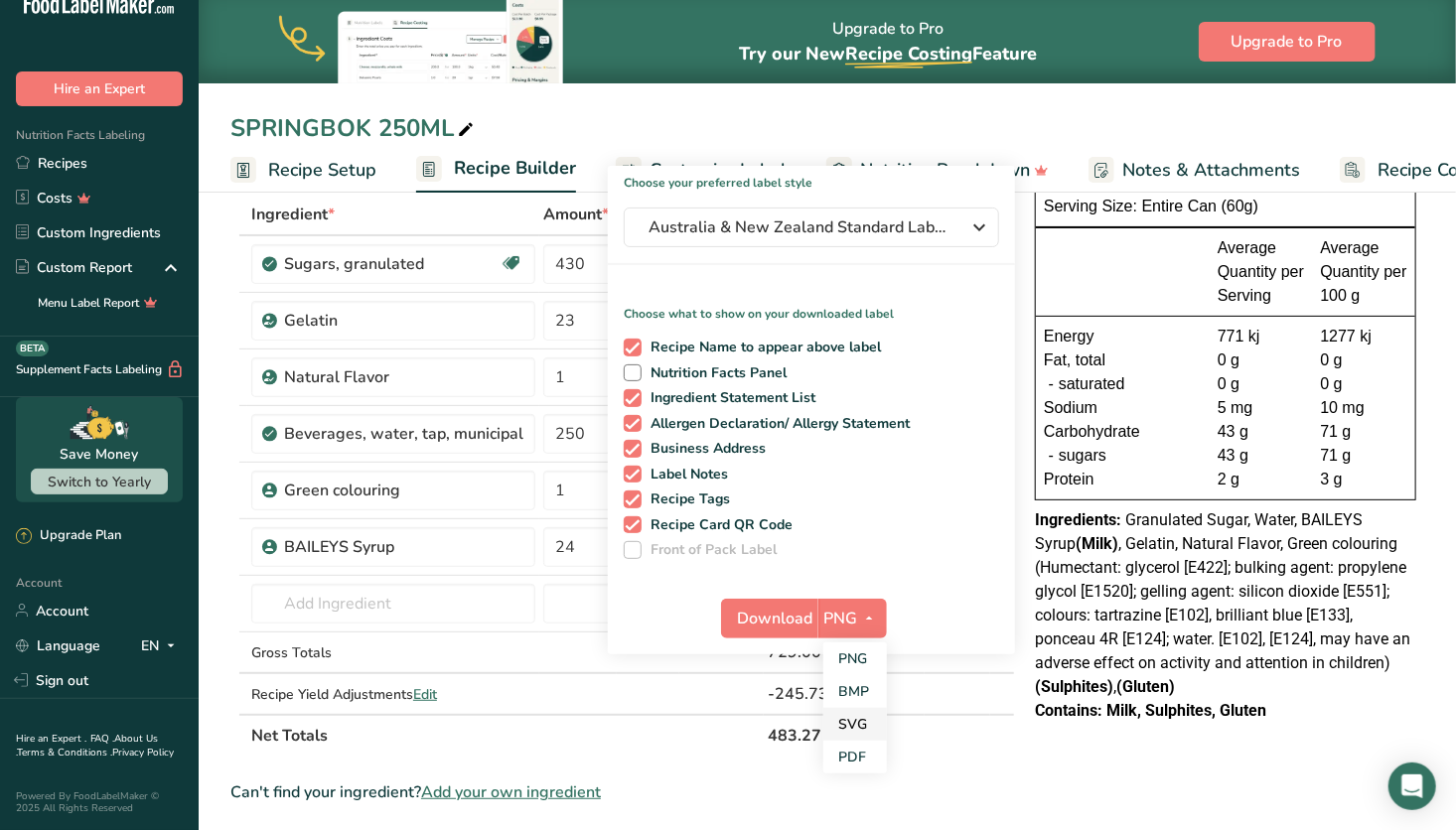 click on "SVG" at bounding box center (855, 724) 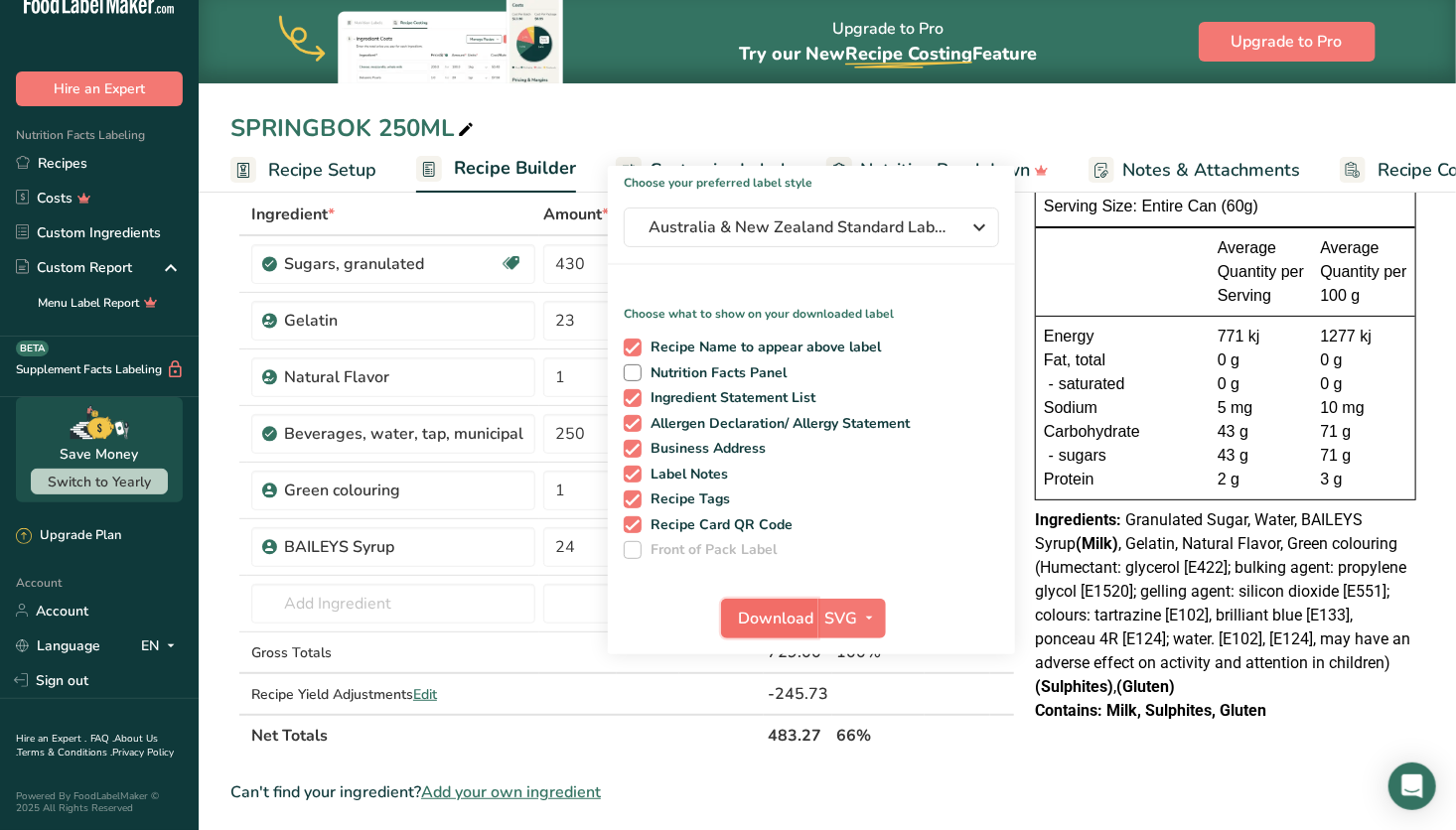 click on "Download" at bounding box center (776, 619) 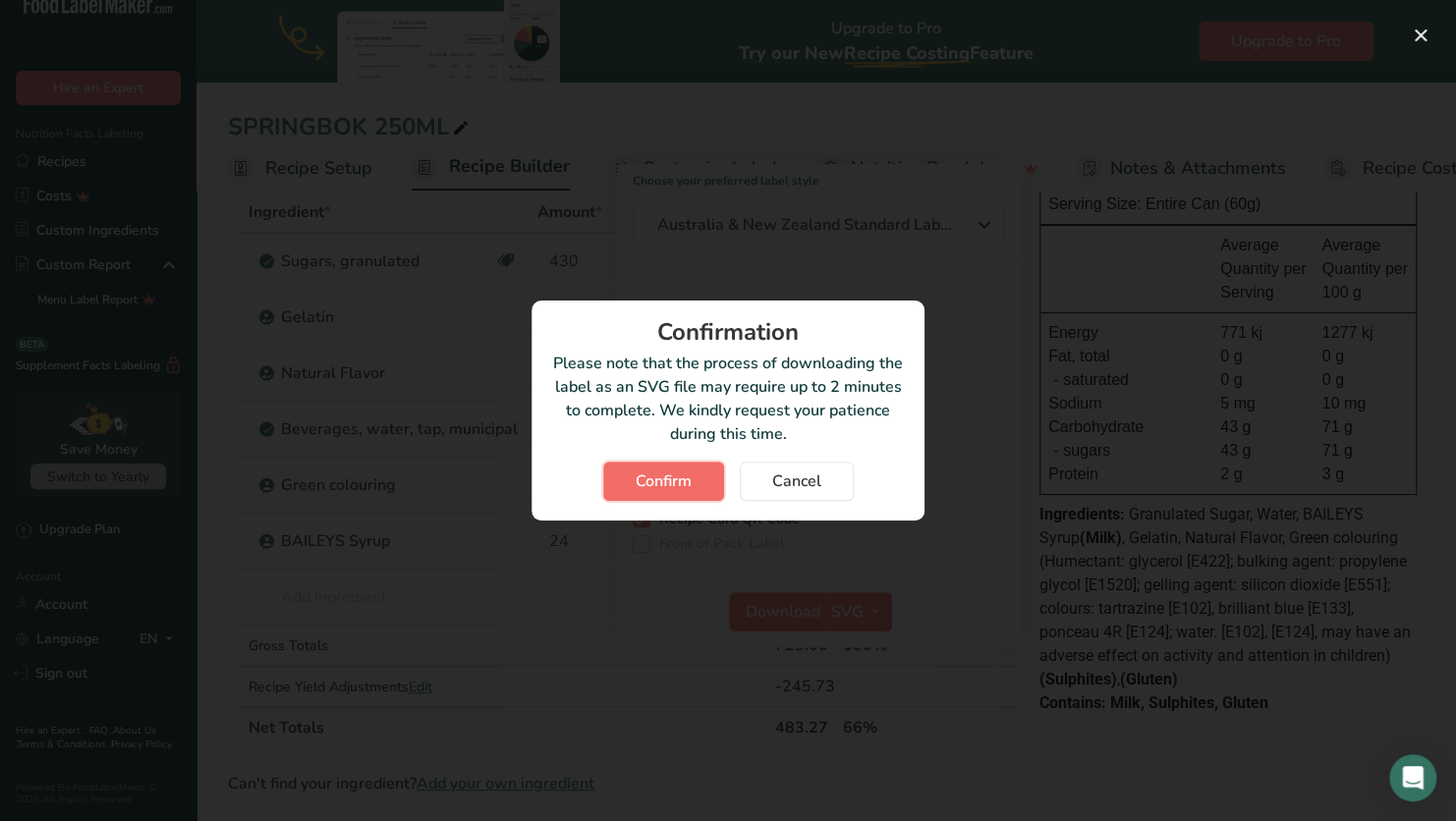 click on "Confirm" at bounding box center (663, 481) 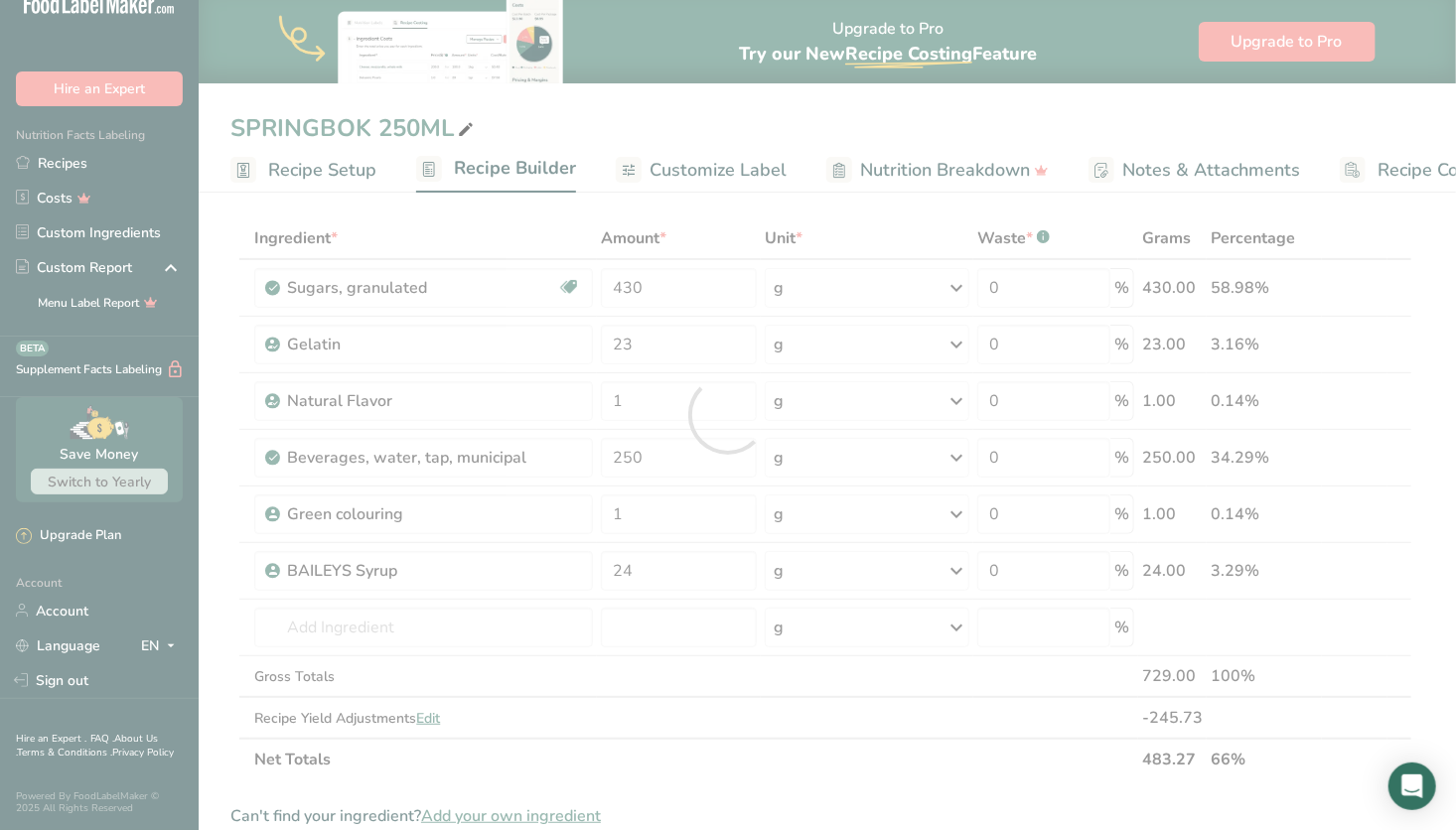 scroll, scrollTop: 0, scrollLeft: 0, axis: both 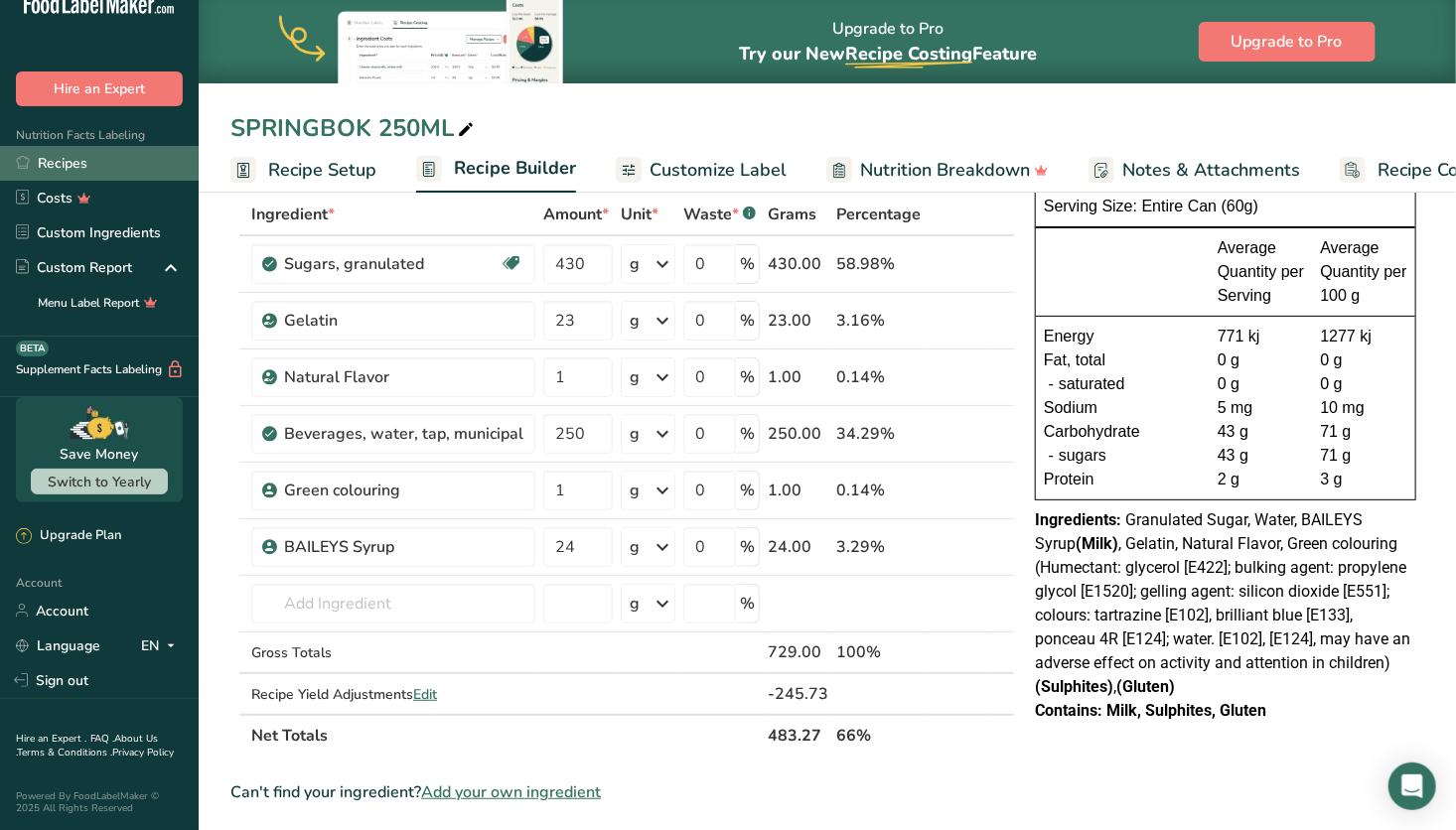click on "Recipes" at bounding box center (99, 163) 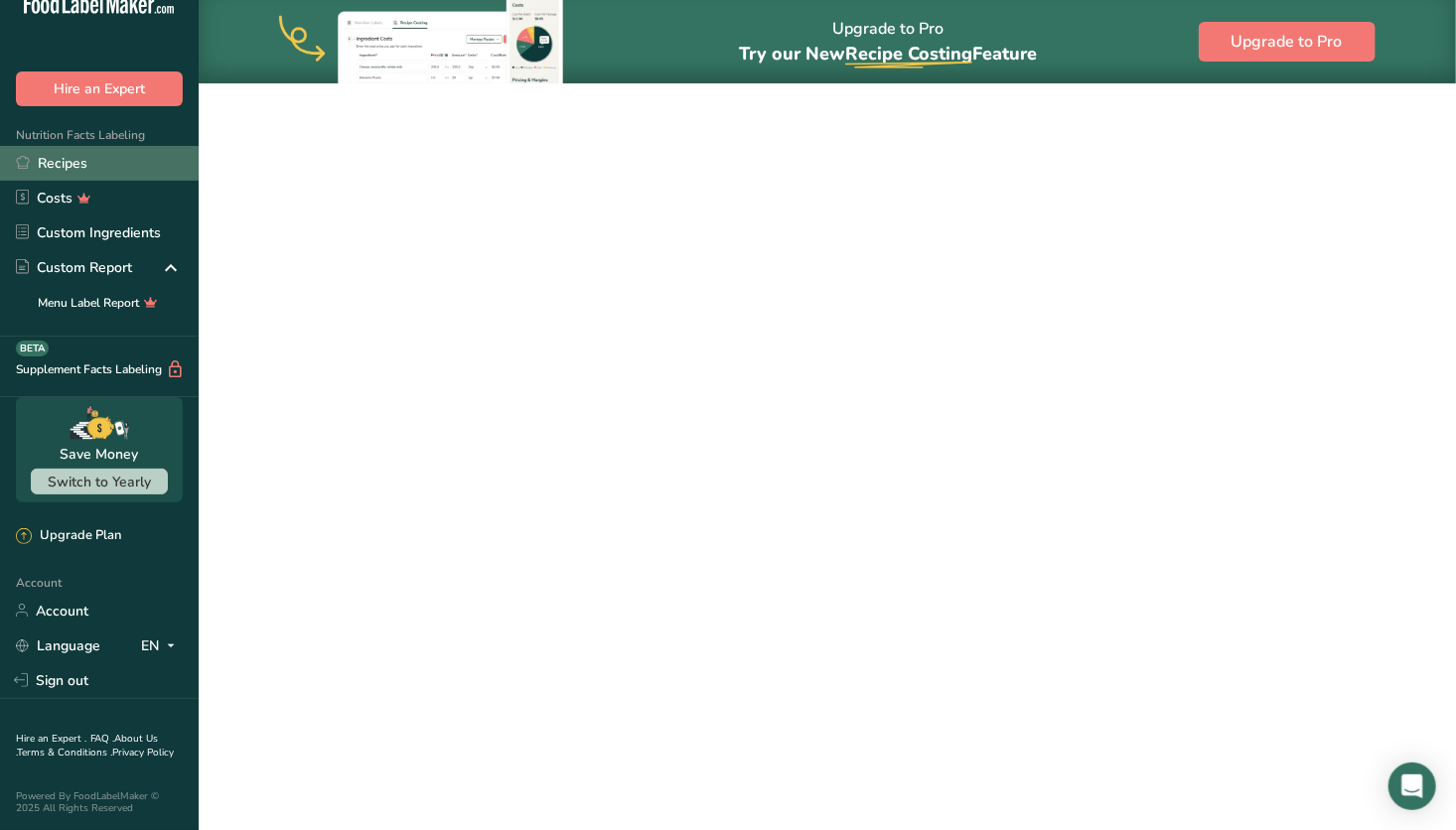 scroll, scrollTop: 0, scrollLeft: 0, axis: both 